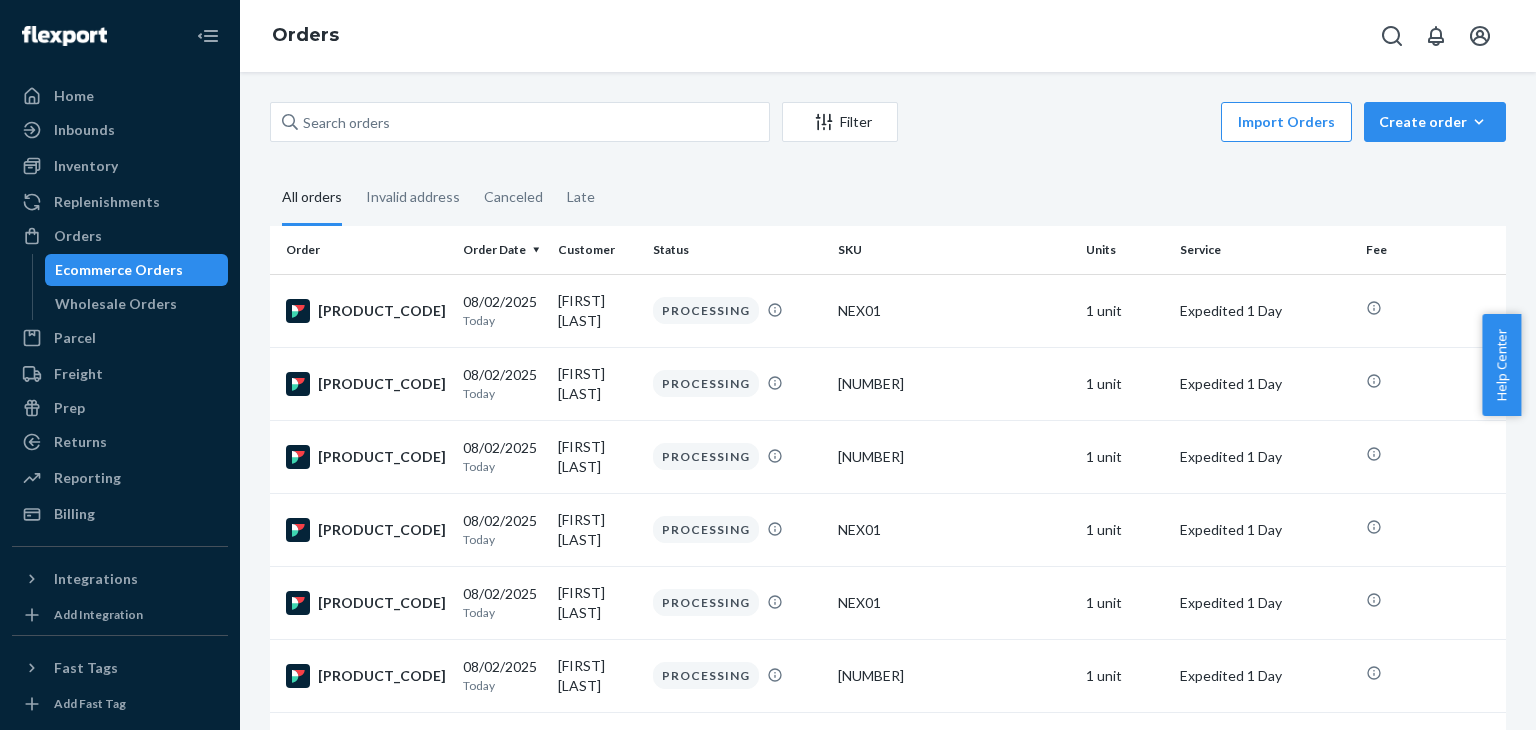 scroll, scrollTop: 0, scrollLeft: 0, axis: both 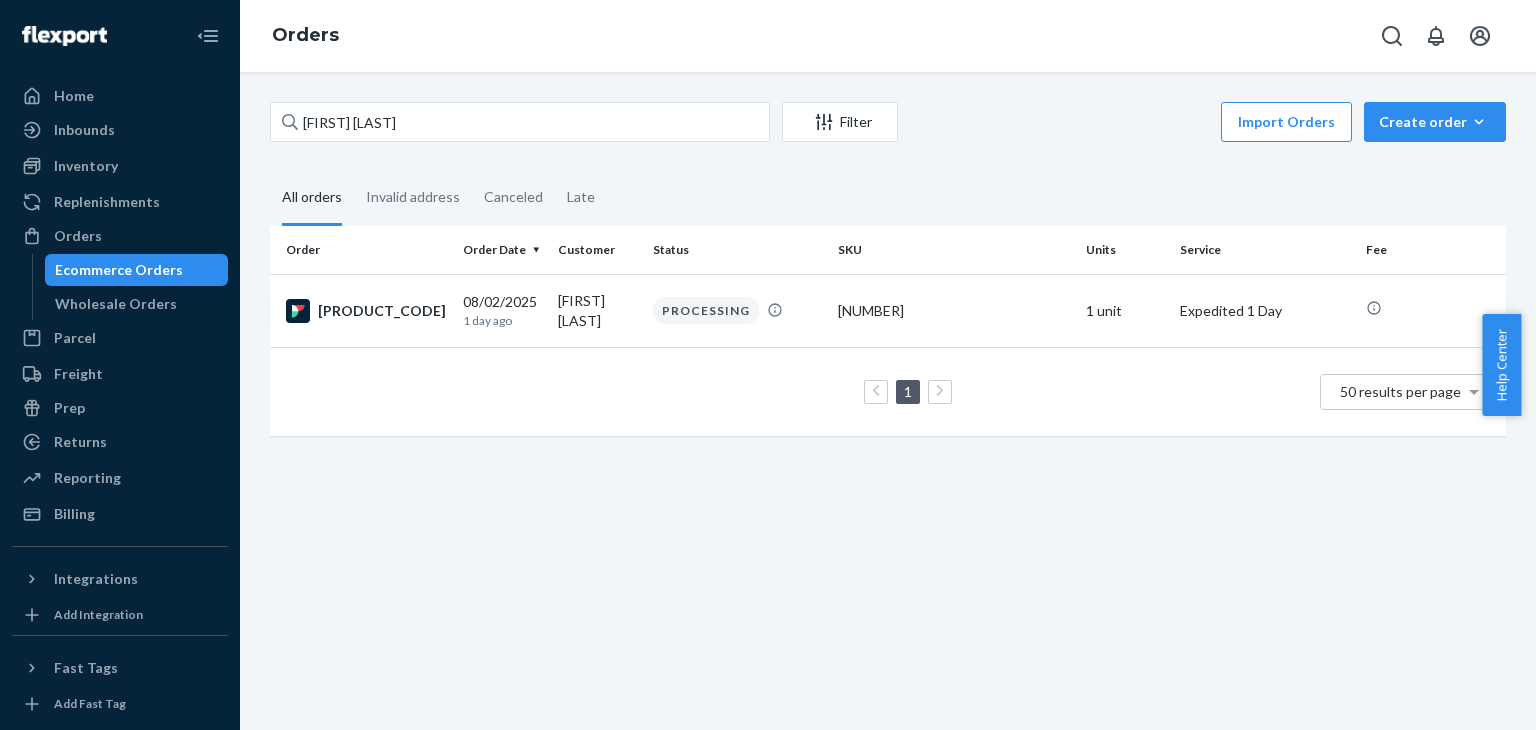 type on "[FIRST] [LAST]" 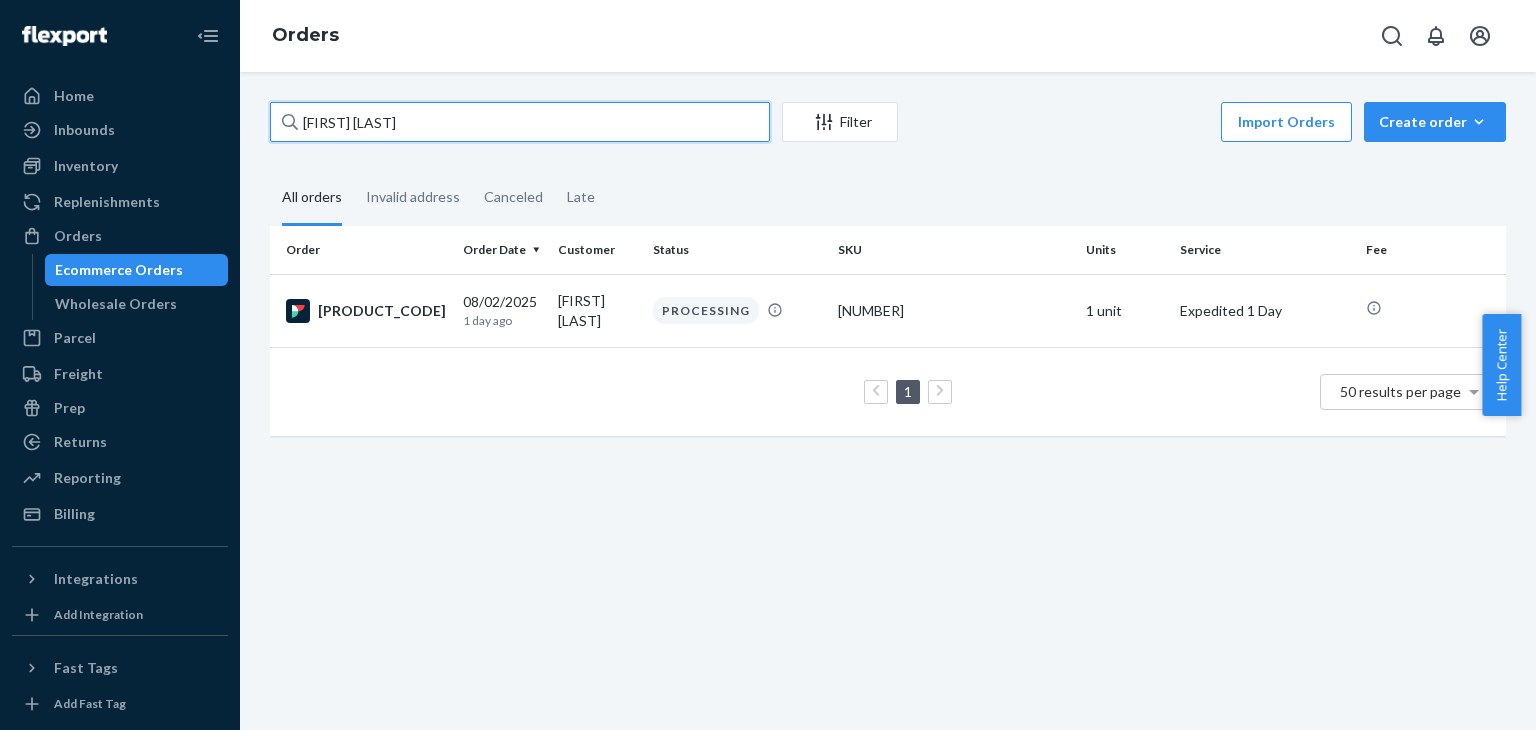 click on "[FIRST] [LAST]" at bounding box center (520, 122) 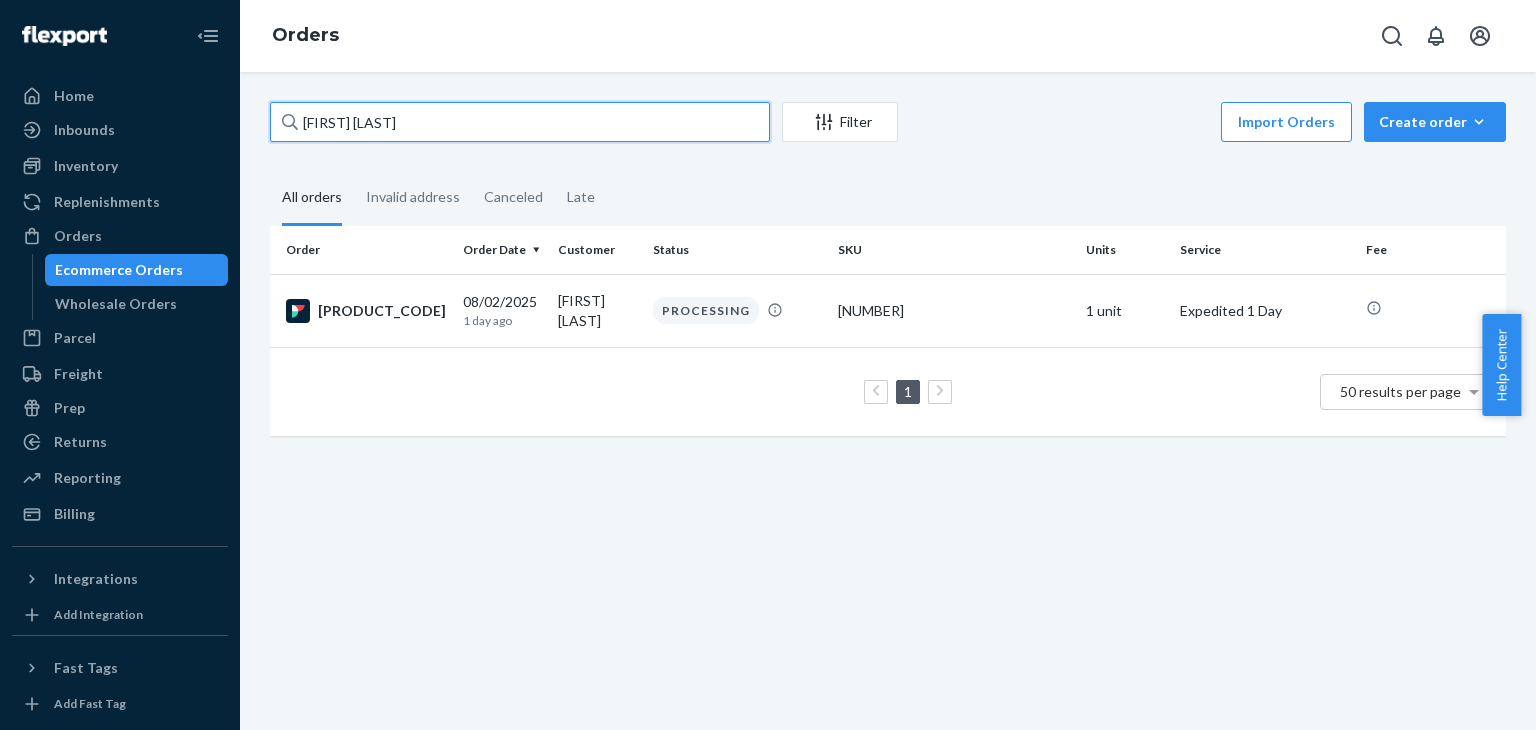 click on "[FIRST] [LAST]" at bounding box center [520, 122] 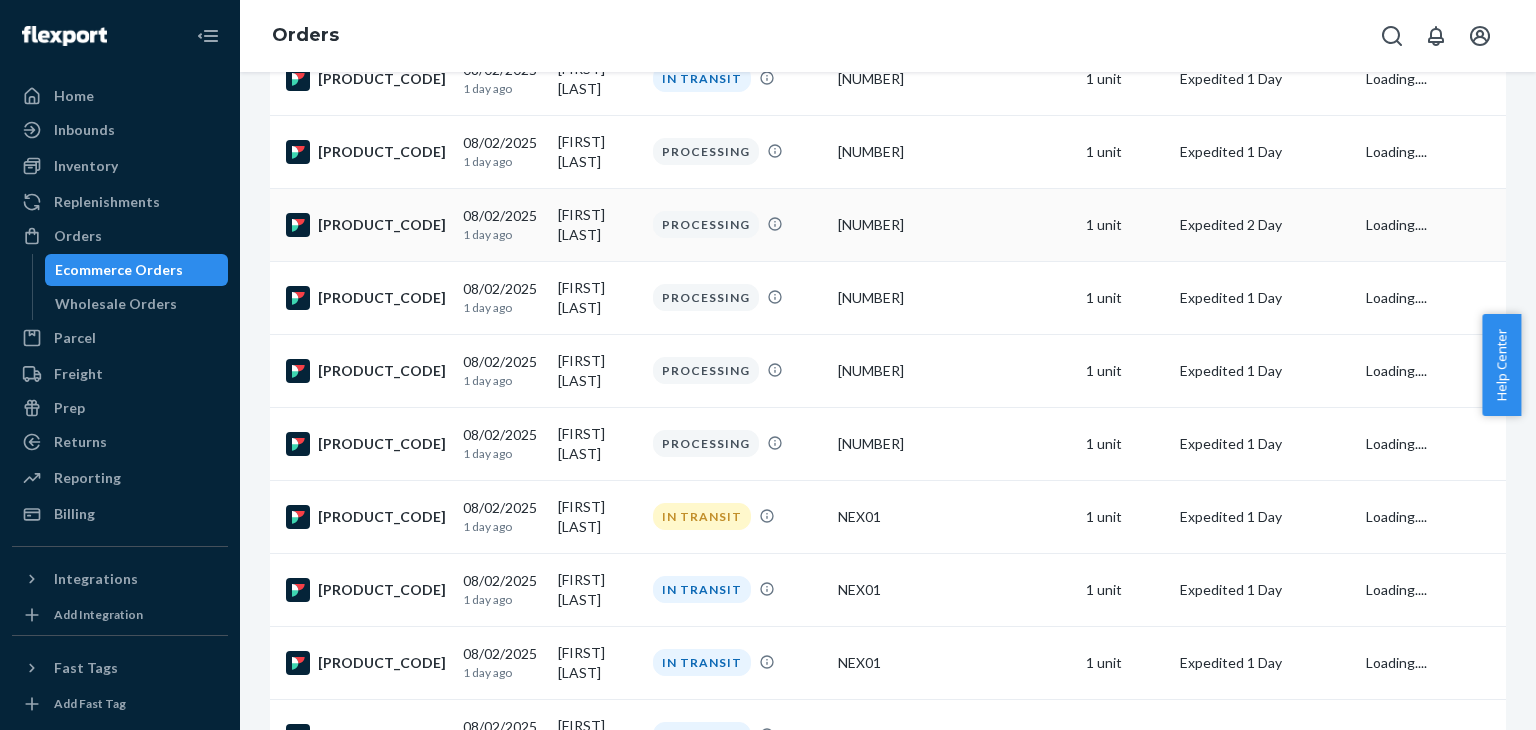 scroll, scrollTop: 800, scrollLeft: 0, axis: vertical 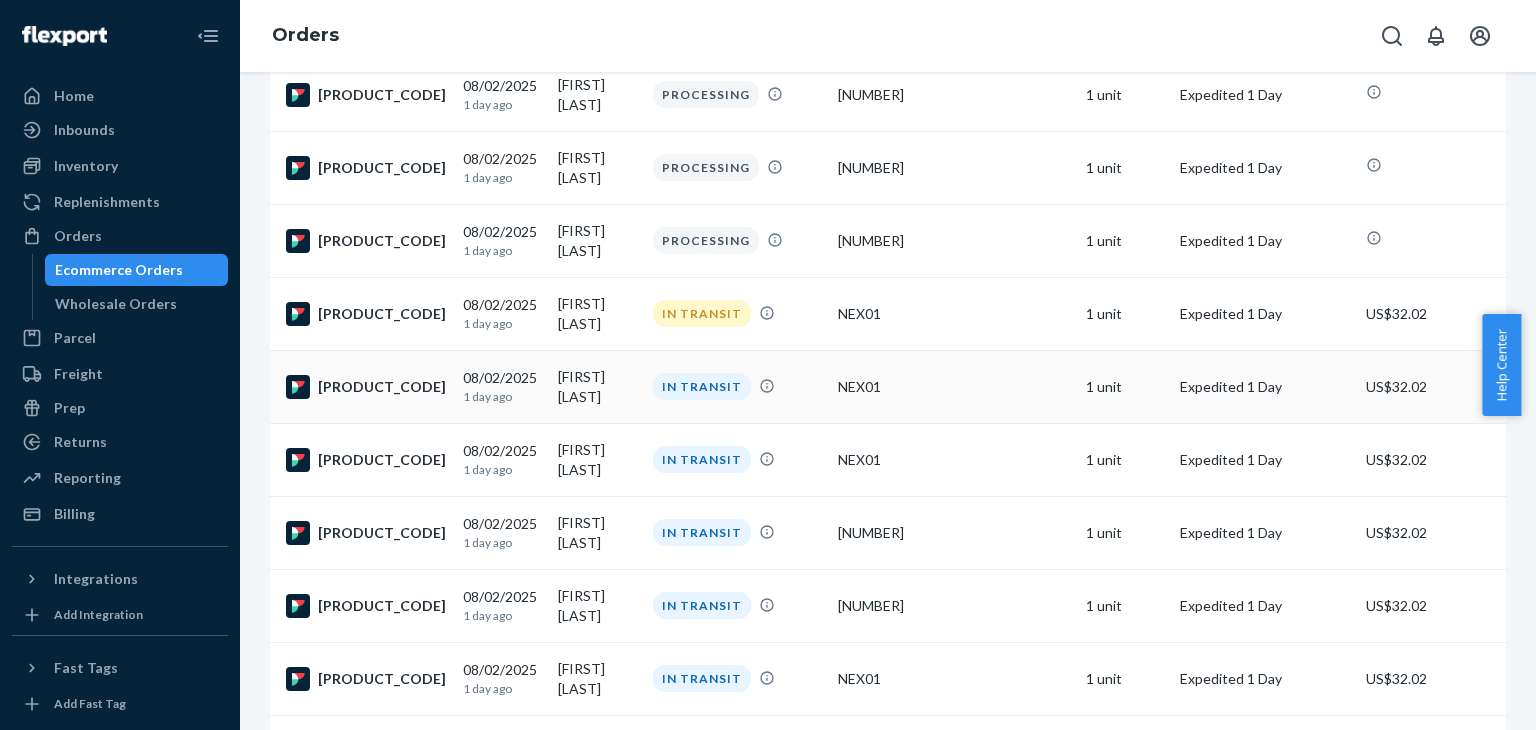 type 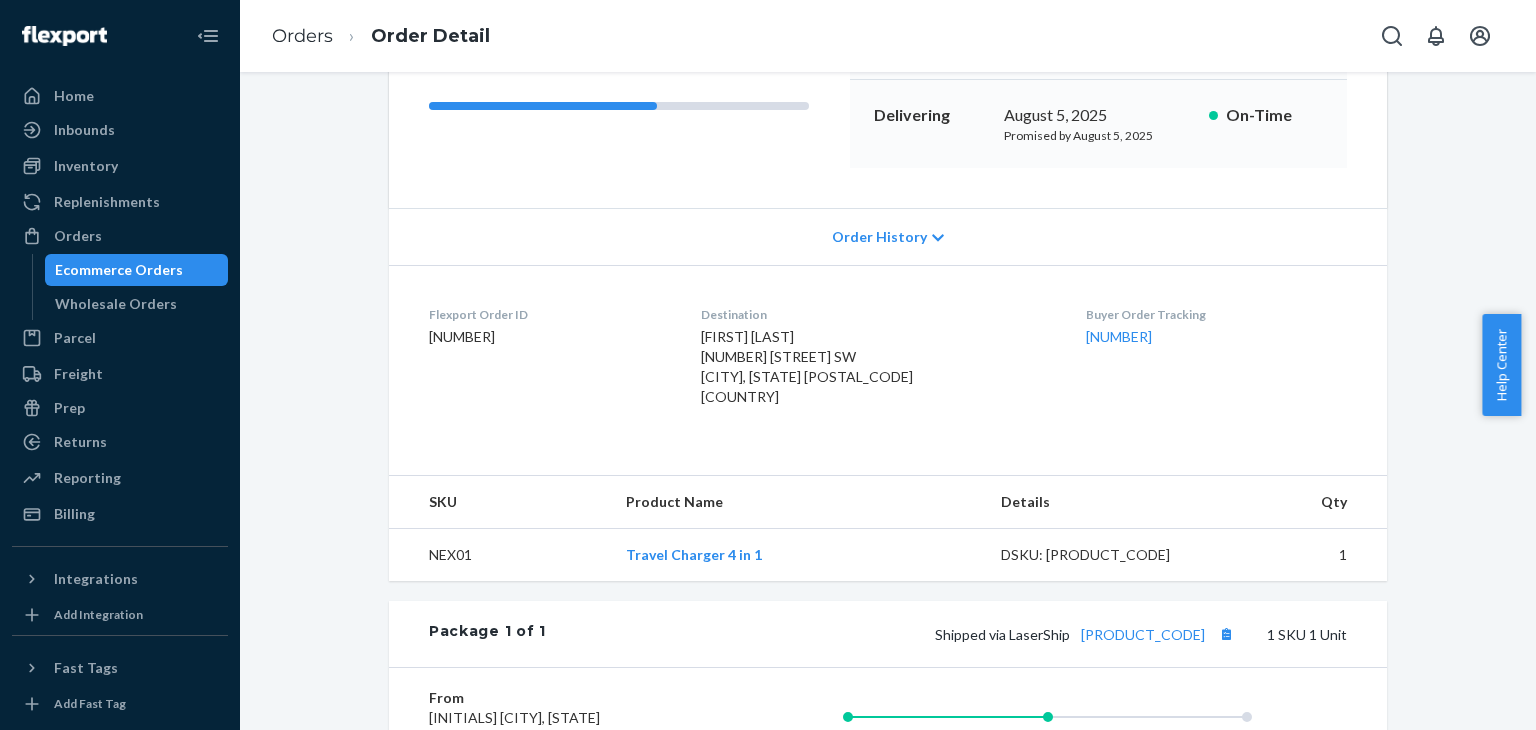 scroll, scrollTop: 494, scrollLeft: 0, axis: vertical 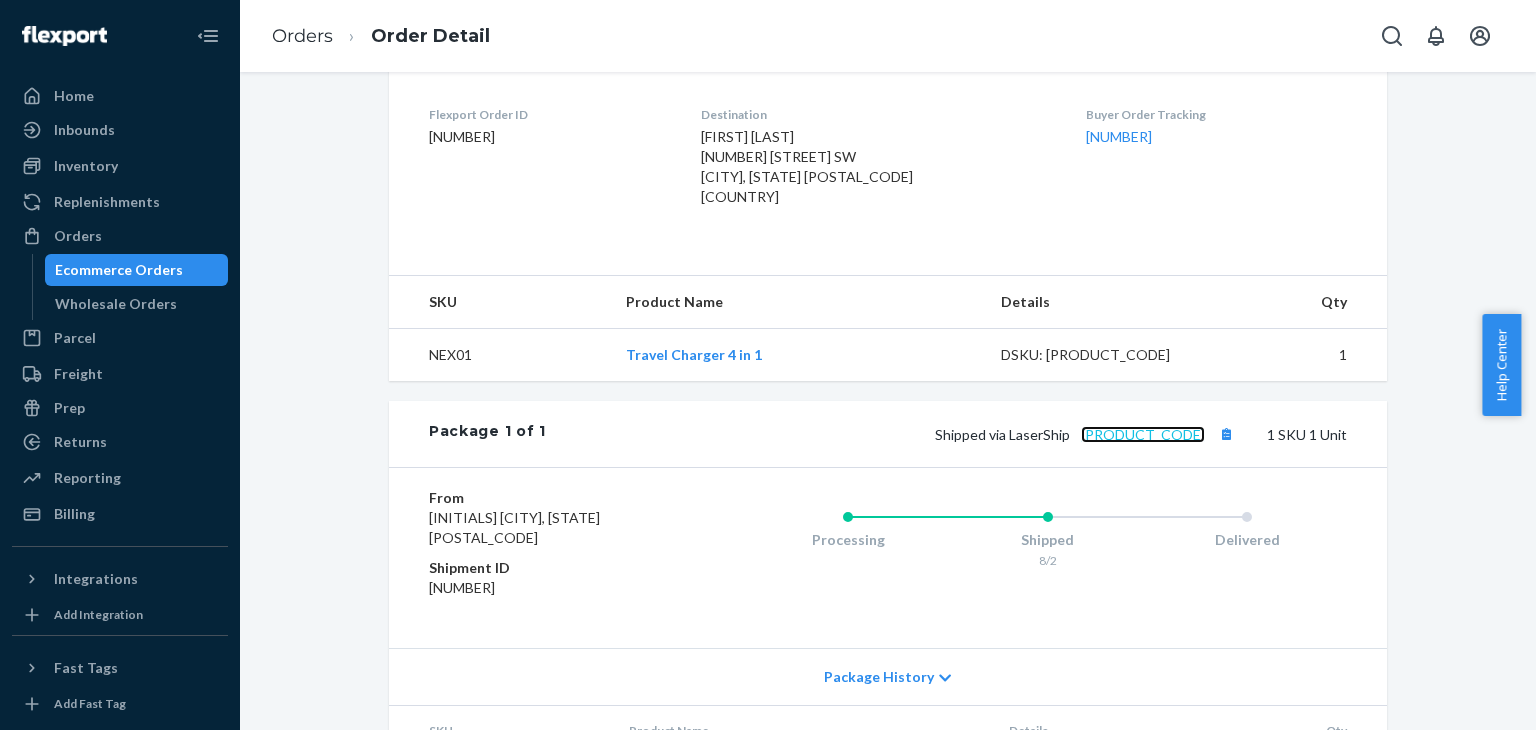 click on "1LSCYM1005AP2AM" at bounding box center (1143, 434) 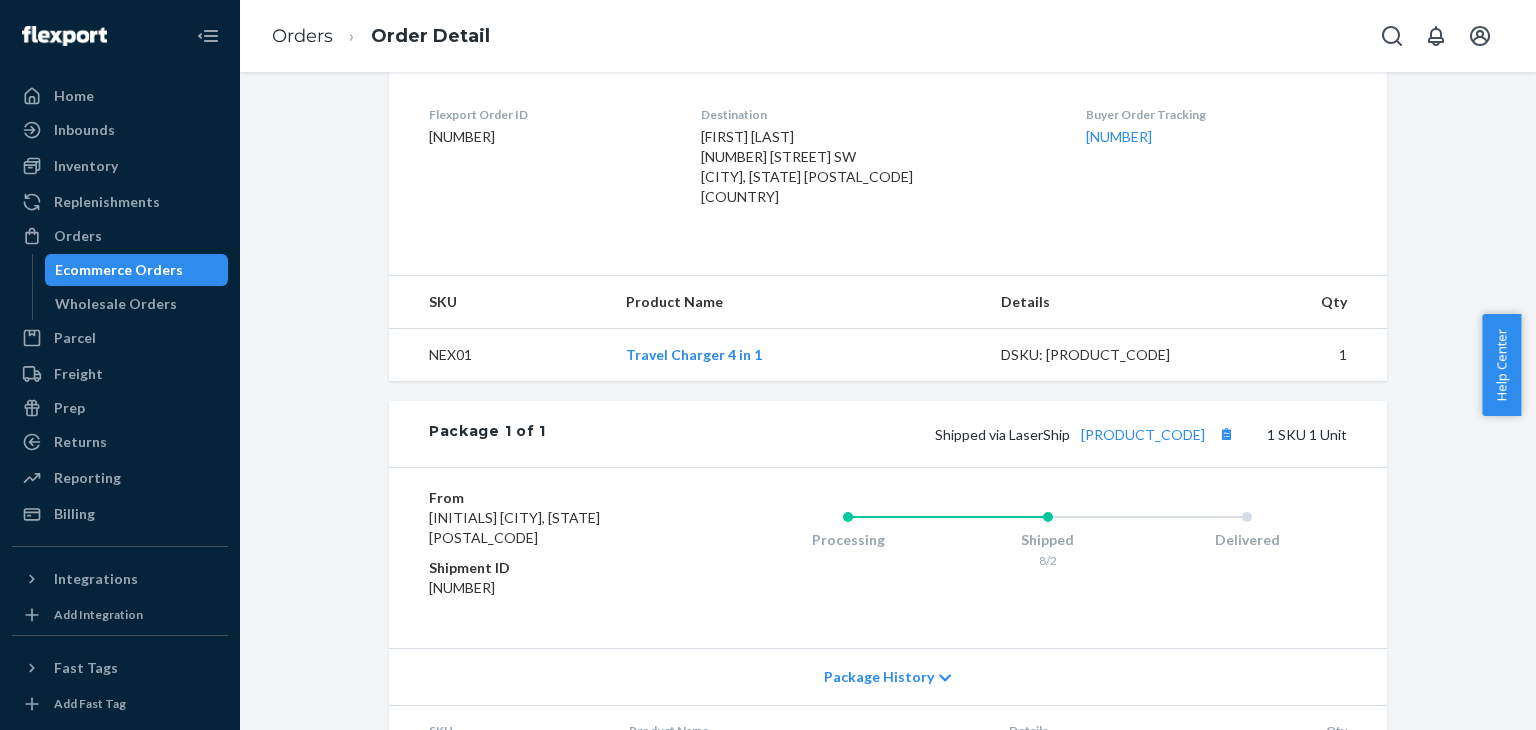 click on "Ecommerce Orders" at bounding box center [119, 270] 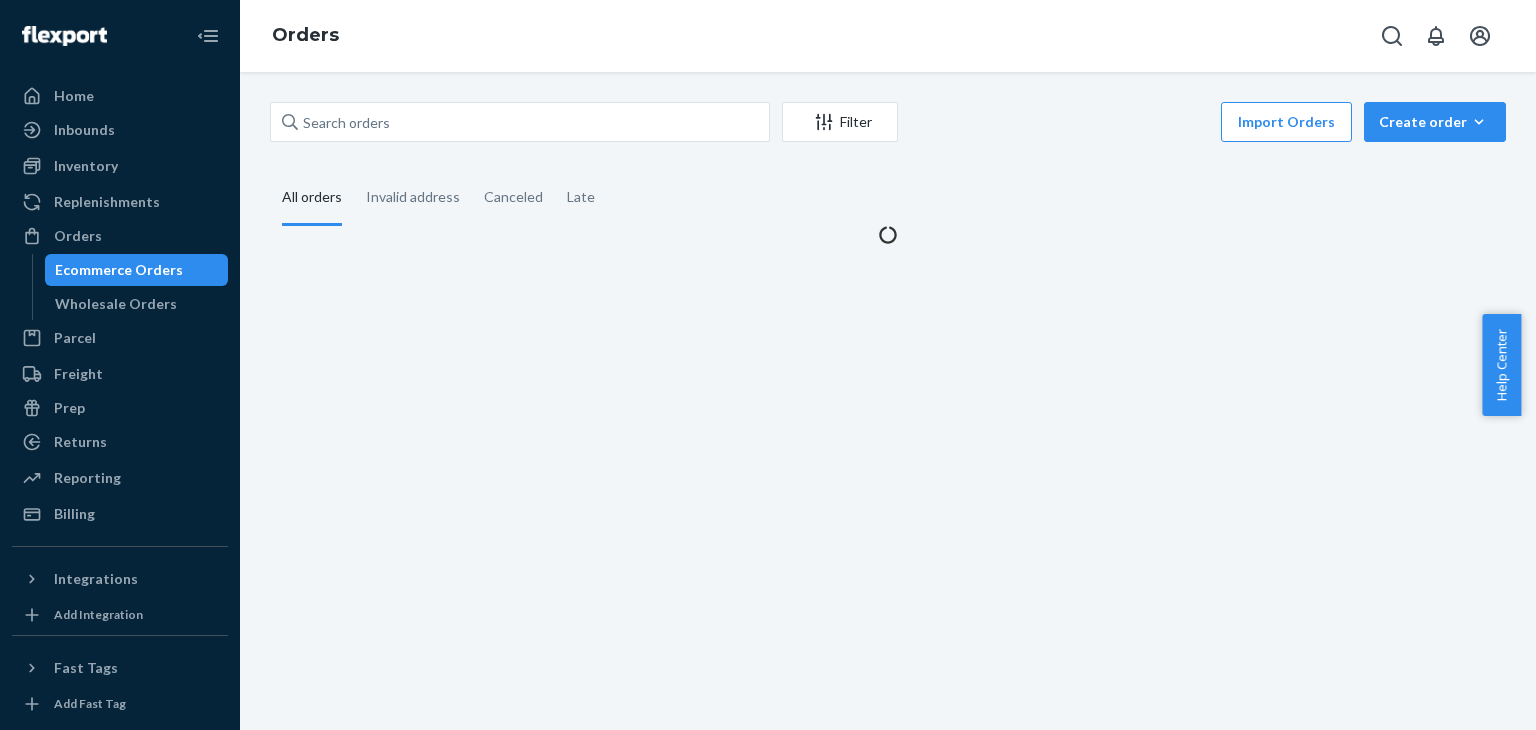 scroll, scrollTop: 0, scrollLeft: 0, axis: both 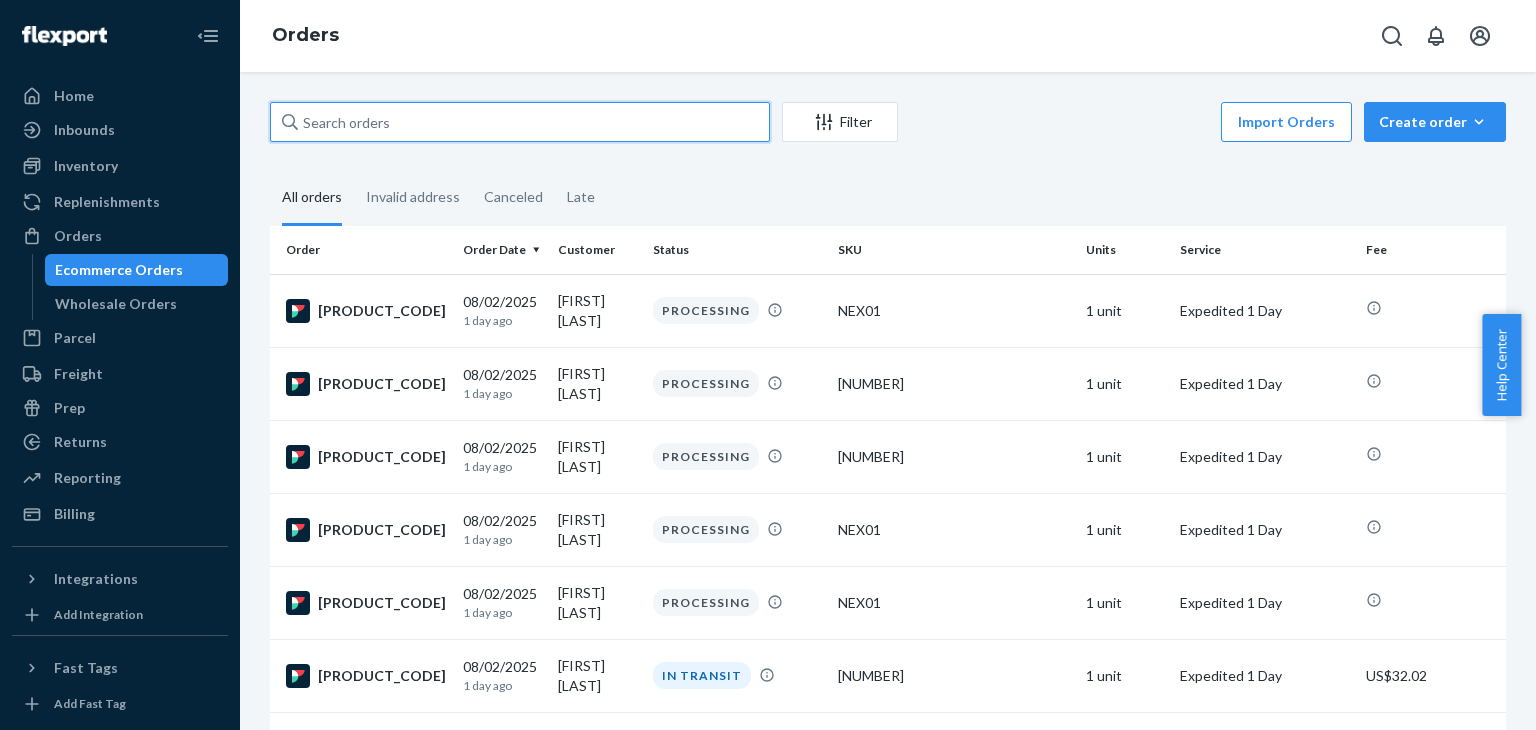 click at bounding box center (520, 122) 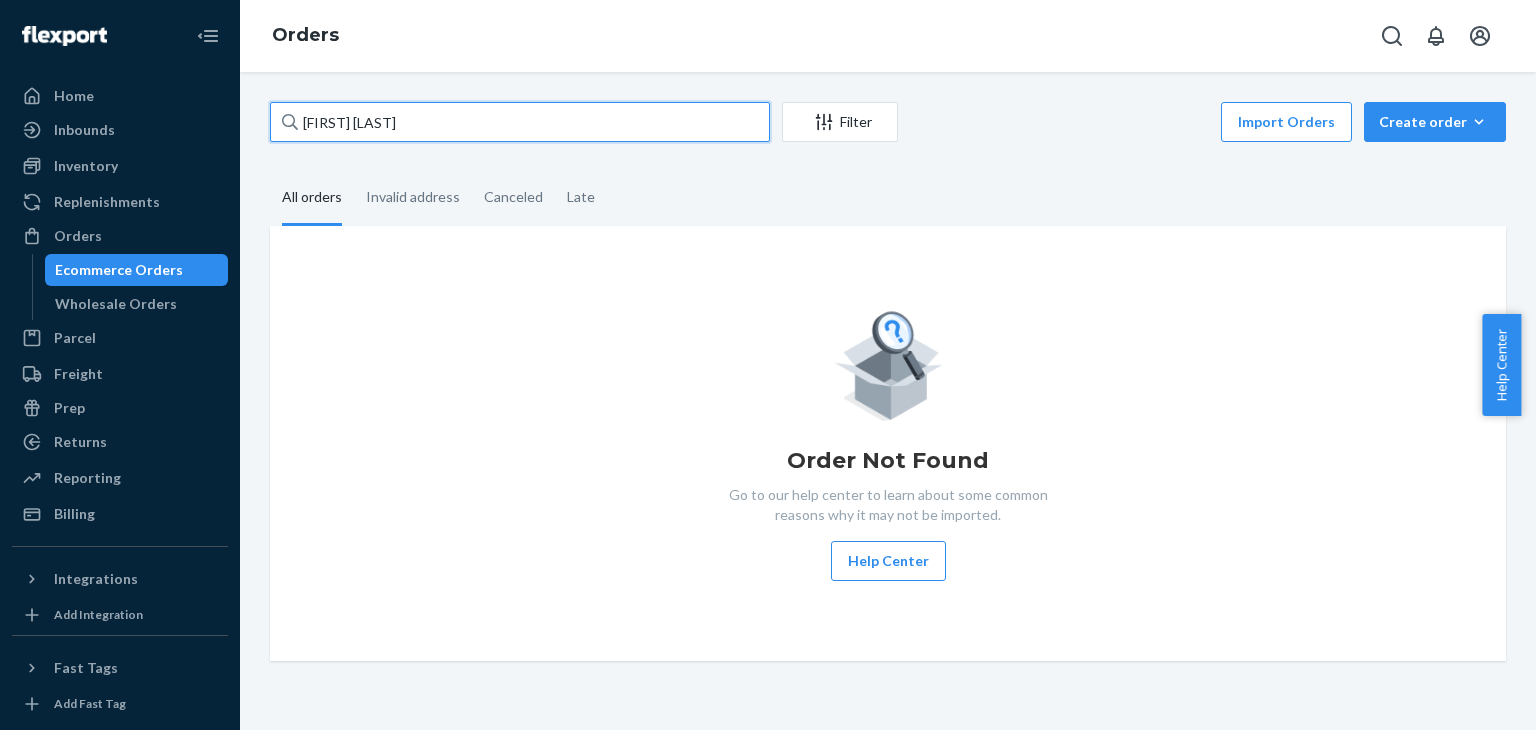 type on "[FIRST_NAME] [LAST_NAME]" 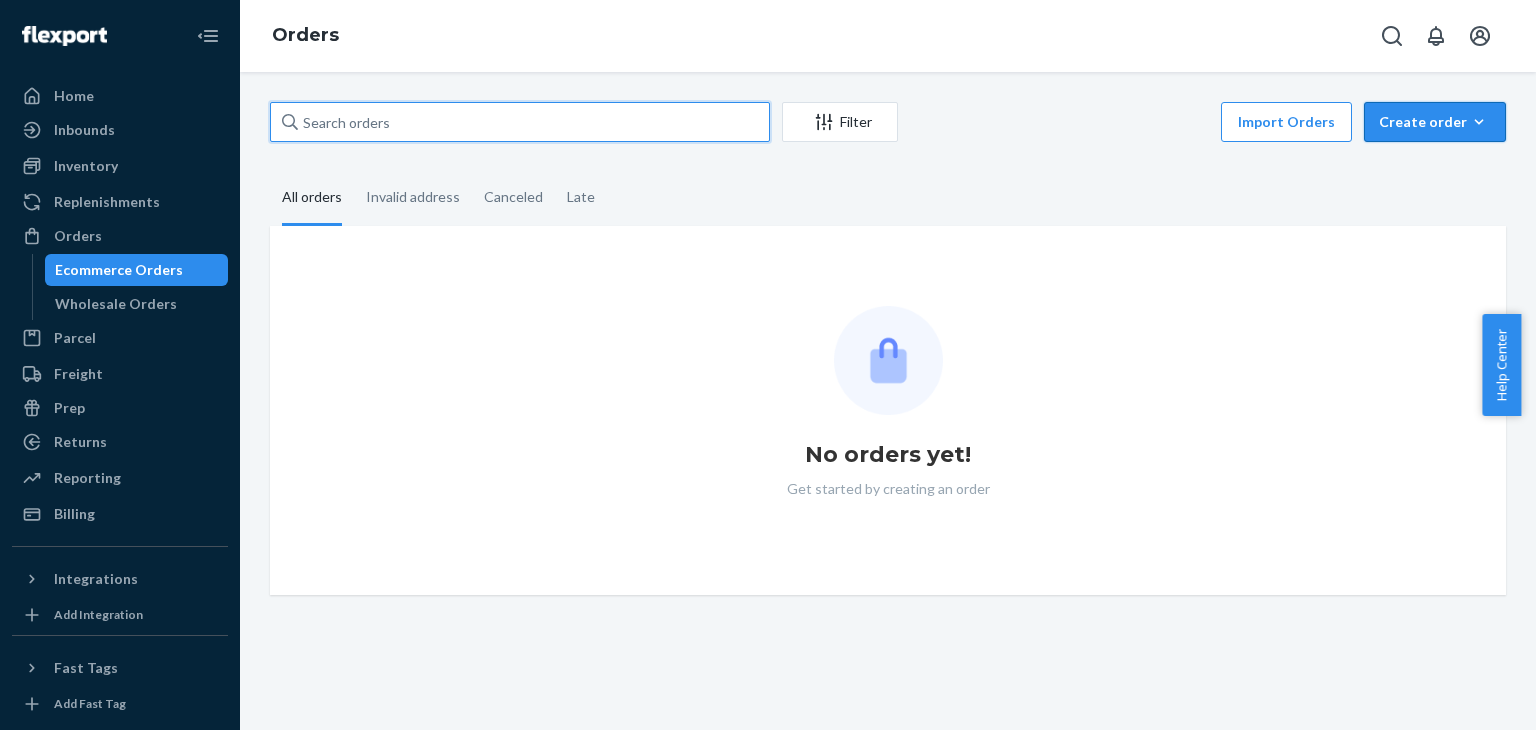 type 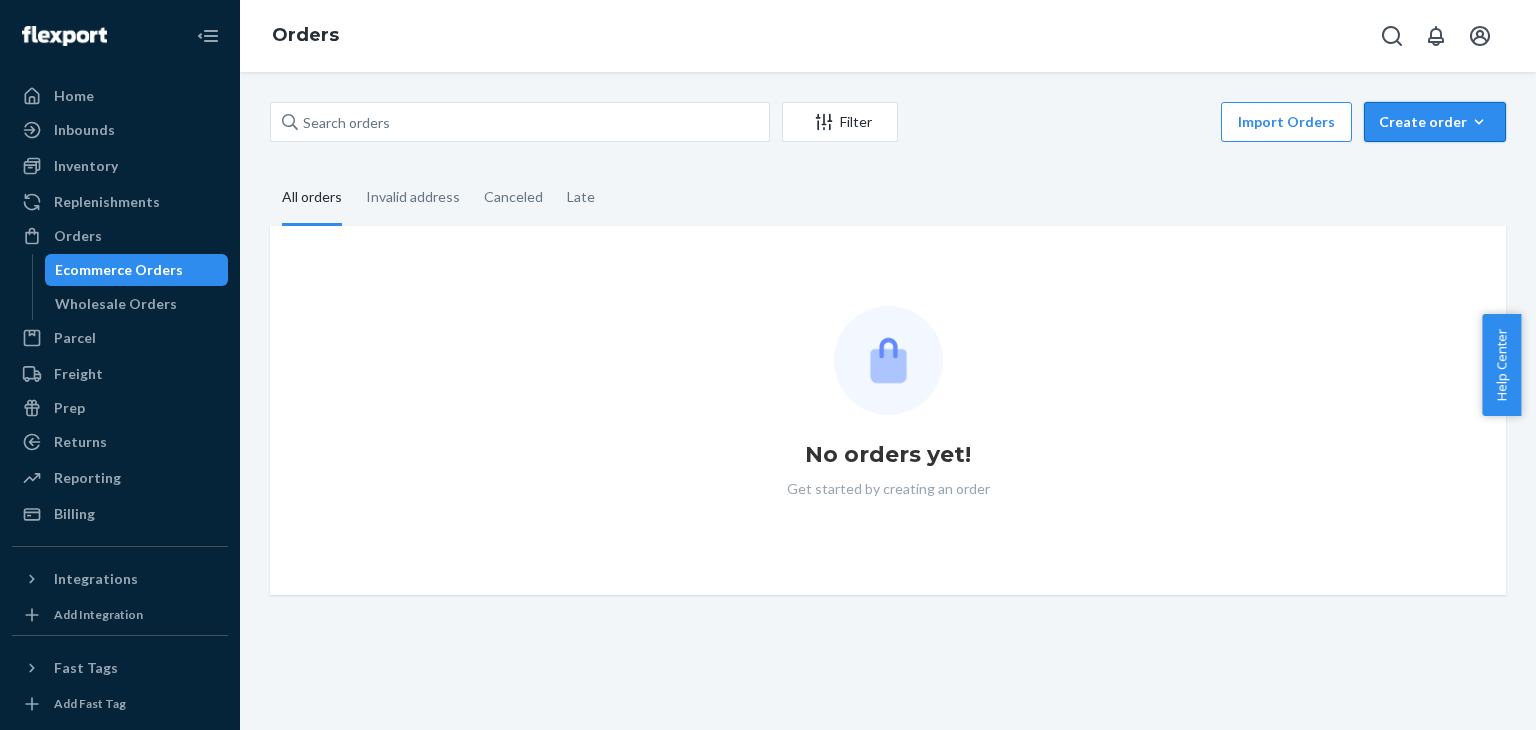 click on "Create order" at bounding box center (1435, 122) 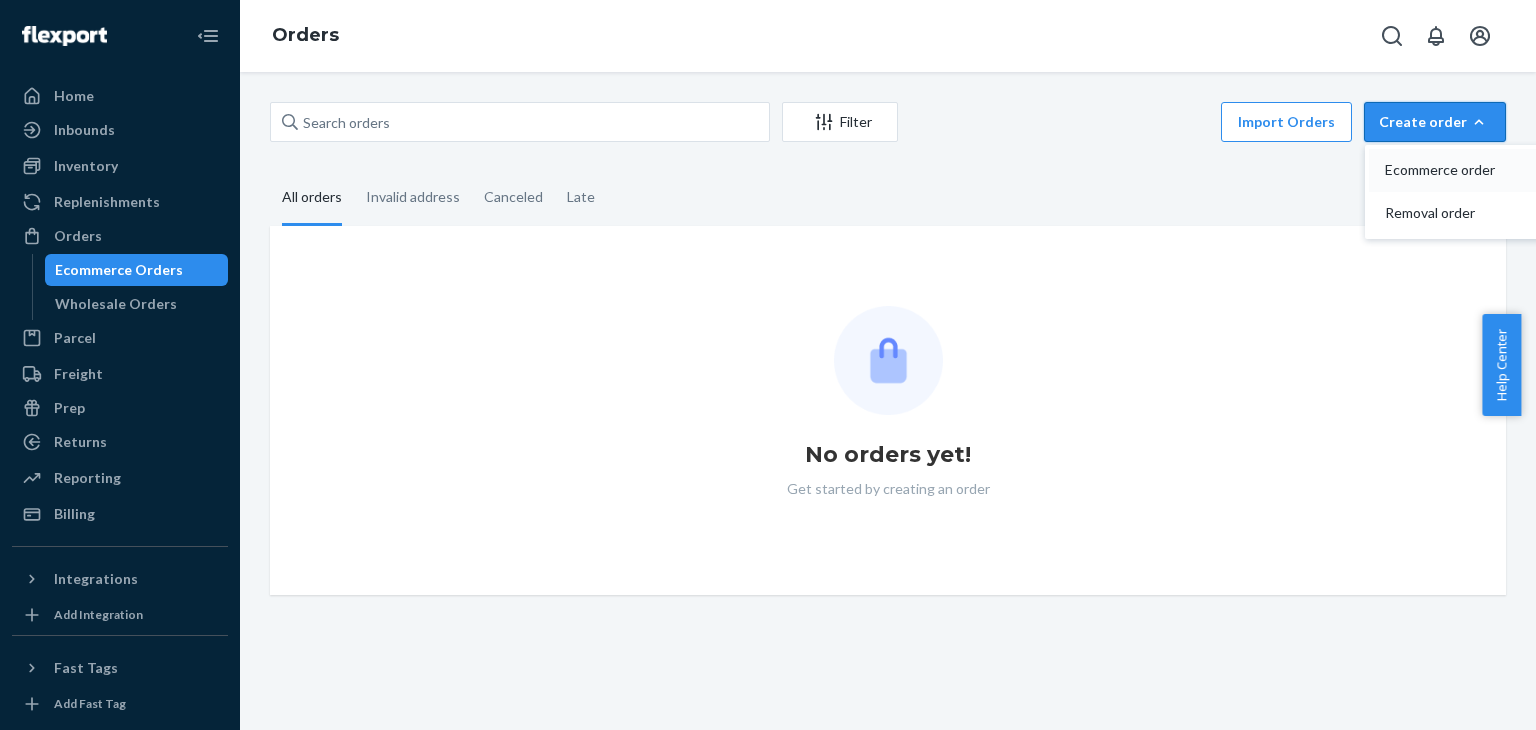 click on "Ecommerce order" at bounding box center [1465, 170] 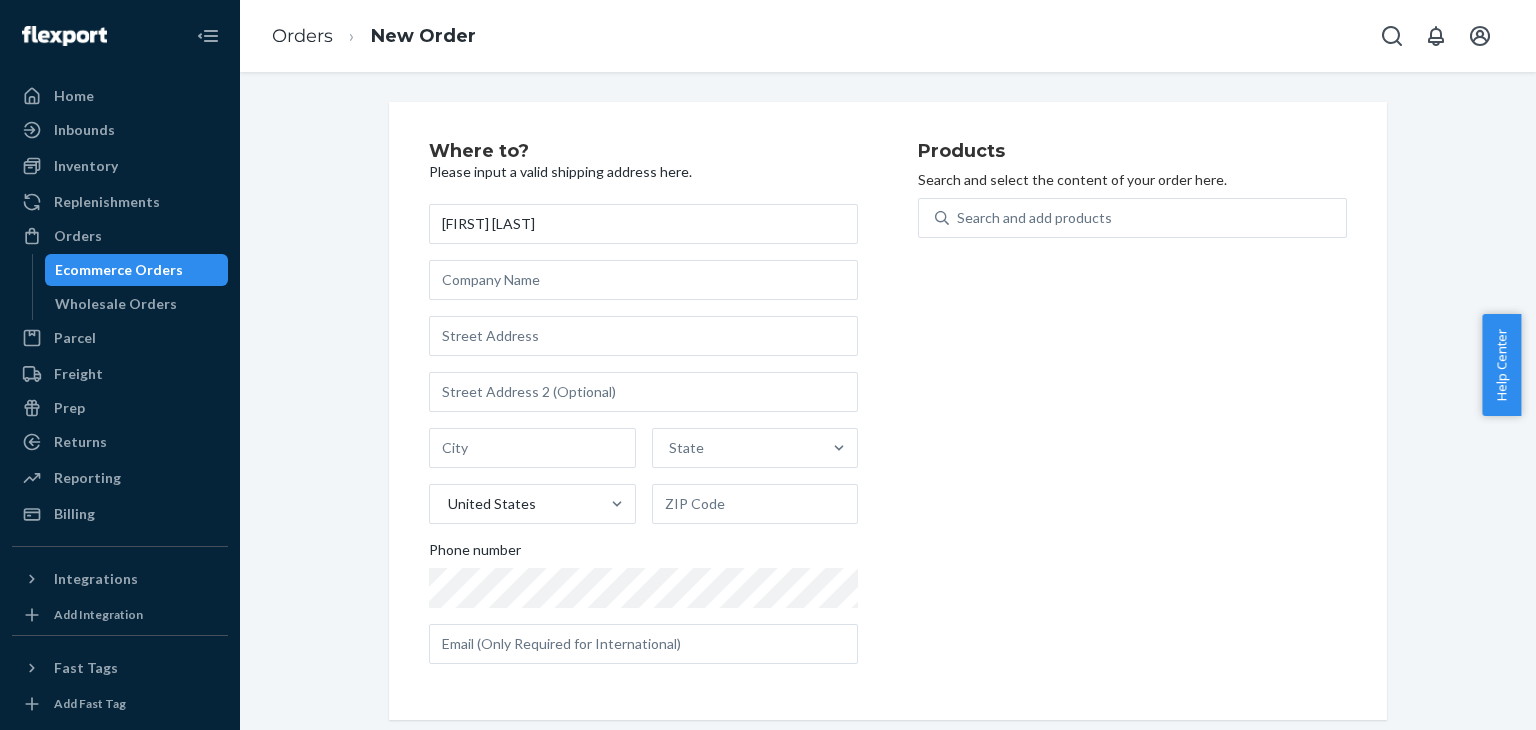 type on "[FIRST_NAME] [LAST_NAME]" 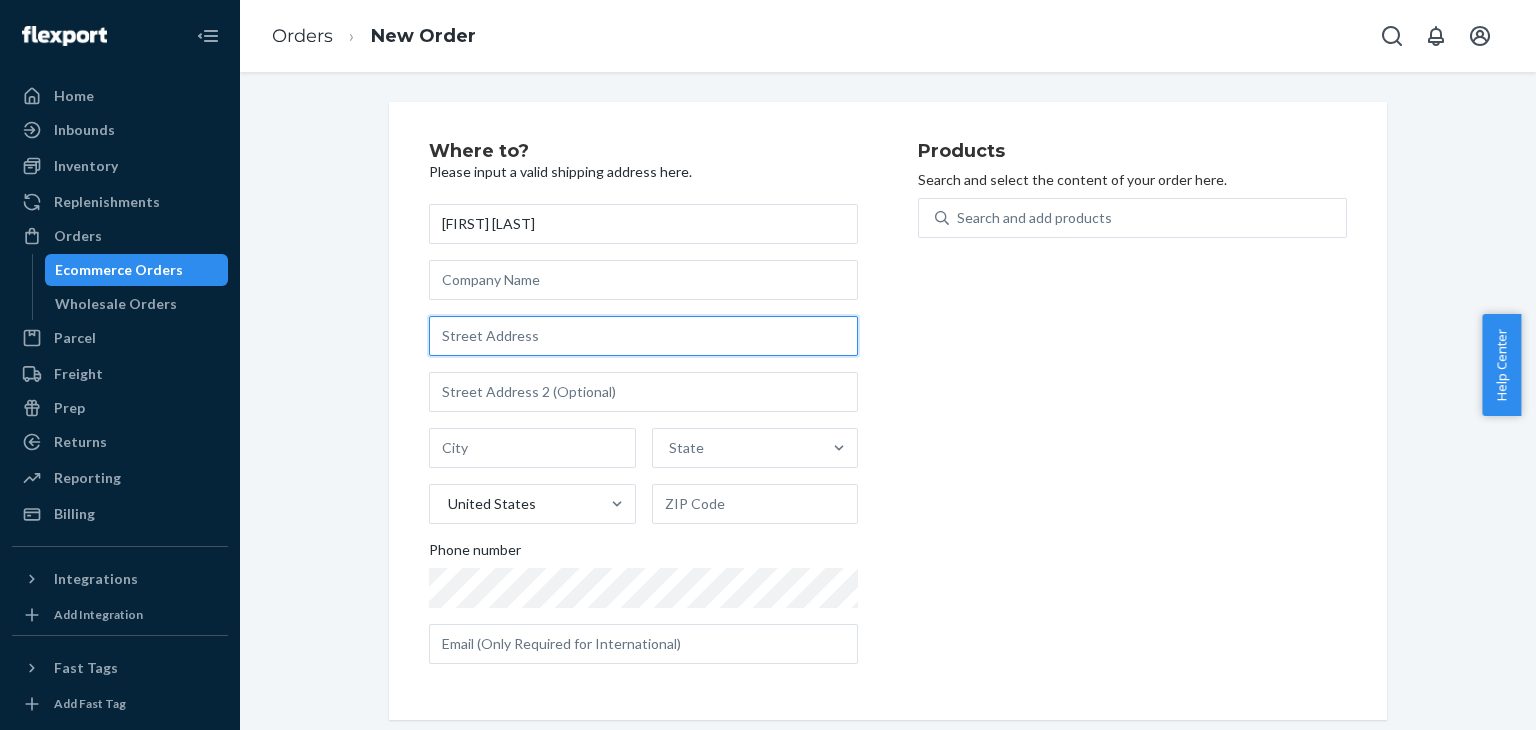 click at bounding box center (643, 336) 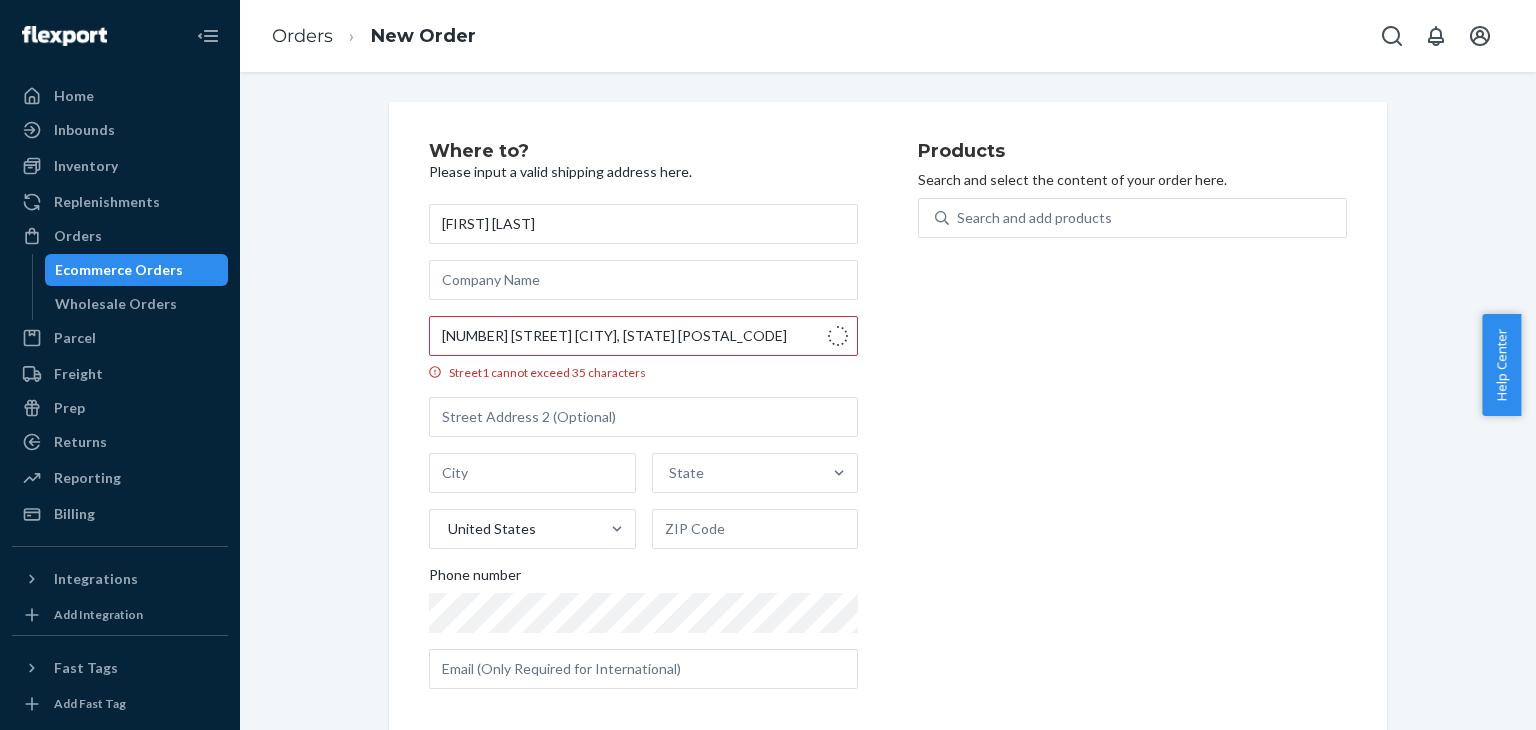 type on "314 Vanderbilt St" 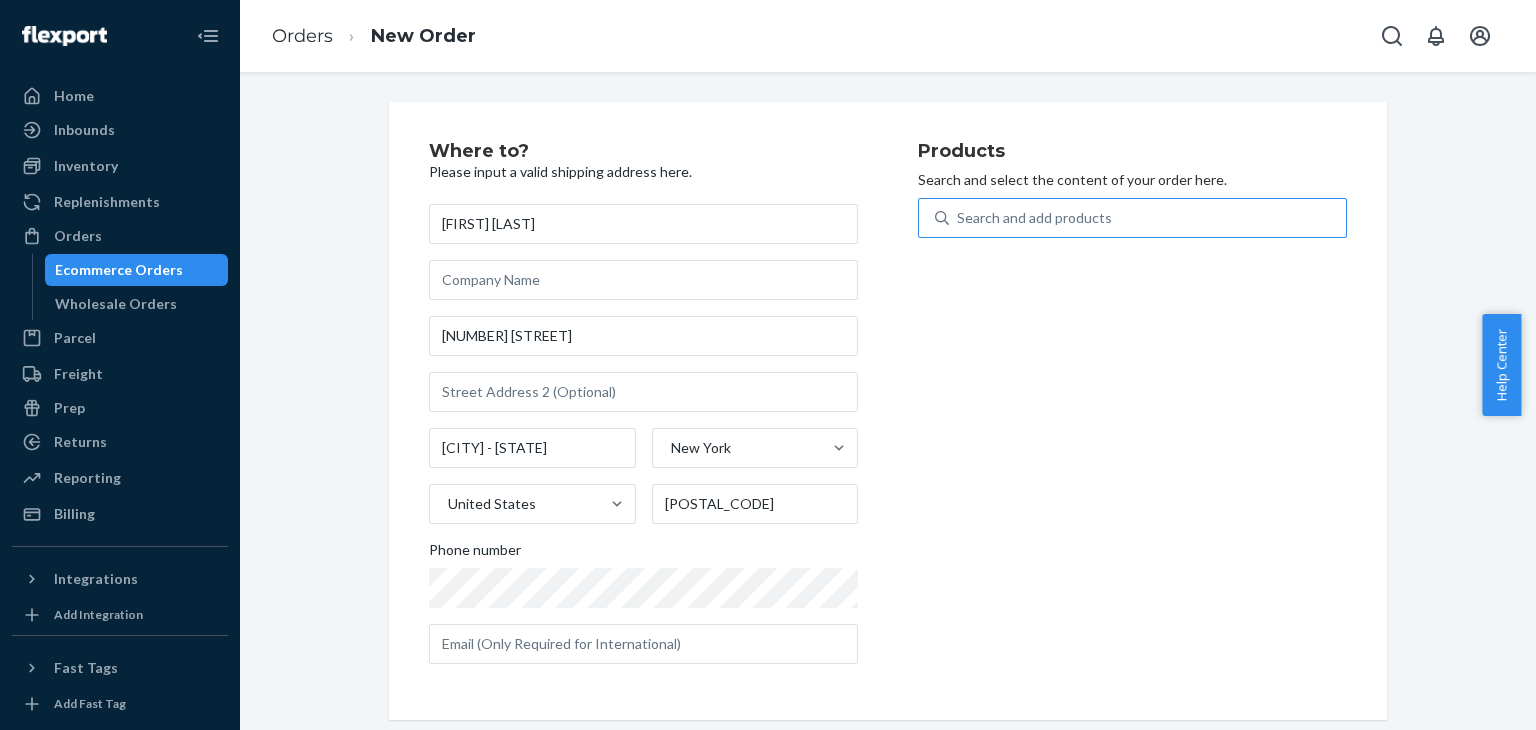 click on "Search and add products" at bounding box center [1034, 218] 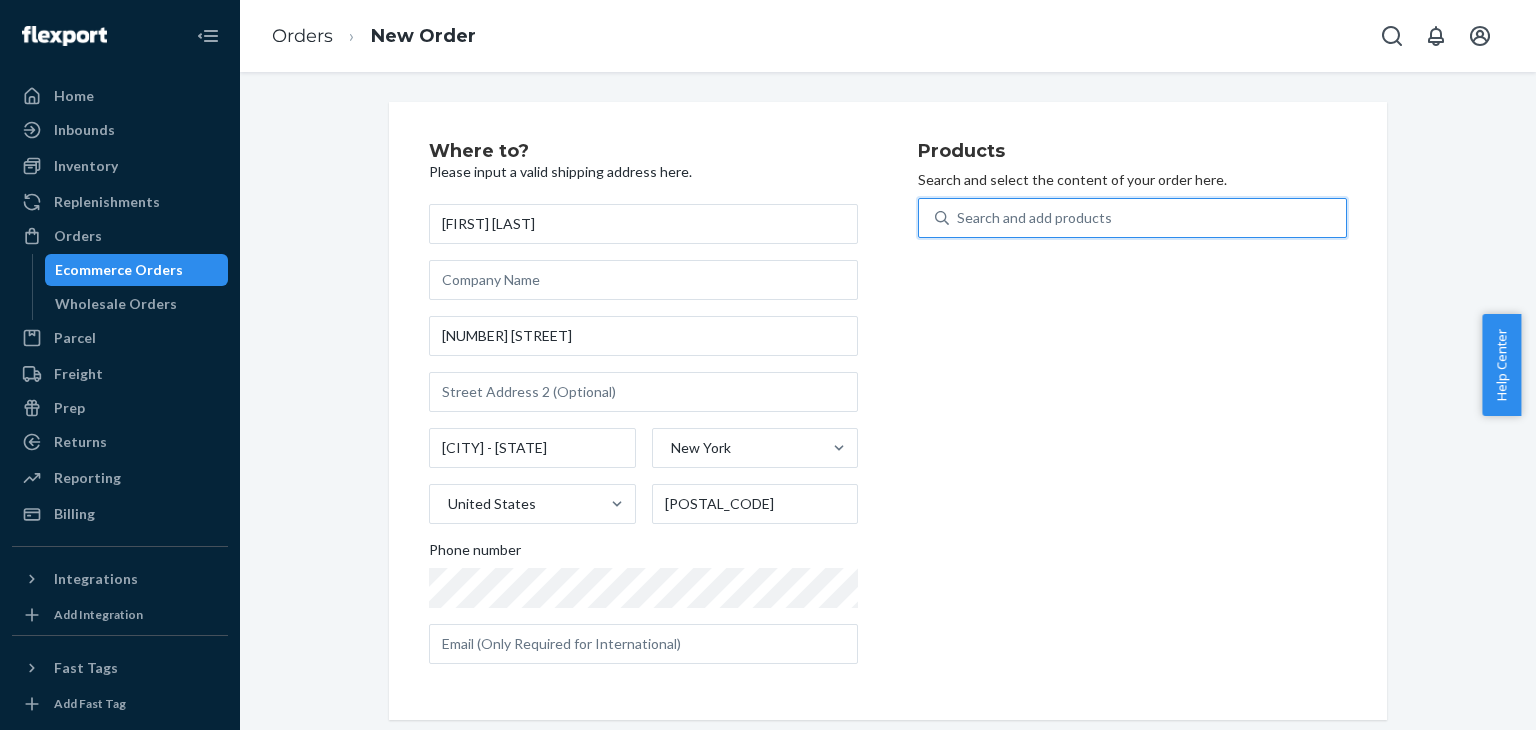 type on "4" 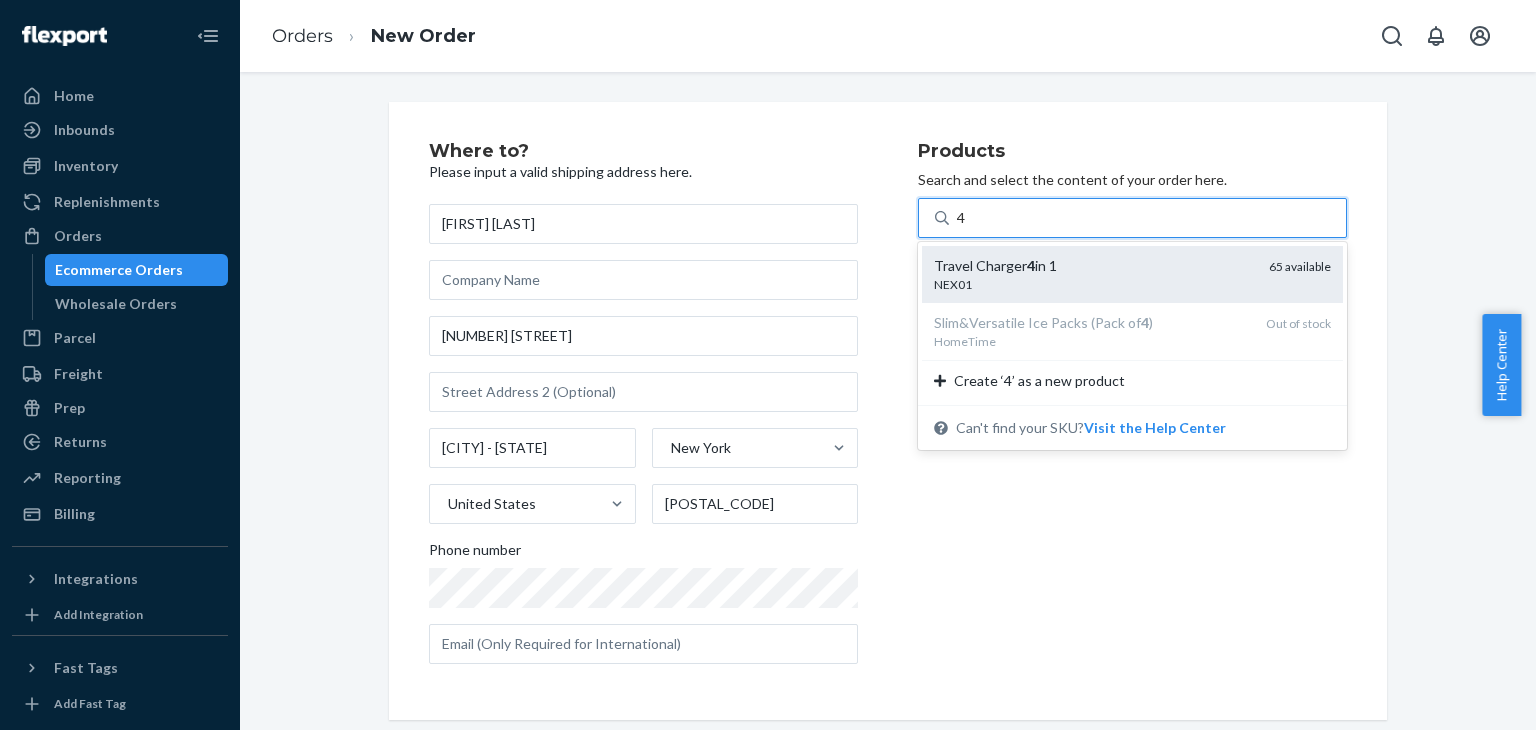 click on "Travel Charger  4  in 1" at bounding box center (1093, 266) 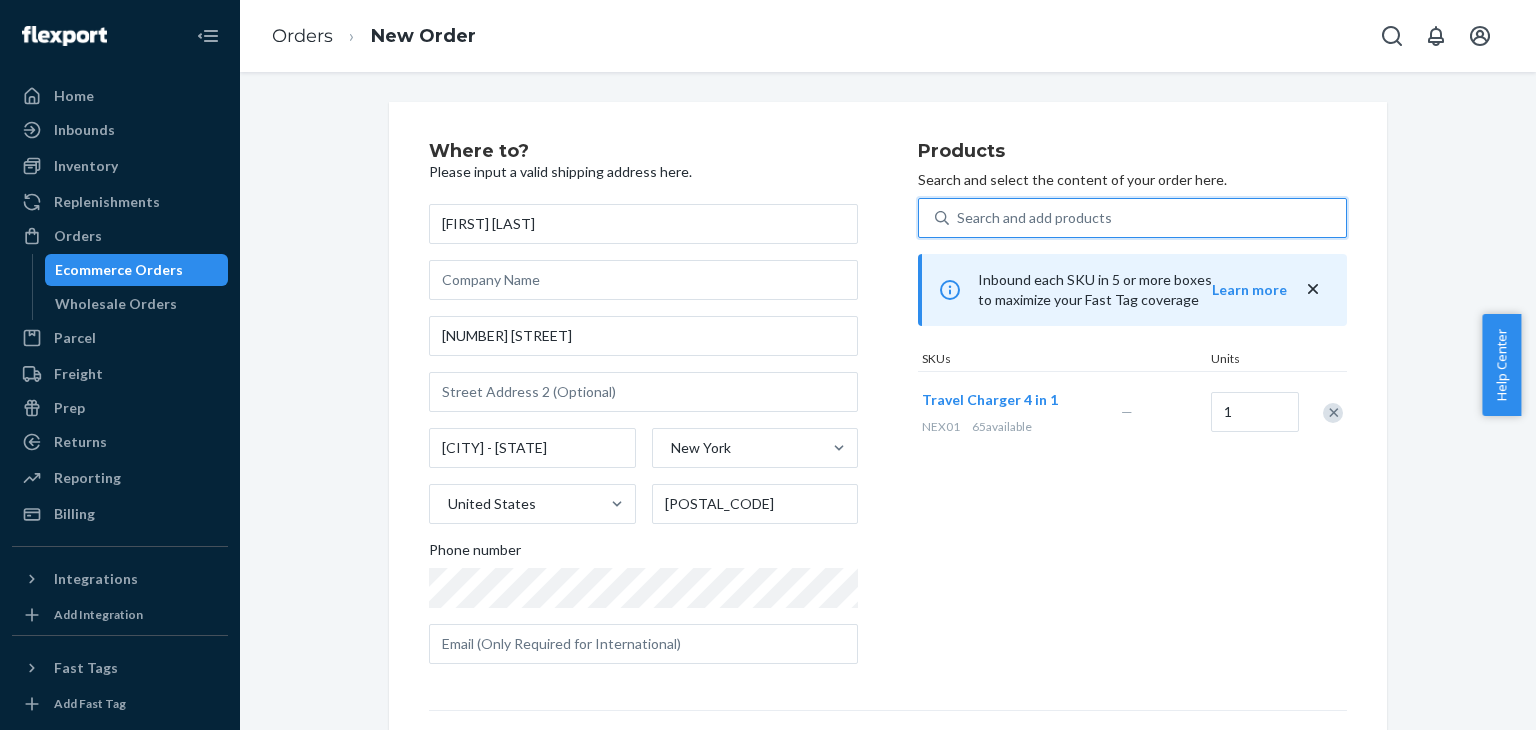 click on "Products Search and select the content of your order here.       0 results available. Select is focused ,type to refine list, press Down to open the menu,  Search and add products Inbound each SKU in 5 or more boxes to maximize your Fast Tag coverage Learn more SKUs Units Travel Charger 4 in 1 NEX01 65  available — 1" at bounding box center [1132, 411] 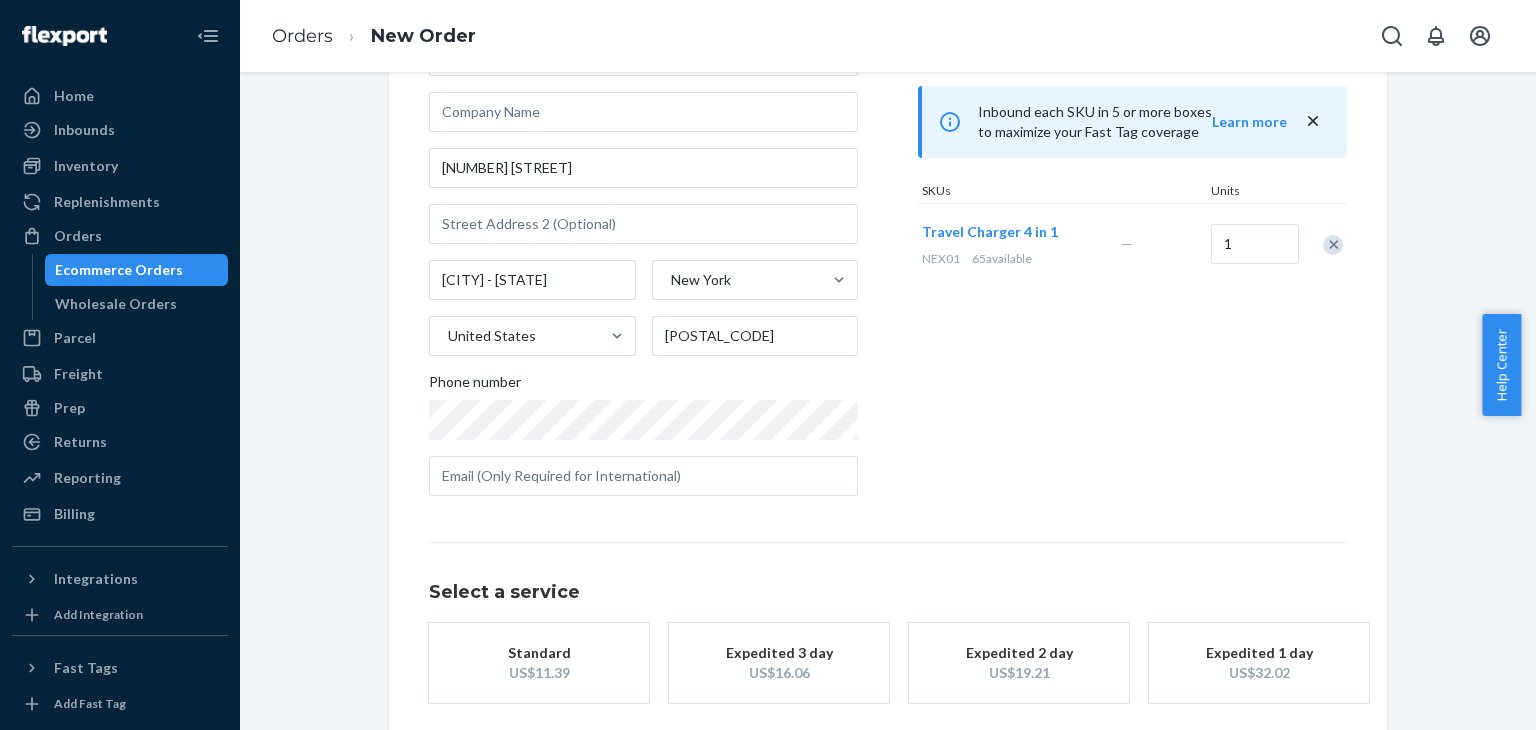 scroll, scrollTop: 200, scrollLeft: 0, axis: vertical 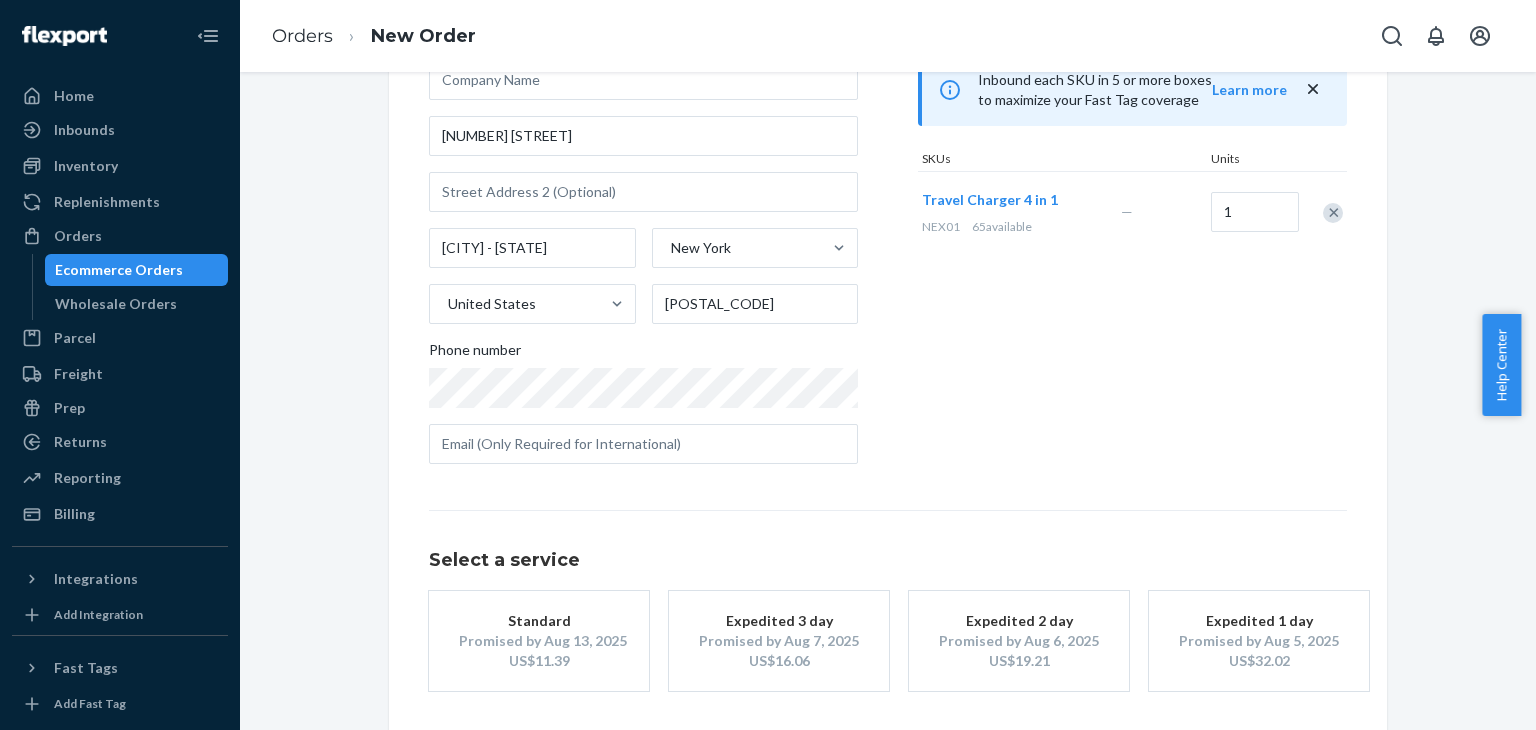 click on "US$19.21" at bounding box center [1019, 661] 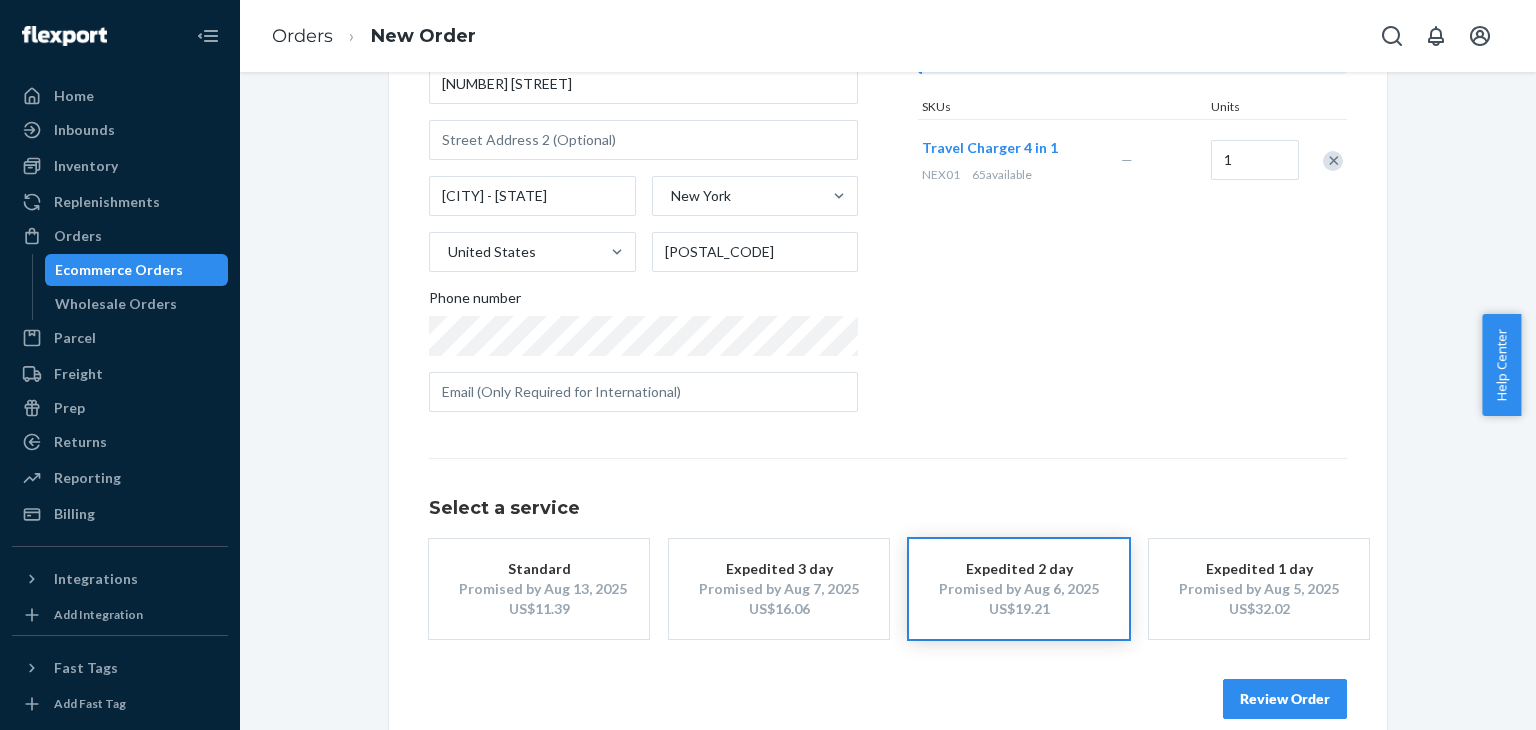scroll, scrollTop: 280, scrollLeft: 0, axis: vertical 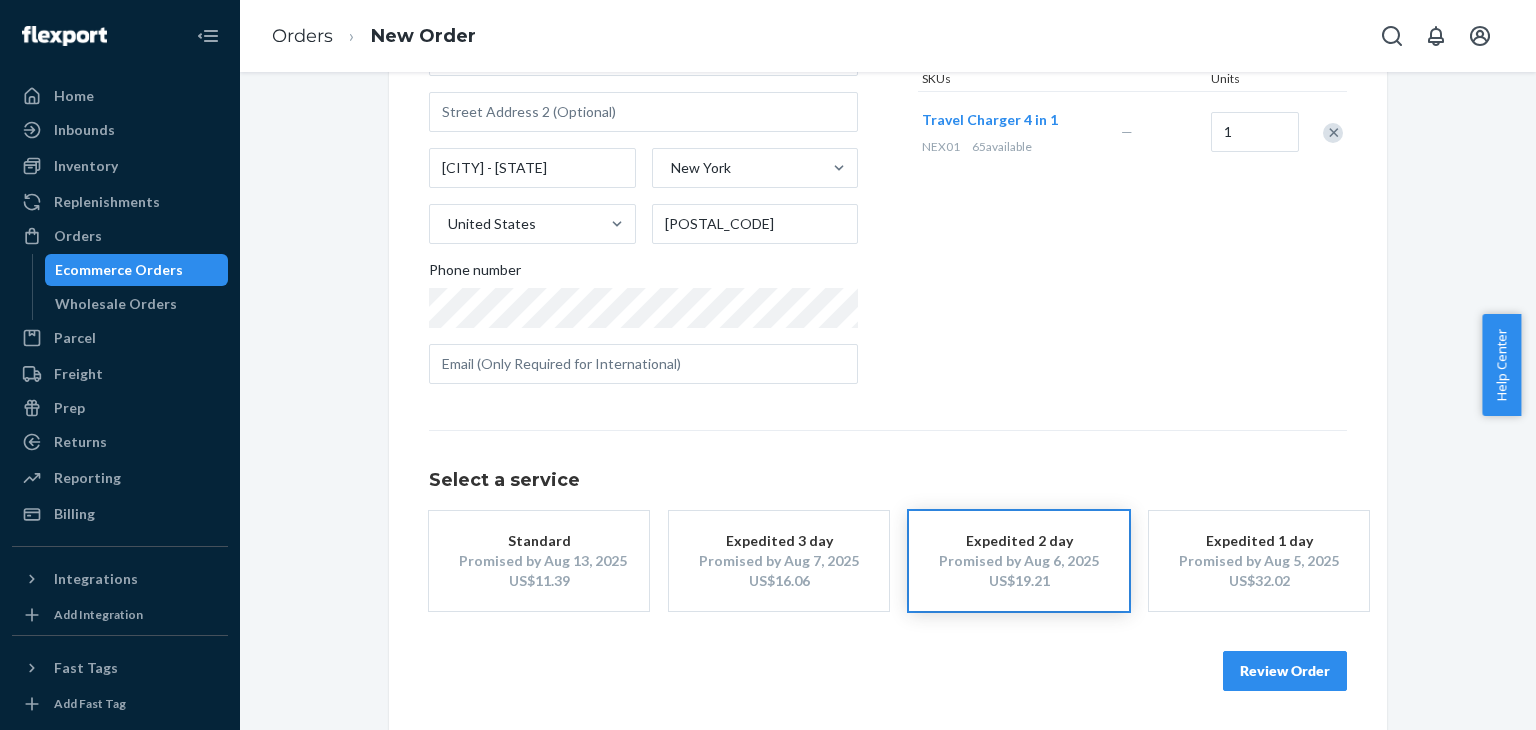 click on "Review Order" at bounding box center (1285, 671) 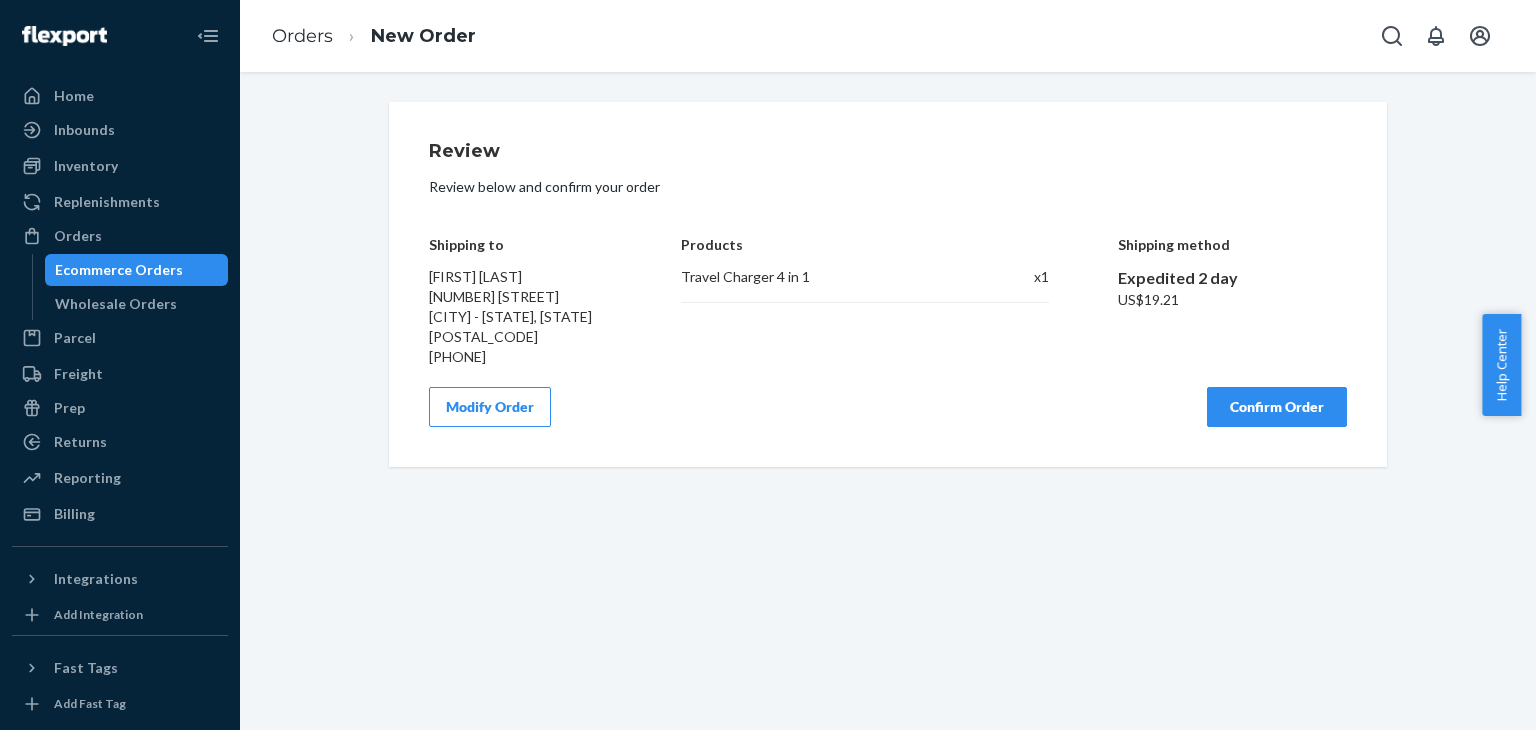 click on "Confirm Order" at bounding box center (1277, 407) 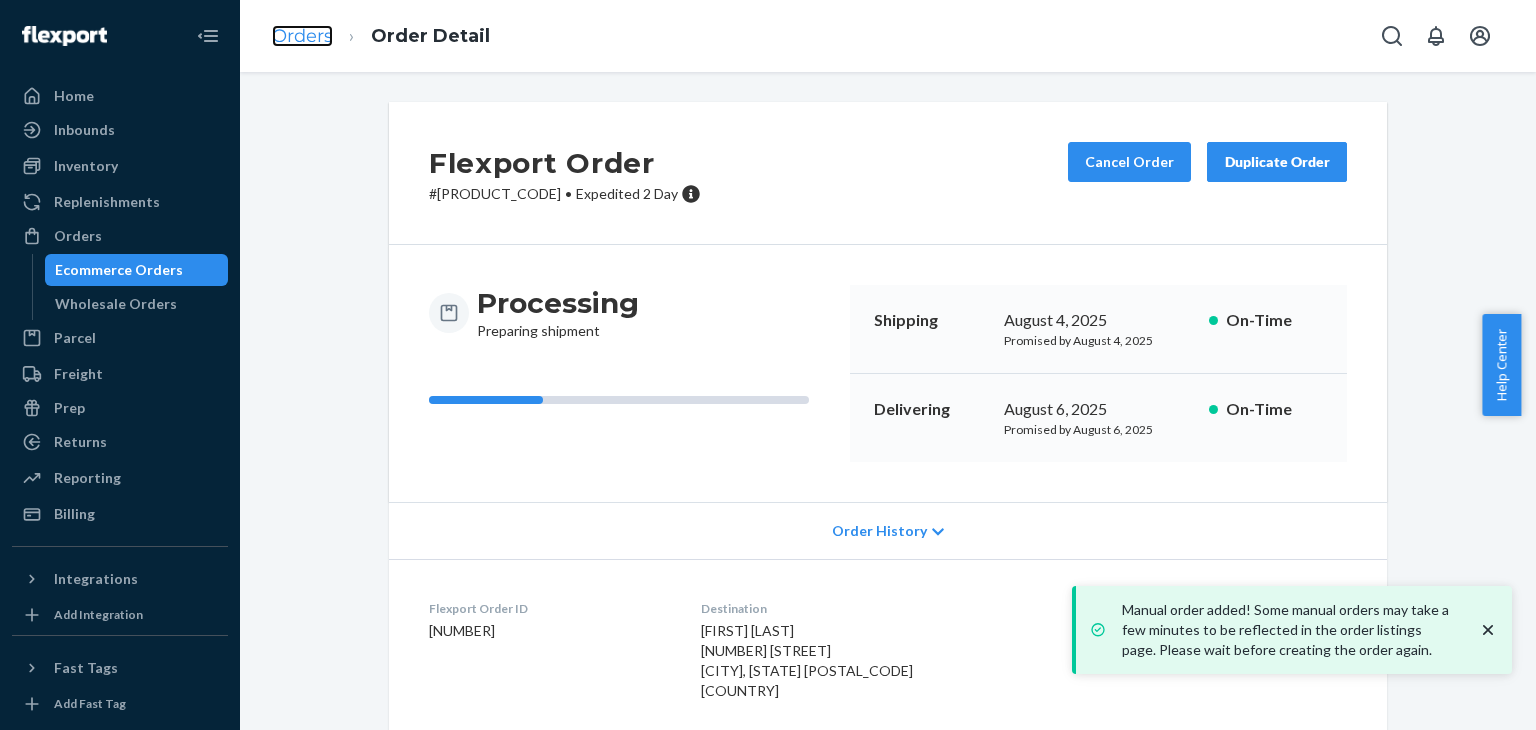 click on "Orders" at bounding box center (302, 36) 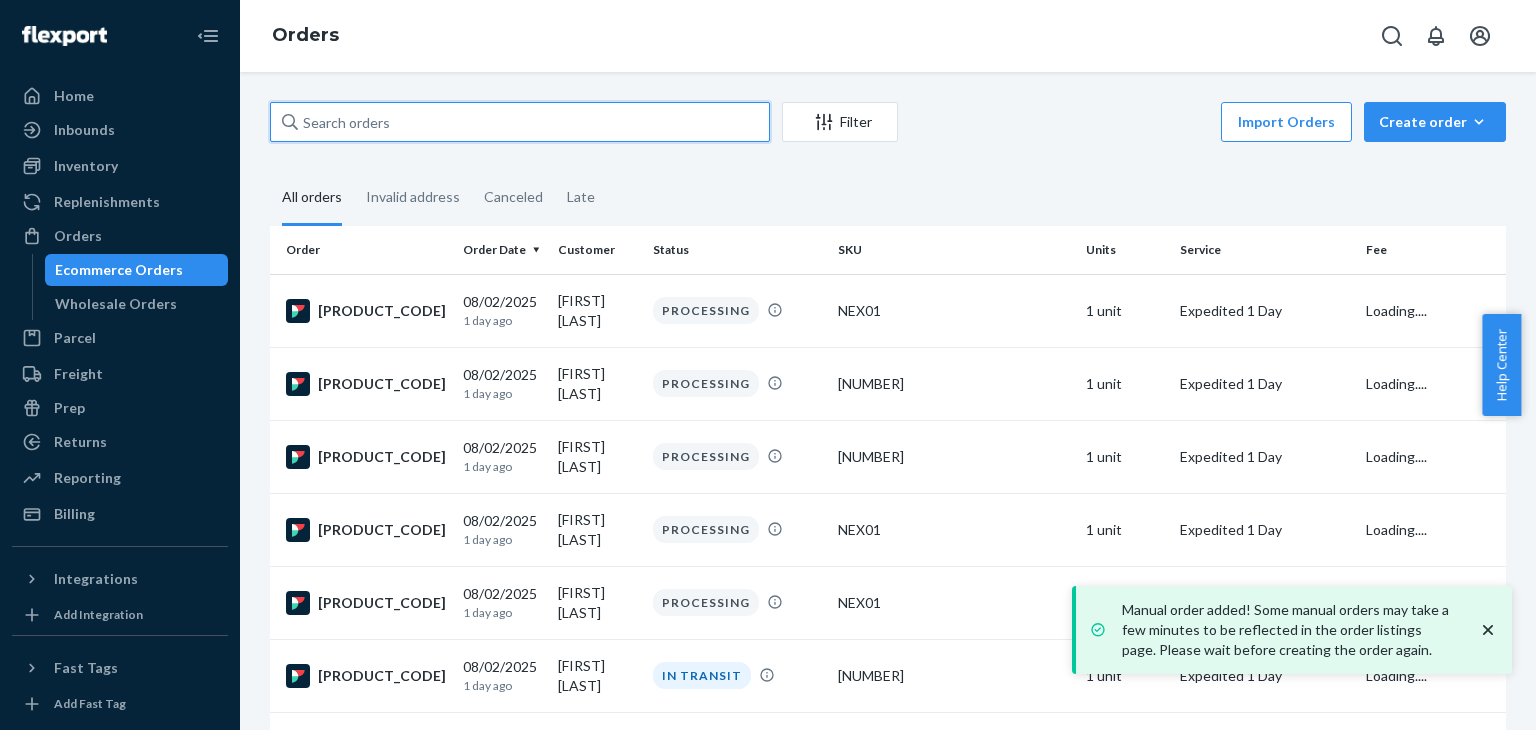click at bounding box center (520, 122) 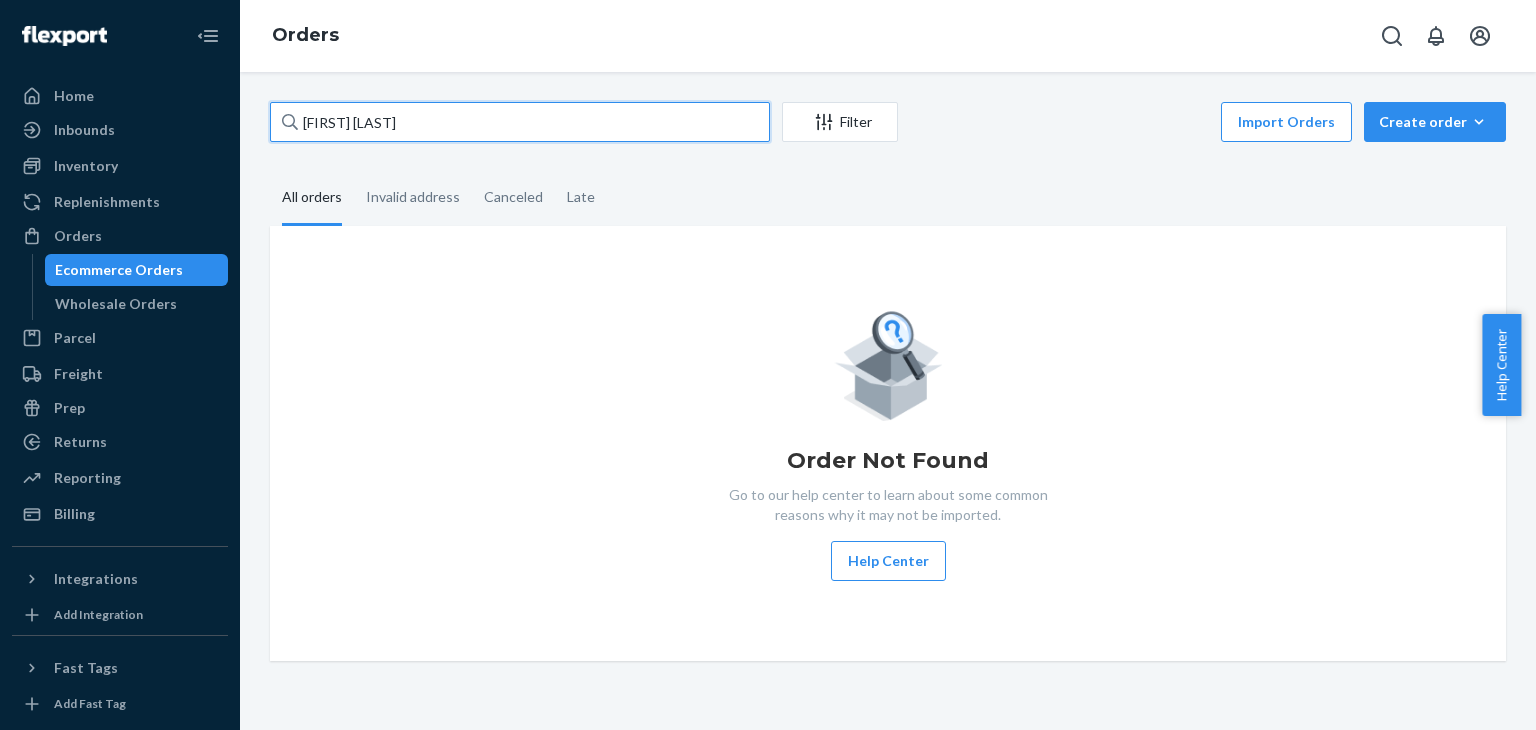 click on "Brittany tennison" at bounding box center (520, 122) 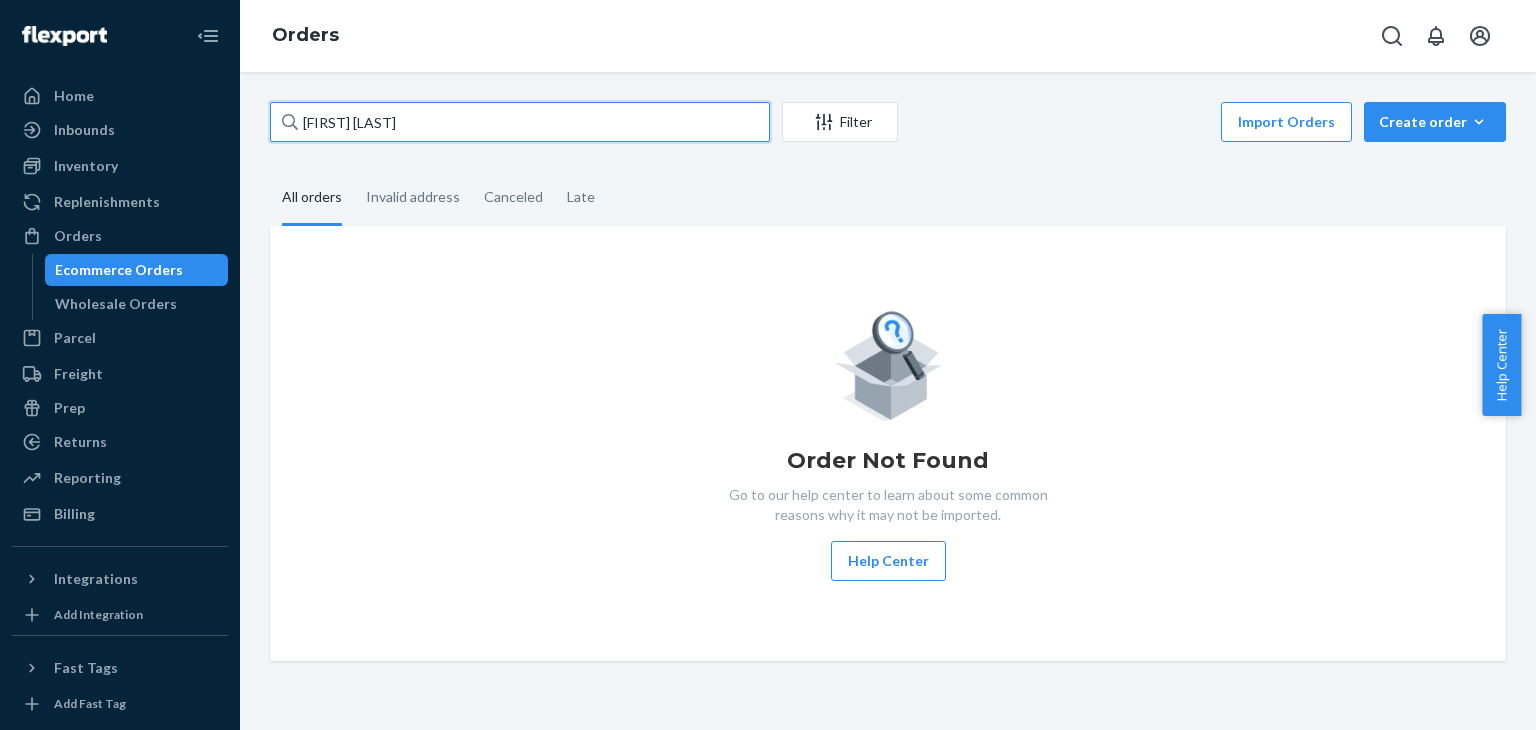 click on "Brittany tennison" at bounding box center [520, 122] 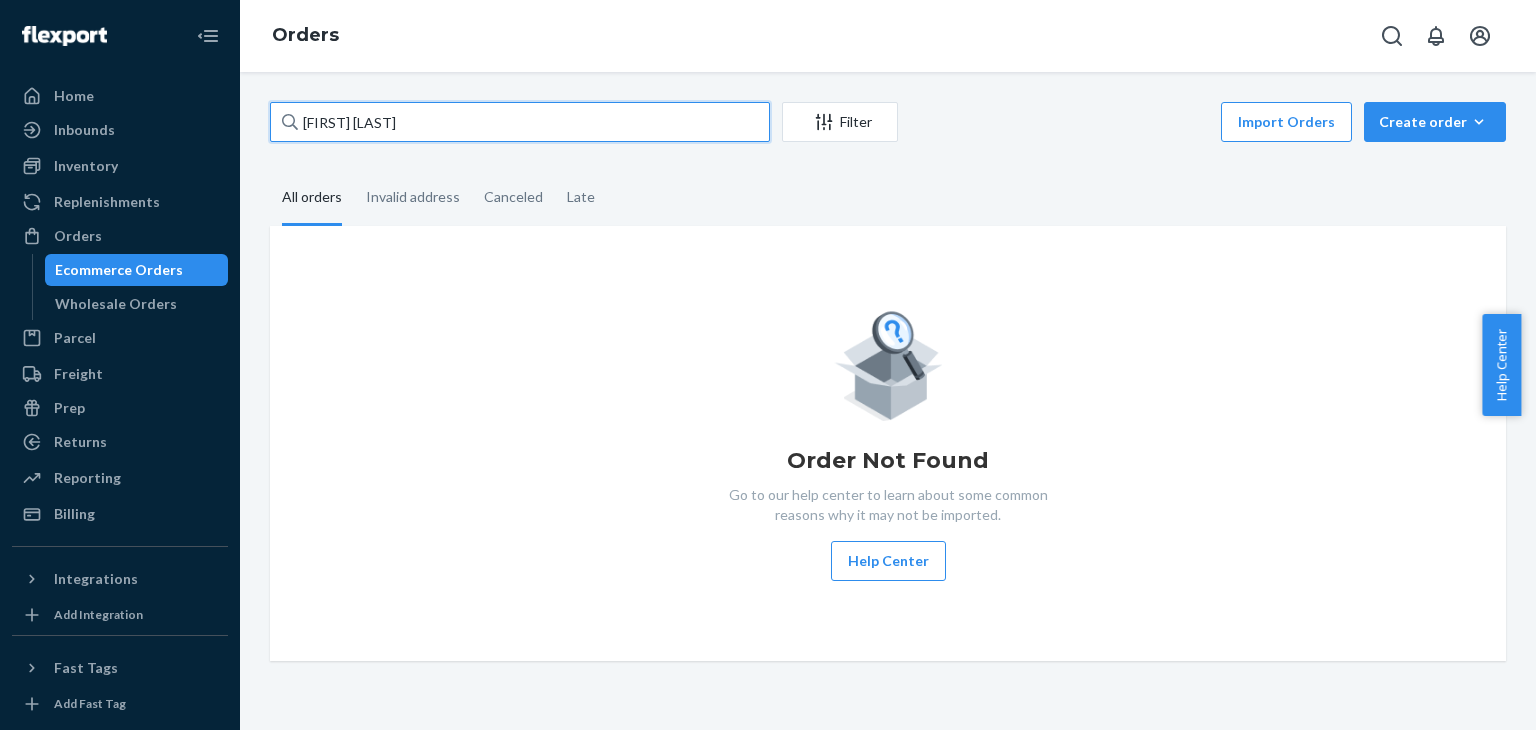 paste on "Tennison -Fraser" 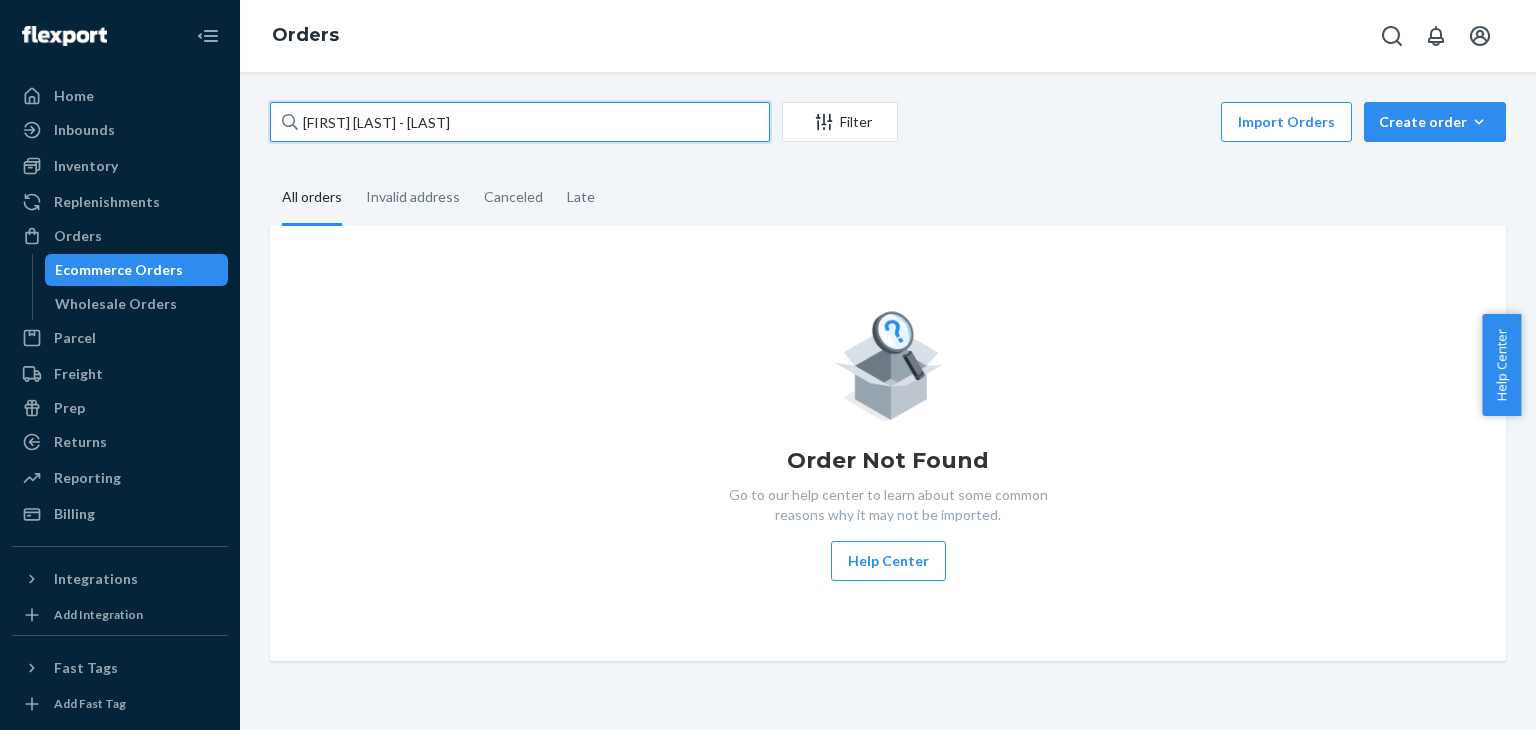 drag, startPoint x: 477, startPoint y: 119, endPoint x: 416, endPoint y: 142, distance: 65.192024 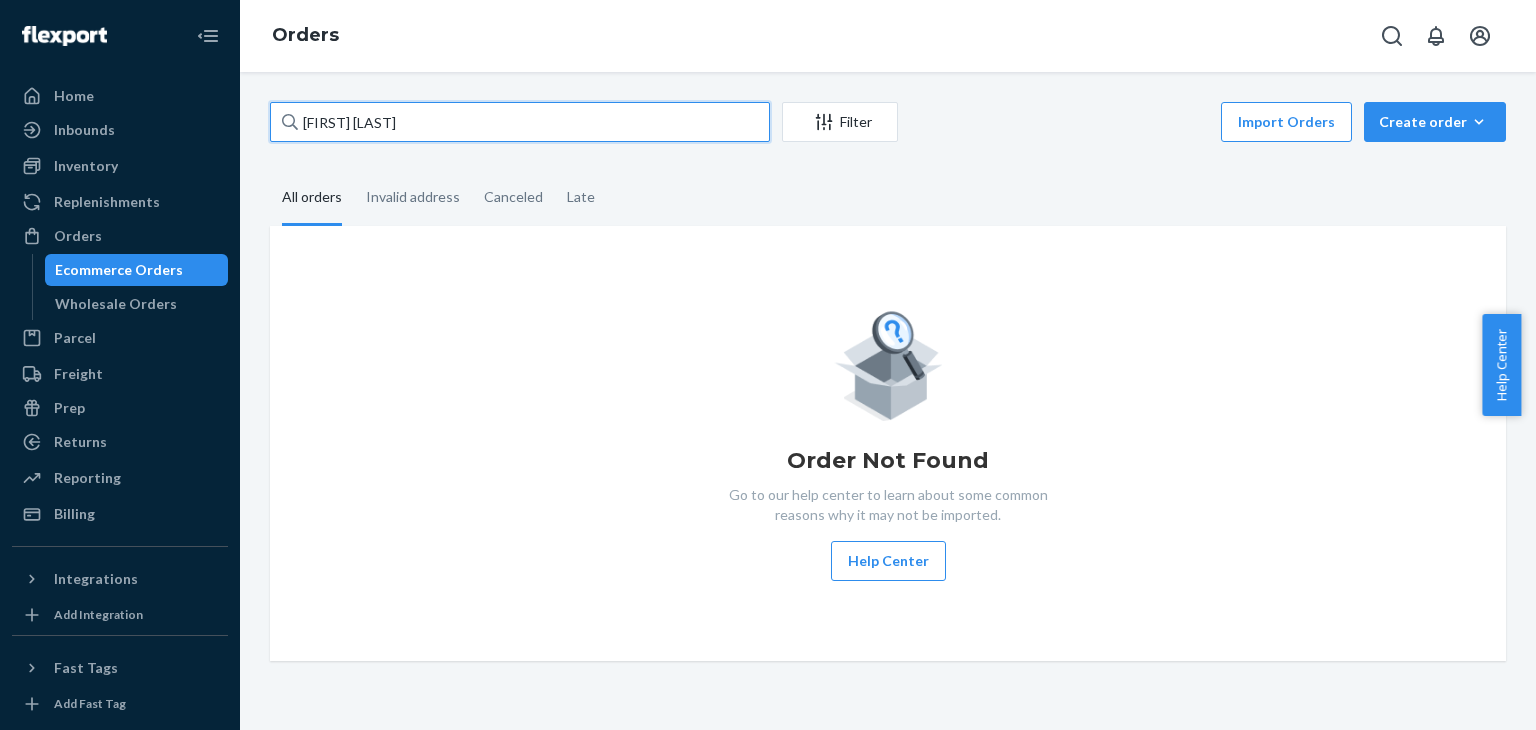 click on "[FIRST] [LAST]" at bounding box center (520, 122) 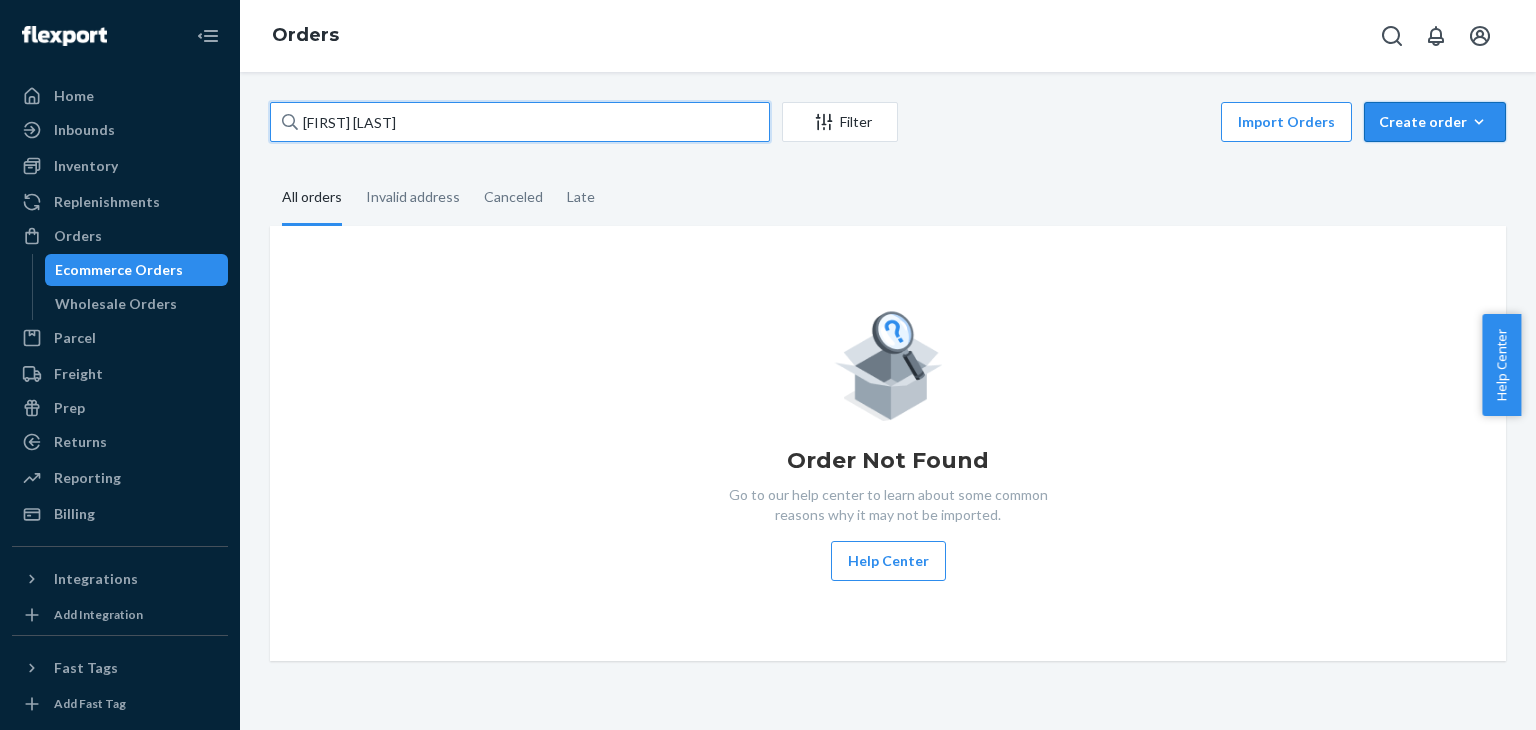 type on "[FIRST] [LAST]" 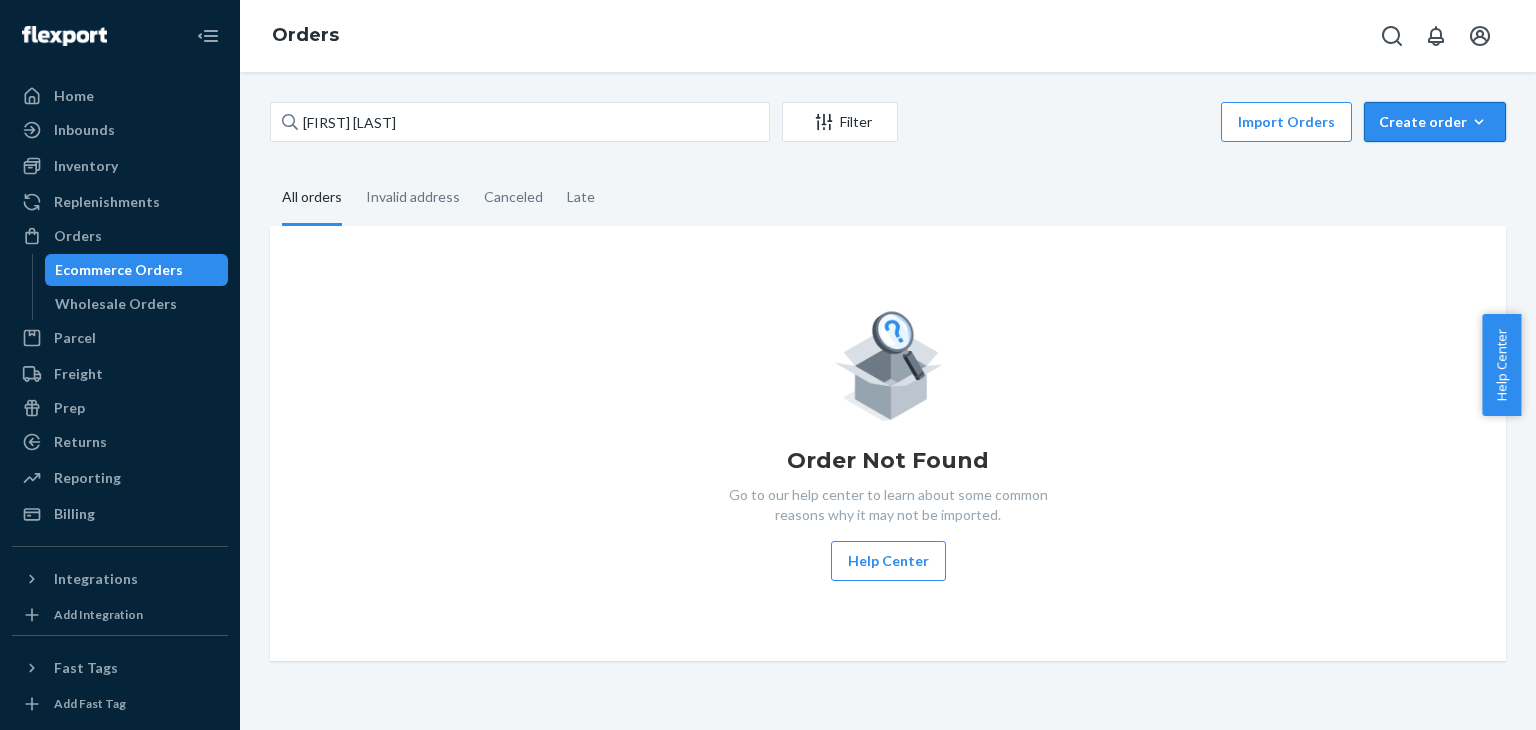 click on "Create order" at bounding box center (1435, 122) 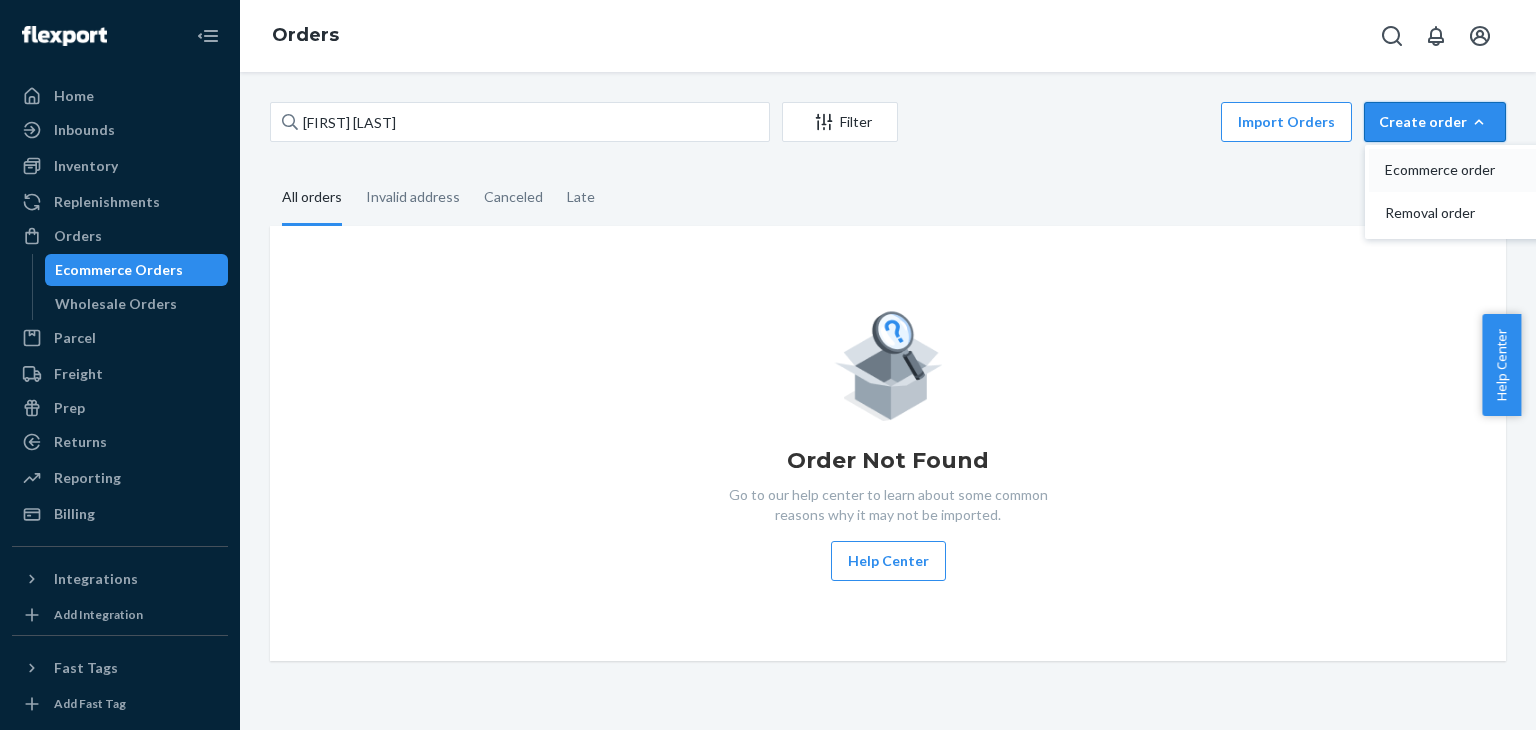 click on "Ecommerce order" at bounding box center (1447, 170) 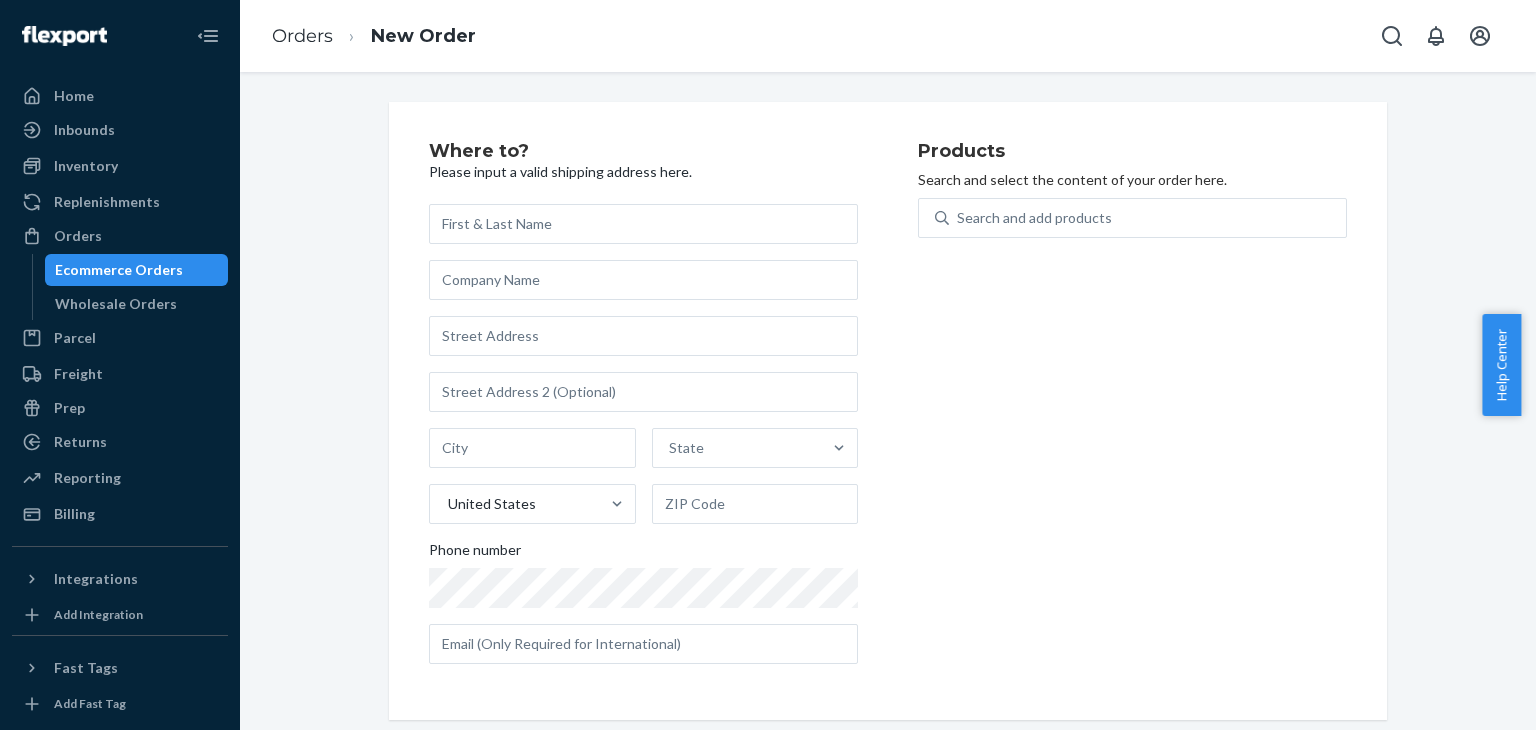 click at bounding box center (643, 224) 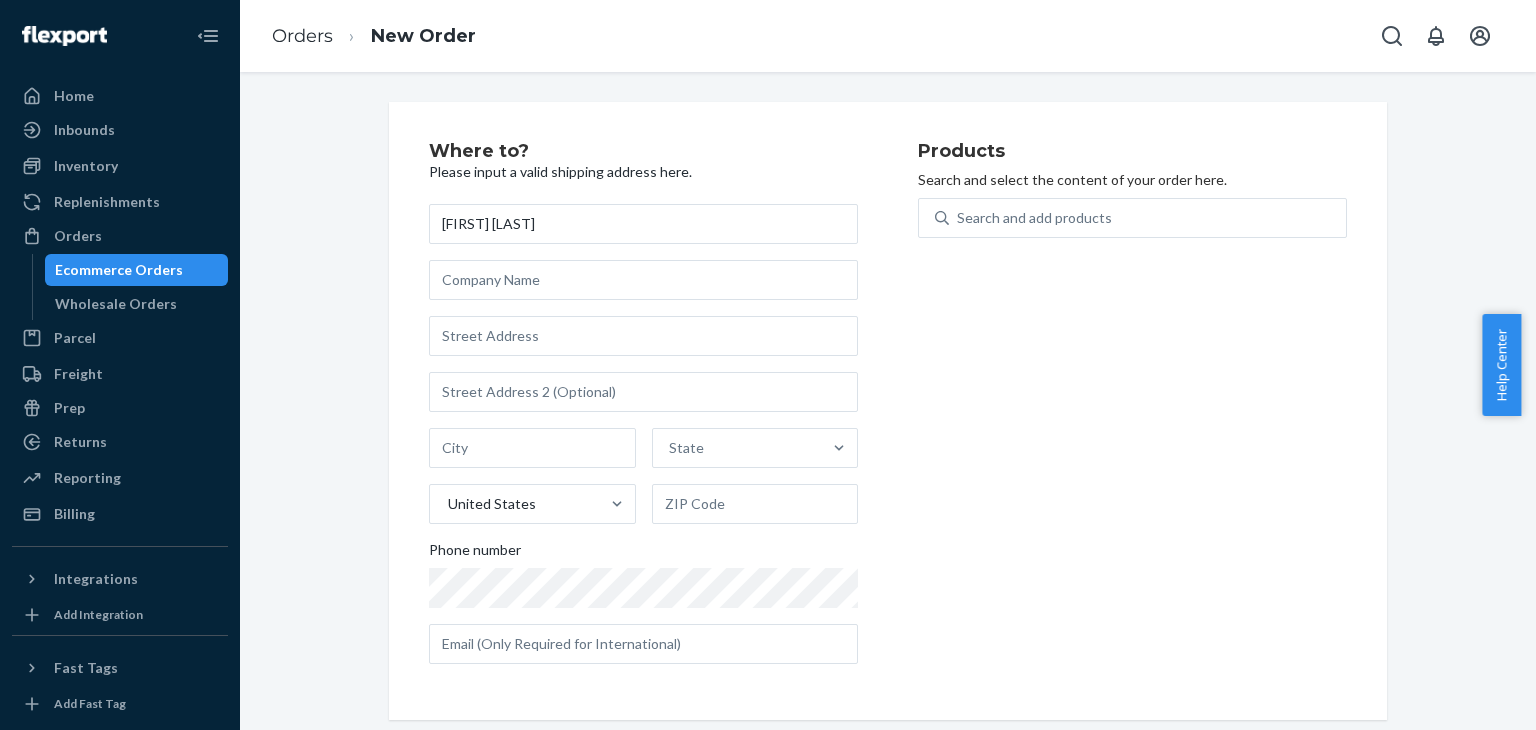 type on "[FIRST] [LAST]" 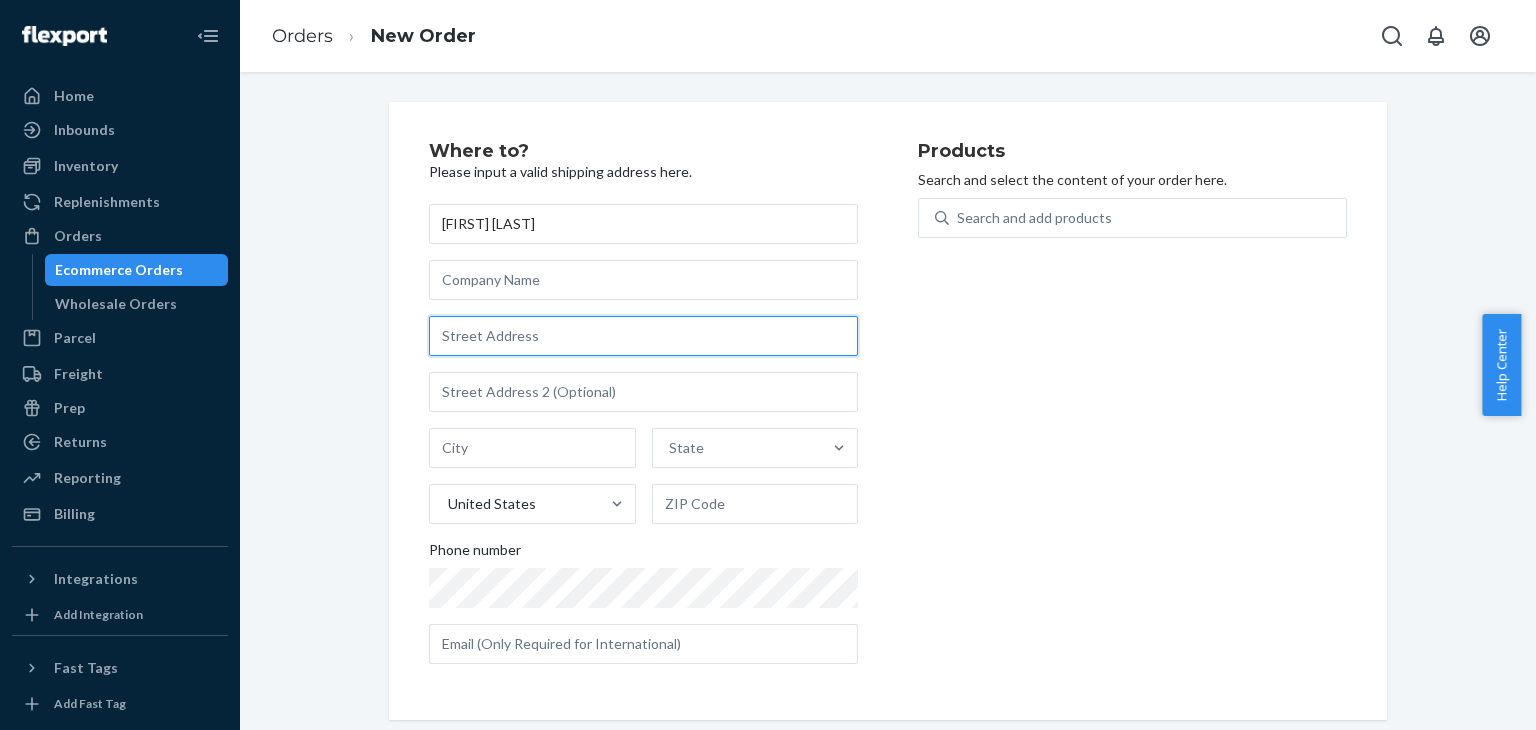click at bounding box center (643, 336) 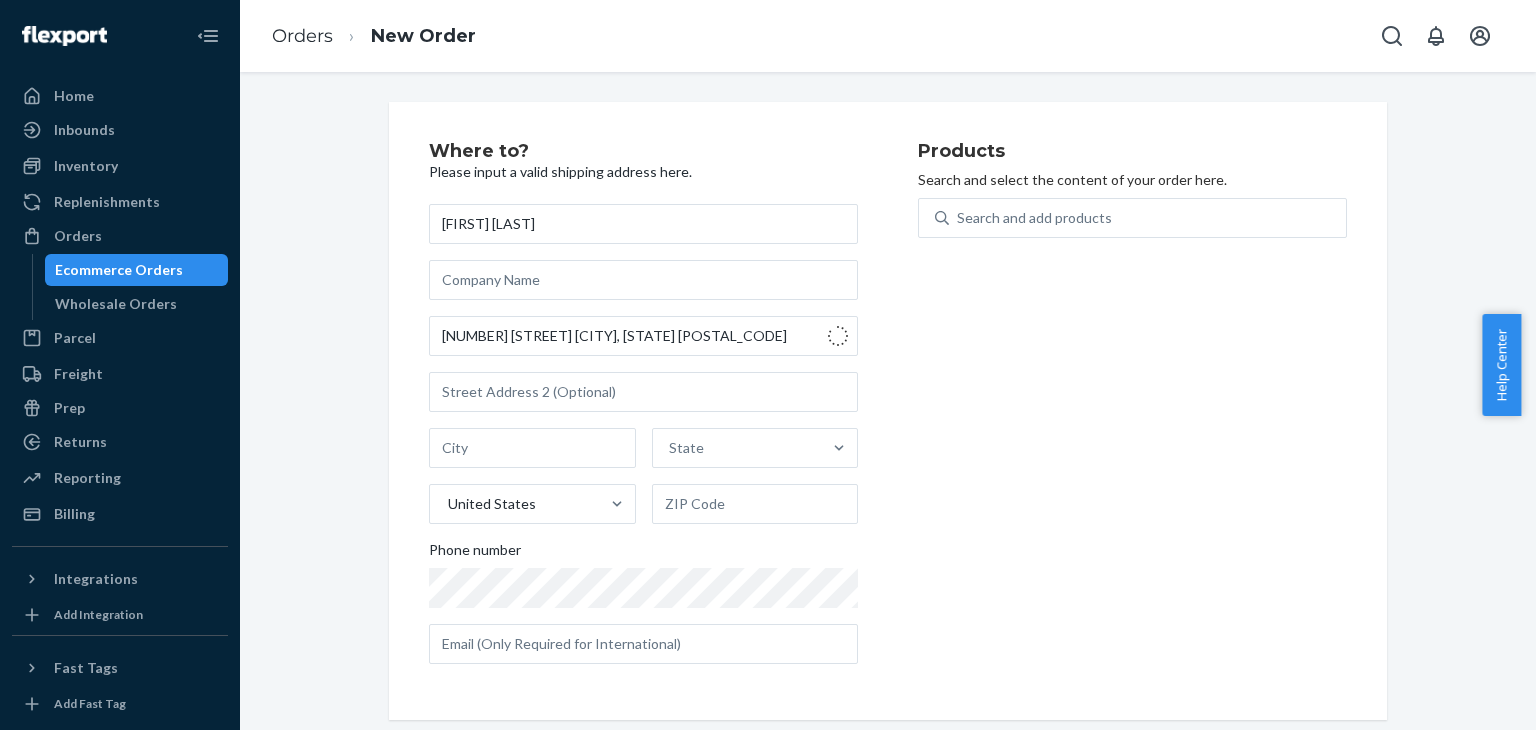 type on "4406 SW Parkway Dr" 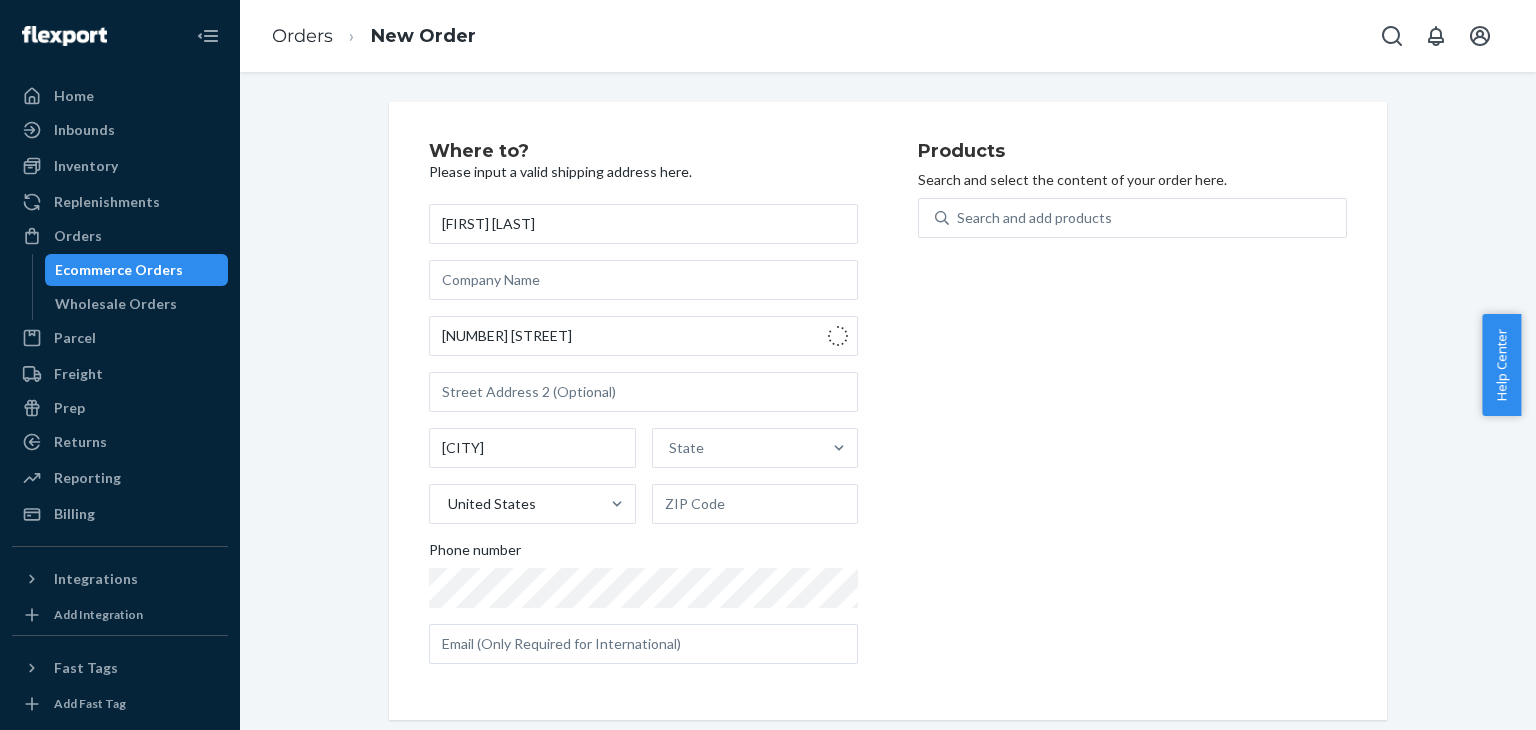 type on "73505" 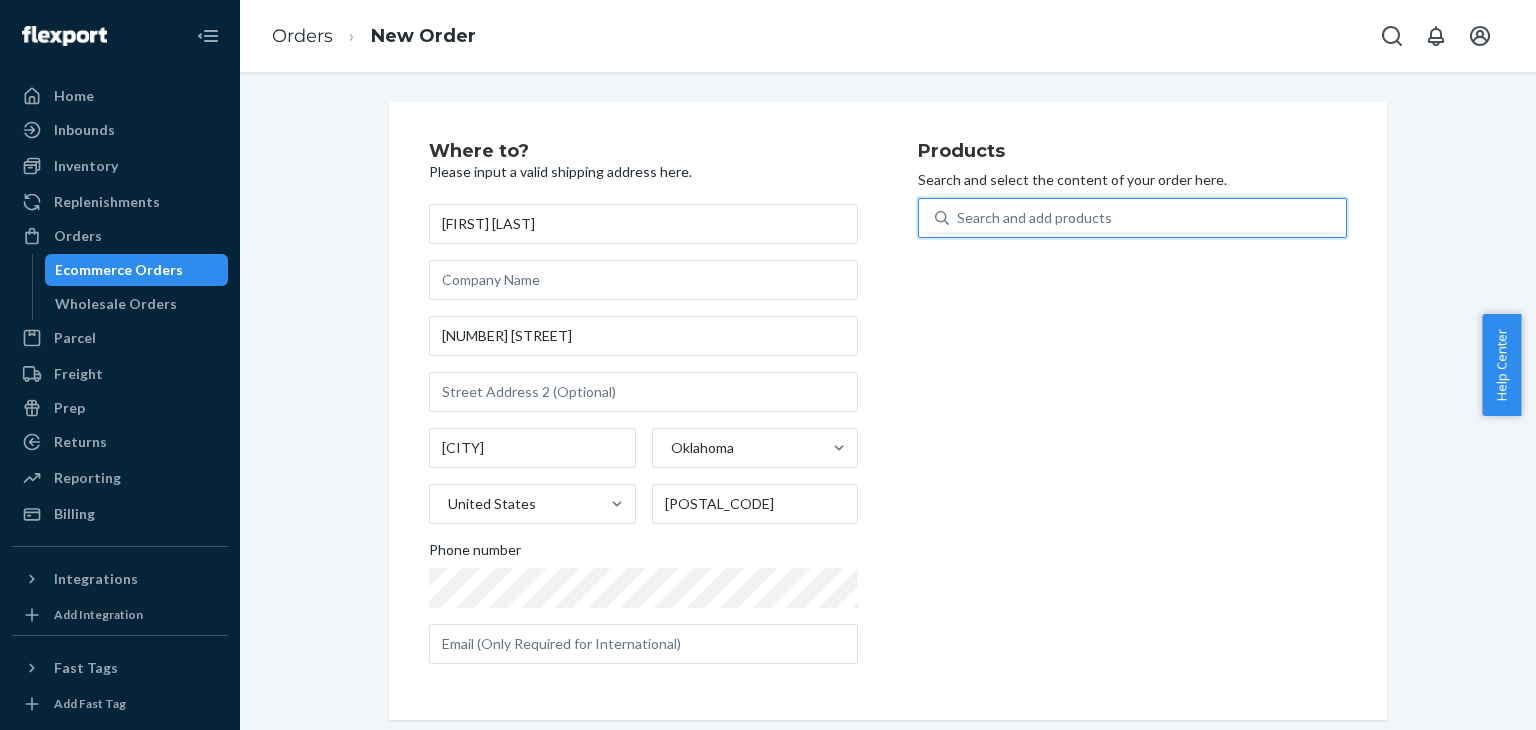 click on "Search and add products" at bounding box center [1034, 218] 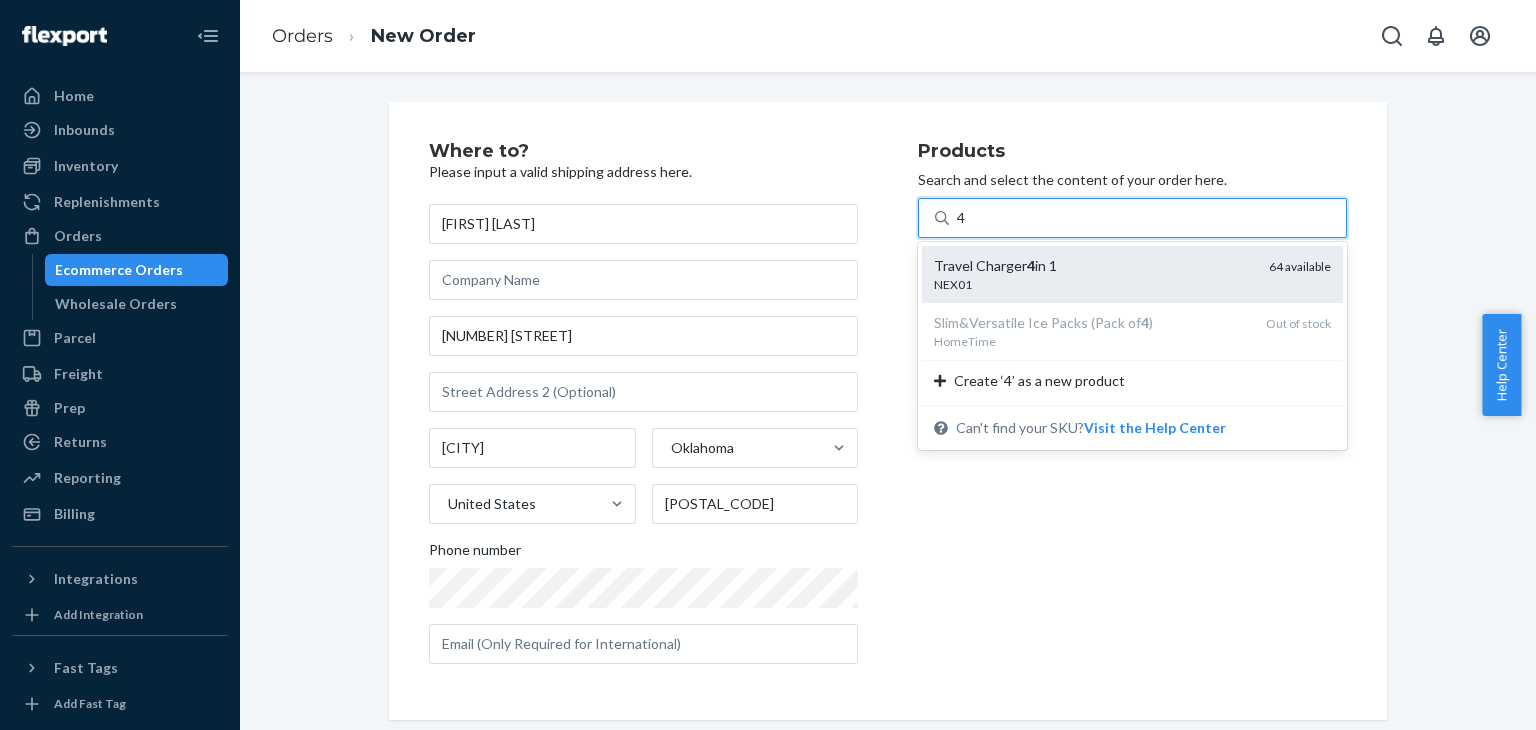 click on "Travel Charger  4  in 1 NEX01 64 available" at bounding box center (1132, 274) 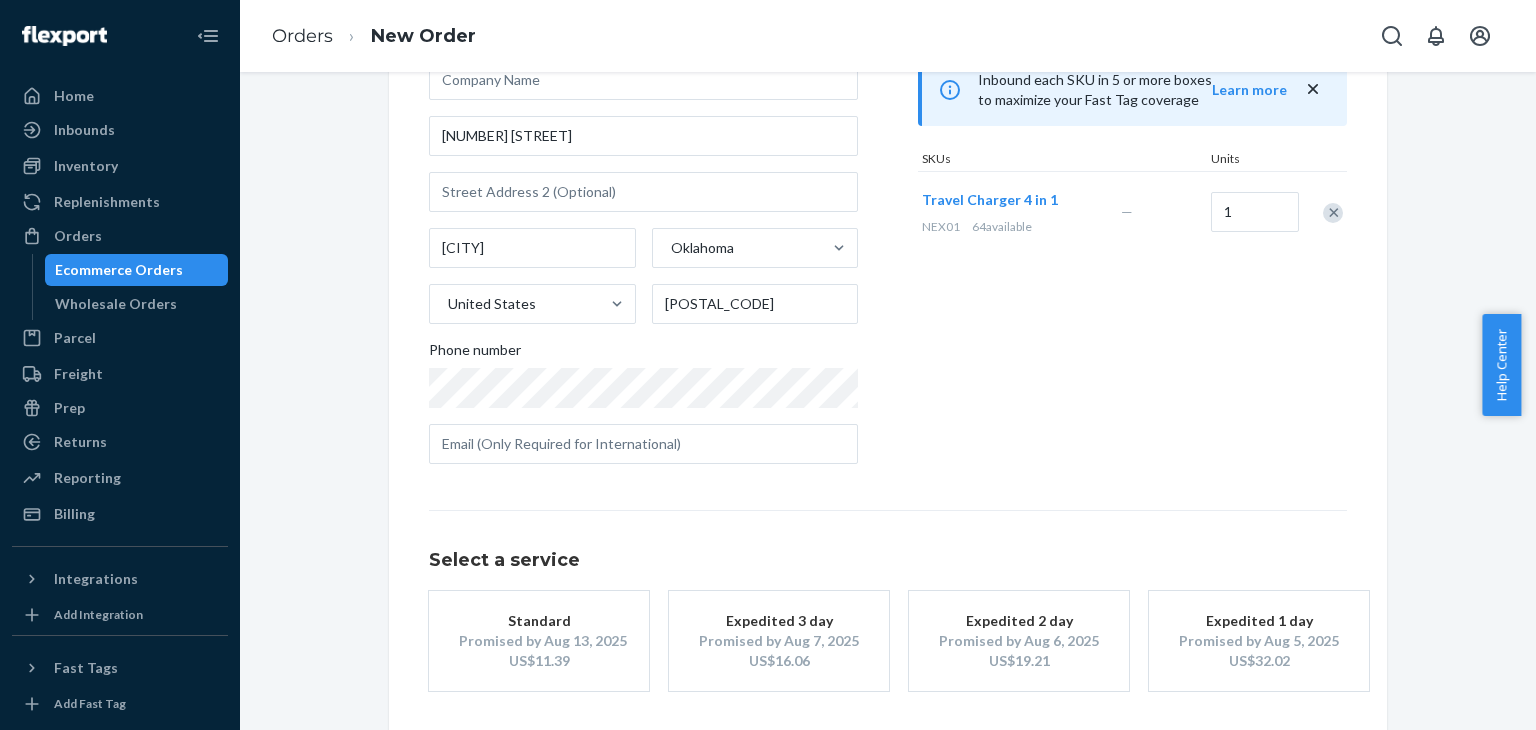 scroll, scrollTop: 280, scrollLeft: 0, axis: vertical 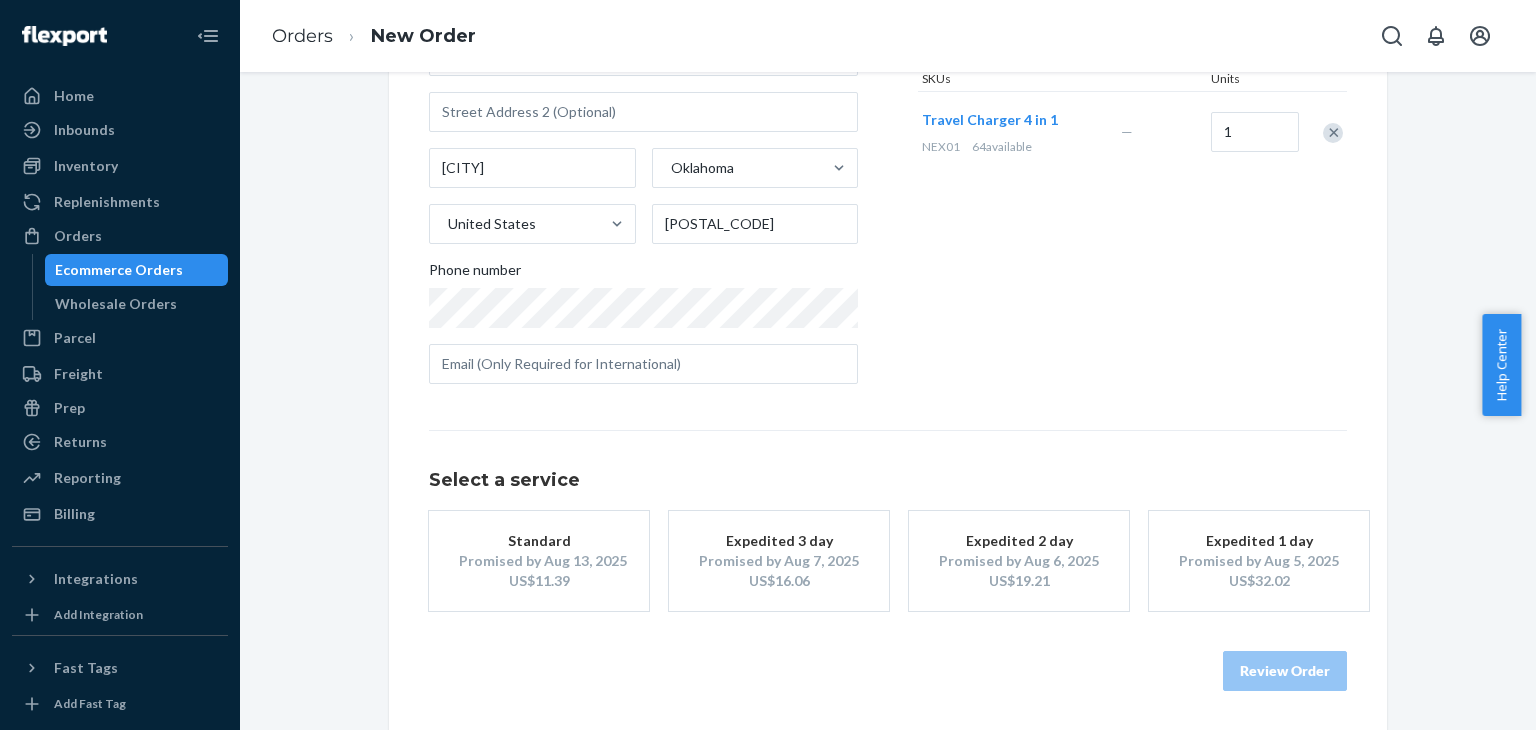 click on "Promised by Aug 6, 2025" at bounding box center [1019, 561] 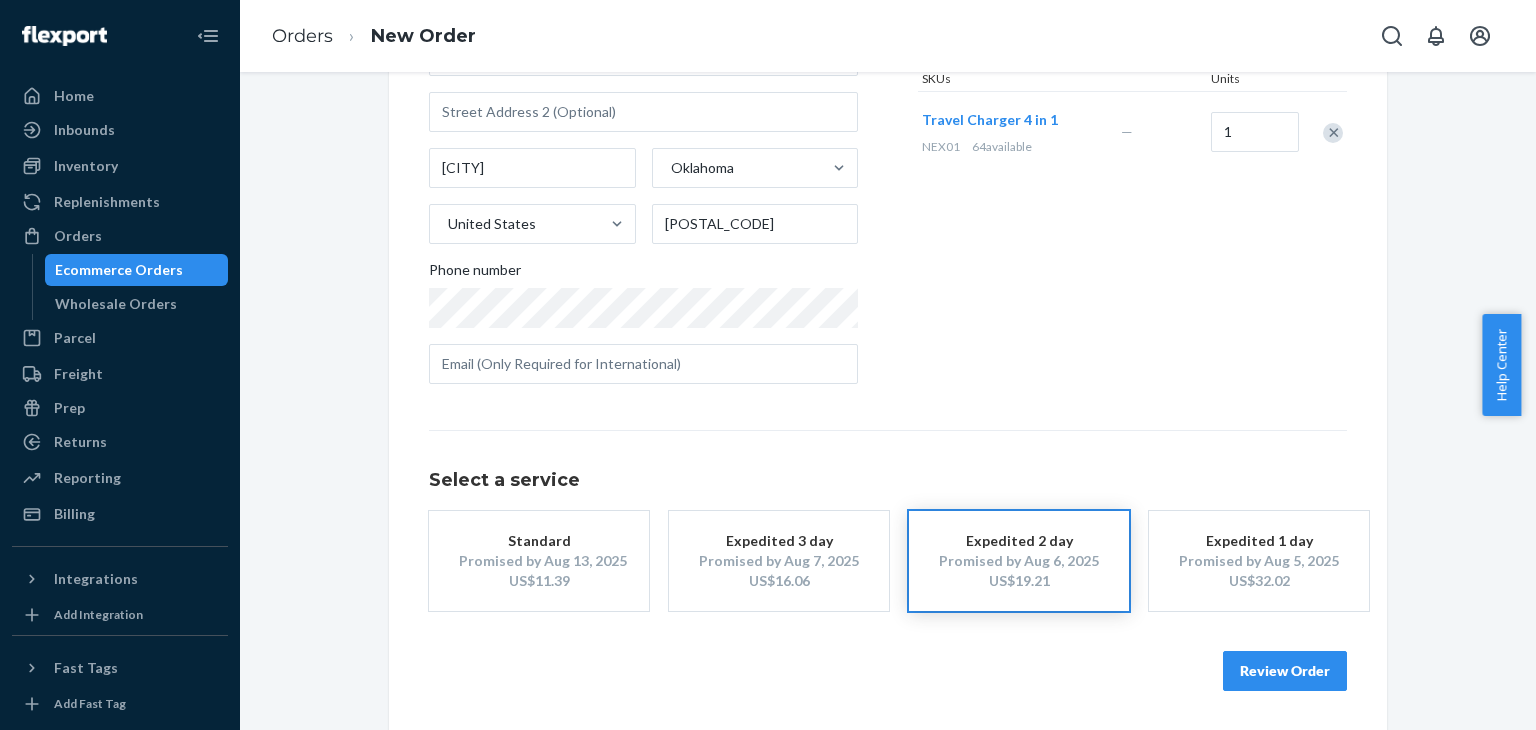 click on "Review Order" at bounding box center (1285, 671) 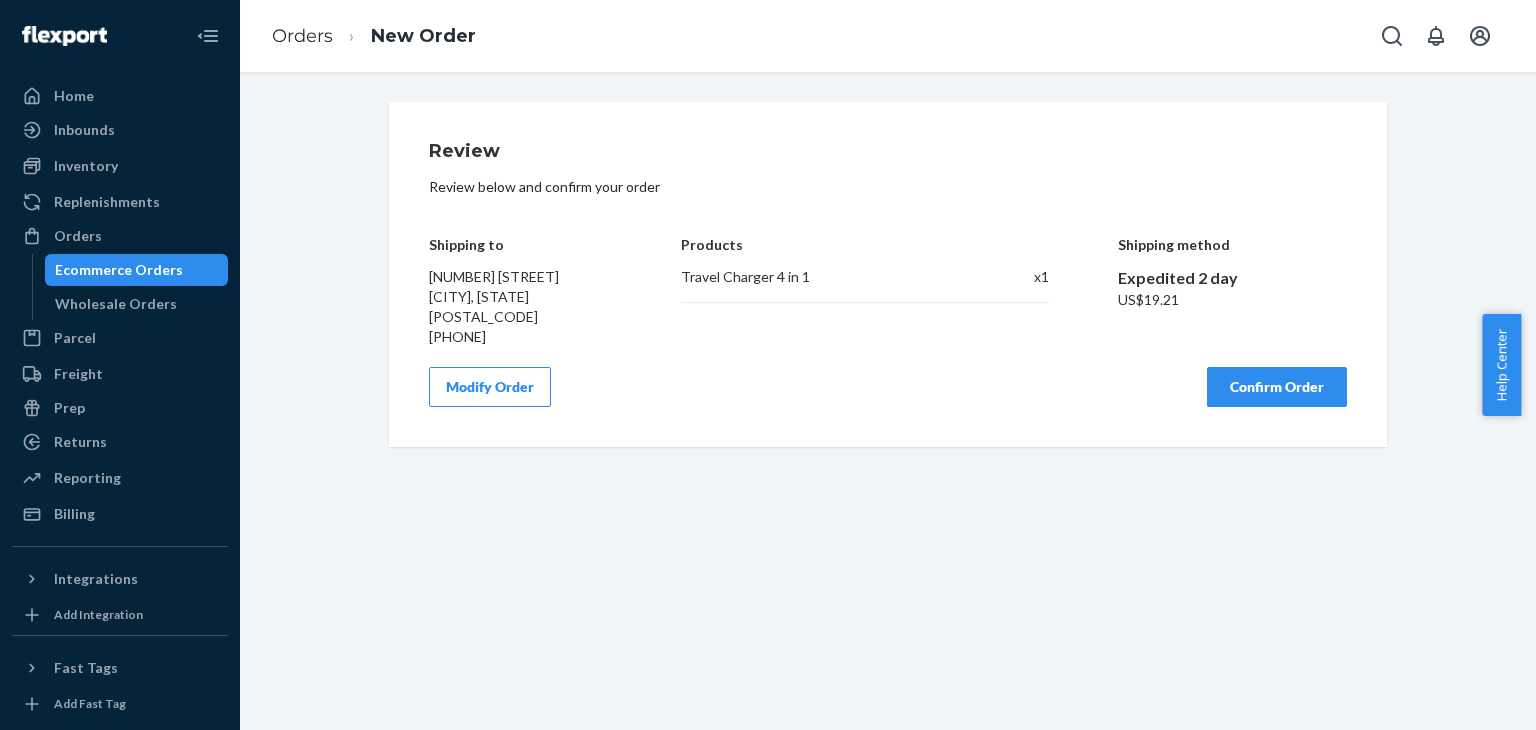 click on "Confirm Order" at bounding box center [1277, 387] 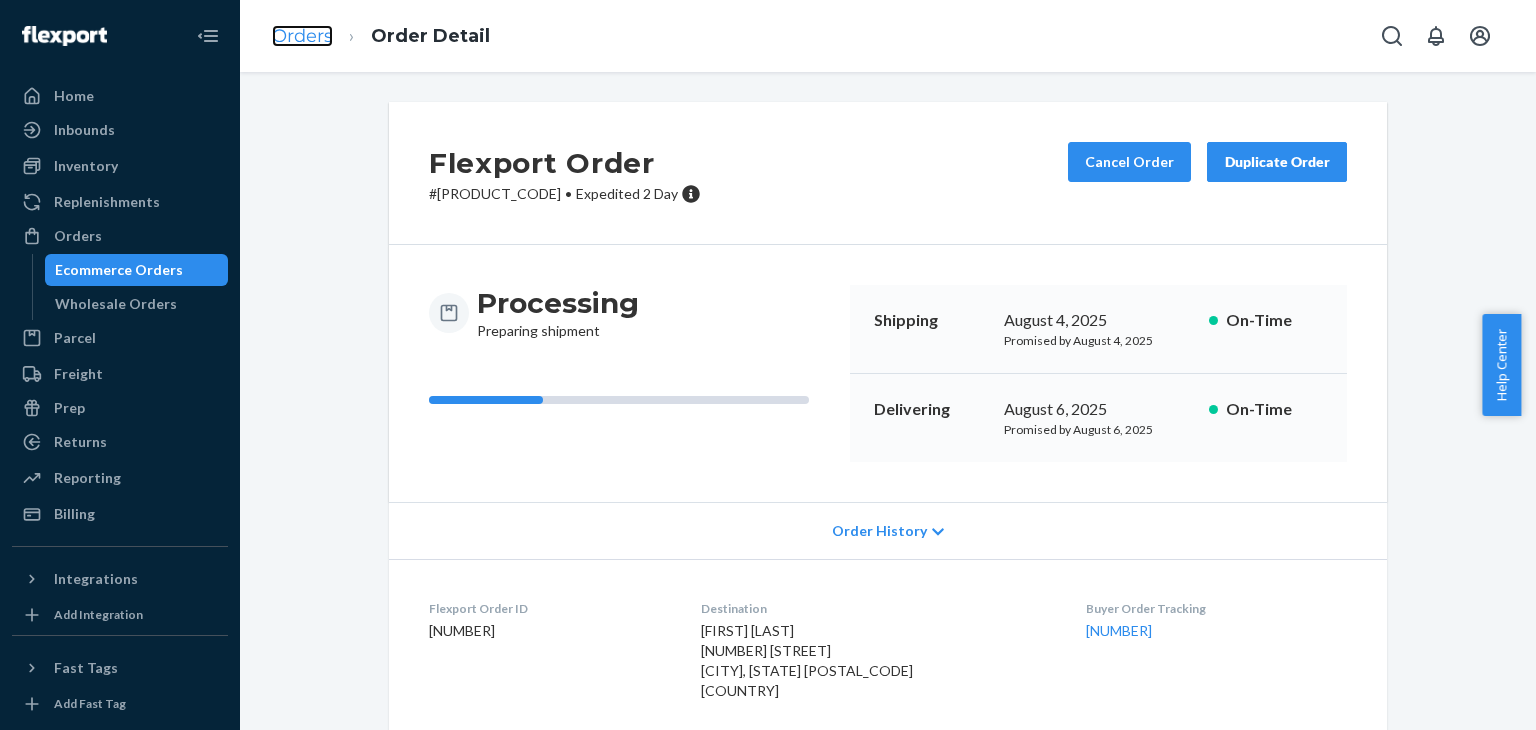 click on "Orders" at bounding box center [302, 36] 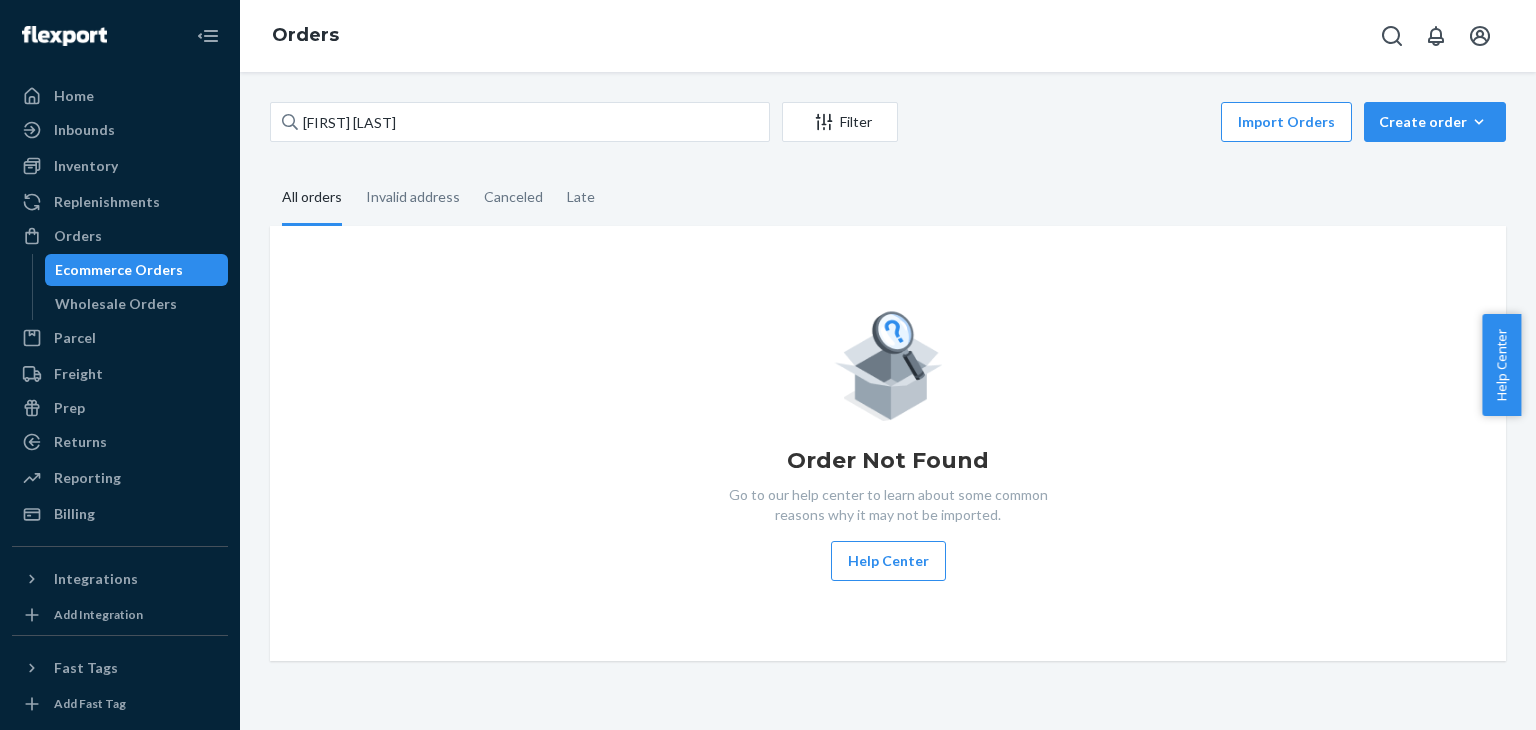 click on "Order Not Found Go to our help center to learn about some common reasons why it may not be imported. Help Center" at bounding box center (888, 443) 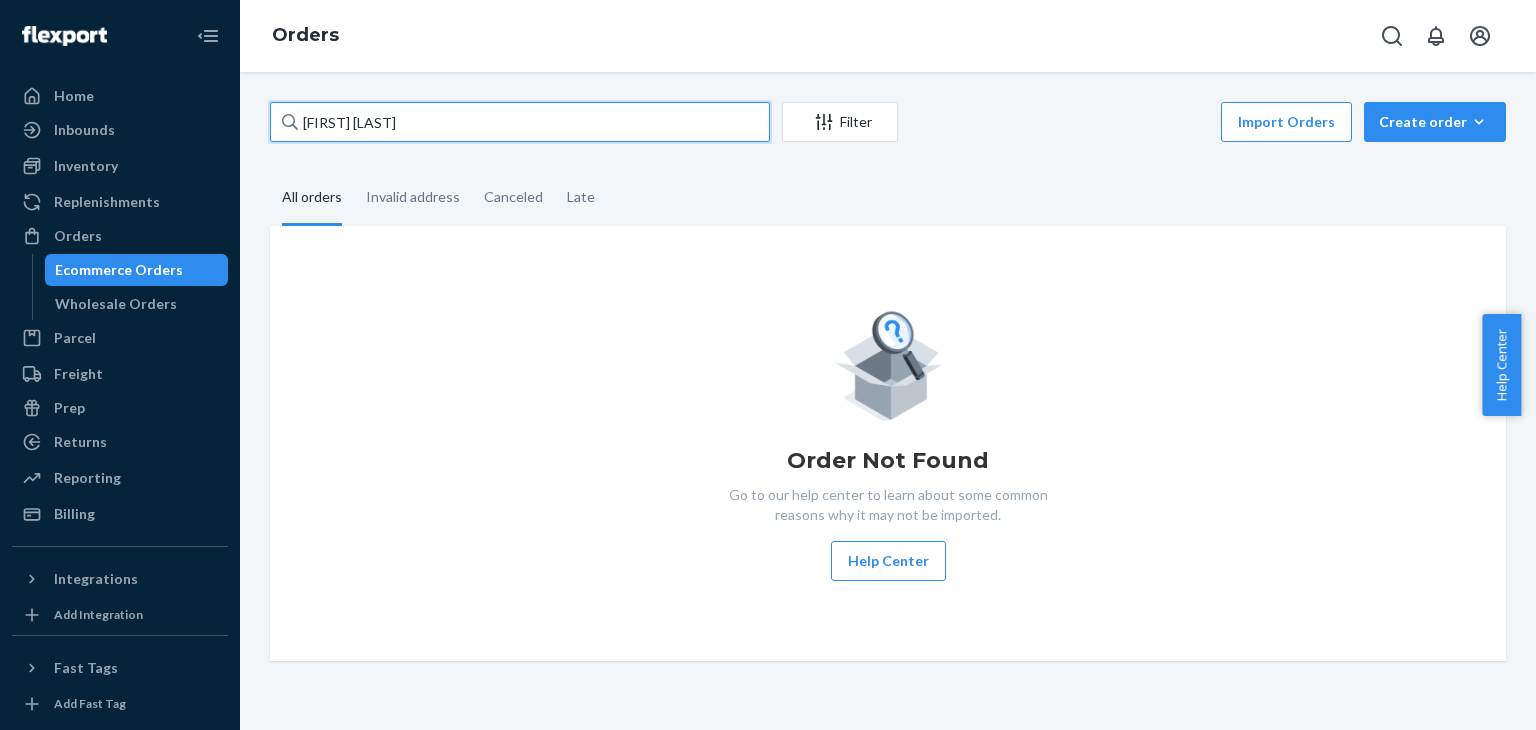 click on "[FIRST] [LAST]" at bounding box center [520, 122] 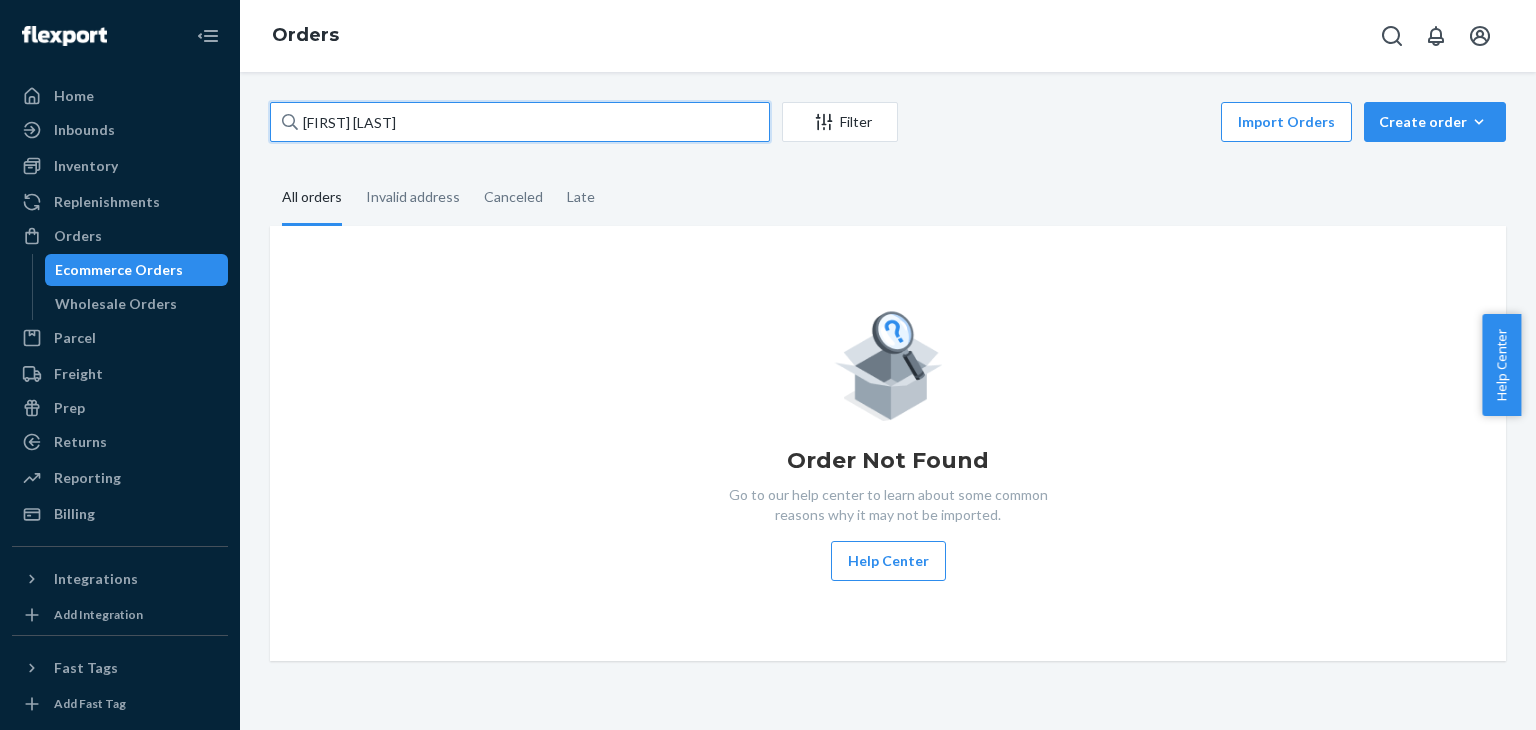 click on "[FIRST] [LAST]" at bounding box center (520, 122) 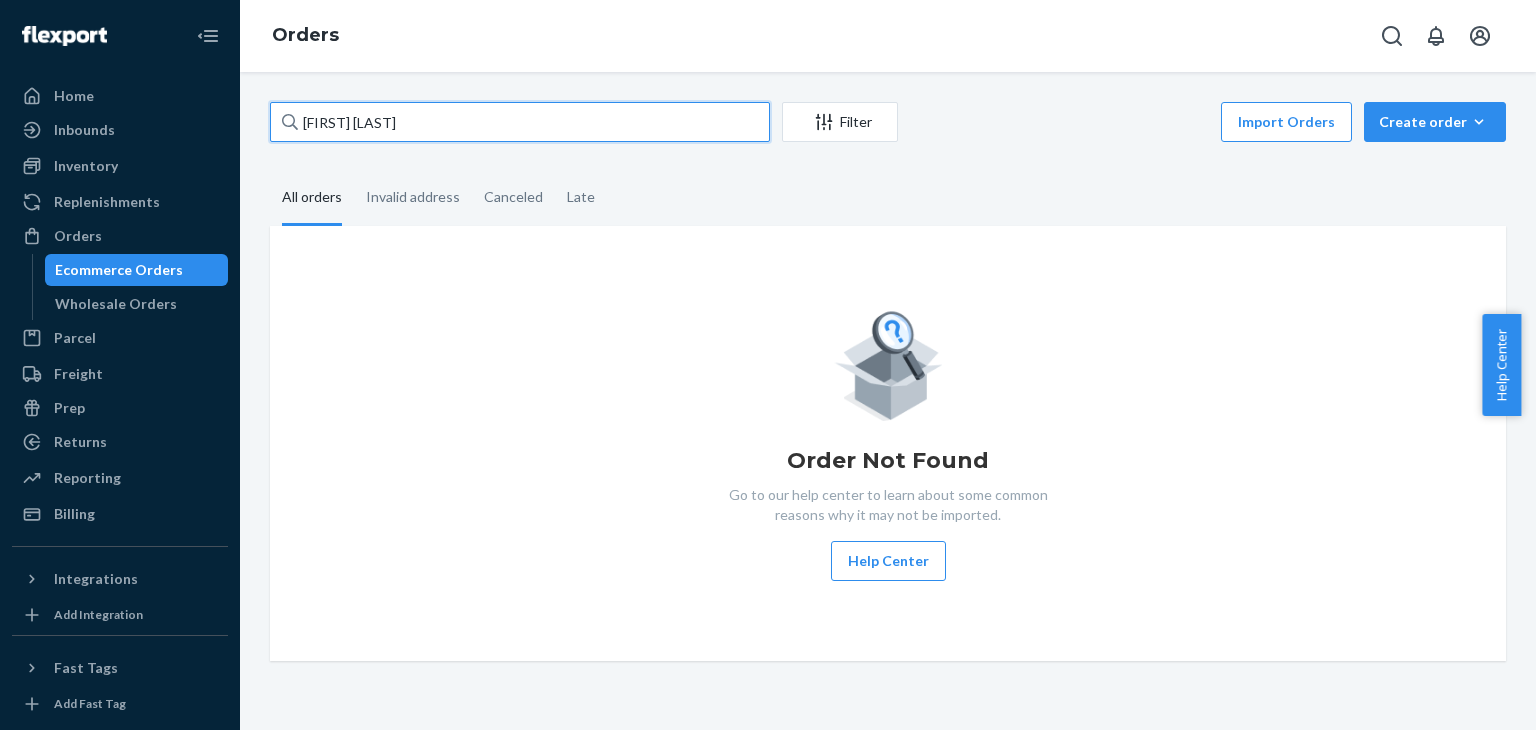 click on "[FIRST] [LAST]" at bounding box center (520, 122) 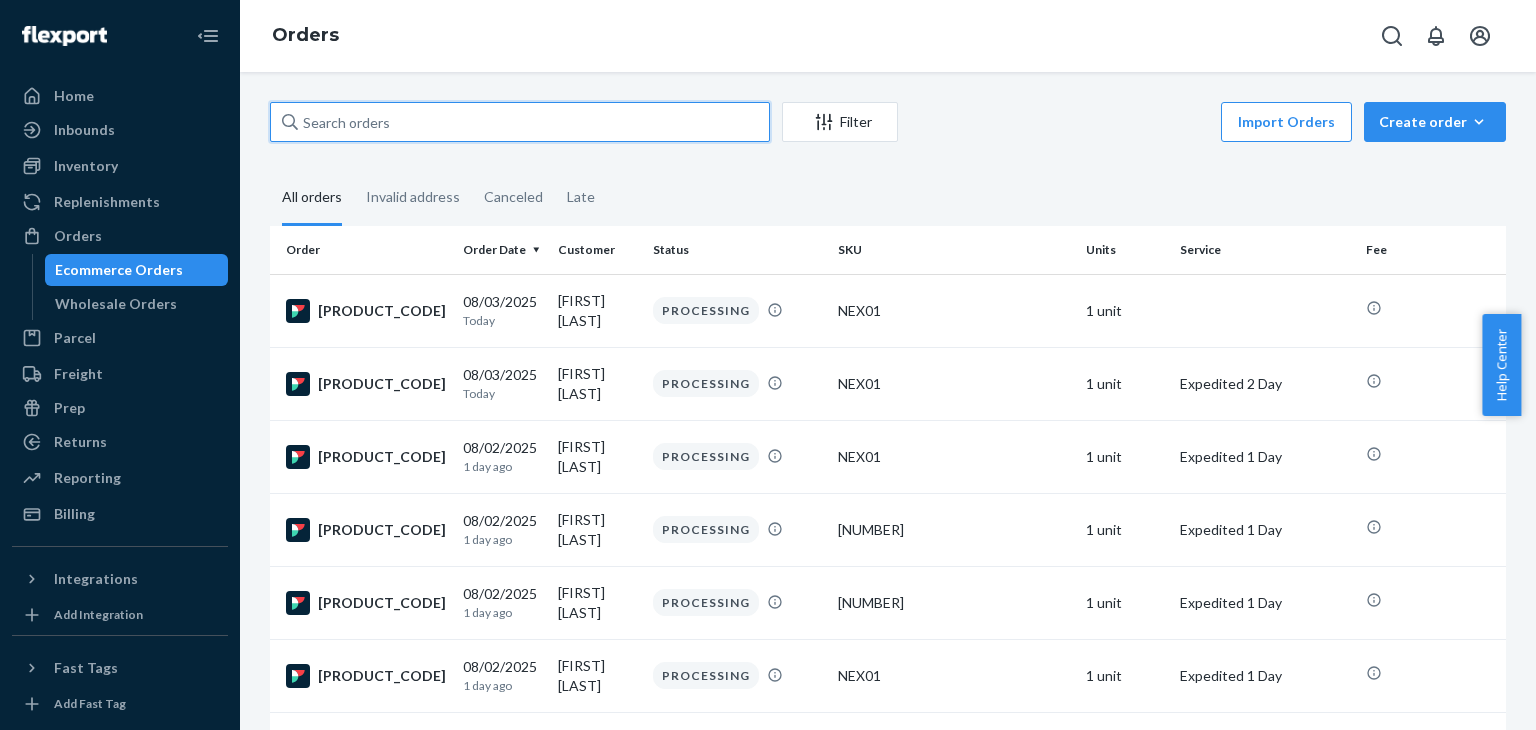 paste on "[FIRST_NAME] [LAST_NAME]" 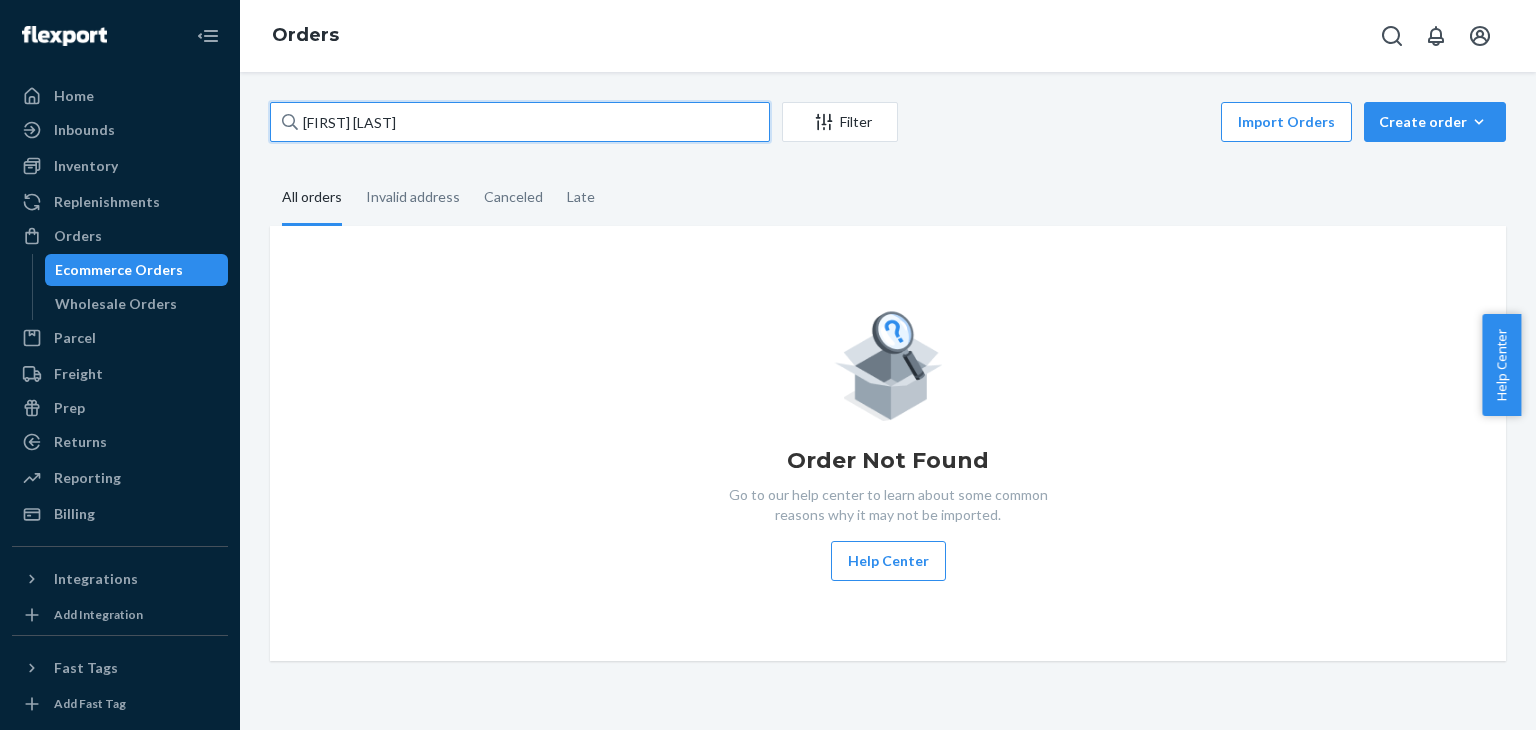 type on "[FIRST_NAME] [LAST_NAME]" 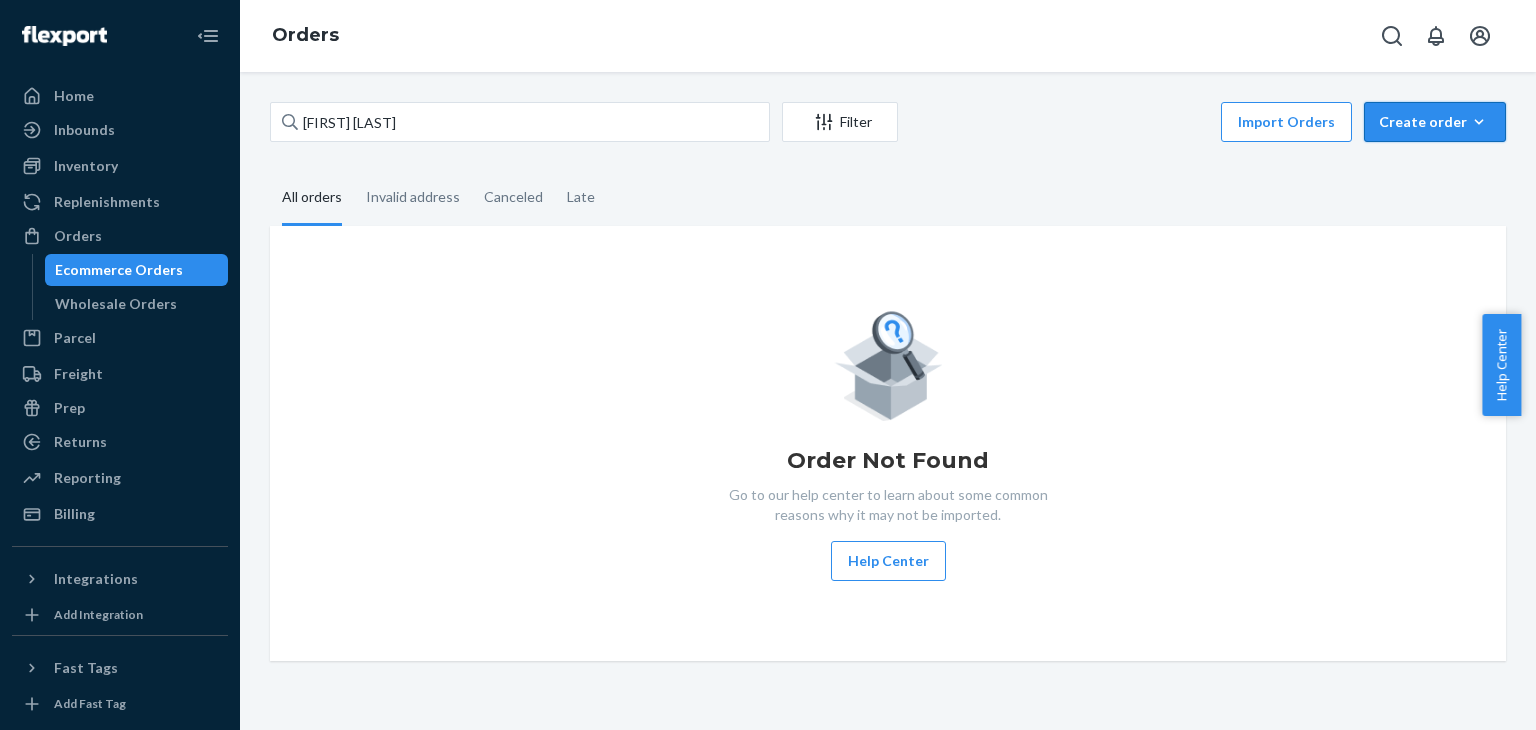 click on "Create order" at bounding box center [1435, 122] 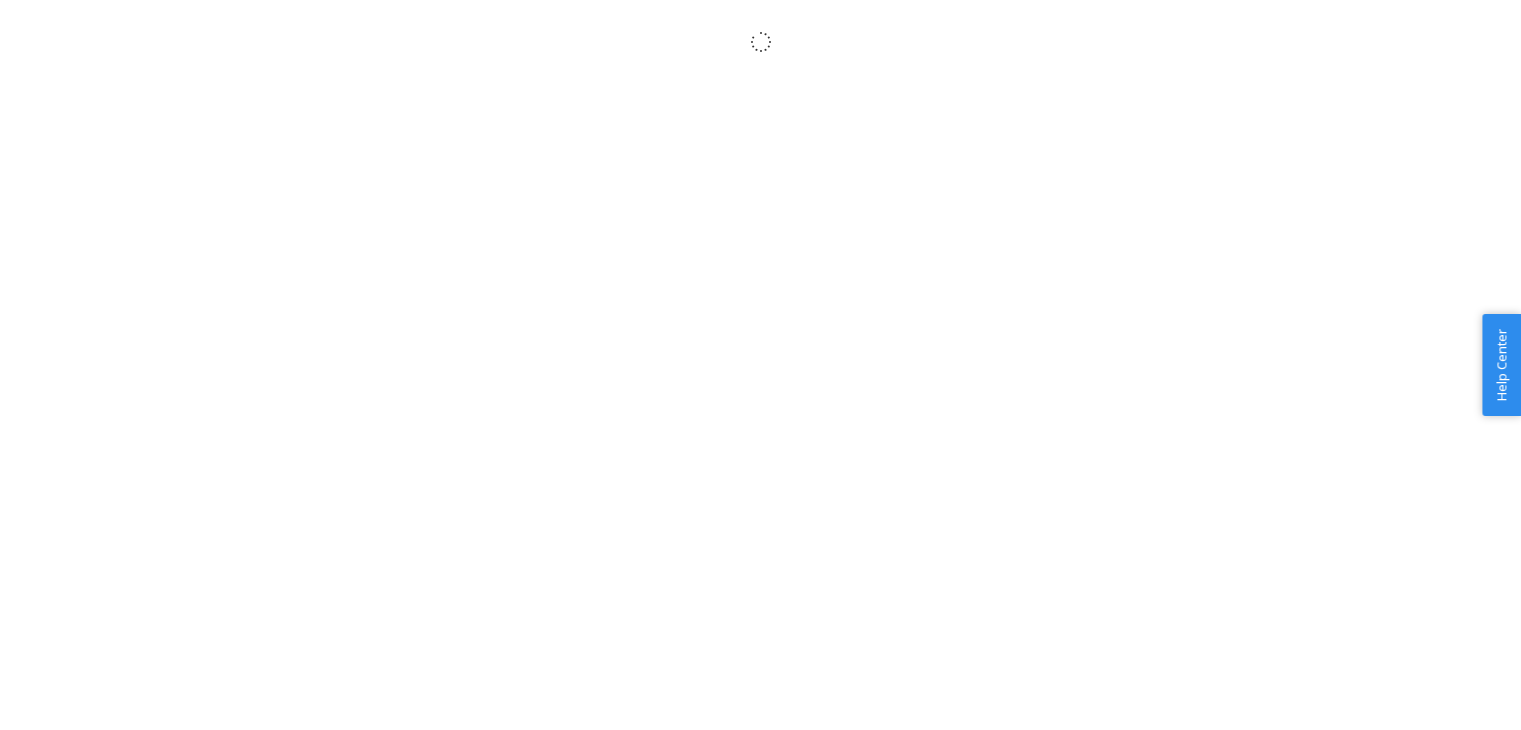 scroll, scrollTop: 0, scrollLeft: 0, axis: both 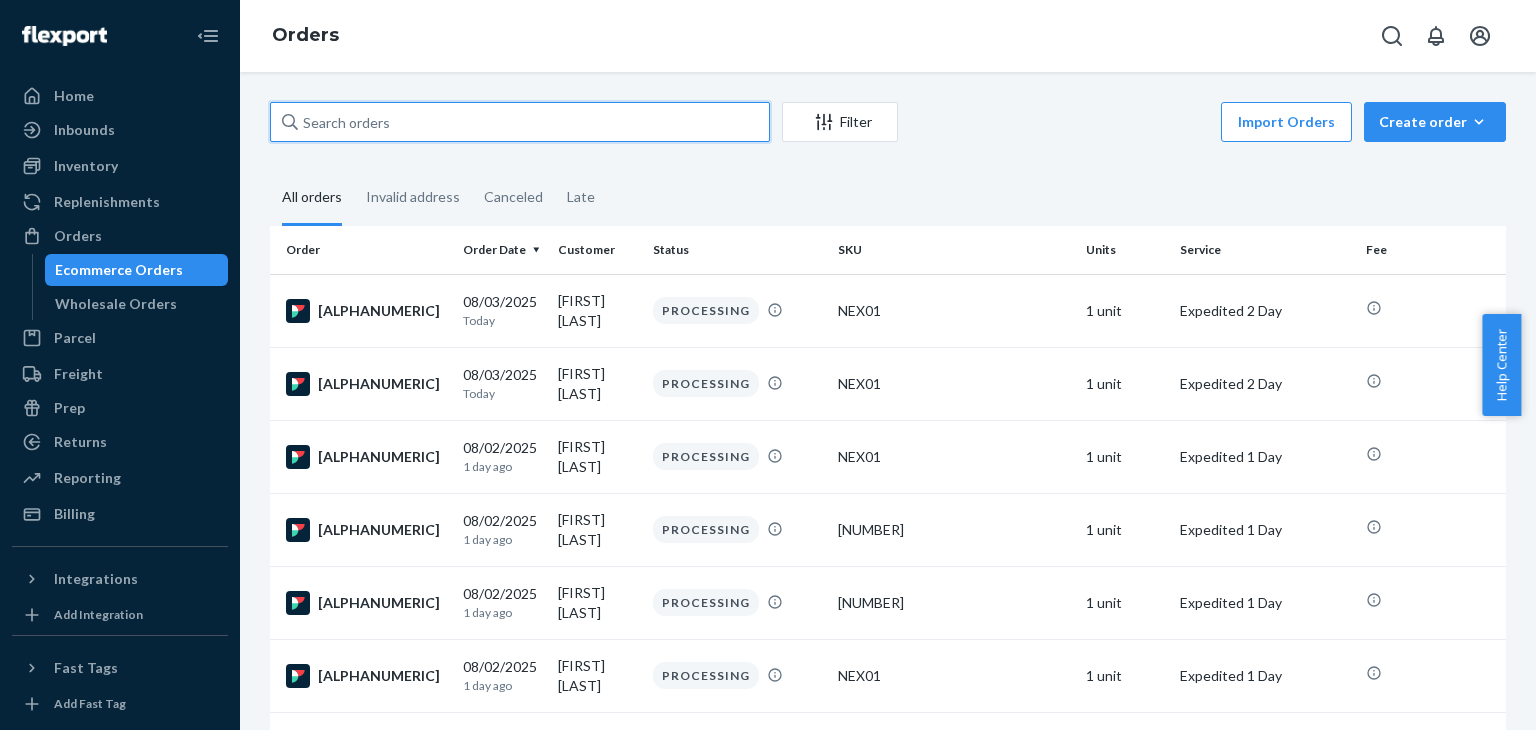 click at bounding box center [520, 122] 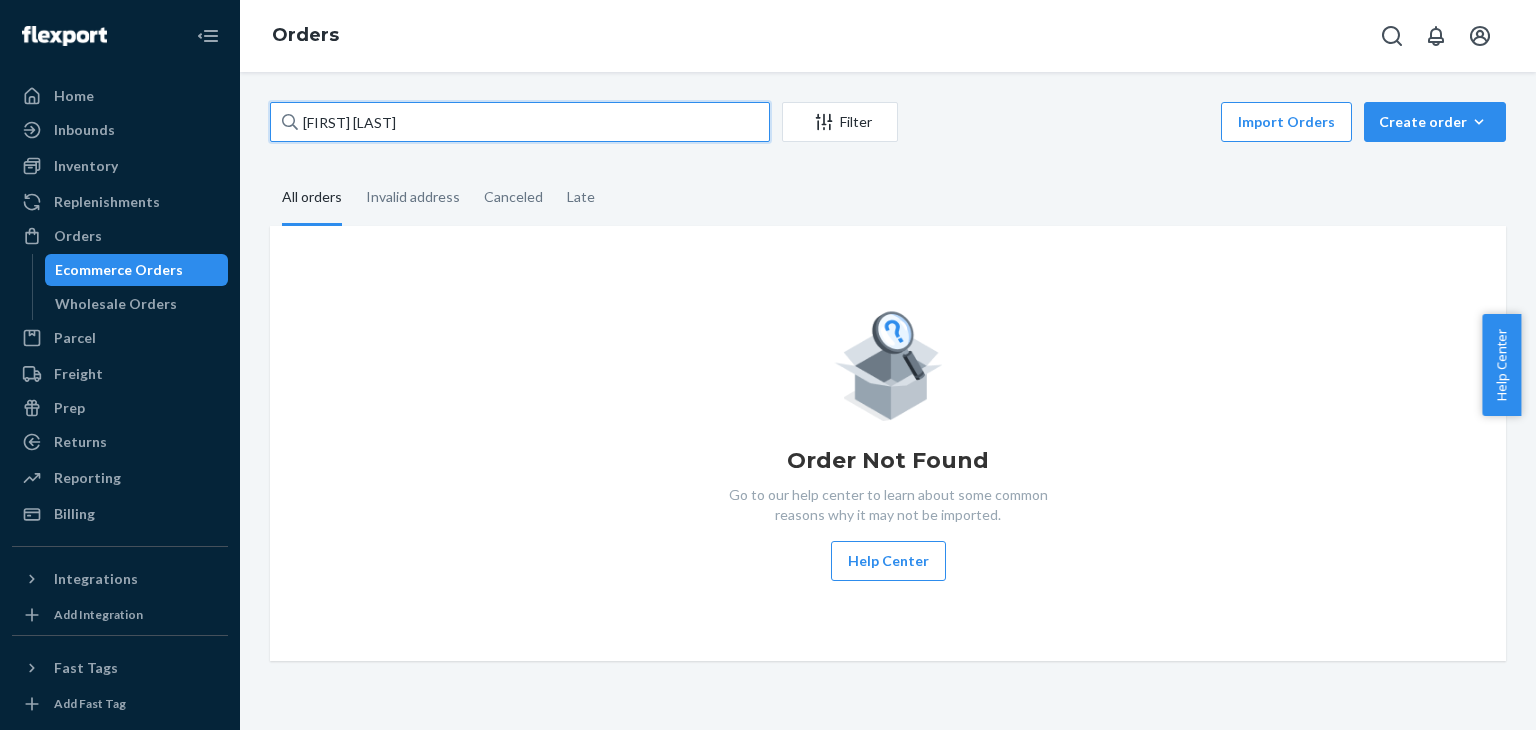 click on "[FIRST_NAME] [LAST_NAME]" at bounding box center [520, 122] 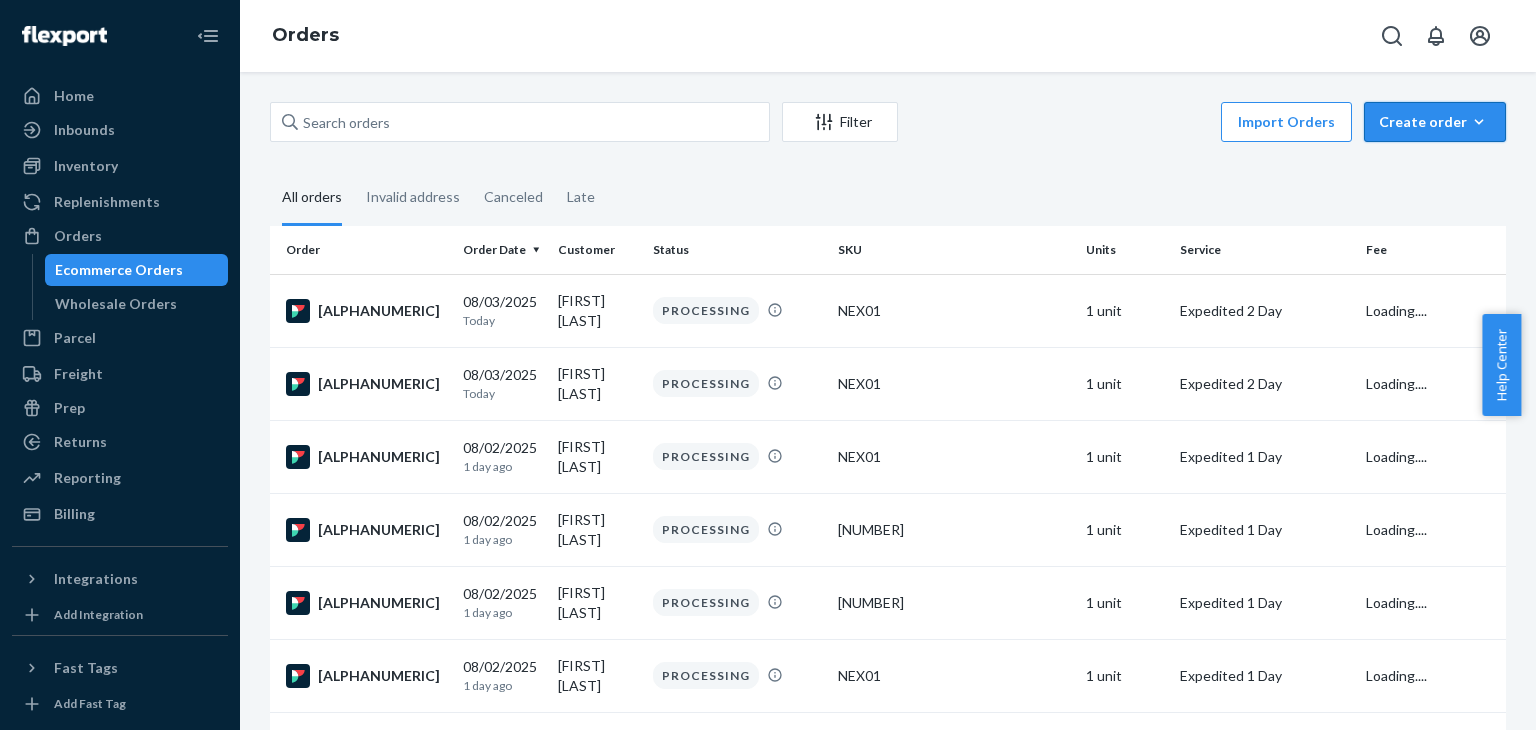 click on "Create order" at bounding box center (1435, 122) 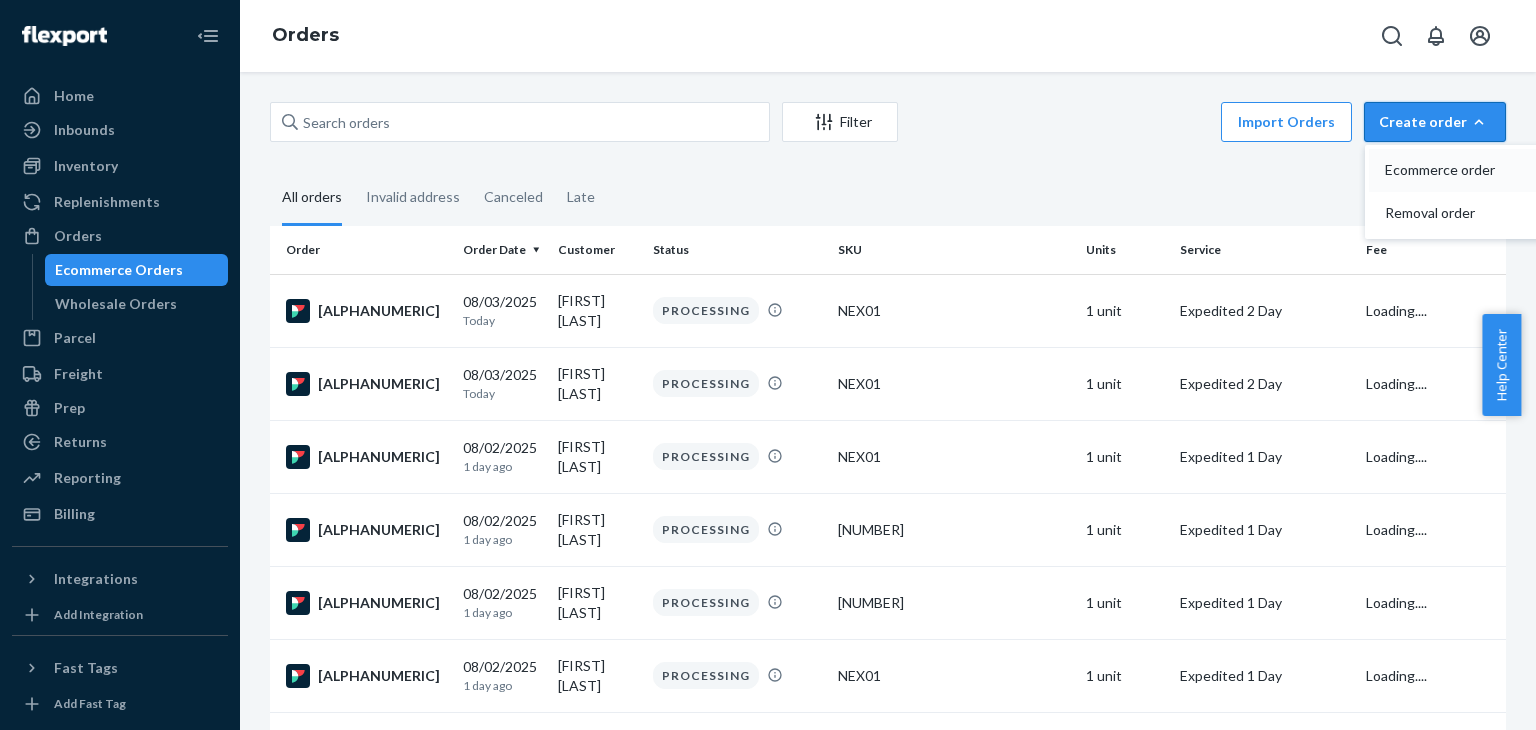 click on "Ecommerce order" at bounding box center (1447, 170) 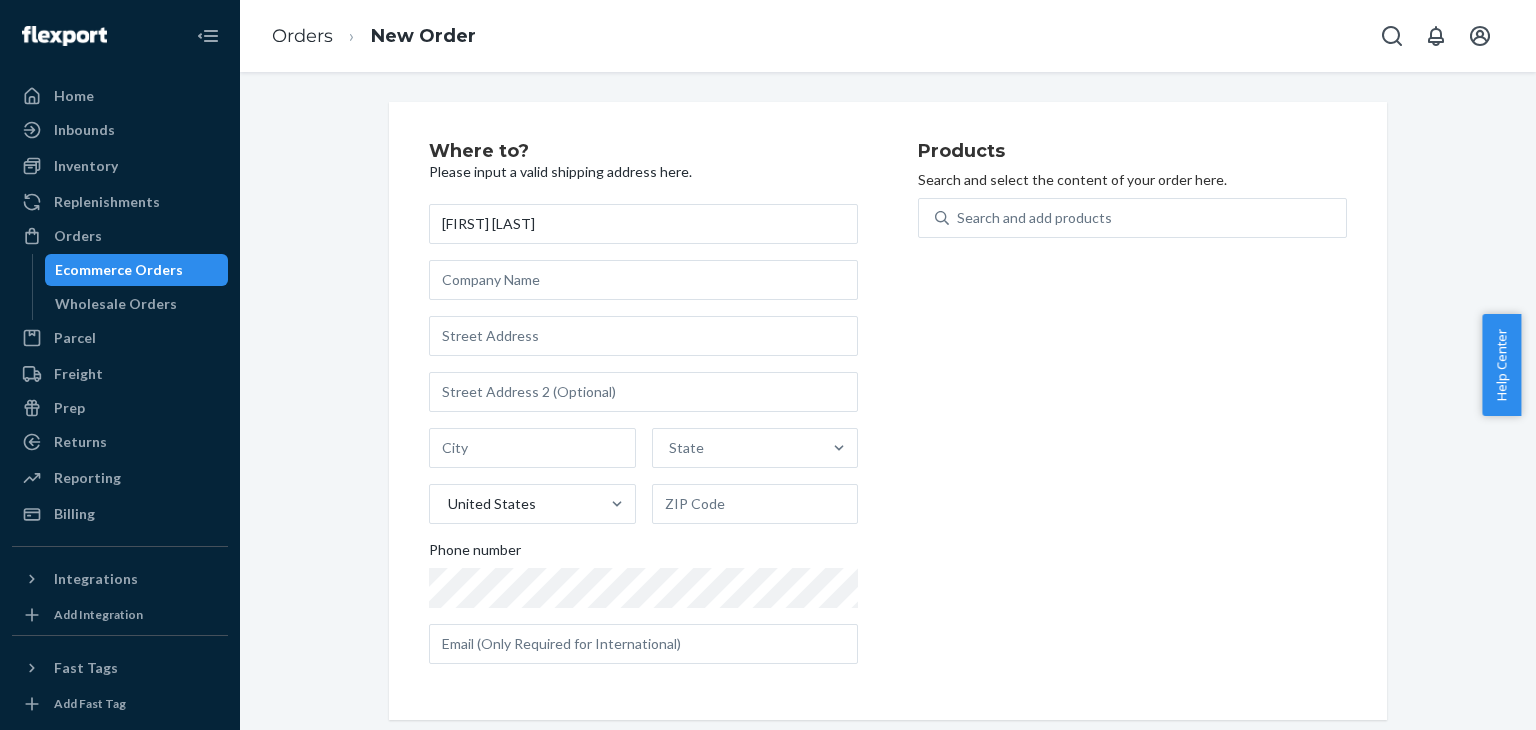 type on "[FIRST_NAME] [LAST_NAME]" 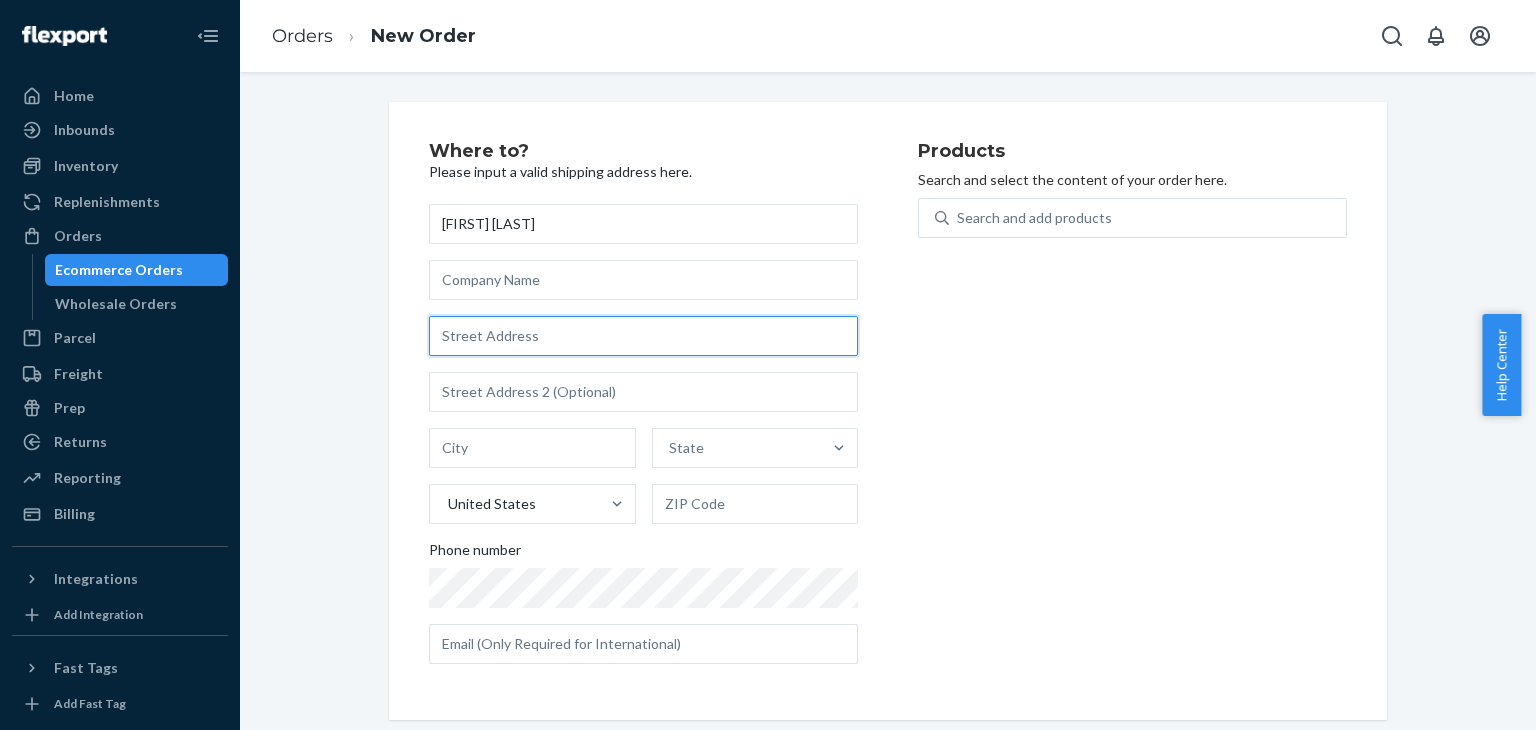 drag, startPoint x: 508, startPoint y: 337, endPoint x: 528, endPoint y: 337, distance: 20 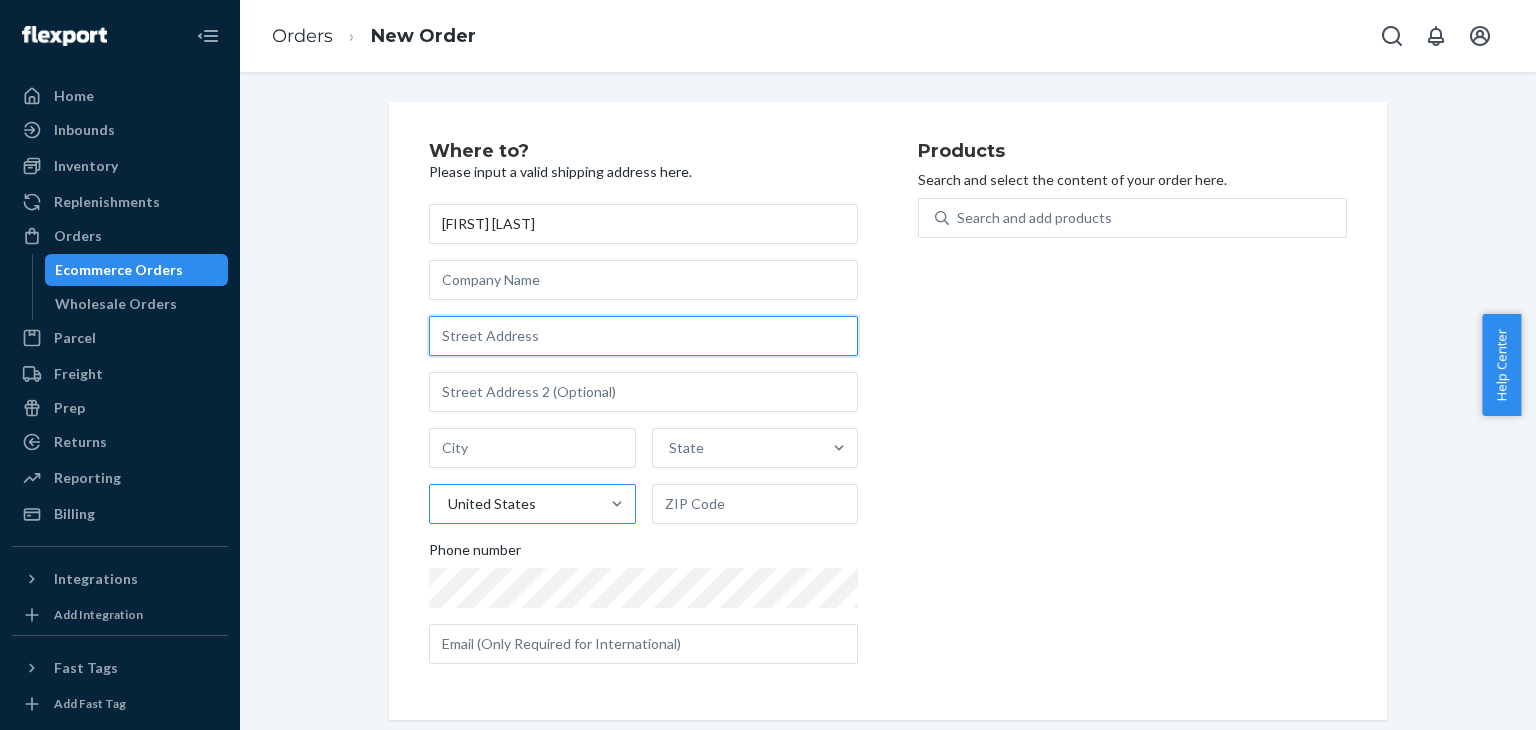 paste on "252 Withers Ln Ladson, SC 29456" 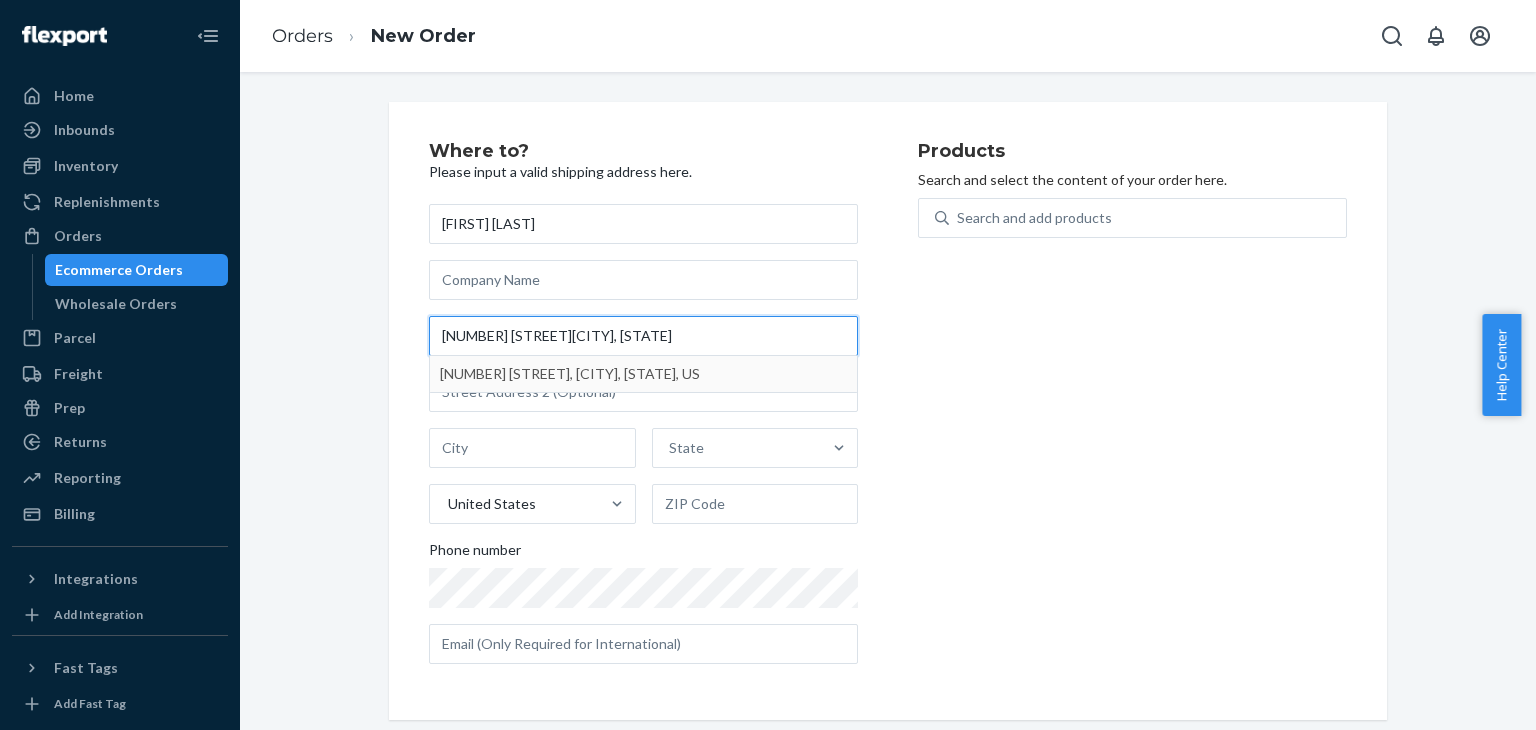 type on "252 Withers Ln Ladson, SC 29456" 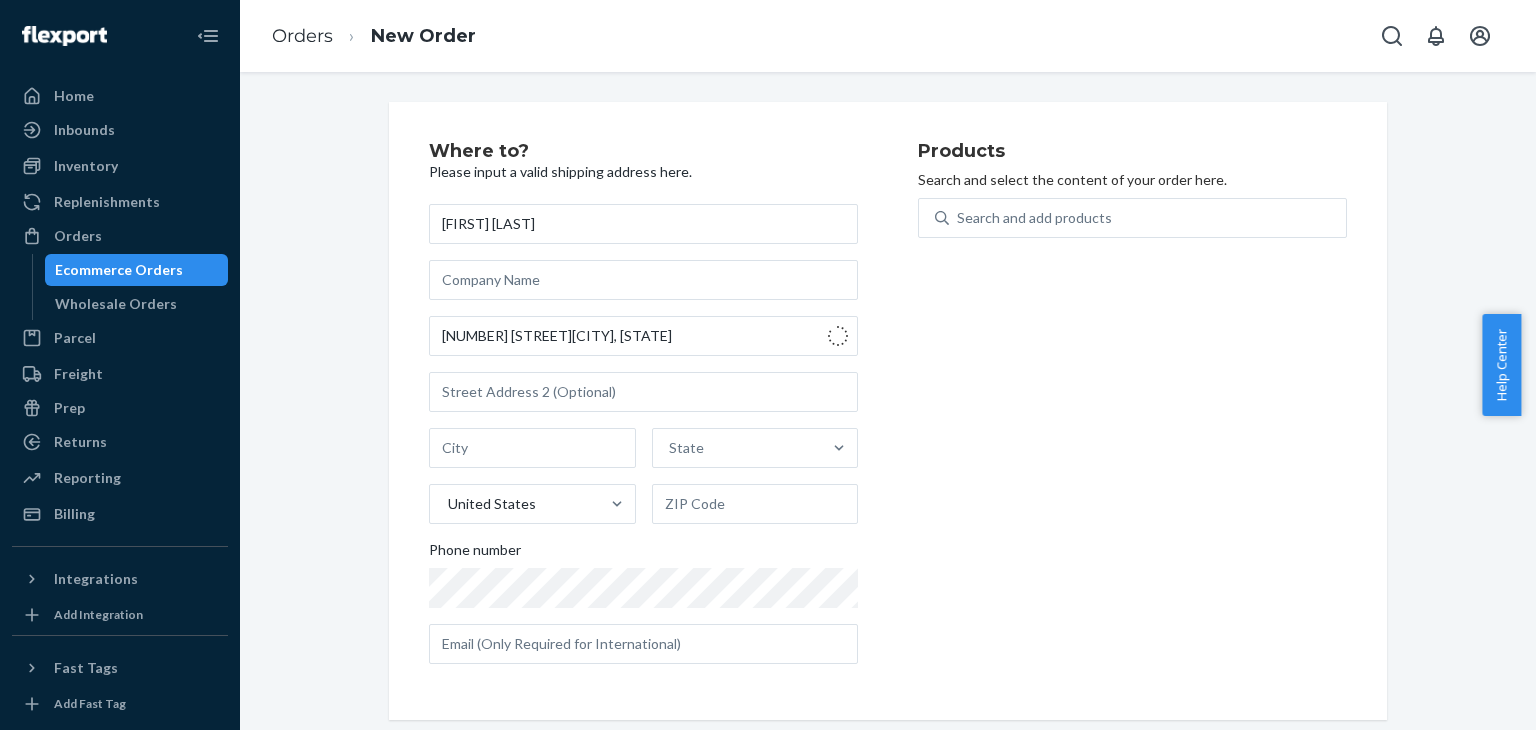 type on "Ladson" 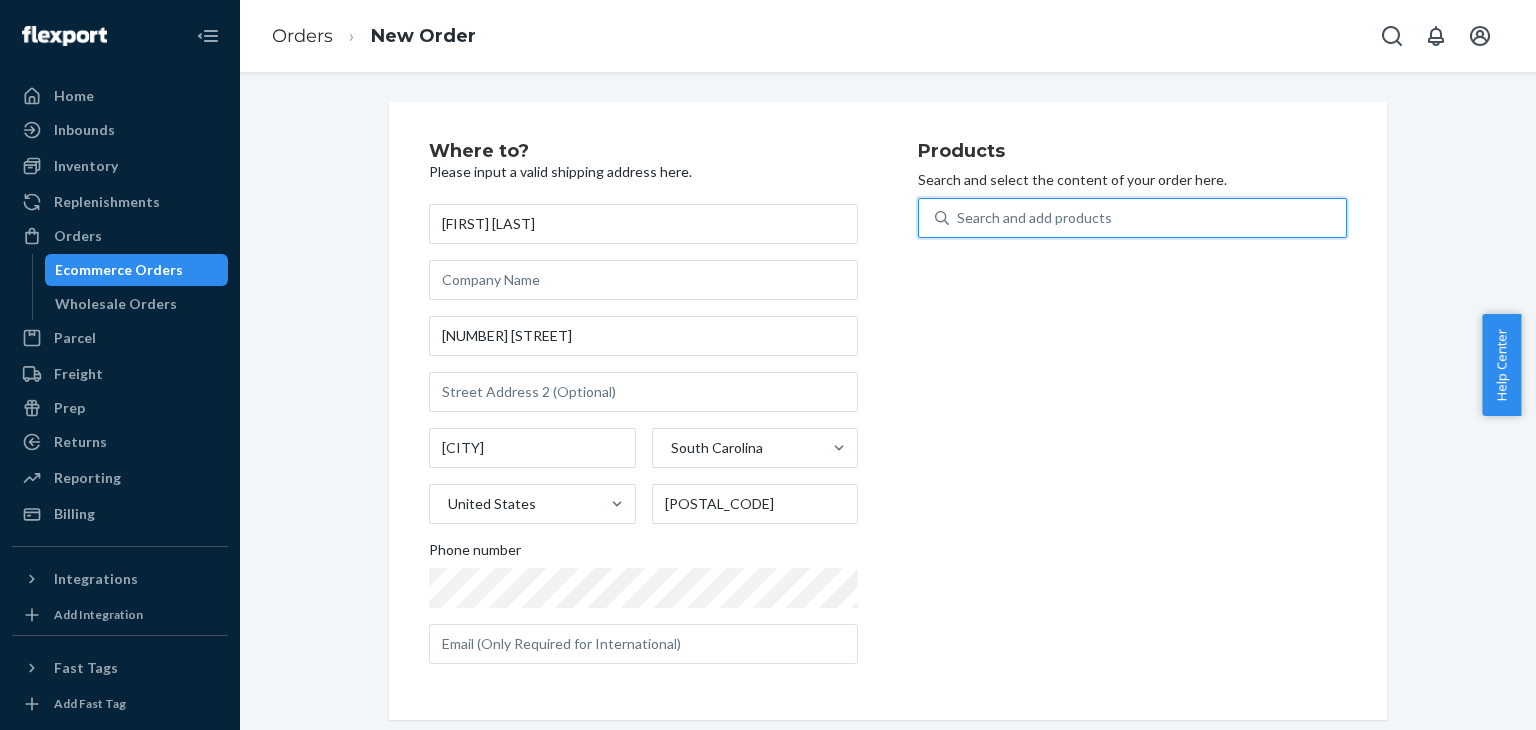 click on "Search and add products" at bounding box center (1034, 218) 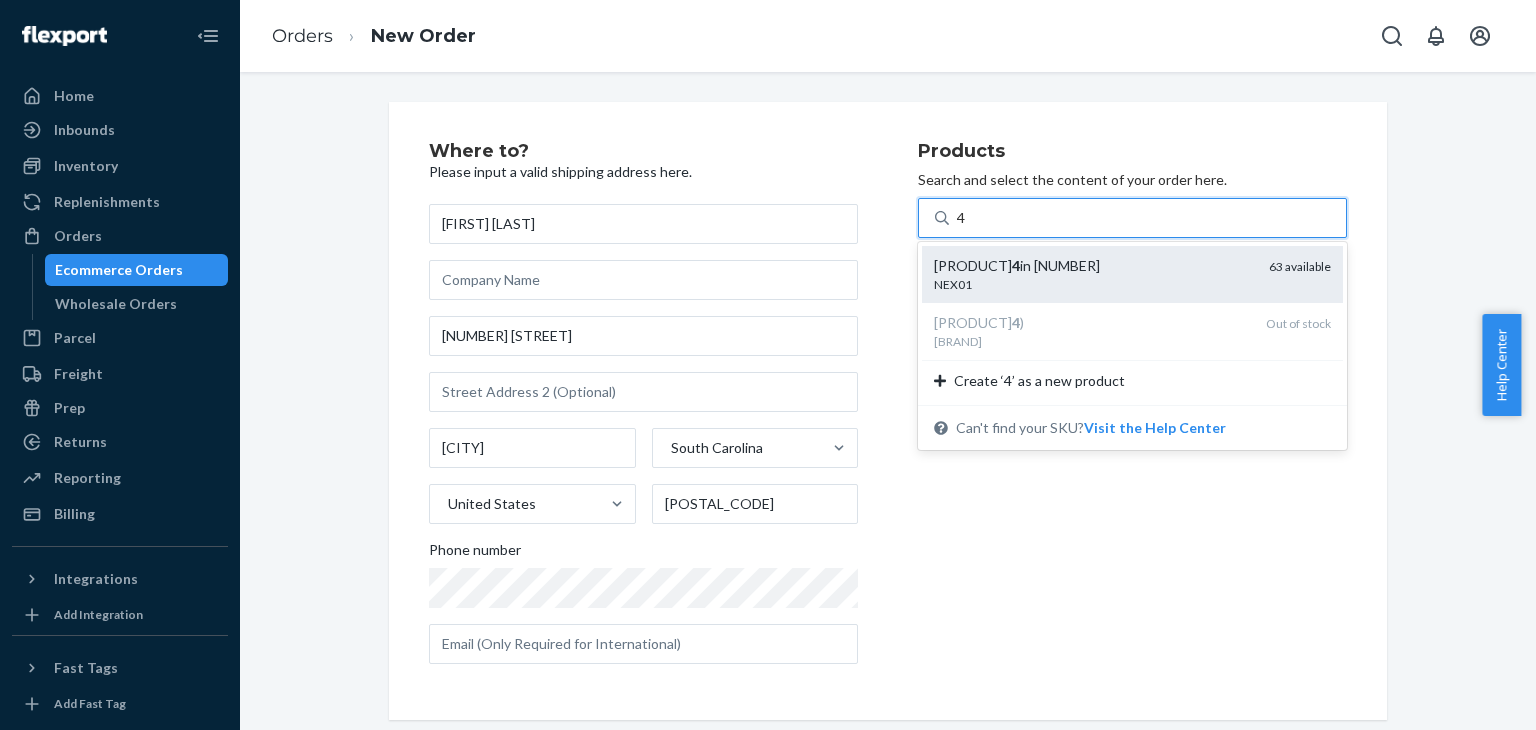 click on "Travel Charger  4  in 1" at bounding box center [1093, 266] 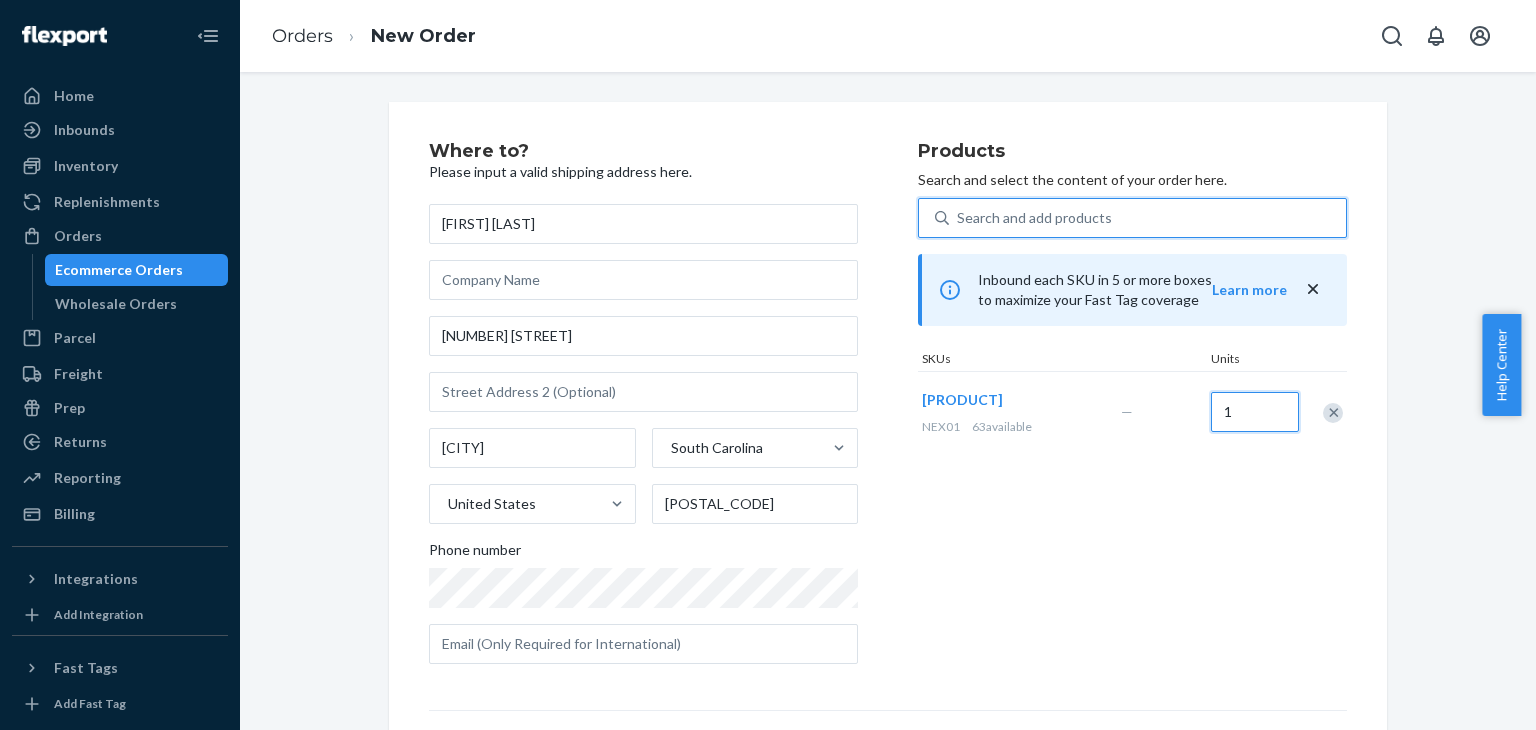 click on "1" at bounding box center (1255, 412) 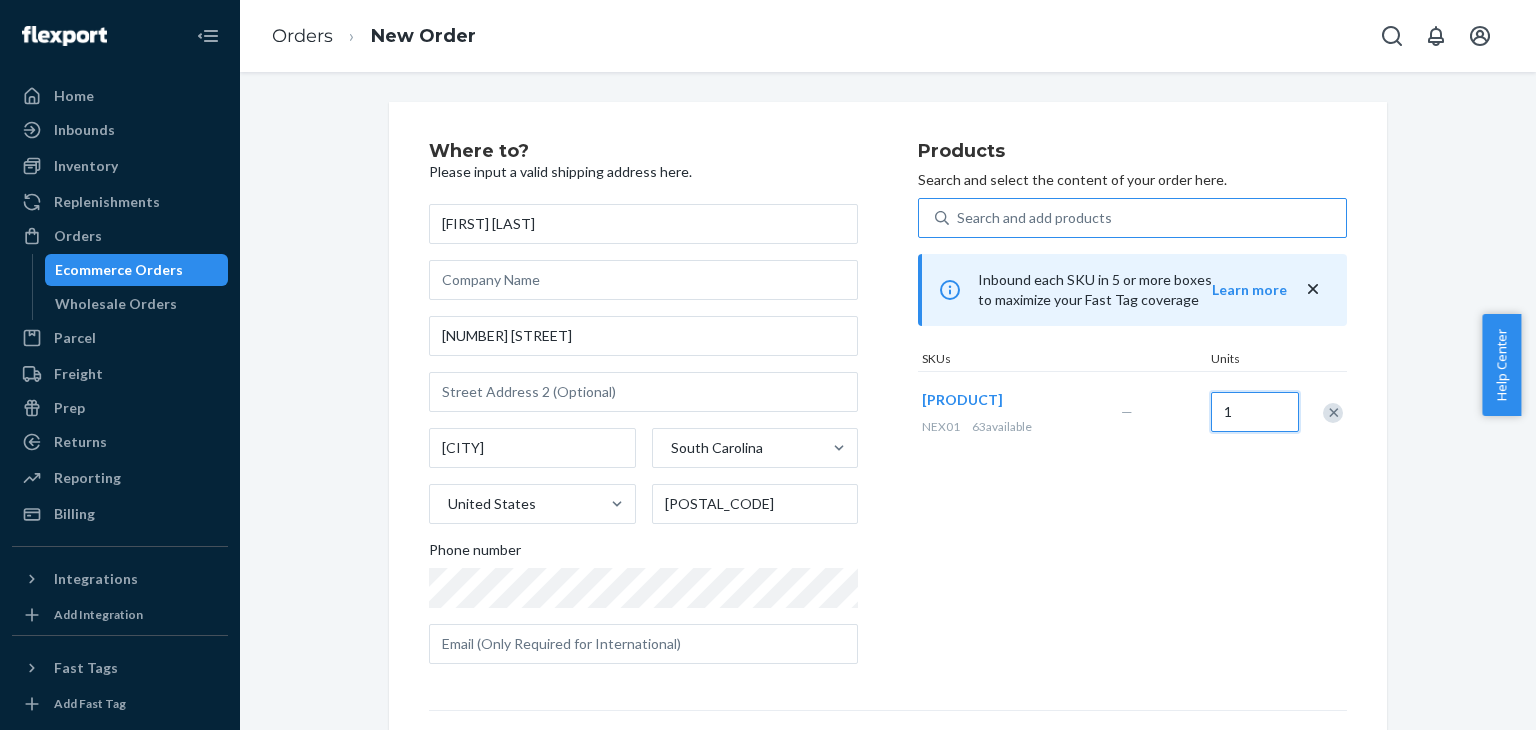 click on "1" at bounding box center (1255, 412) 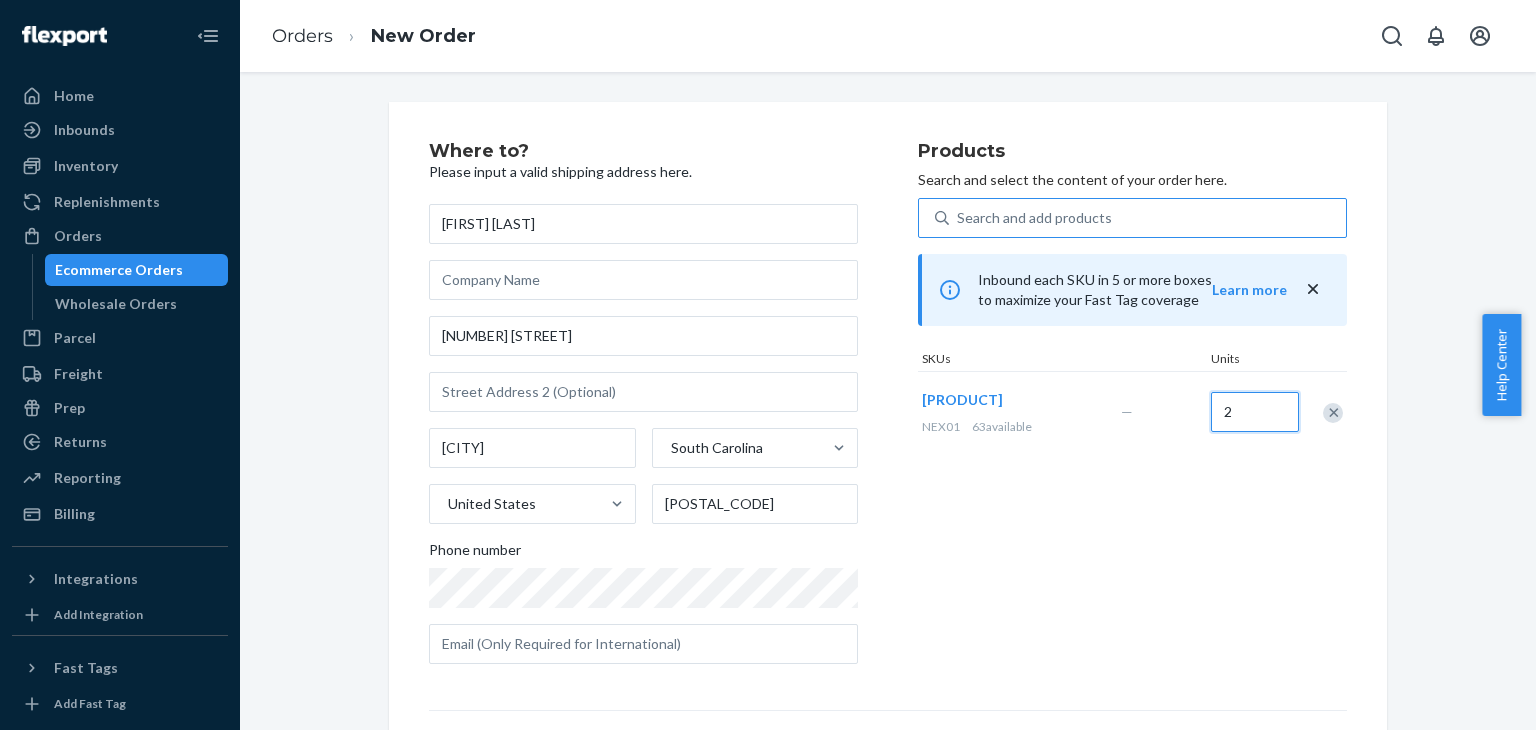 type on "2" 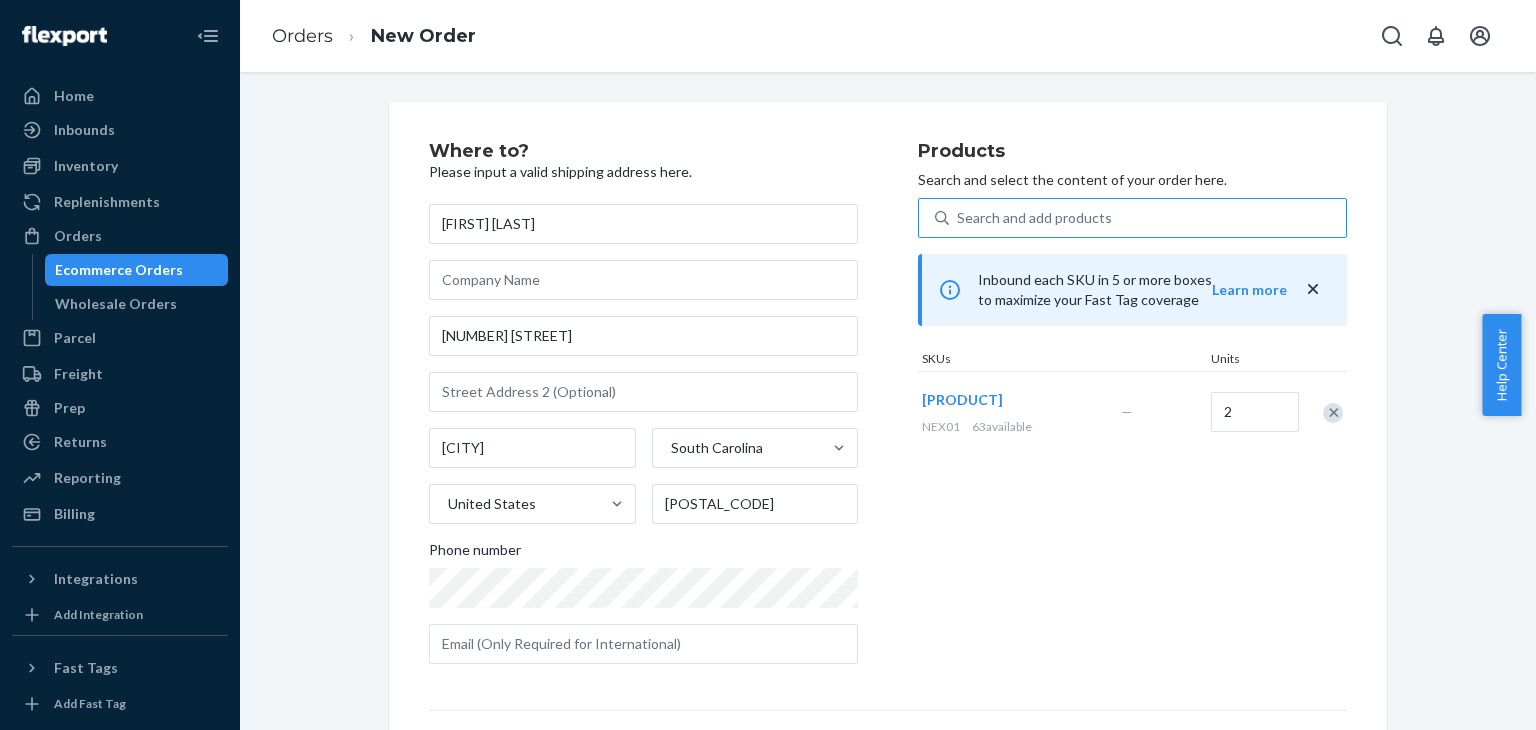 click on "Products Search and select the content of your order here. Search and add products Inbound each SKU in 5 or more boxes to maximize your Fast Tag coverage Learn more SKUs Units Travel Charger 4 in 1 NEX01 63  available — 2" at bounding box center (1132, 411) 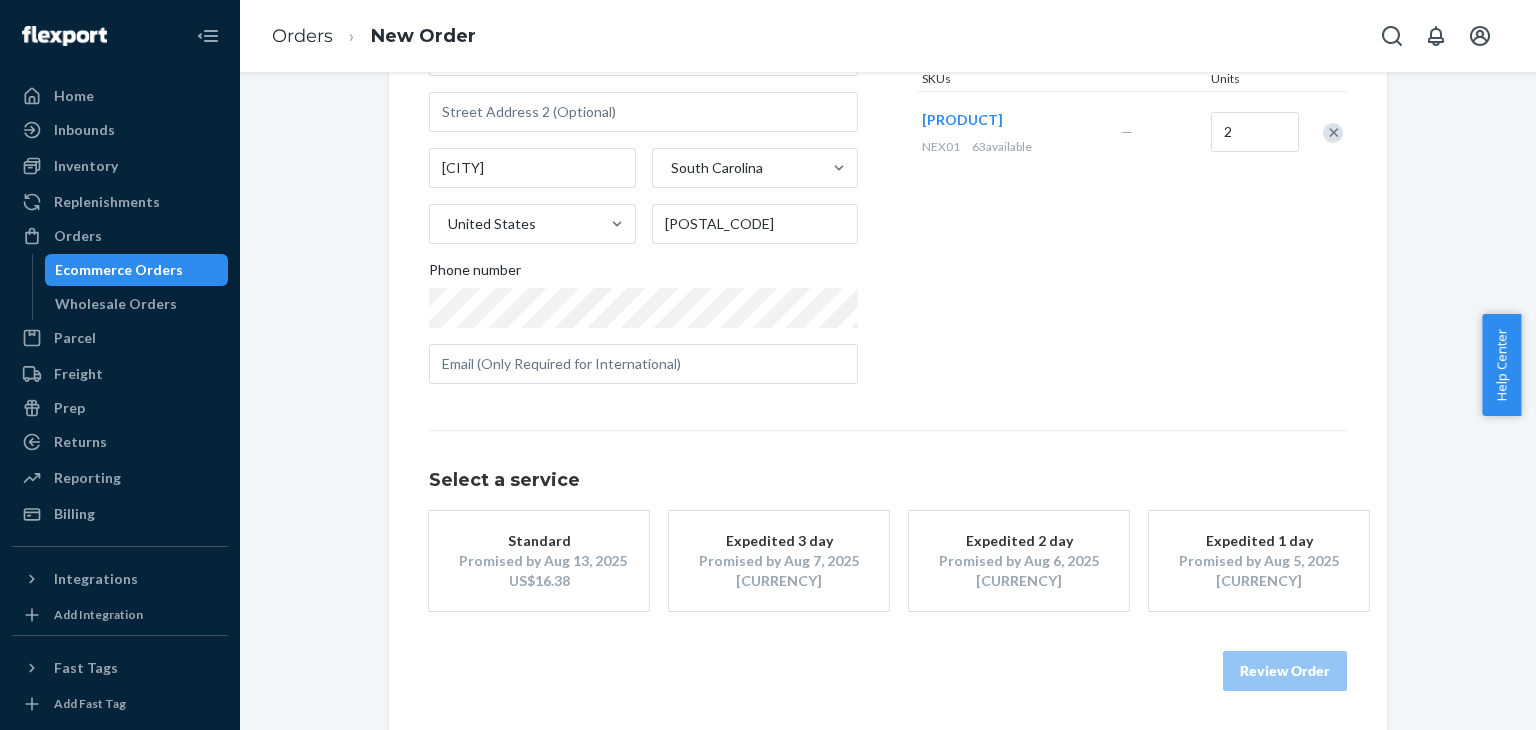 scroll, scrollTop: 280, scrollLeft: 0, axis: vertical 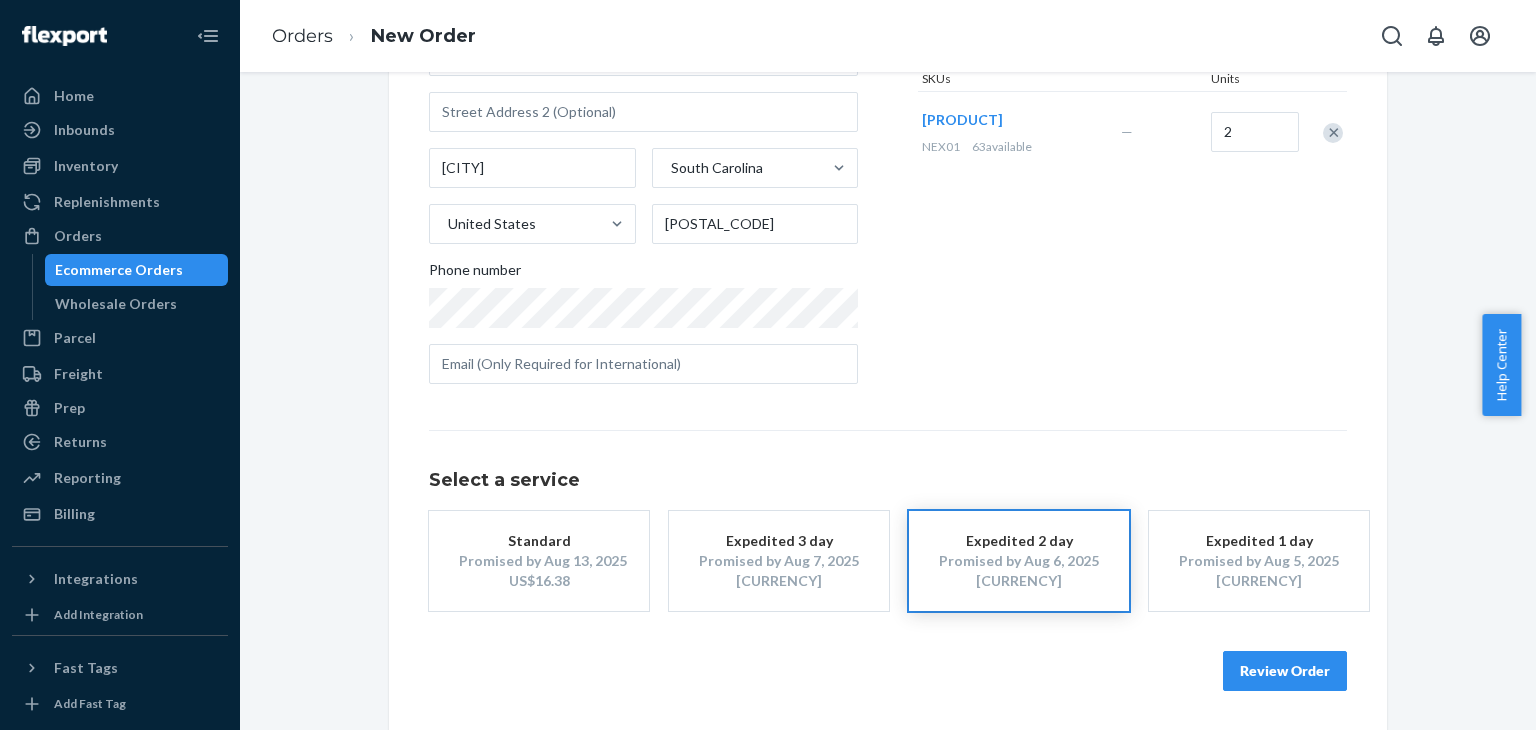 click on "Review Order" at bounding box center (1285, 671) 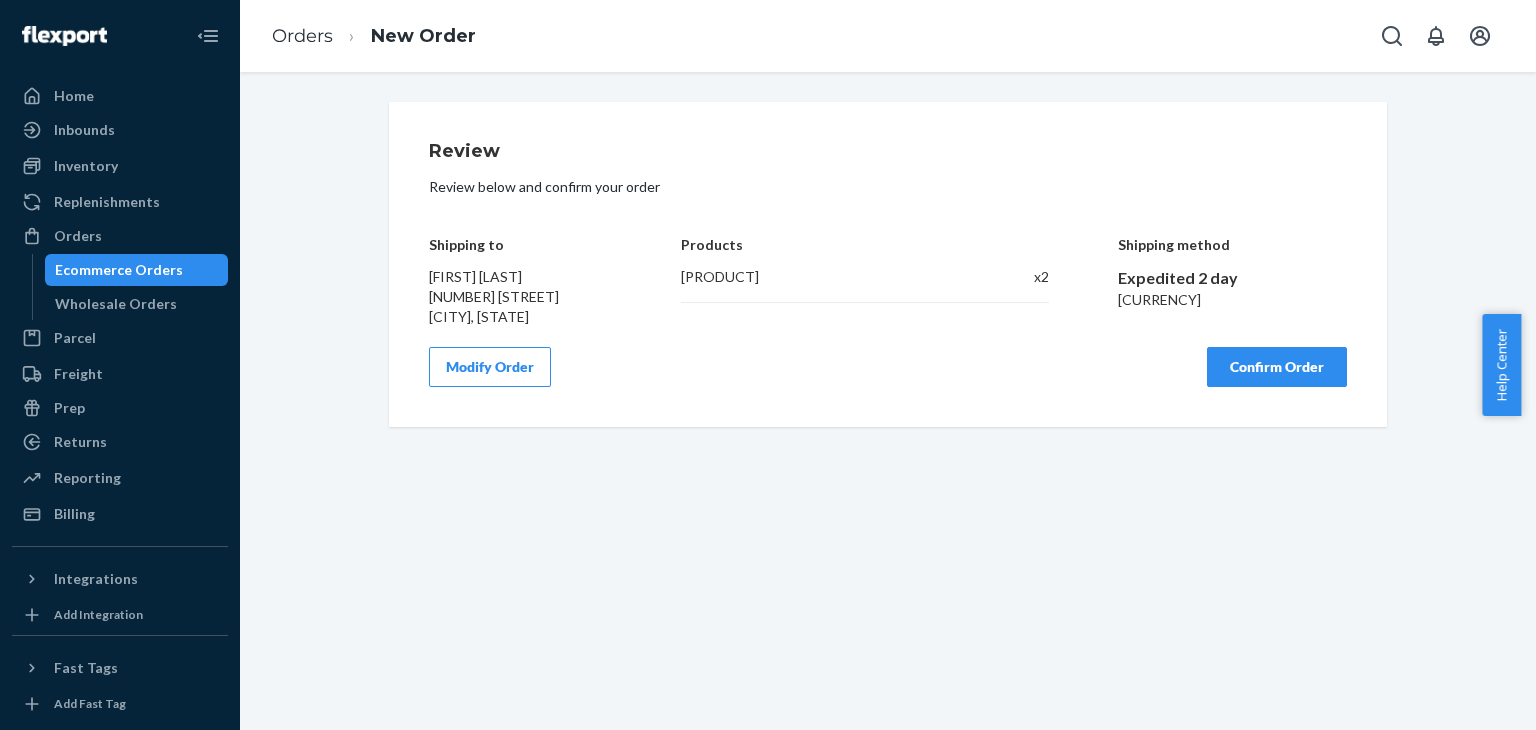 click on "Confirm Order" at bounding box center [1277, 367] 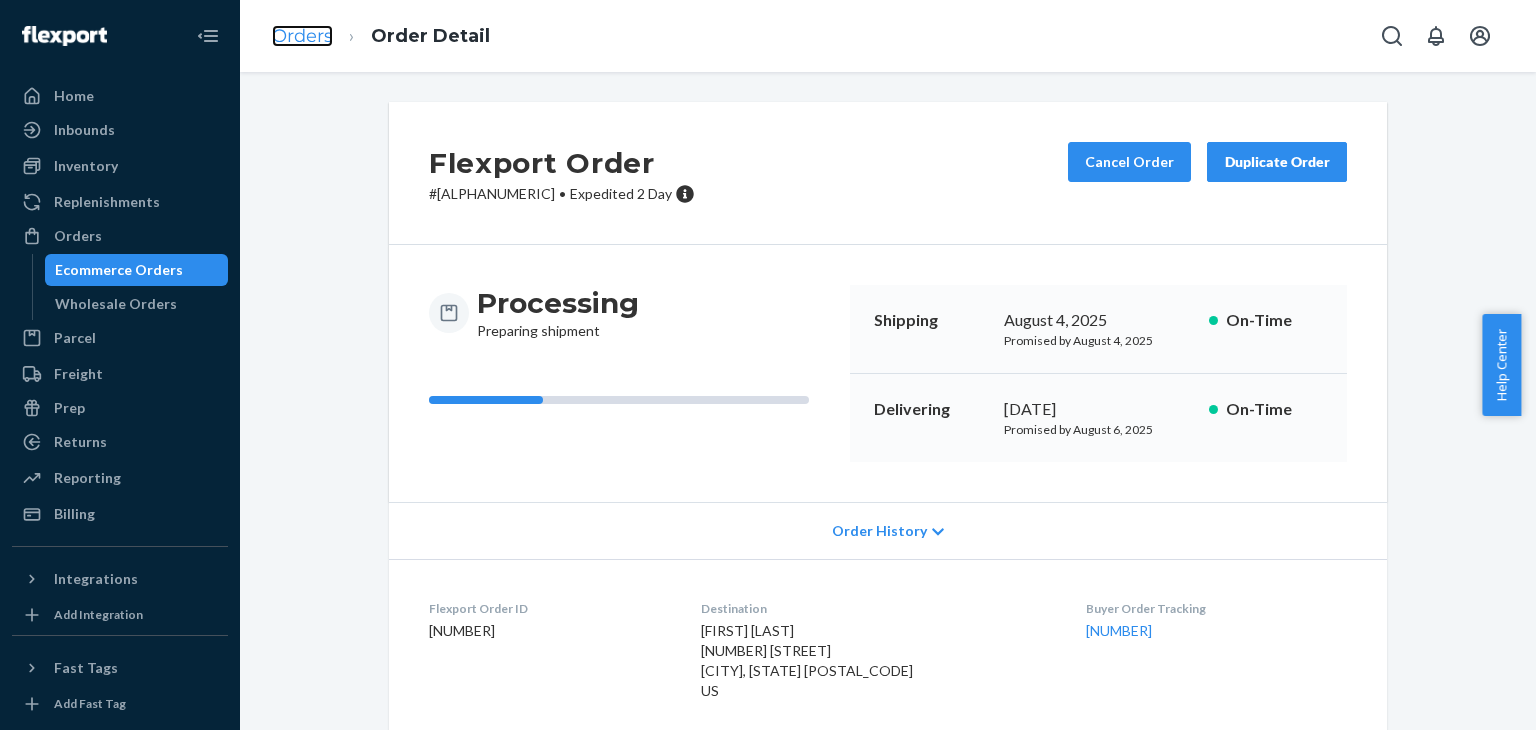 click on "Orders" at bounding box center [302, 36] 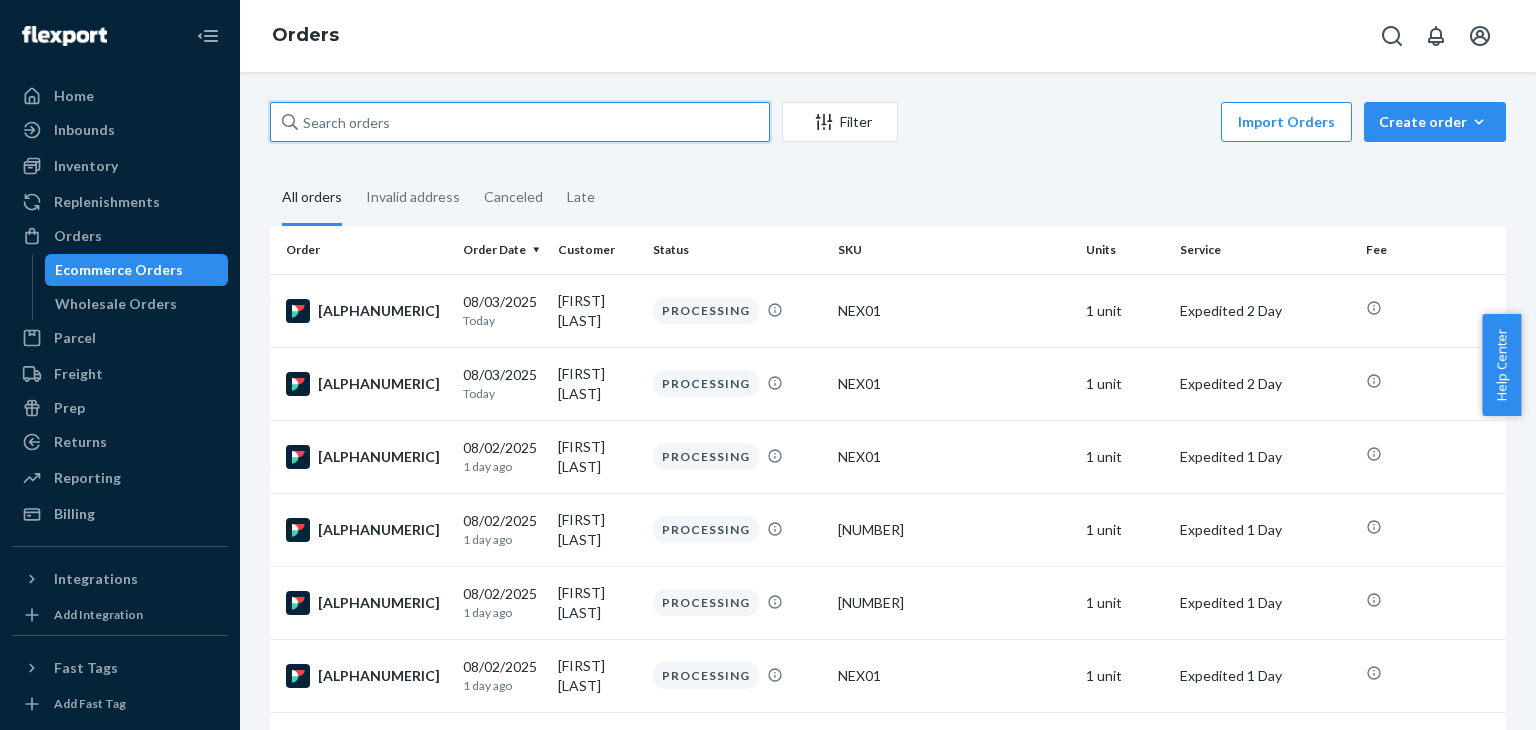 click at bounding box center (520, 122) 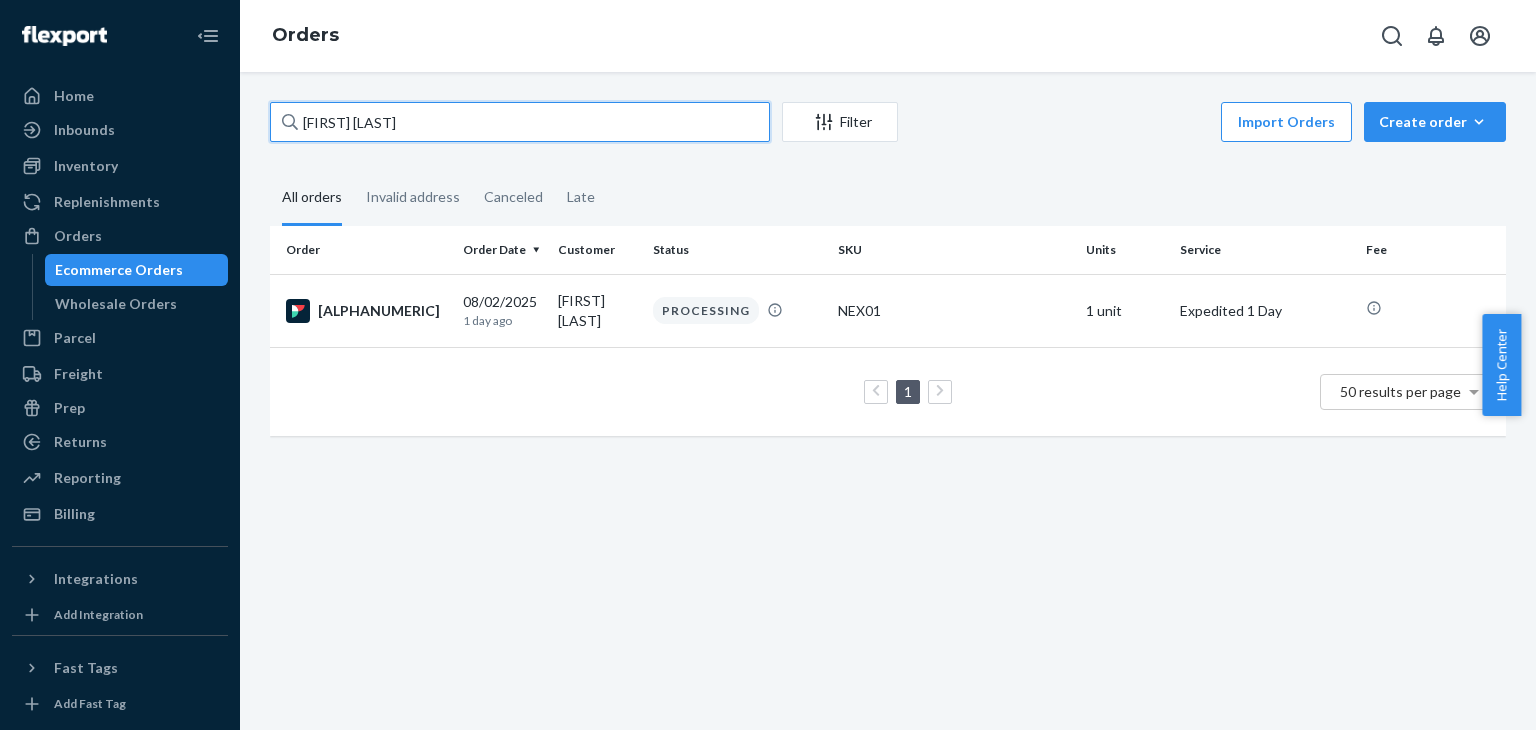 click on "[FIRST_NAME] [LAST_NAME]" at bounding box center [520, 122] 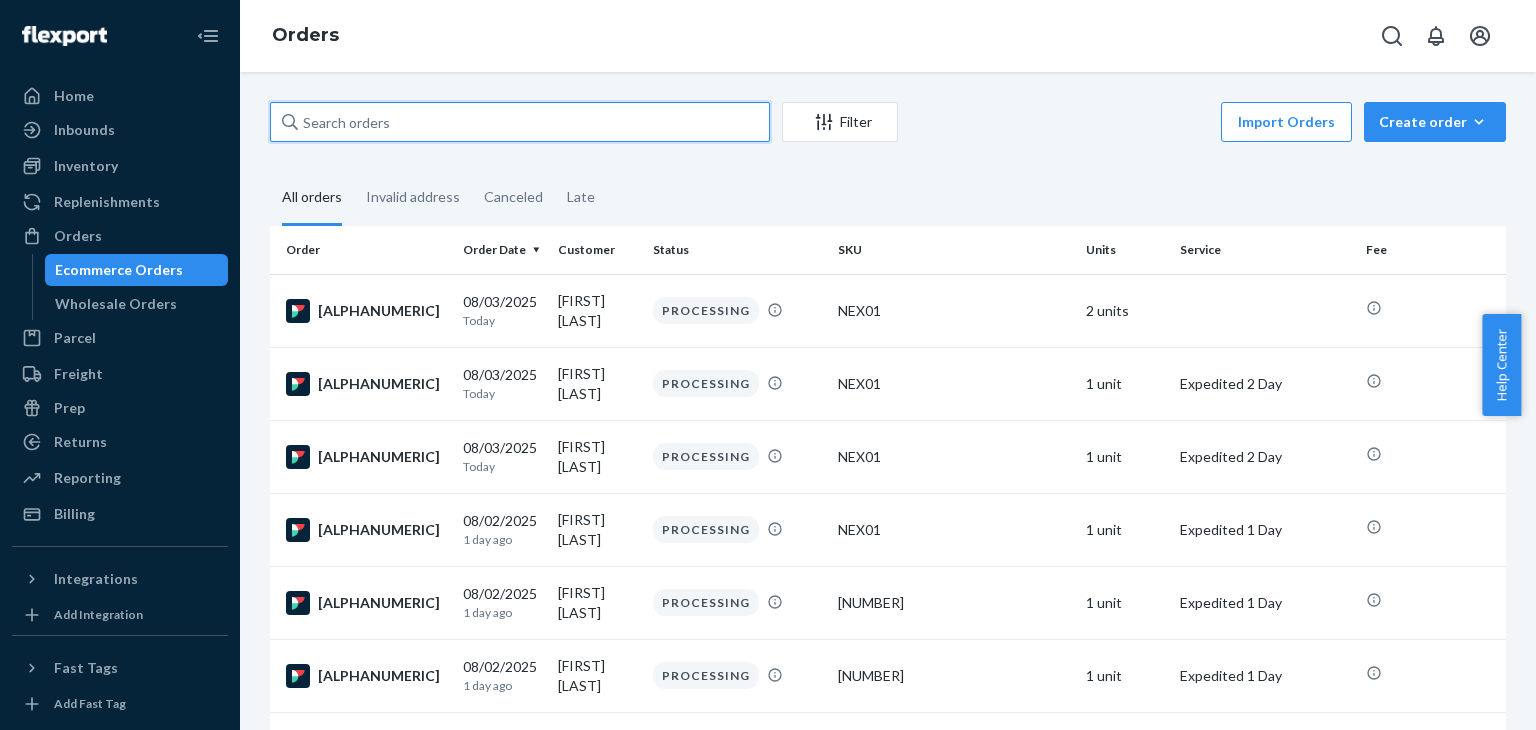 paste on "[FIRST] [LAST]" 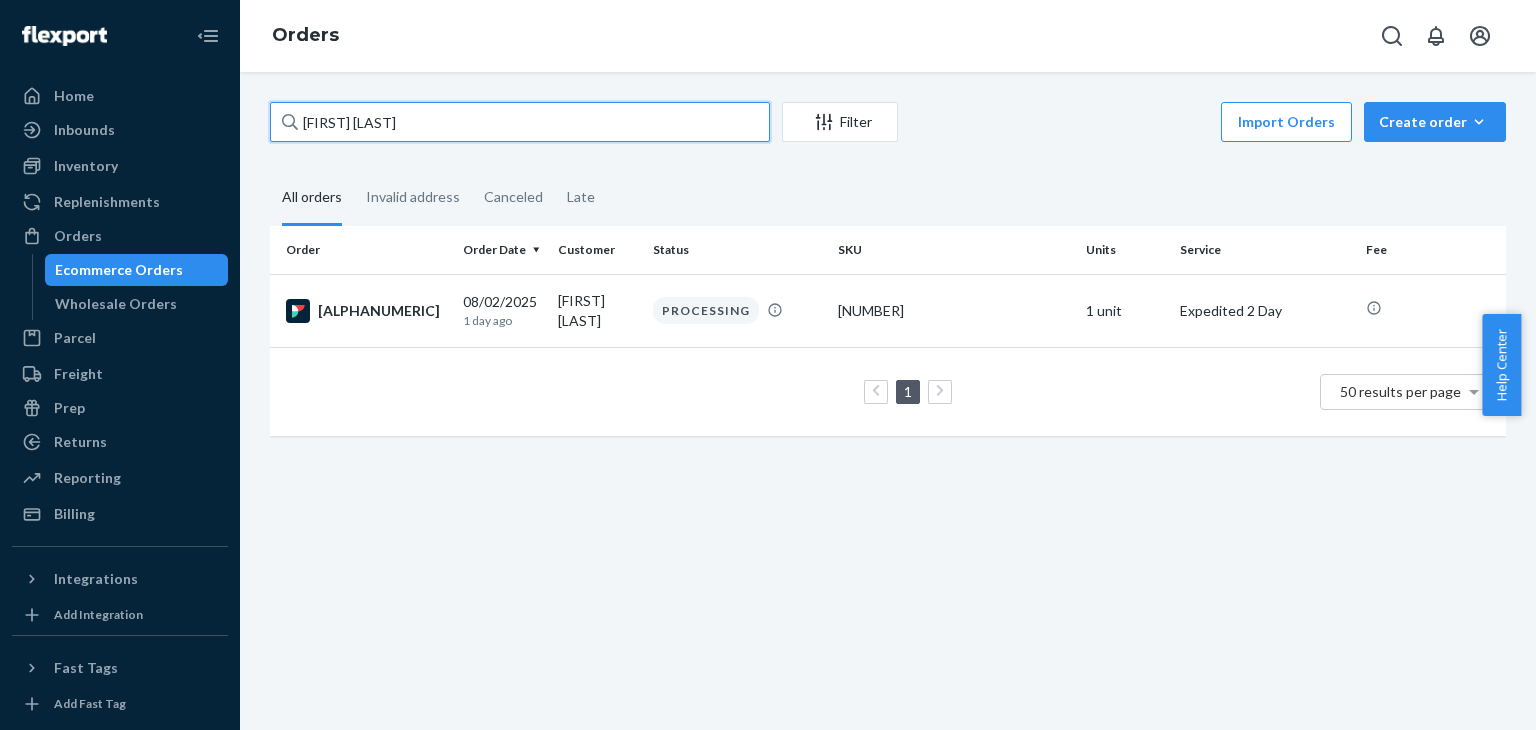 click on "[FIRST] [LAST]" at bounding box center [520, 122] 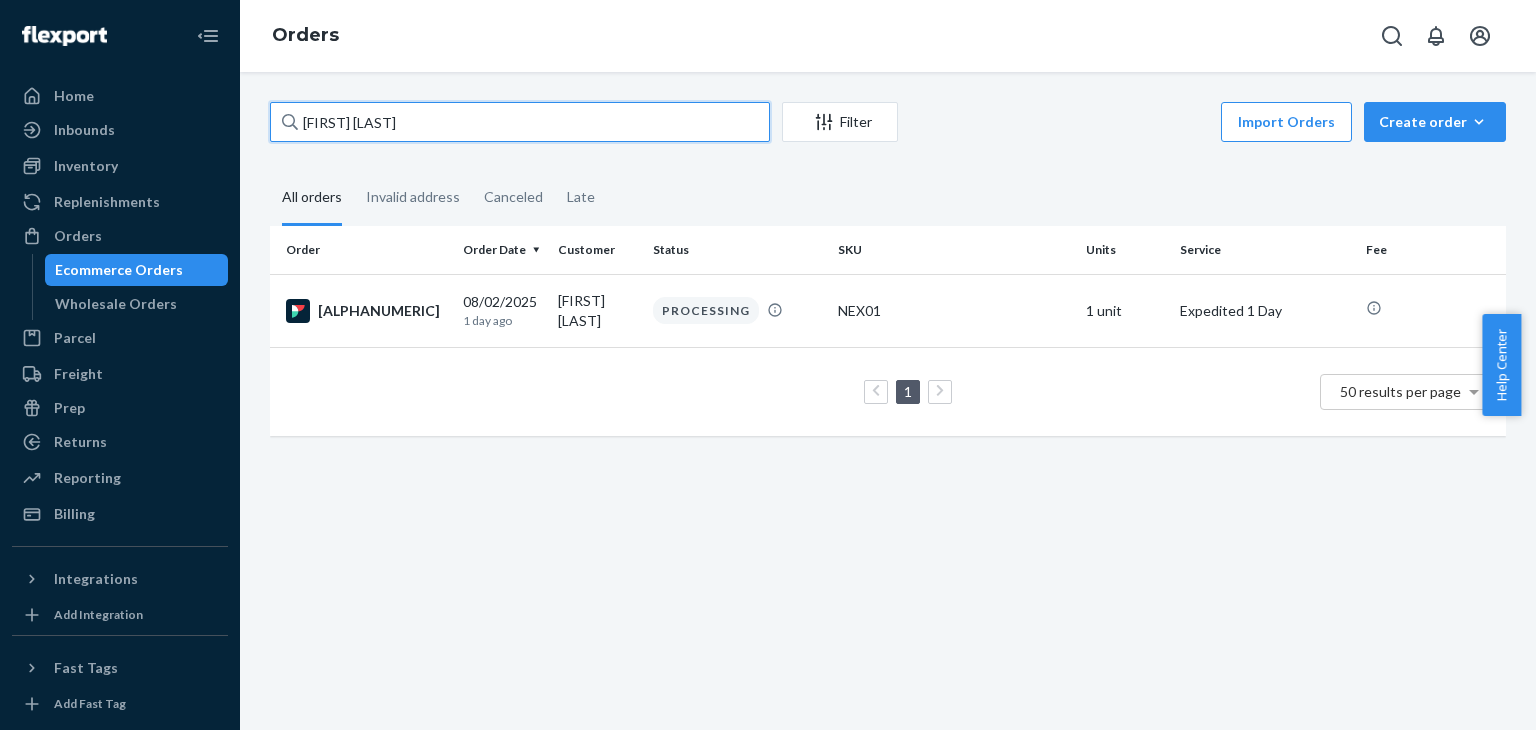 click on "[FIRST] [LAST]" at bounding box center [520, 122] 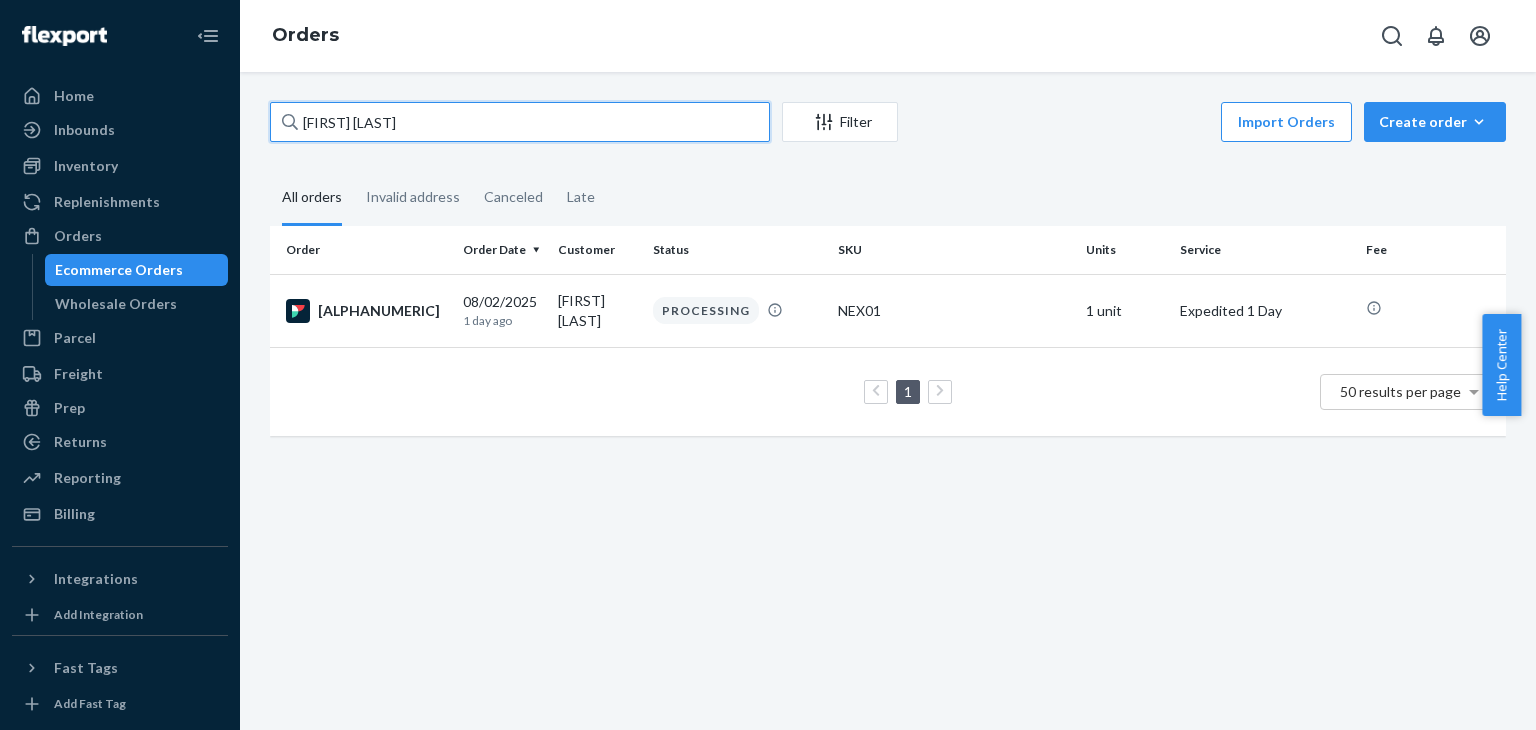 click on "[FIRST] [LAST]" at bounding box center [520, 122] 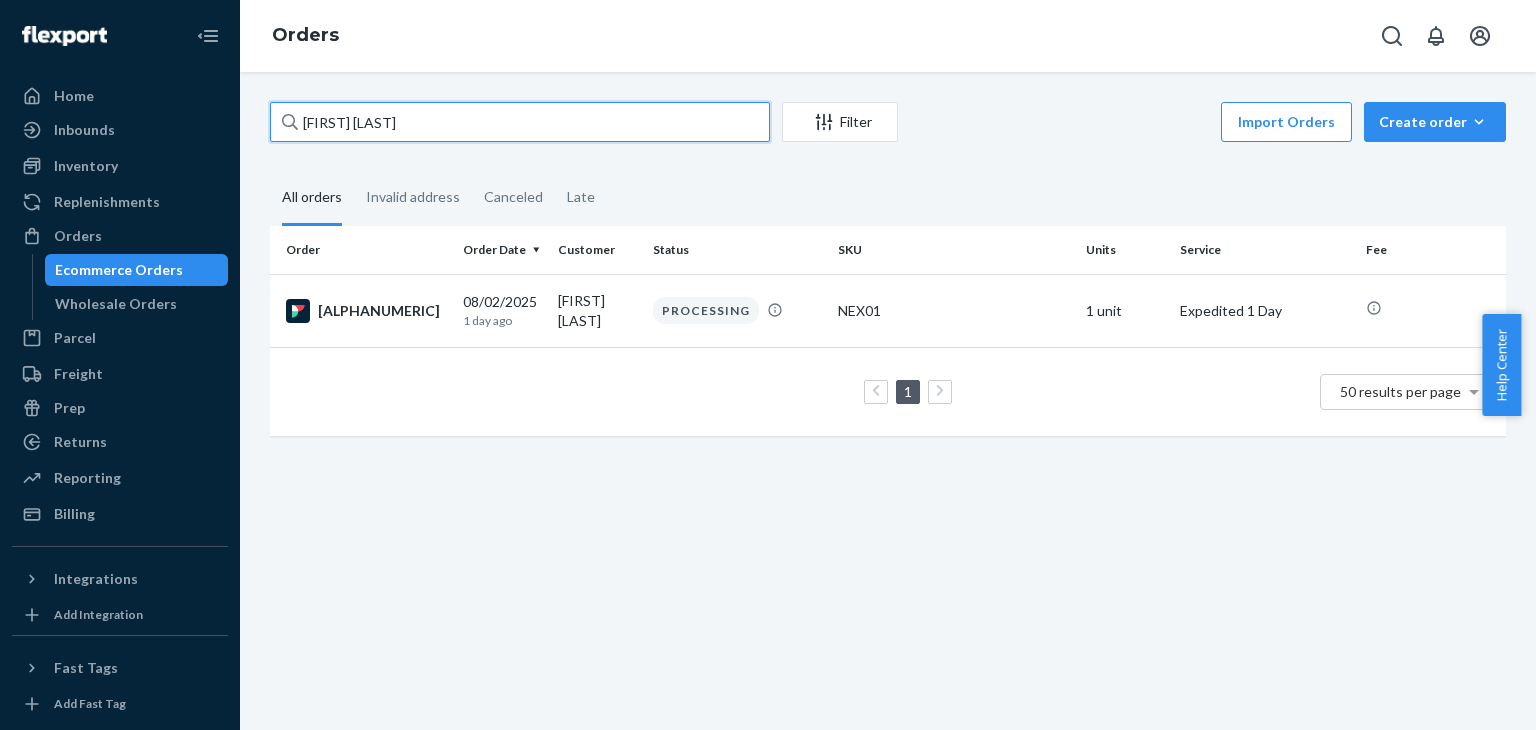 paste on "[FIRST_NAME] [LAST_NAME]" 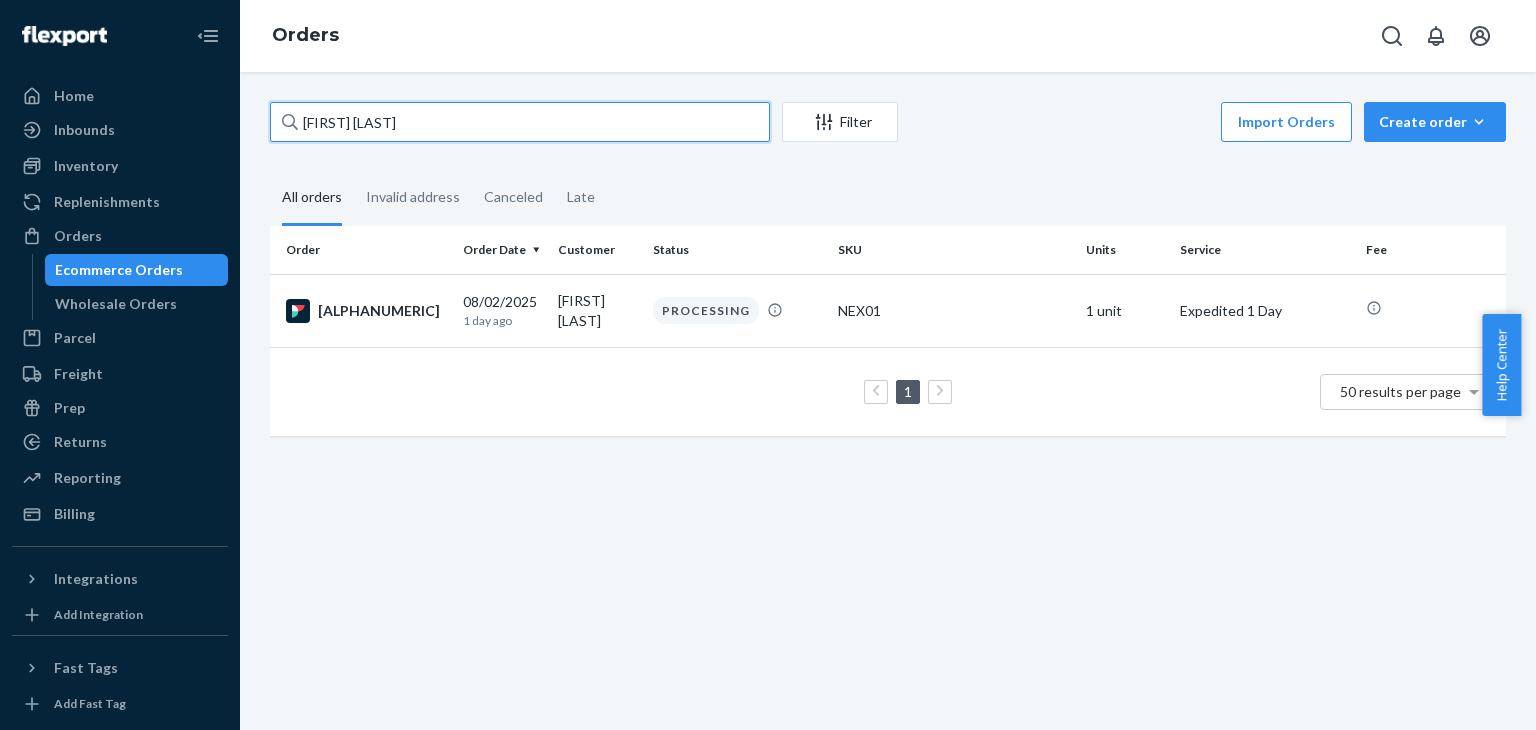 click on "[FIRST_NAME] [LAST_NAME]" at bounding box center (520, 122) 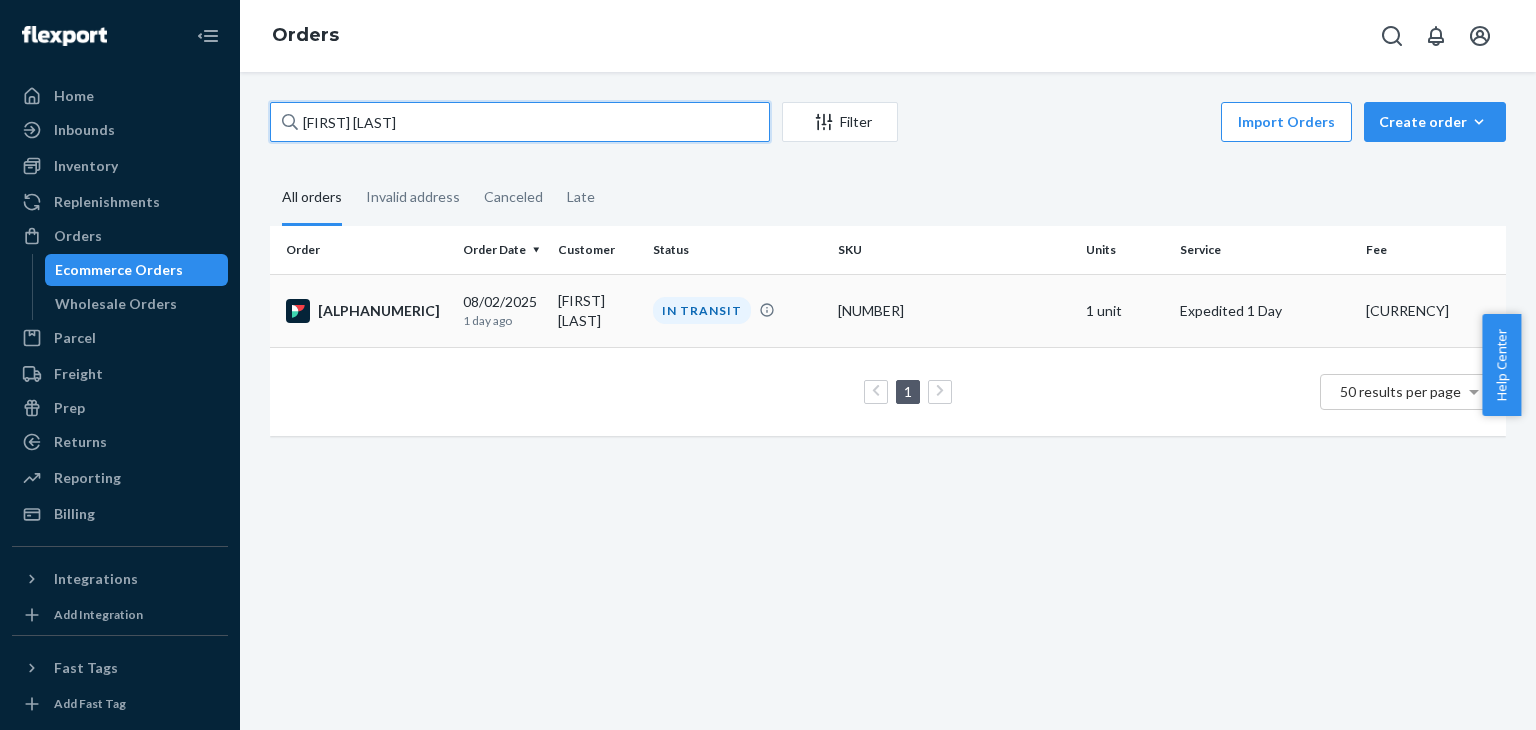 type on "Jeffery Barksdale" 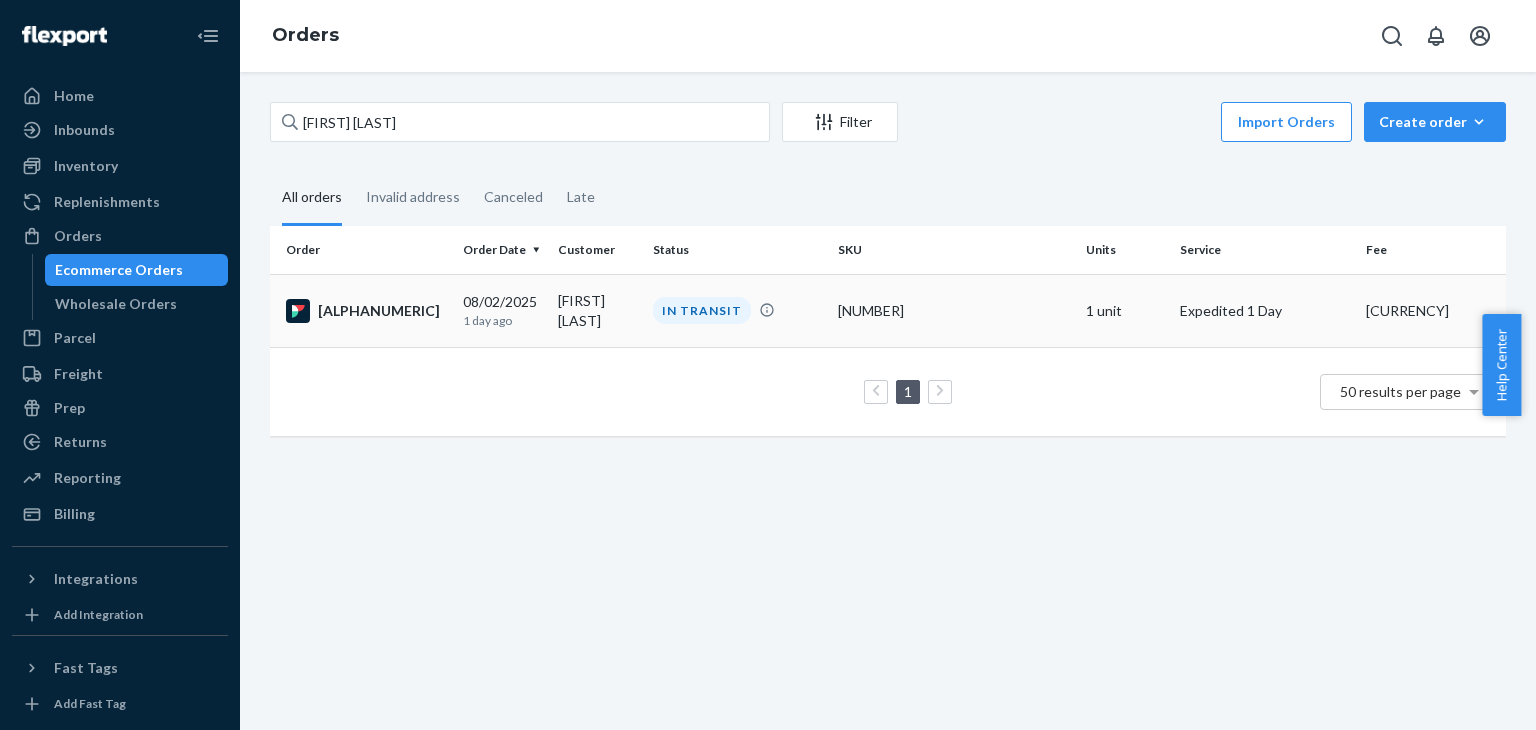 click on "[PRODUCT_CODE]" at bounding box center [366, 311] 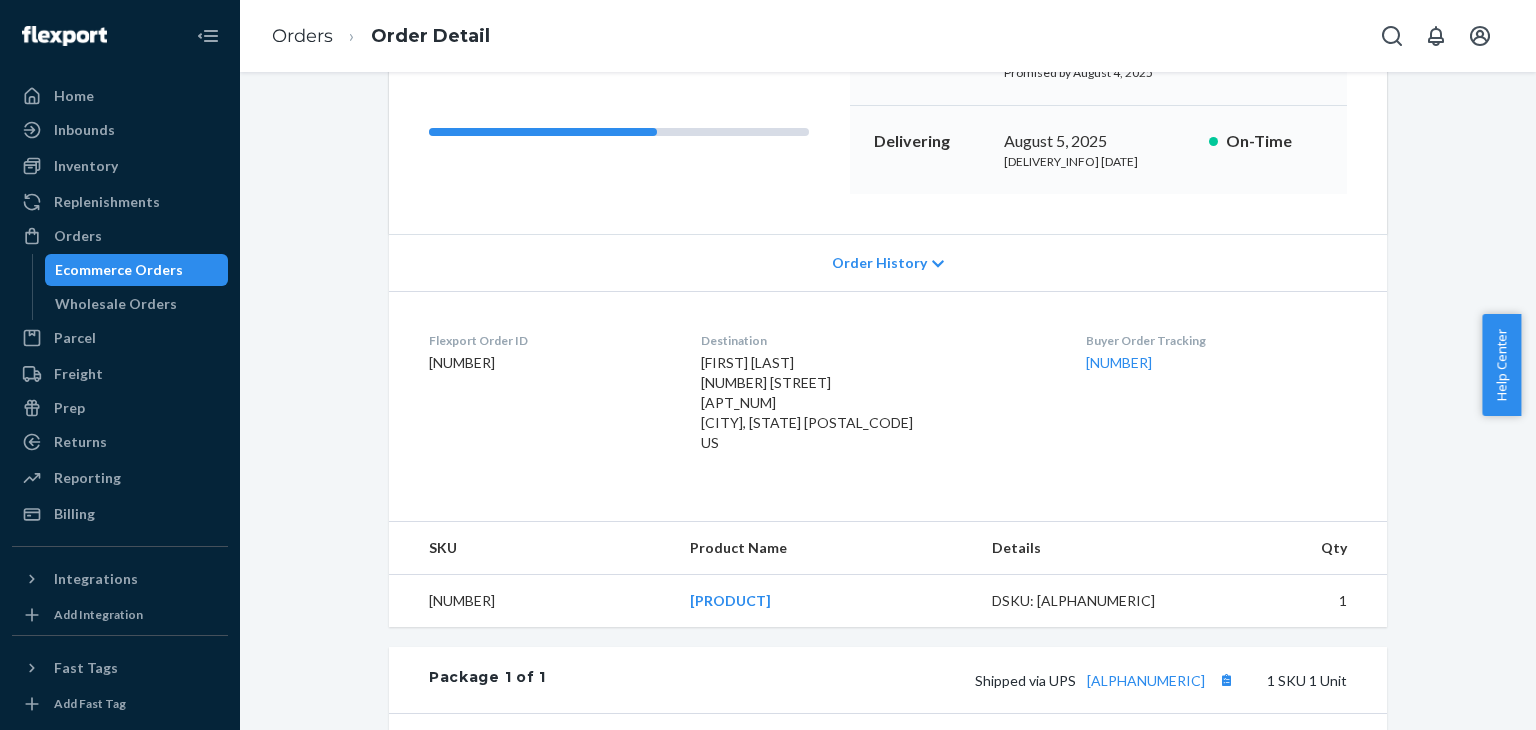 scroll, scrollTop: 400, scrollLeft: 0, axis: vertical 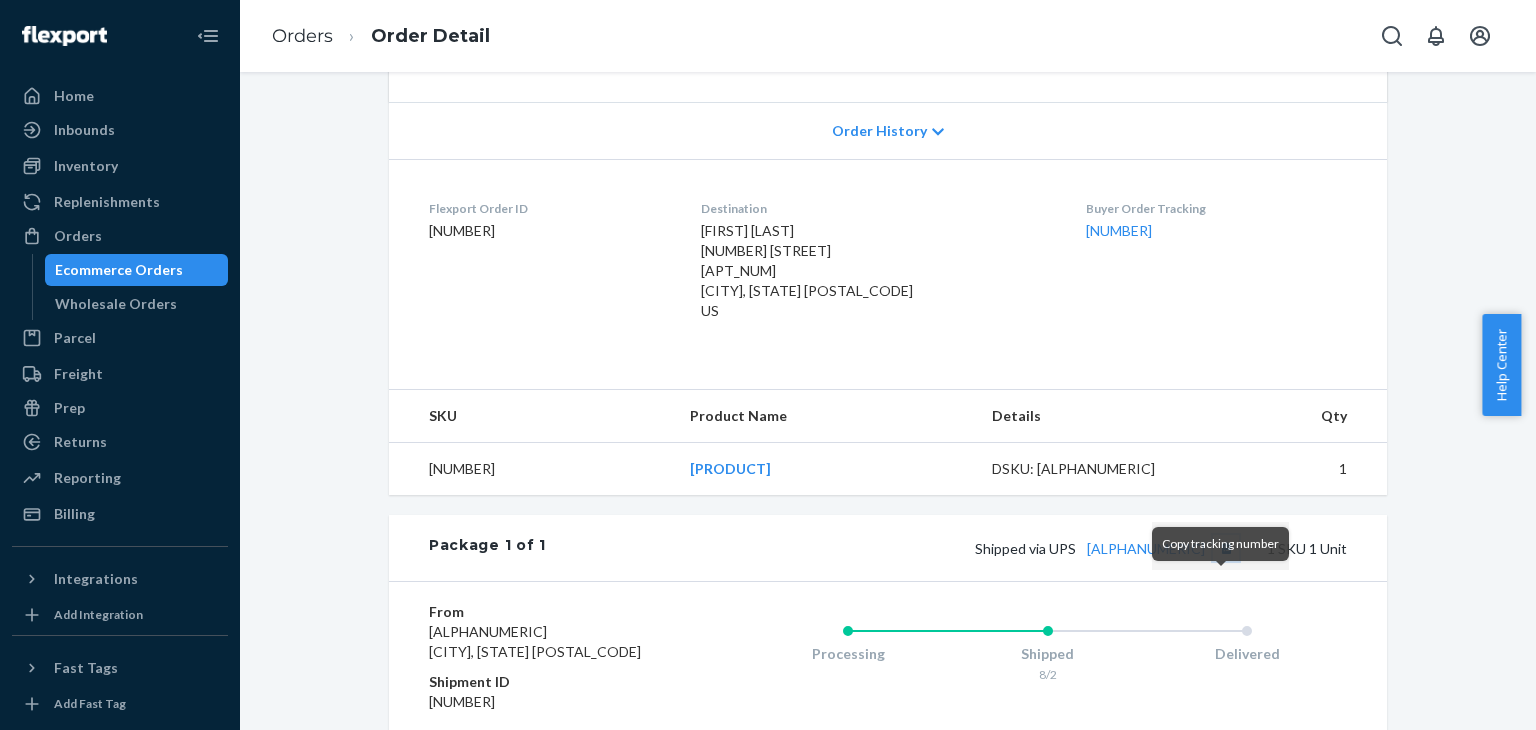 click at bounding box center [1226, 548] 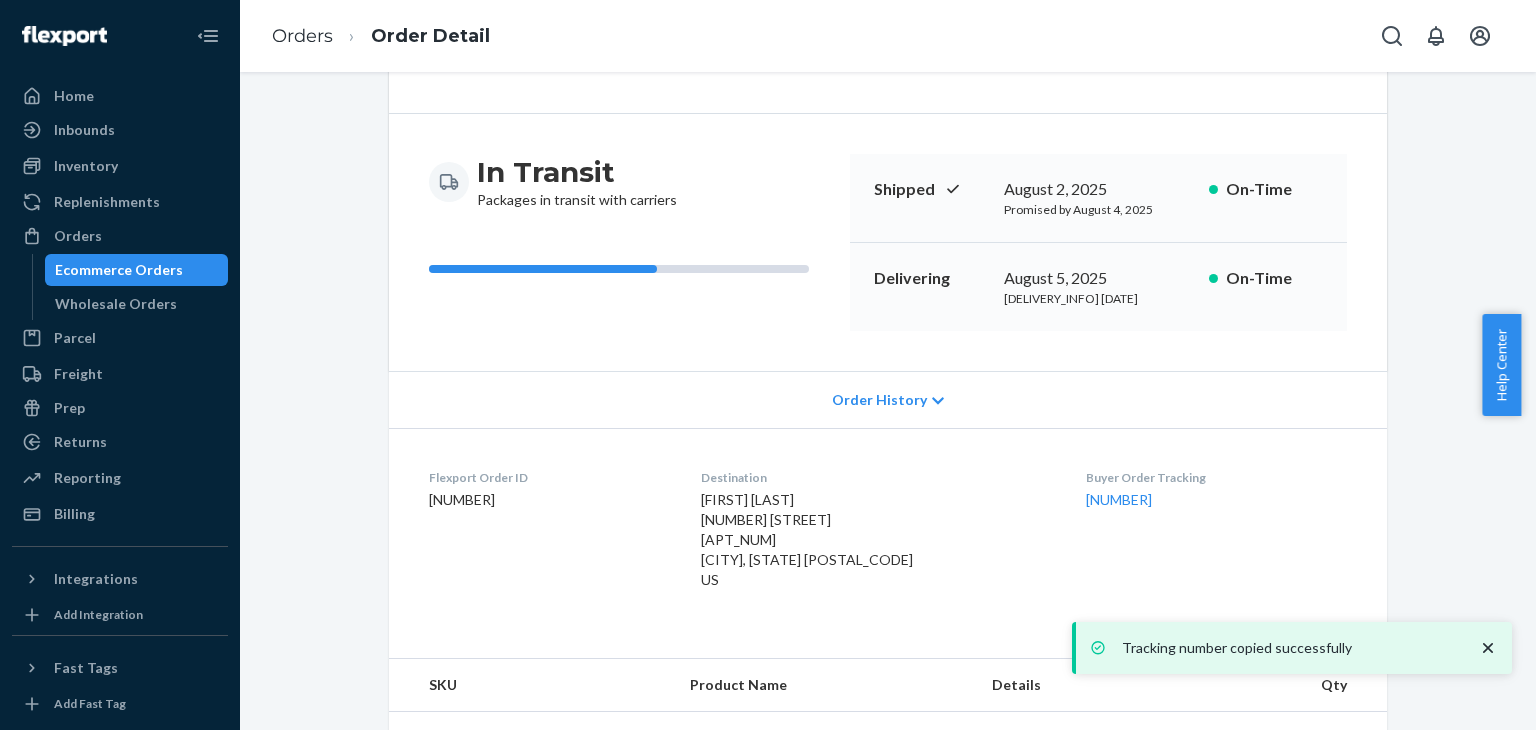 scroll, scrollTop: 0, scrollLeft: 0, axis: both 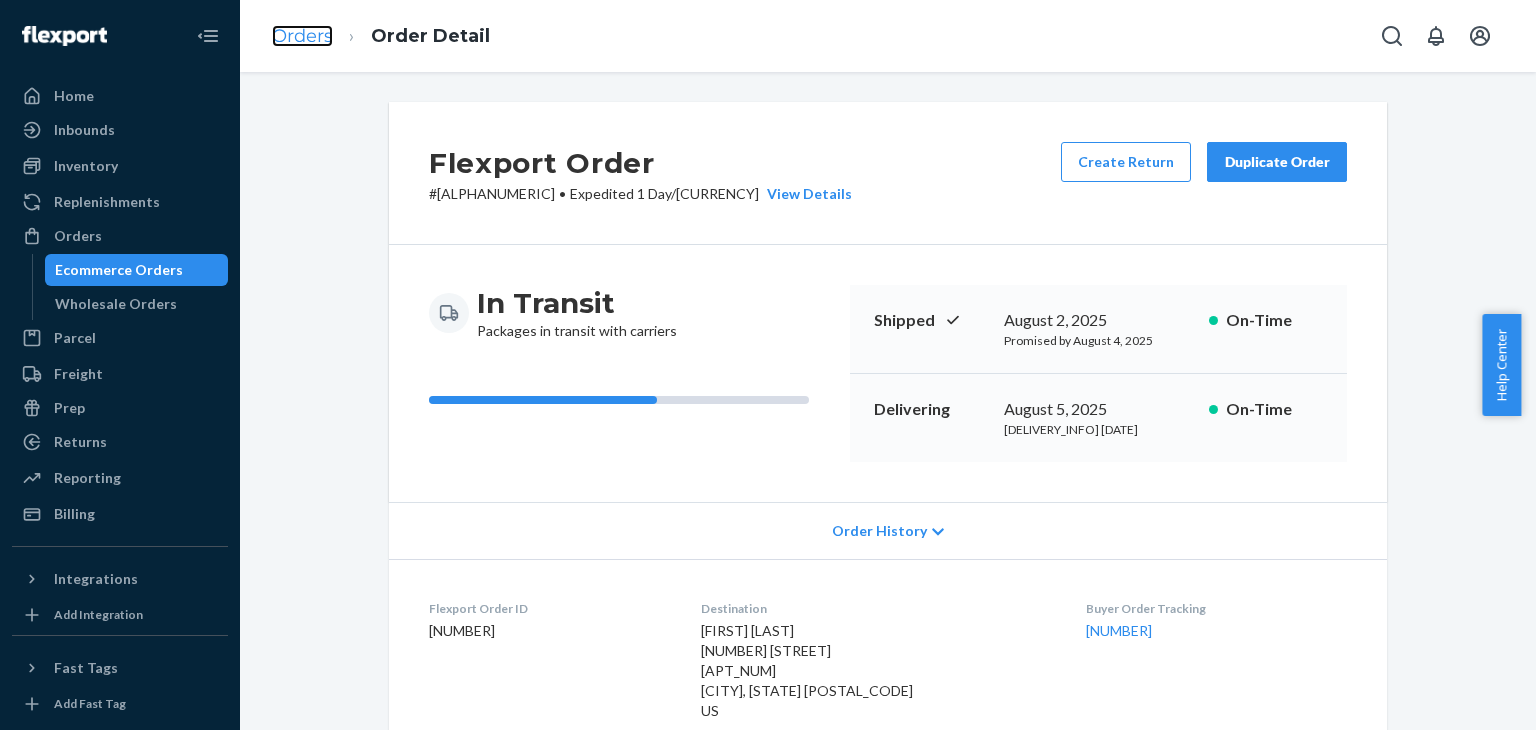 click on "Orders" at bounding box center (302, 36) 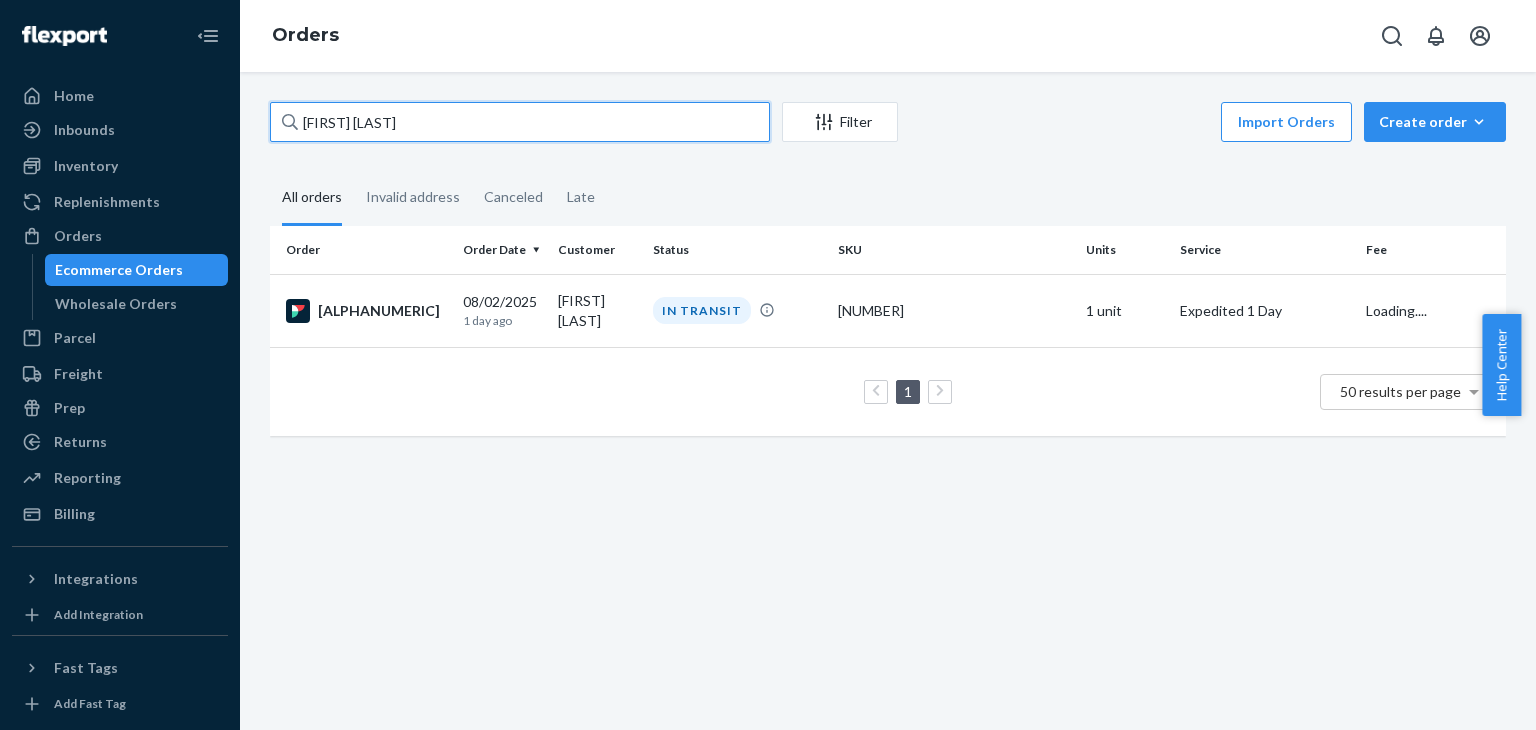 click on "Jeffery Barksdale" at bounding box center (520, 122) 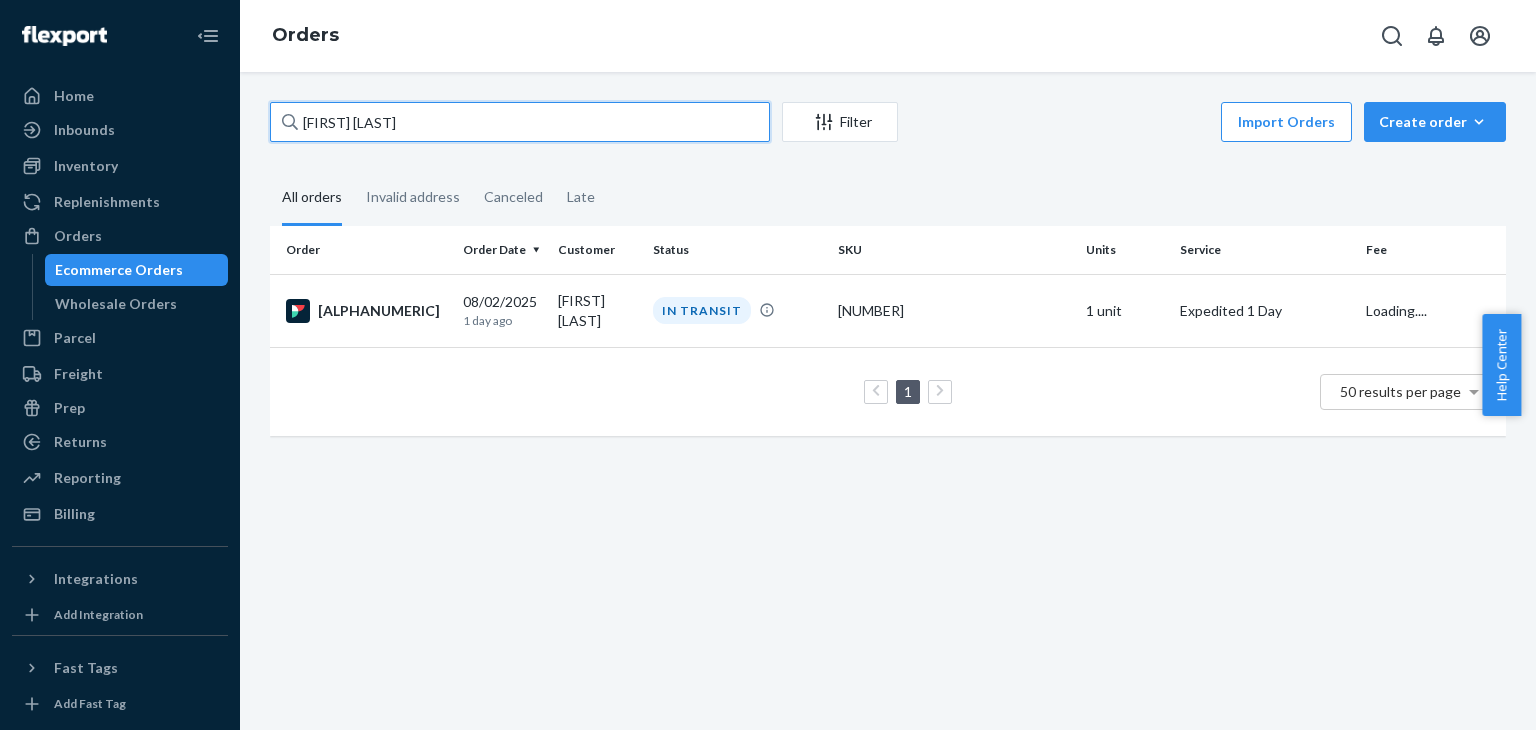 click on "Jeffery Barksdale" at bounding box center (520, 122) 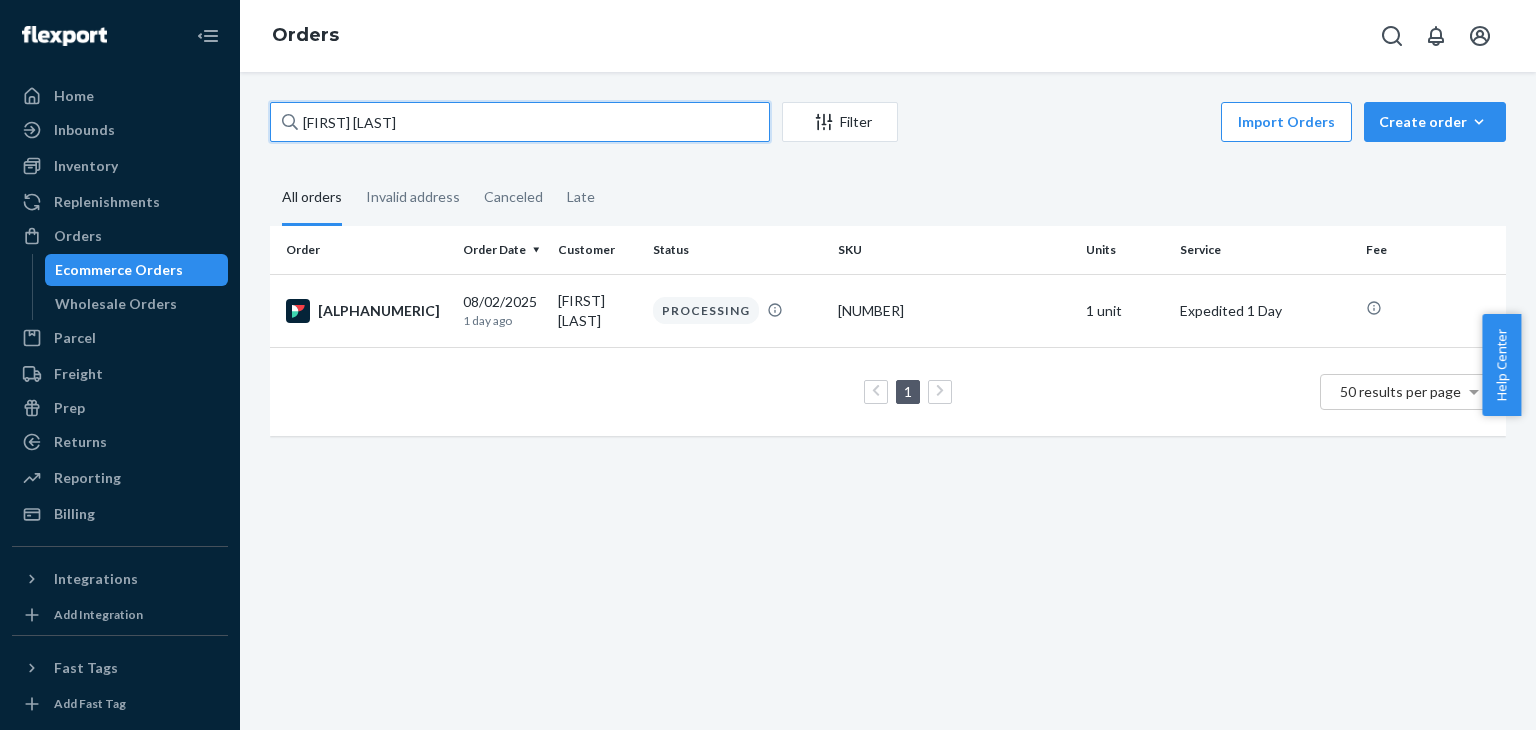 click on "[FIRST] [LAST]" at bounding box center (520, 122) 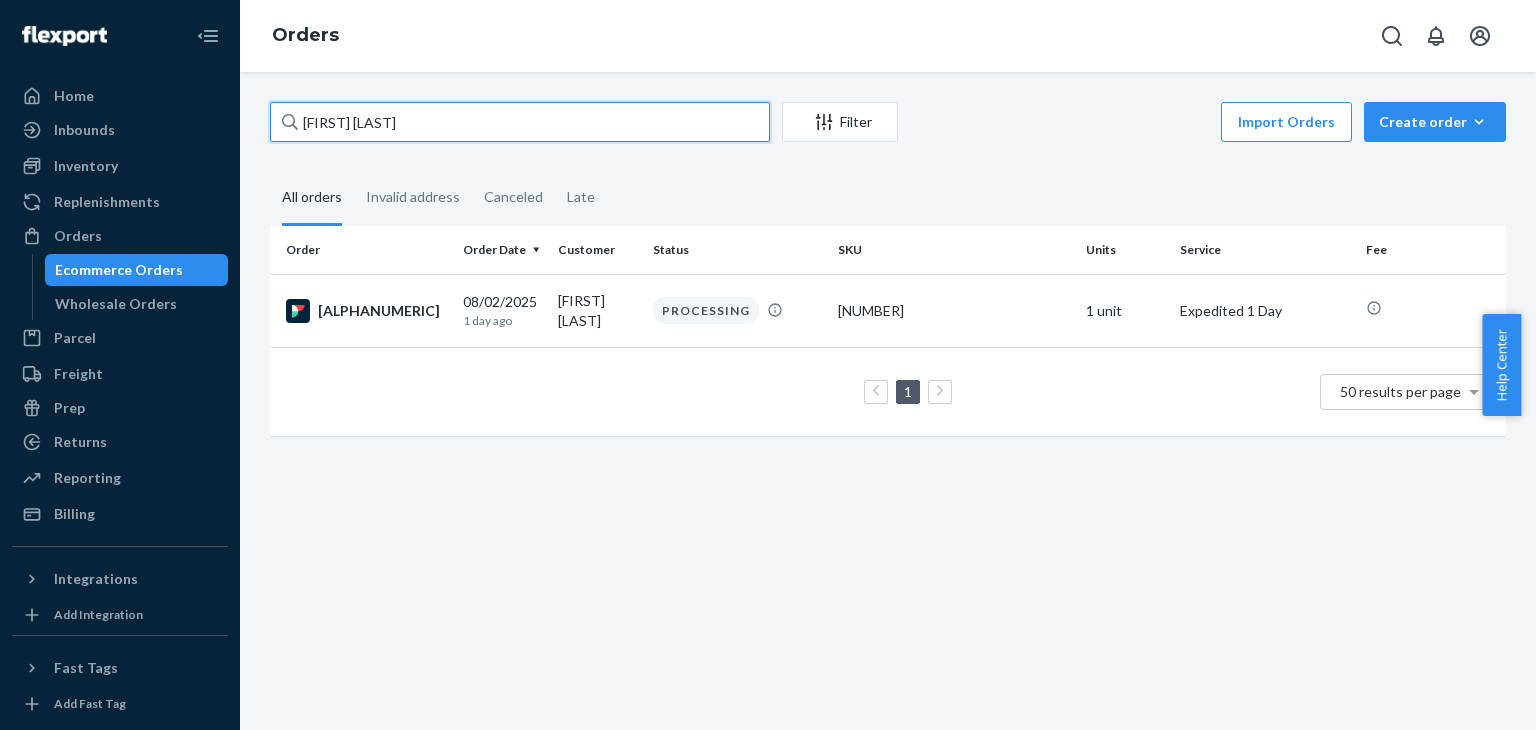 click on "[FIRST] [LAST]" at bounding box center (520, 122) 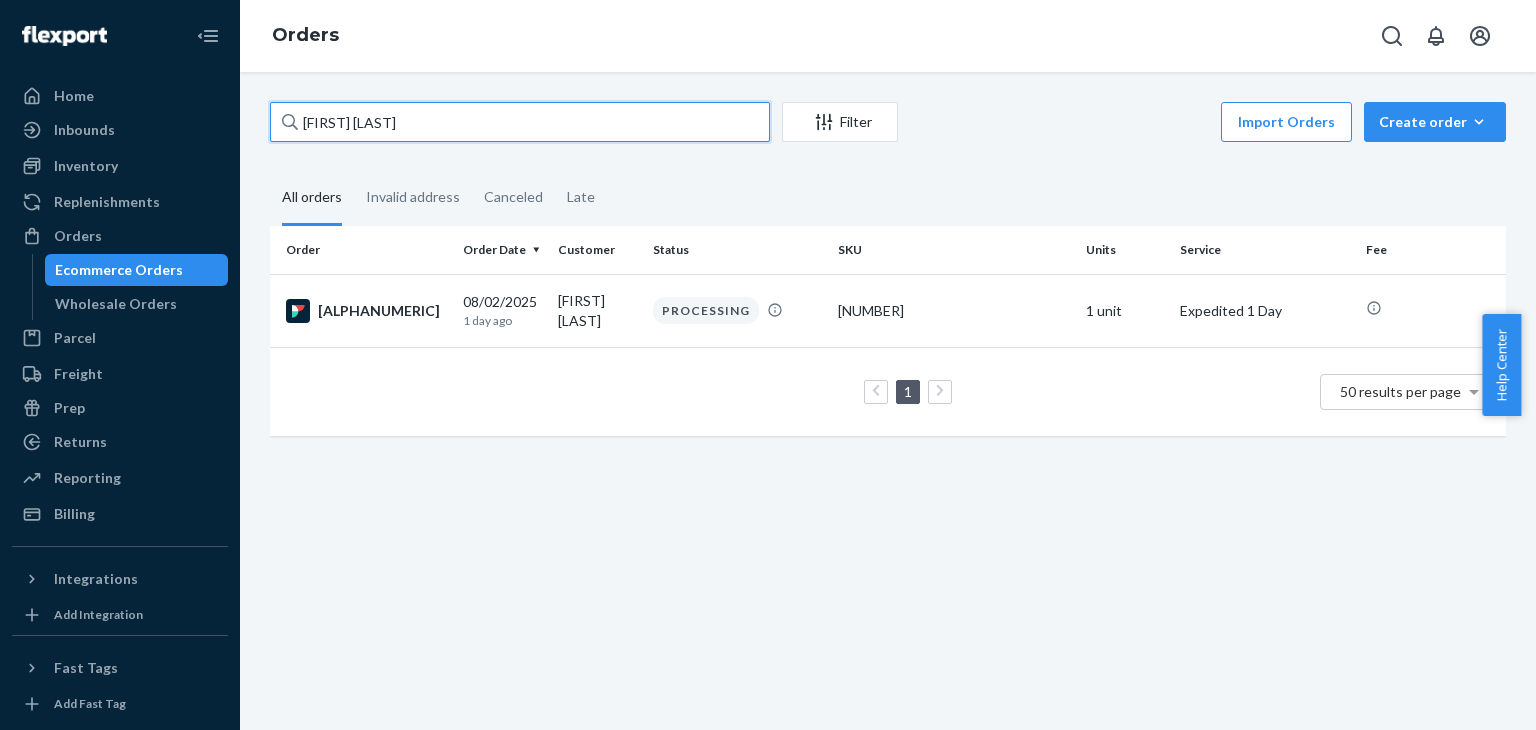 click on "[FIRST] [LAST]" at bounding box center (520, 122) 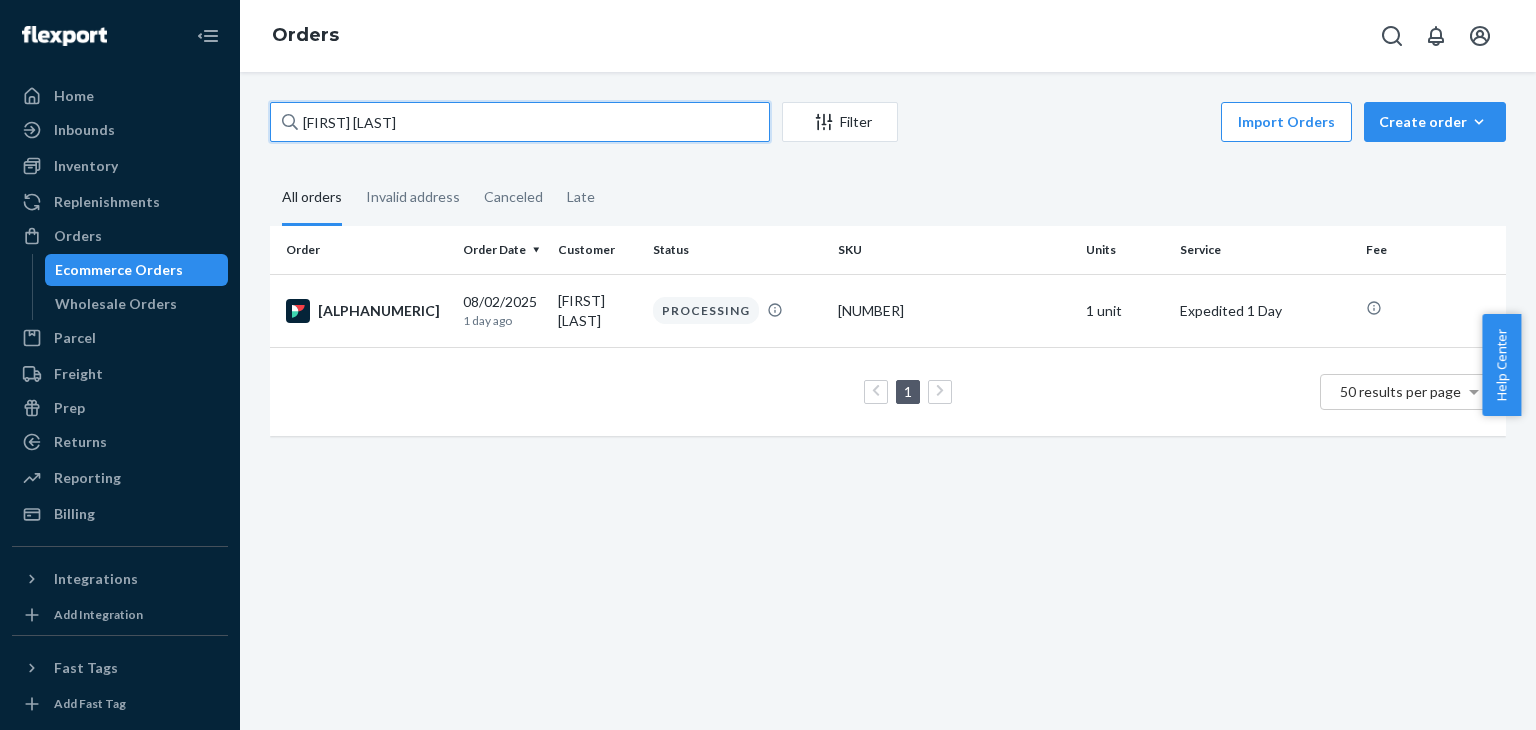 click on "[FIRST] [LAST]" at bounding box center (520, 122) 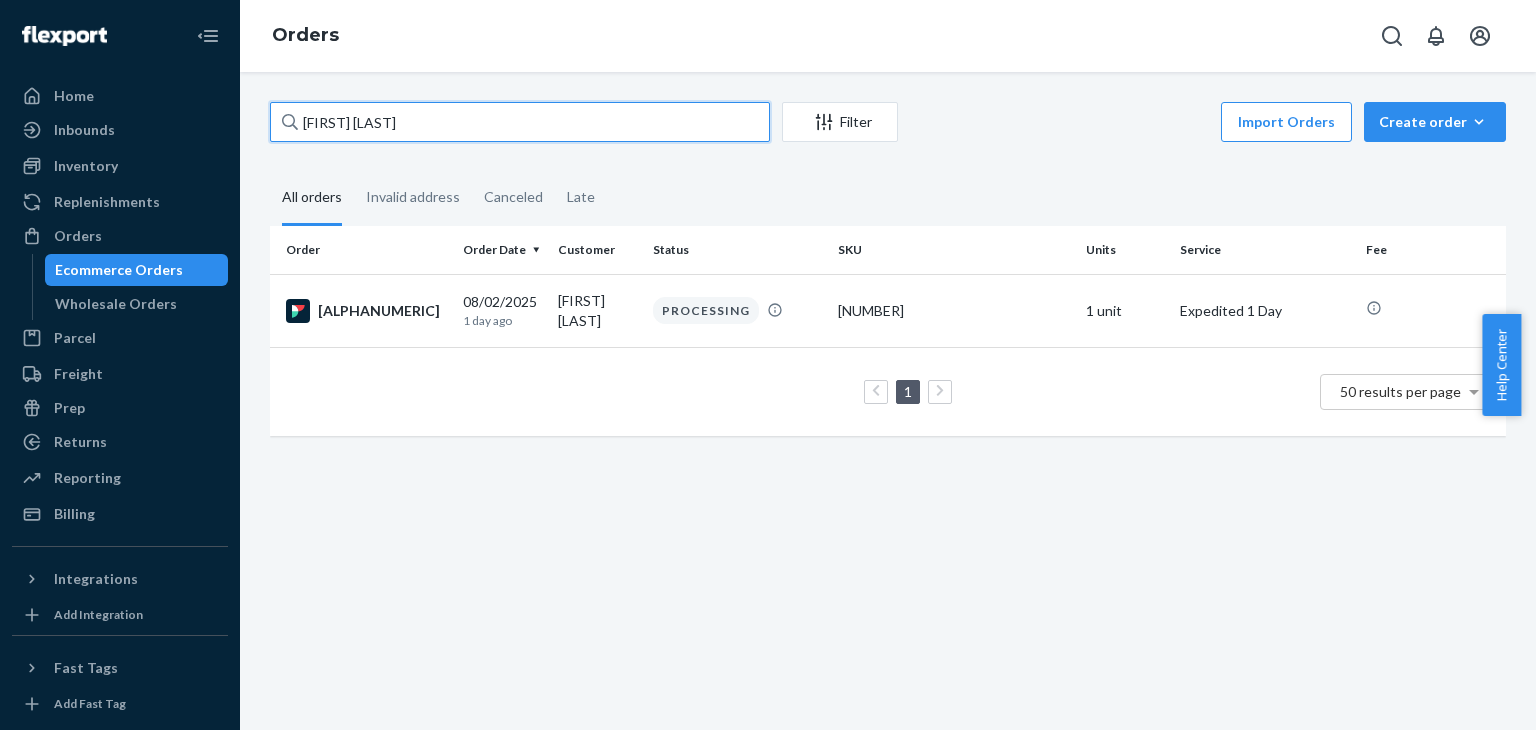 click on "[FIRST_NAME] [LAST_NAME]" at bounding box center (520, 122) 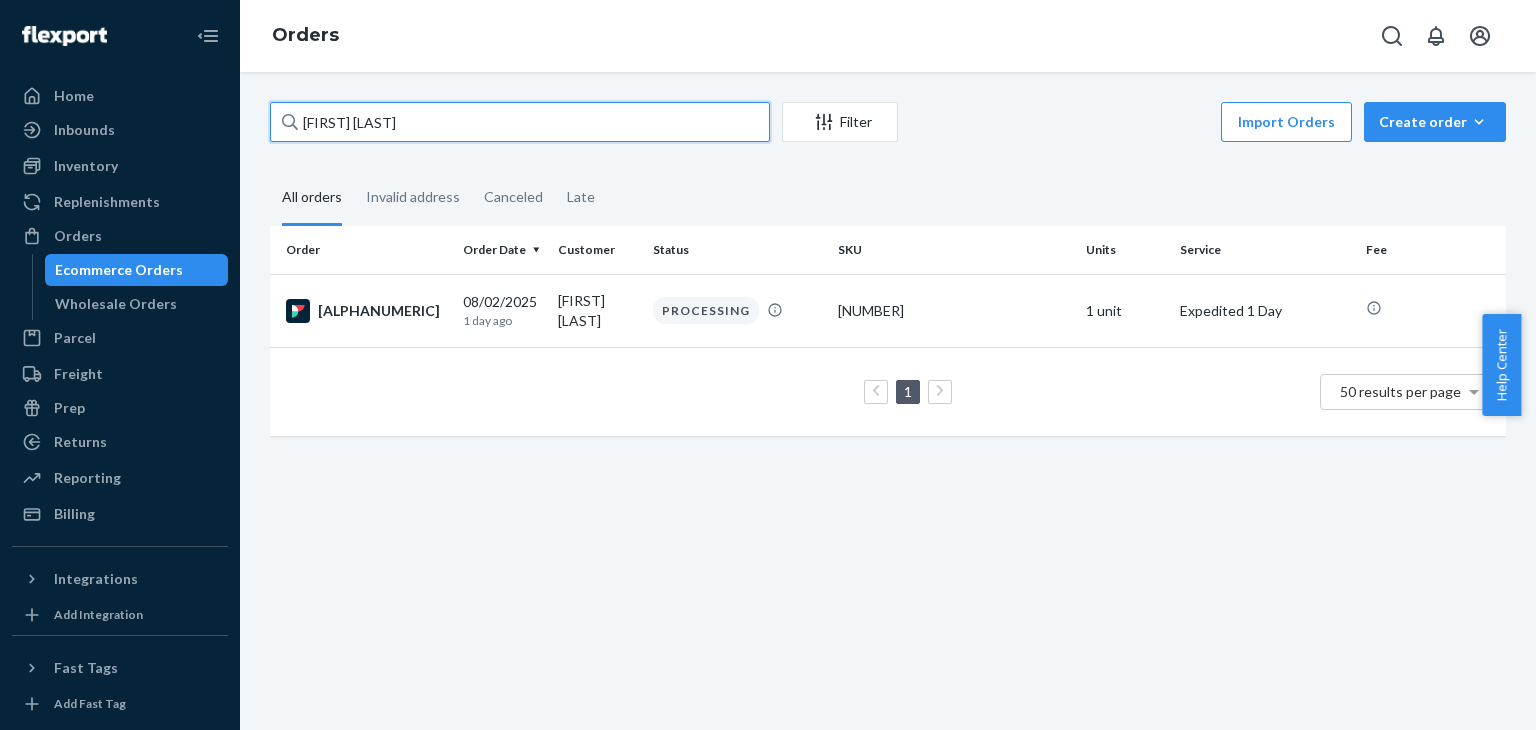 click on "[FIRST_NAME] [LAST_NAME]" at bounding box center [520, 122] 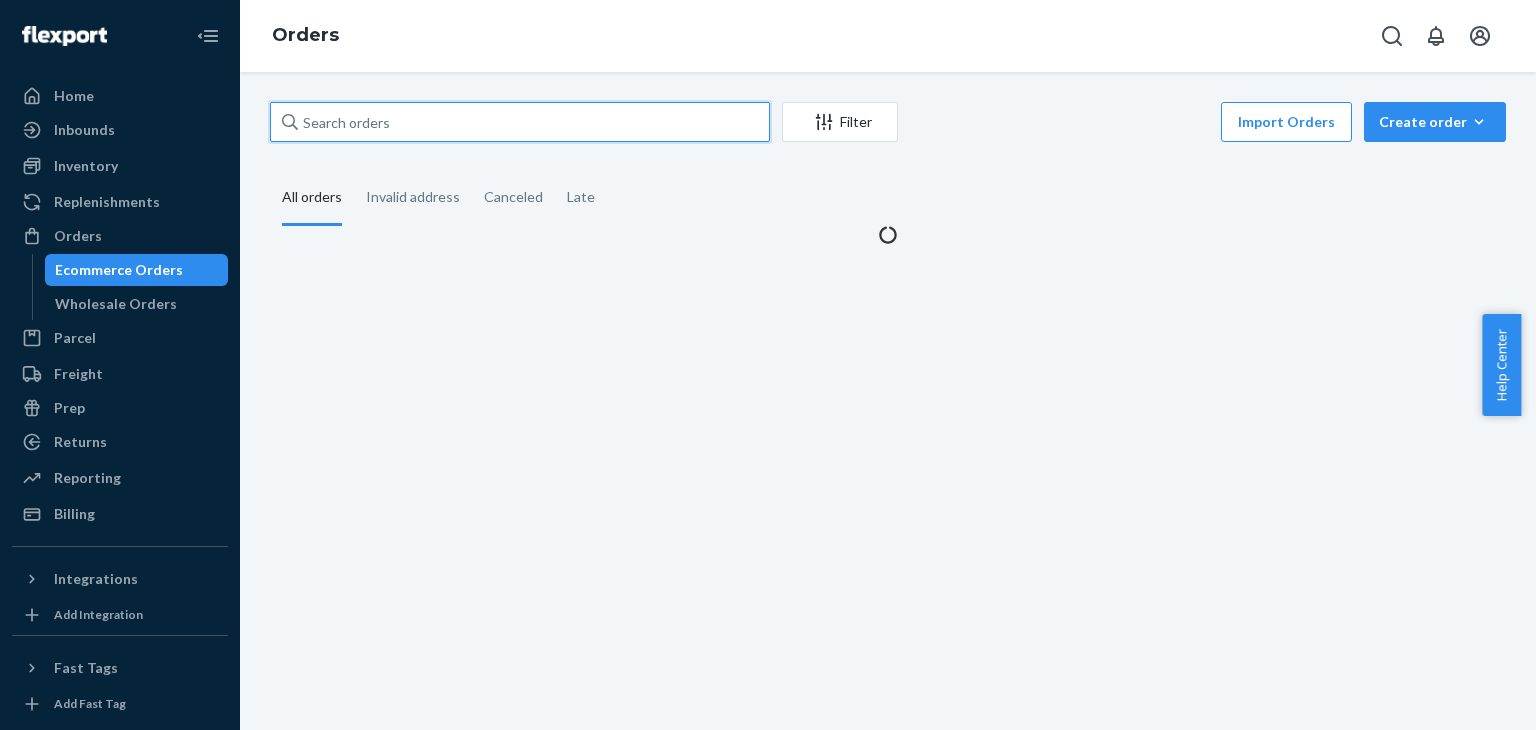 type 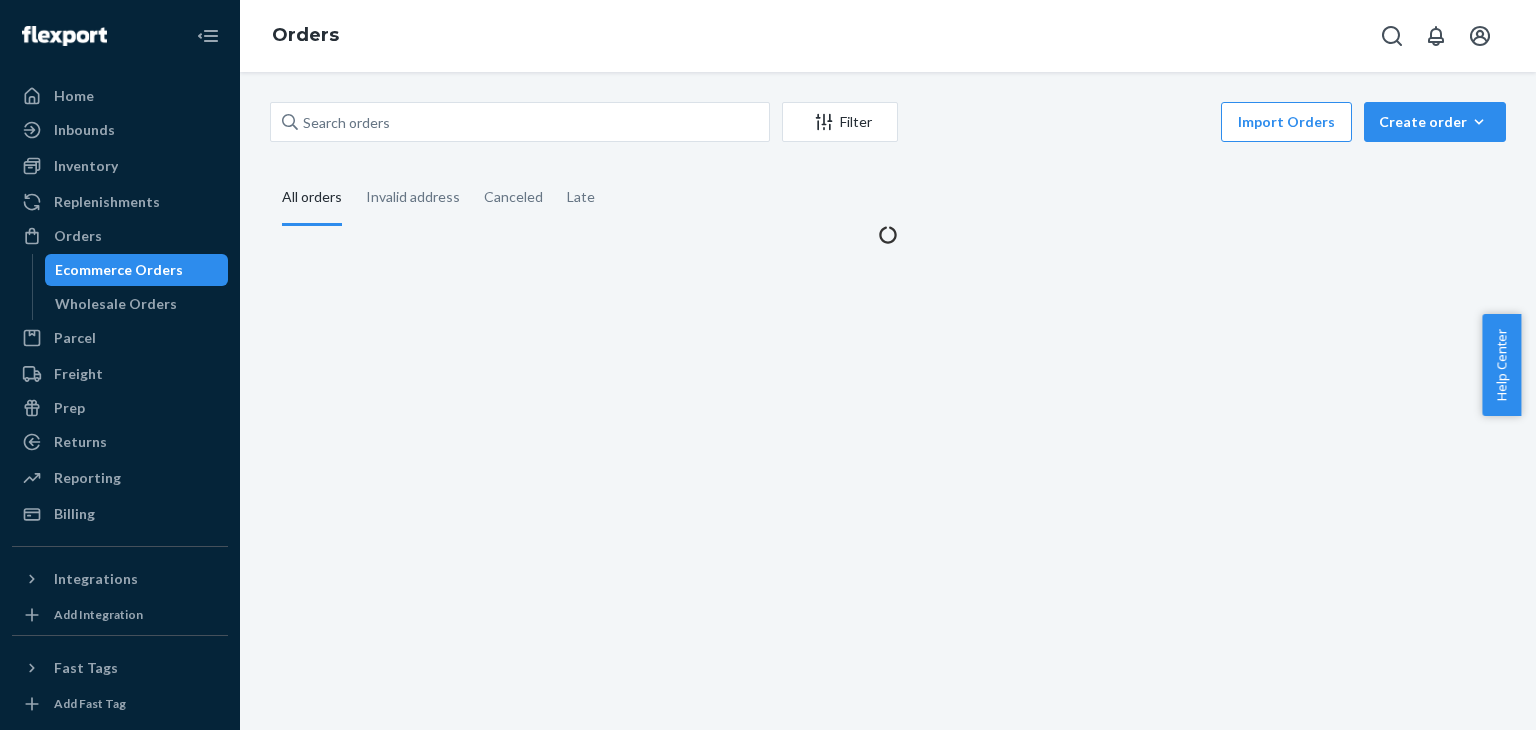 click on "Home Inbounds Shipping Plans Problems Inventory Products Replenishments Orders Ecommerce Orders Wholesale Orders Parcel Parcel orders Integrations Freight Prep Returns All Returns Get Onboarded Reporting Reports Analytics Billing Integrations Add Integration Fast Tags Add Fast Tag Settings Talk to Support Help Center Give Feedback" at bounding box center [120, 365] 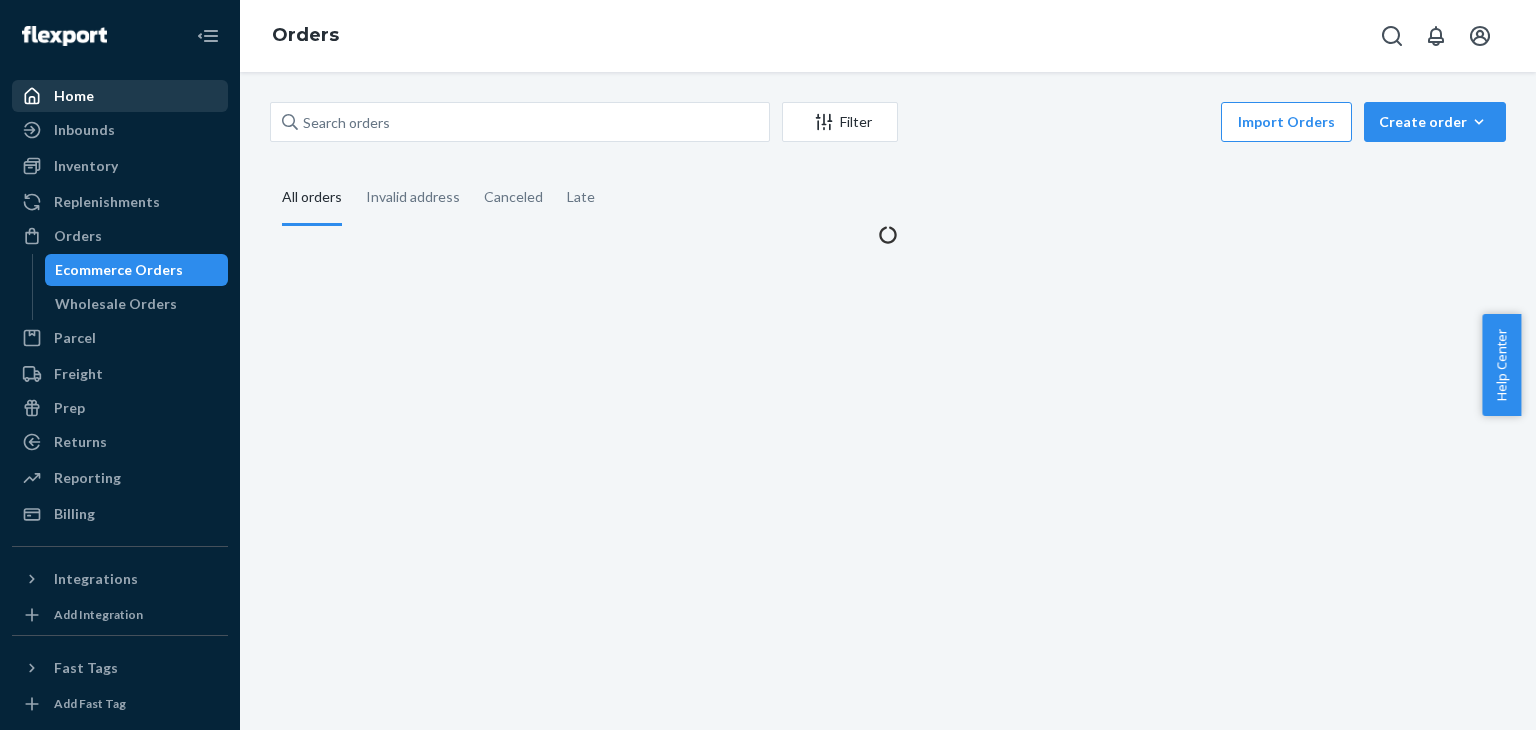 click on "Home" at bounding box center [120, 96] 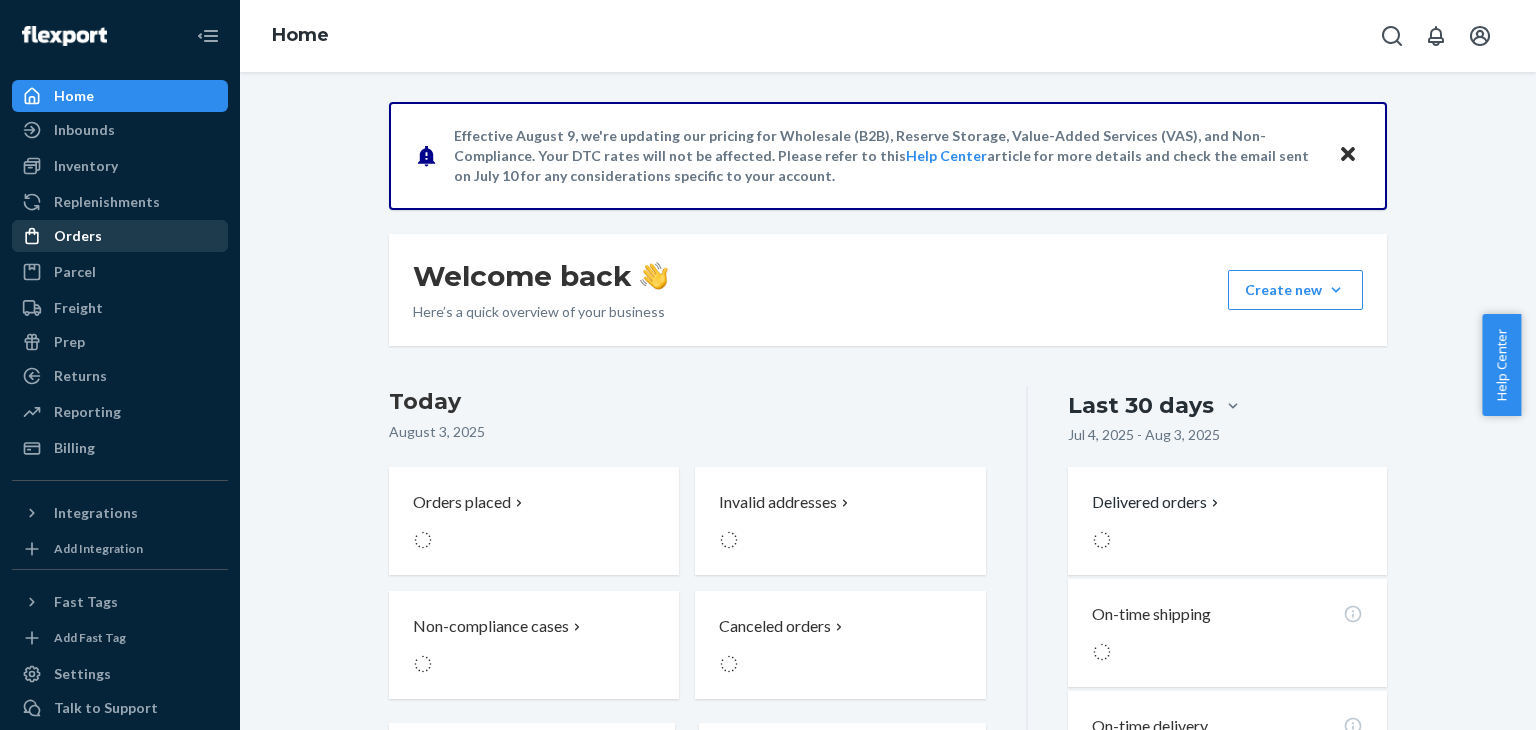 click on "Orders" at bounding box center [120, 236] 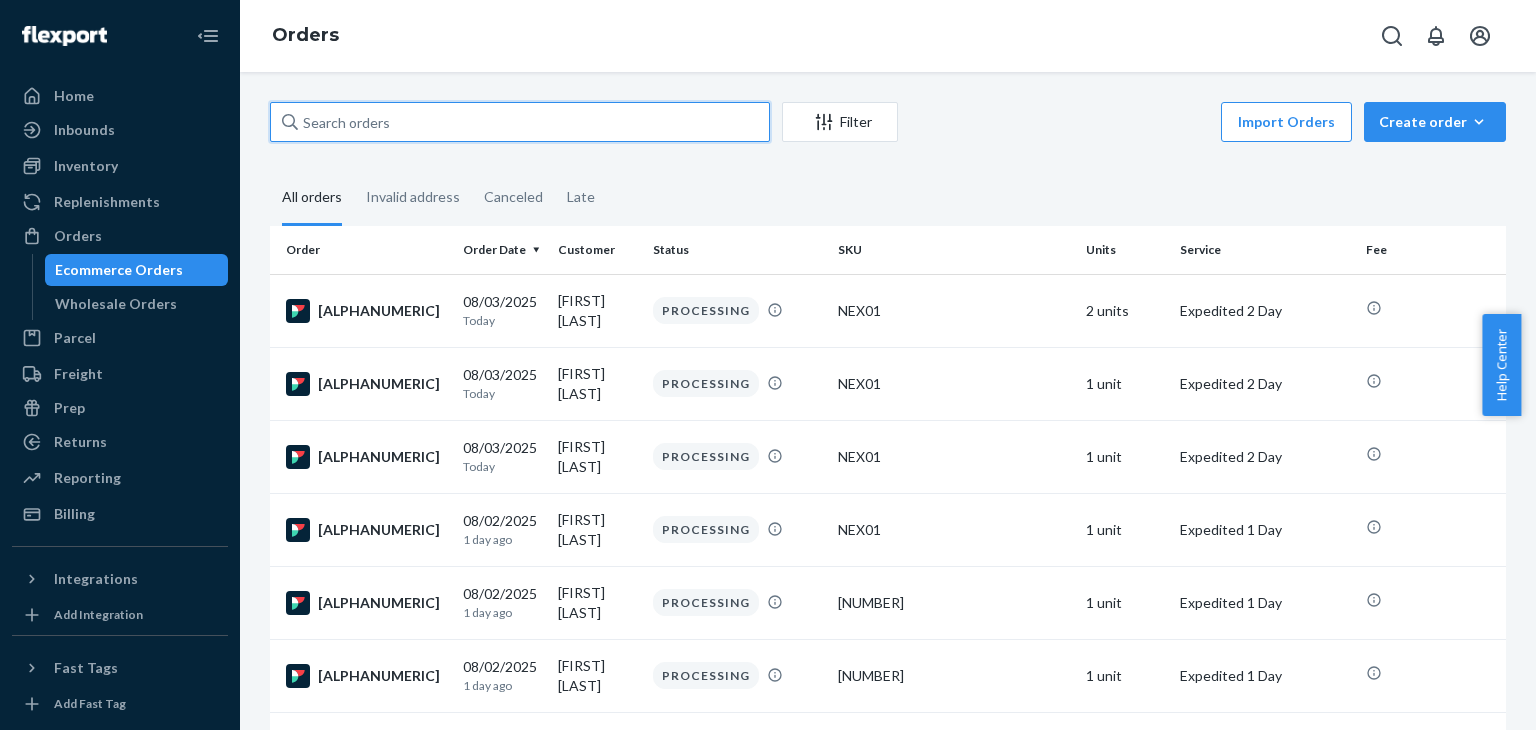 click at bounding box center [520, 122] 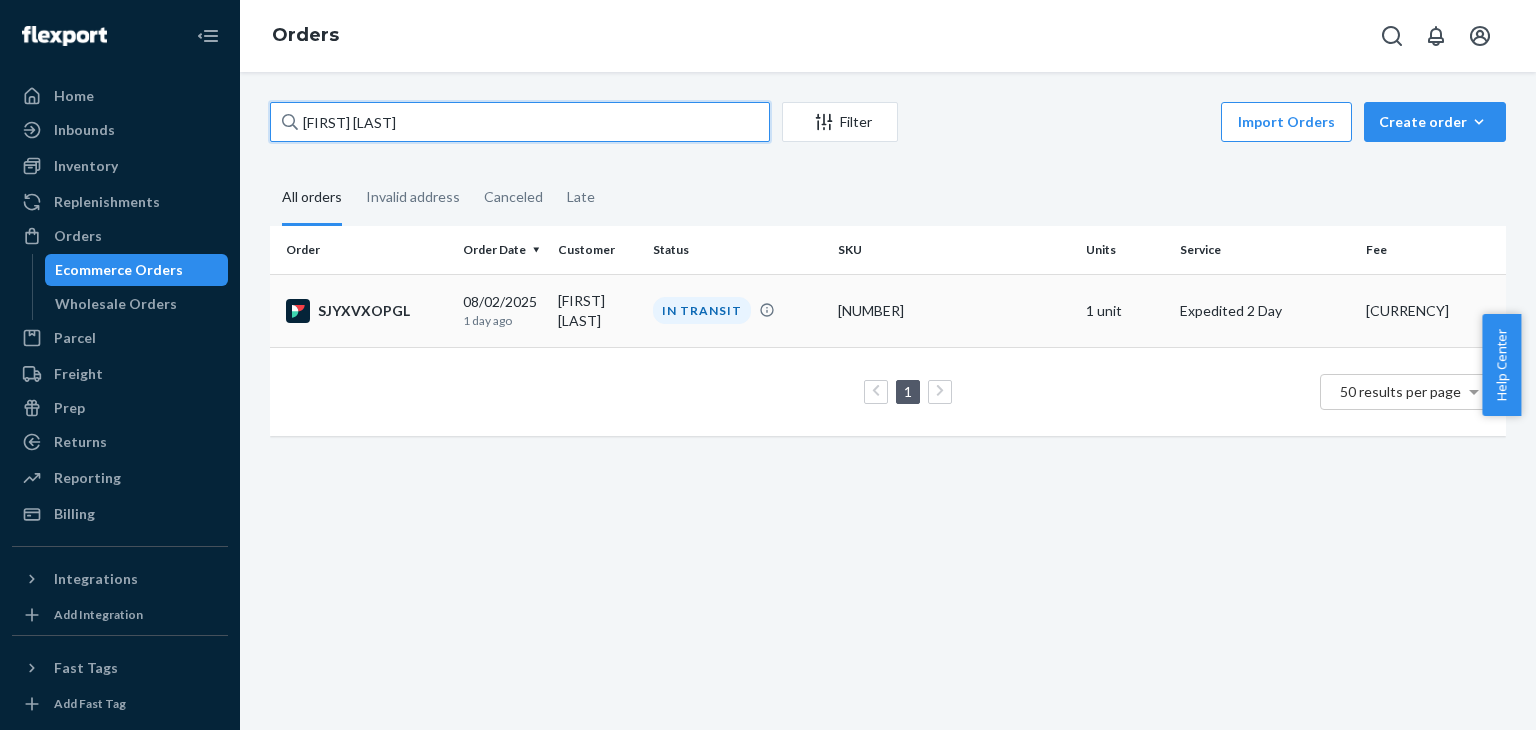 type on "[FIRST_NAME] [LAST_NAME]" 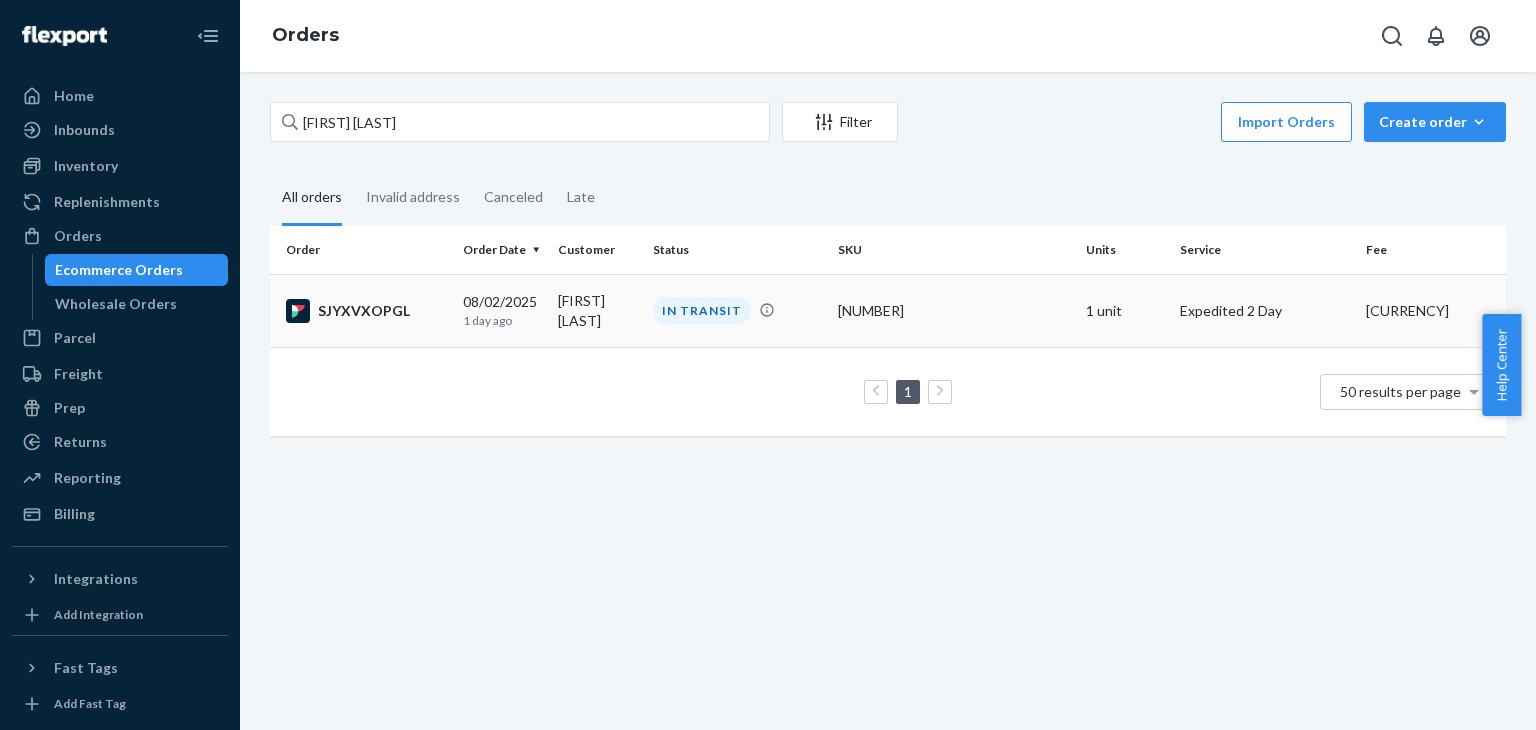 click on "SJYXVXOPGL" at bounding box center [366, 311] 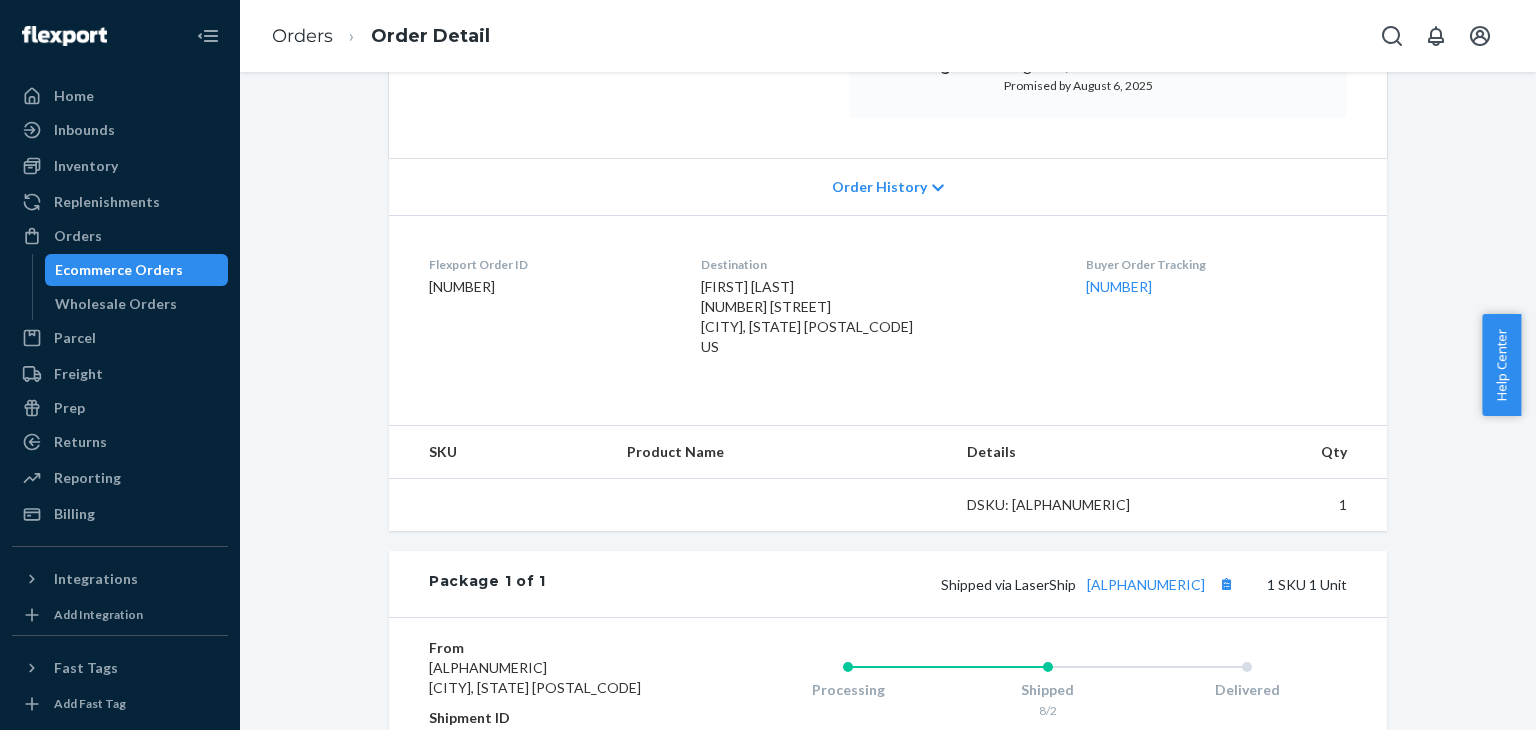 scroll, scrollTop: 400, scrollLeft: 0, axis: vertical 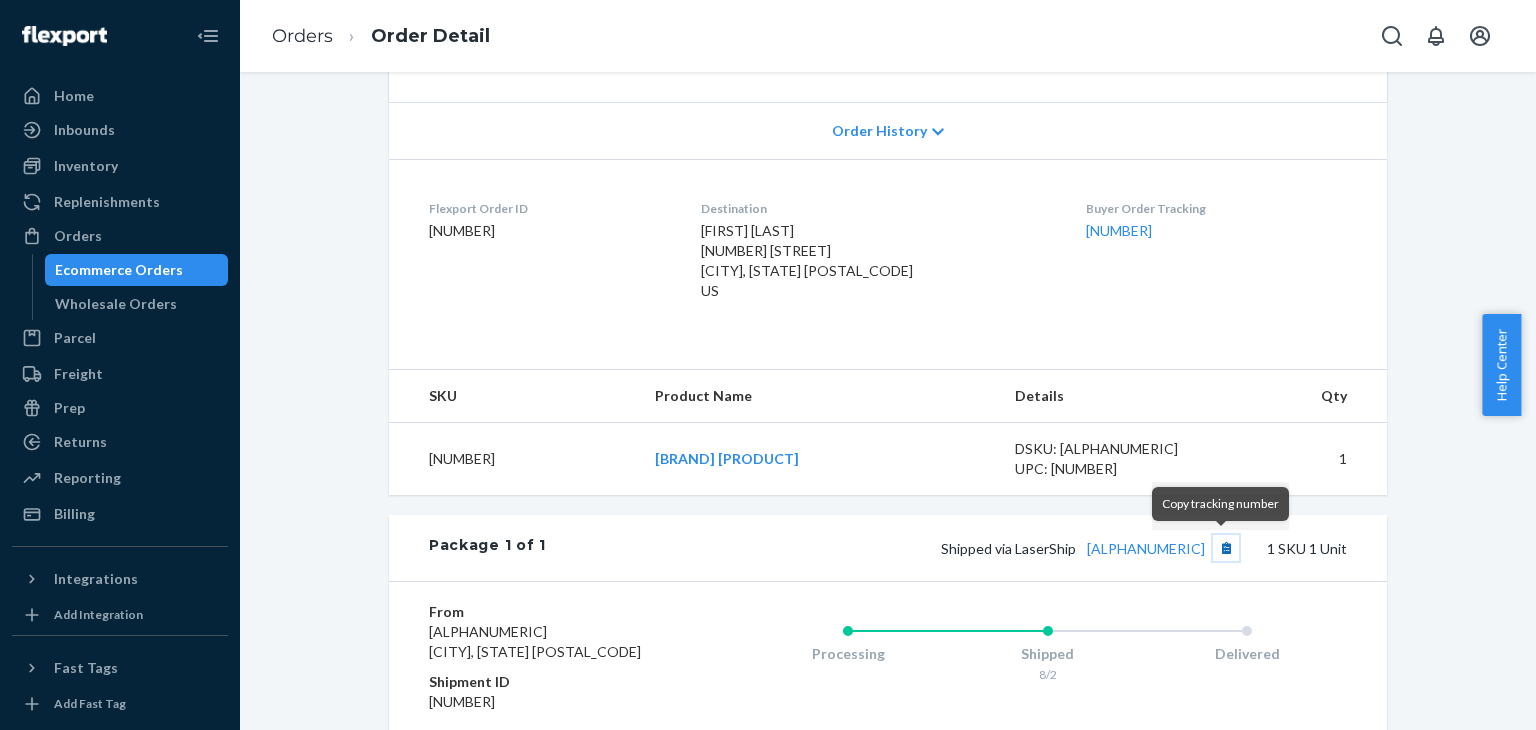 click at bounding box center (1226, 548) 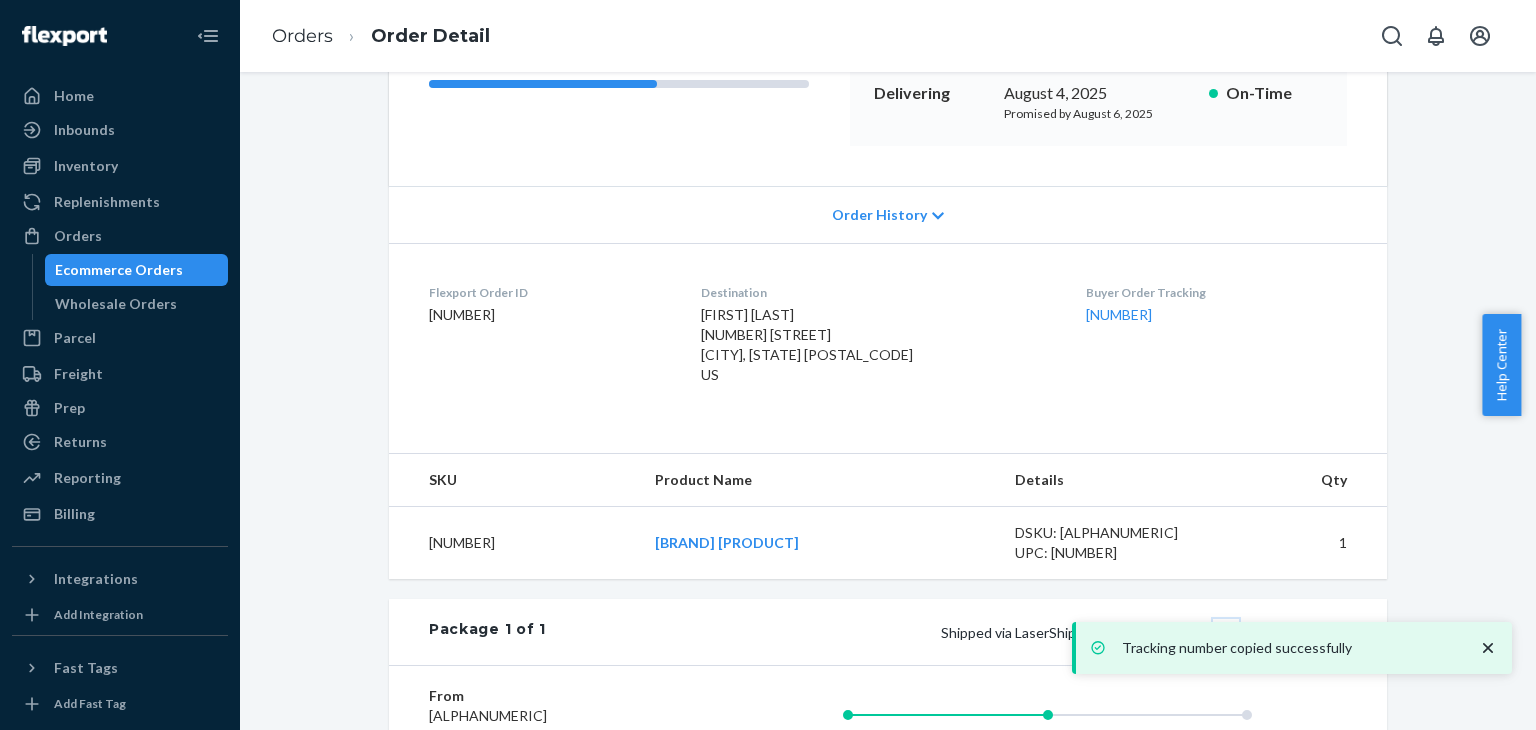 scroll, scrollTop: 100, scrollLeft: 0, axis: vertical 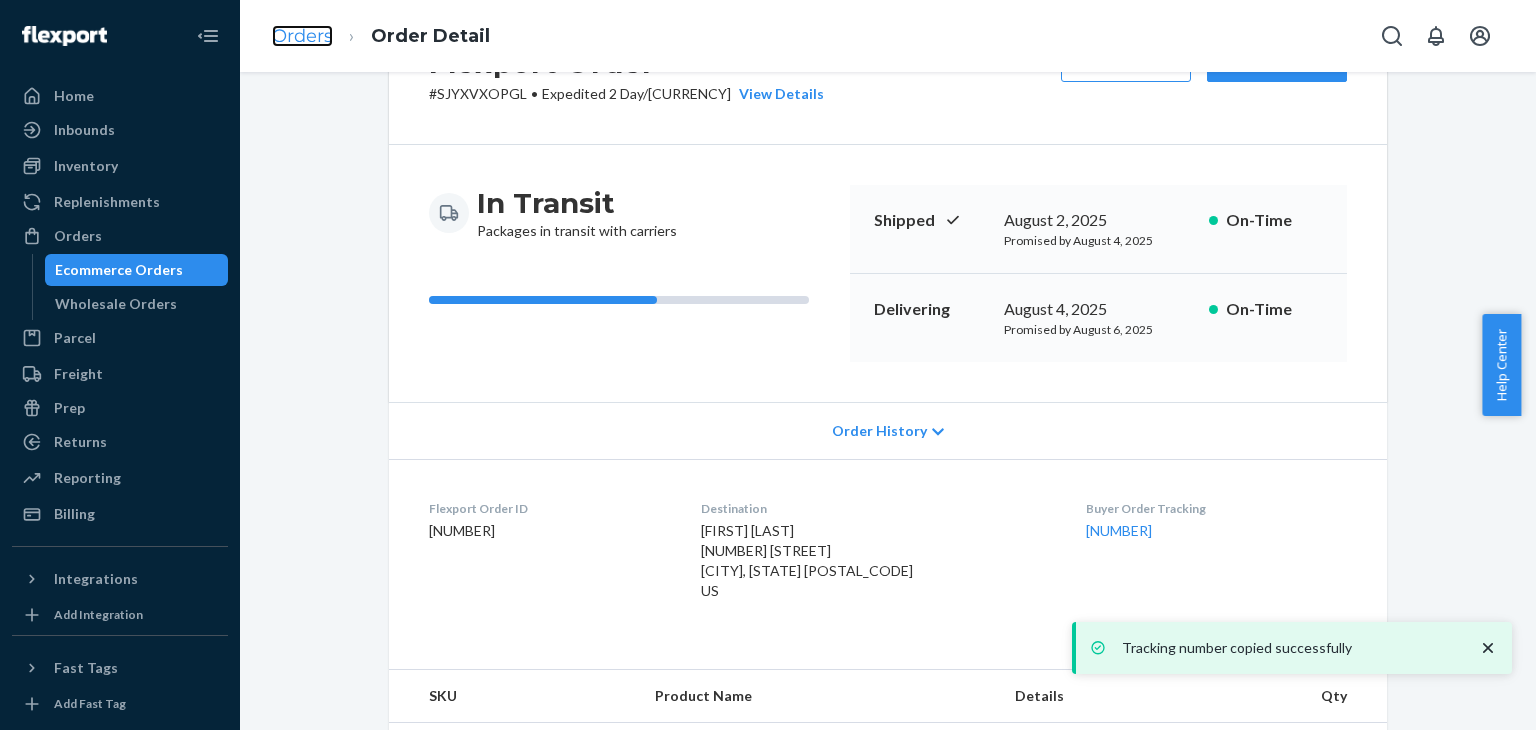 click on "Orders" at bounding box center (302, 36) 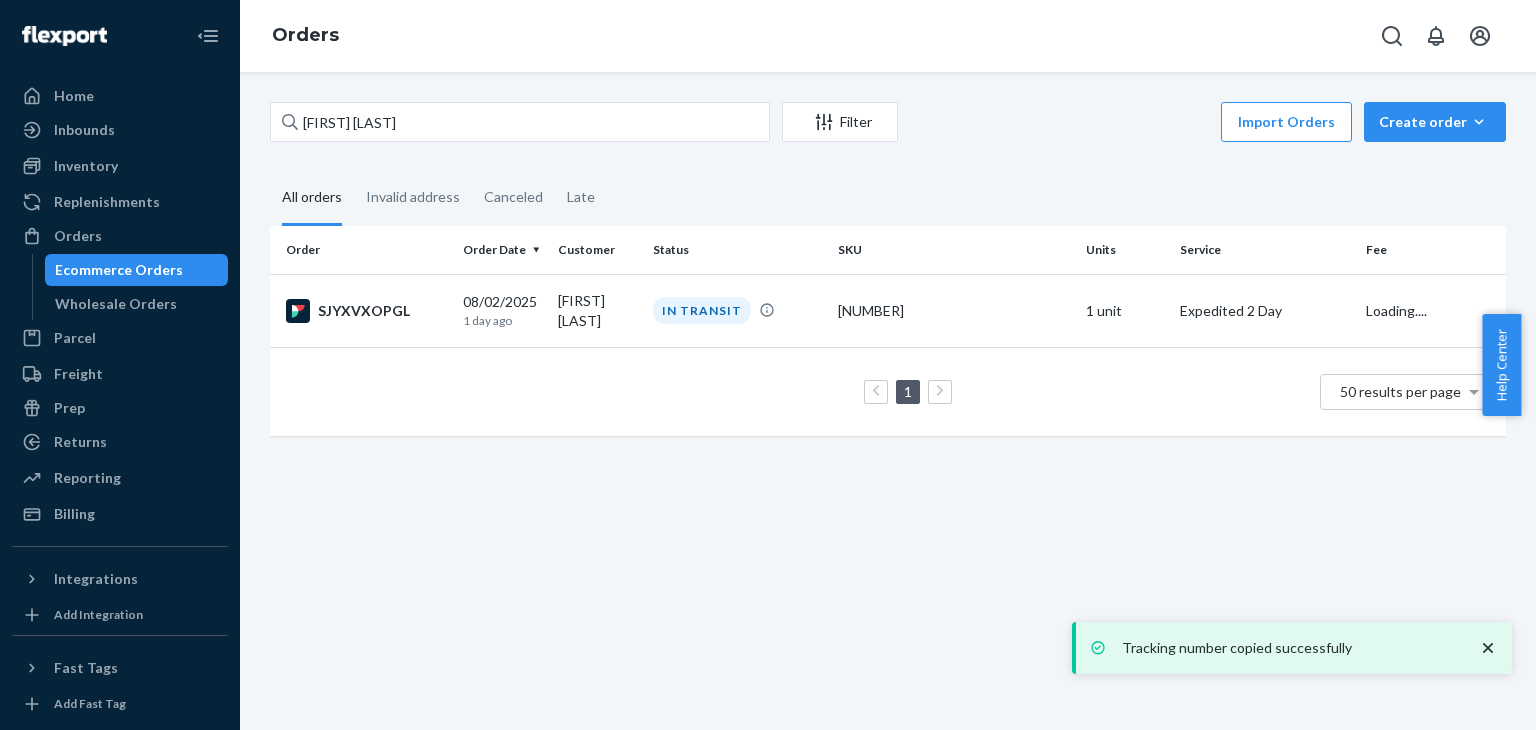 scroll, scrollTop: 0, scrollLeft: 0, axis: both 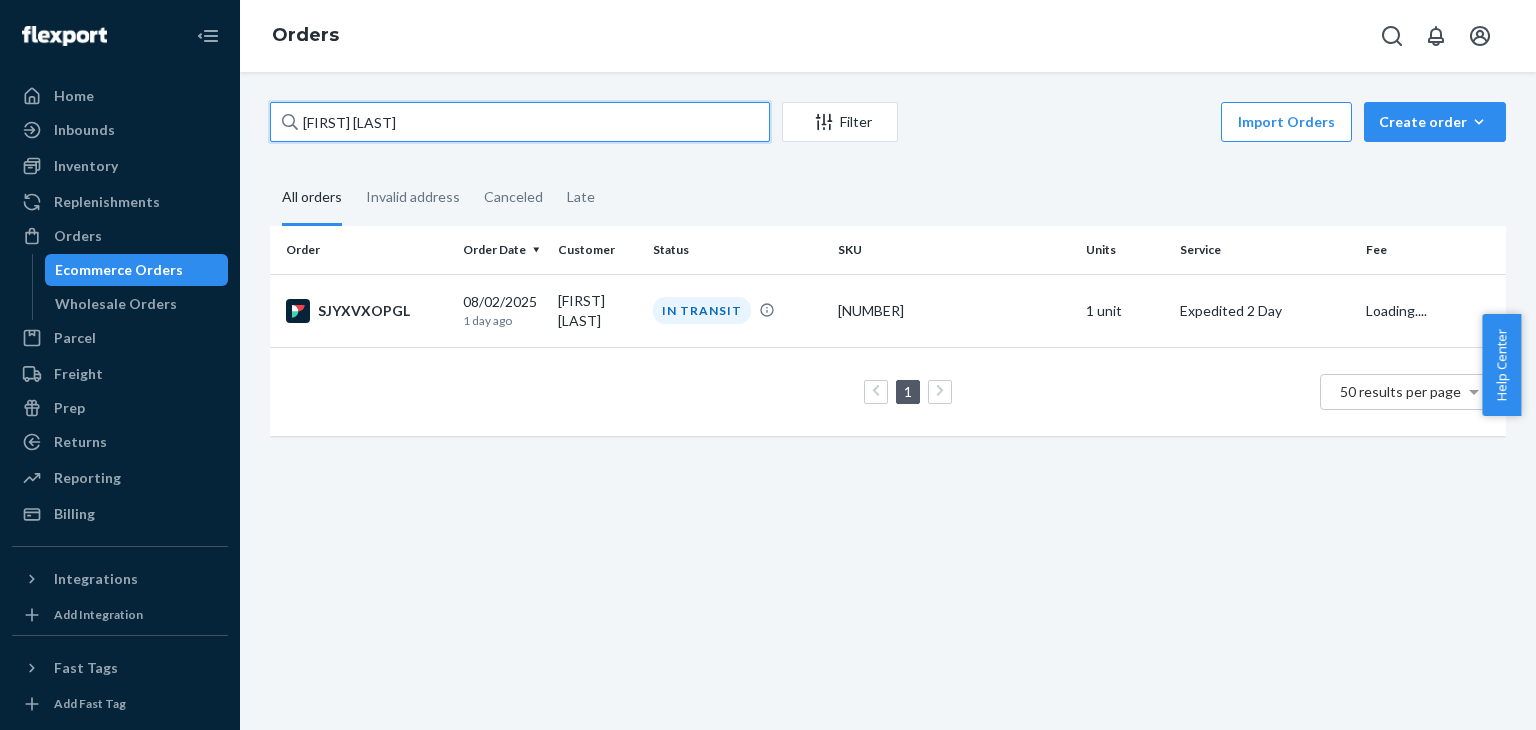 click on "[FIRST_NAME] [LAST_NAME]" at bounding box center [520, 122] 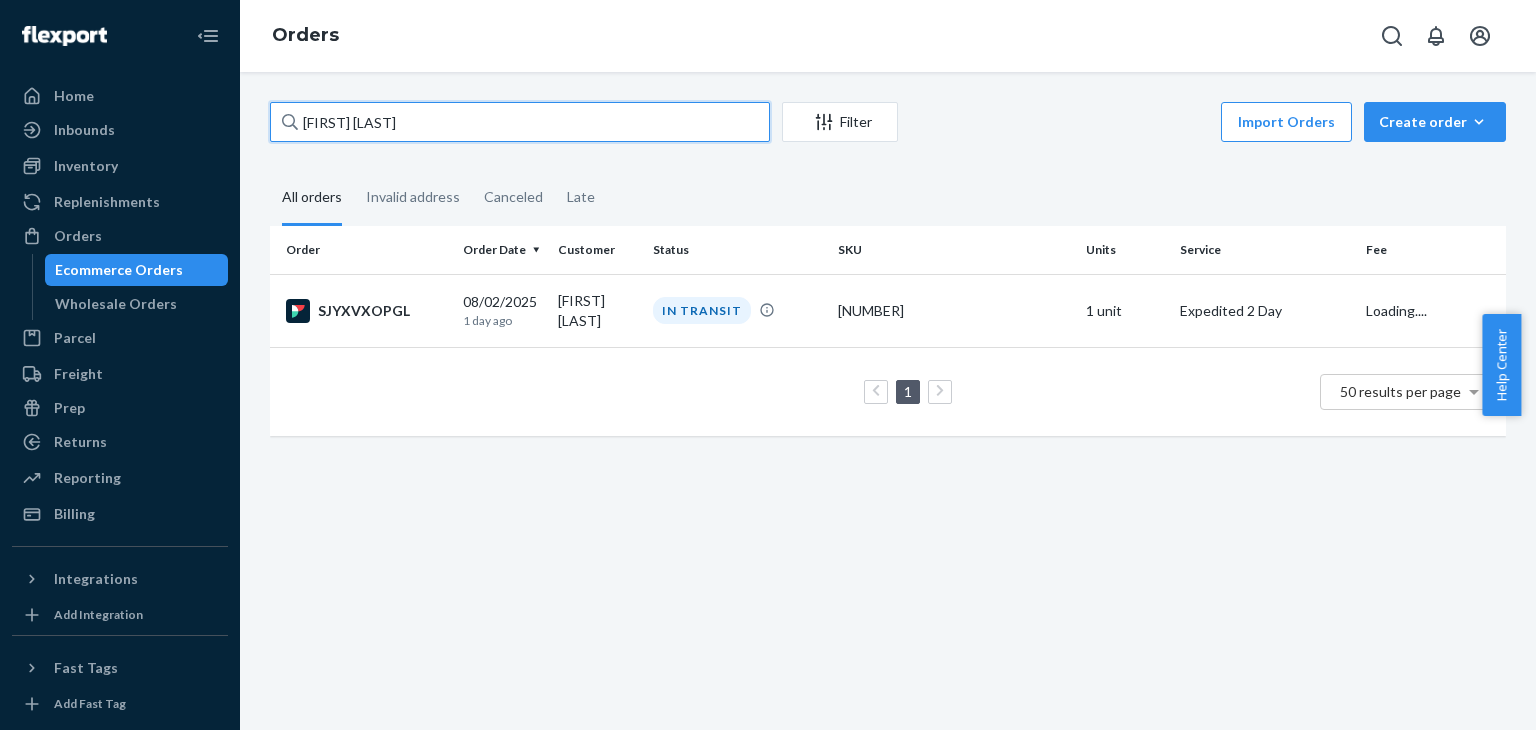 click on "[FIRST_NAME] [LAST_NAME]" at bounding box center (520, 122) 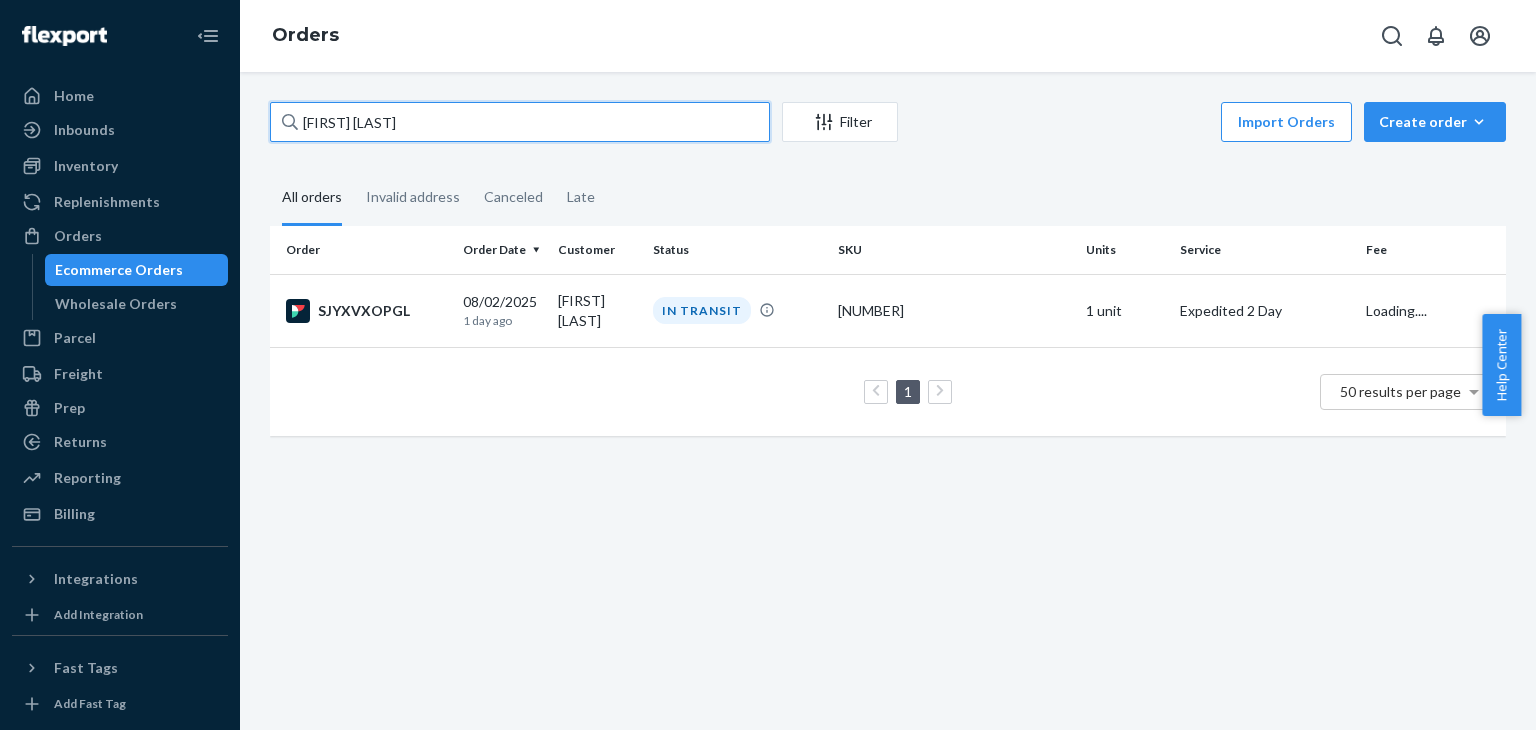 click on "[FIRST_NAME] [LAST_NAME]" at bounding box center [520, 122] 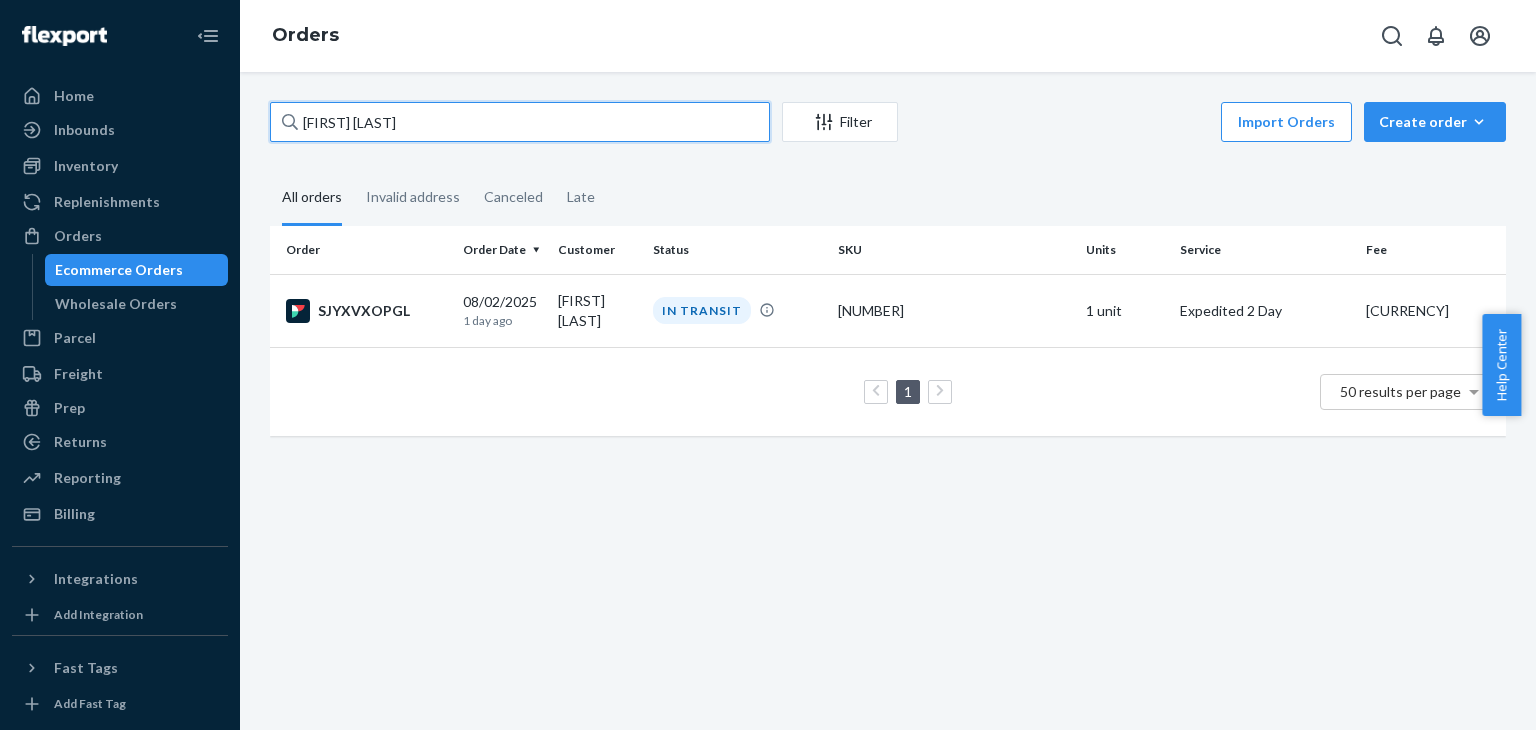 paste on "[FIRST_NAME] [LAST_NAME]" 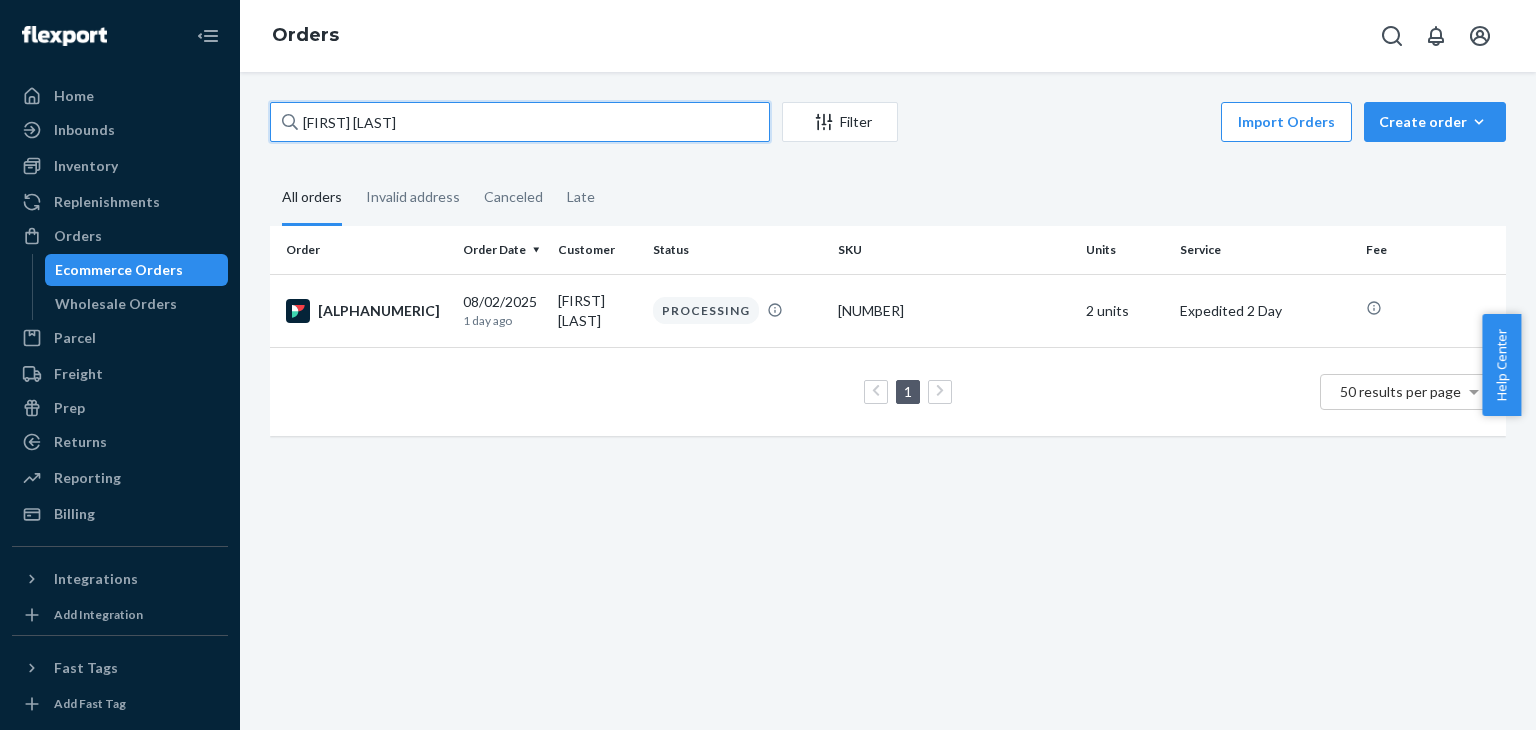 click on "[FIRST_NAME] [LAST_NAME]" at bounding box center (520, 122) 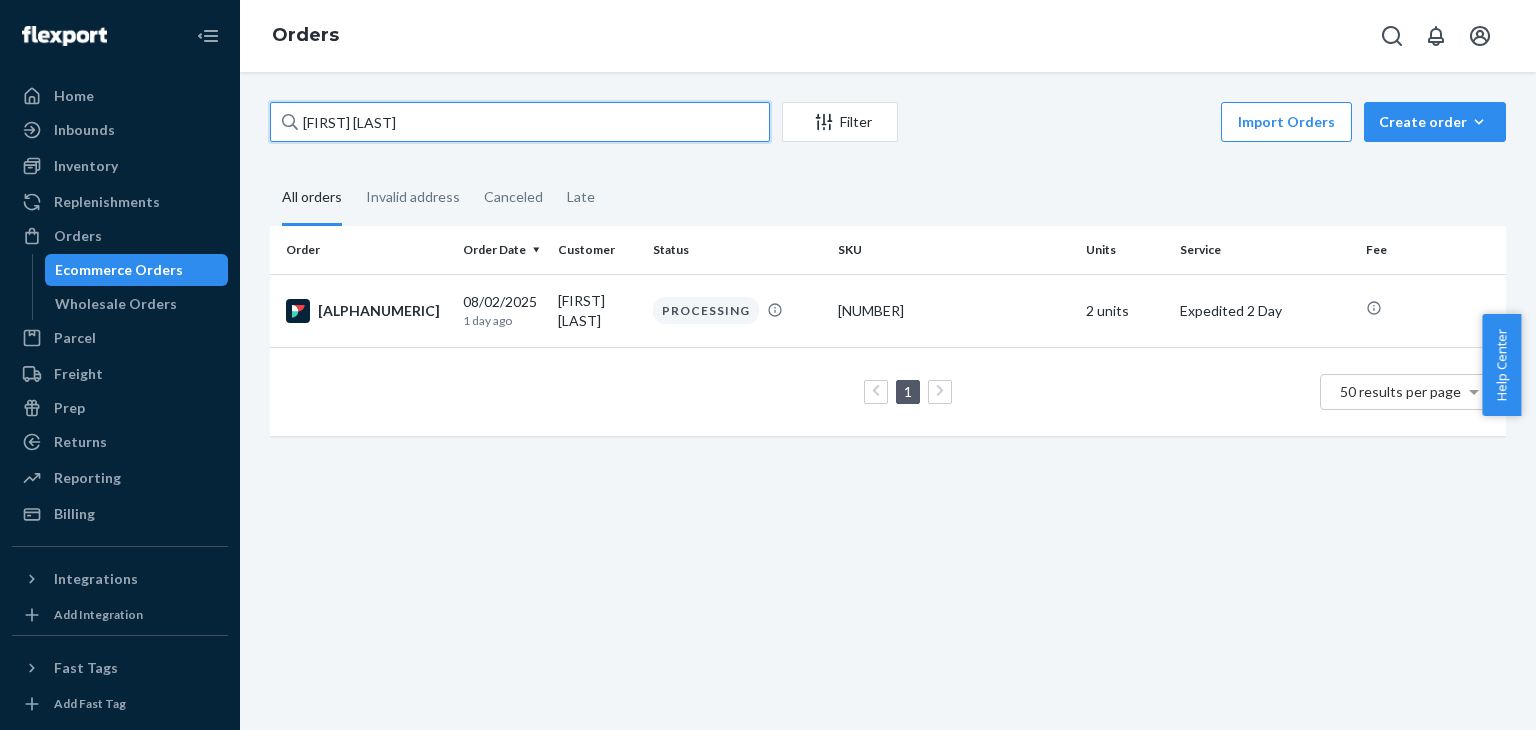 click on "[FIRST_NAME] [LAST_NAME]" at bounding box center (520, 122) 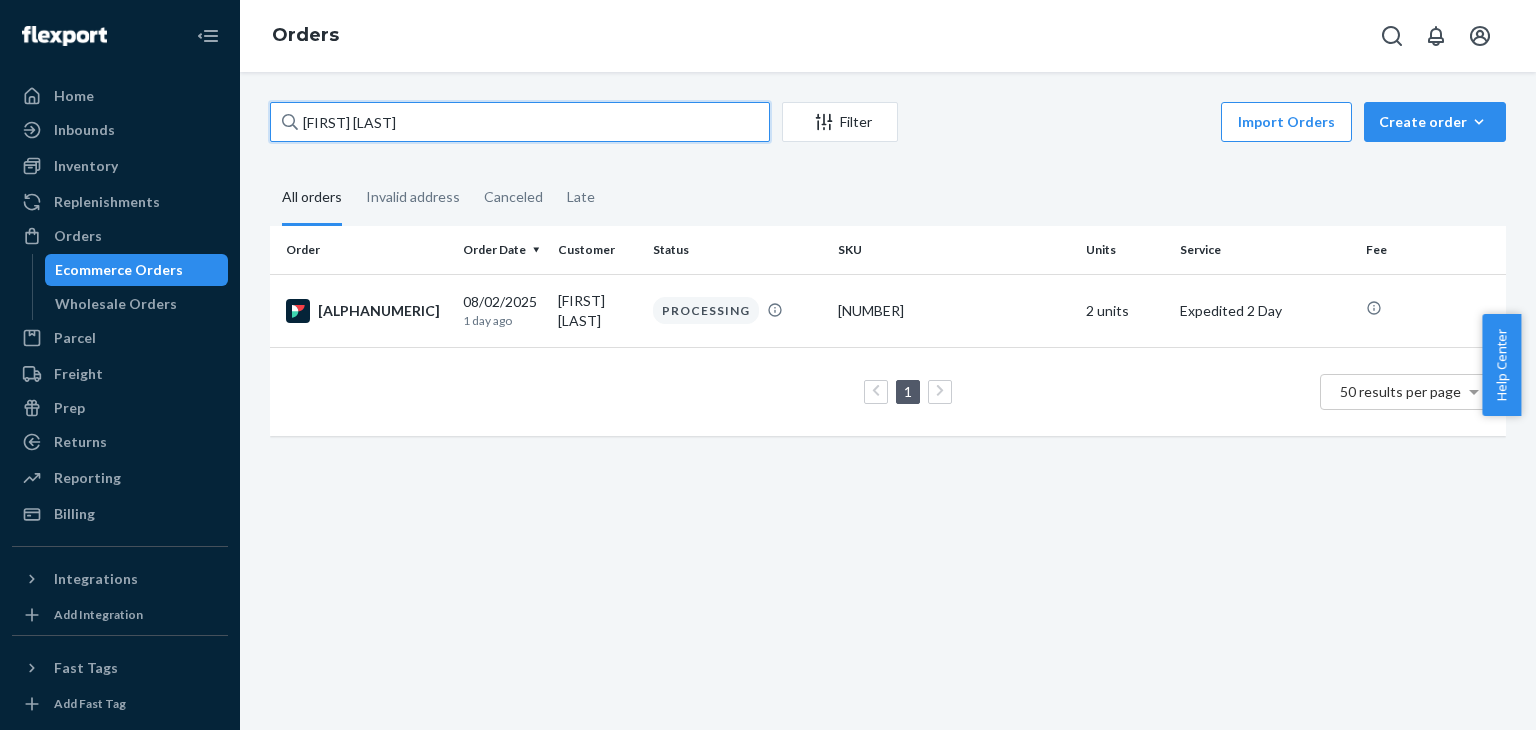 paste on "liz gauthier" 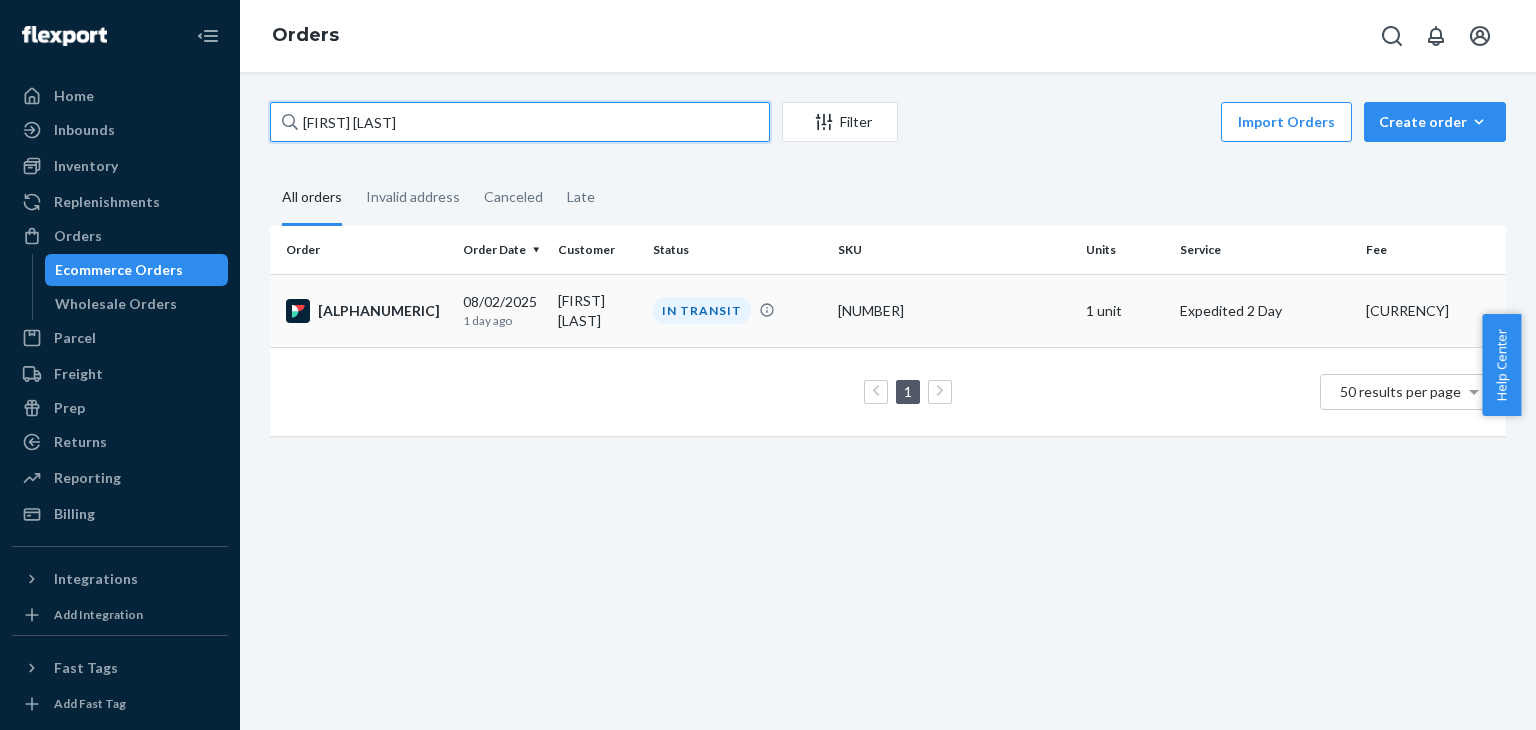type on "liz gauthier" 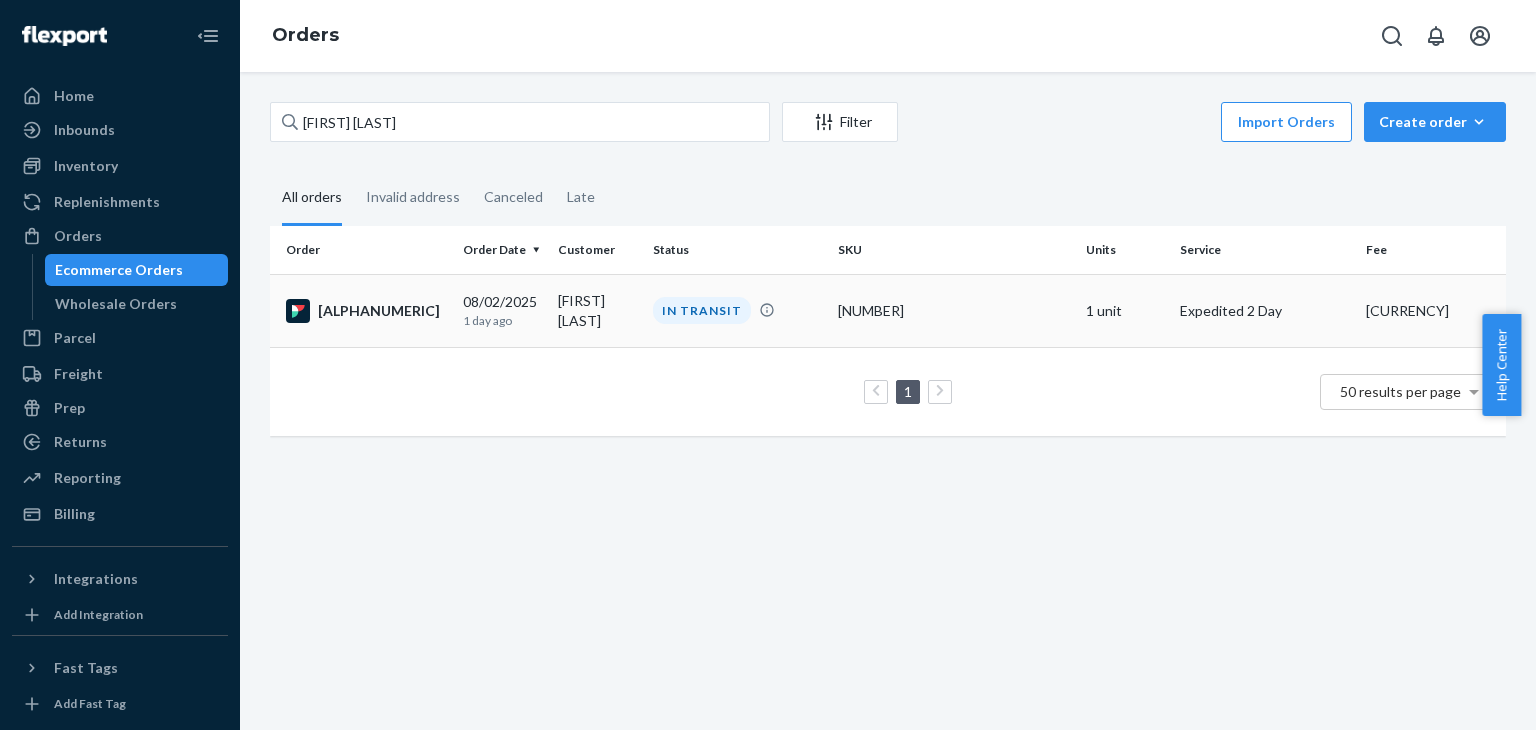 click on "[PRODUCT_CODE]" at bounding box center [366, 311] 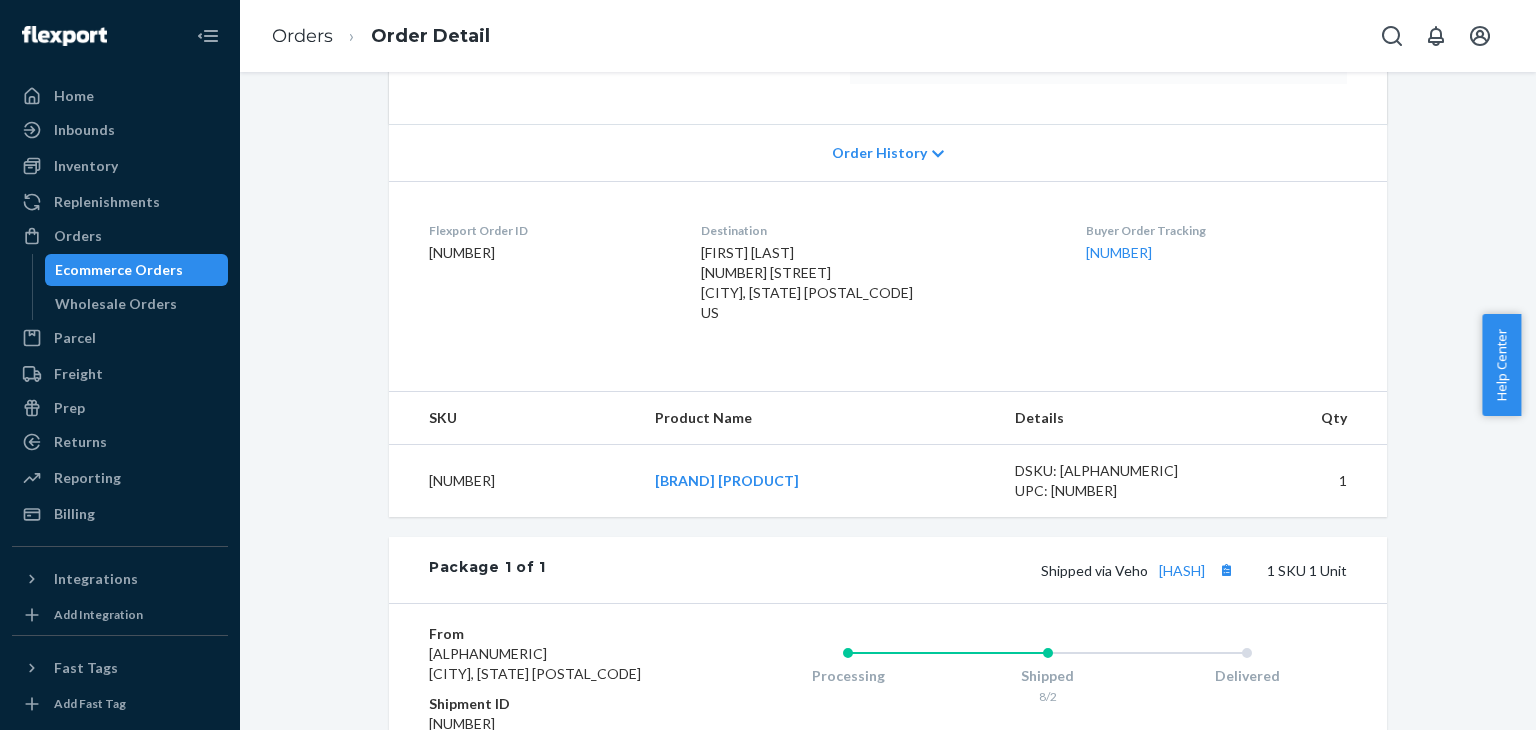scroll, scrollTop: 400, scrollLeft: 0, axis: vertical 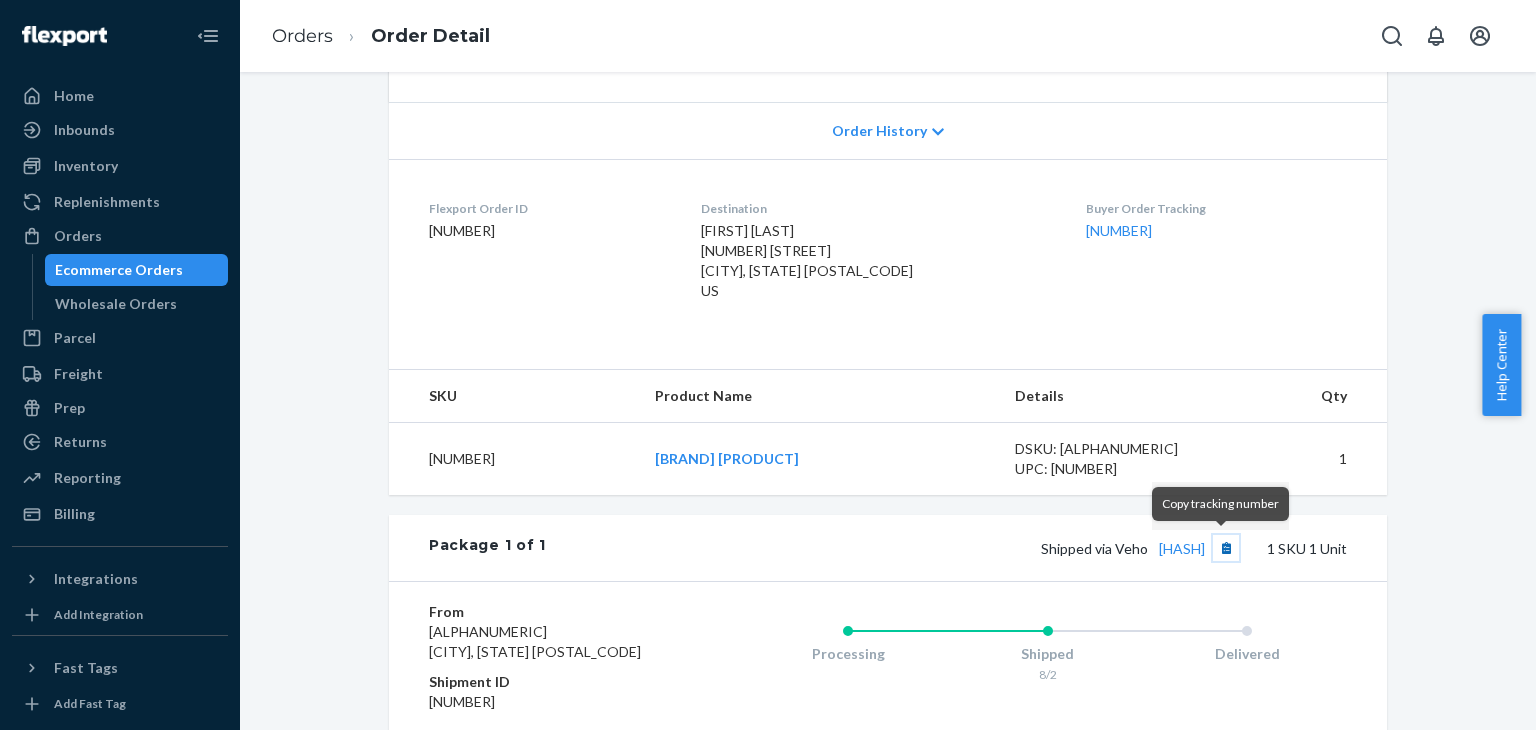 click at bounding box center [1226, 548] 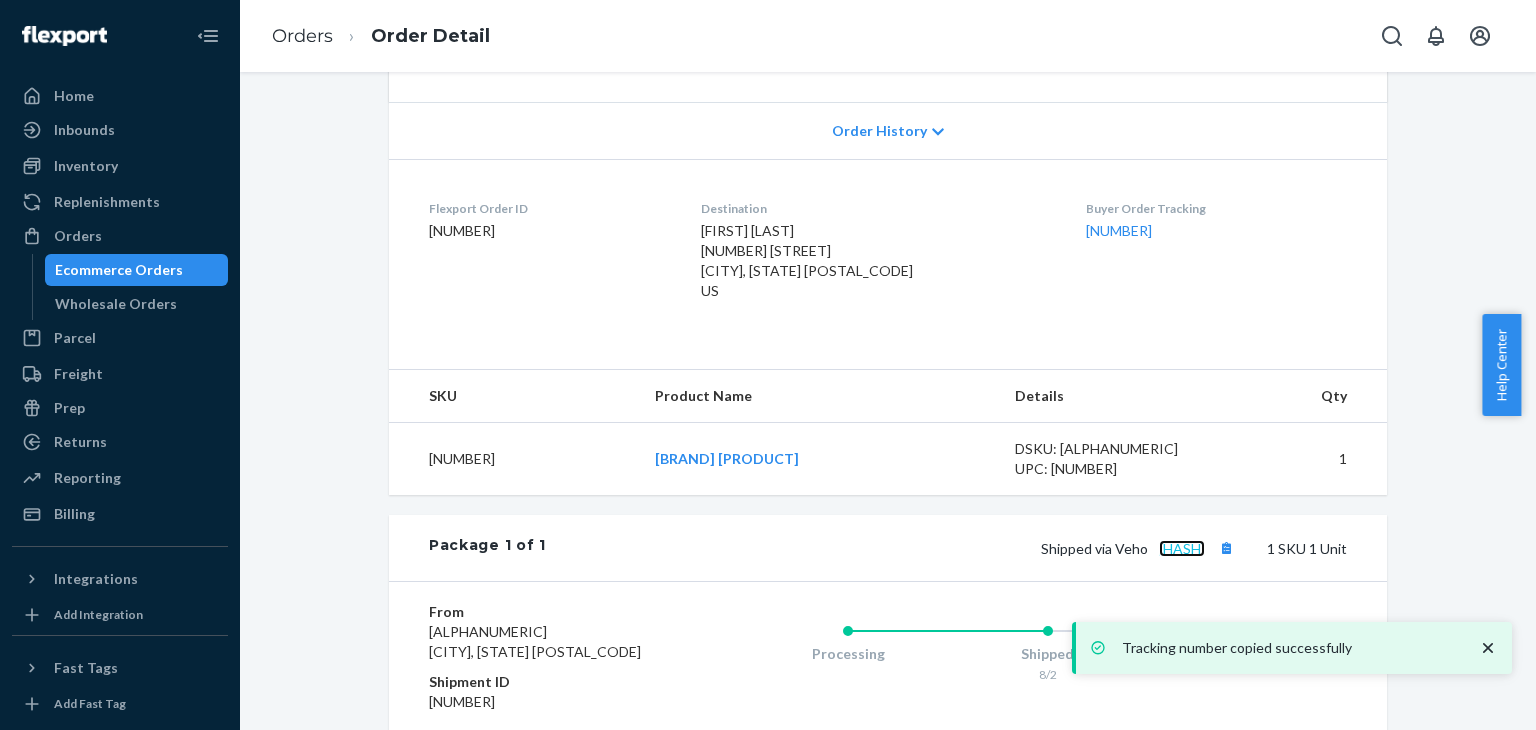 click on "16e101bb3f13a8dfd" at bounding box center [1182, 548] 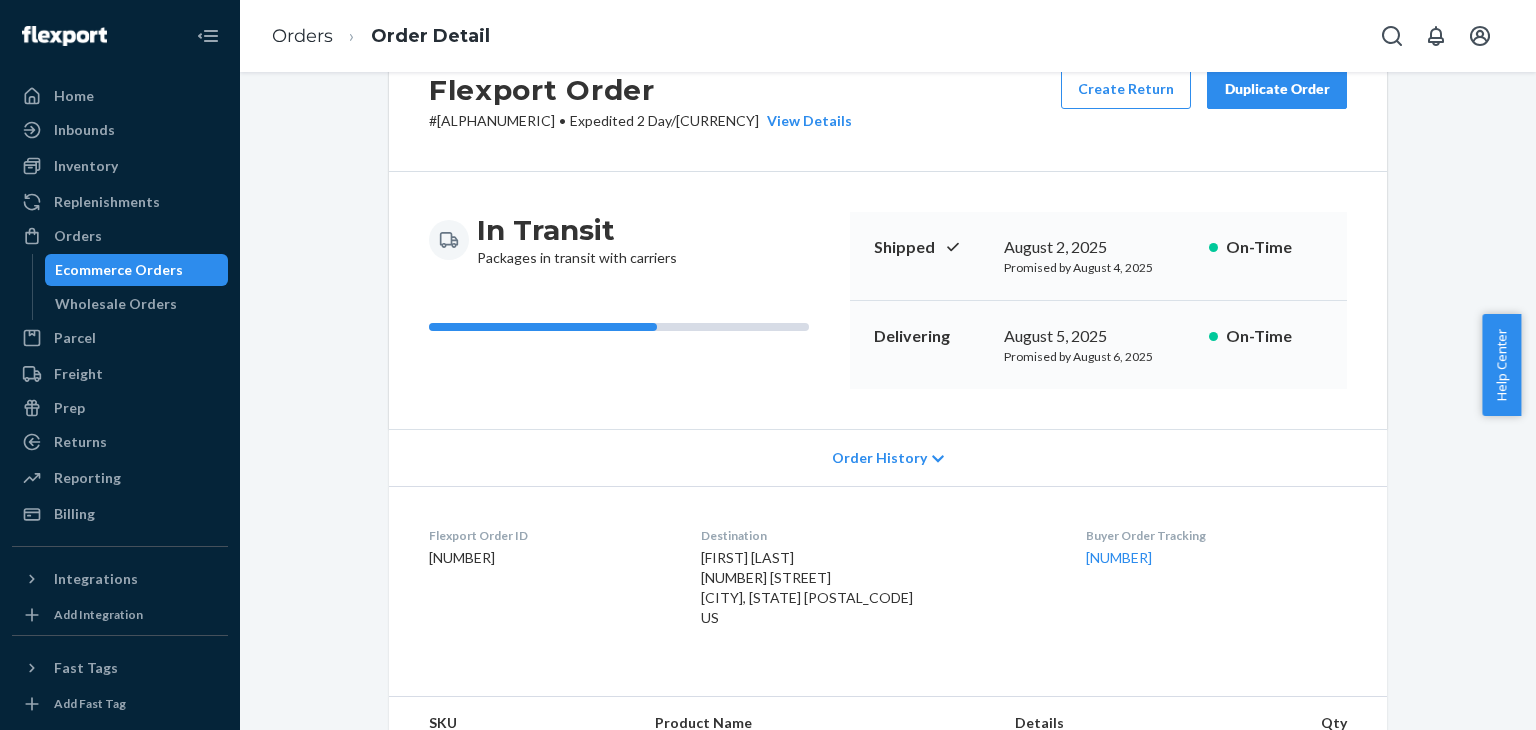 scroll, scrollTop: 0, scrollLeft: 0, axis: both 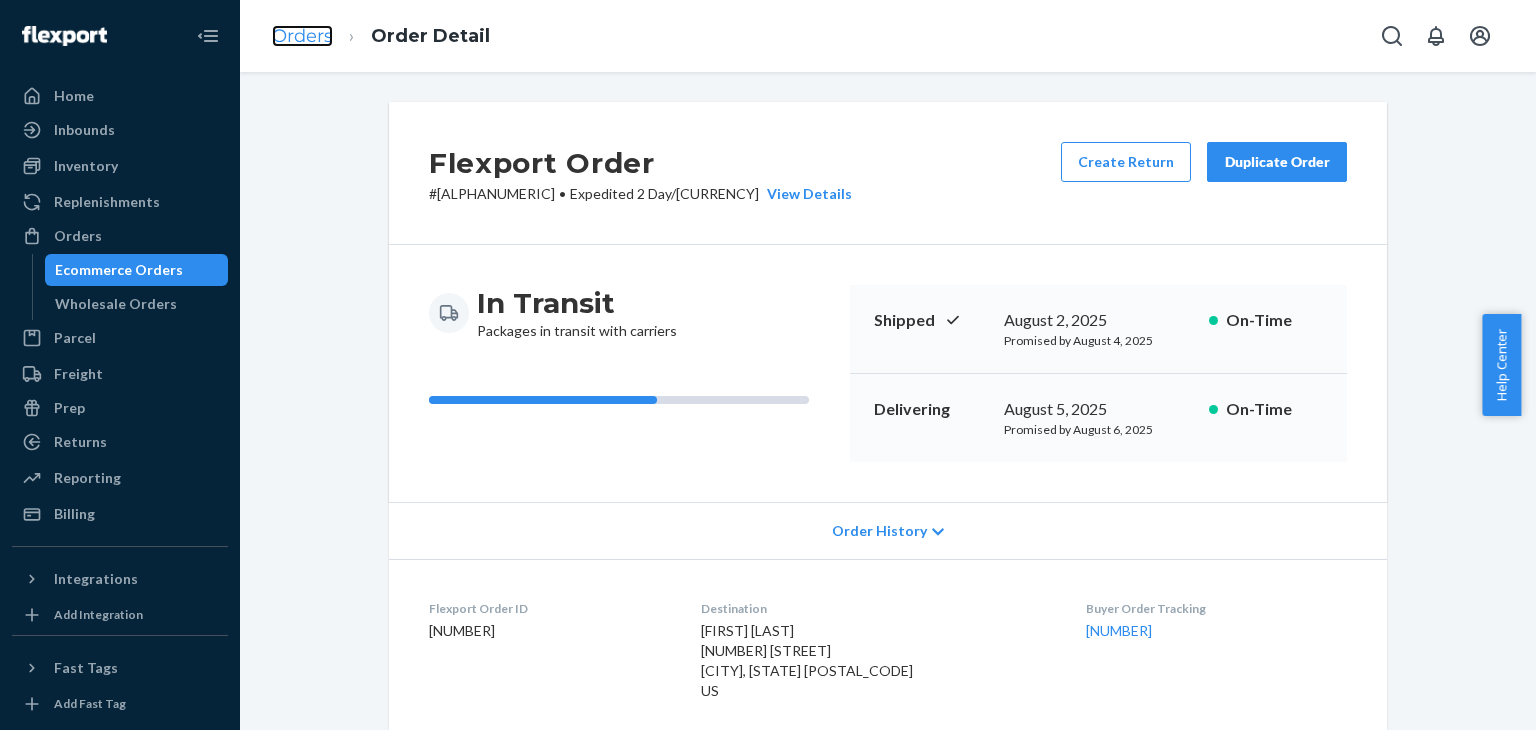 click on "Orders" at bounding box center [302, 36] 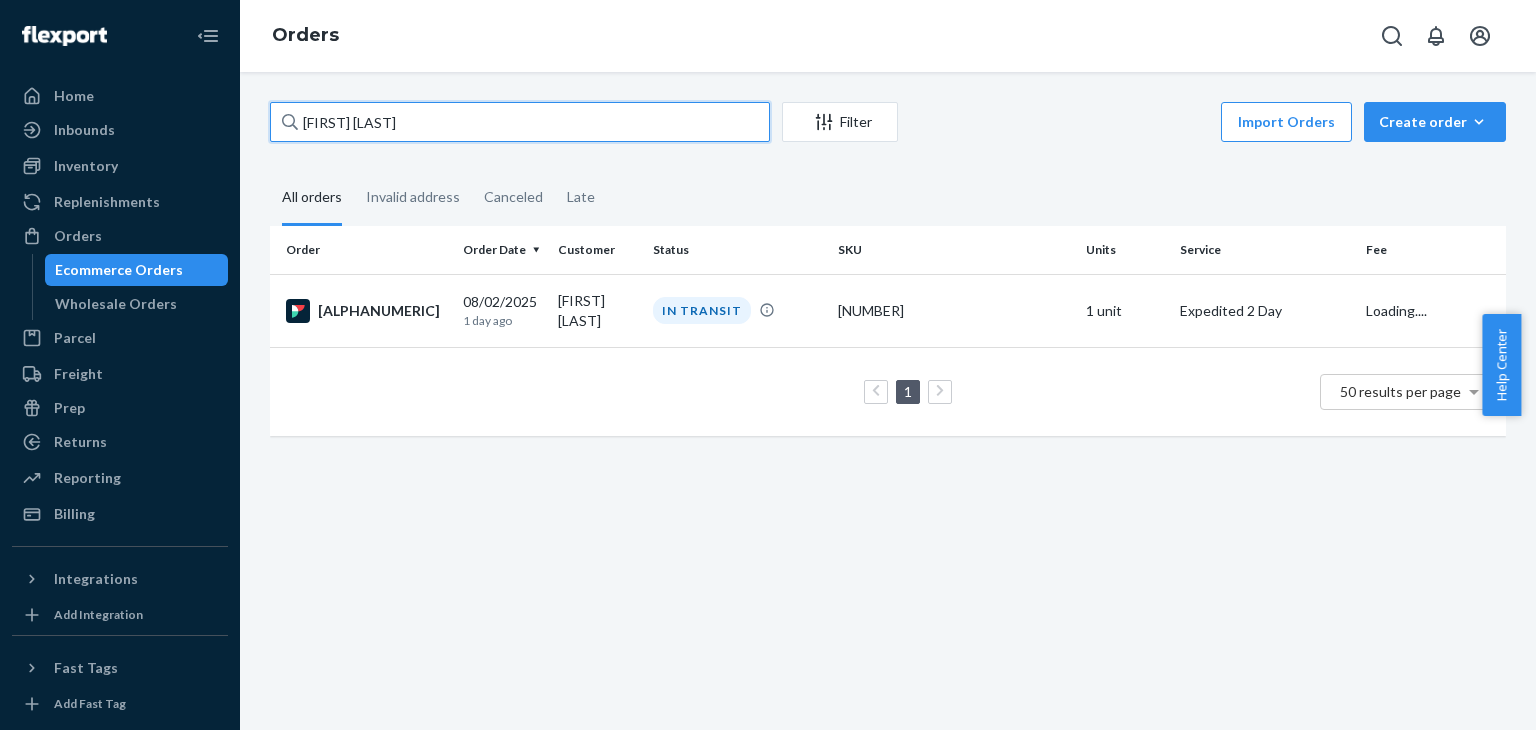 click on "liz gauthier" at bounding box center (520, 122) 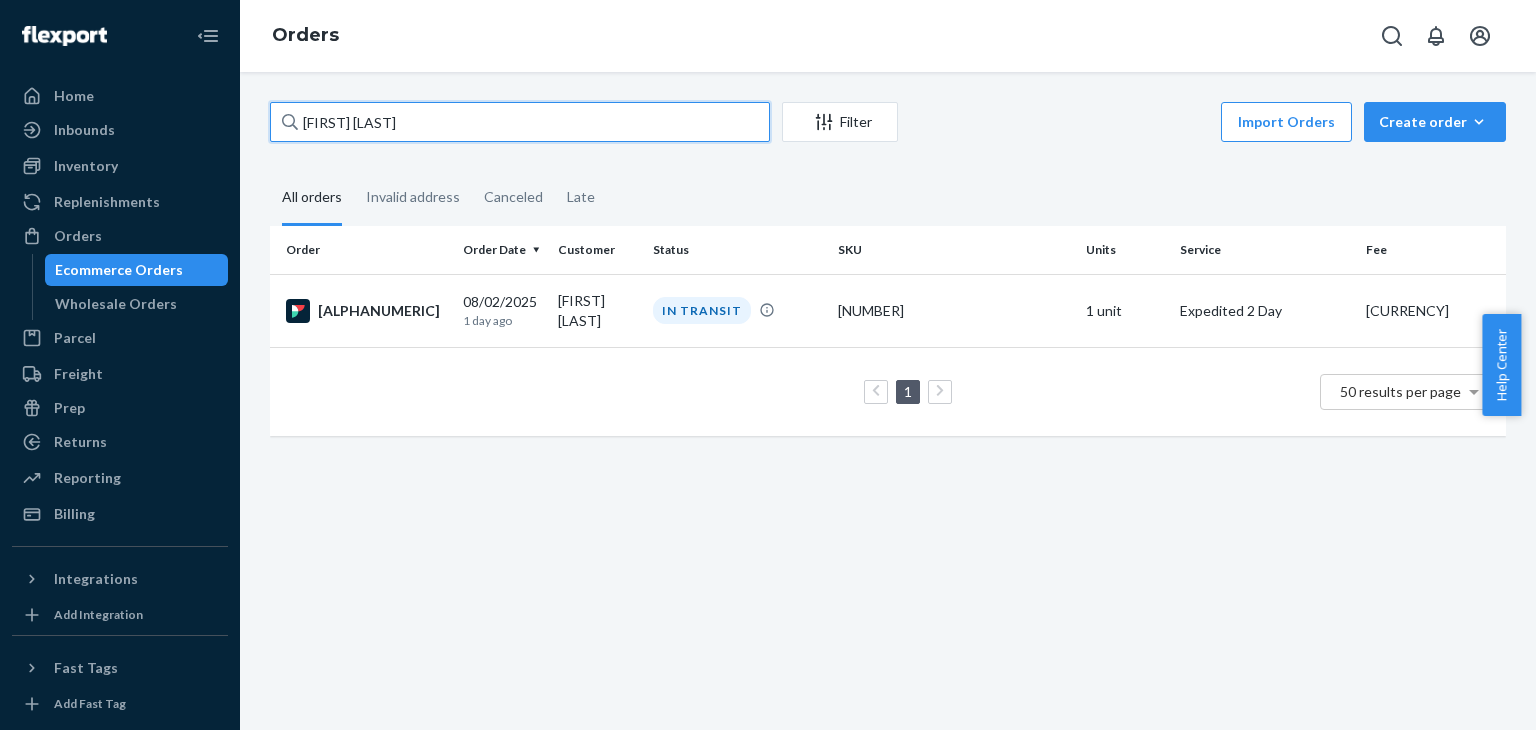 paste on "[FIRST] [LAST]" 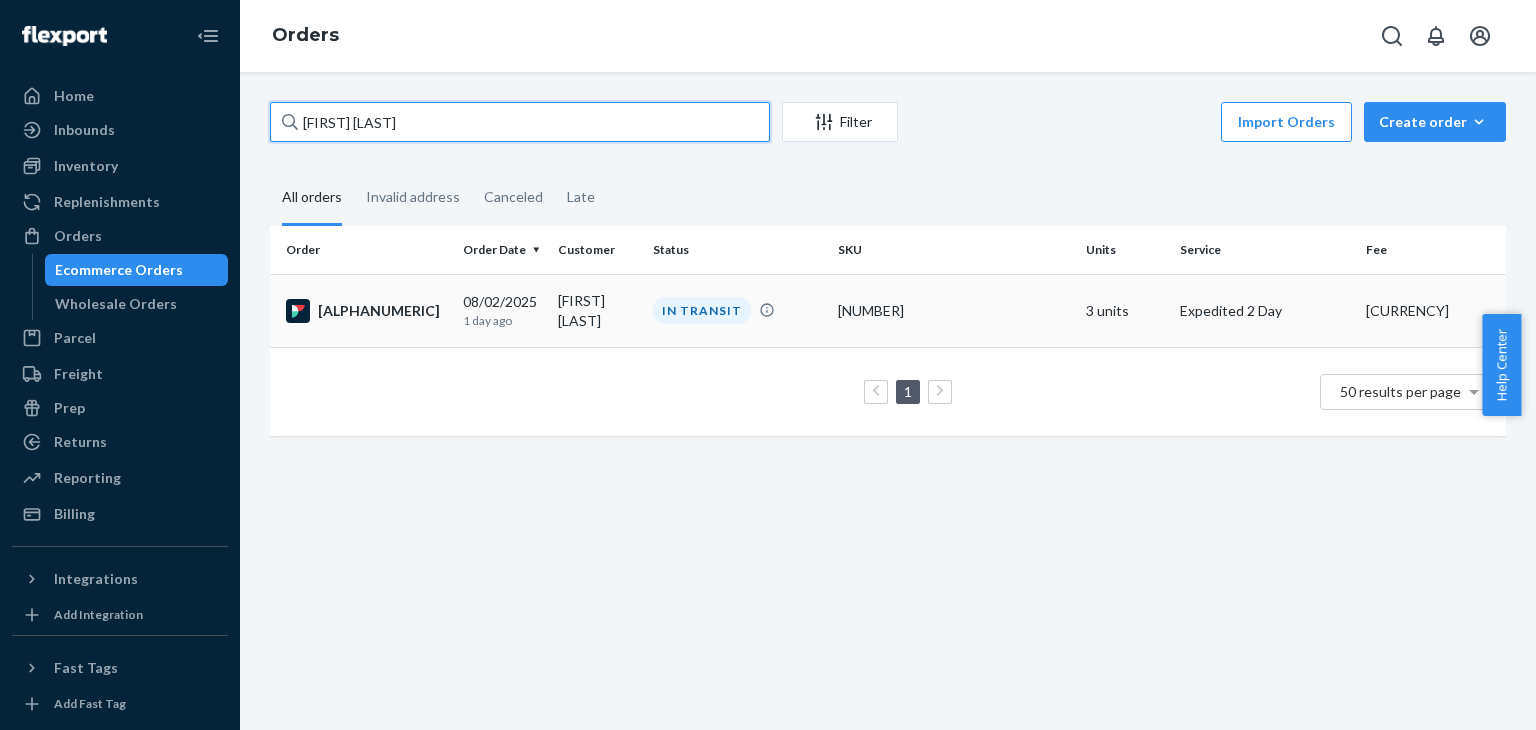 type on "[FIRST] [LAST]" 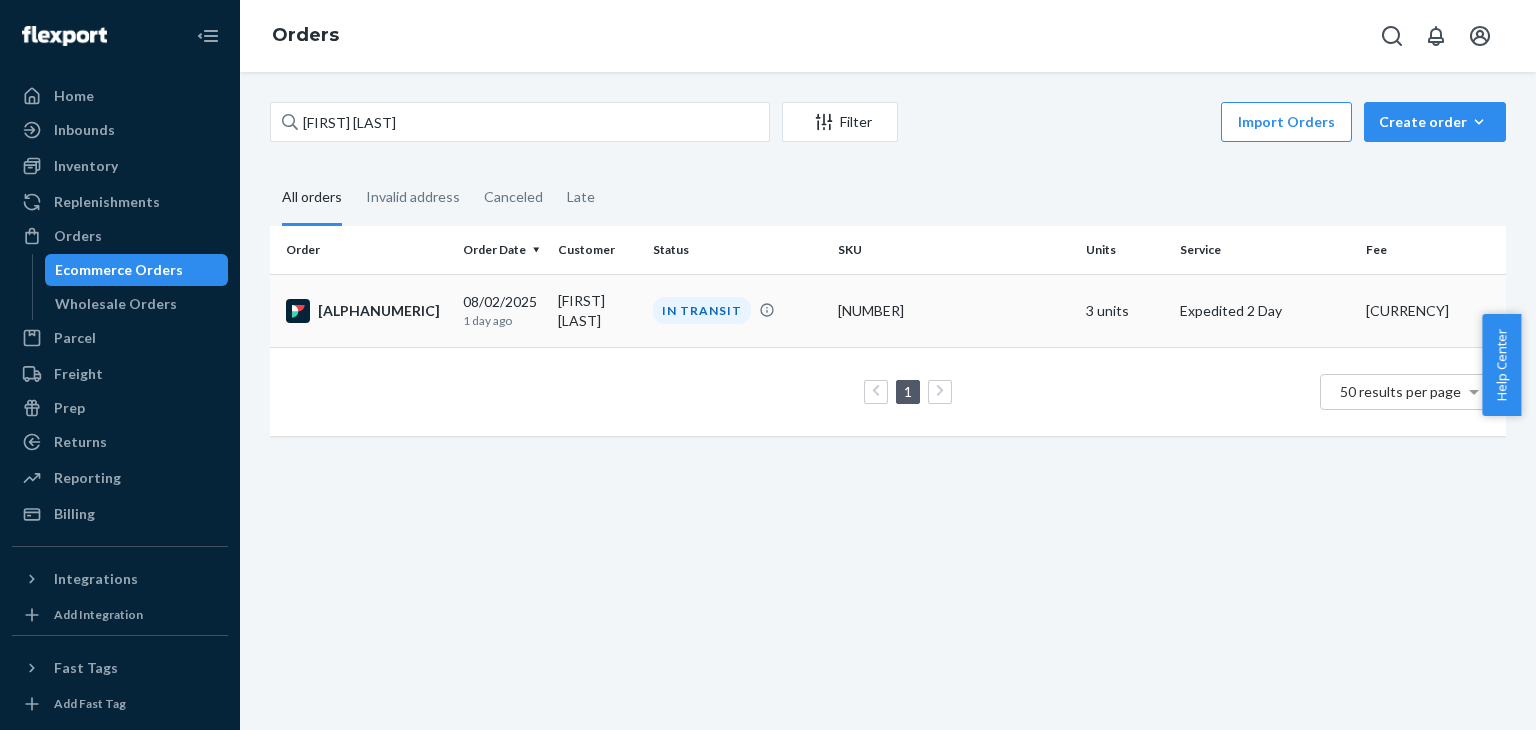 click on "[PRODUCT_CODE]" at bounding box center (366, 311) 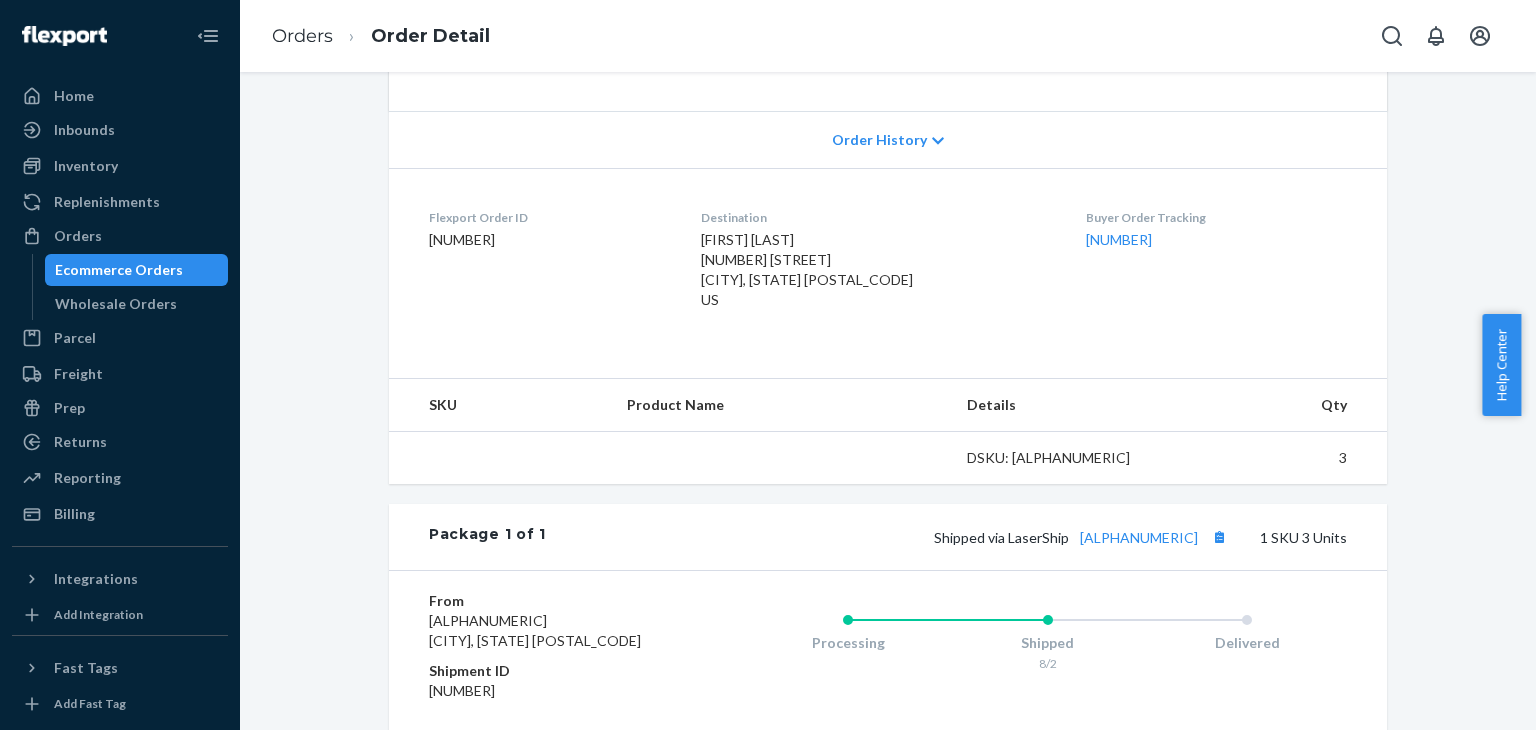 scroll, scrollTop: 400, scrollLeft: 0, axis: vertical 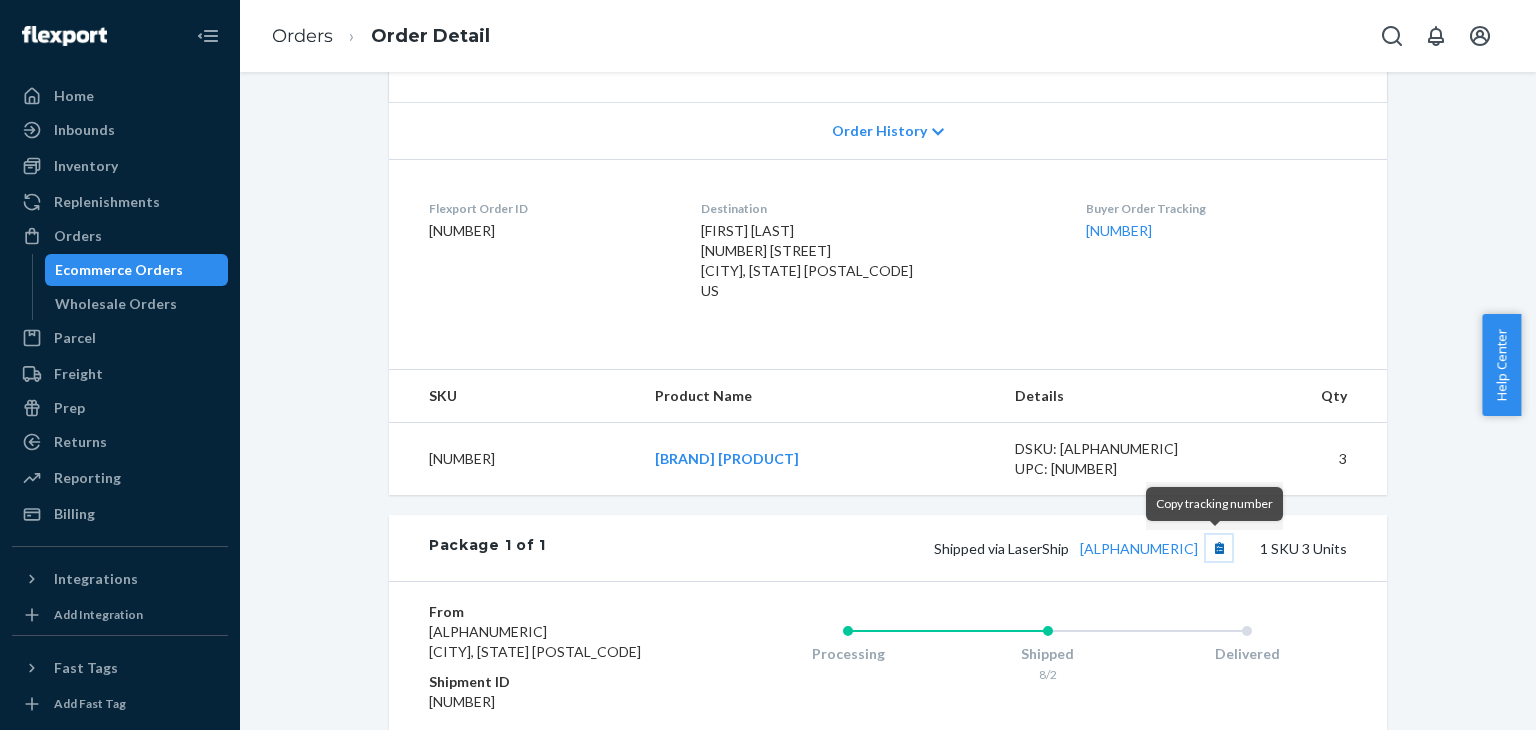 click at bounding box center (1219, 548) 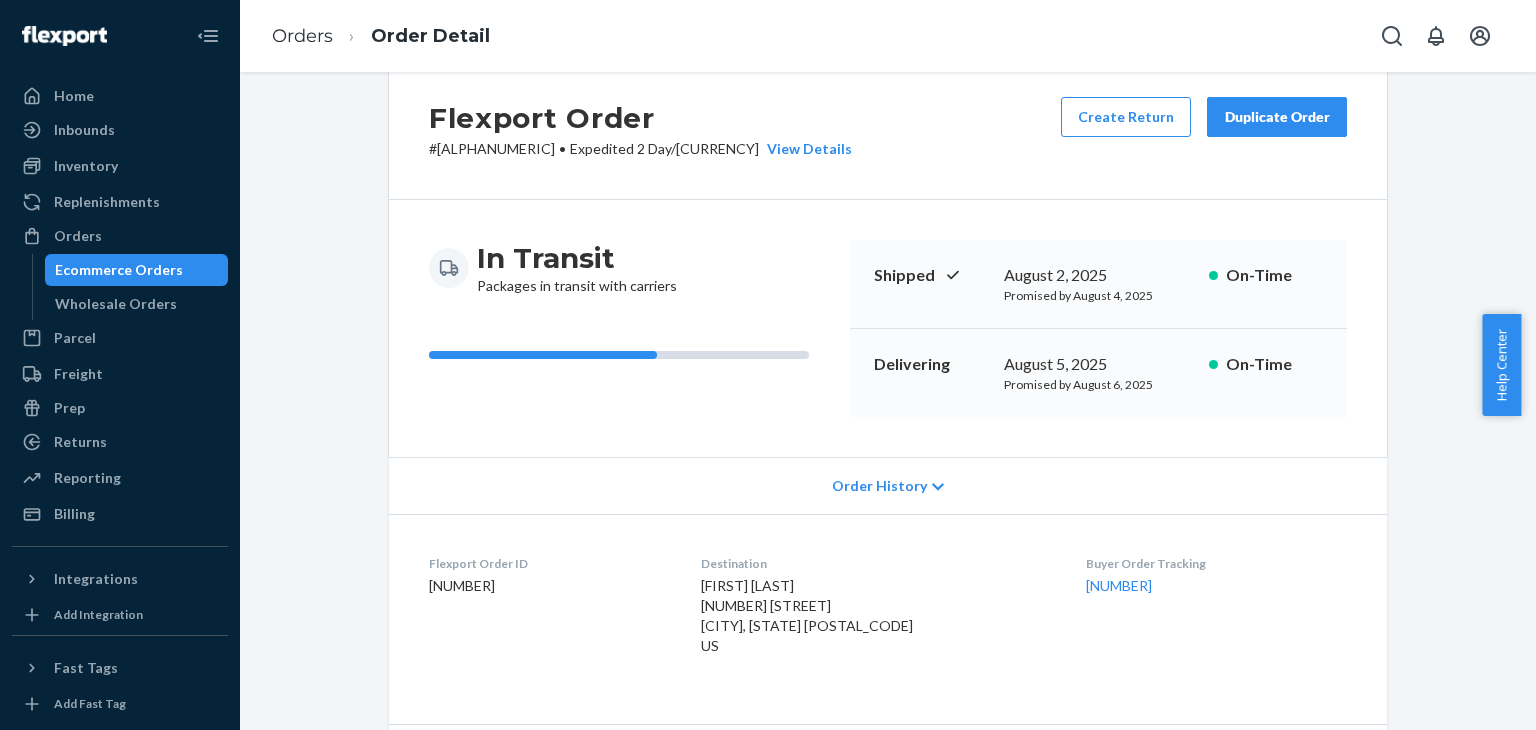 scroll, scrollTop: 0, scrollLeft: 0, axis: both 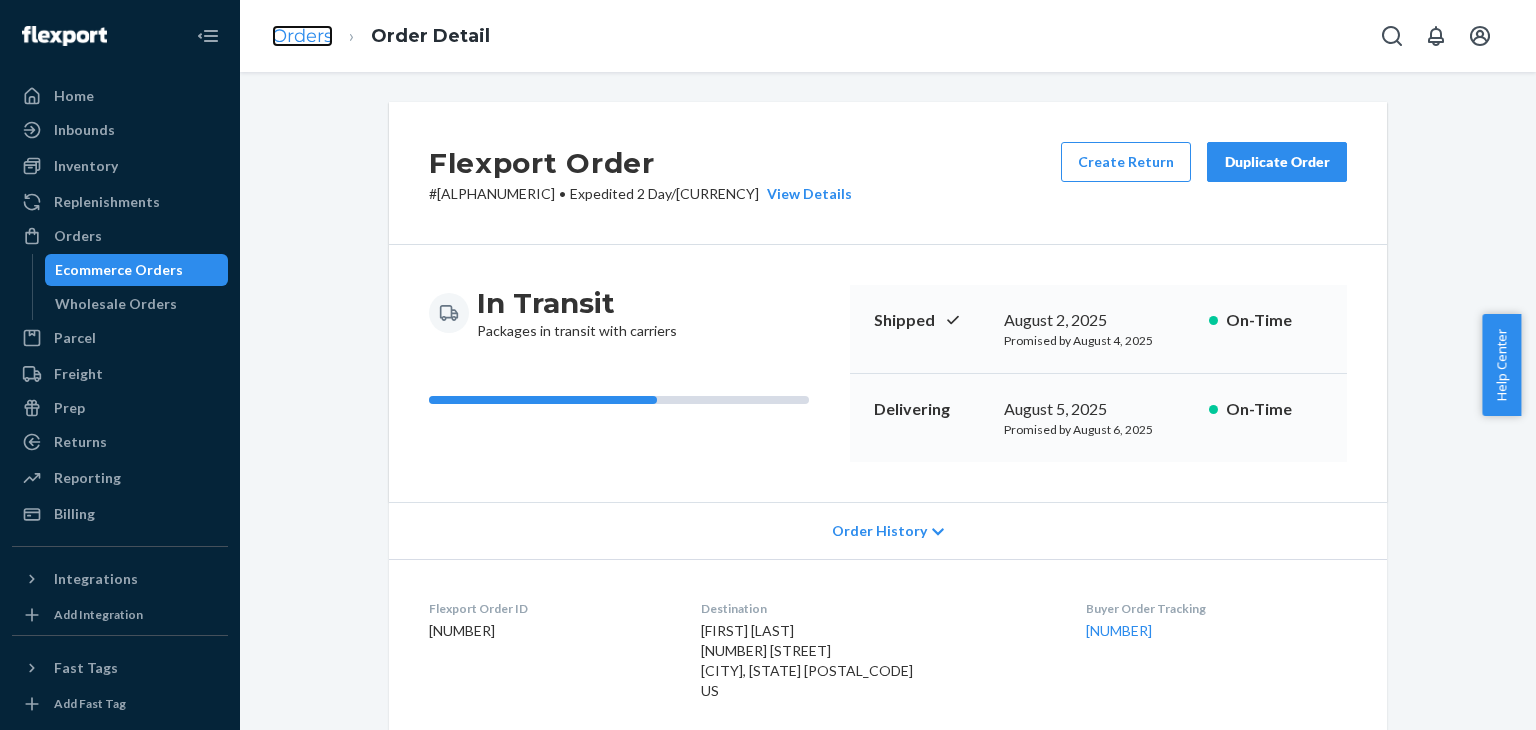 click on "Orders" at bounding box center (302, 36) 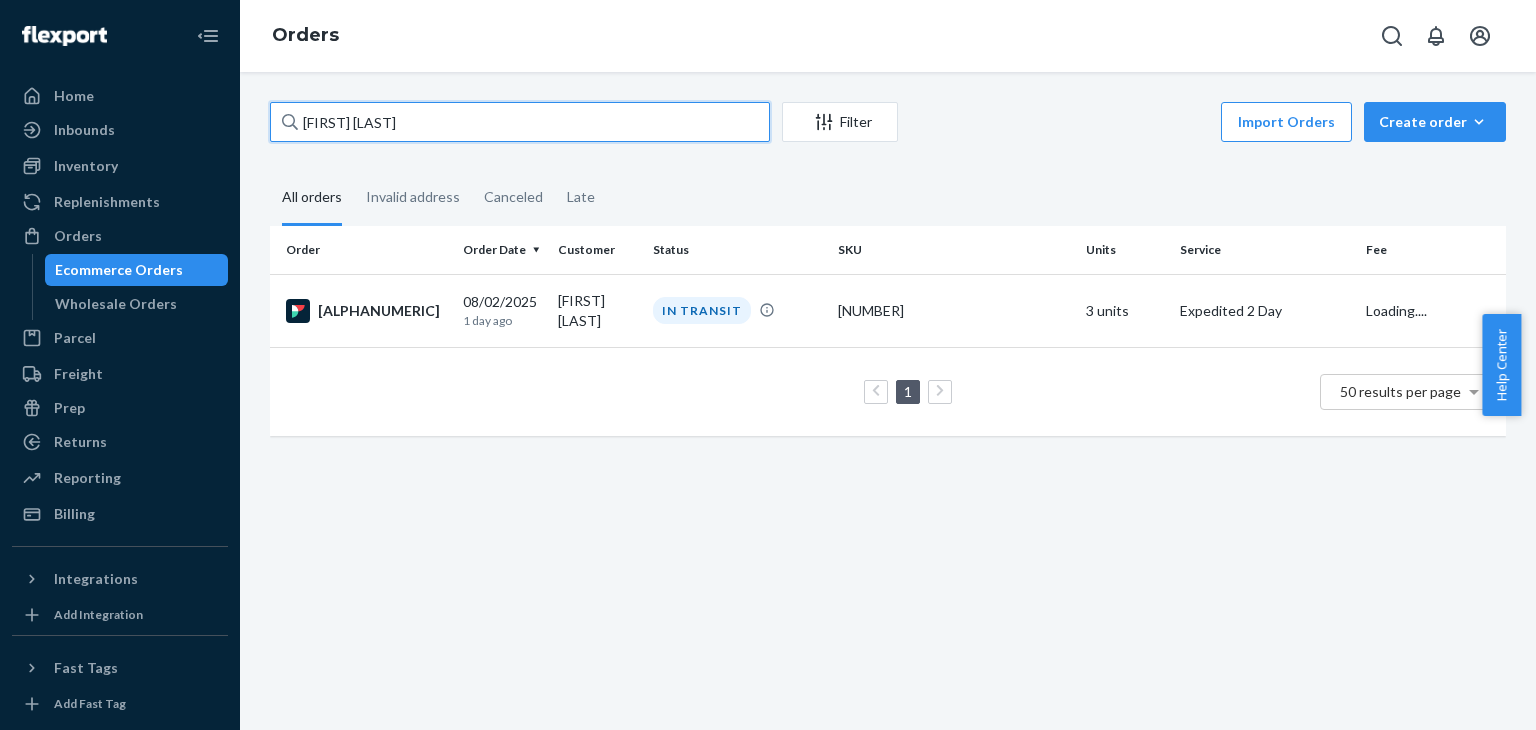 click on "[FIRST] [LAST]" at bounding box center [520, 122] 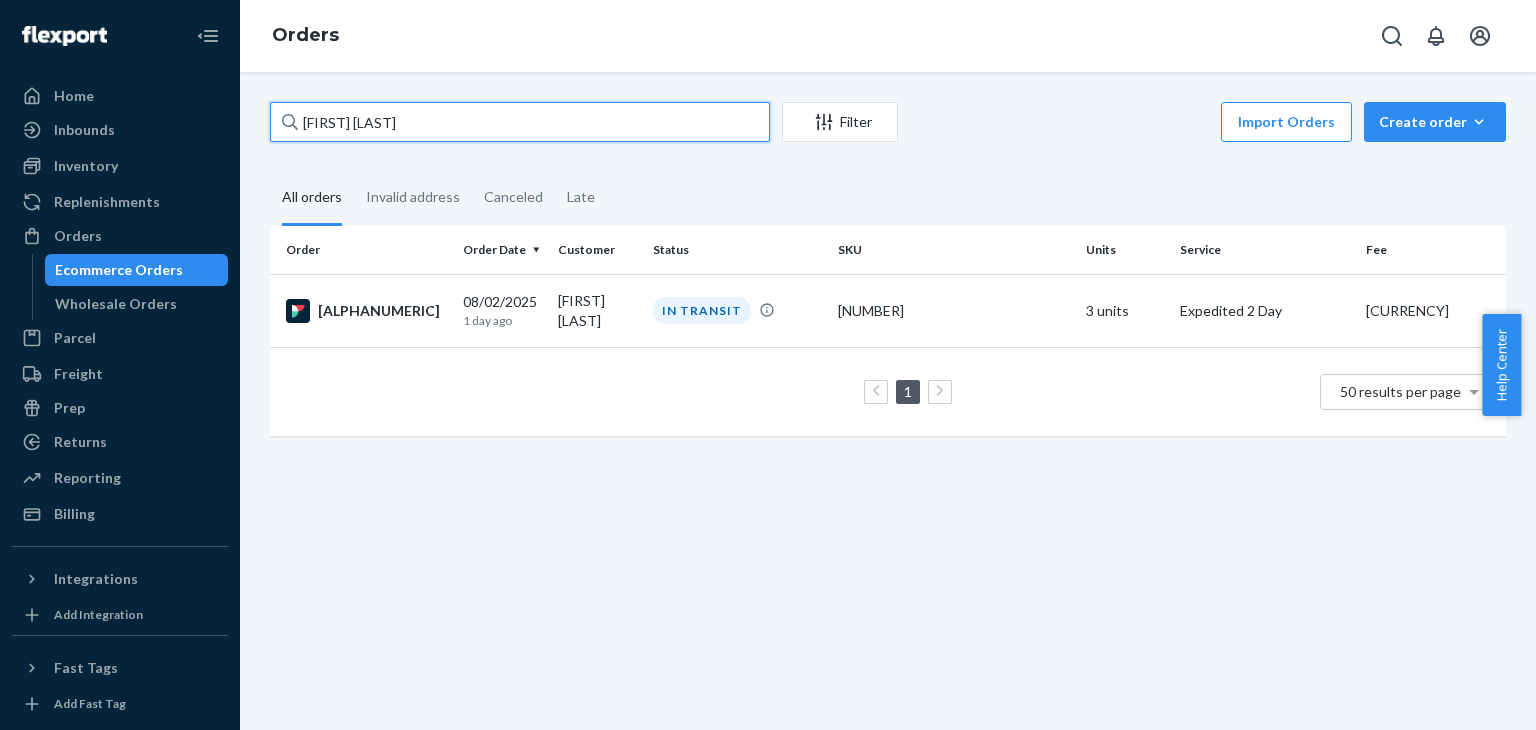 paste on "[FIRST_NAME] [LAST_NAME]" 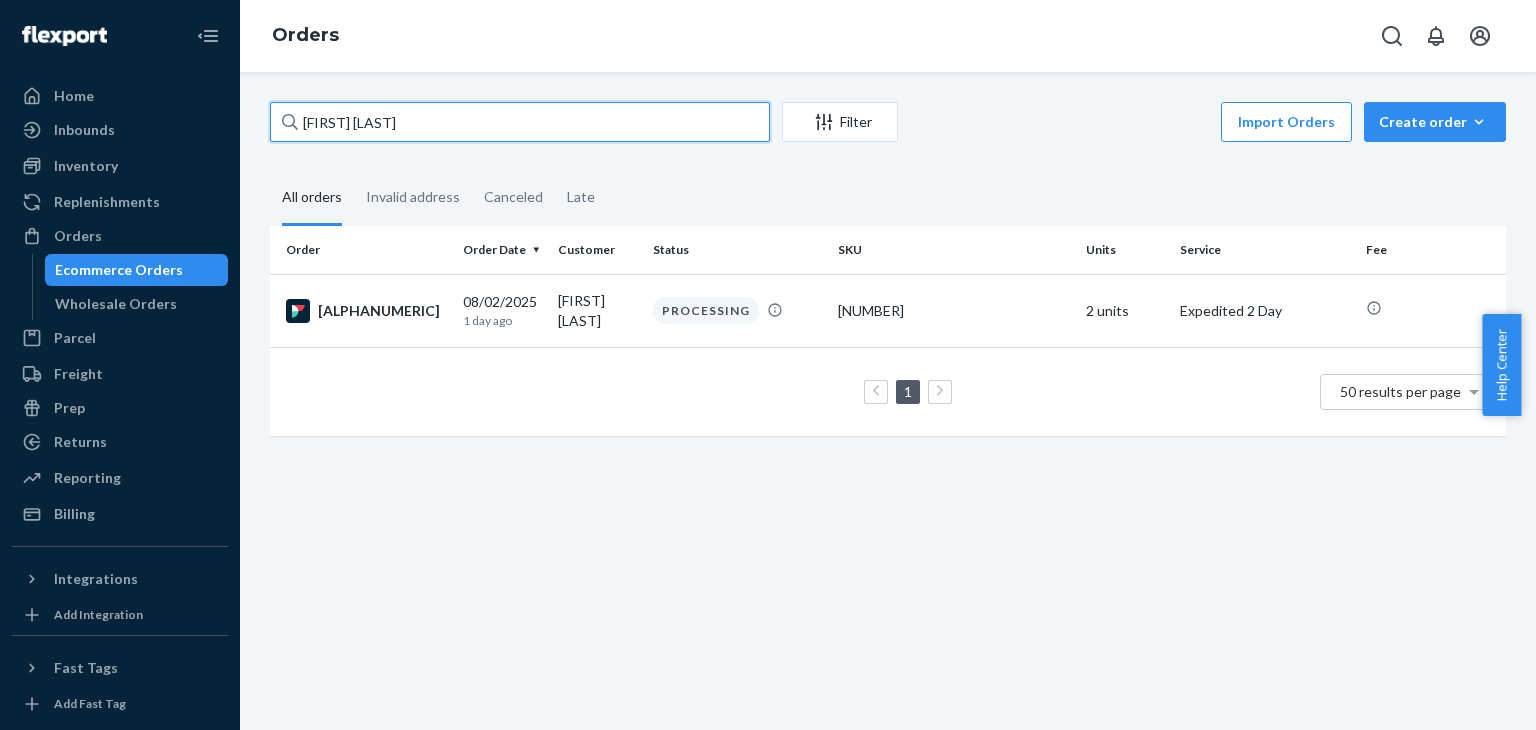 click on "[FIRST_NAME] [LAST_NAME]" at bounding box center [520, 122] 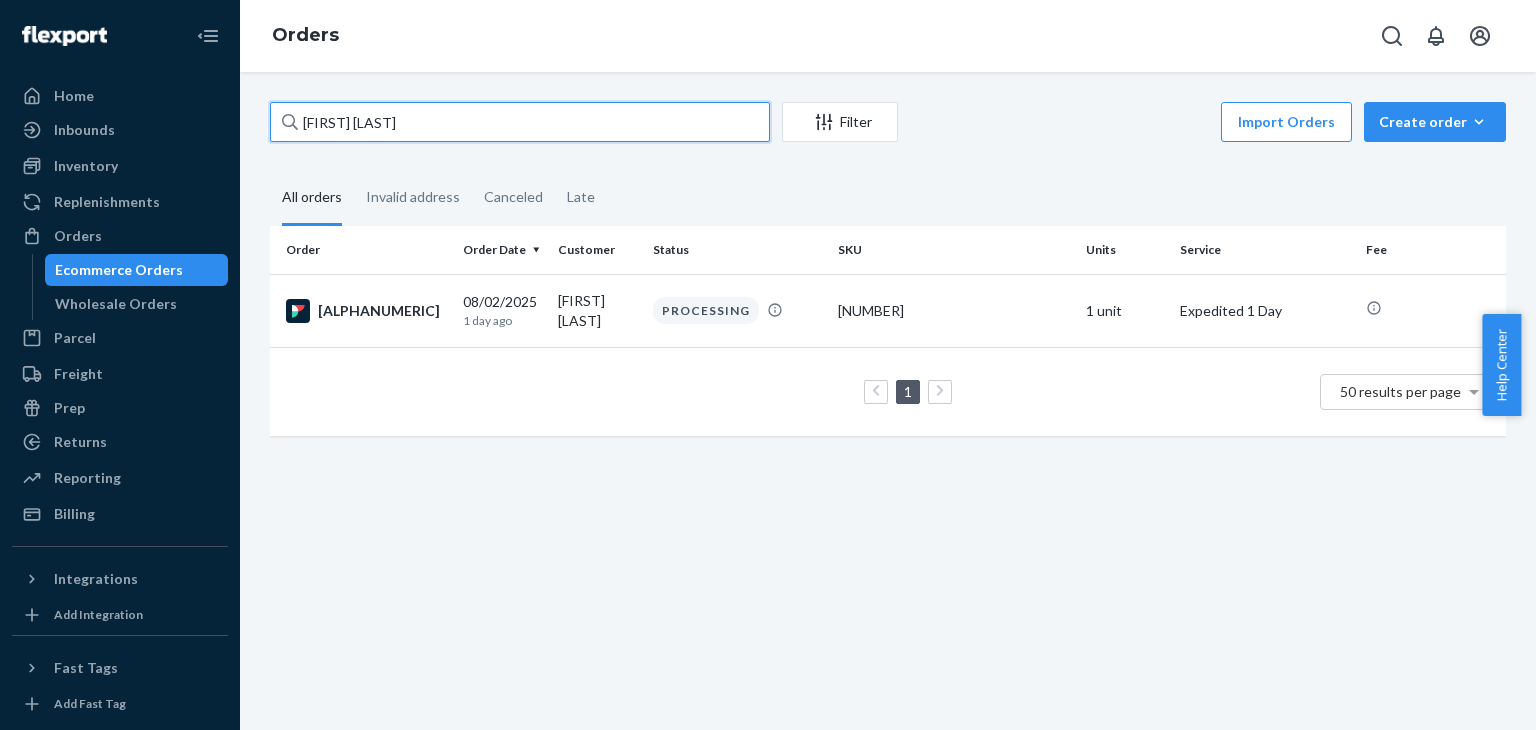 click on "[FIRST] [LAST]" at bounding box center [520, 122] 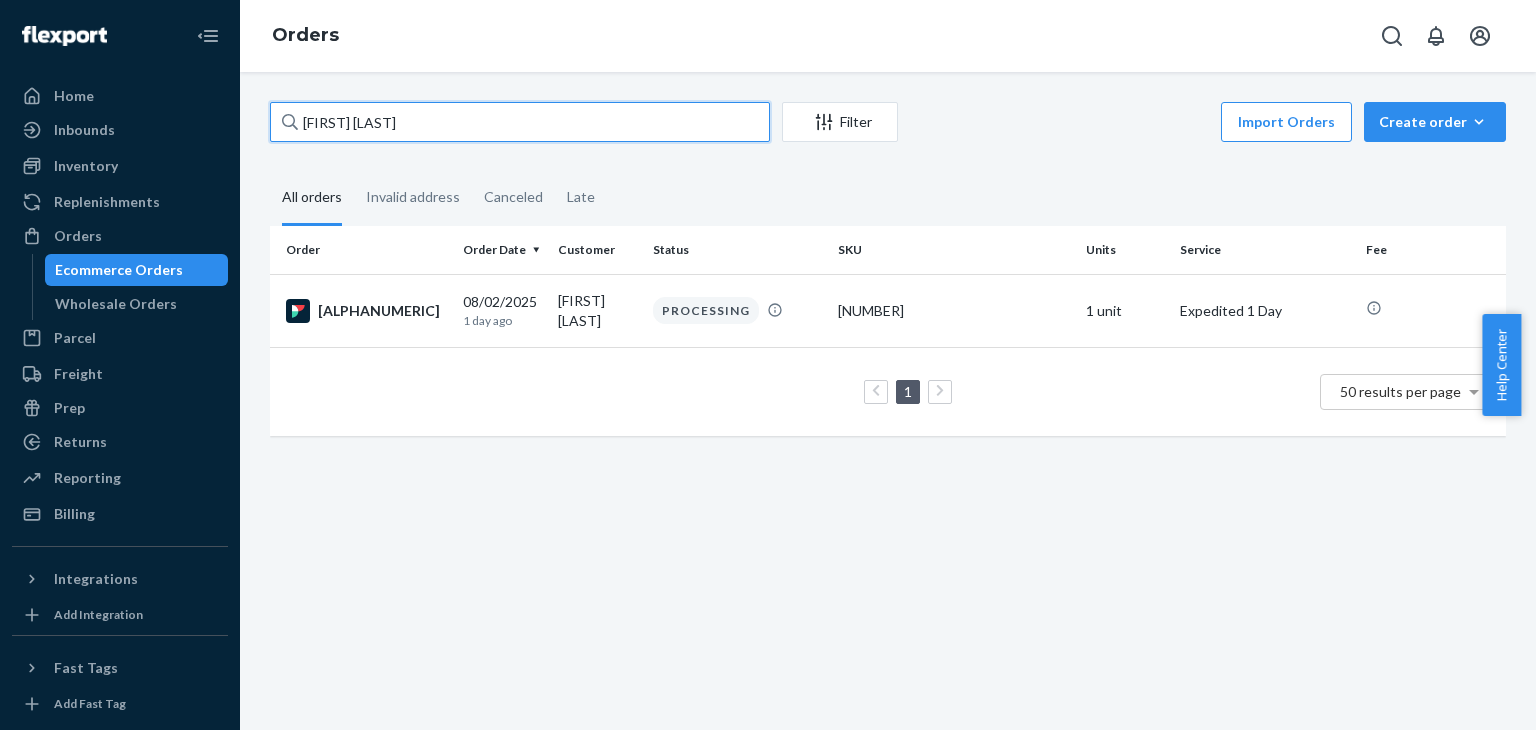 click on "[FIRST] [LAST]" at bounding box center [520, 122] 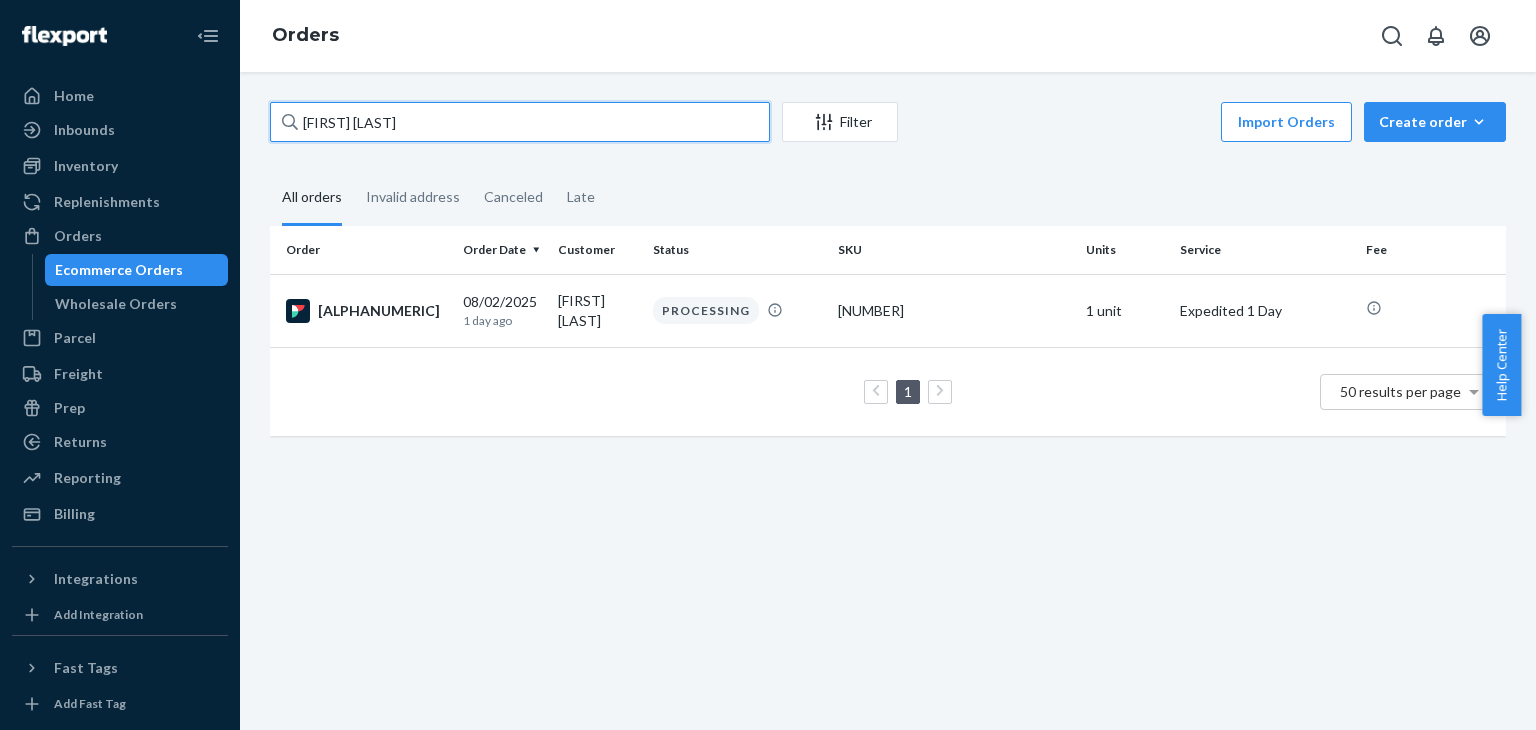 click on "[FIRST] [LAST]" at bounding box center (520, 122) 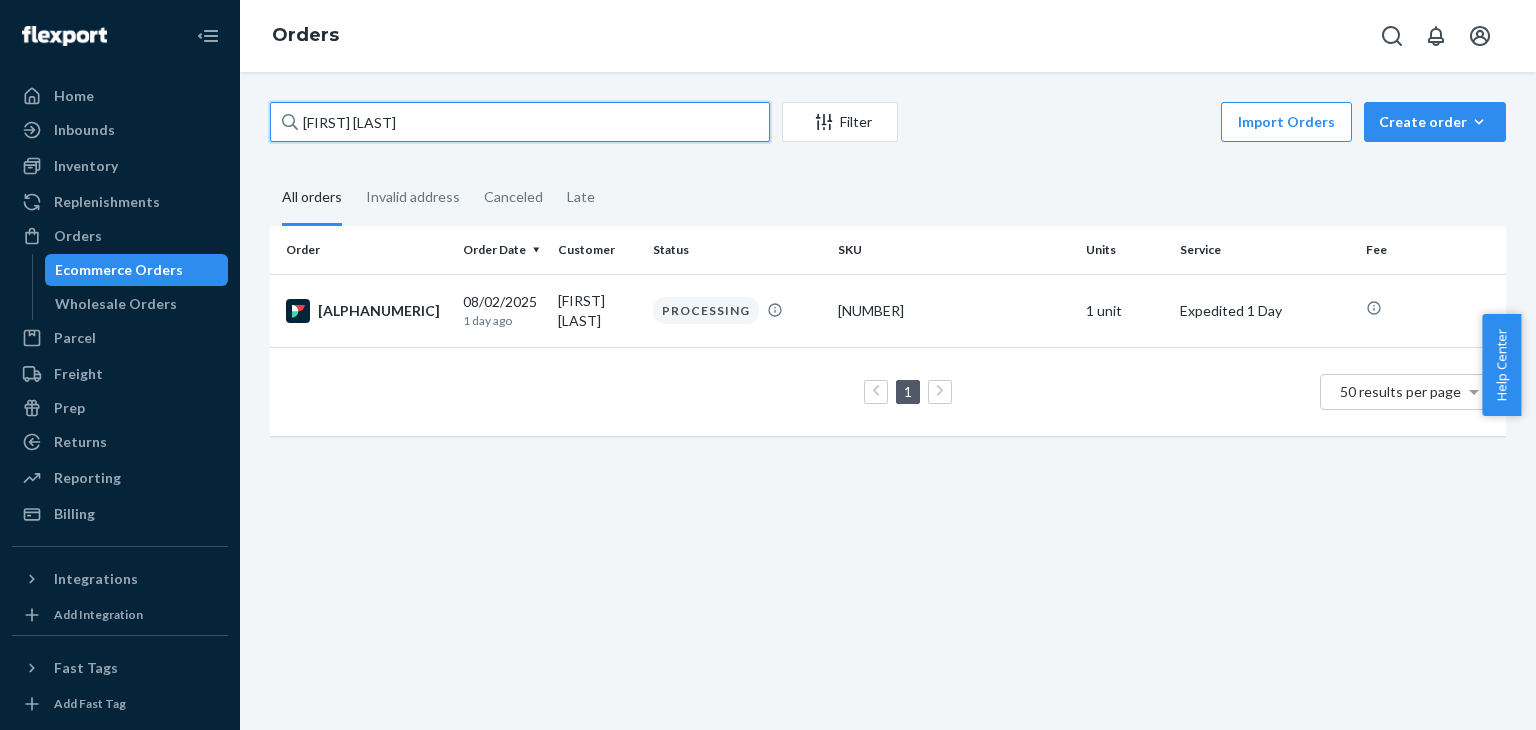 type on "[FIRST_NAME] [LAST_NAME]" 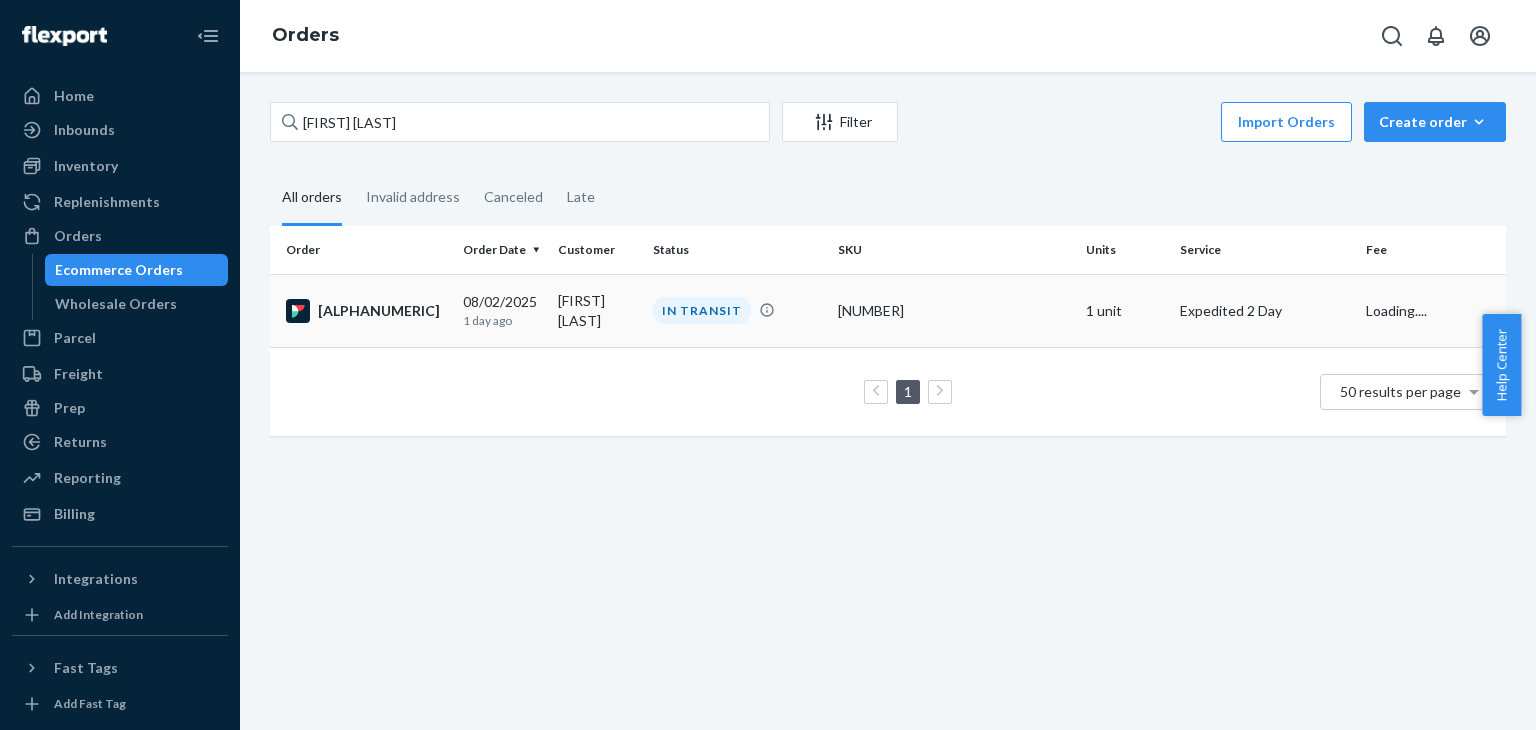 click on "[PRODUCT_CODE]" at bounding box center [366, 311] 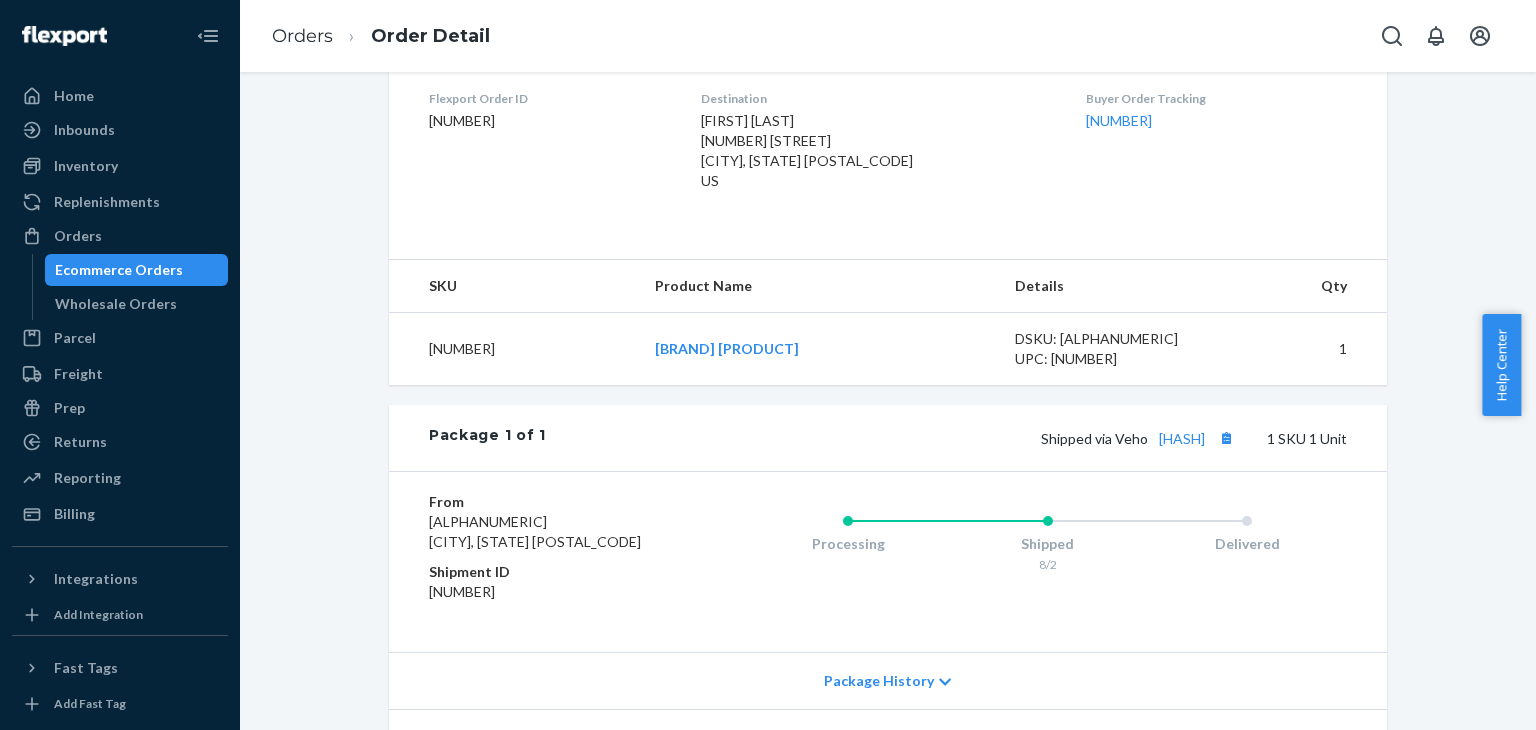 scroll, scrollTop: 600, scrollLeft: 0, axis: vertical 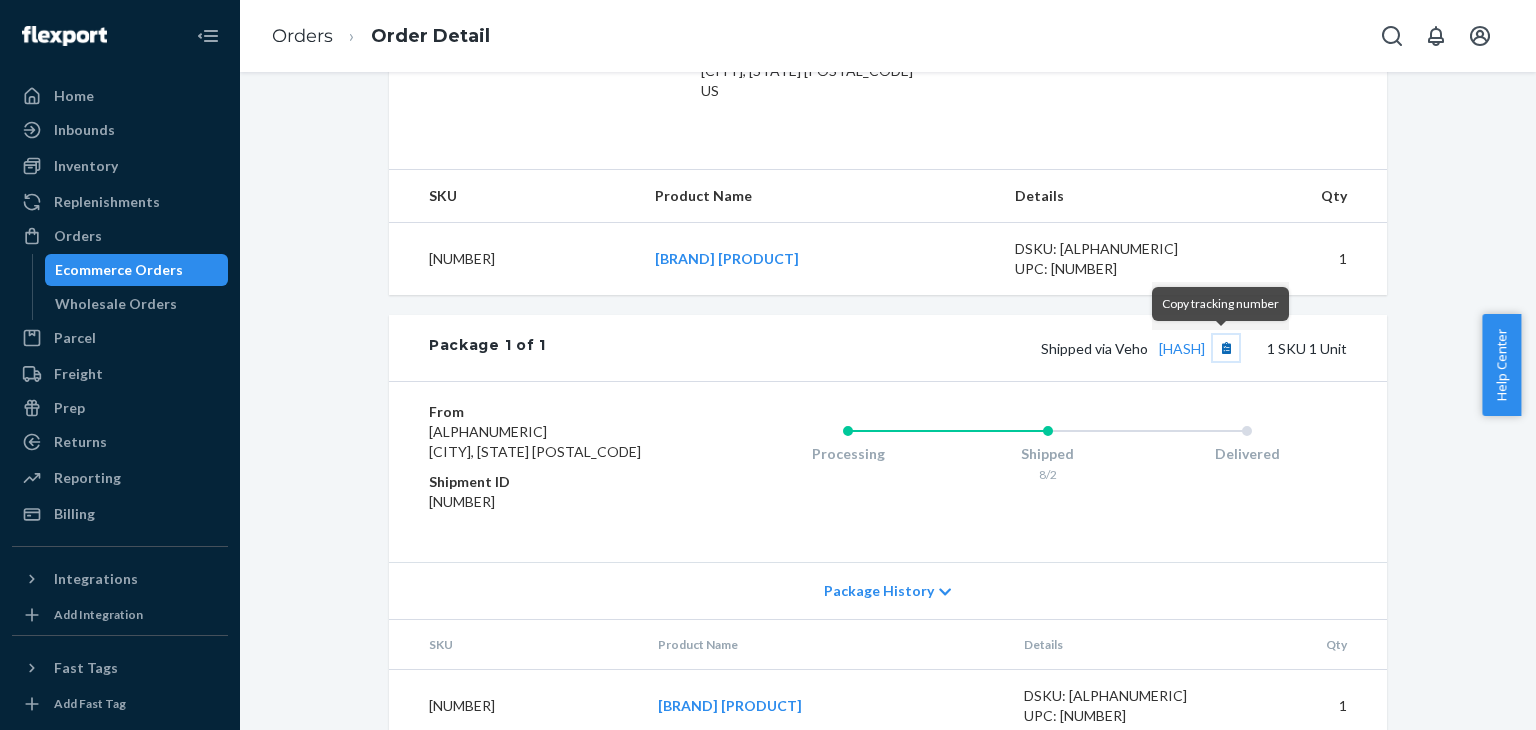 click at bounding box center (1226, 348) 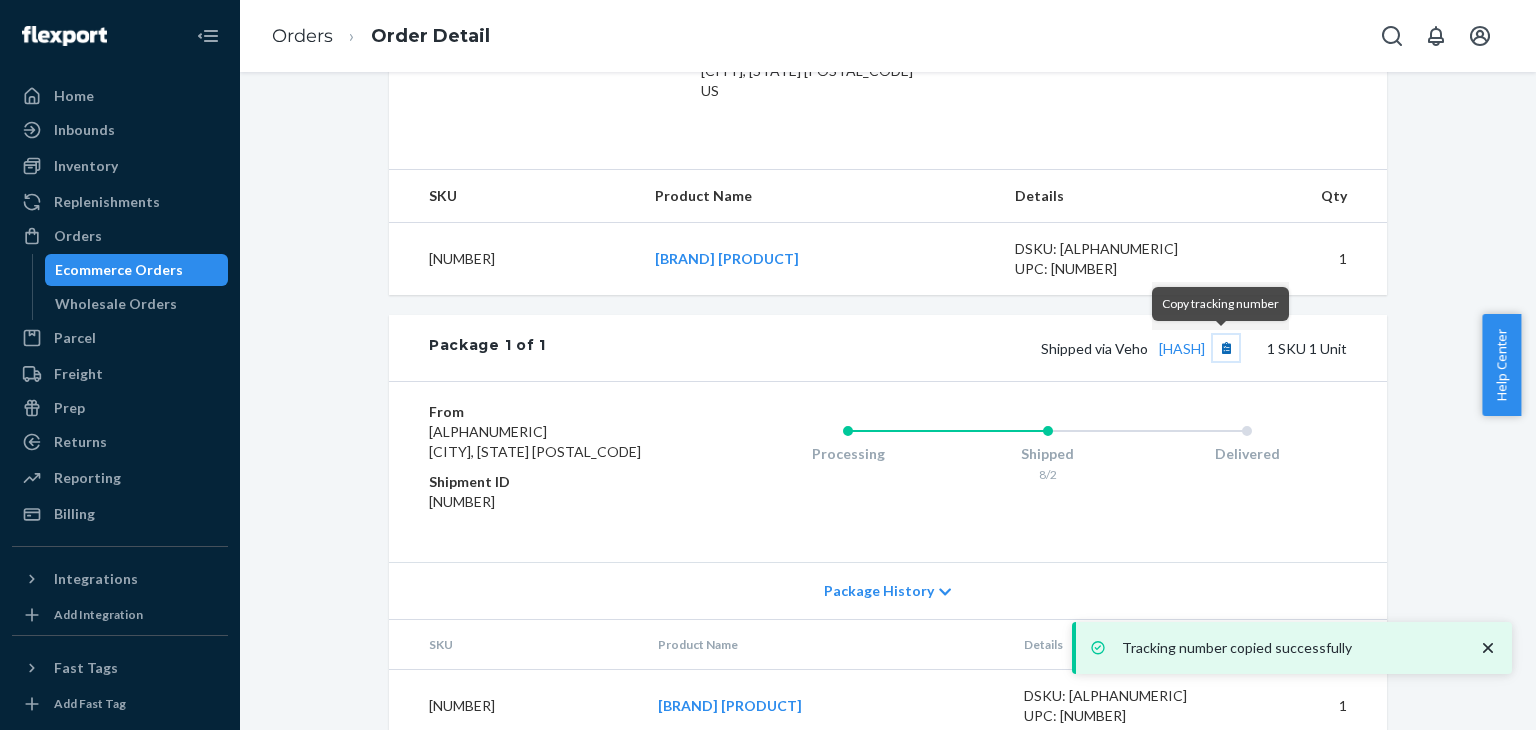 scroll, scrollTop: 500, scrollLeft: 0, axis: vertical 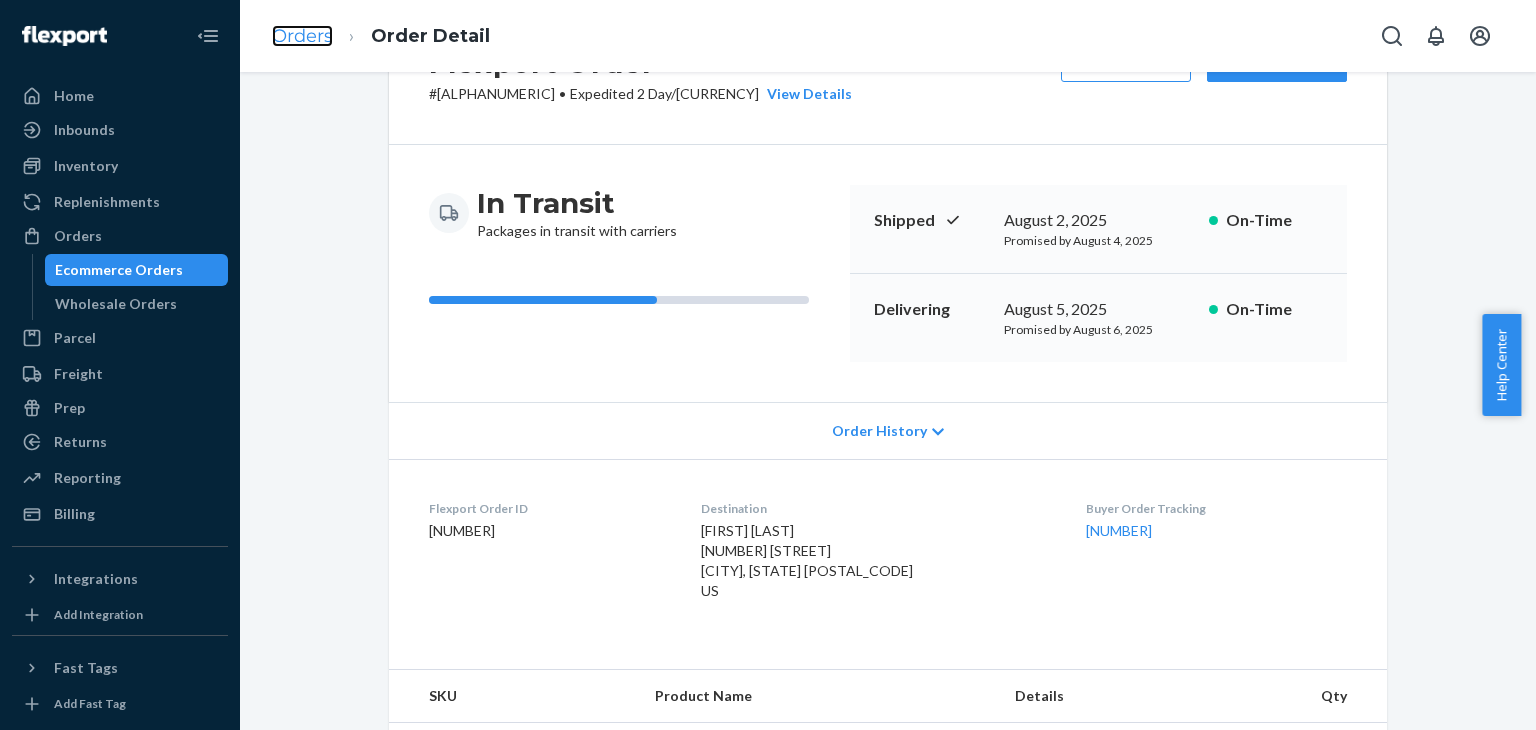 click on "Orders" at bounding box center [302, 36] 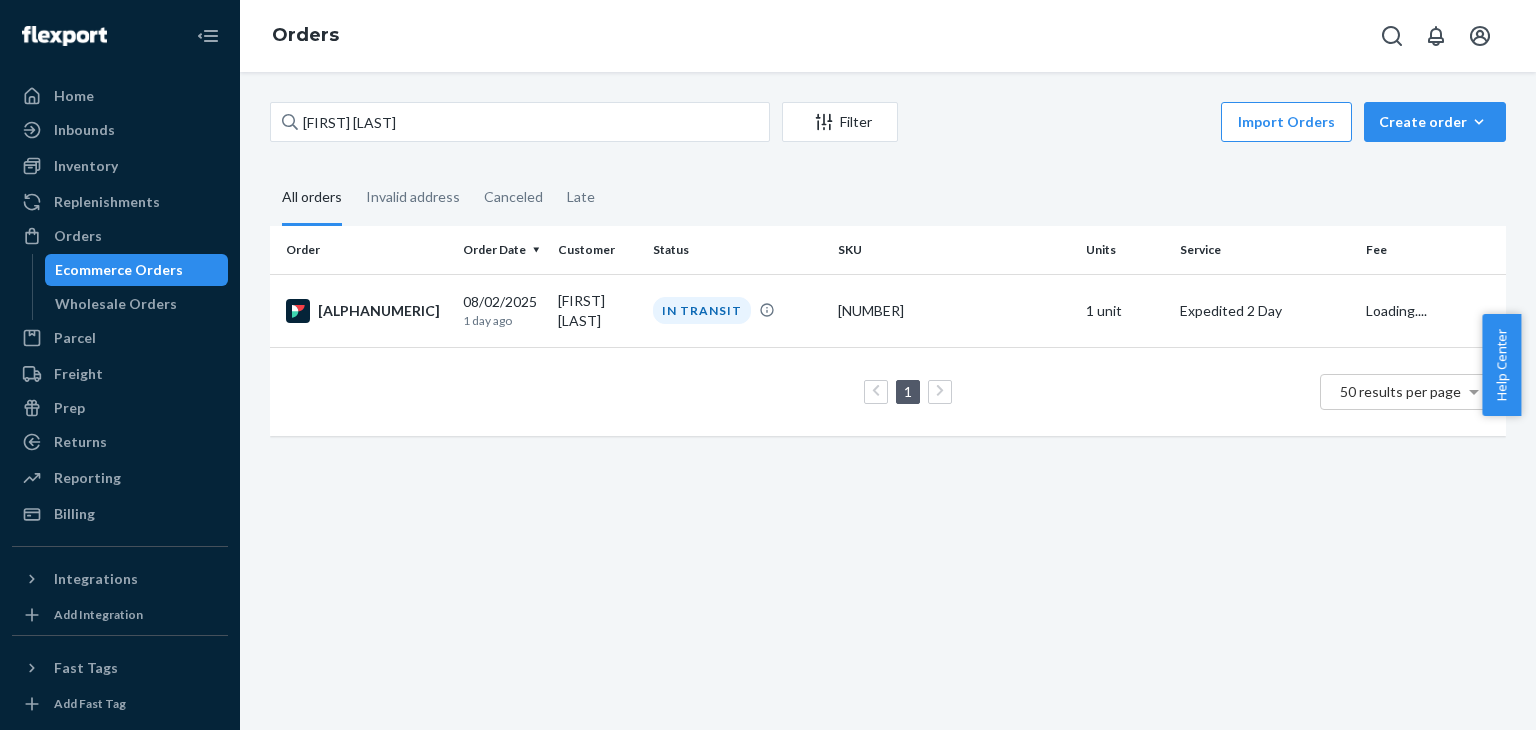 scroll, scrollTop: 0, scrollLeft: 0, axis: both 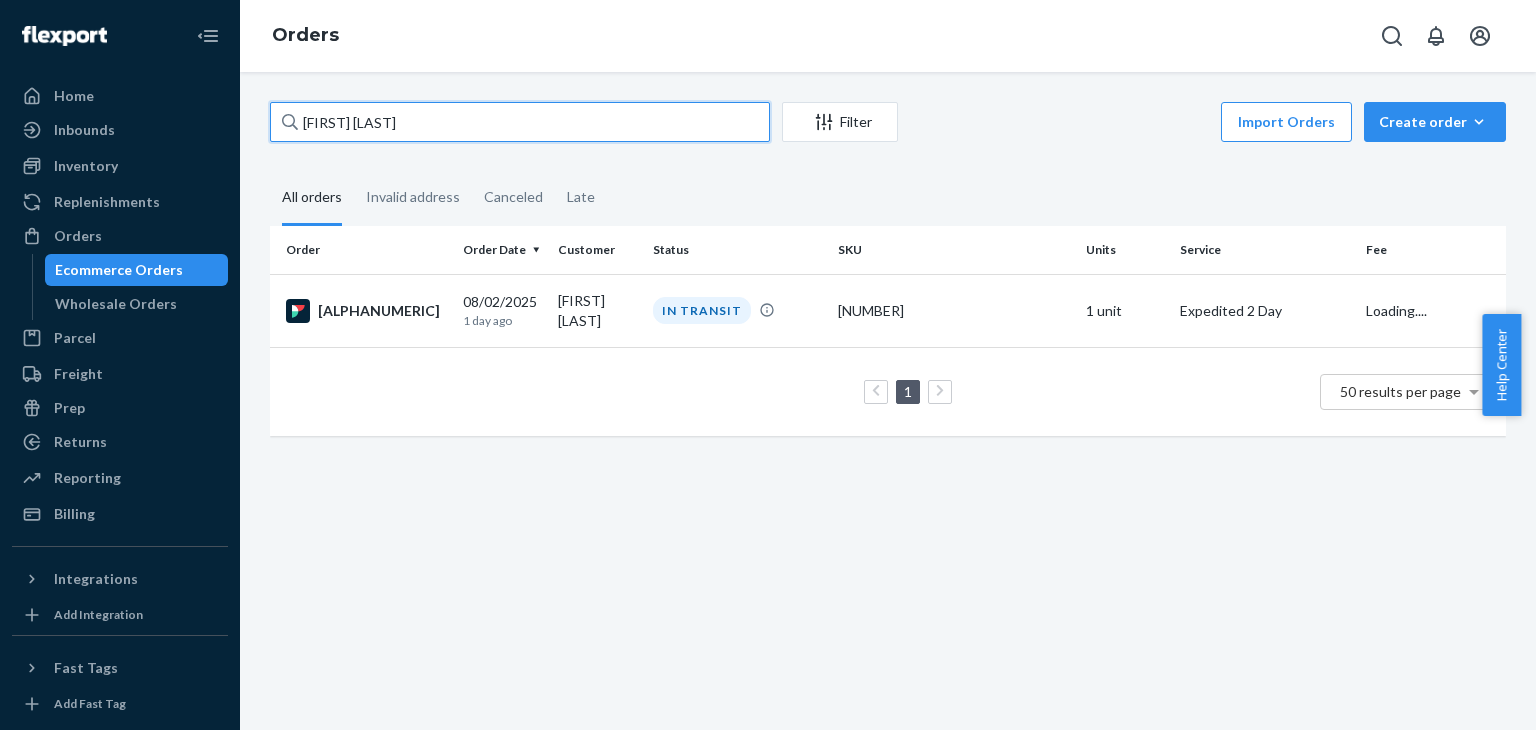 click on "[FIRST_NAME] [LAST_NAME]" at bounding box center (520, 122) 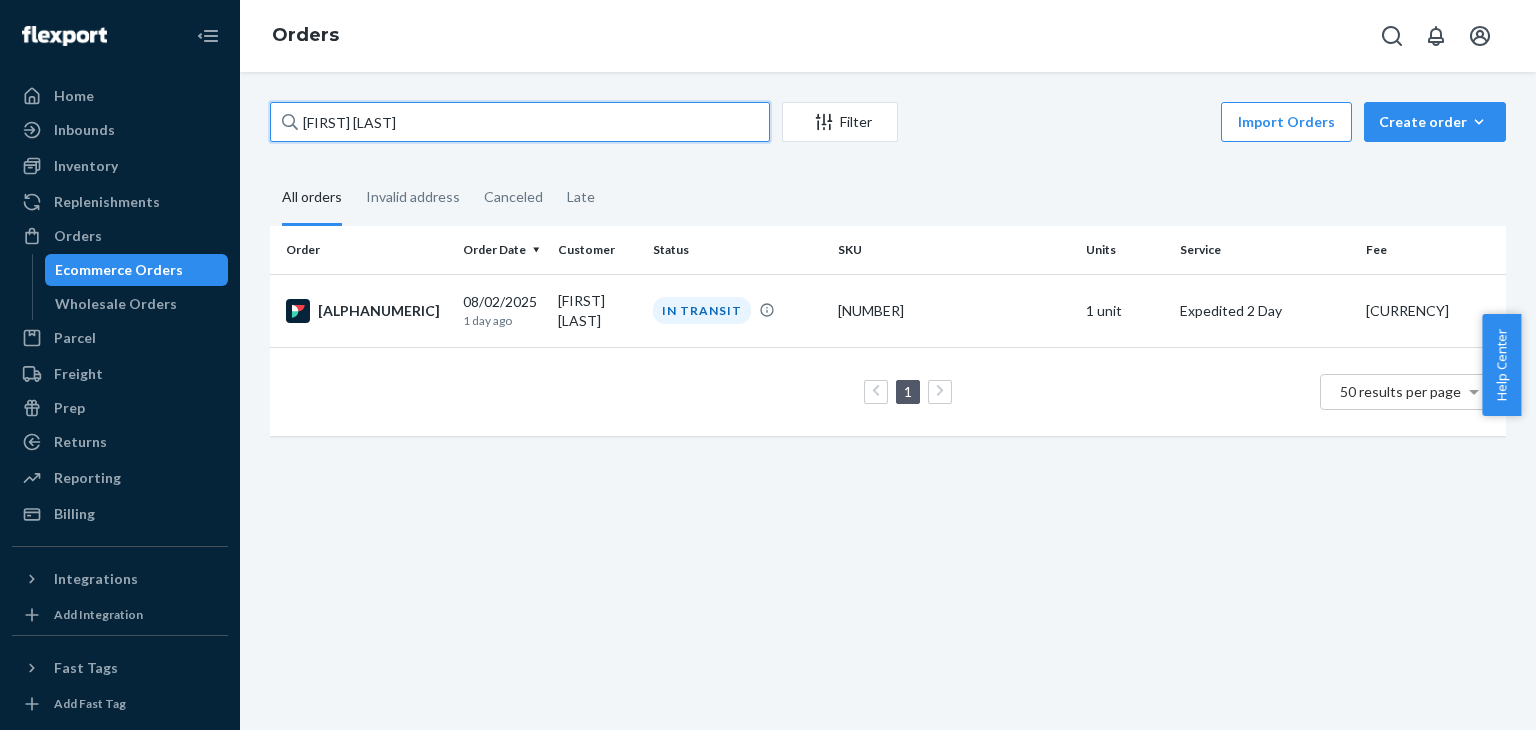 paste on "[FIRST_NAME] [LAST_NAME]" 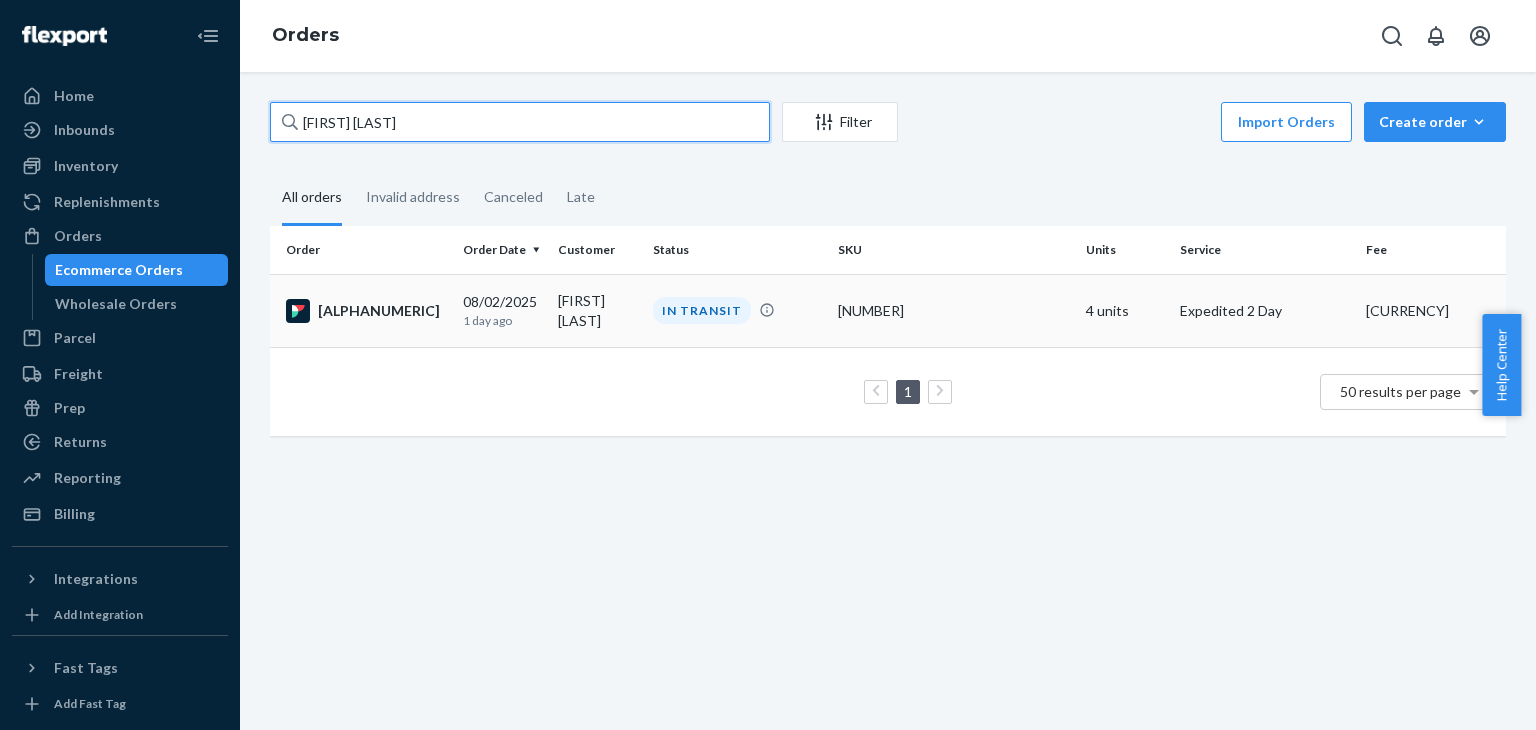 type on "[FIRST_NAME] [LAST_NAME]" 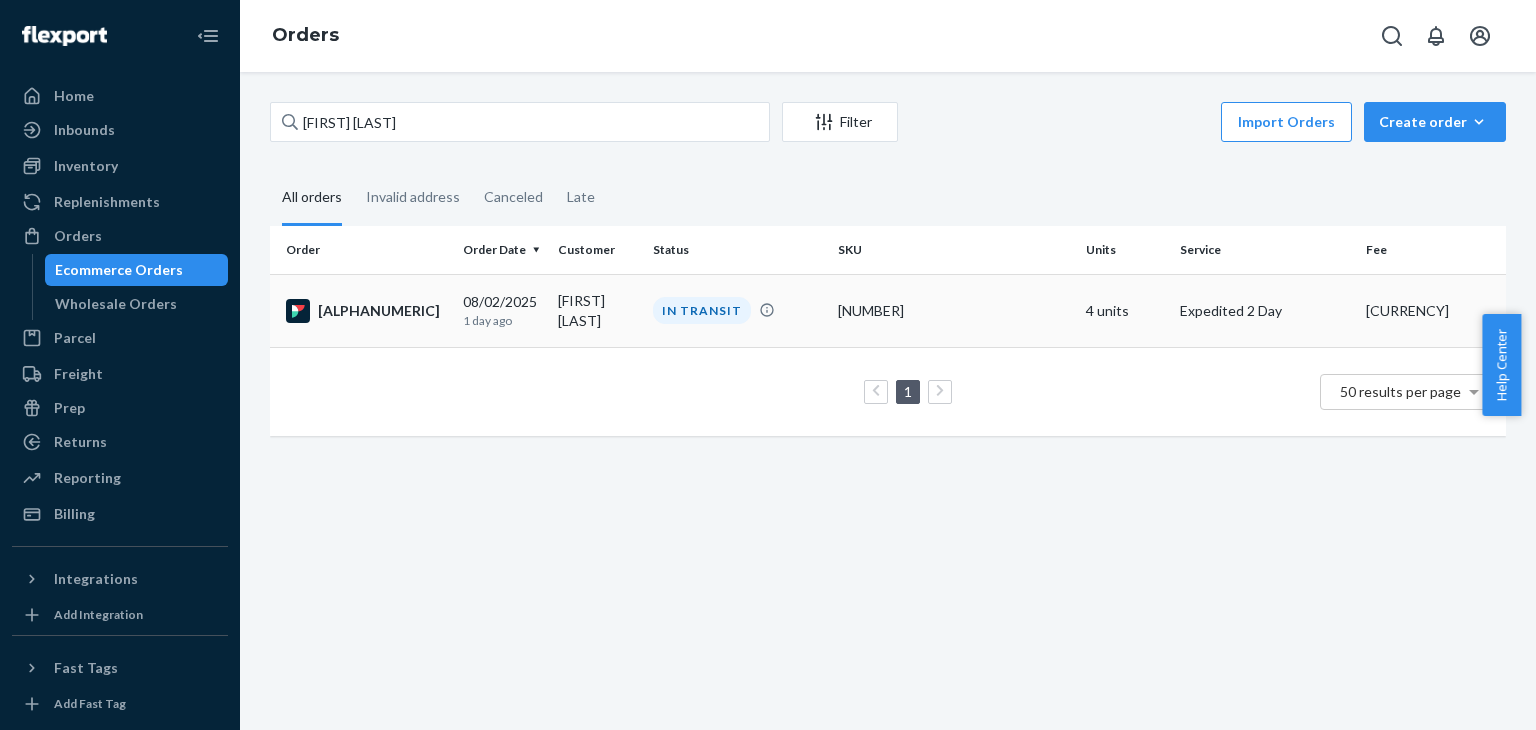 click on "[PRODUCT_CODE]" at bounding box center [366, 311] 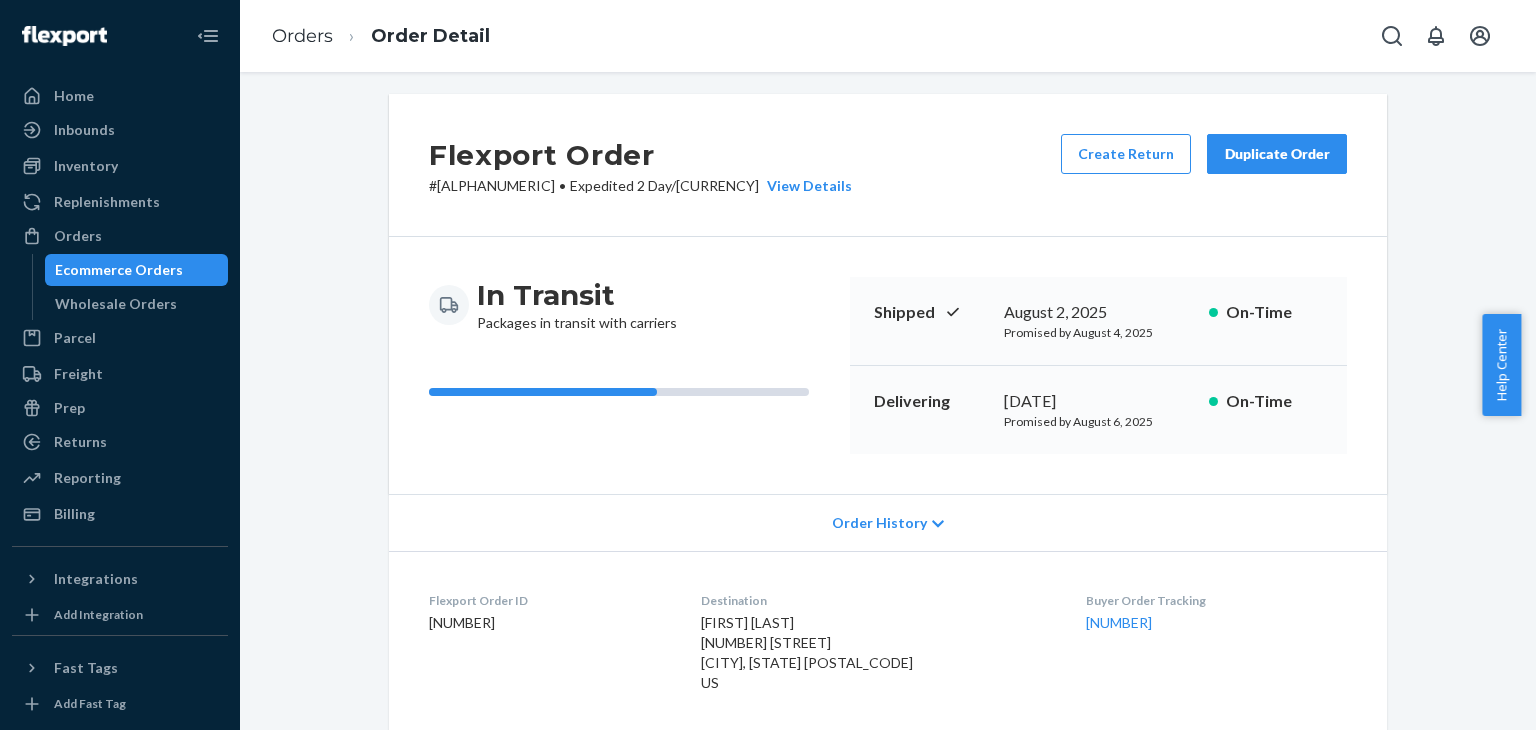 scroll, scrollTop: 0, scrollLeft: 0, axis: both 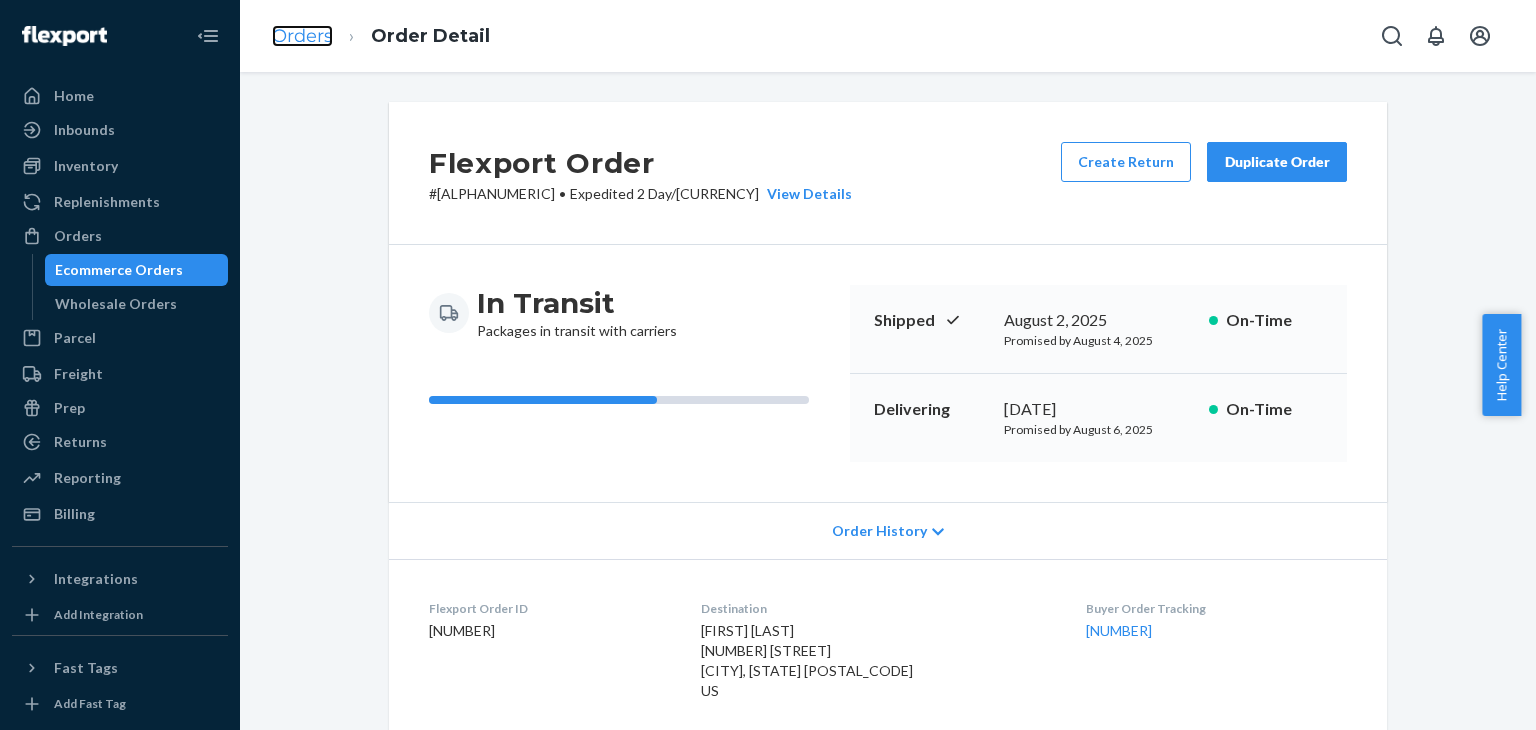 click on "Orders" at bounding box center (302, 36) 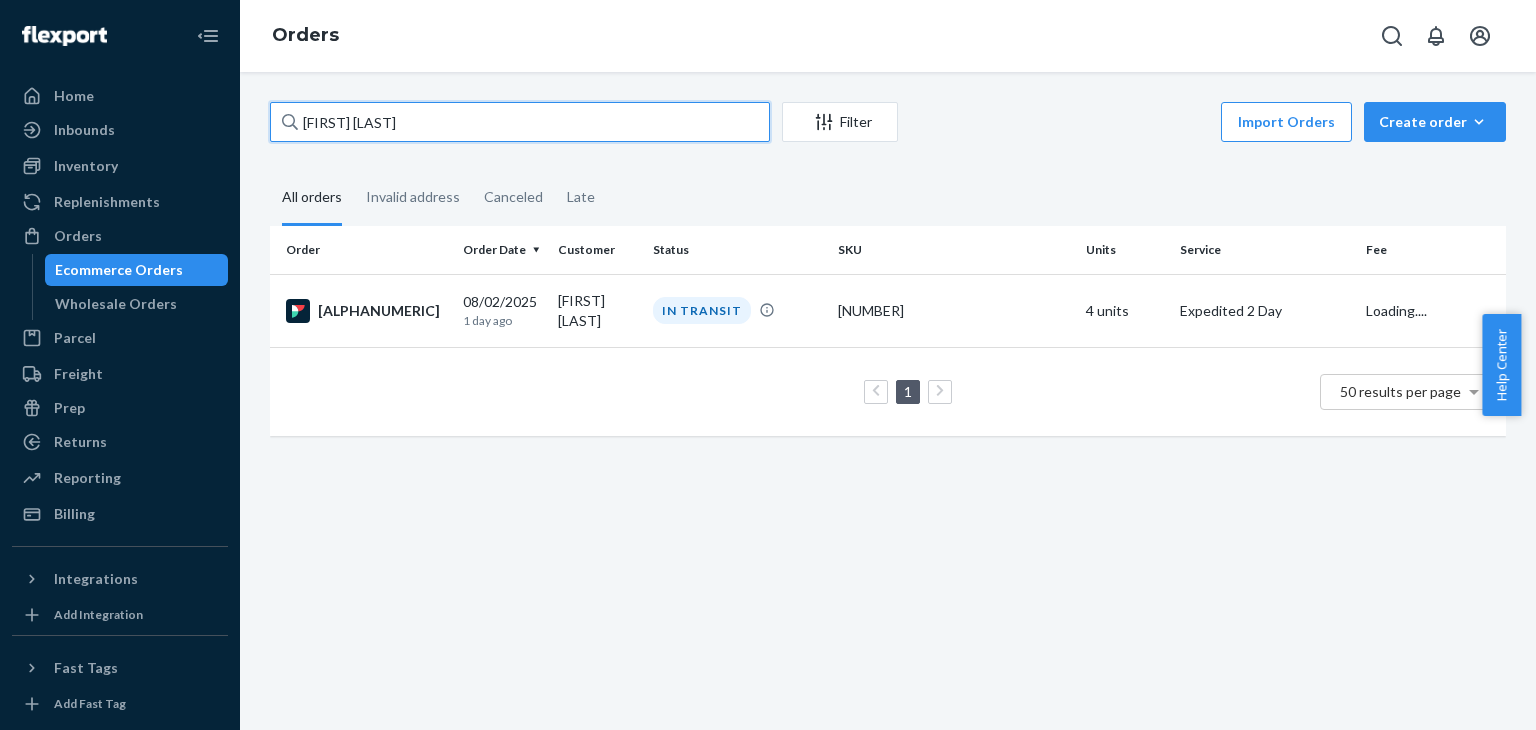 click on "[FIRST_NAME] [LAST_NAME]" at bounding box center [520, 122] 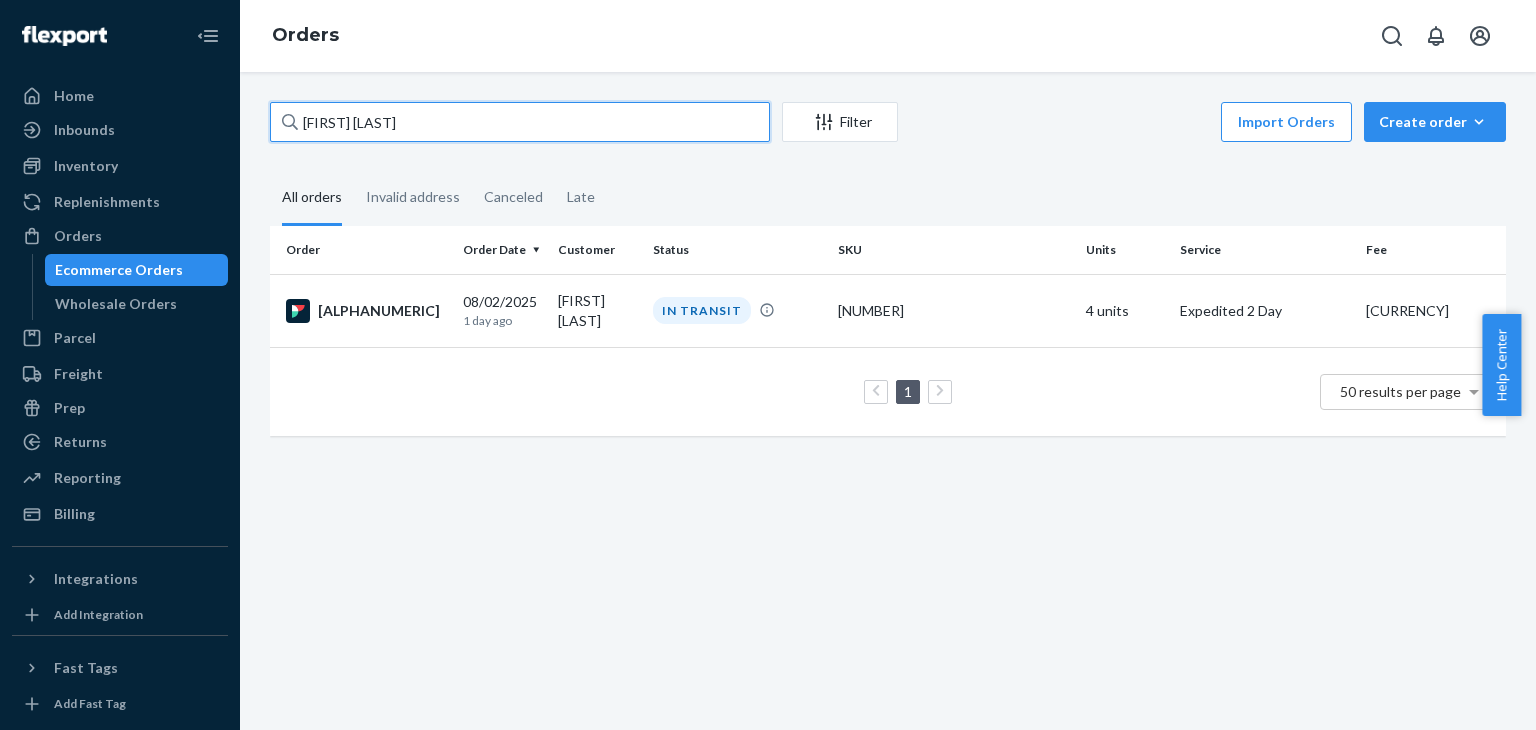 paste on "Phillip Wilds" 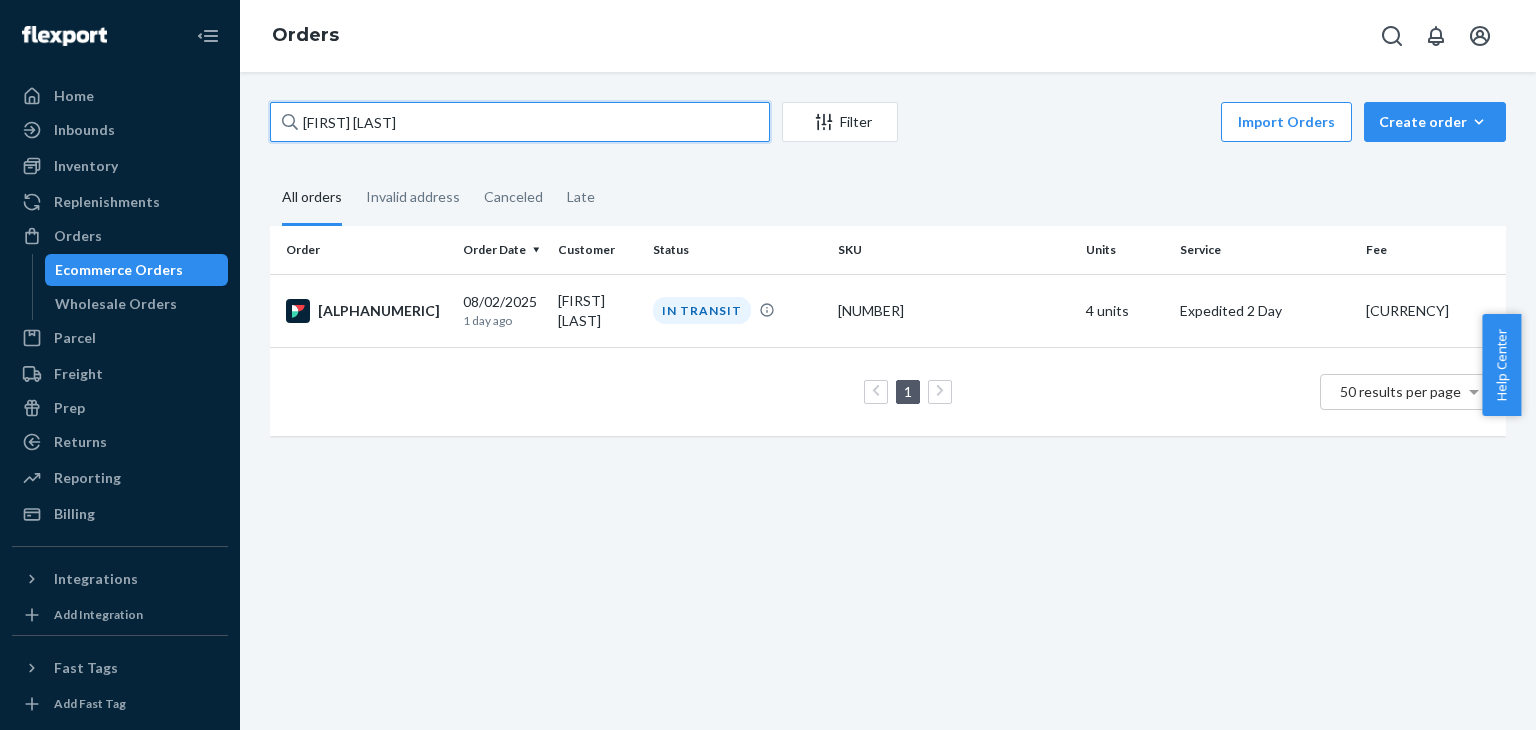 type on "Phillip Wilds" 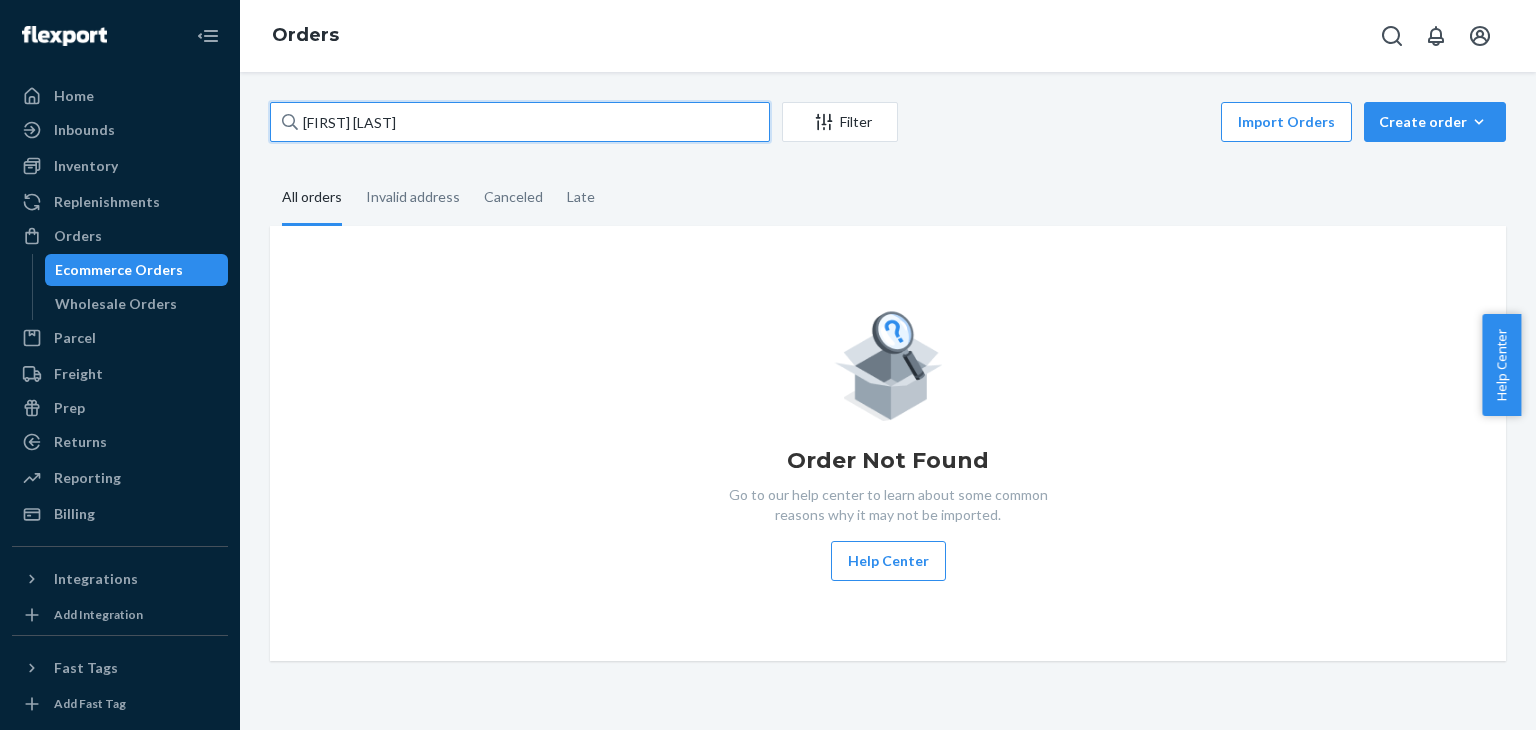 click on "Phillip Wilds" at bounding box center (520, 122) 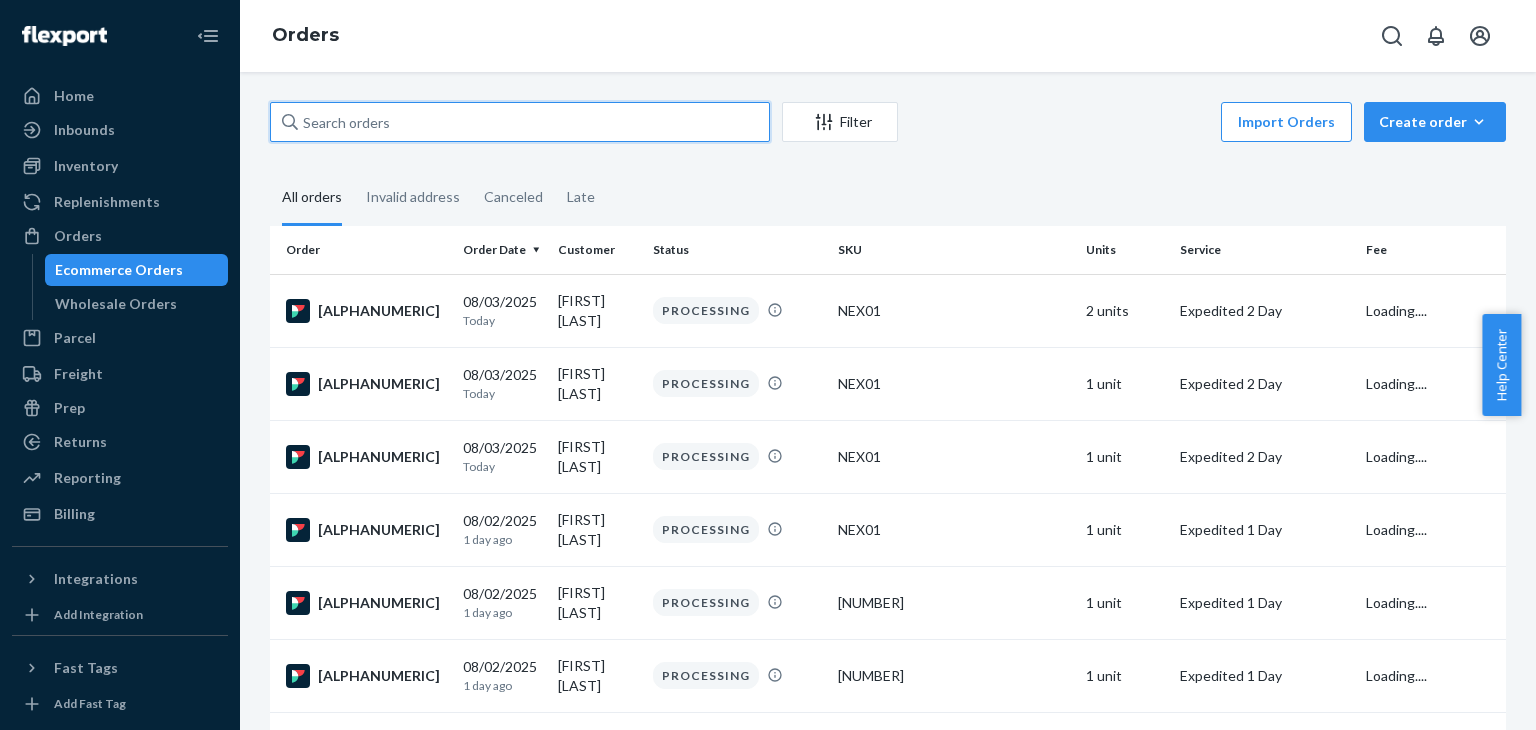 click at bounding box center [520, 122] 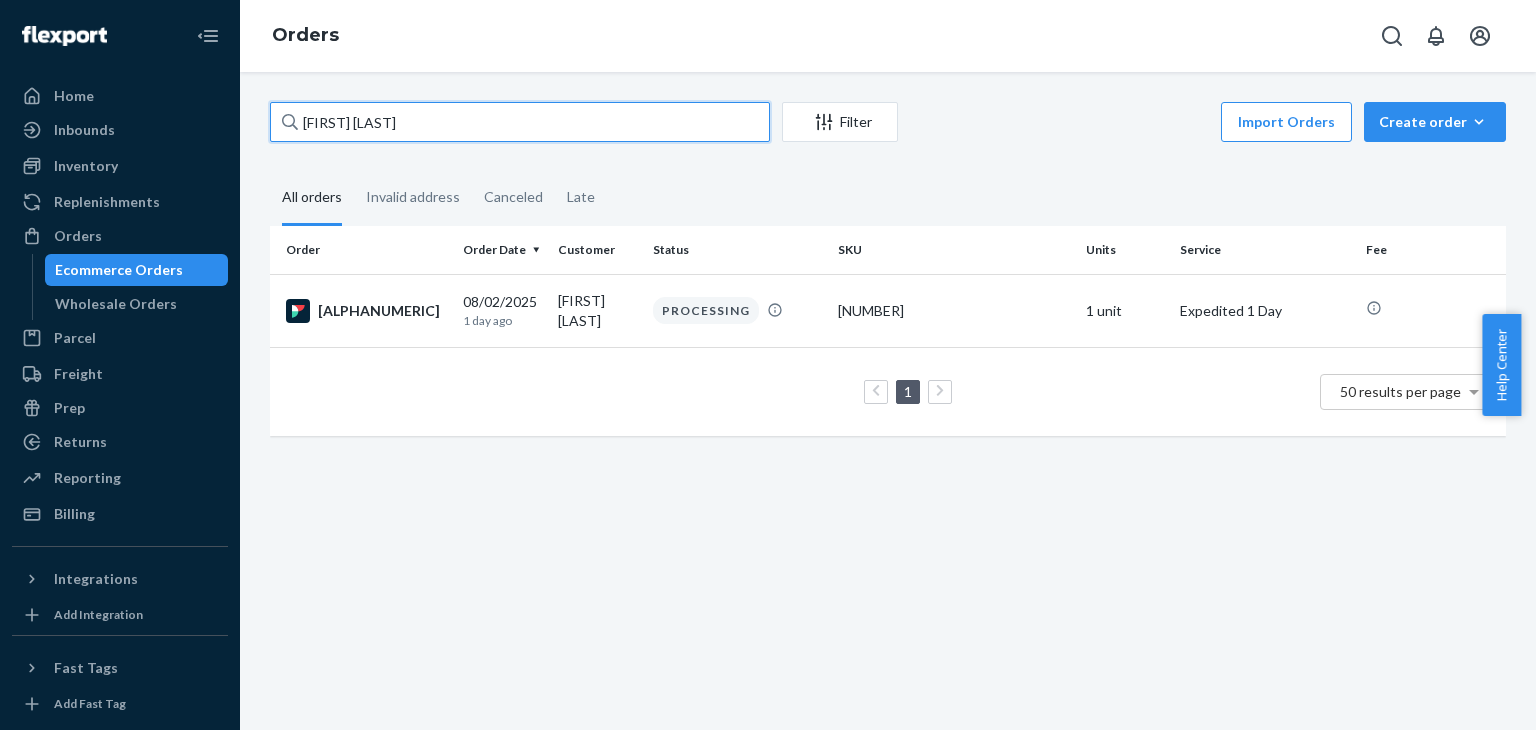 type on "[FIRST_NAME] [LAST_NAME]" 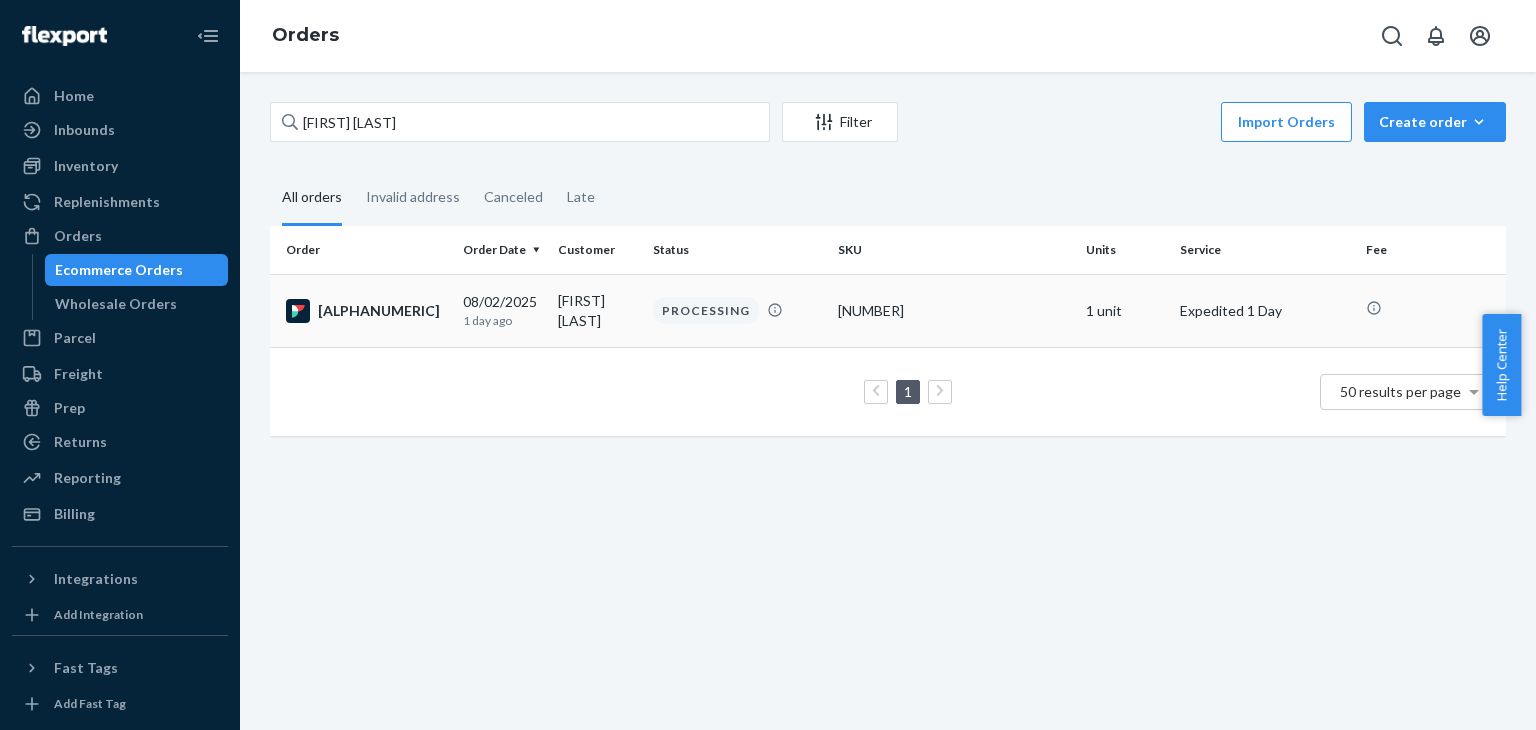 click on "[PRODUCT_CODE]" at bounding box center [366, 311] 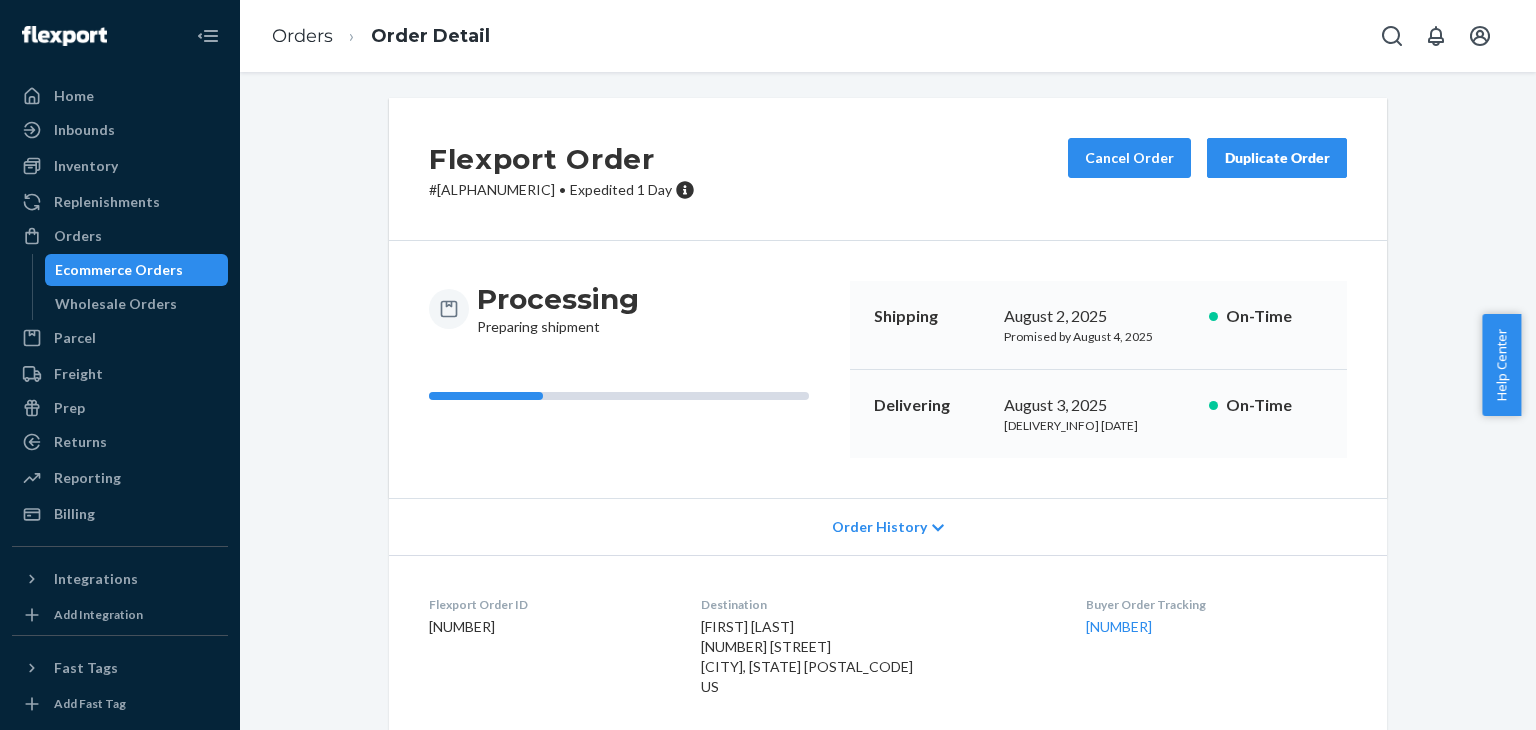 scroll, scrollTop: 0, scrollLeft: 0, axis: both 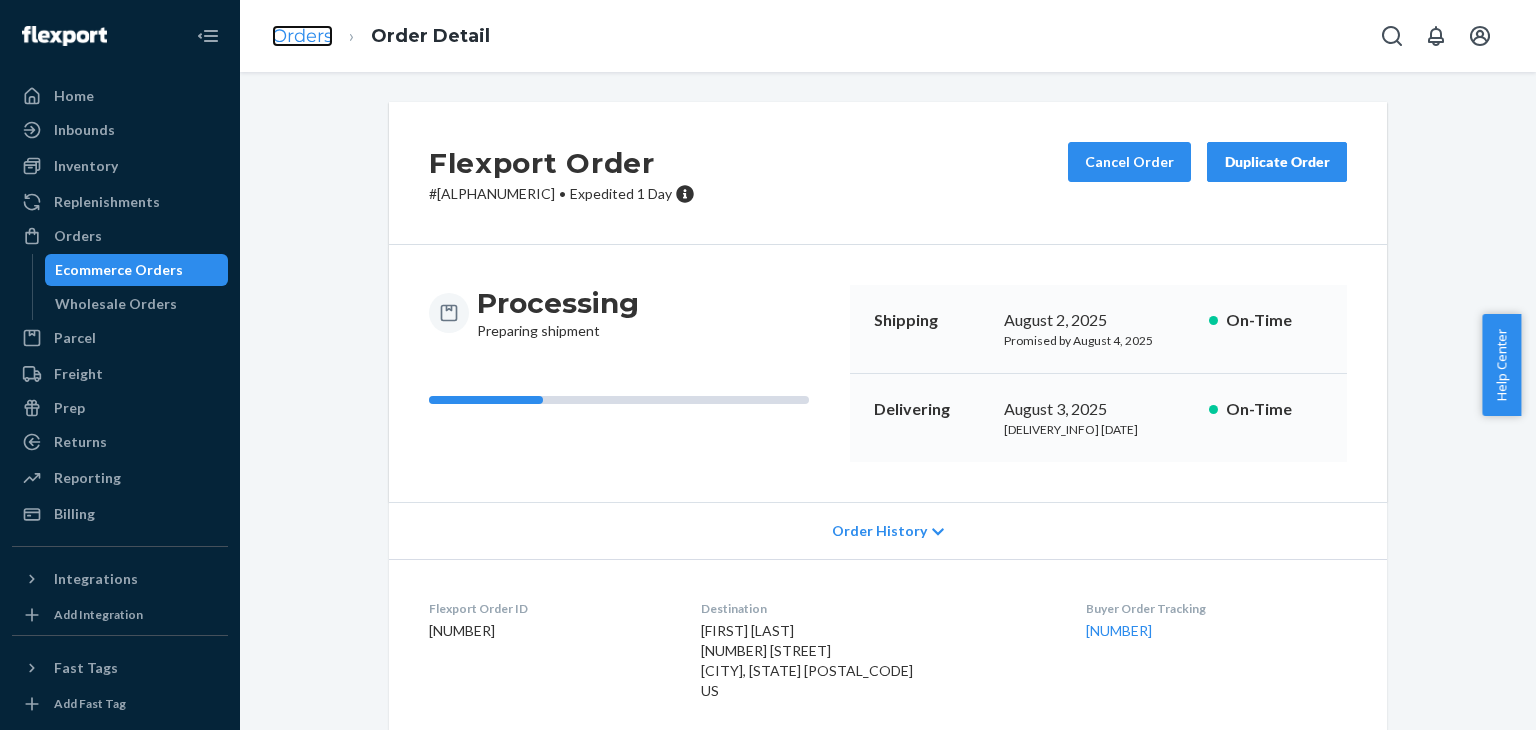 click on "Orders" at bounding box center (302, 36) 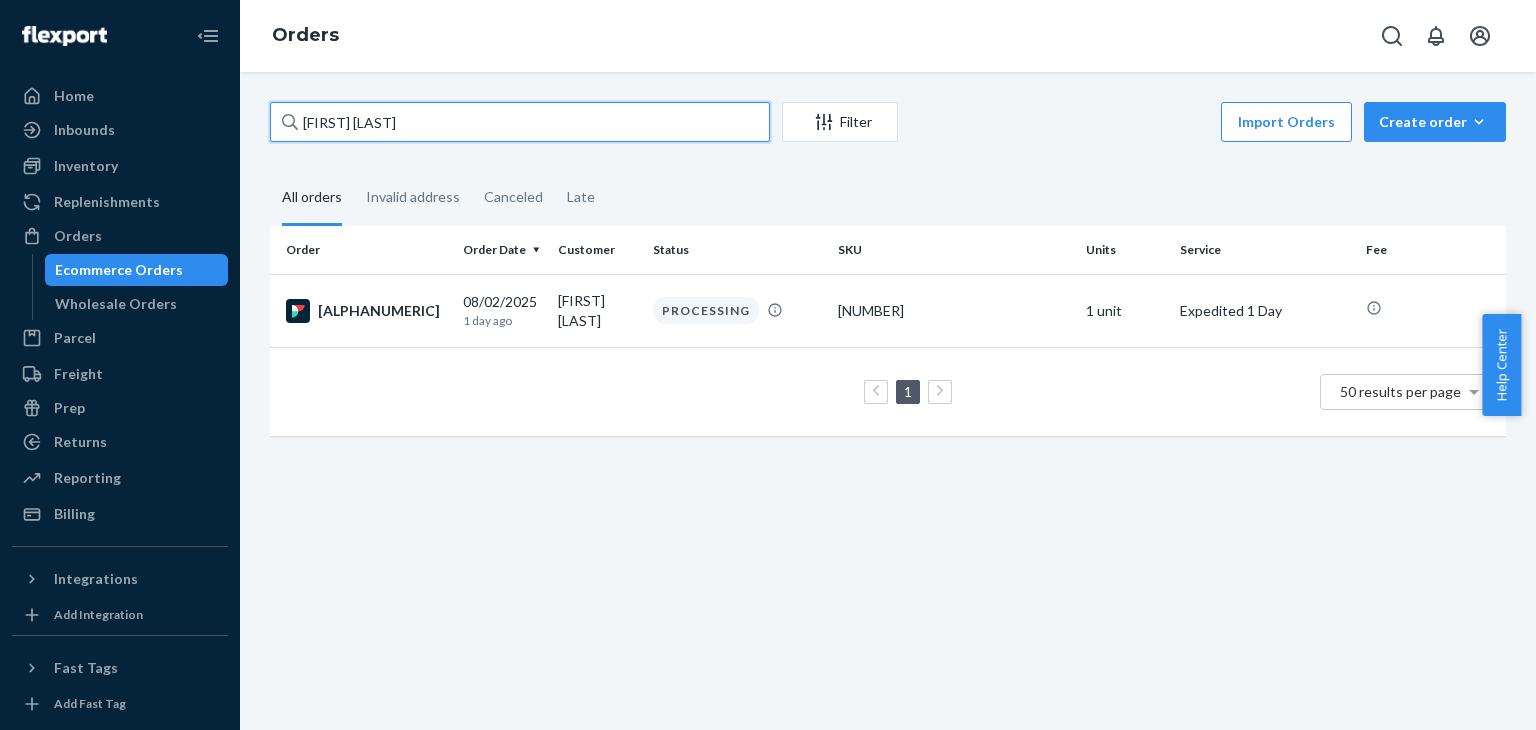 click on "[FIRST_NAME] [LAST_NAME]" at bounding box center (520, 122) 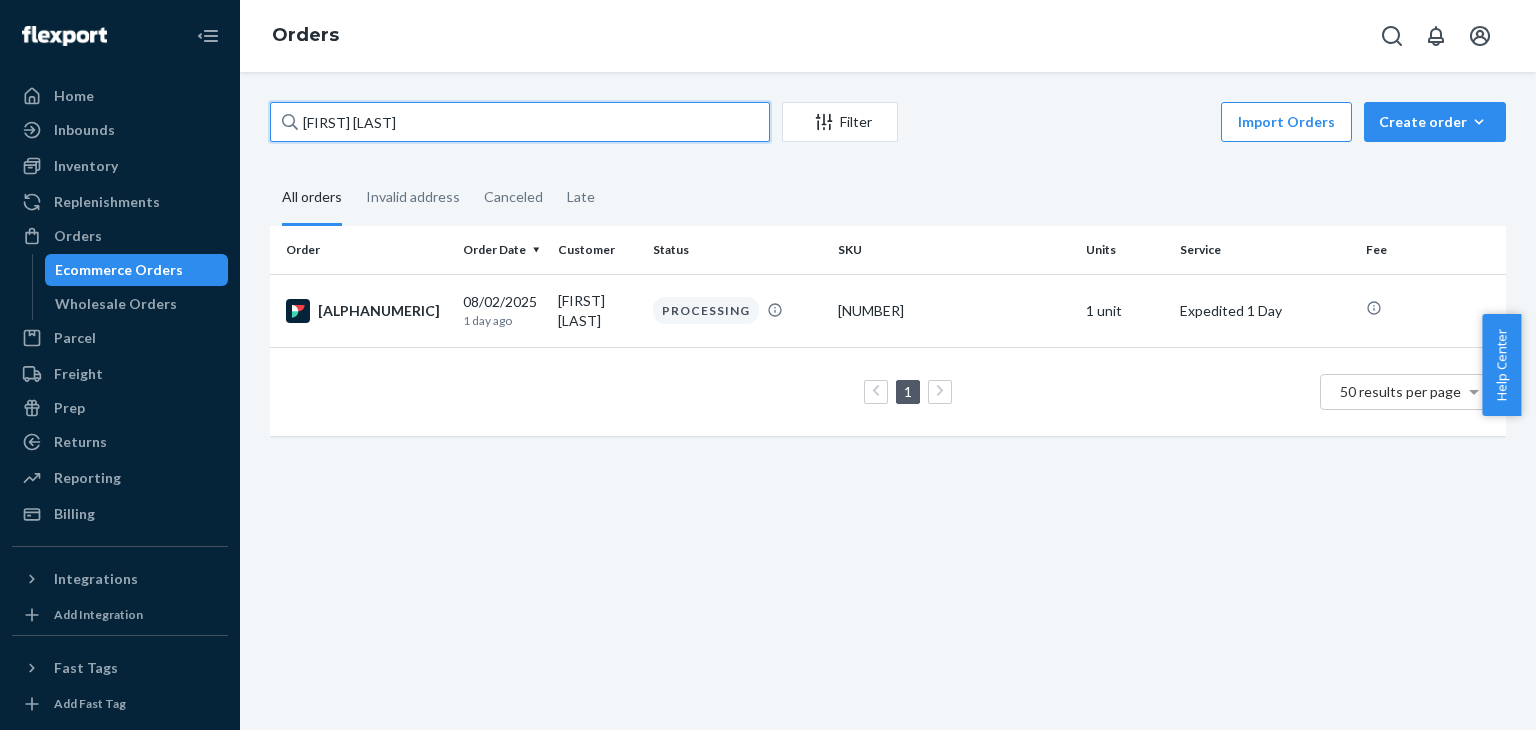 click on "[FIRST_NAME] [LAST_NAME]" at bounding box center [520, 122] 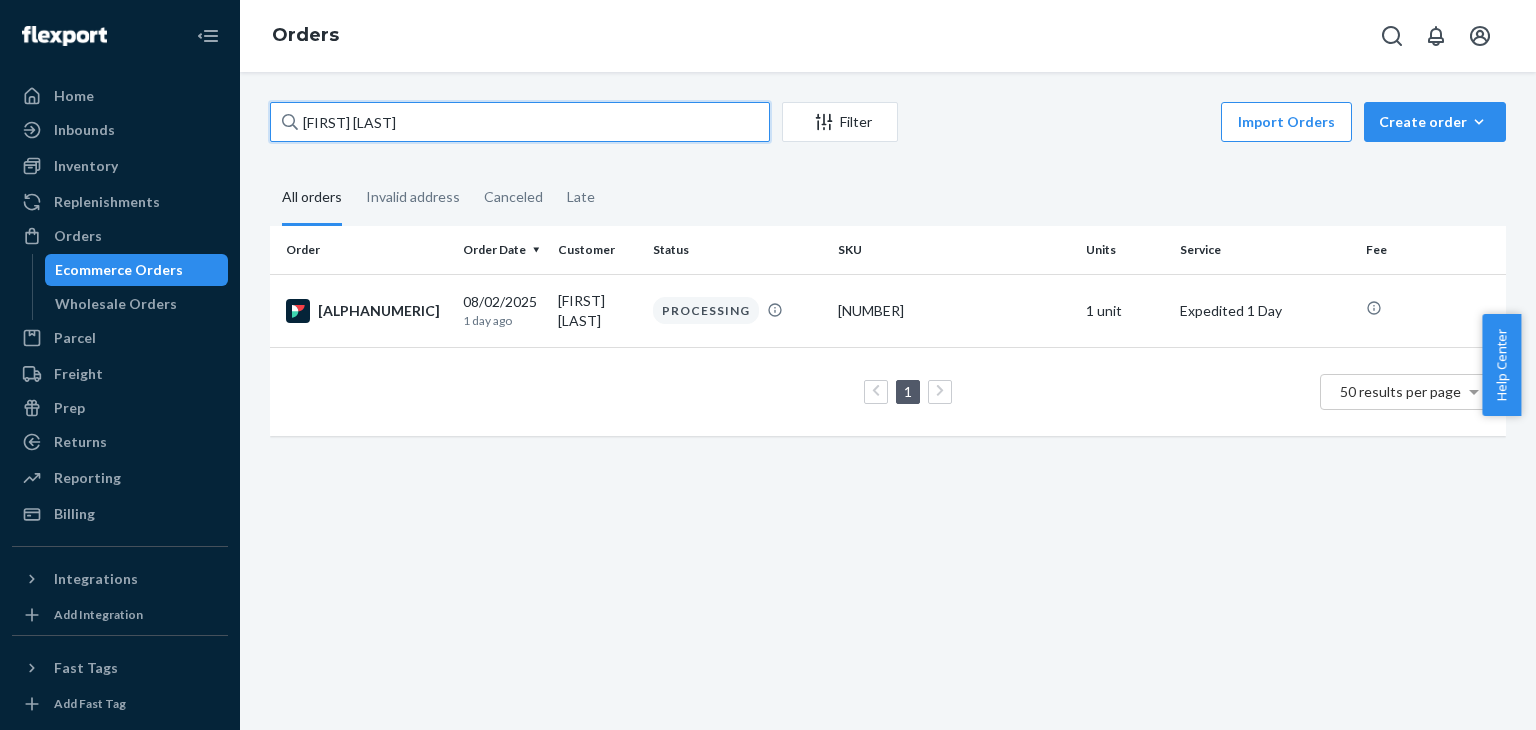 click on "[FIRST] [LAST]" at bounding box center (520, 122) 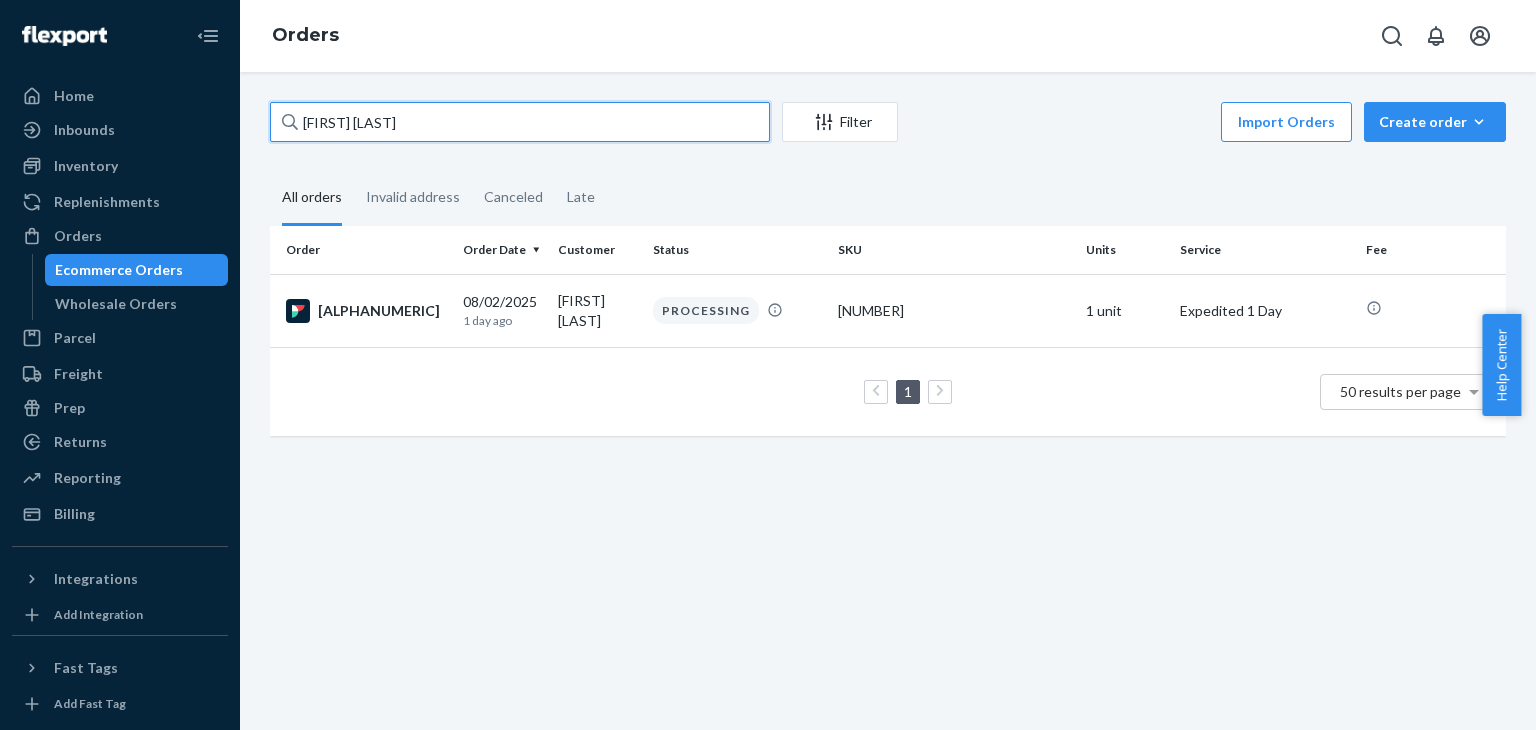 click on "[FIRST] [LAST]" at bounding box center [520, 122] 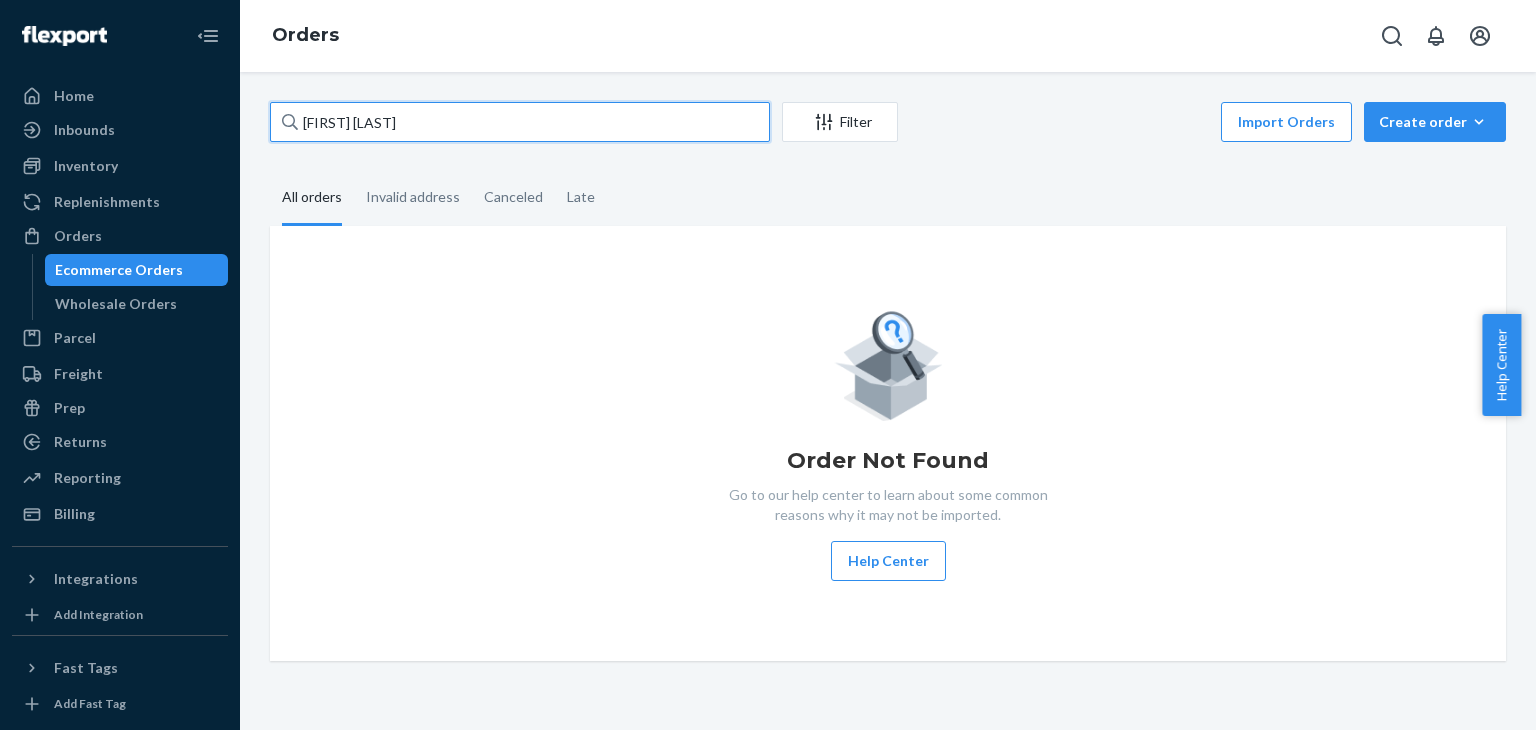 type on "[FIRST] [LAST]" 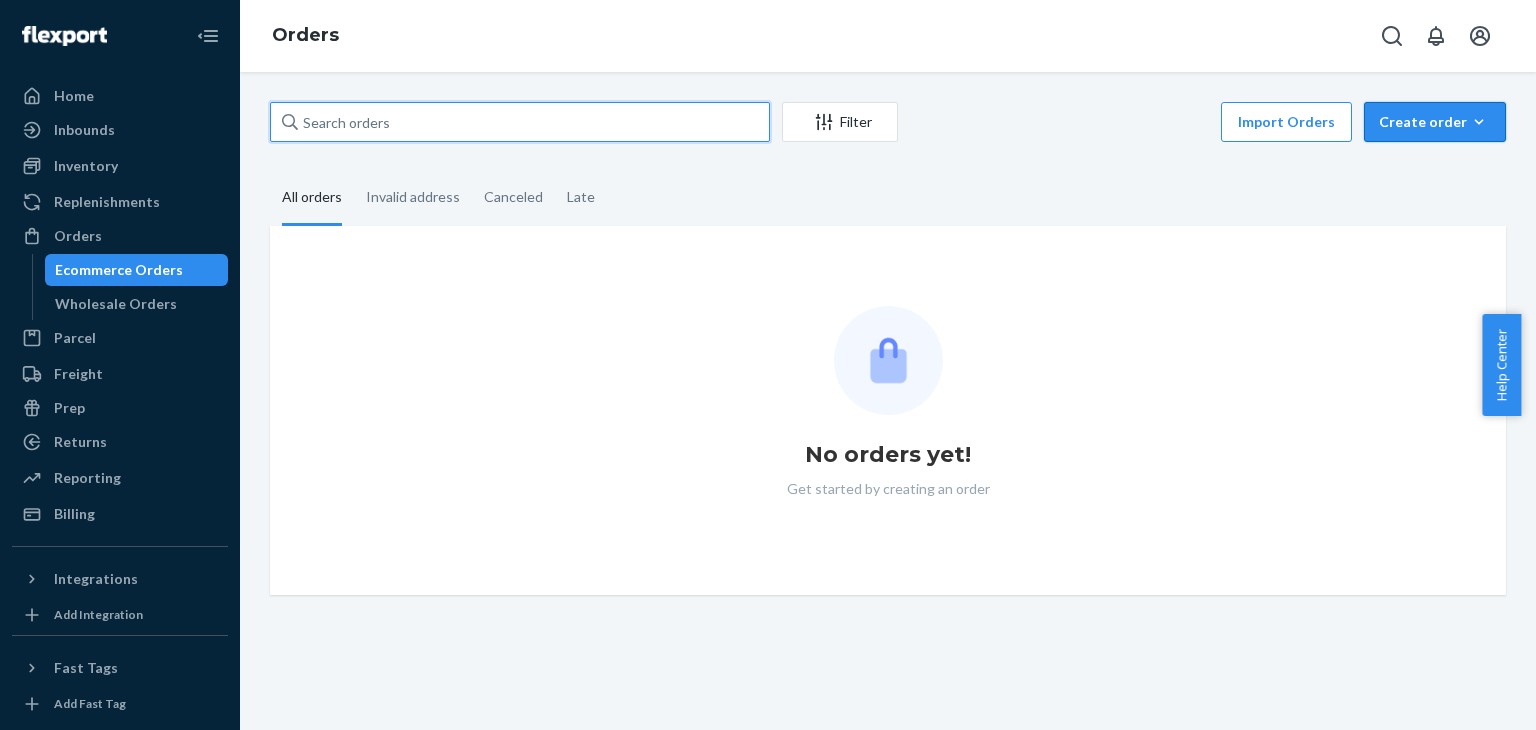 type 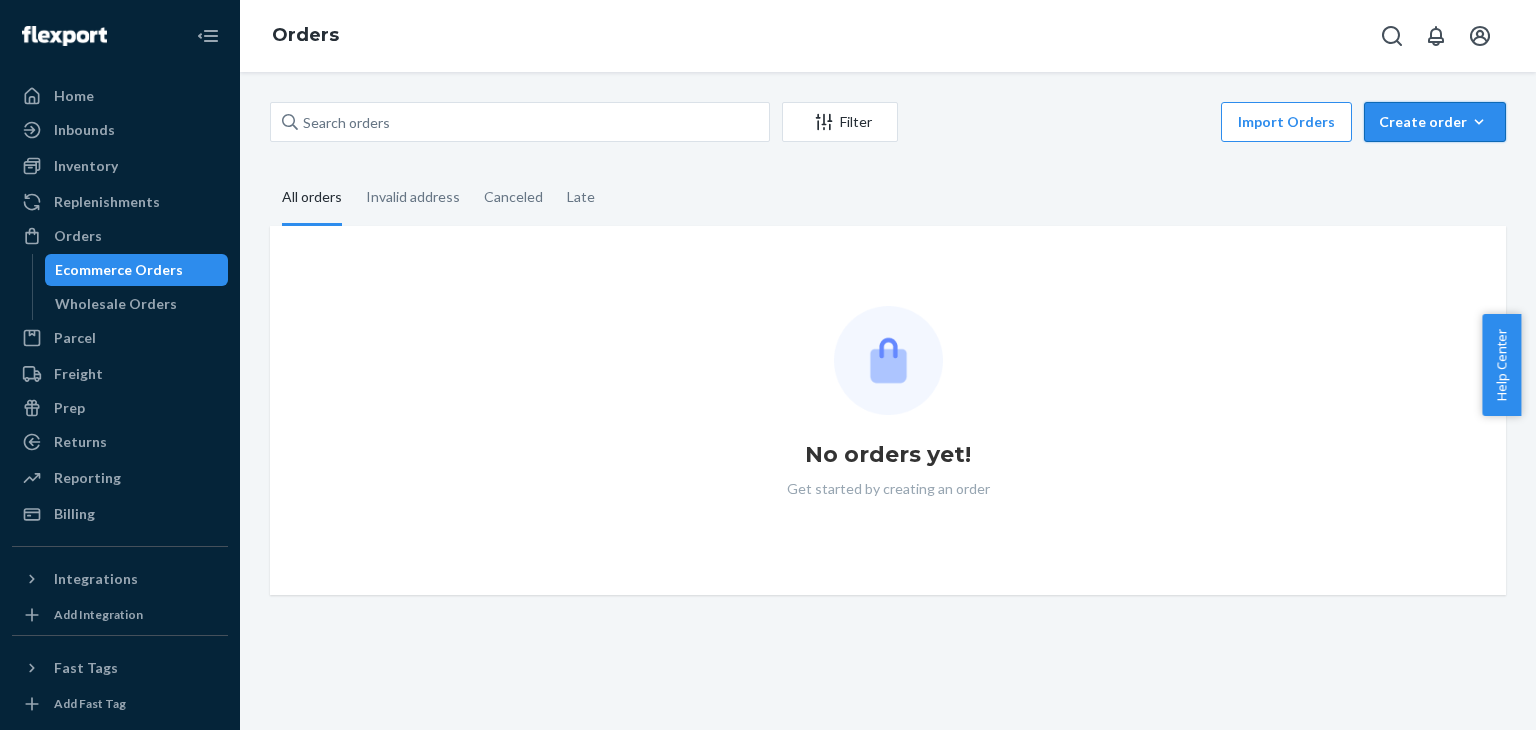 click on "Create order" at bounding box center [1435, 122] 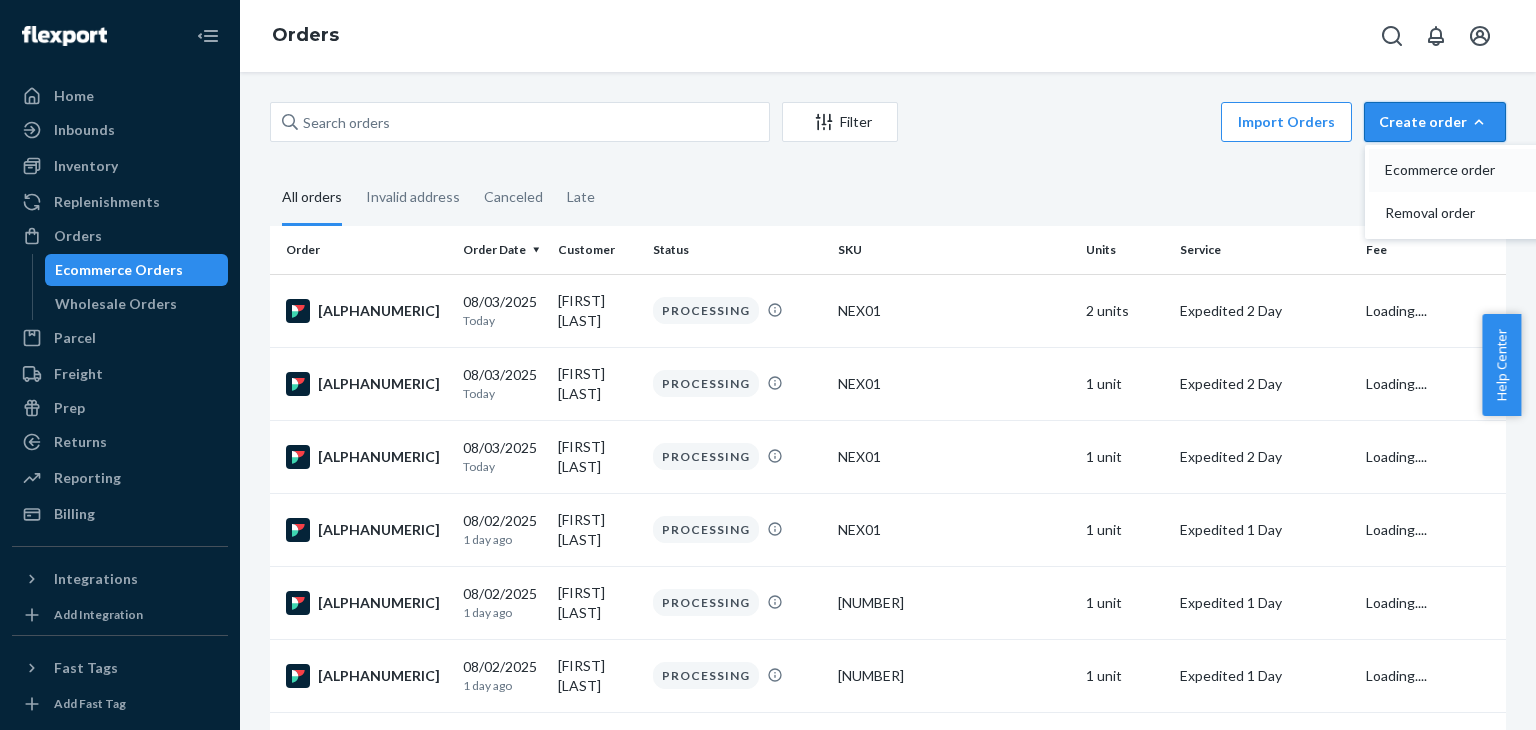 click on "Ecommerce order" at bounding box center [1447, 170] 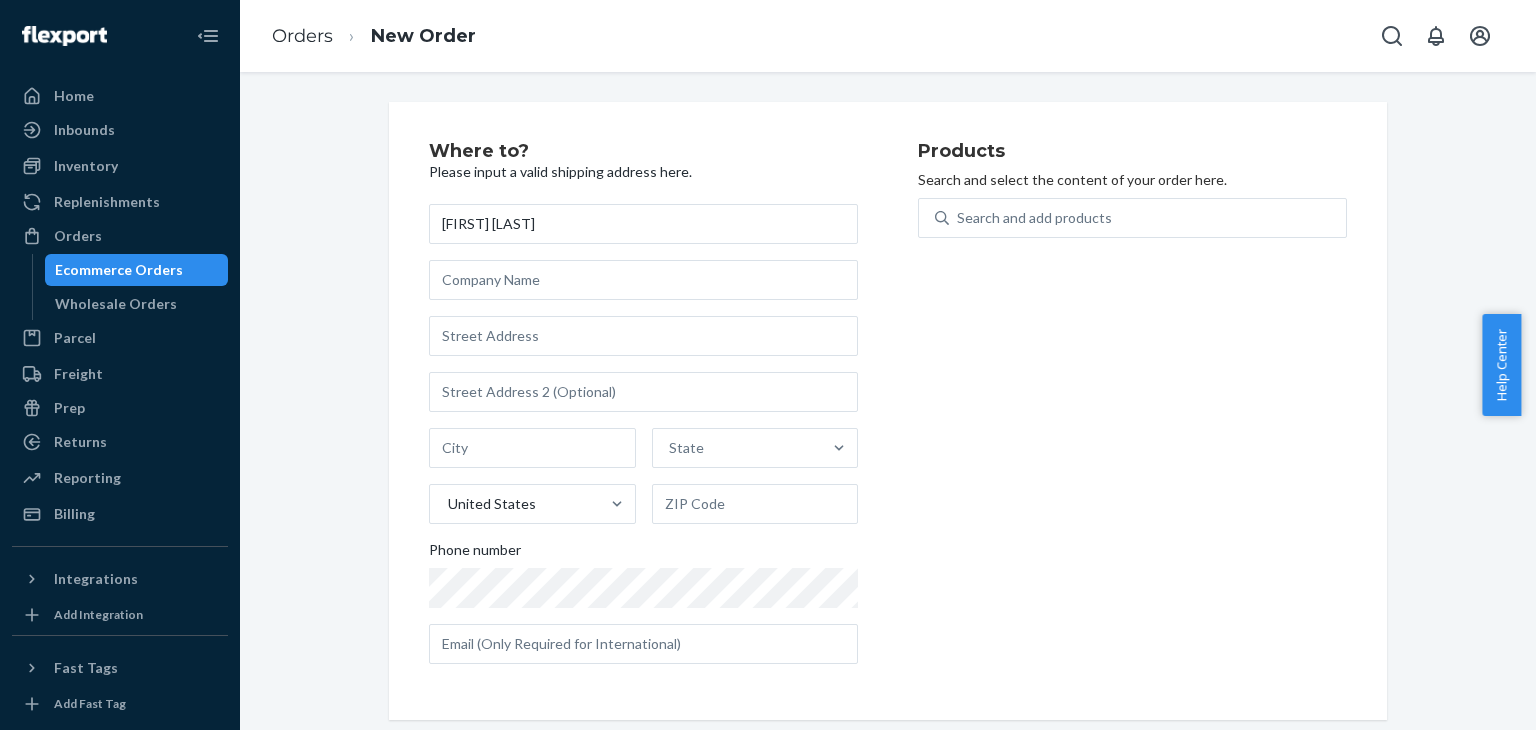 type on "[FIRST] [LAST]" 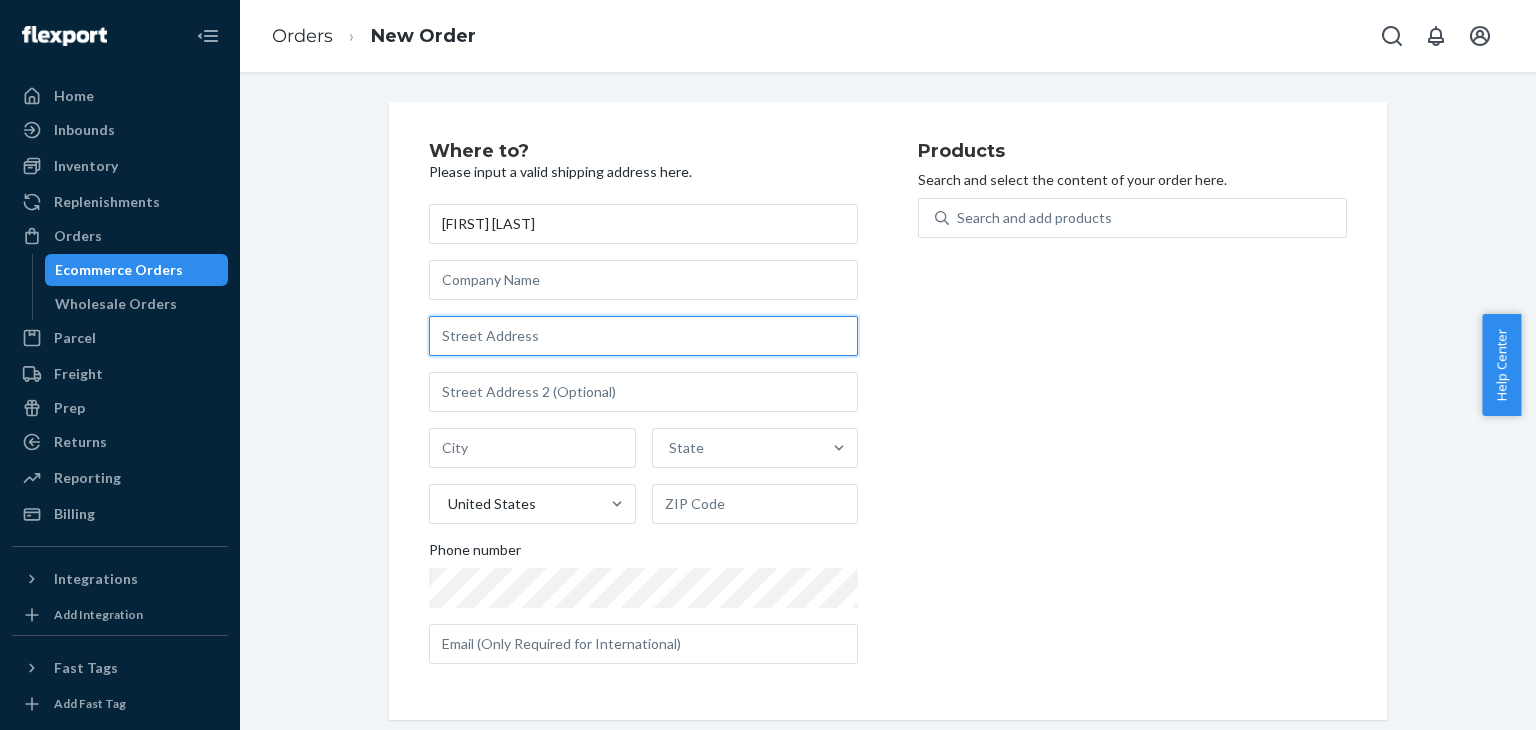 click at bounding box center [643, 336] 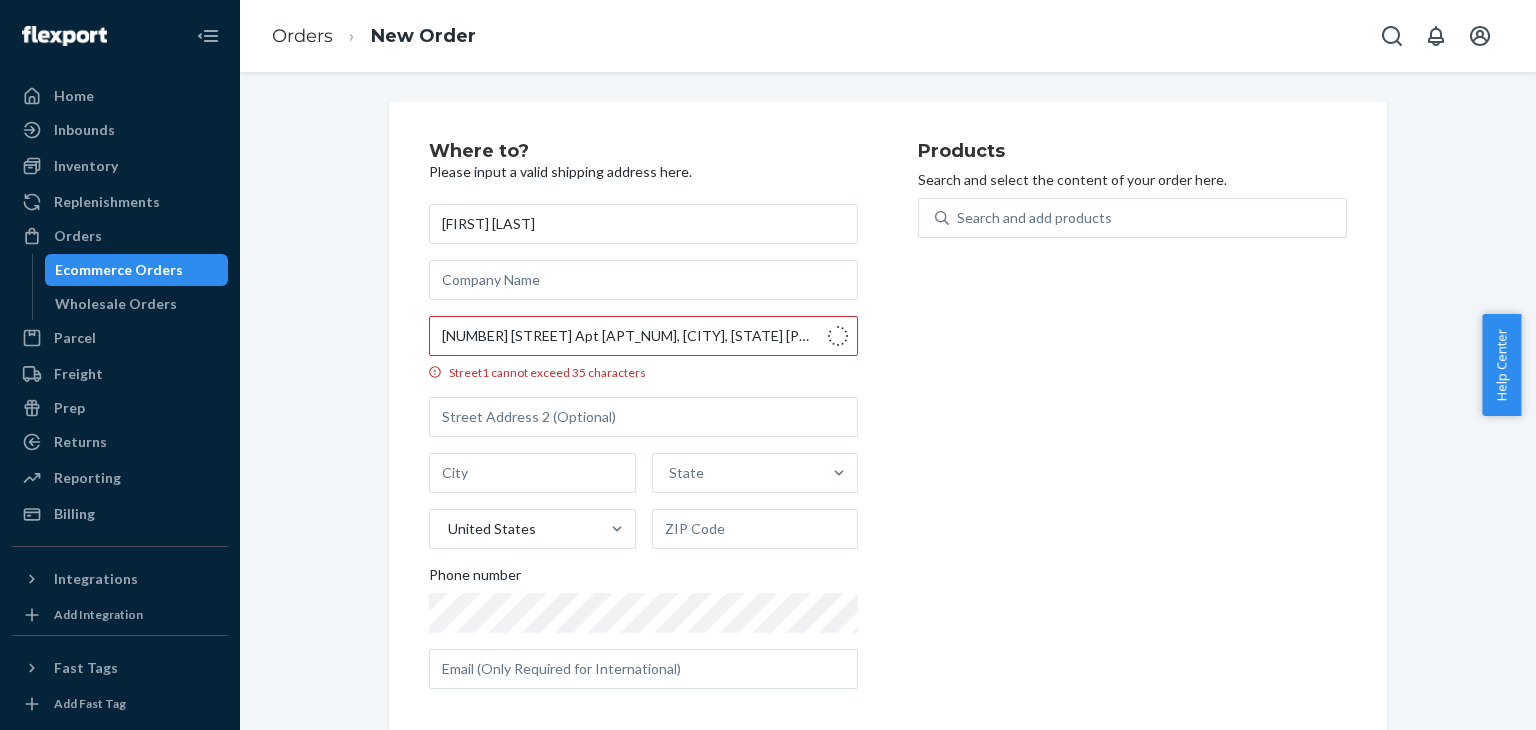 type on "4624 Cromwell Dr" 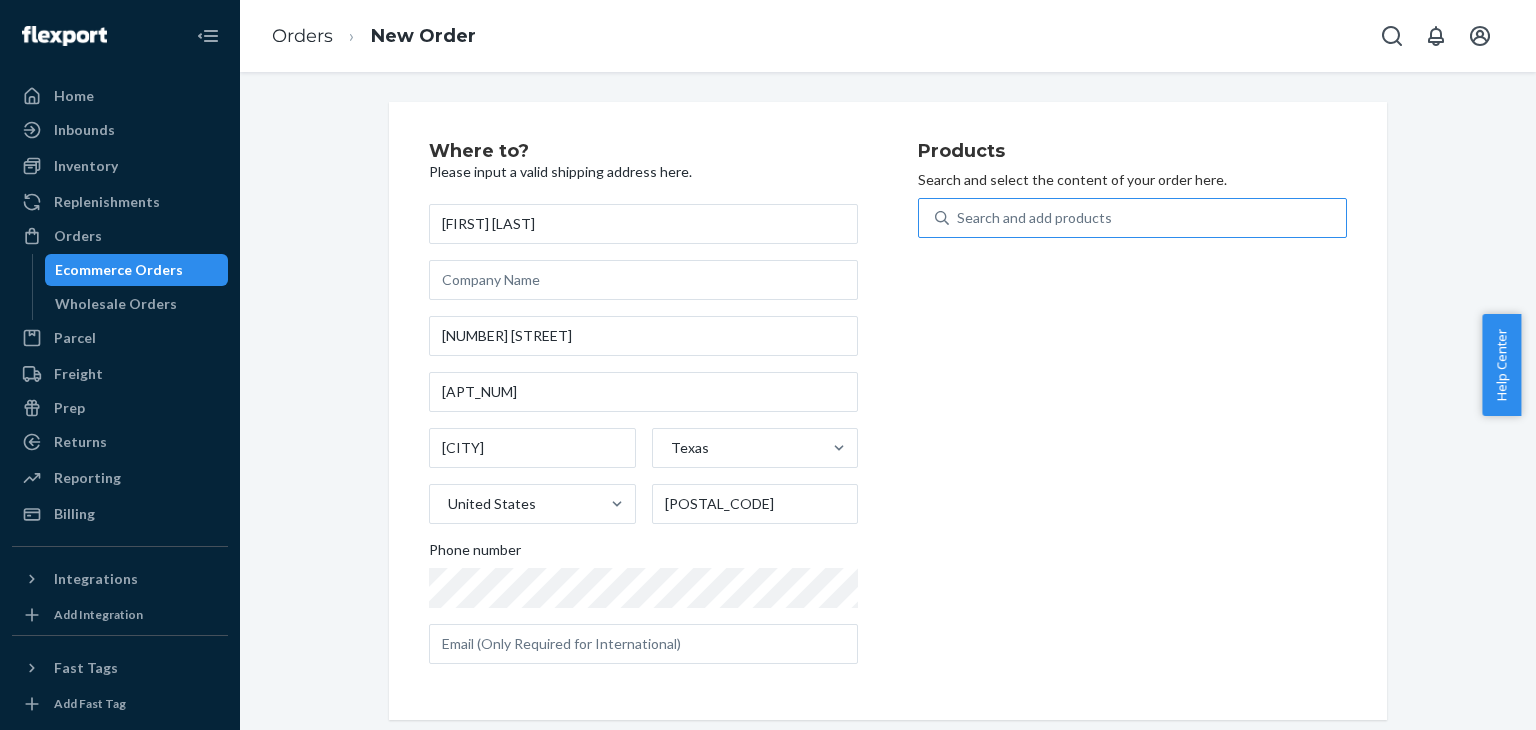 click on "Search and add products" at bounding box center (1034, 218) 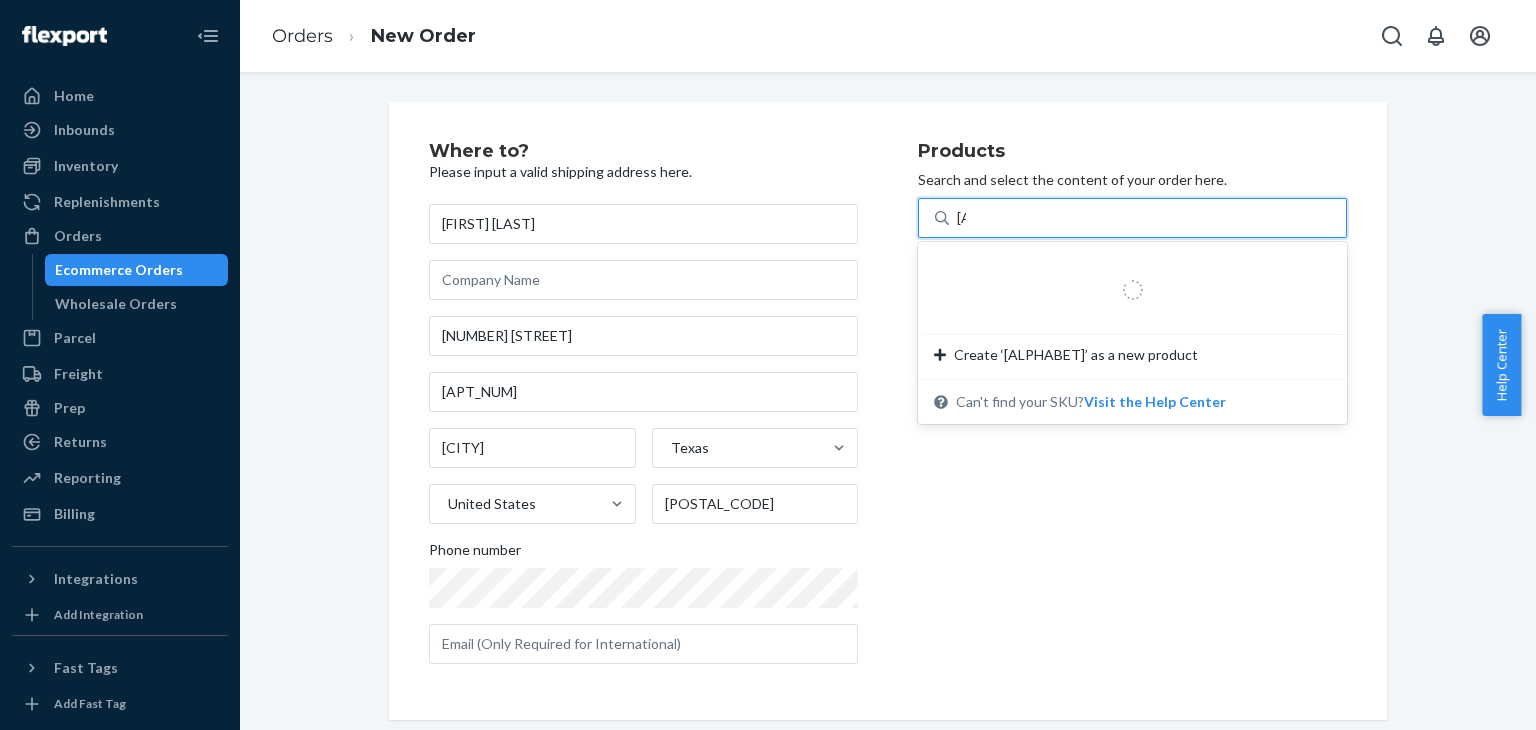 type on "[PRODUCT_NAME]" 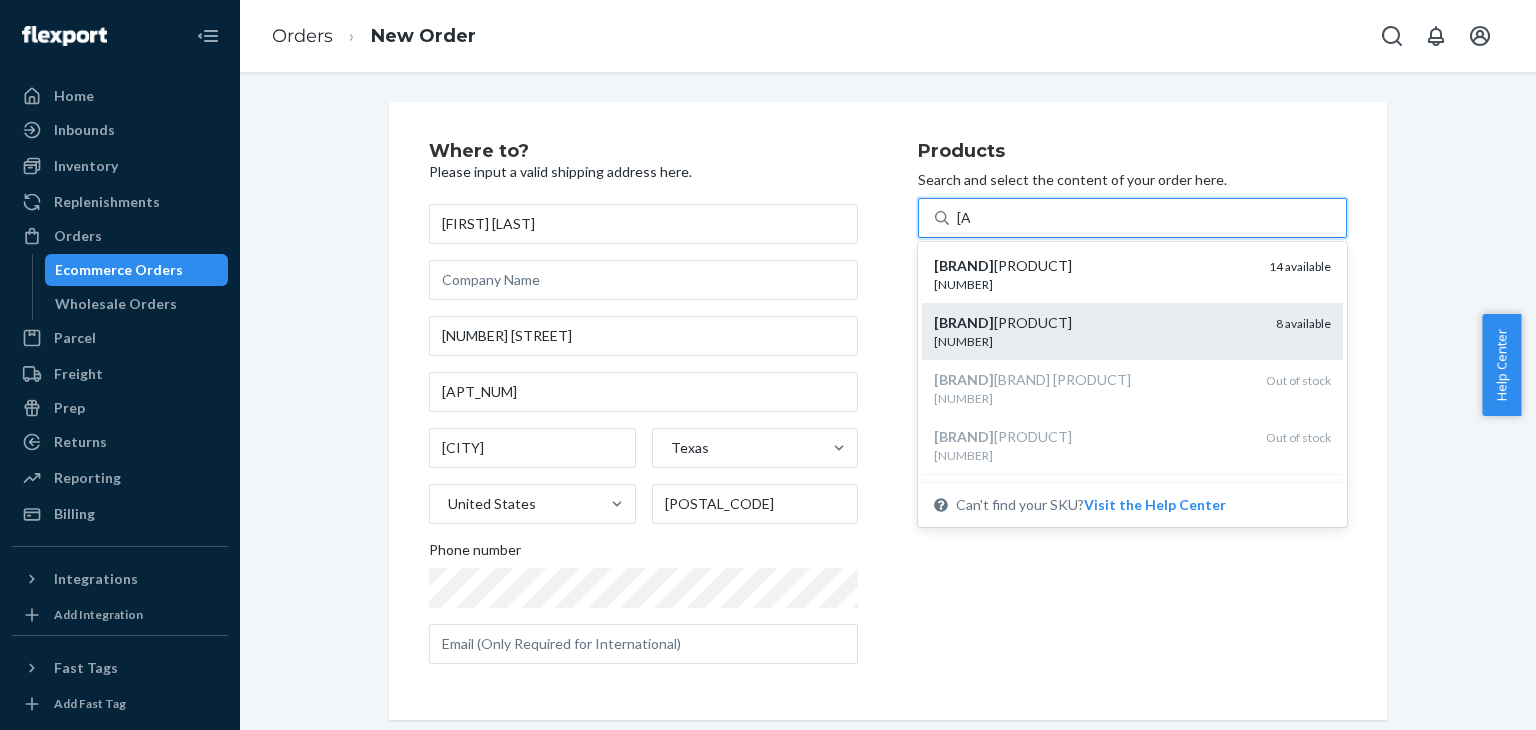 click on "[UPC]" at bounding box center [1097, 341] 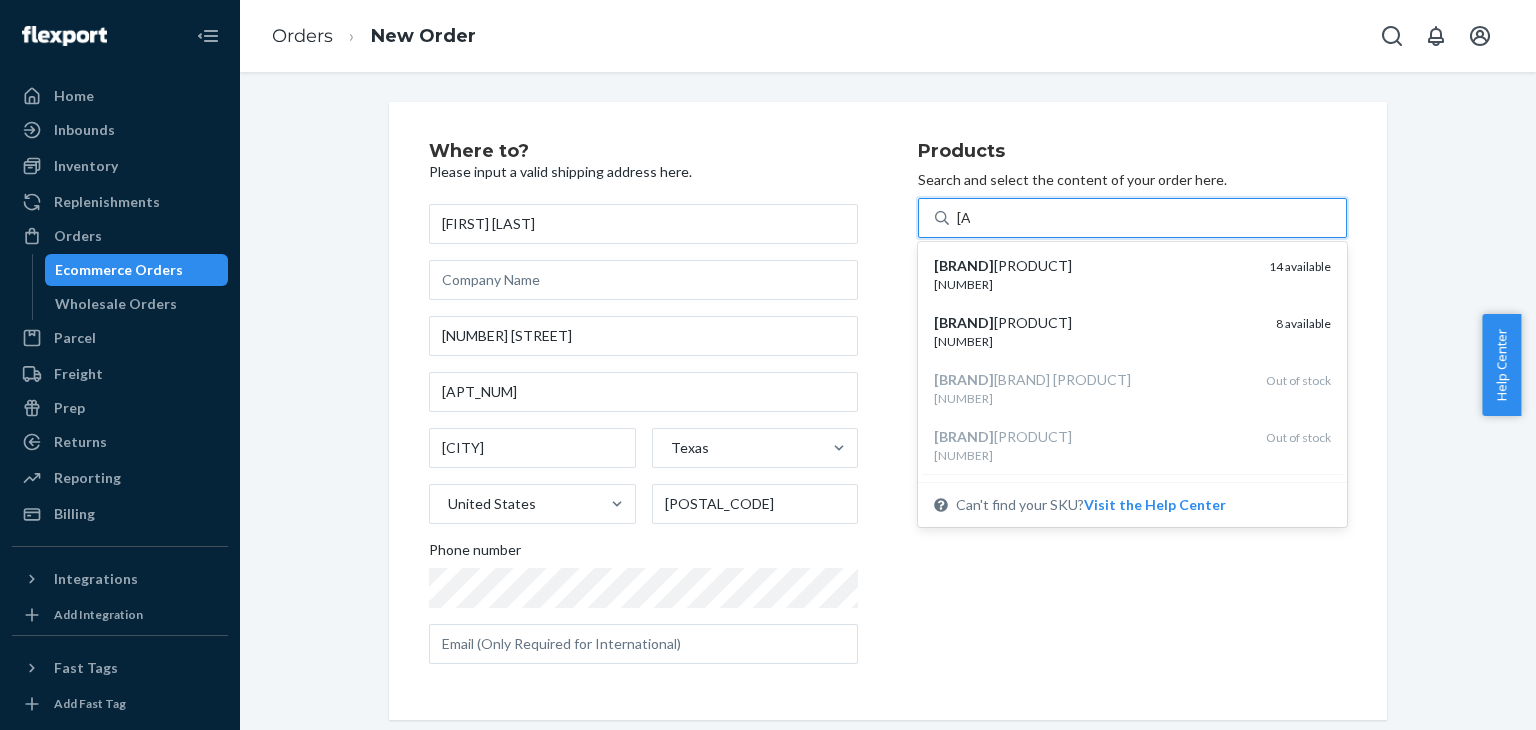 type 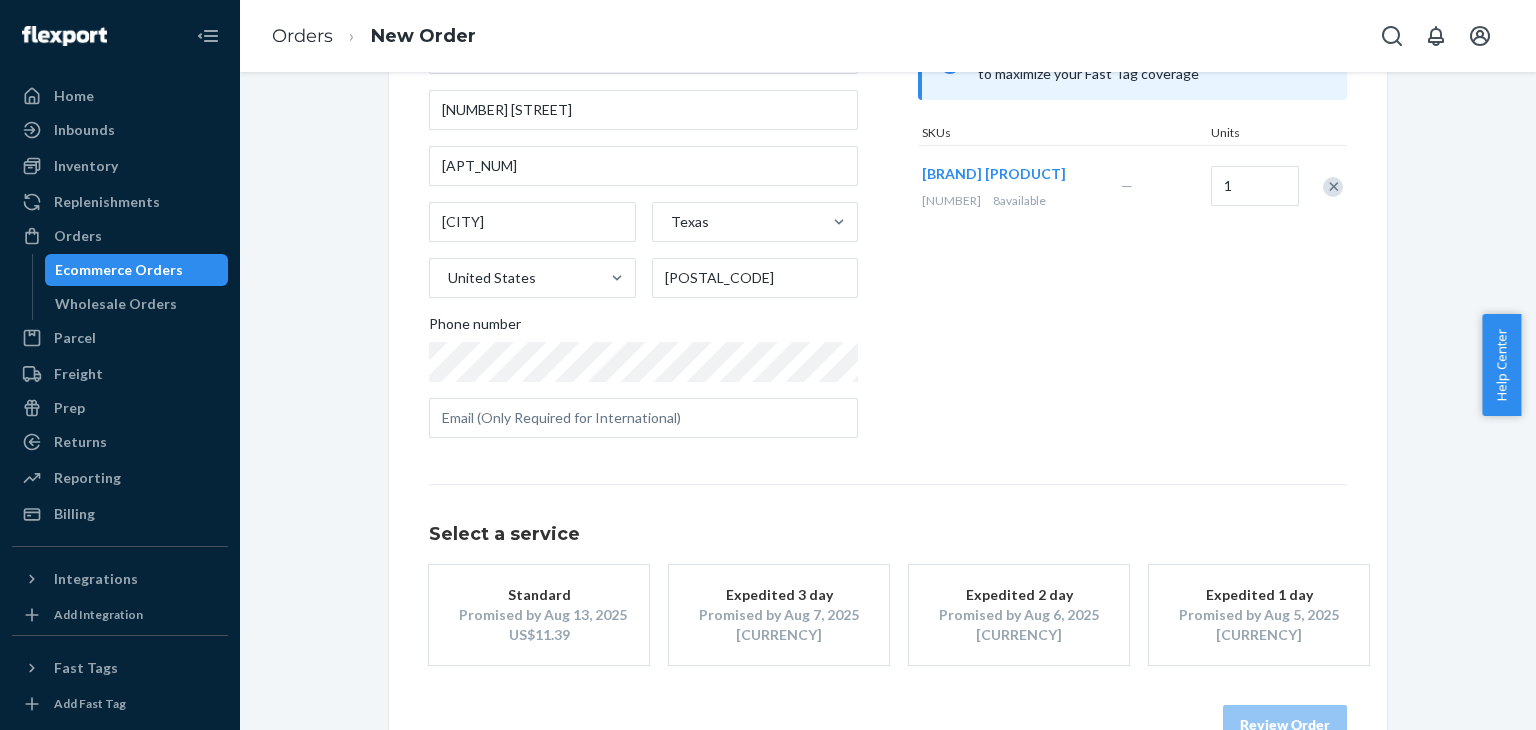 scroll, scrollTop: 280, scrollLeft: 0, axis: vertical 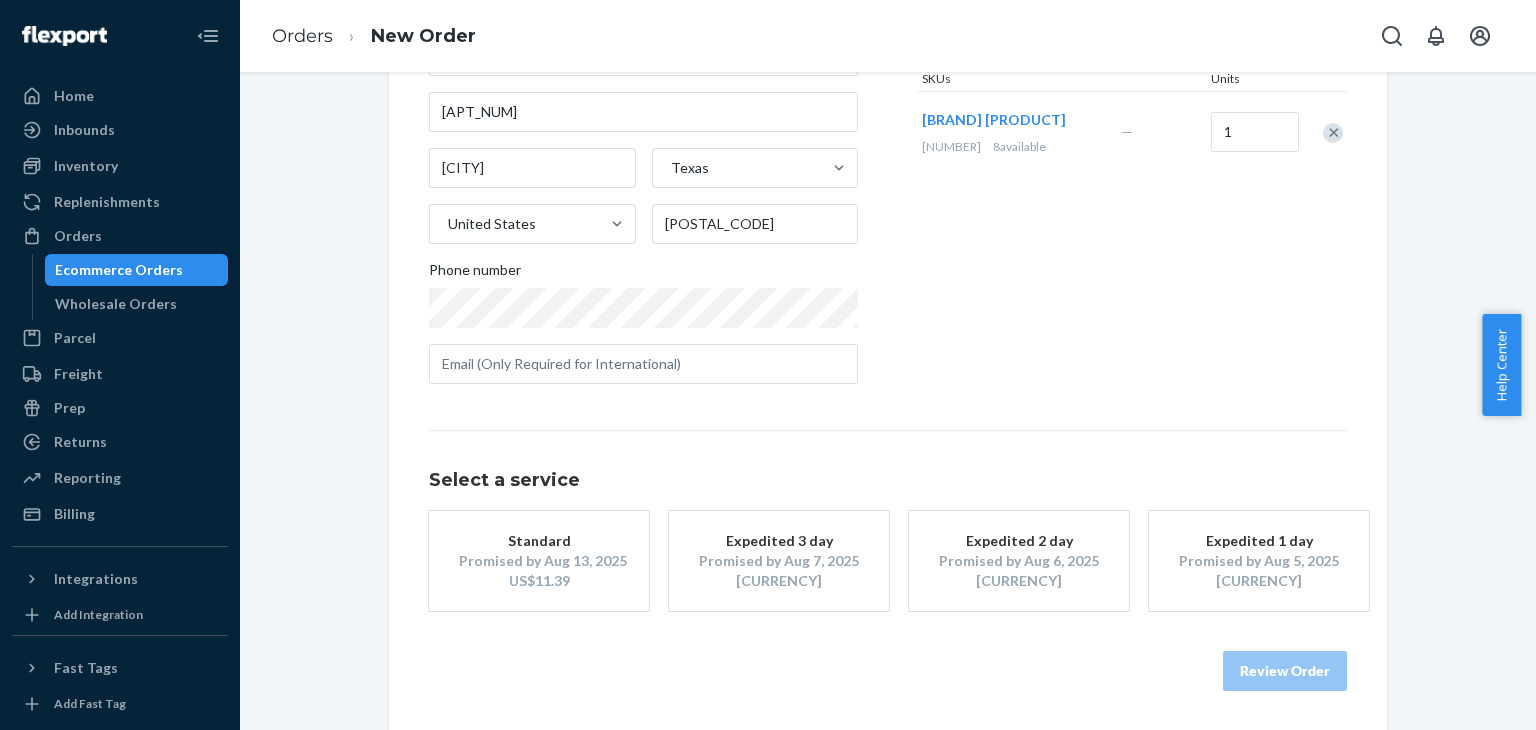 click on "Promised by Aug 6, 2025" at bounding box center (1019, 561) 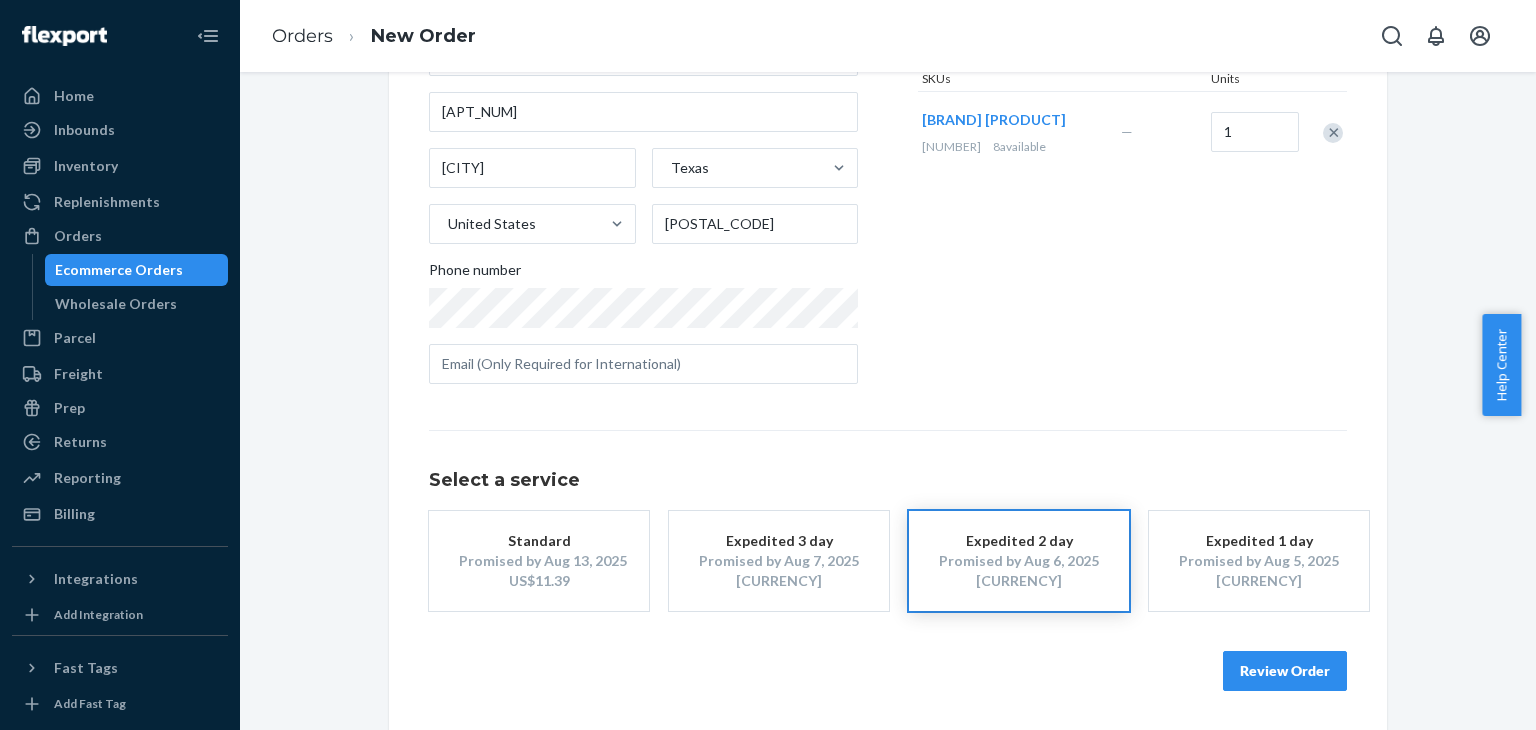 click on "Review Order" at bounding box center (1285, 671) 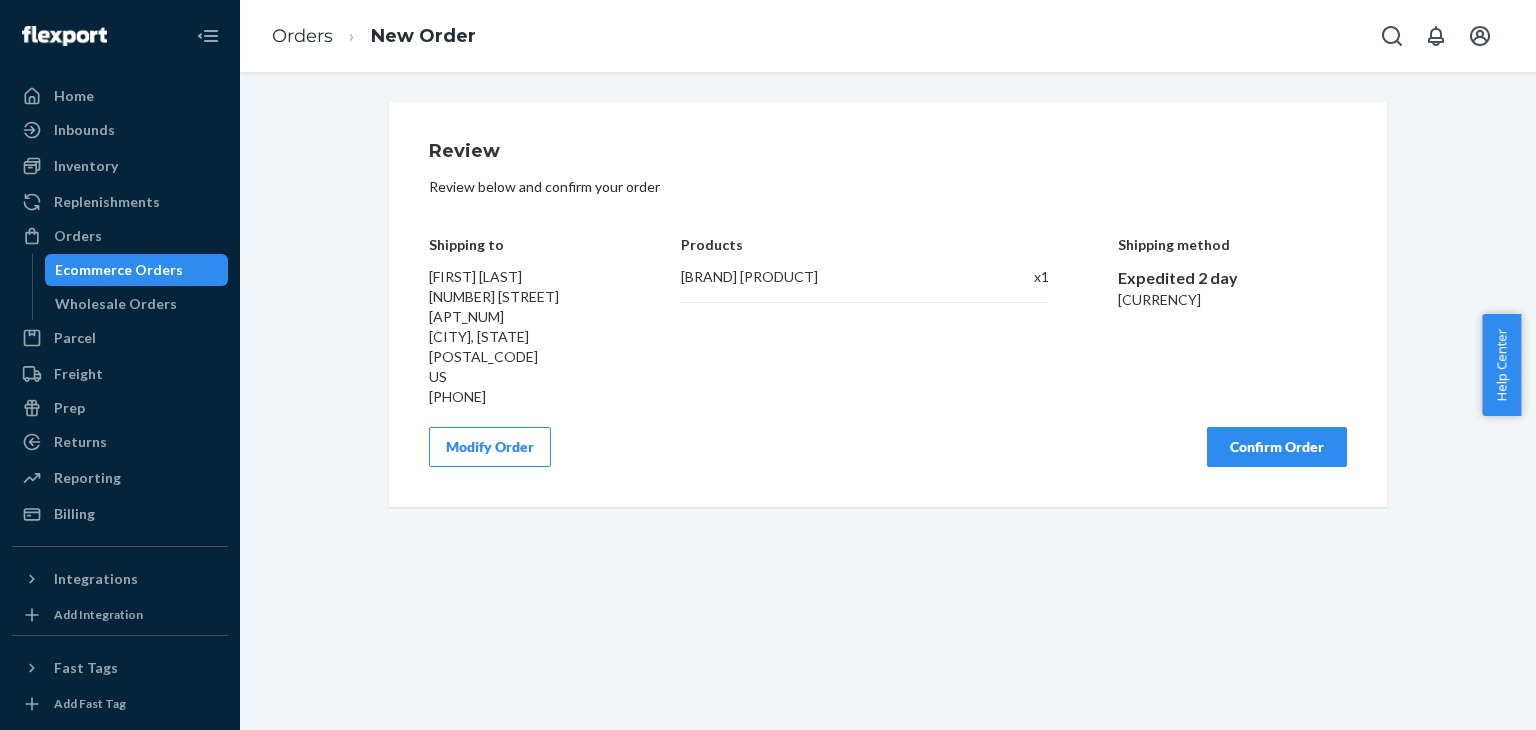click on "Confirm Order" at bounding box center [1277, 447] 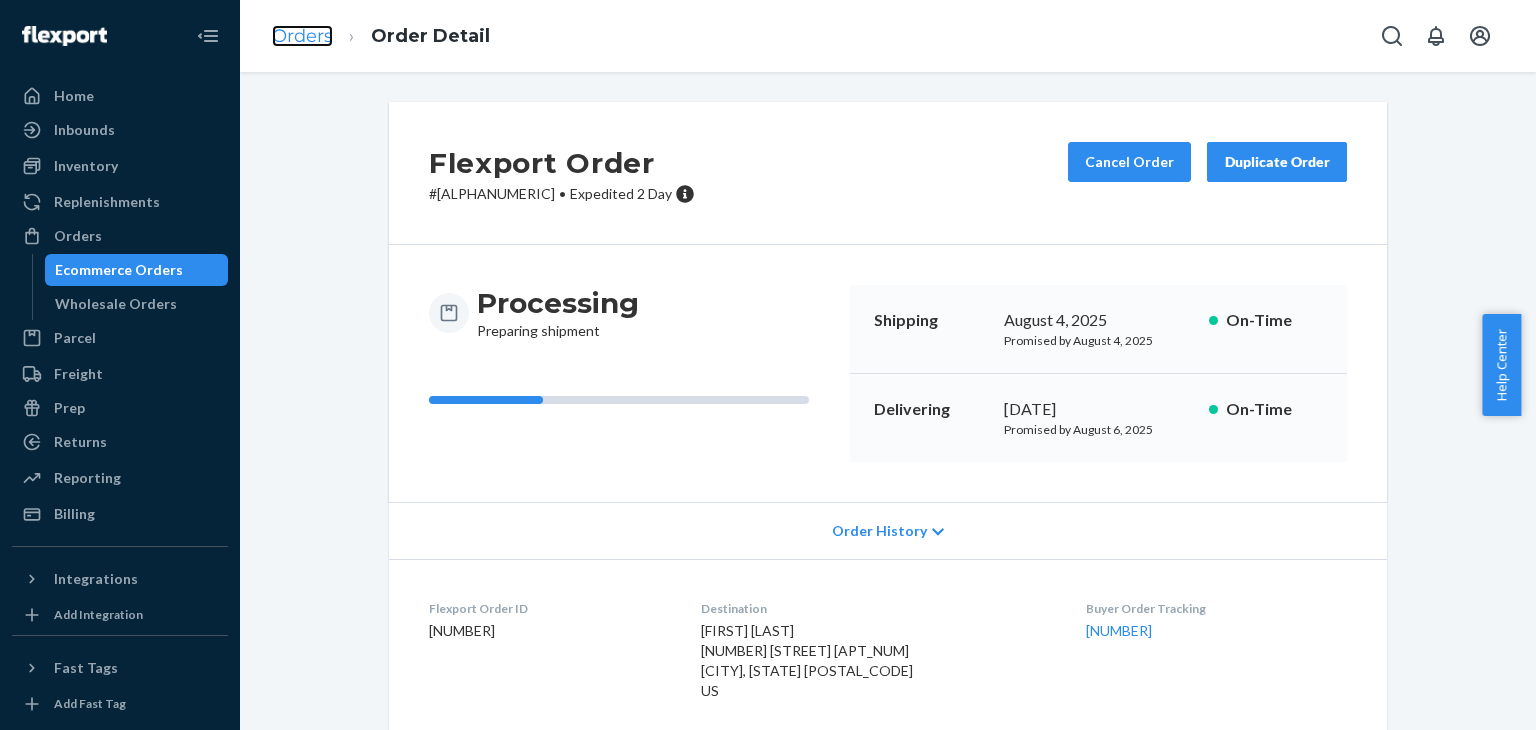 click on "Orders" at bounding box center (302, 36) 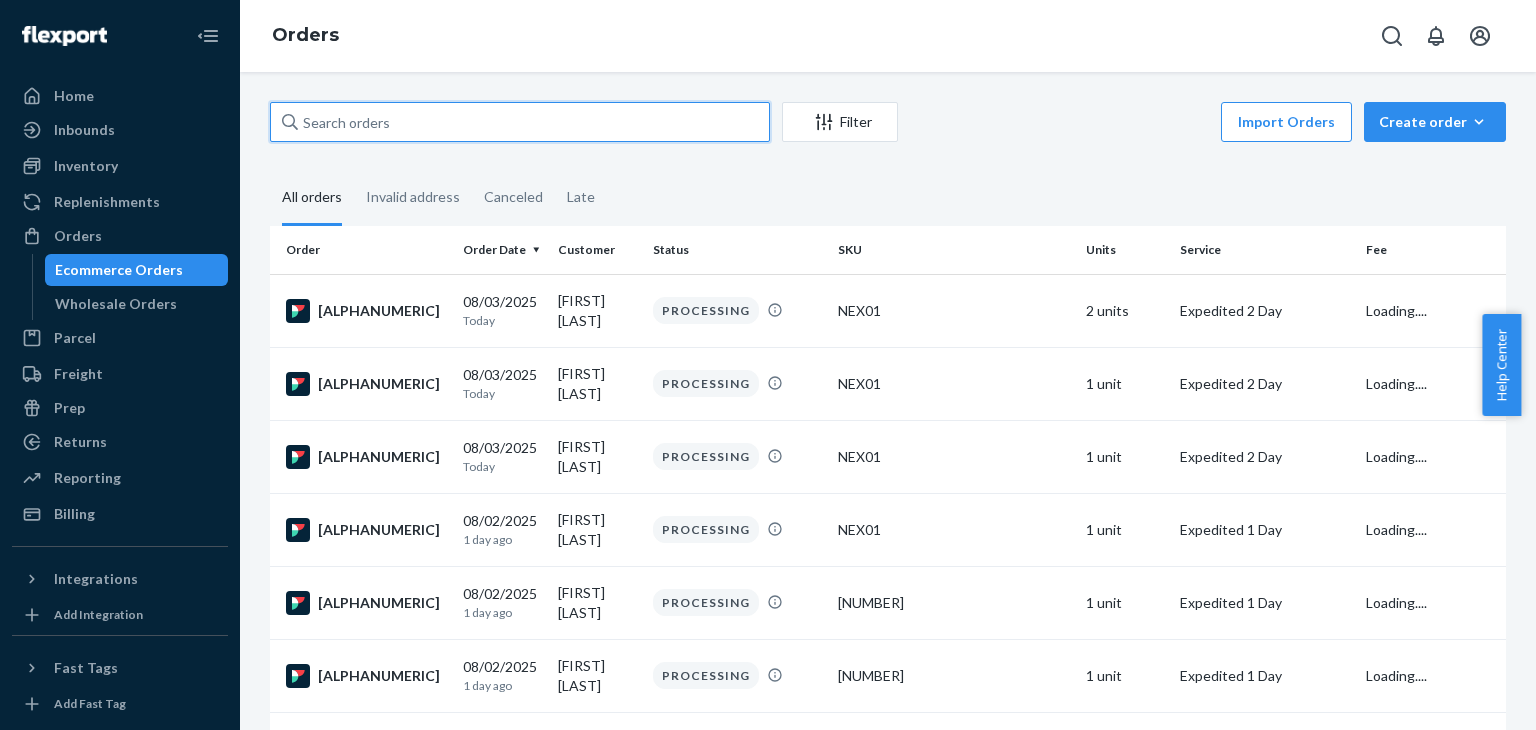 click at bounding box center [520, 122] 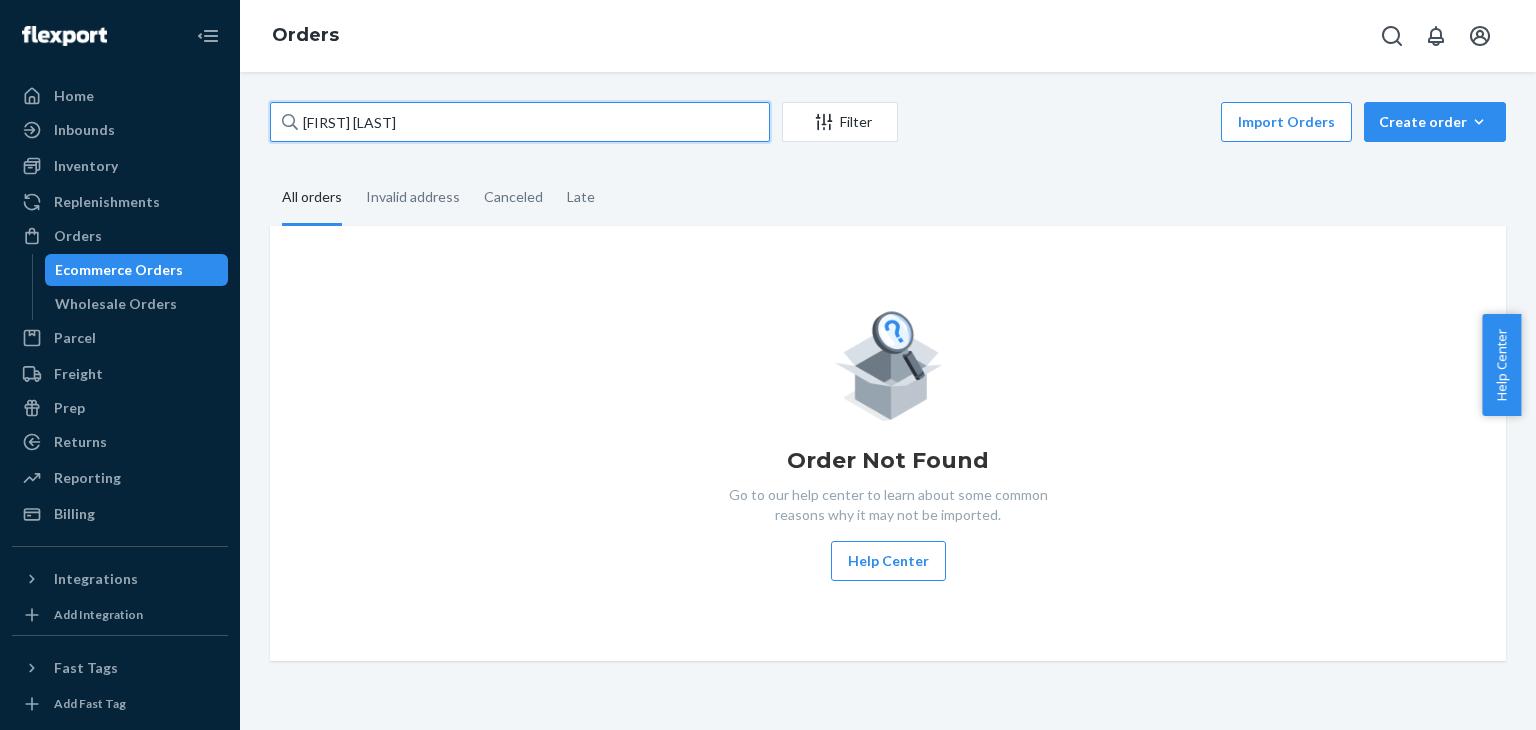 click on "Robin Hauenstein" at bounding box center [520, 122] 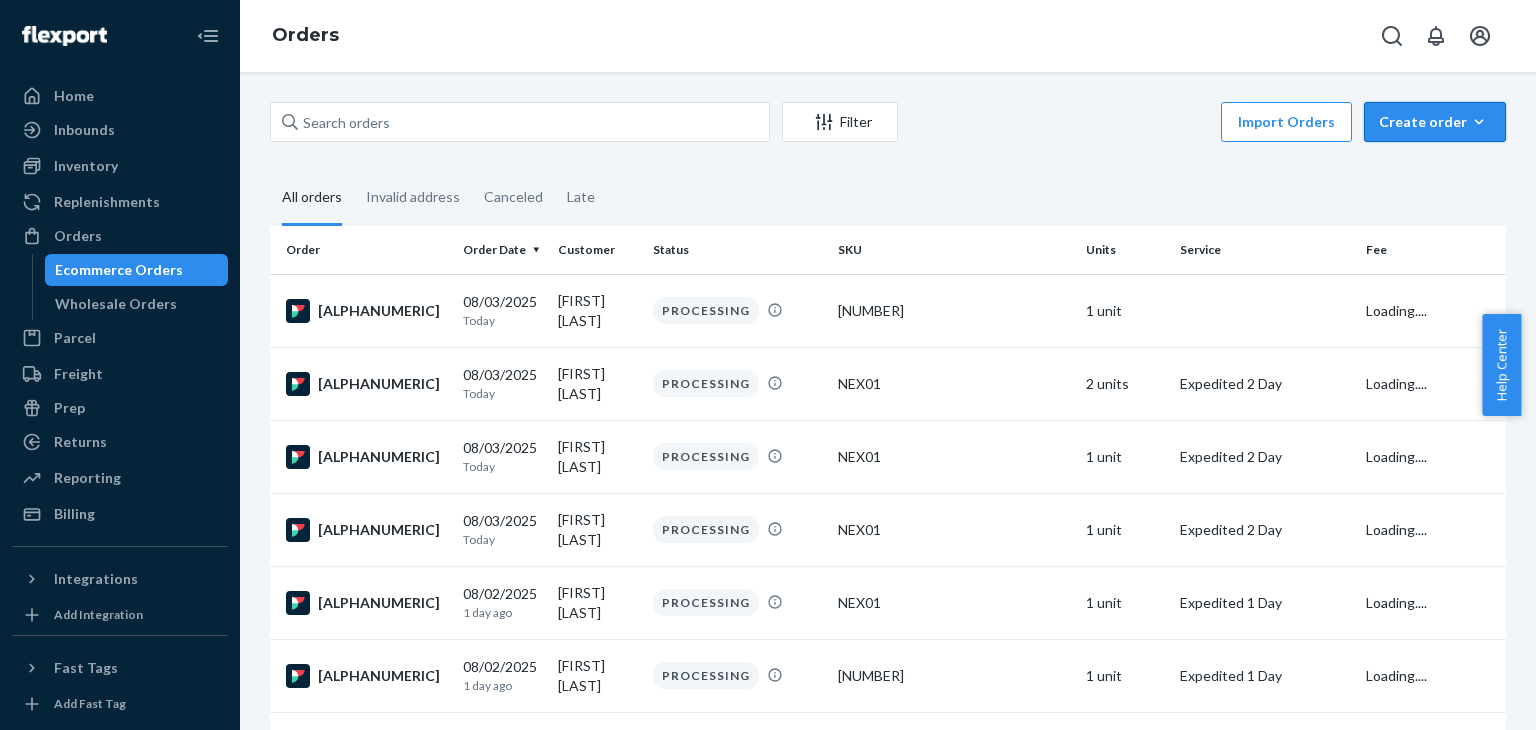 click on "Create order" at bounding box center [1435, 122] 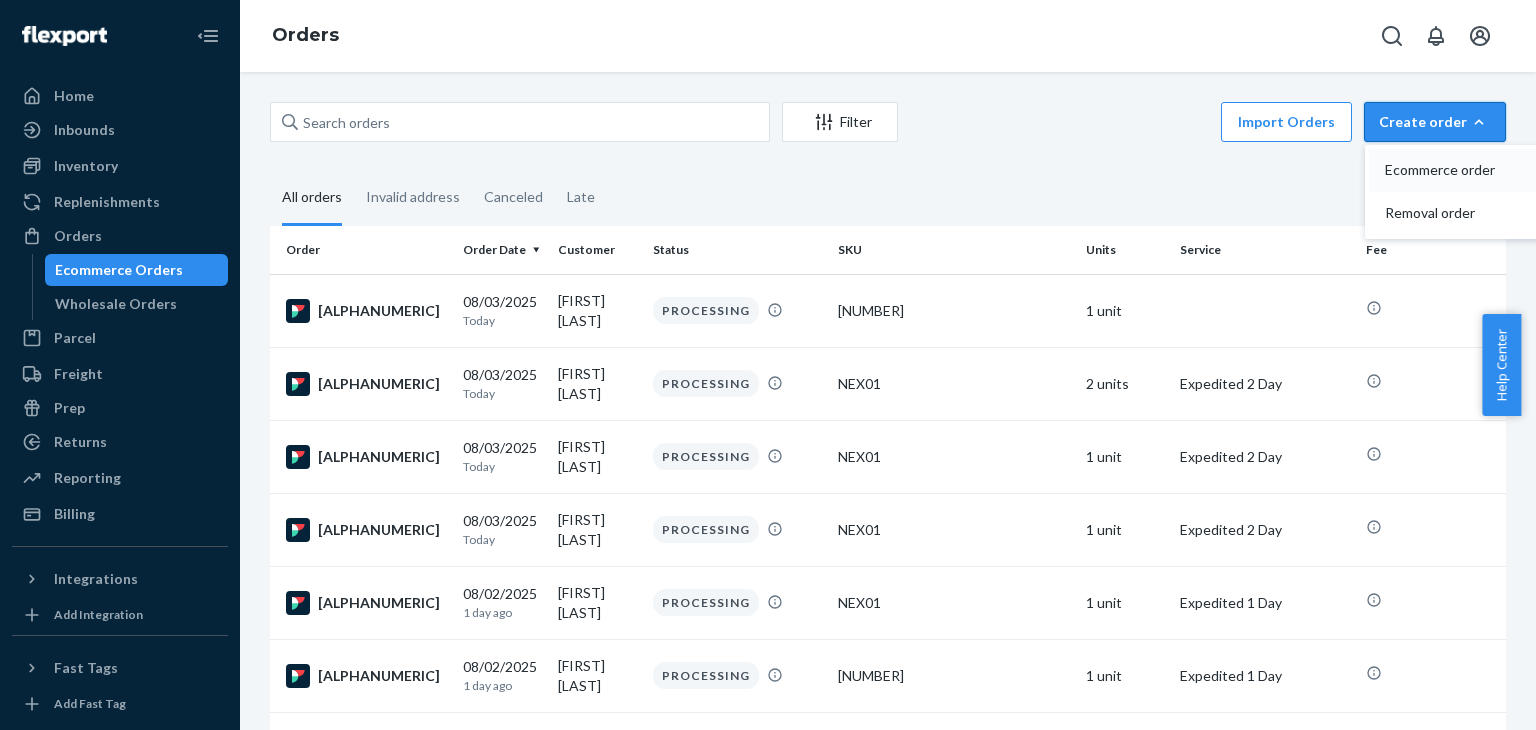 click on "Ecommerce order" at bounding box center (1447, 170) 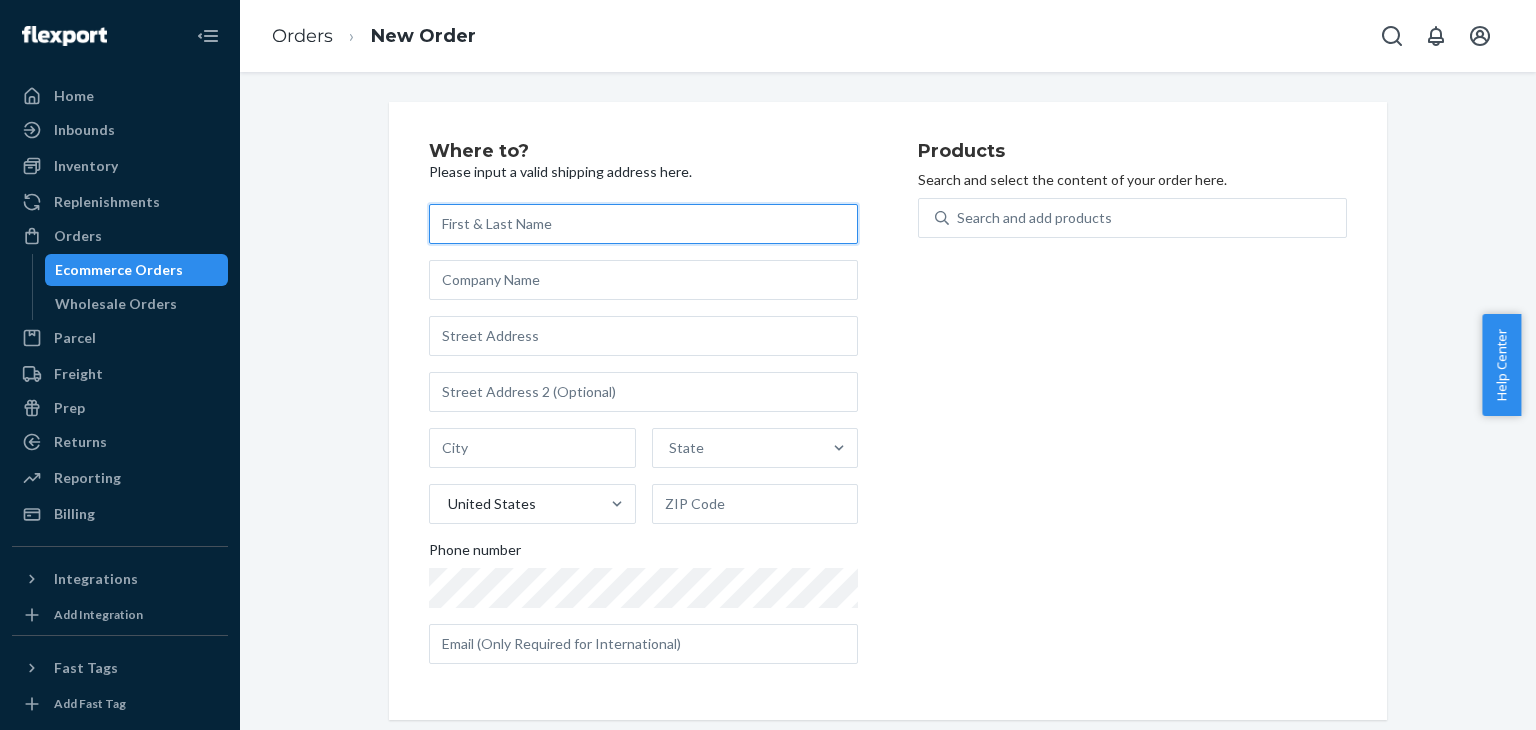 paste on "Robin Hauenstein" 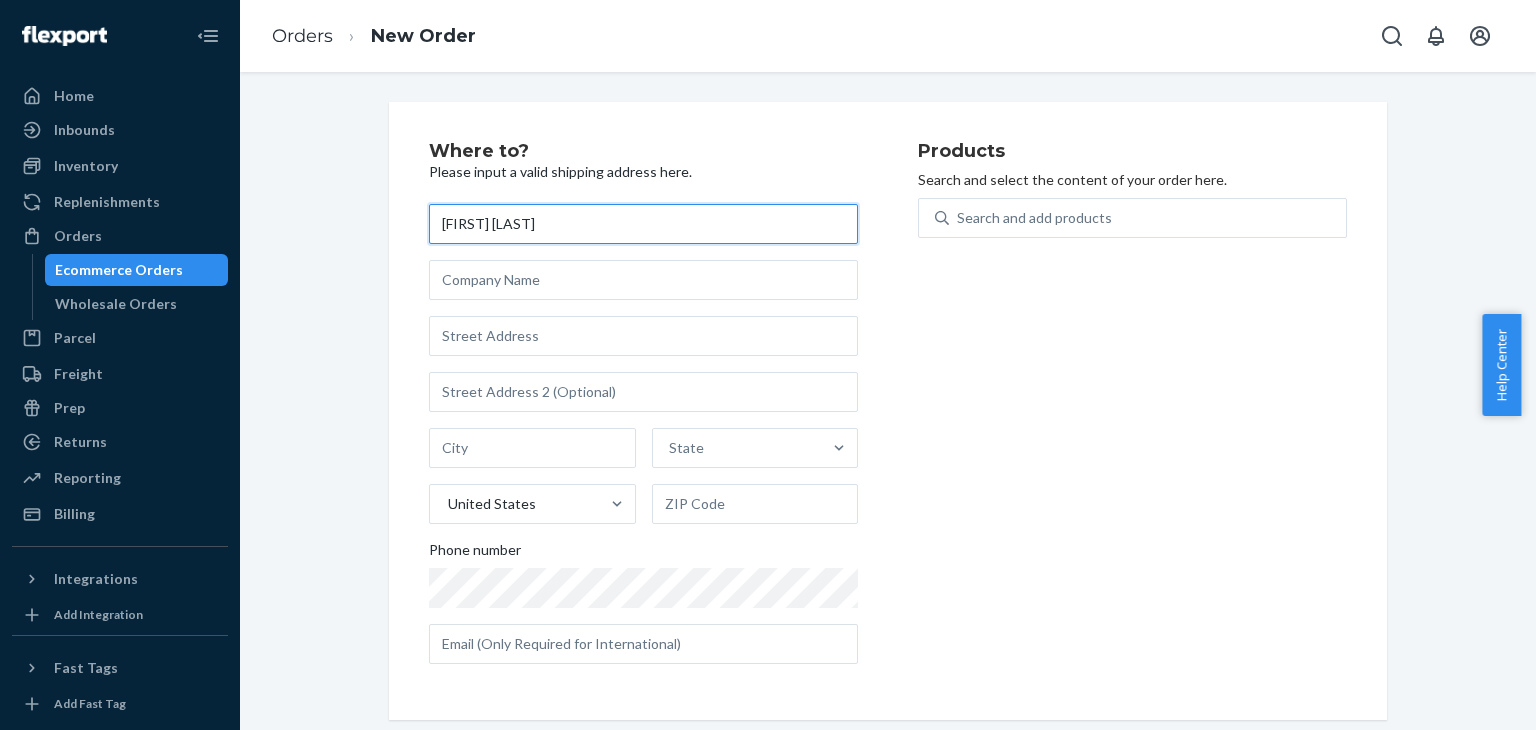type on "Robin Hauenstein" 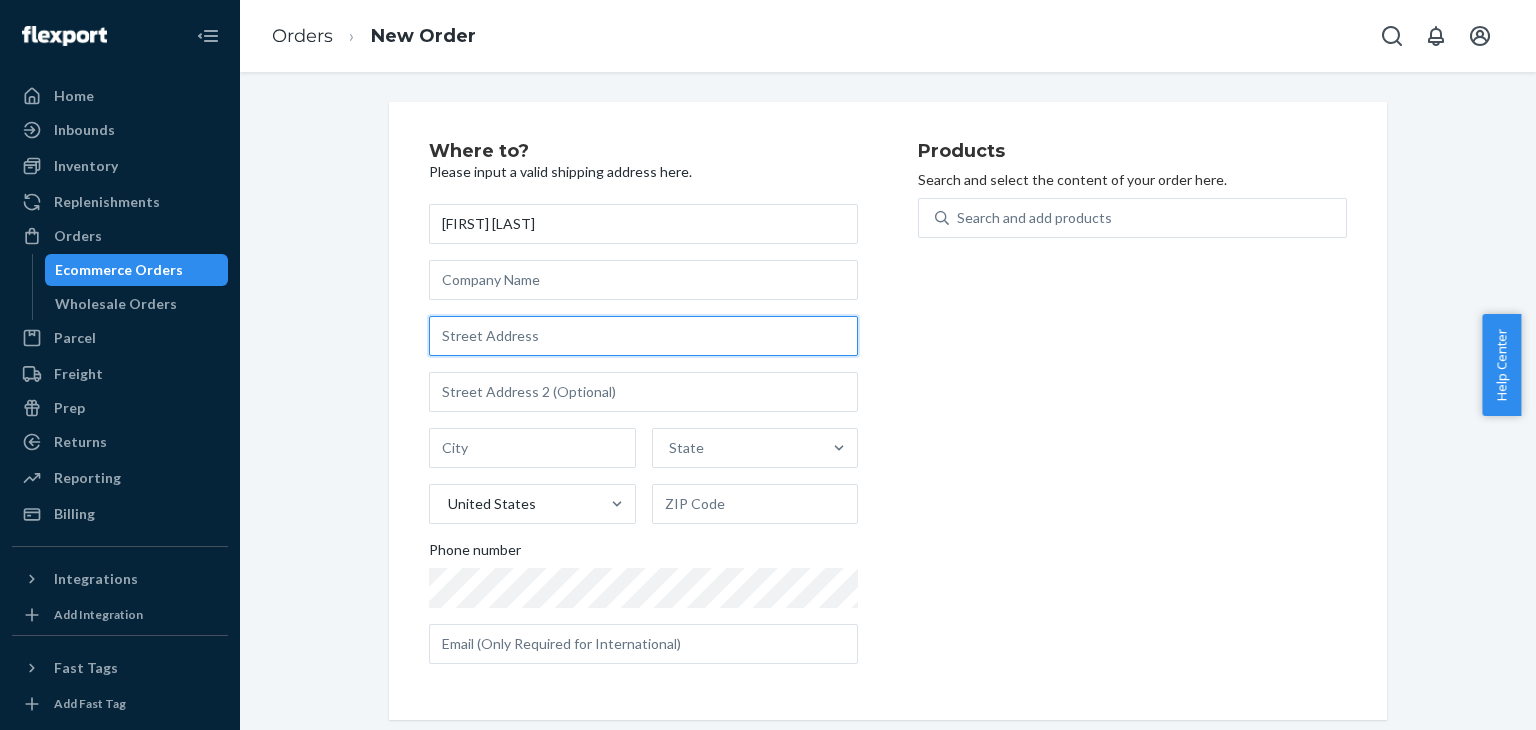click at bounding box center (643, 336) 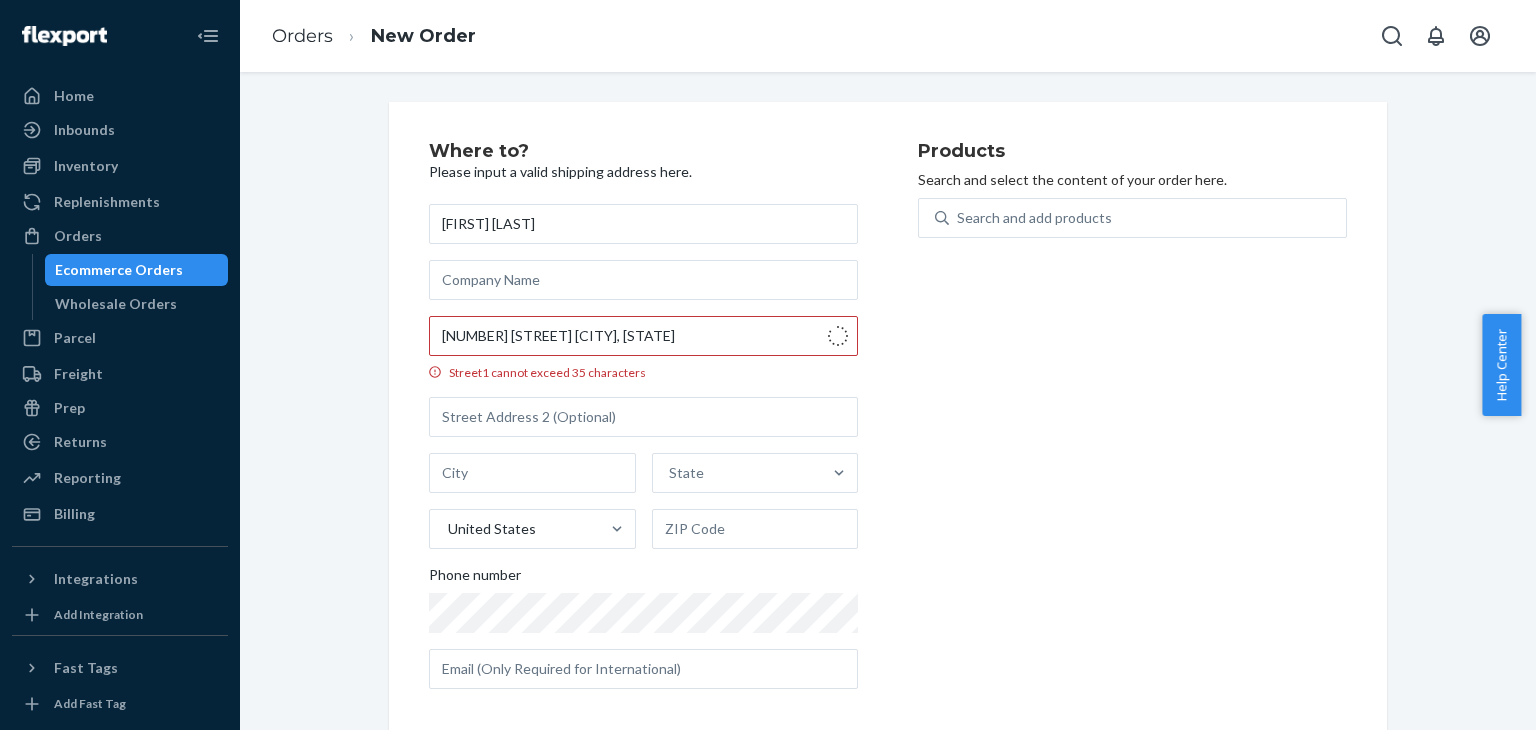 type on "15519 Barrs St SW" 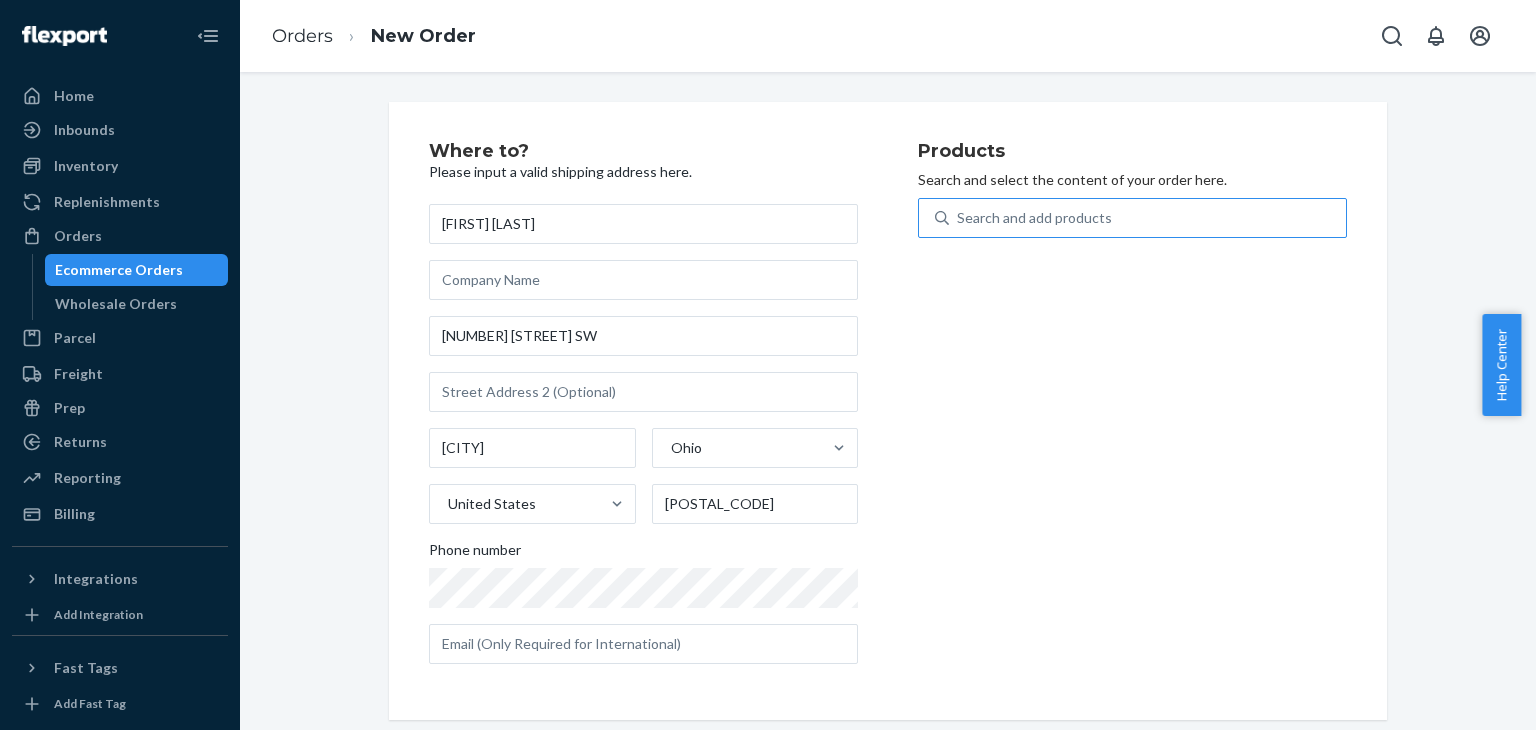 click on "Search and add products" at bounding box center (1034, 218) 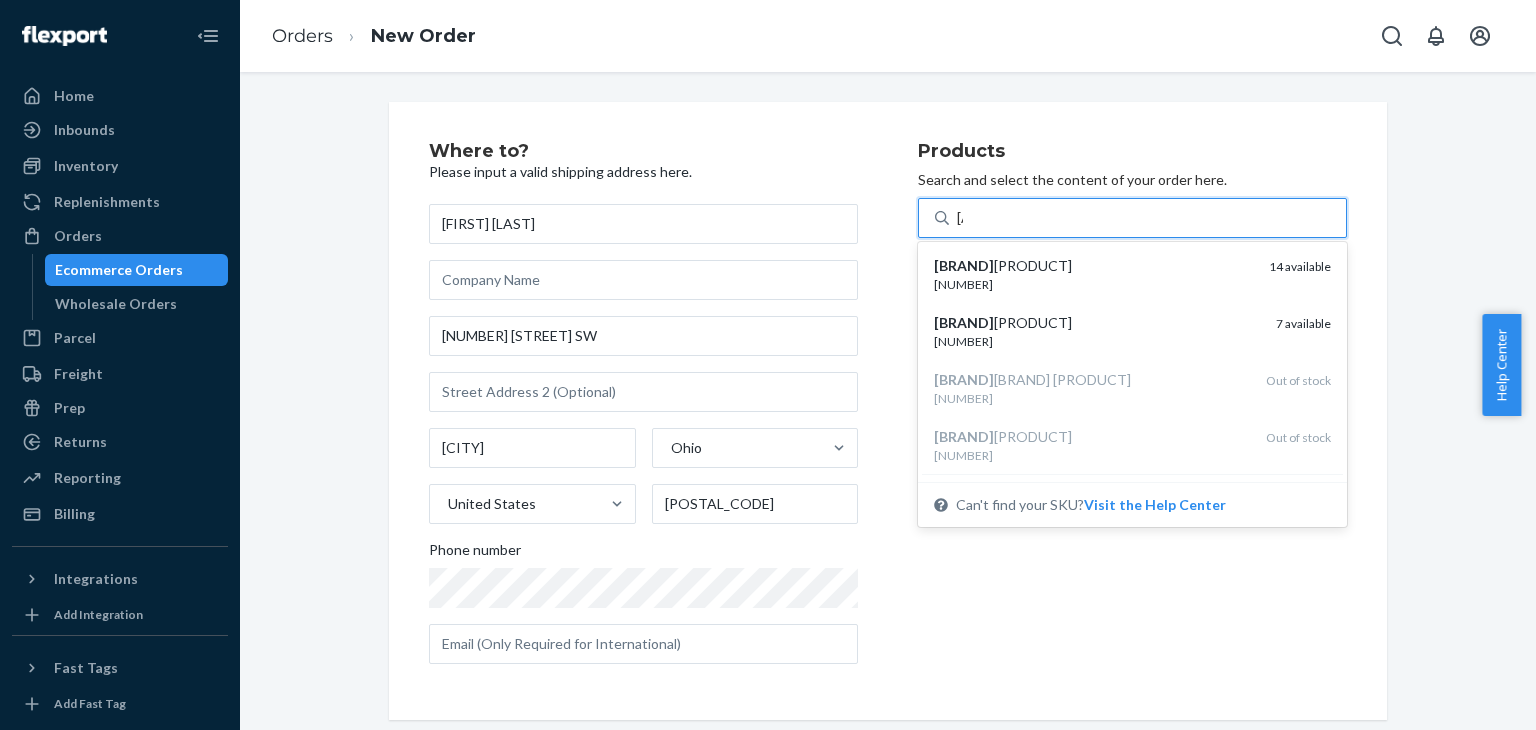 type on "i" 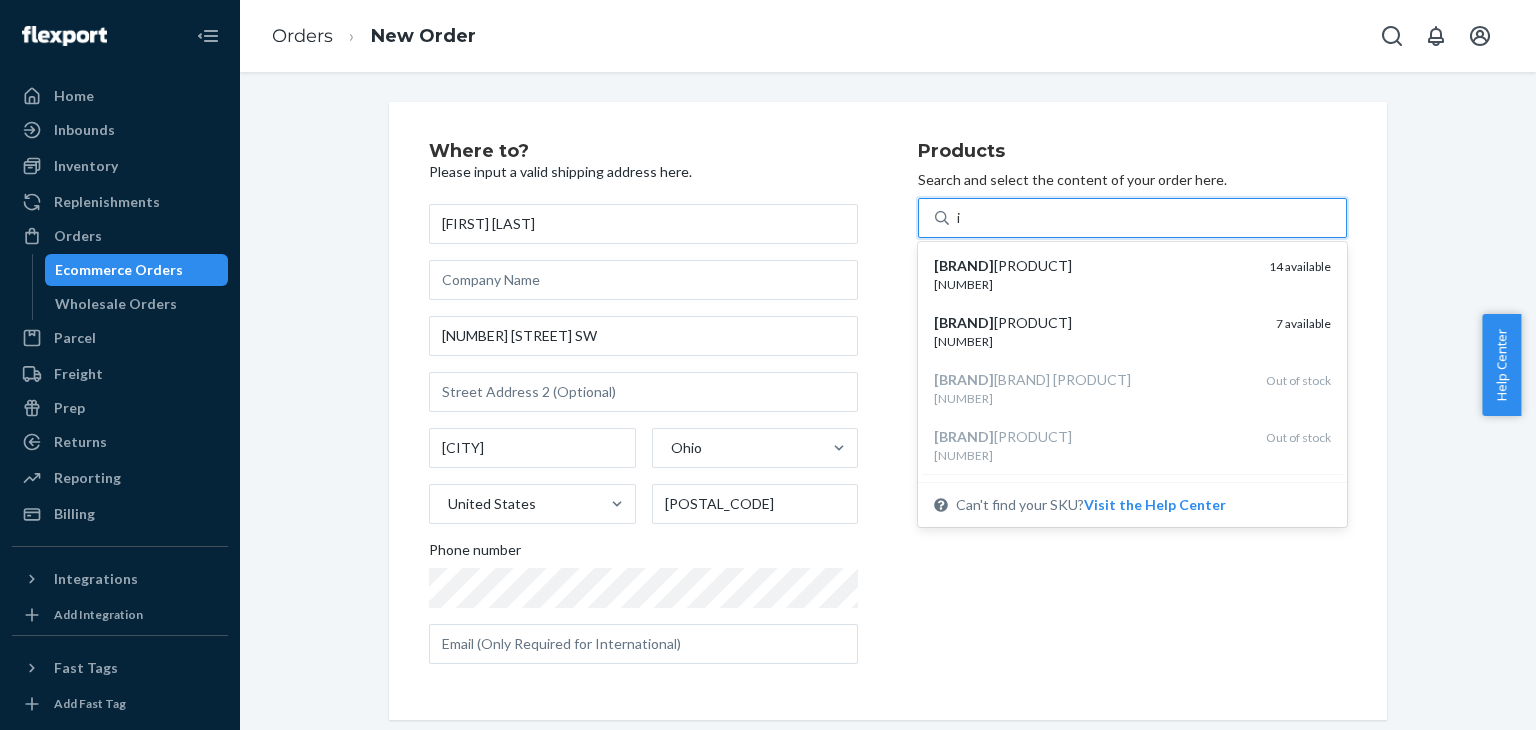 type 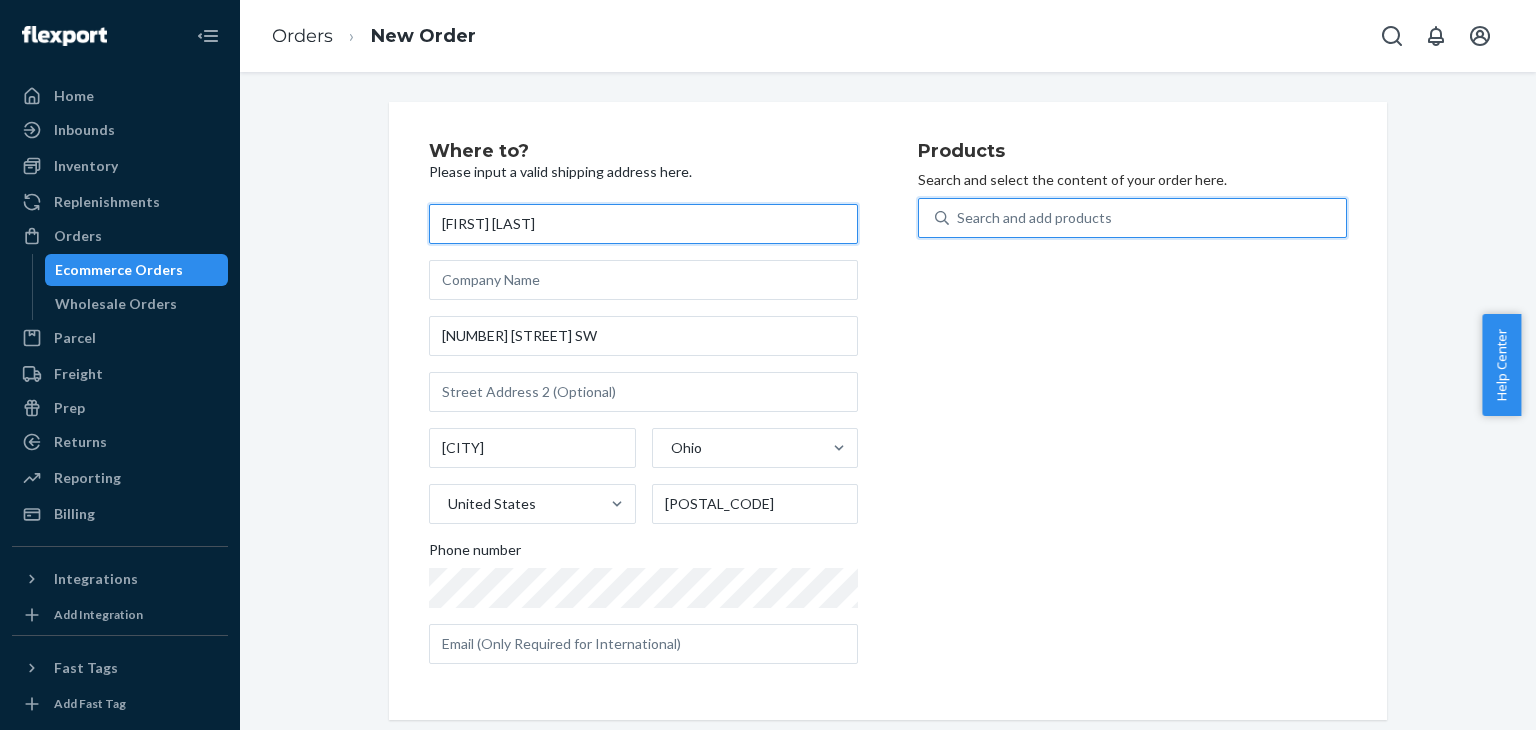 click on "Robin Hauenstein" at bounding box center (643, 224) 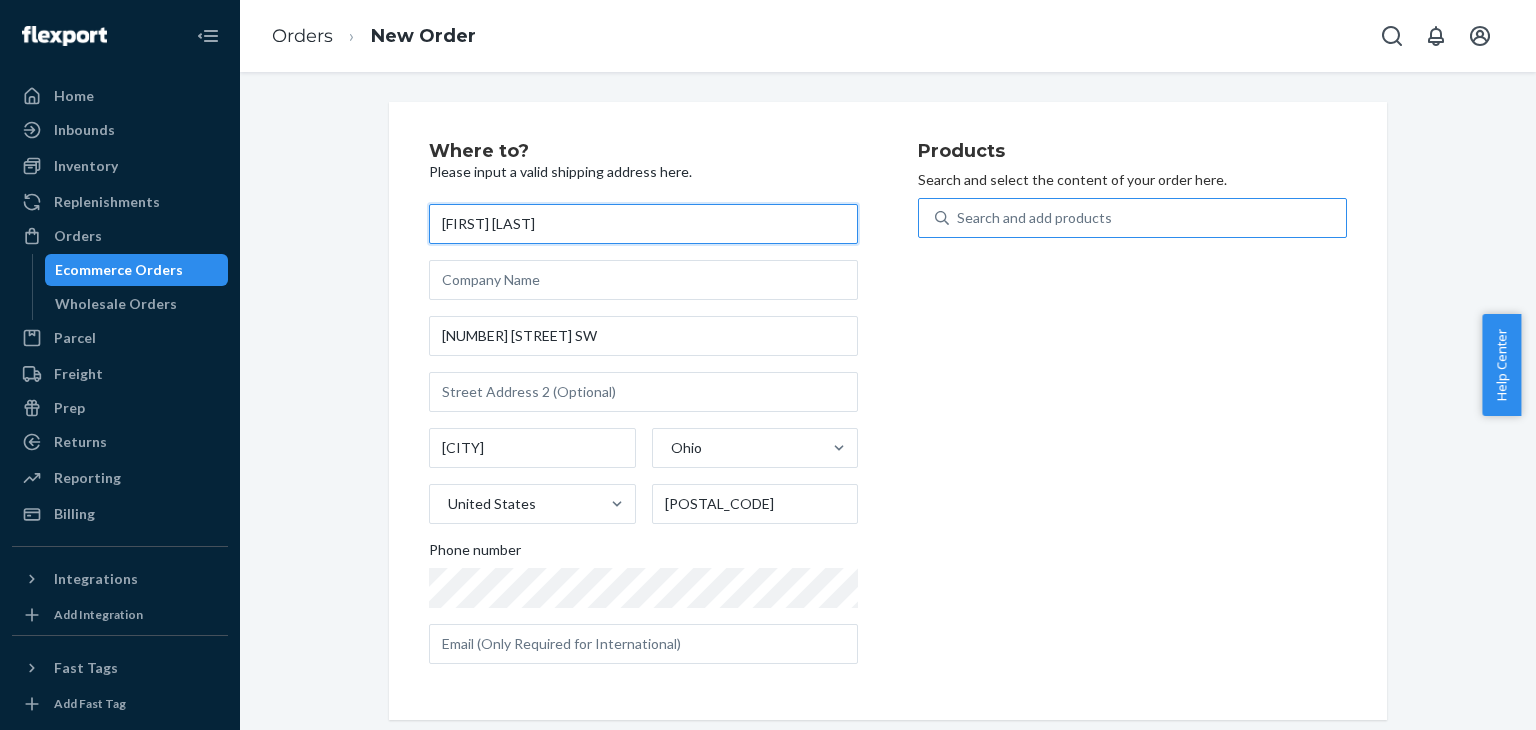 click on "Robin Hauenstein" at bounding box center (643, 224) 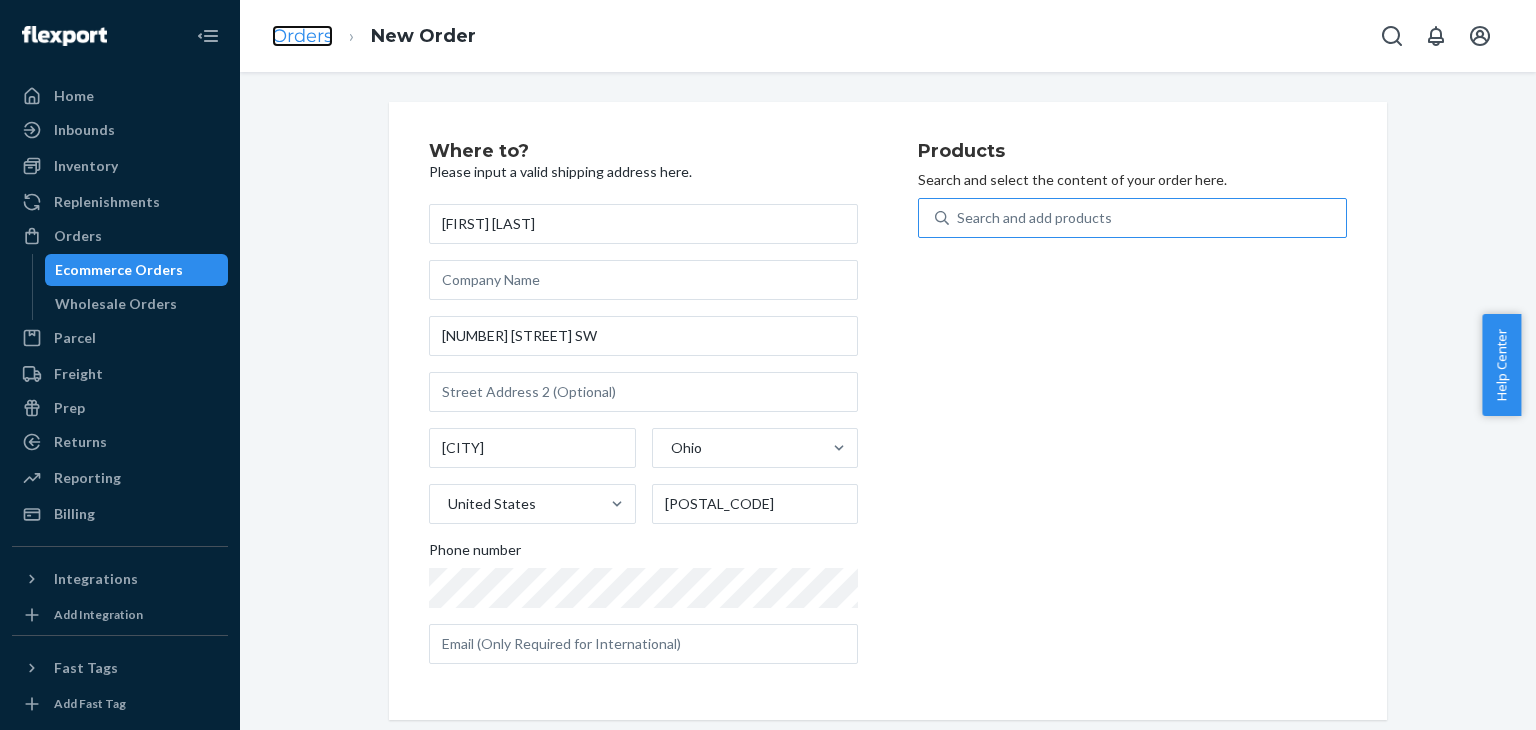 click on "Orders" at bounding box center (302, 36) 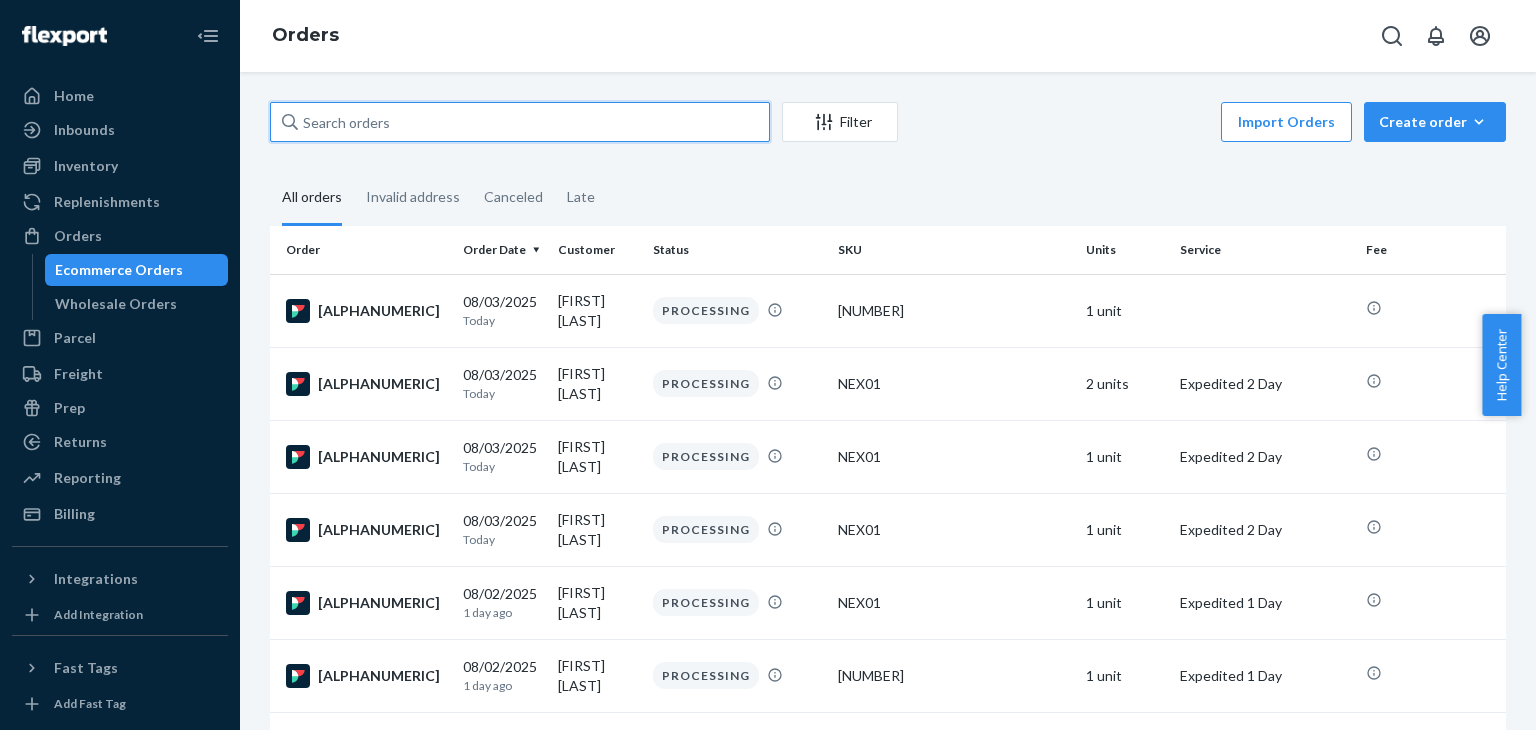 click at bounding box center (520, 122) 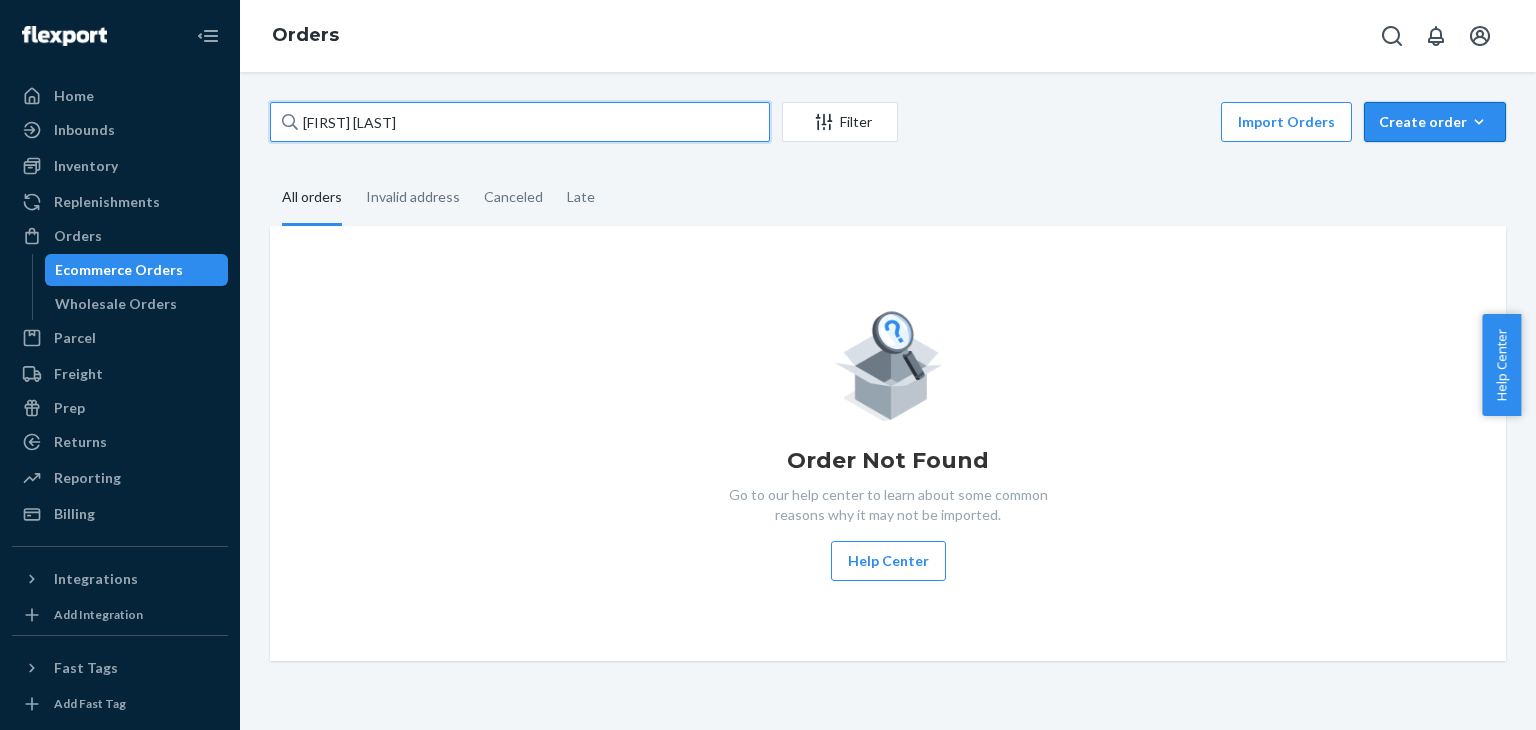 type on "[FIRST_NAME] [LAST_NAME]" 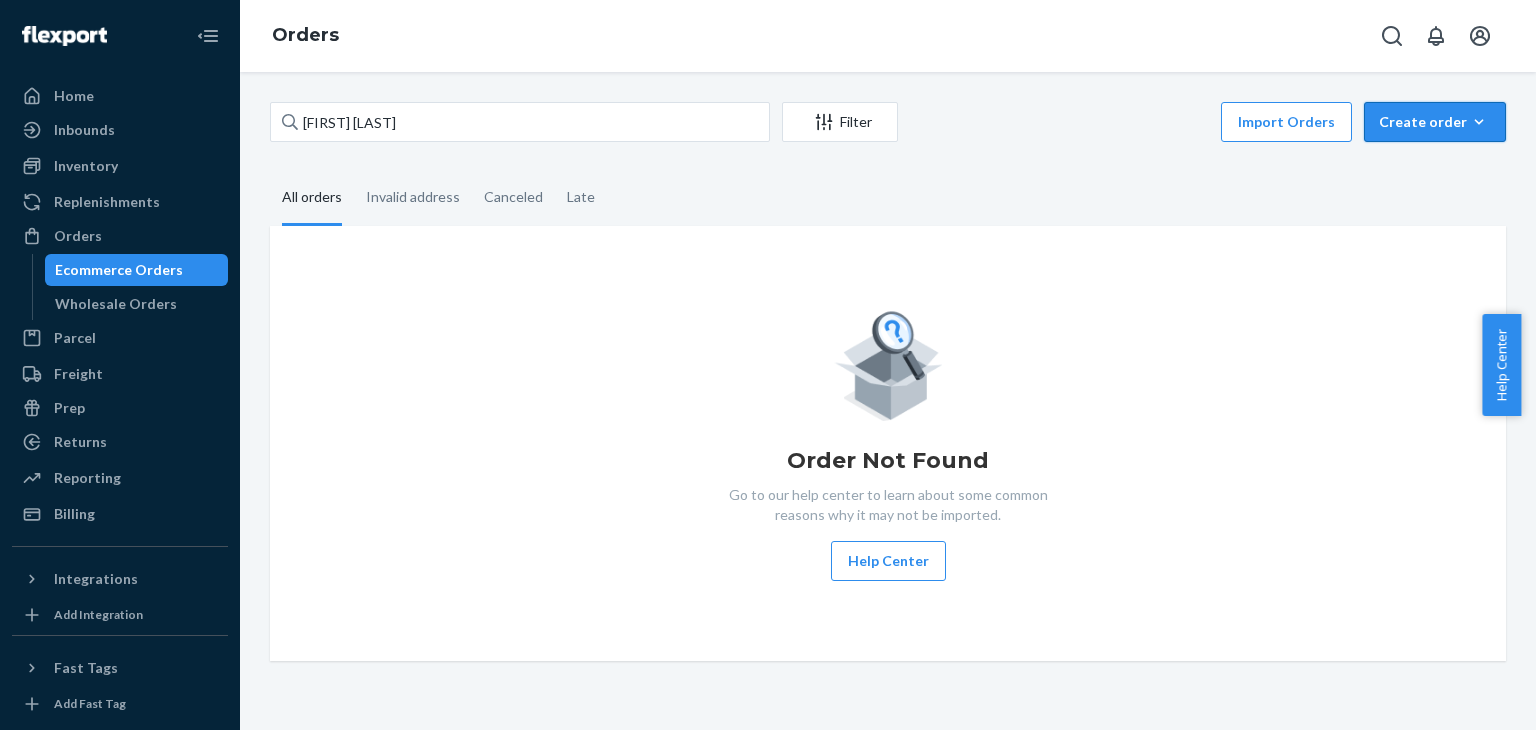 click on "Create order" at bounding box center (1435, 122) 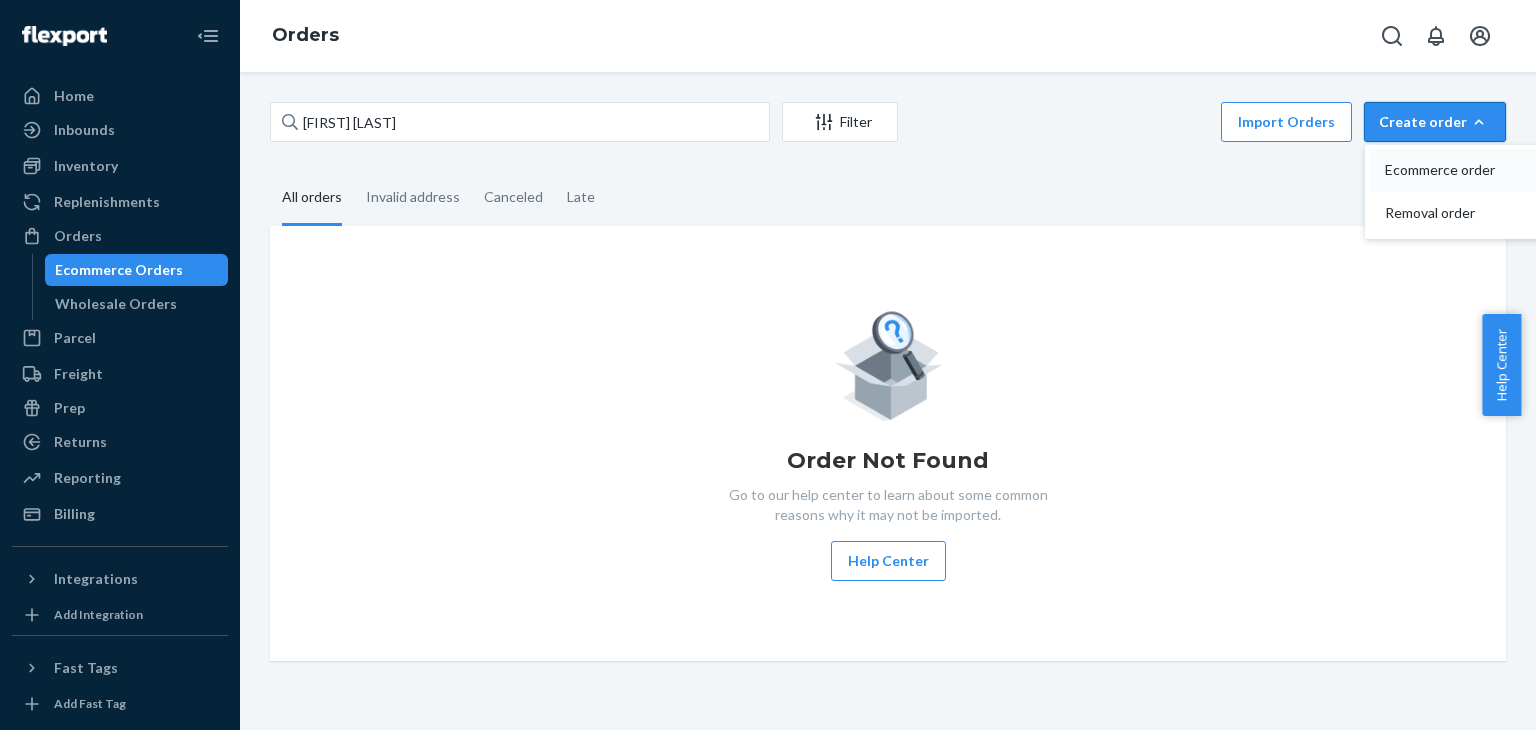 click on "Ecommerce order" at bounding box center (1447, 170) 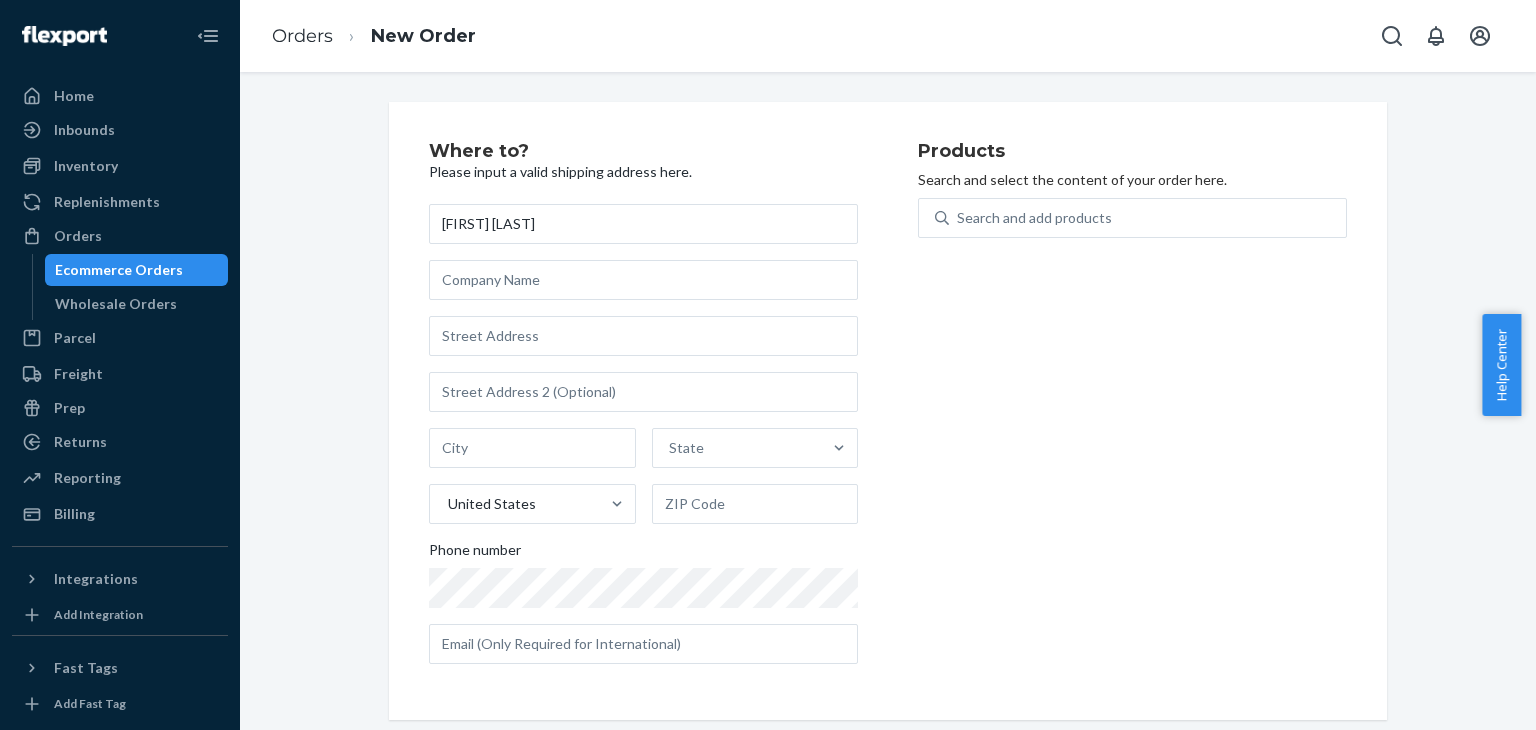 type on "[FIRST_NAME] [LAST_NAME]" 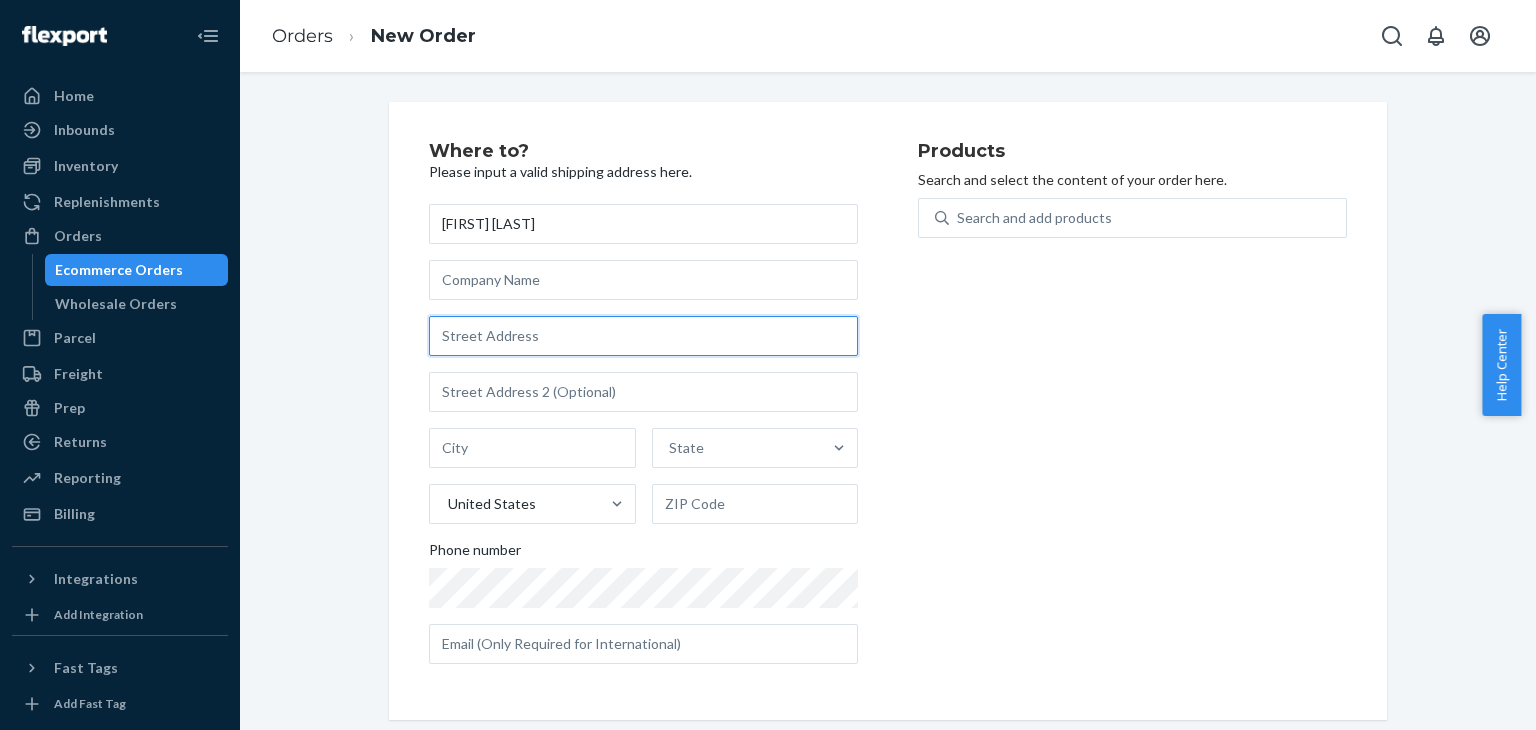 click at bounding box center [643, 336] 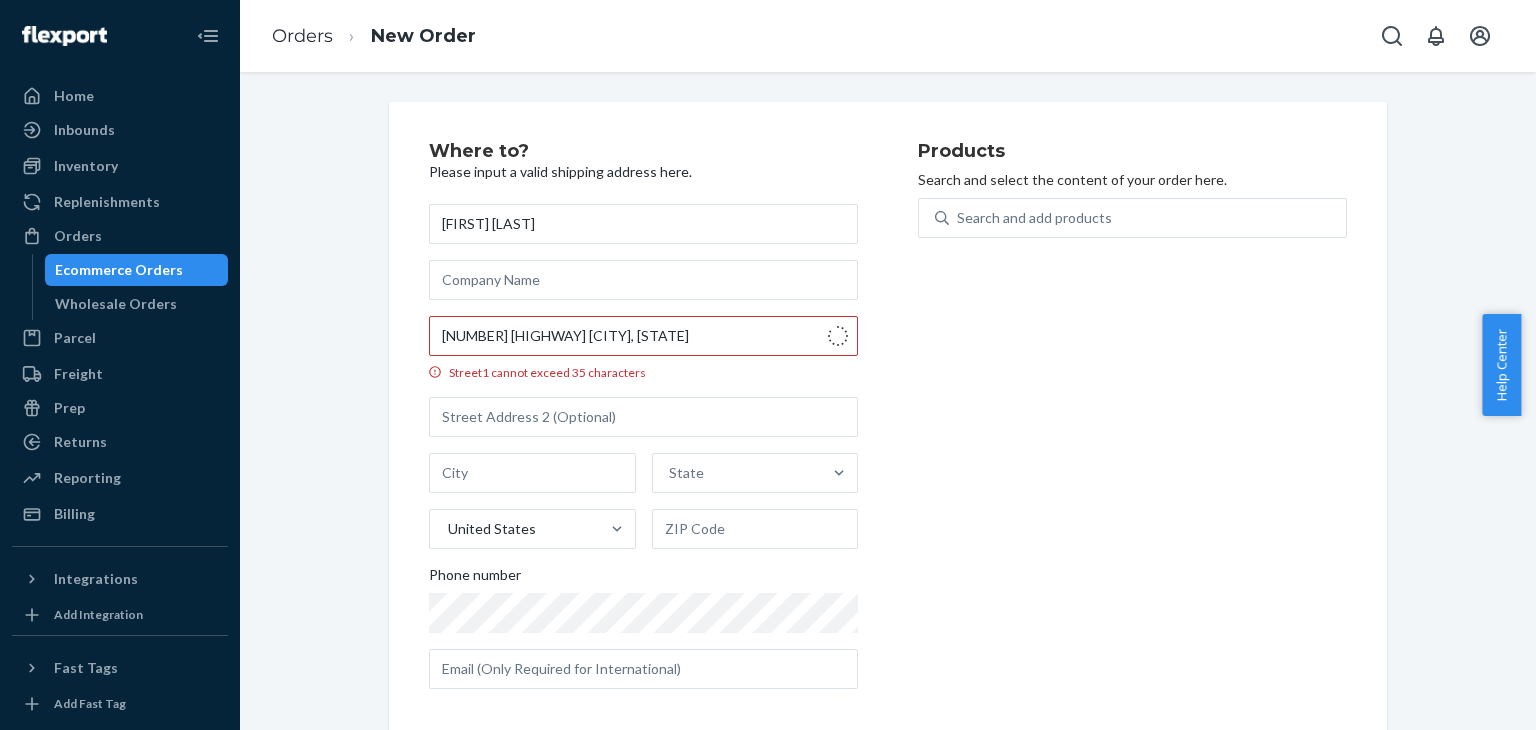 type on "[NUMBER] [ROUTE]" 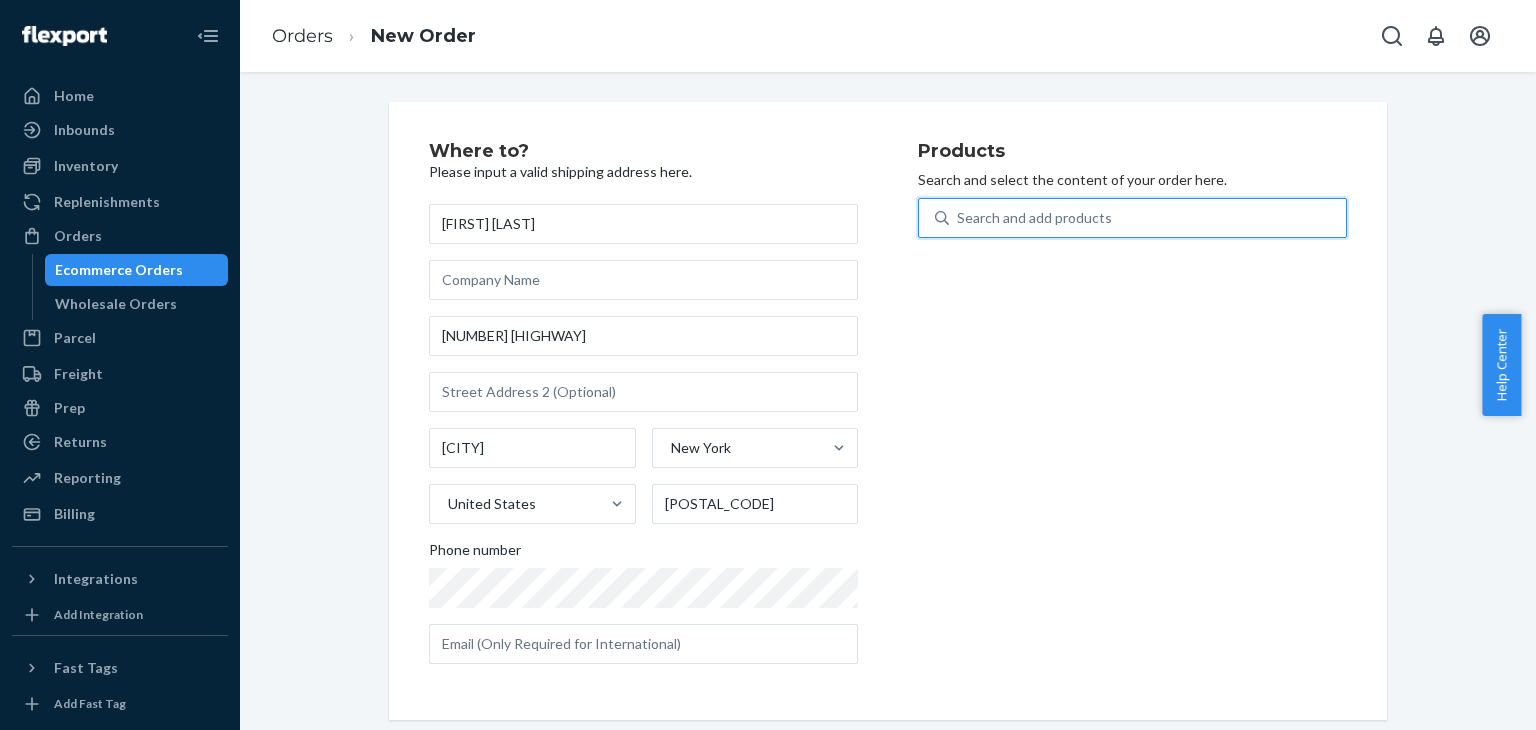 click on "Search and add products" at bounding box center [1034, 218] 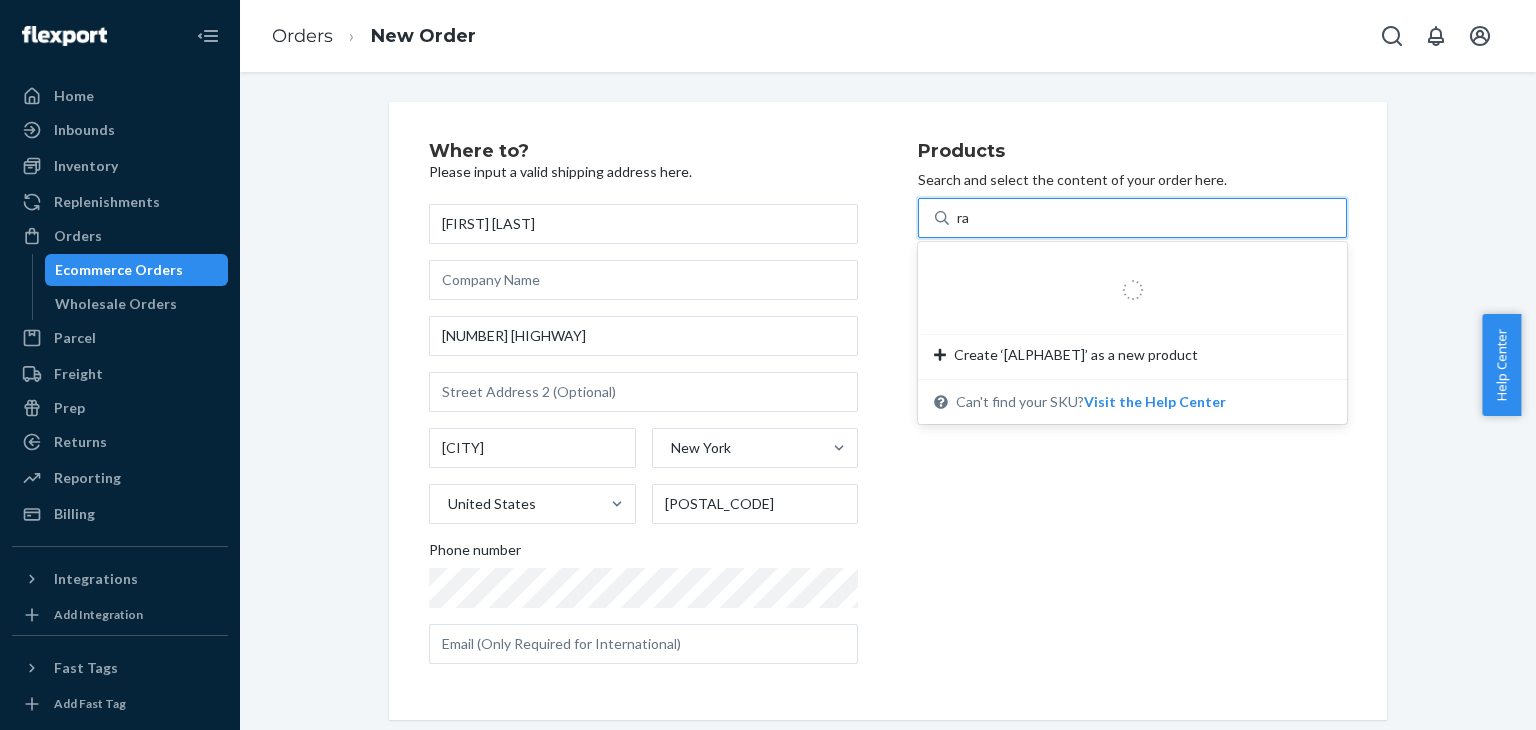 type on "r" 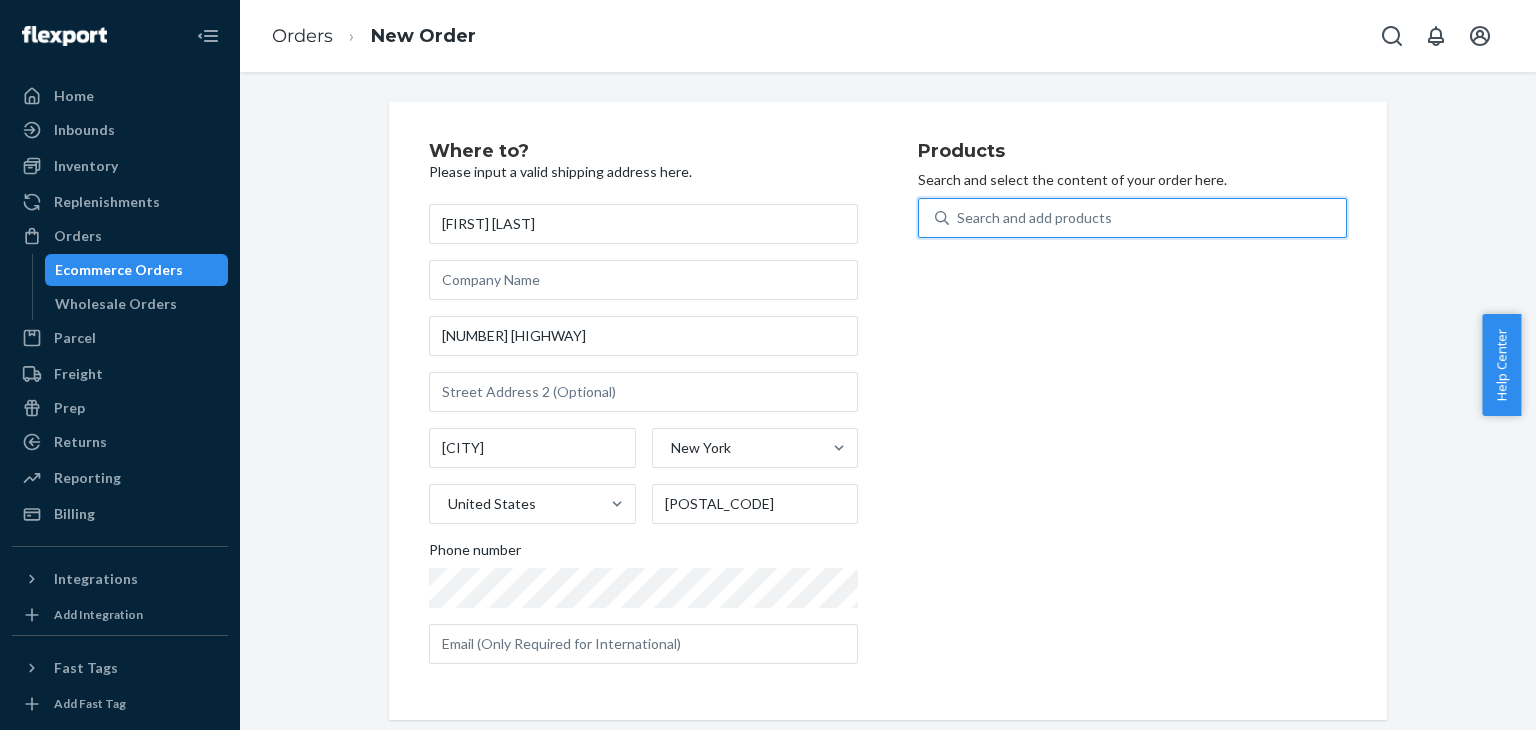 click on "Search and add products" at bounding box center [1034, 218] 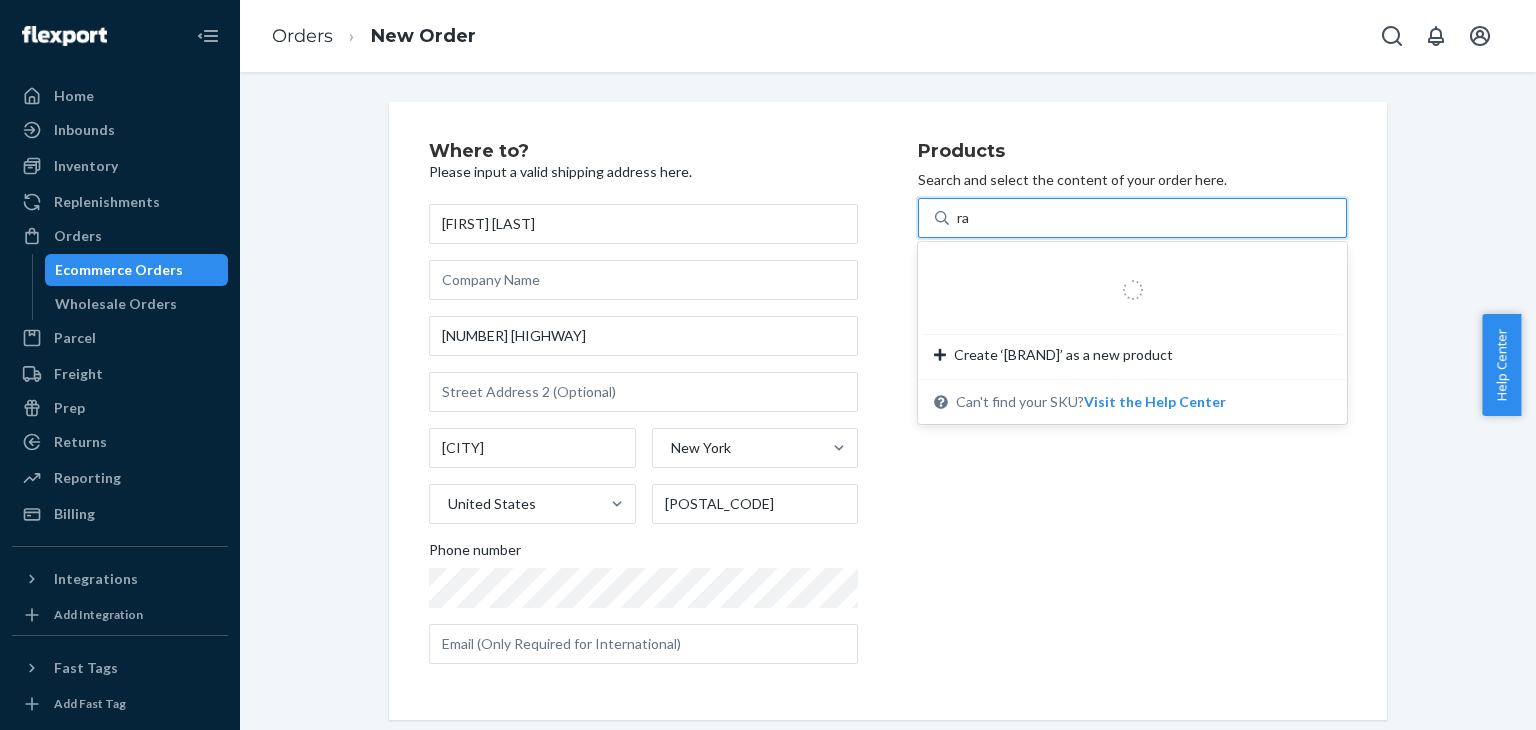 type on "r" 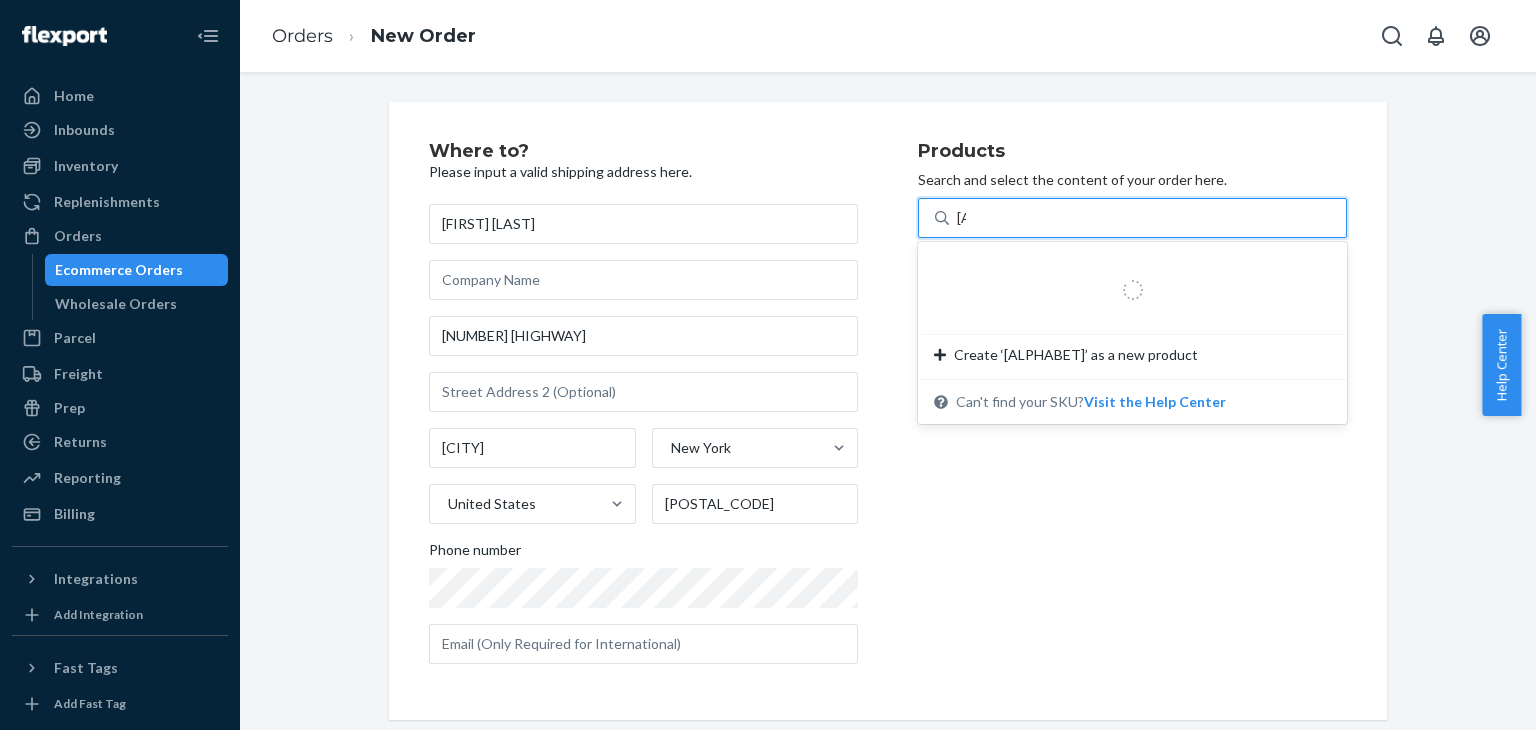 type on "i" 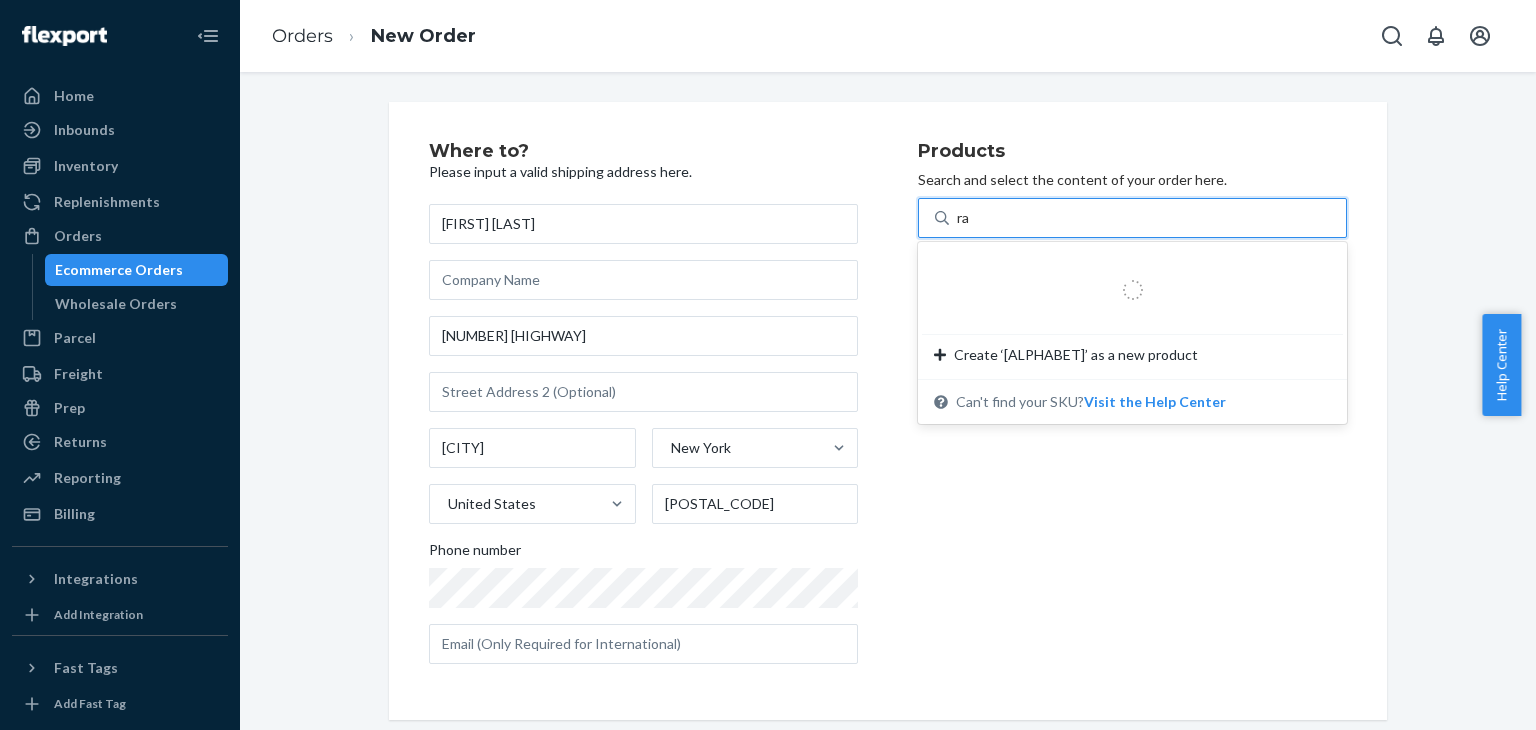 type on "[PRODUCT_NAME]" 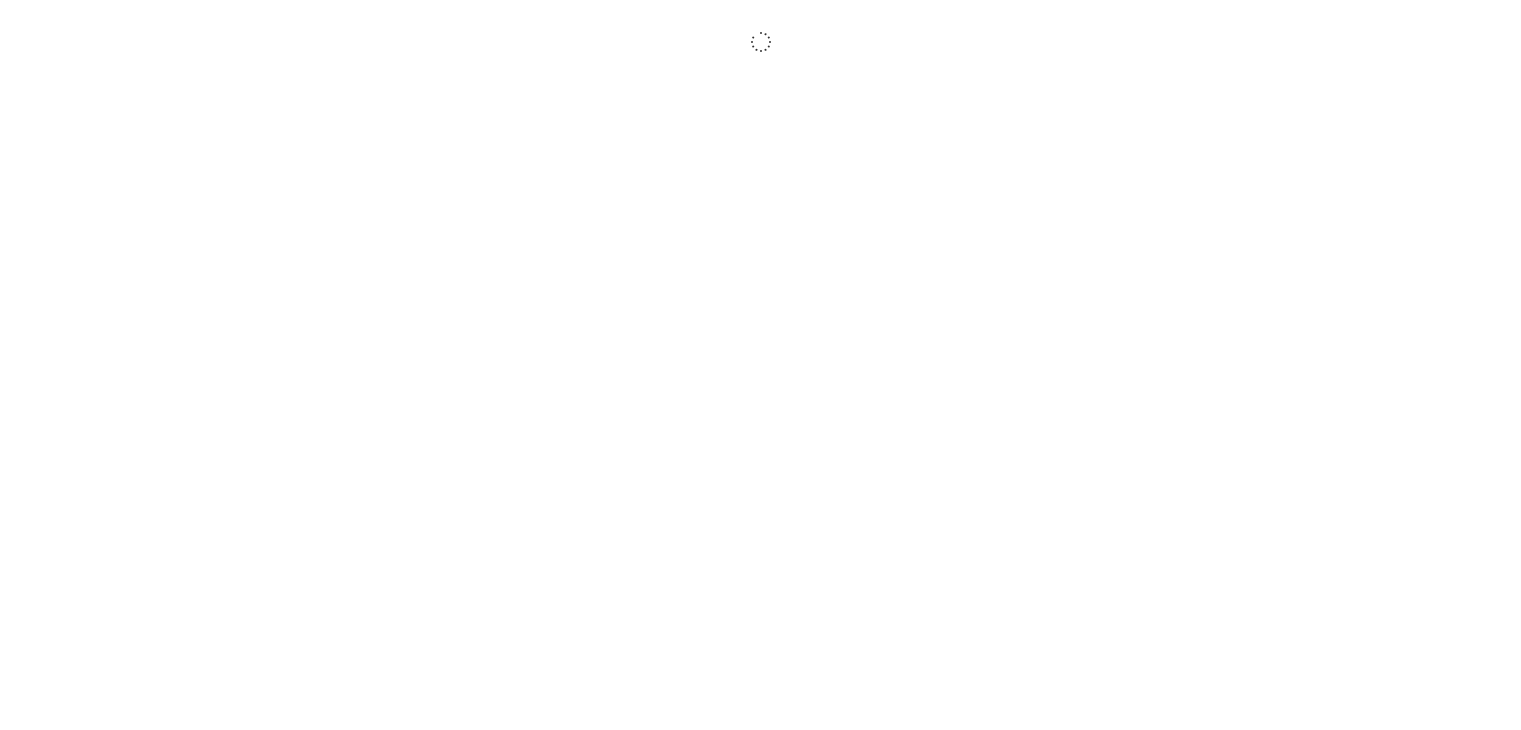 scroll, scrollTop: 0, scrollLeft: 0, axis: both 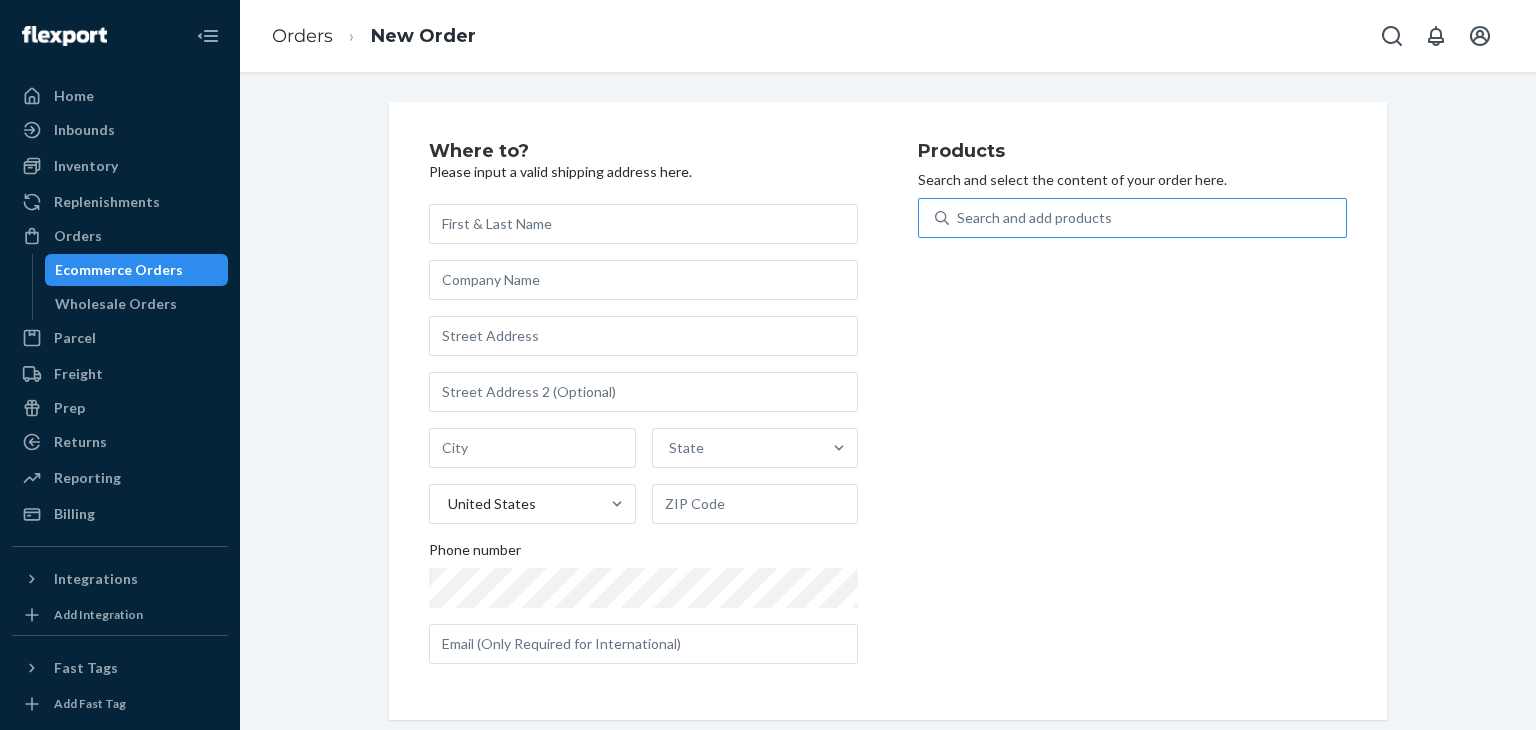 click on "Search and add products" at bounding box center [1034, 218] 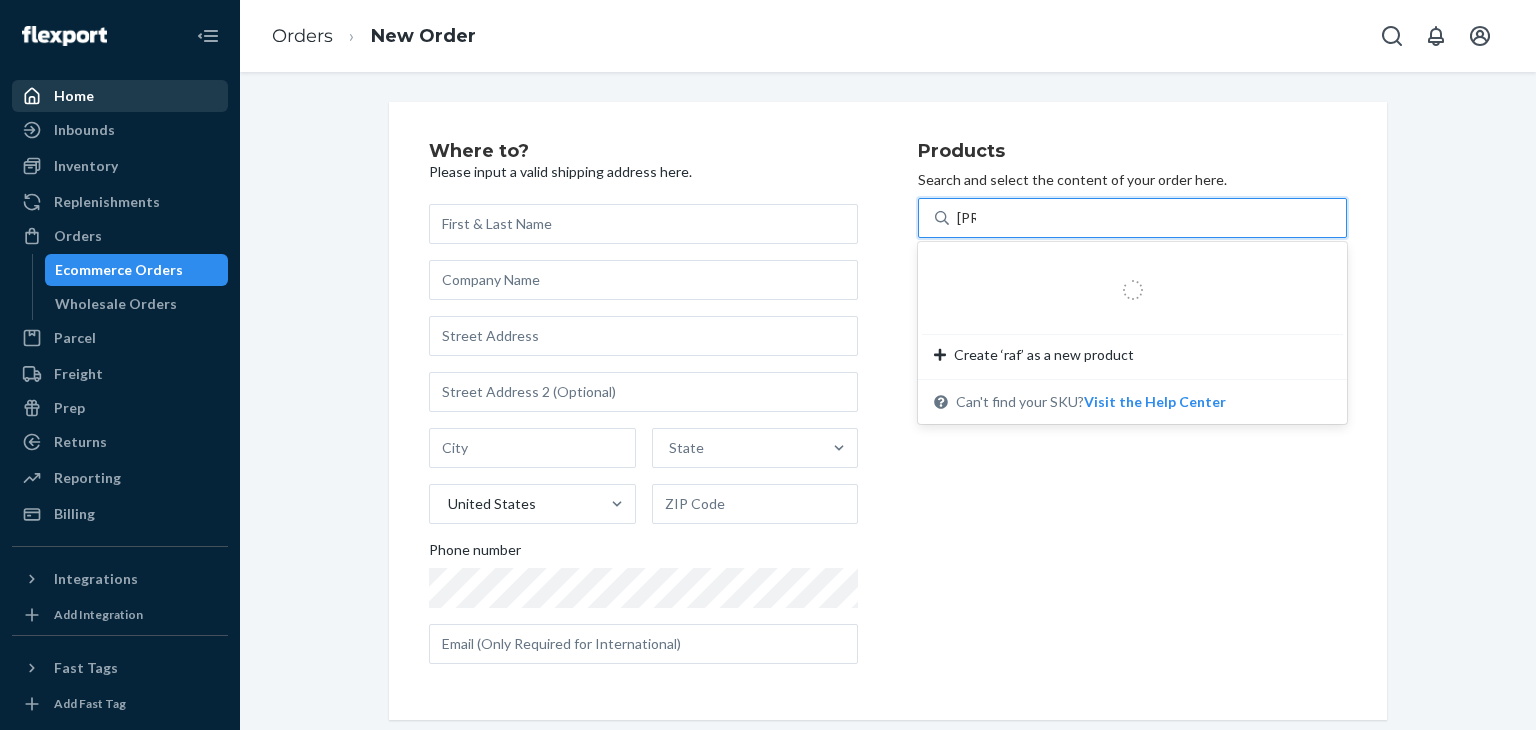 type on "[PRODUCT_NAME]" 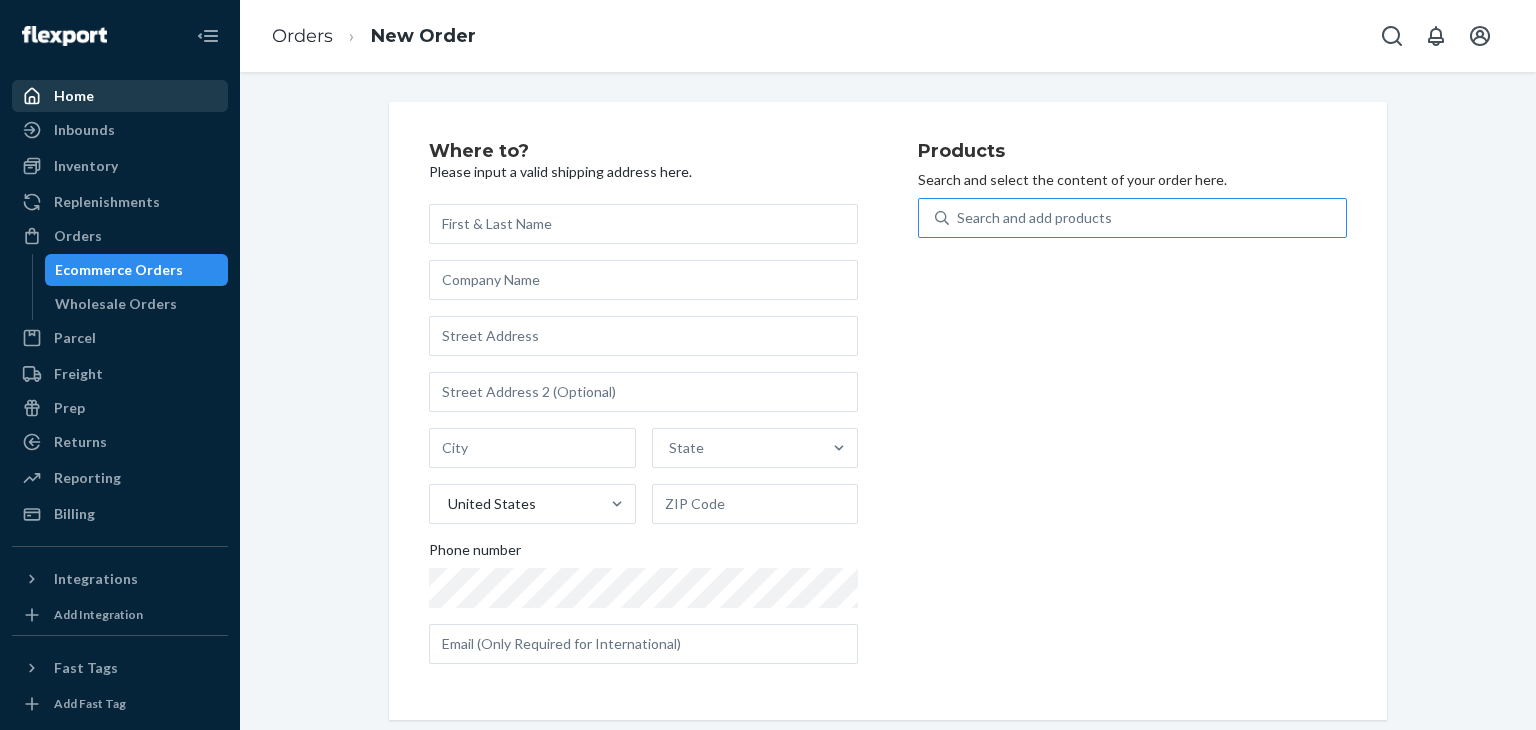 click on "Home" at bounding box center [74, 96] 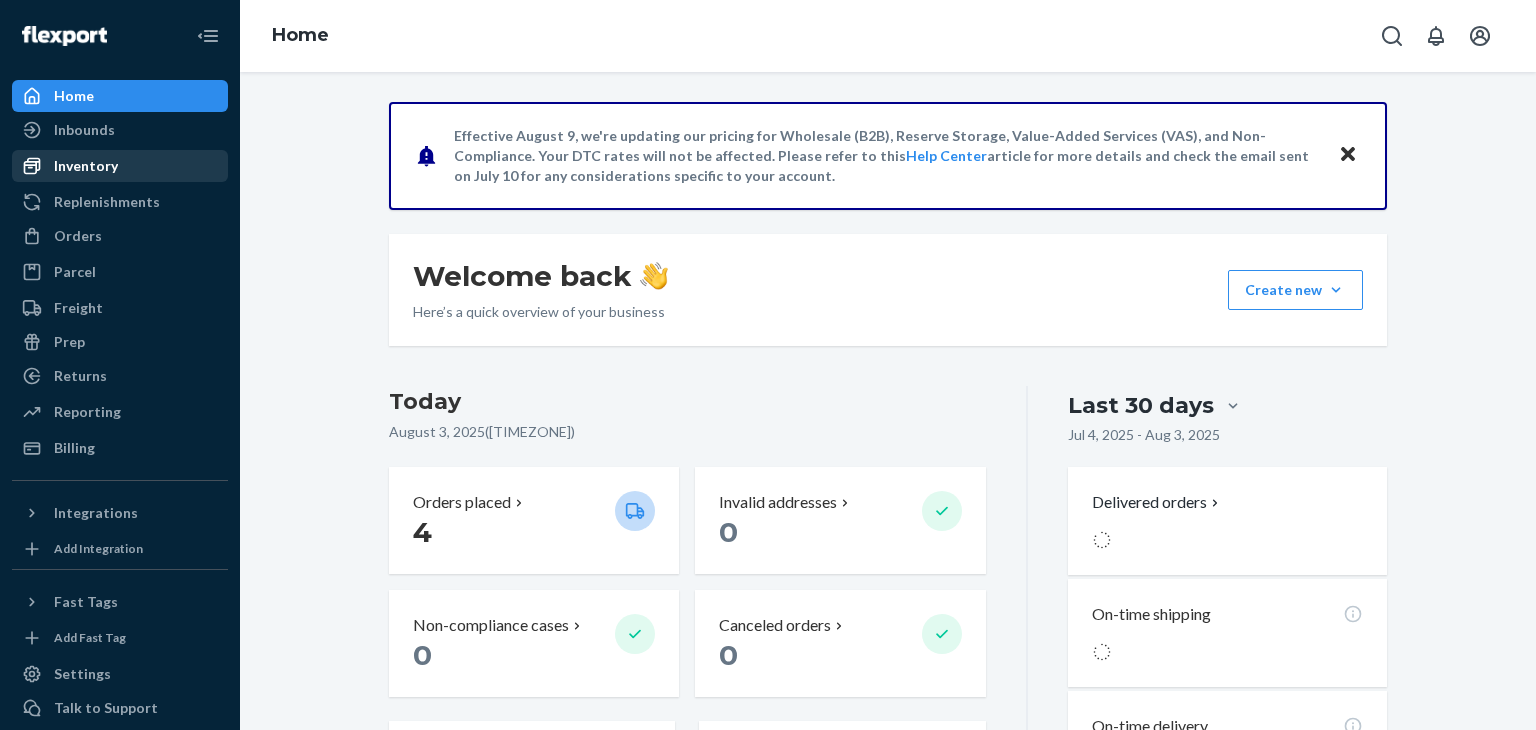 click on "Inventory" at bounding box center (120, 166) 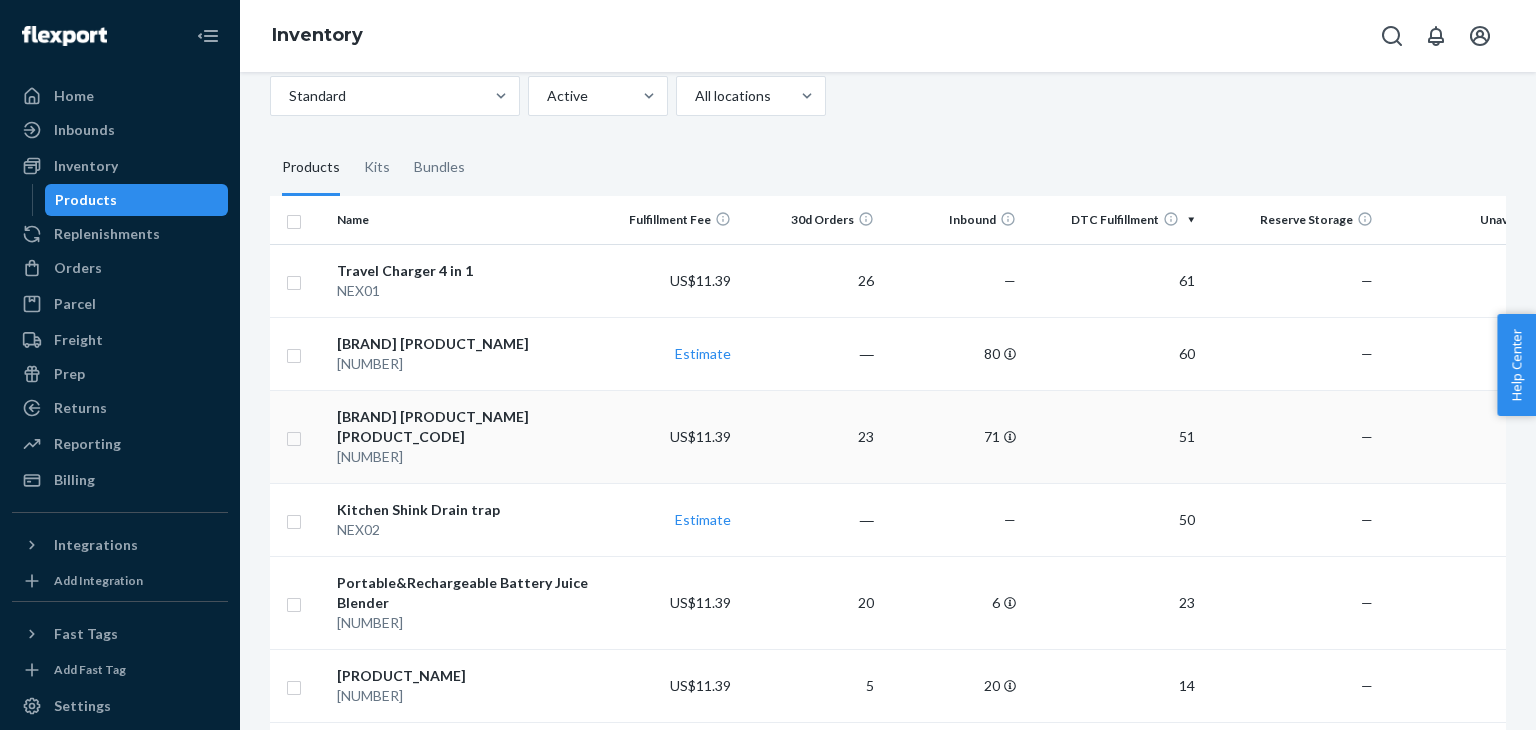 scroll, scrollTop: 200, scrollLeft: 0, axis: vertical 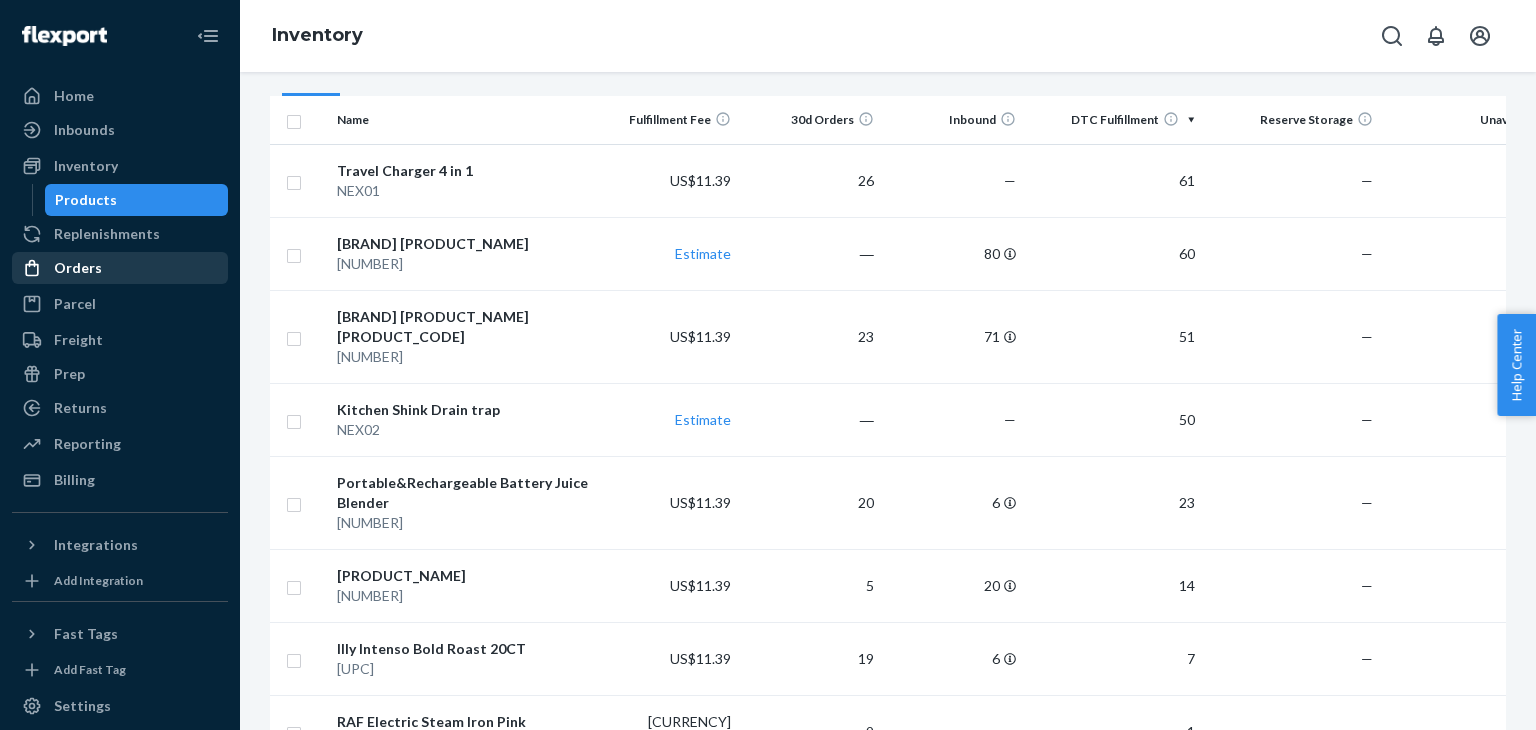 click on "Orders" at bounding box center [78, 268] 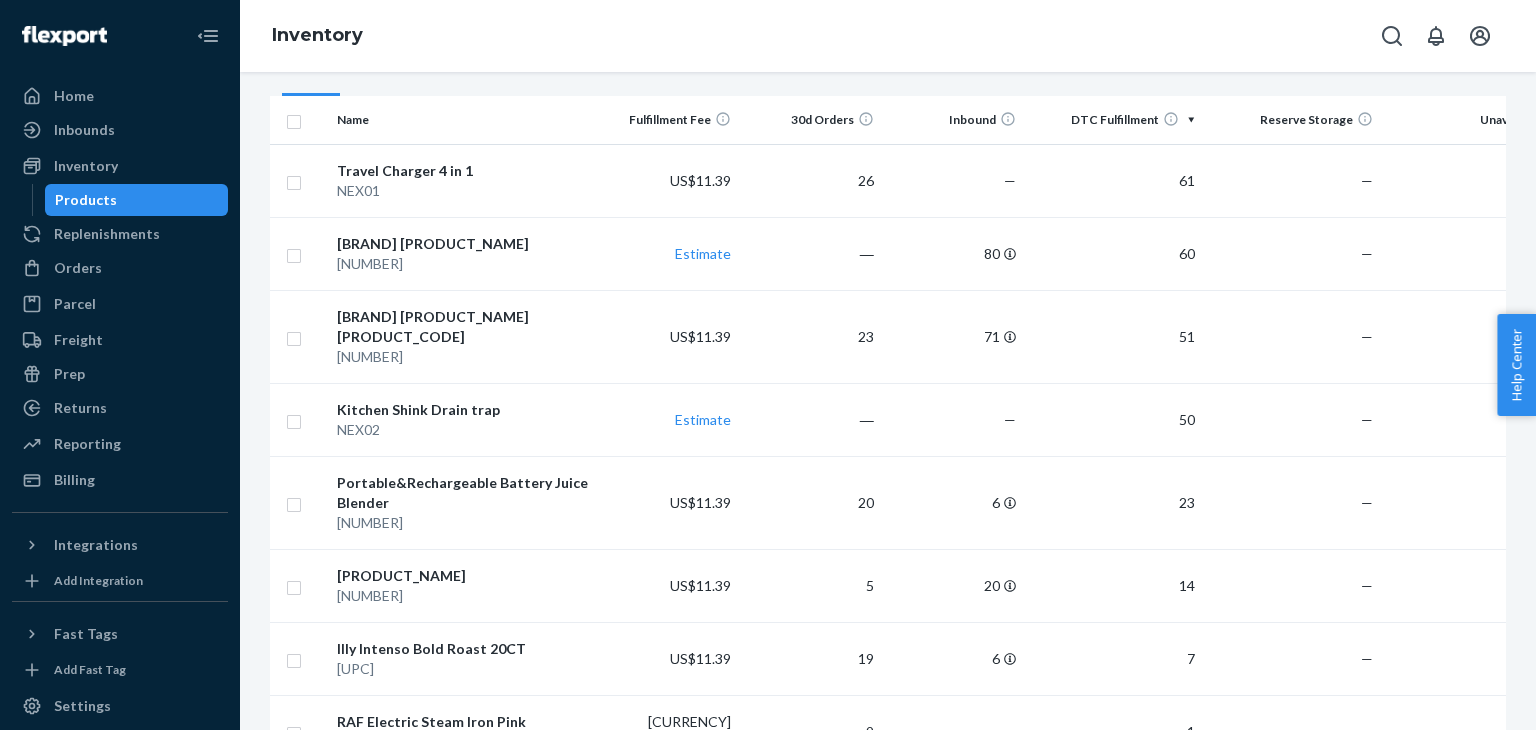 scroll, scrollTop: 0, scrollLeft: 0, axis: both 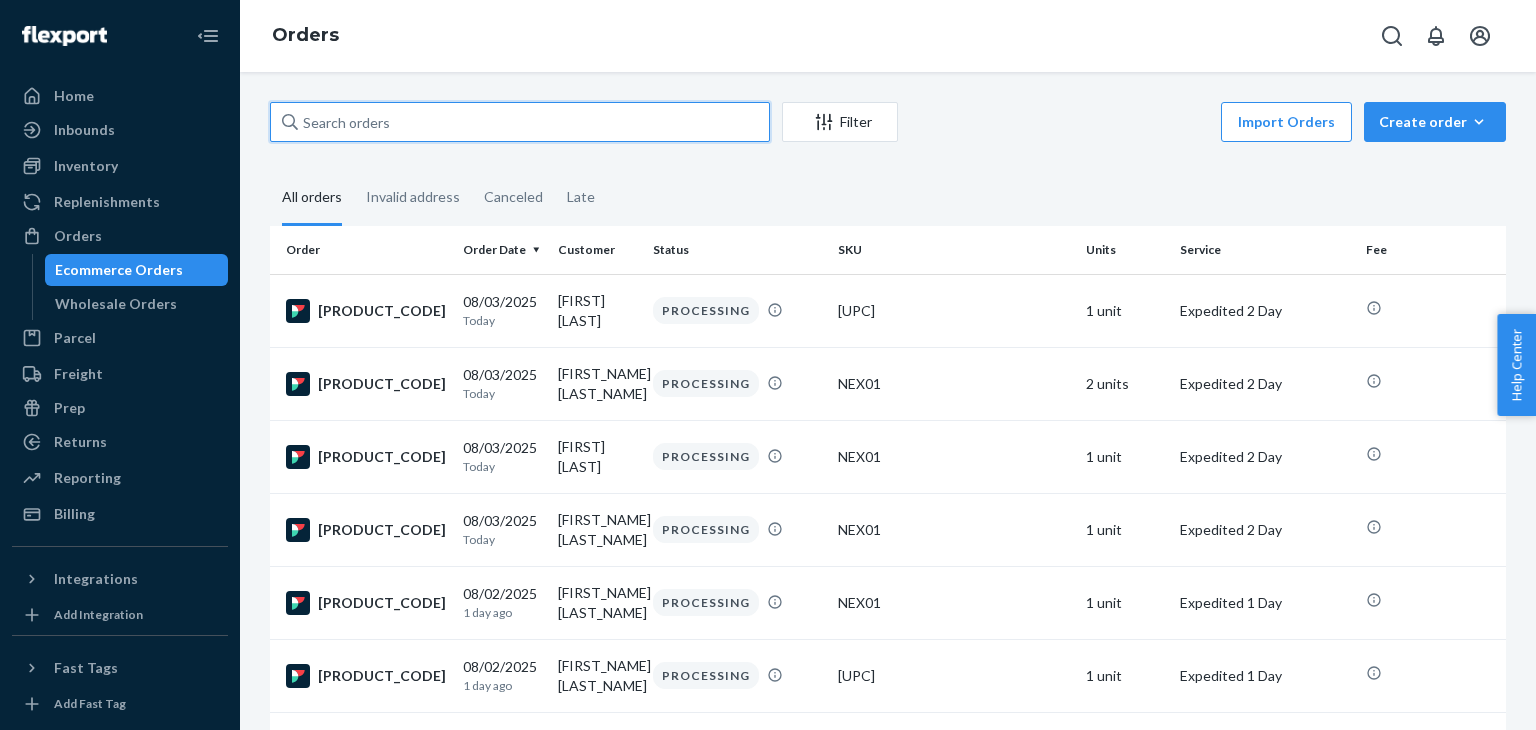 click at bounding box center [520, 122] 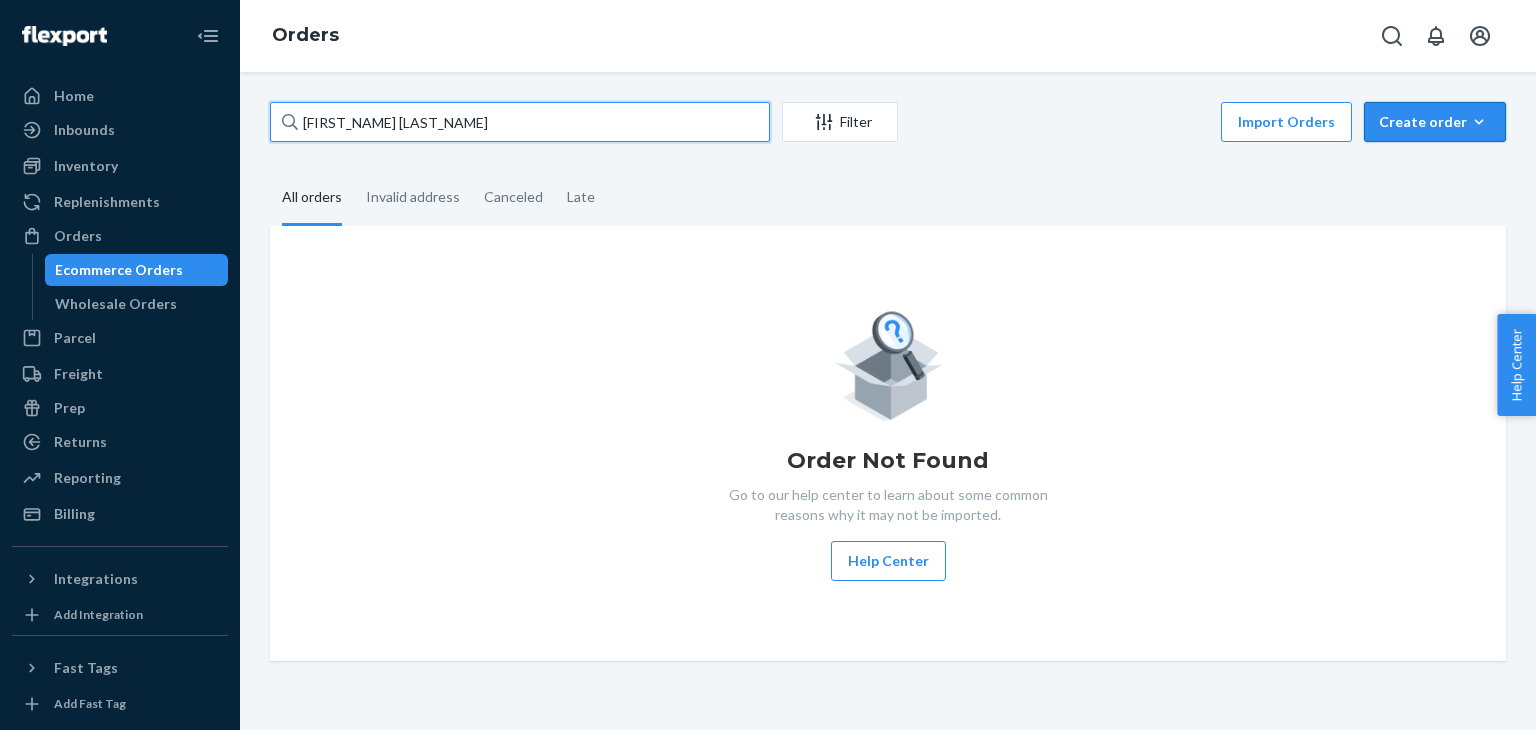 type on "[FIRST_NAME] [LAST_NAME]" 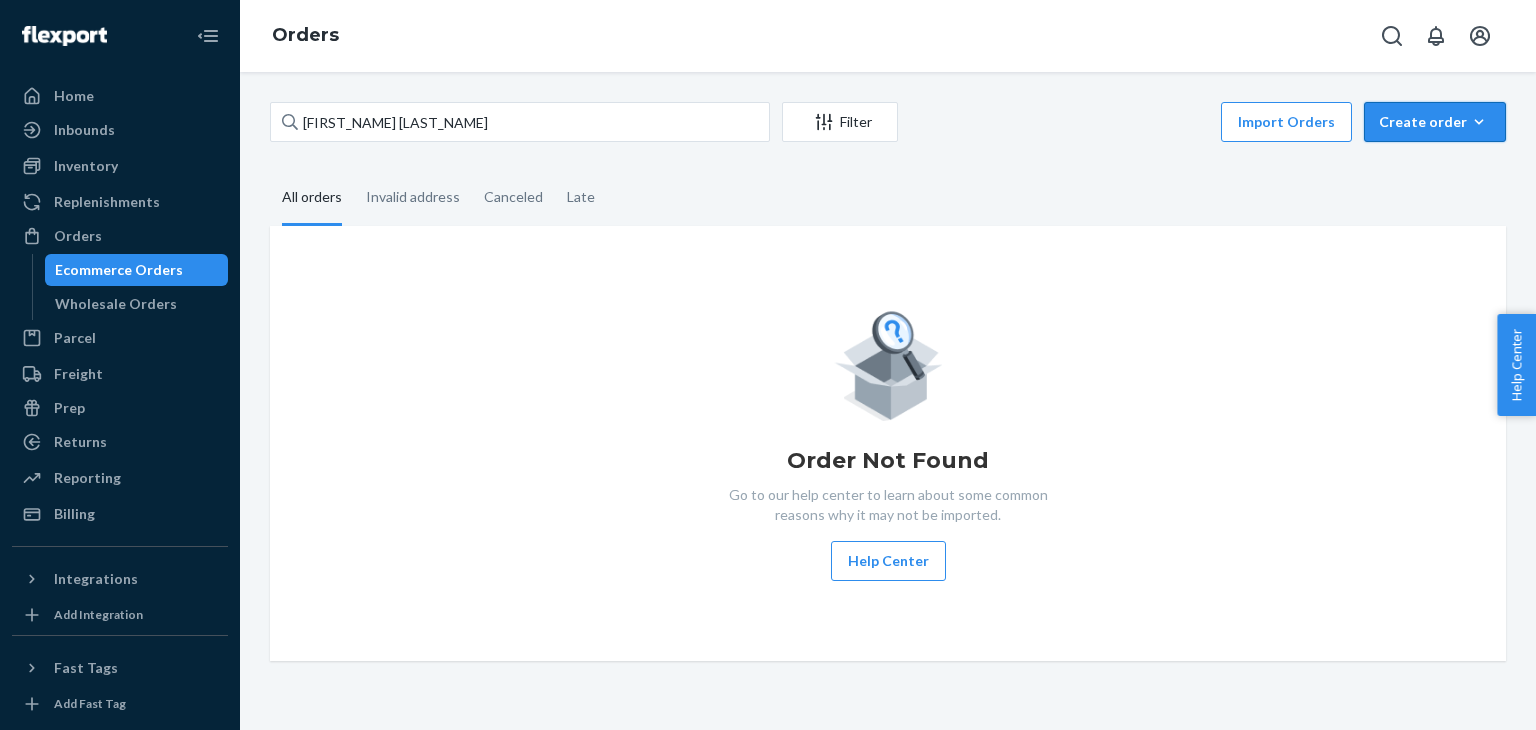 click on "Create order" at bounding box center [1435, 122] 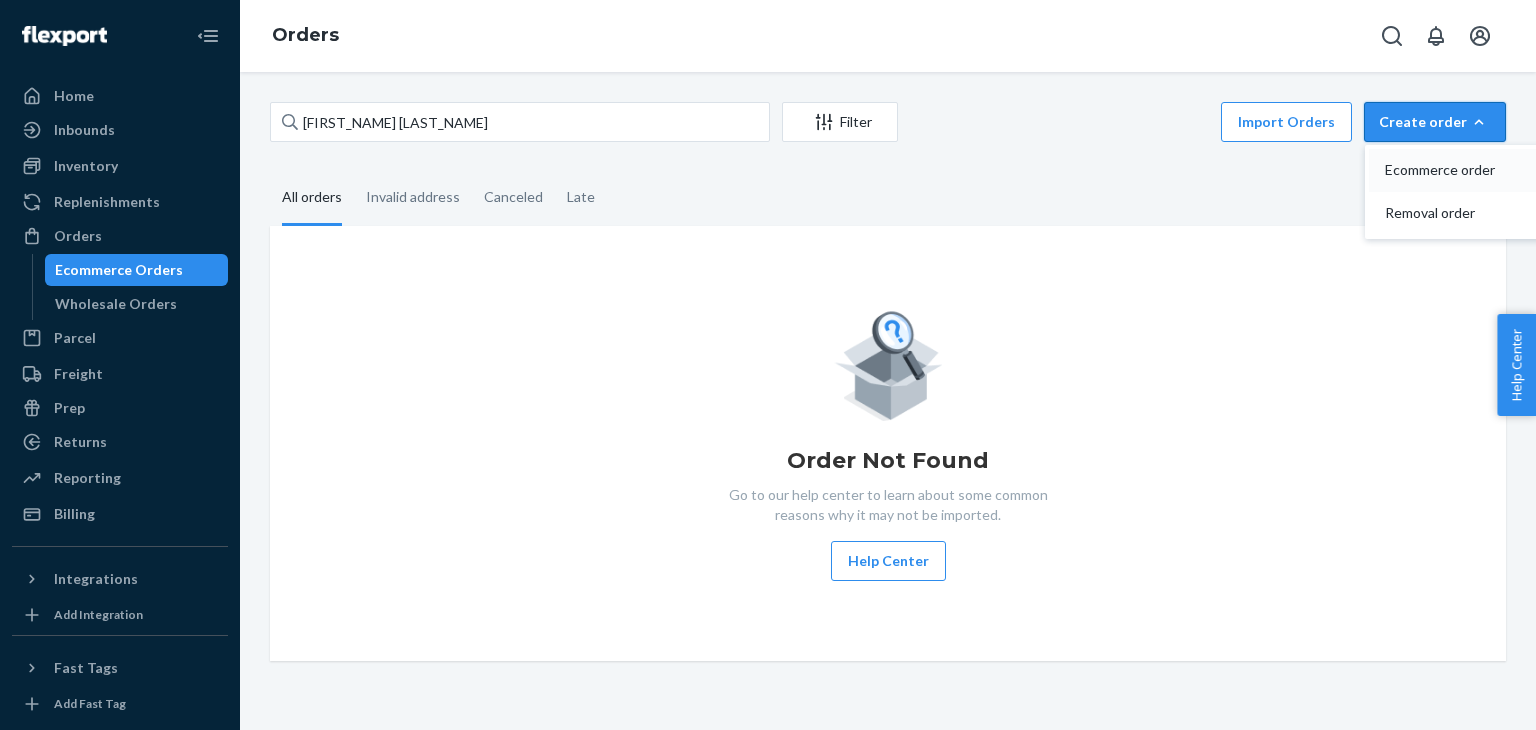 click on "Ecommerce order" at bounding box center (1447, 170) 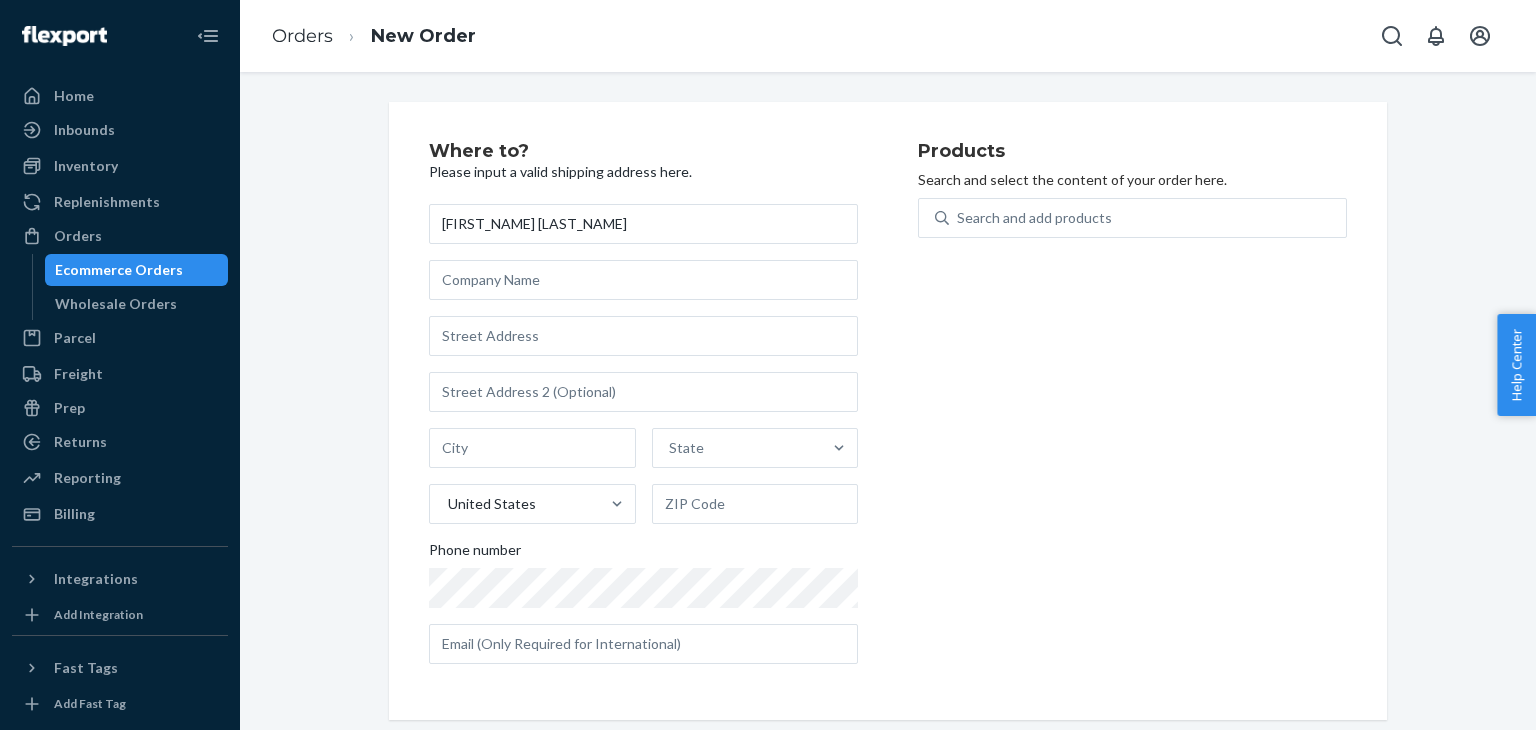 type on "[FIRST_NAME] [LAST_NAME]" 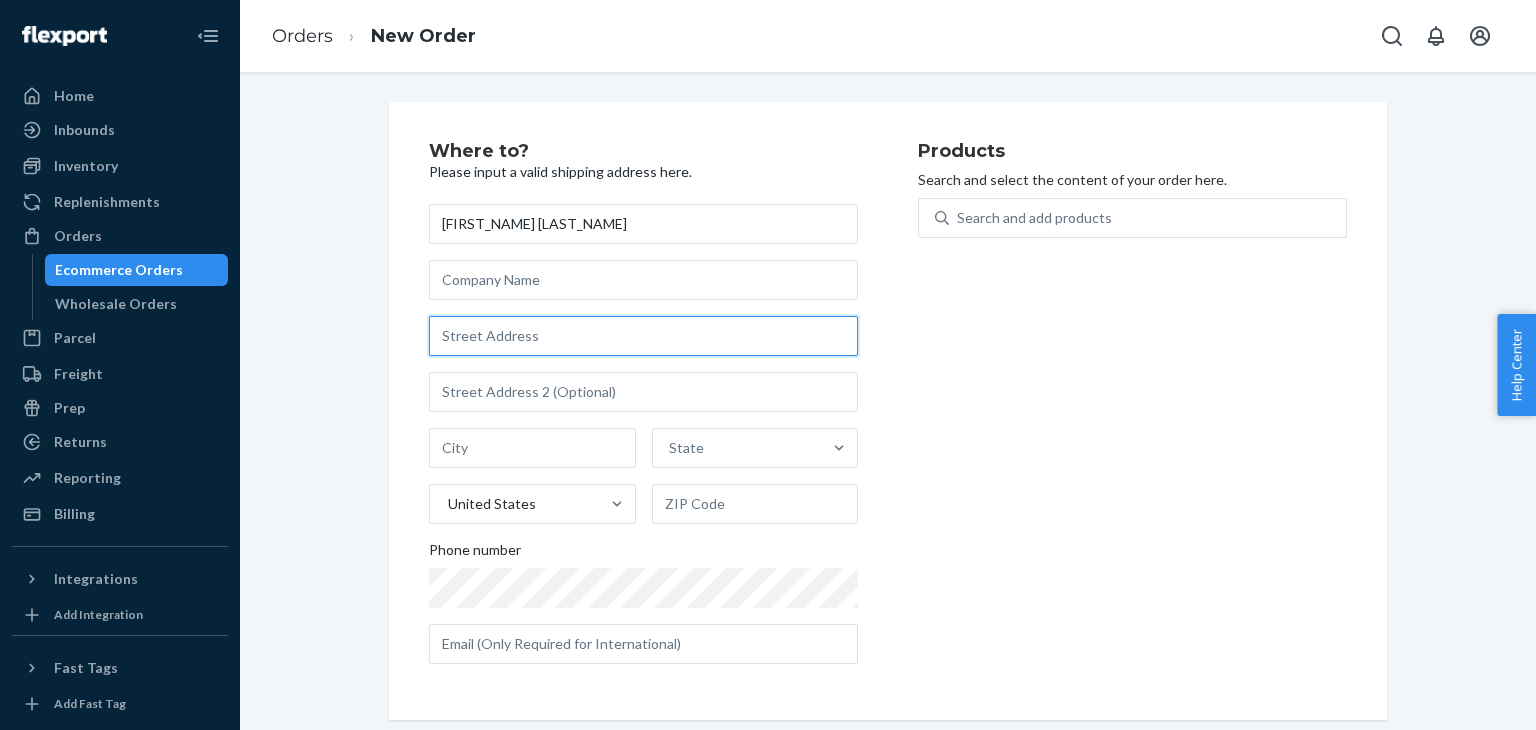 click at bounding box center [643, 336] 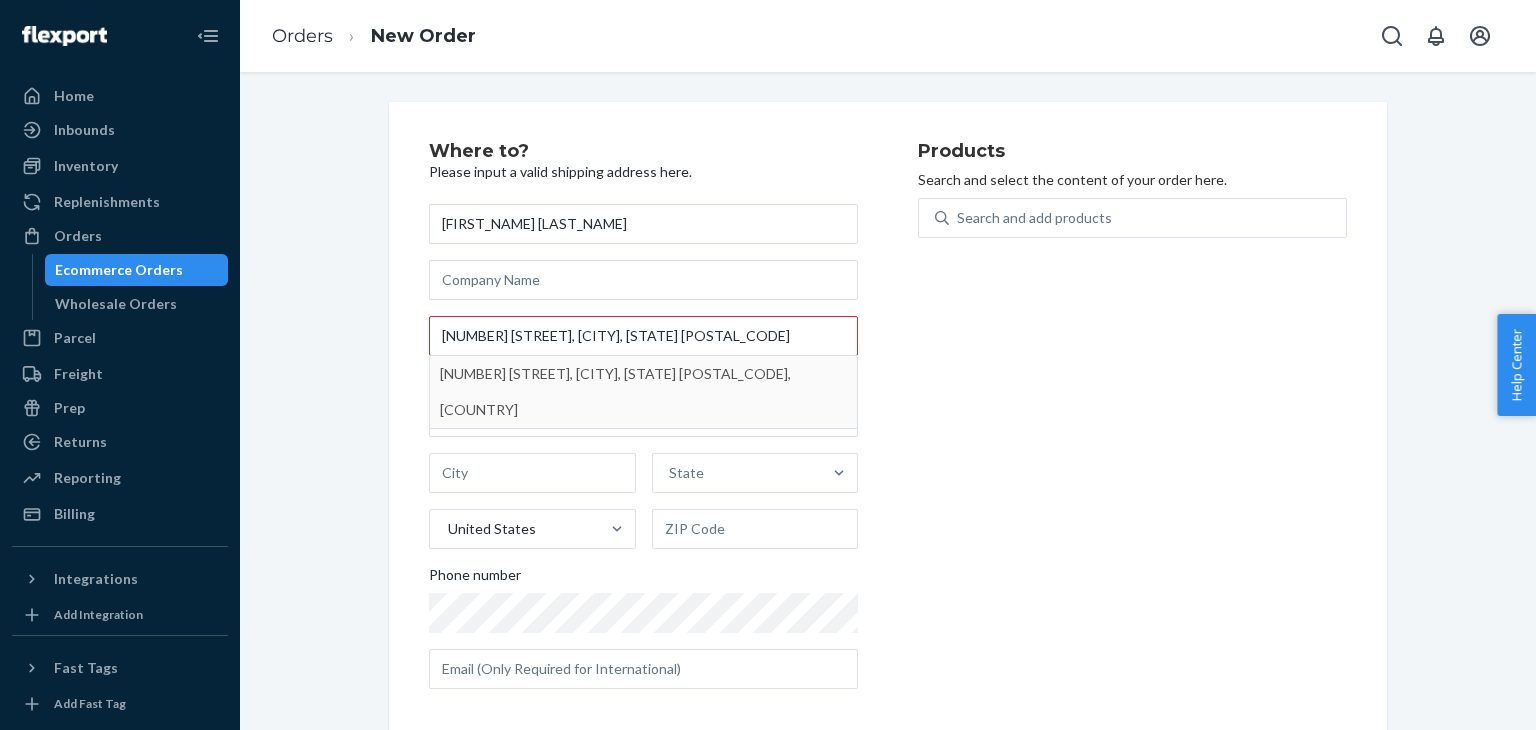 type on "[NUMBER] [ROUTE]" 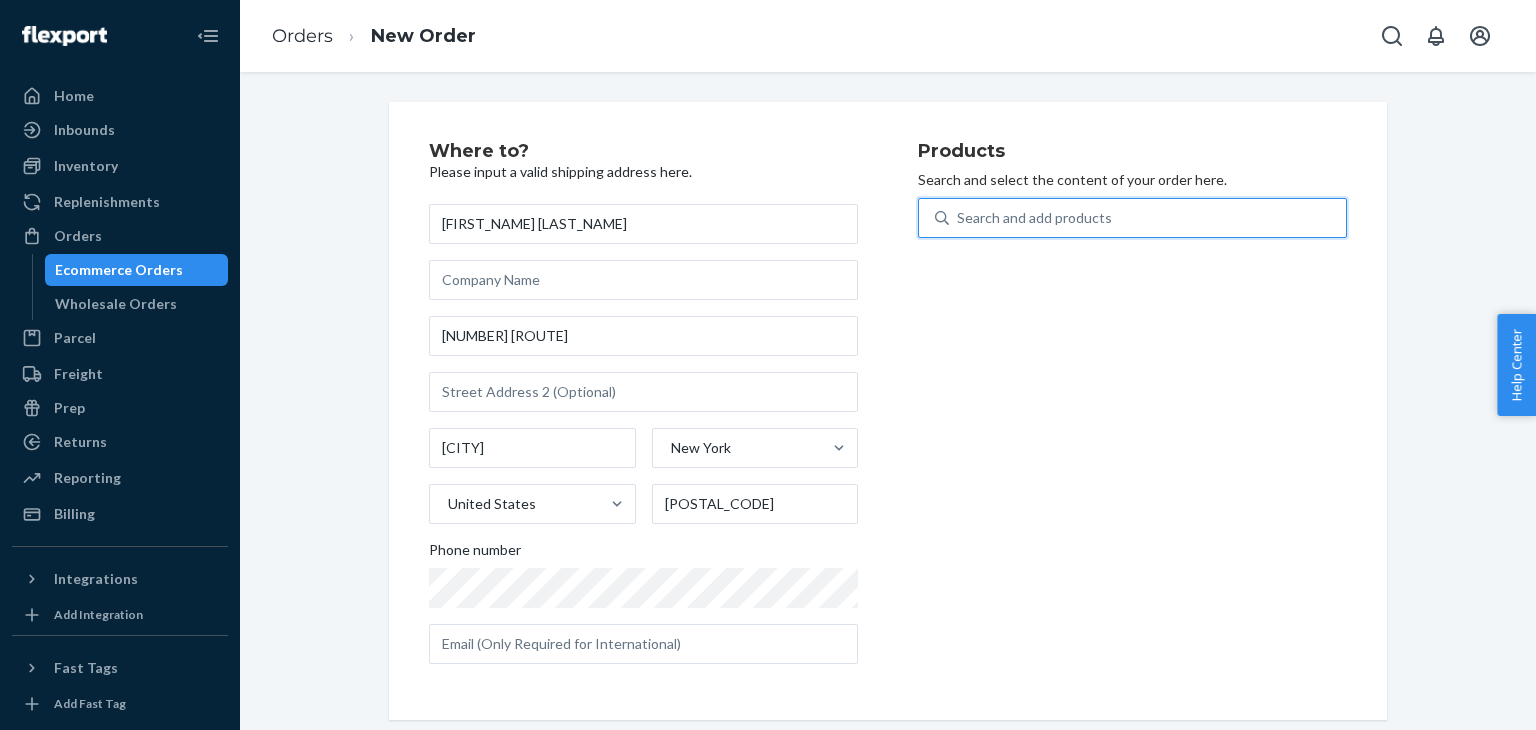 click on "Search and add products" at bounding box center (1034, 218) 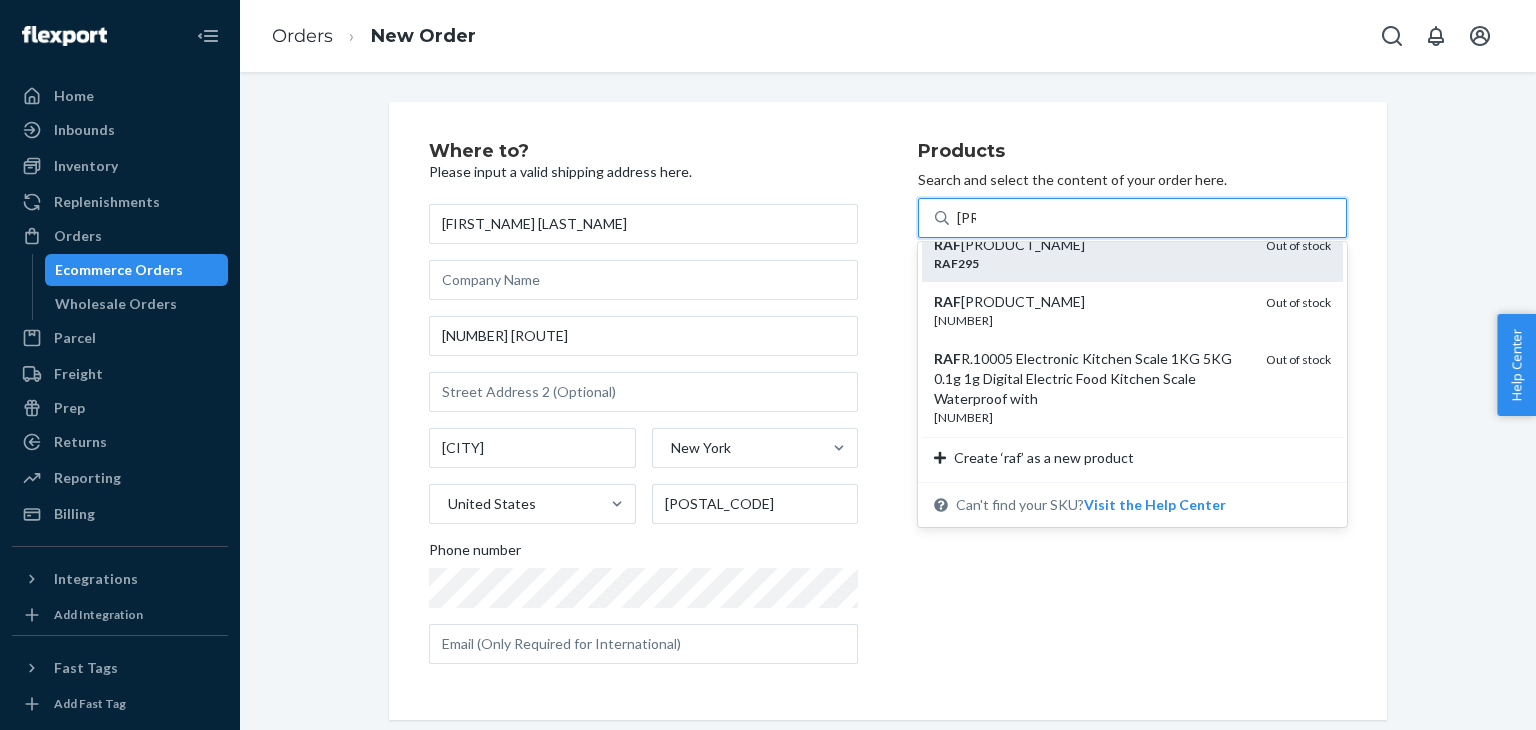 scroll, scrollTop: 74, scrollLeft: 0, axis: vertical 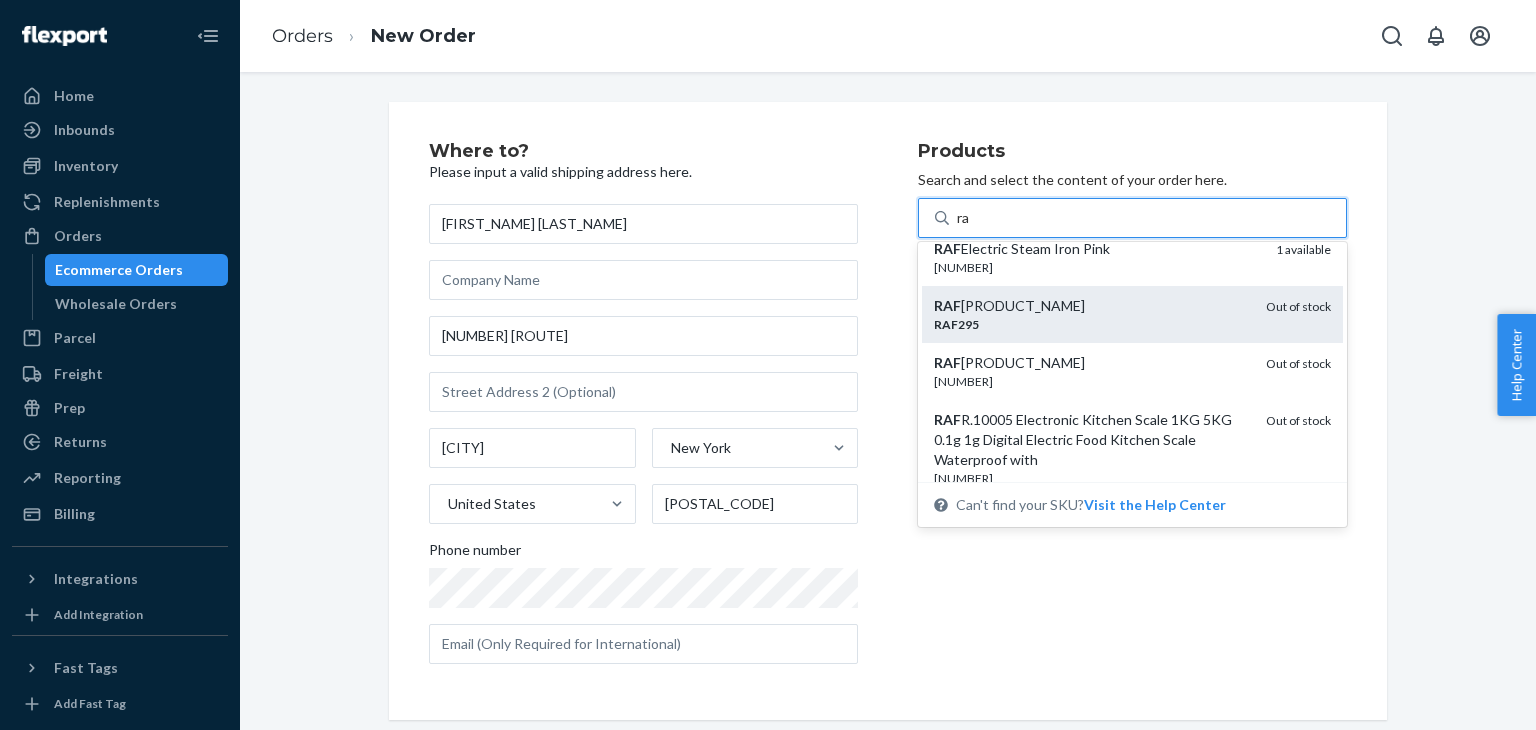 type on "r" 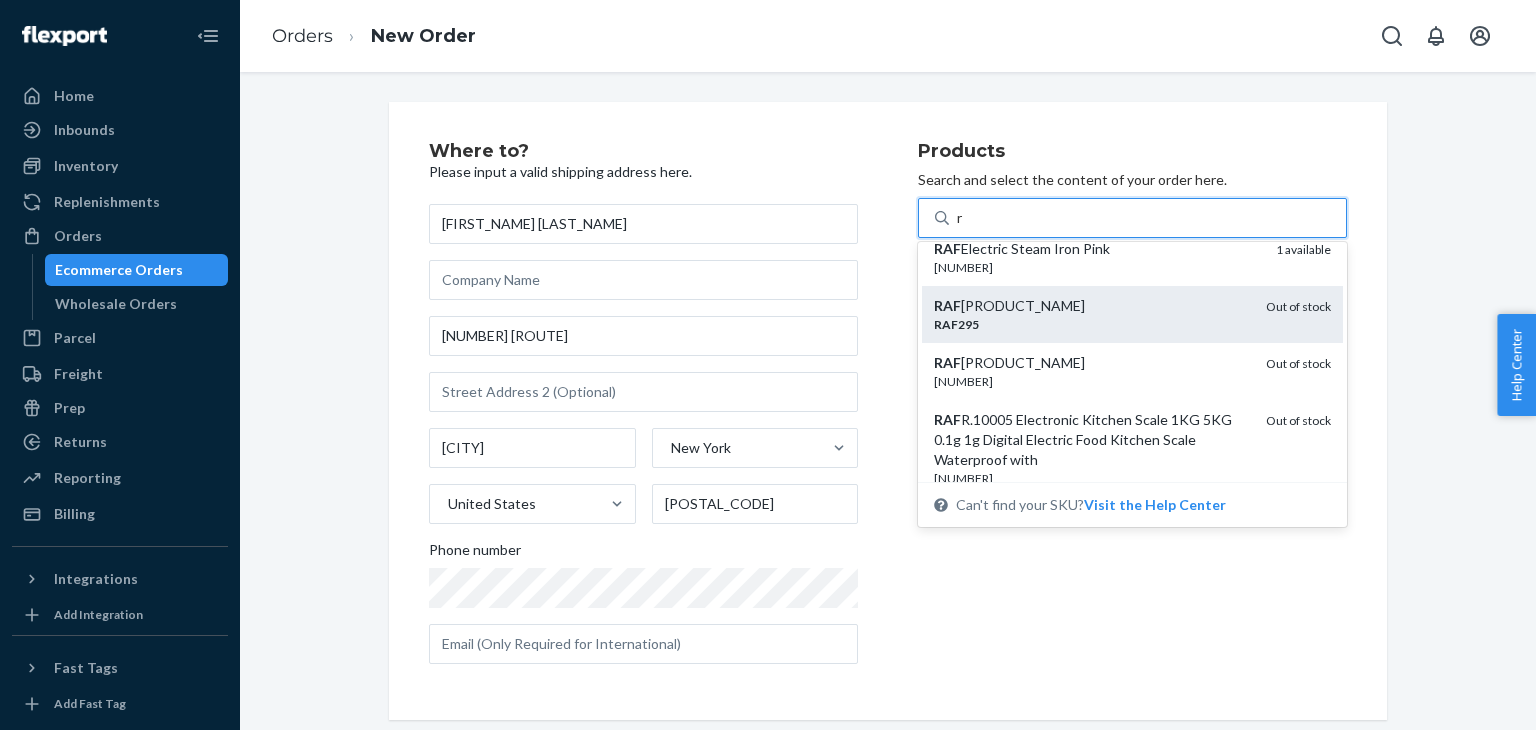 type 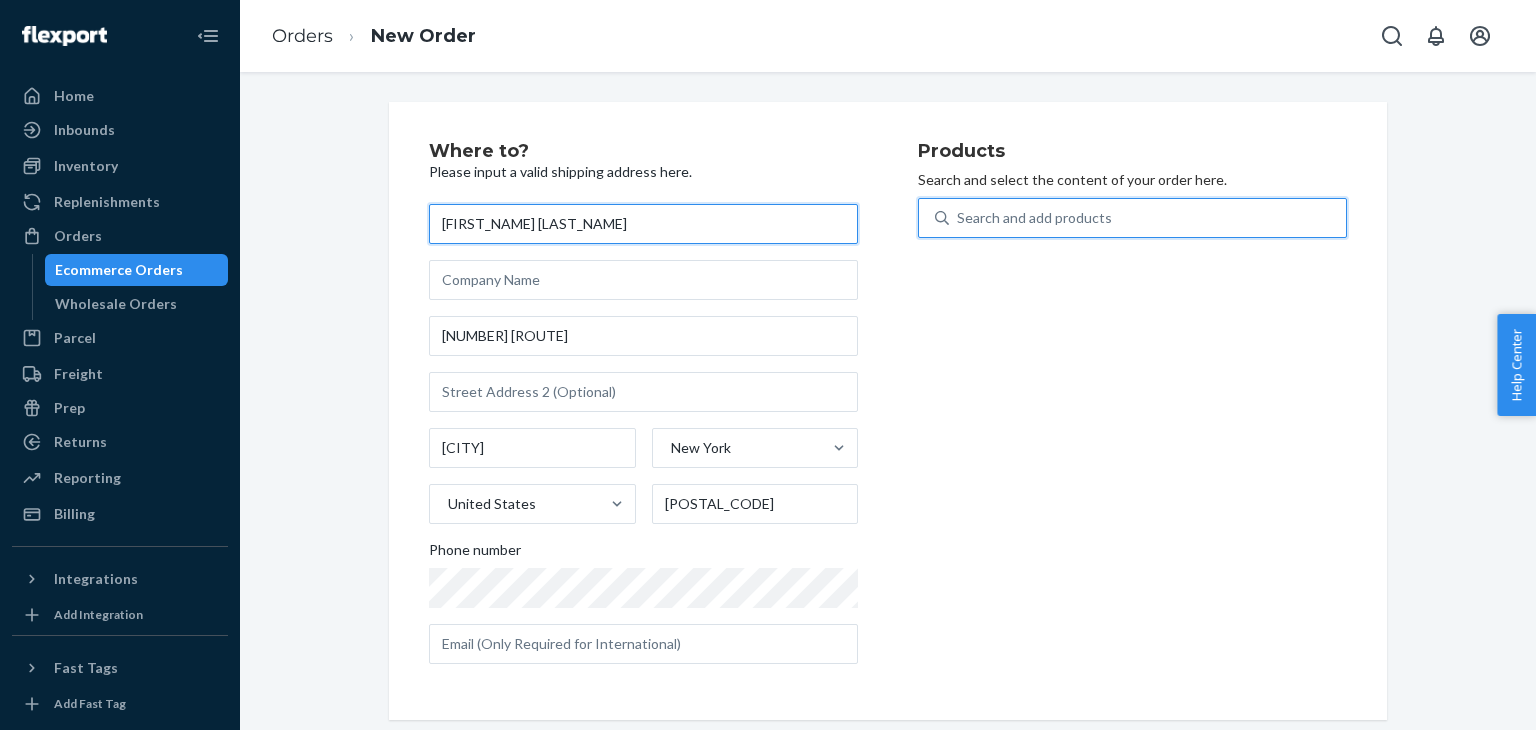 click on "[FIRST_NAME] [LAST_NAME]" at bounding box center [643, 224] 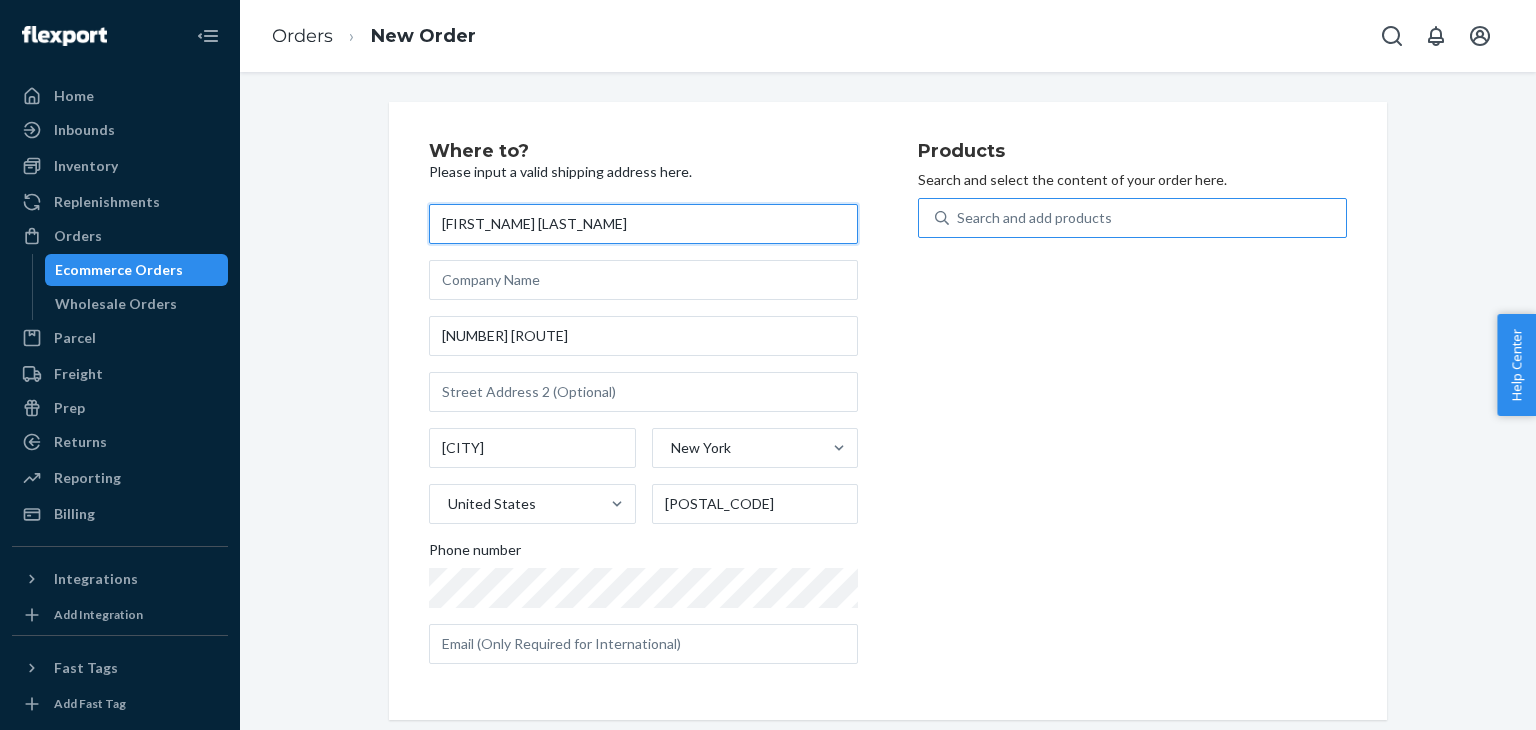 click on "[FIRST_NAME] [LAST_NAME]" at bounding box center (643, 224) 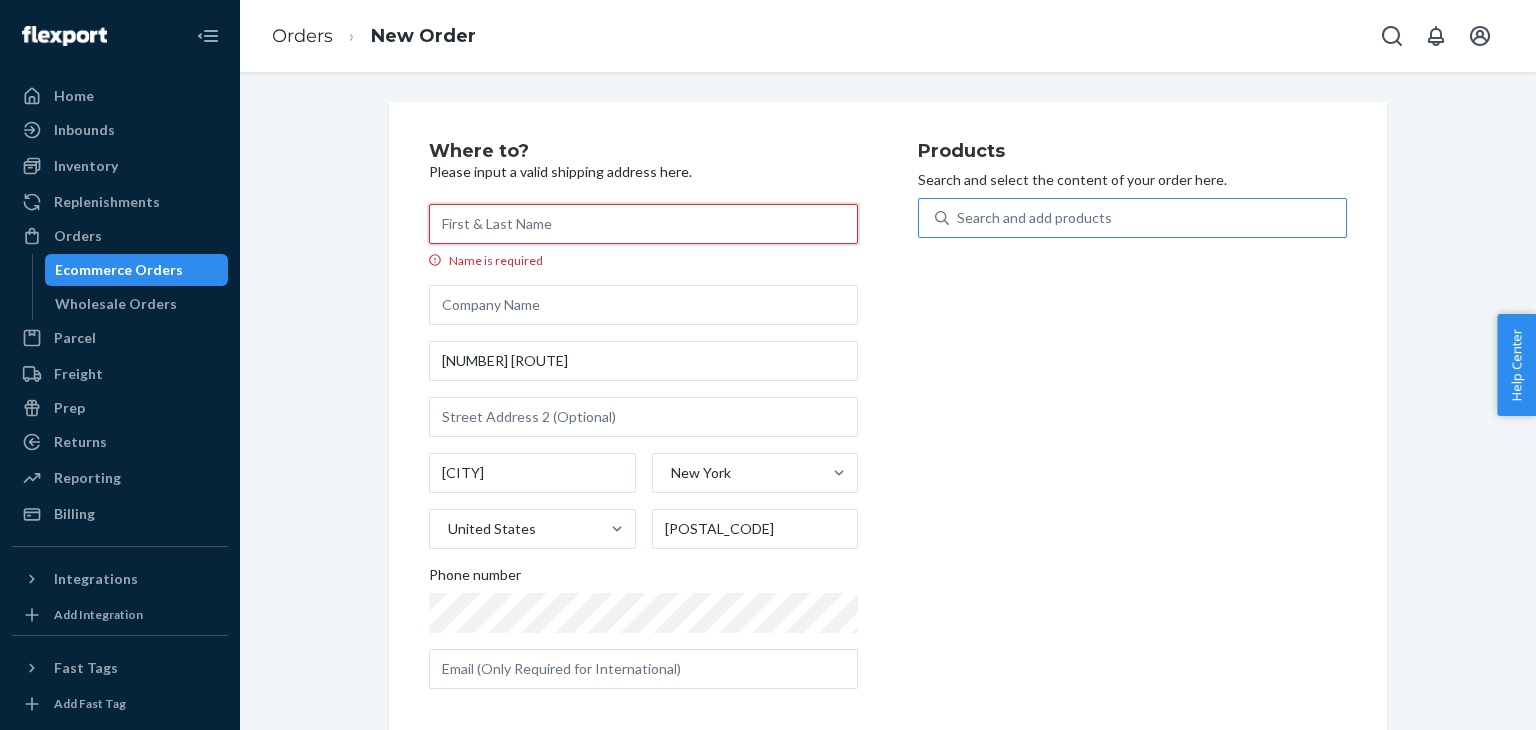 type 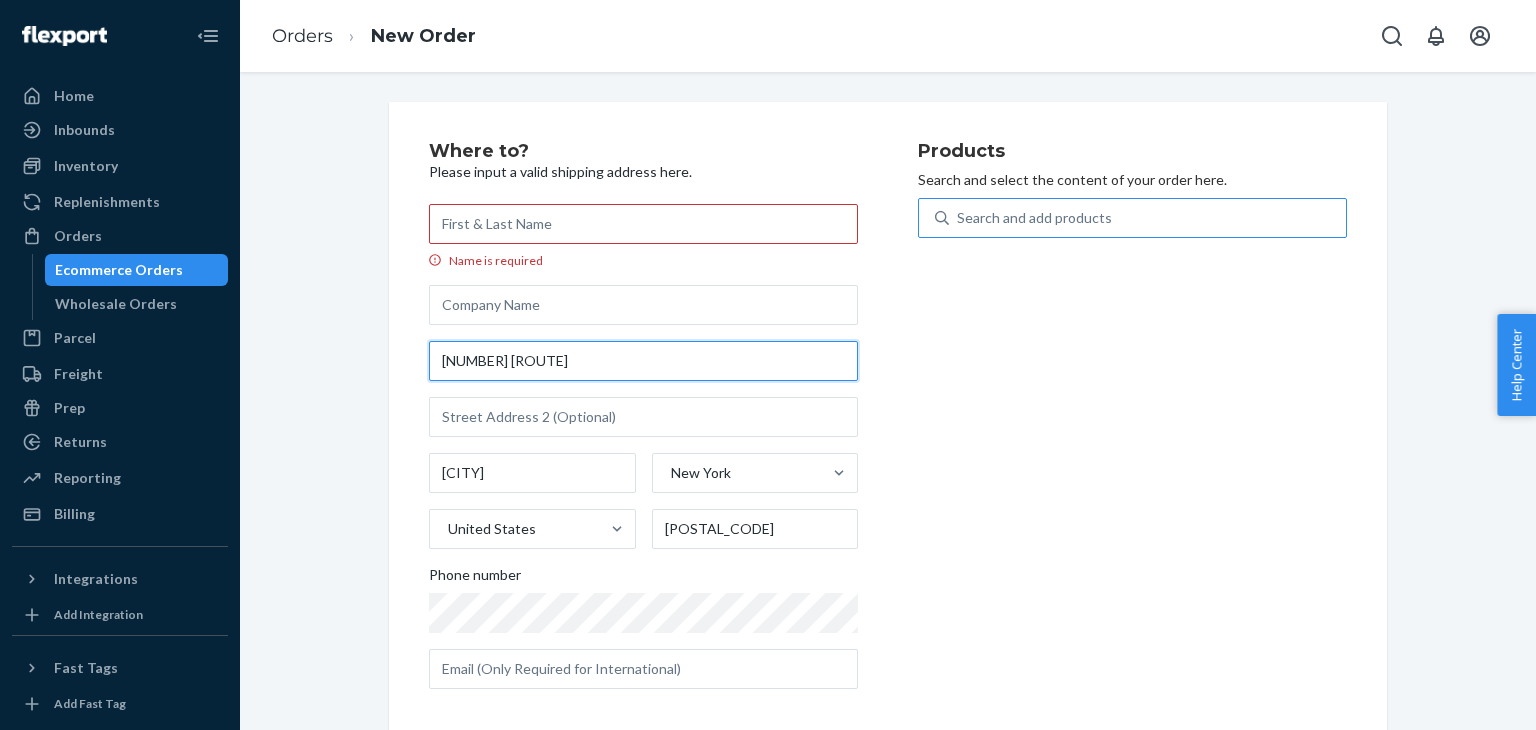 click on "[NUMBER] [ROUTE]" at bounding box center (643, 361) 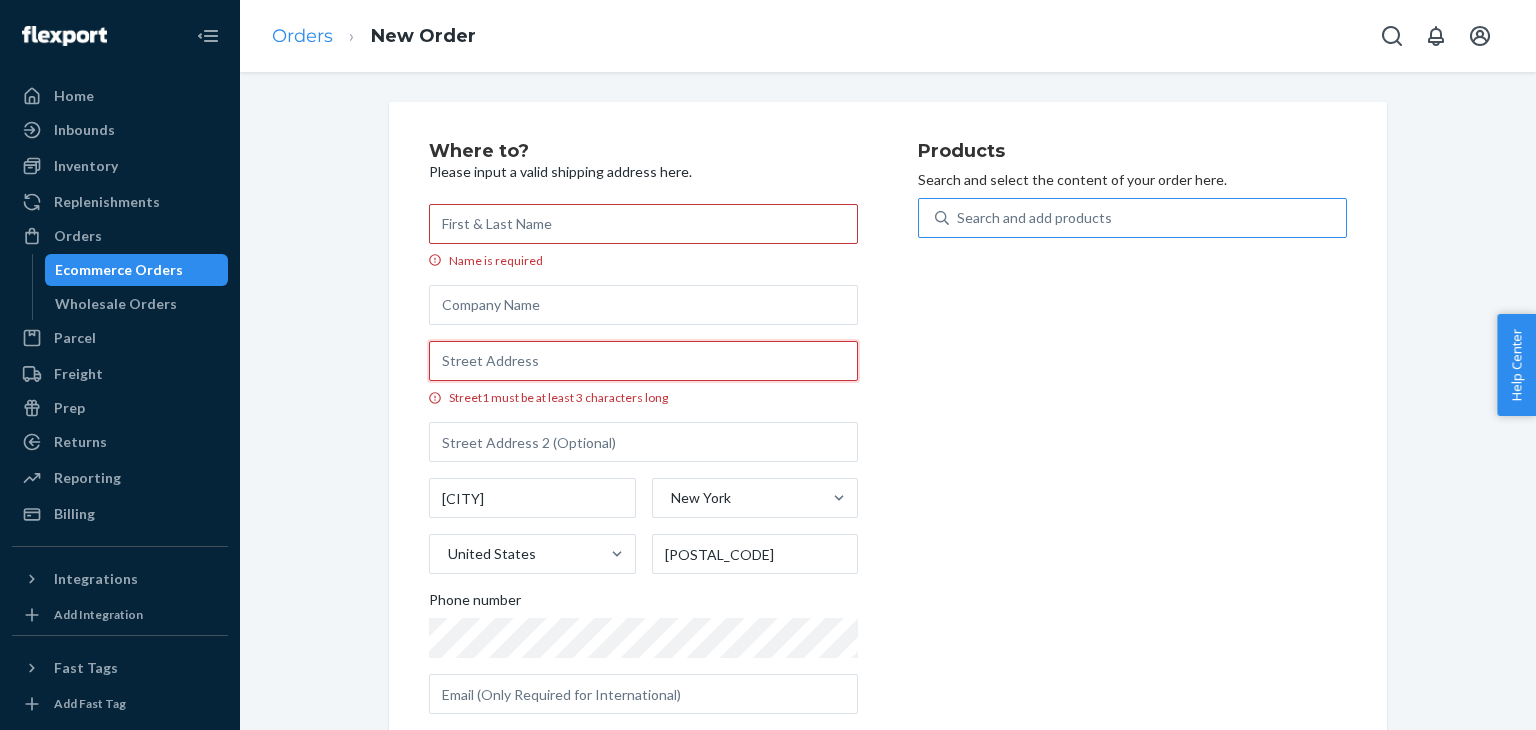 type 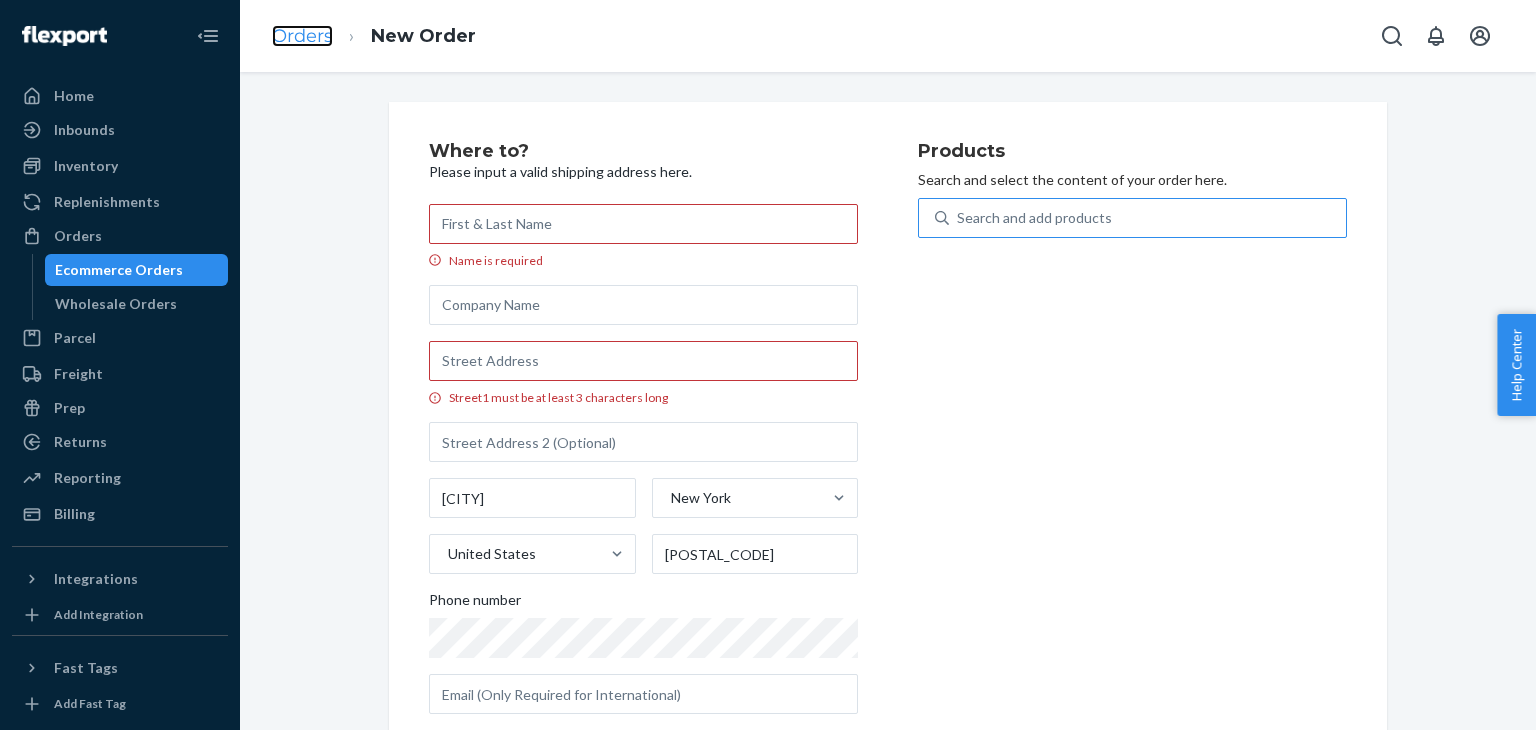click on "Orders" at bounding box center (302, 36) 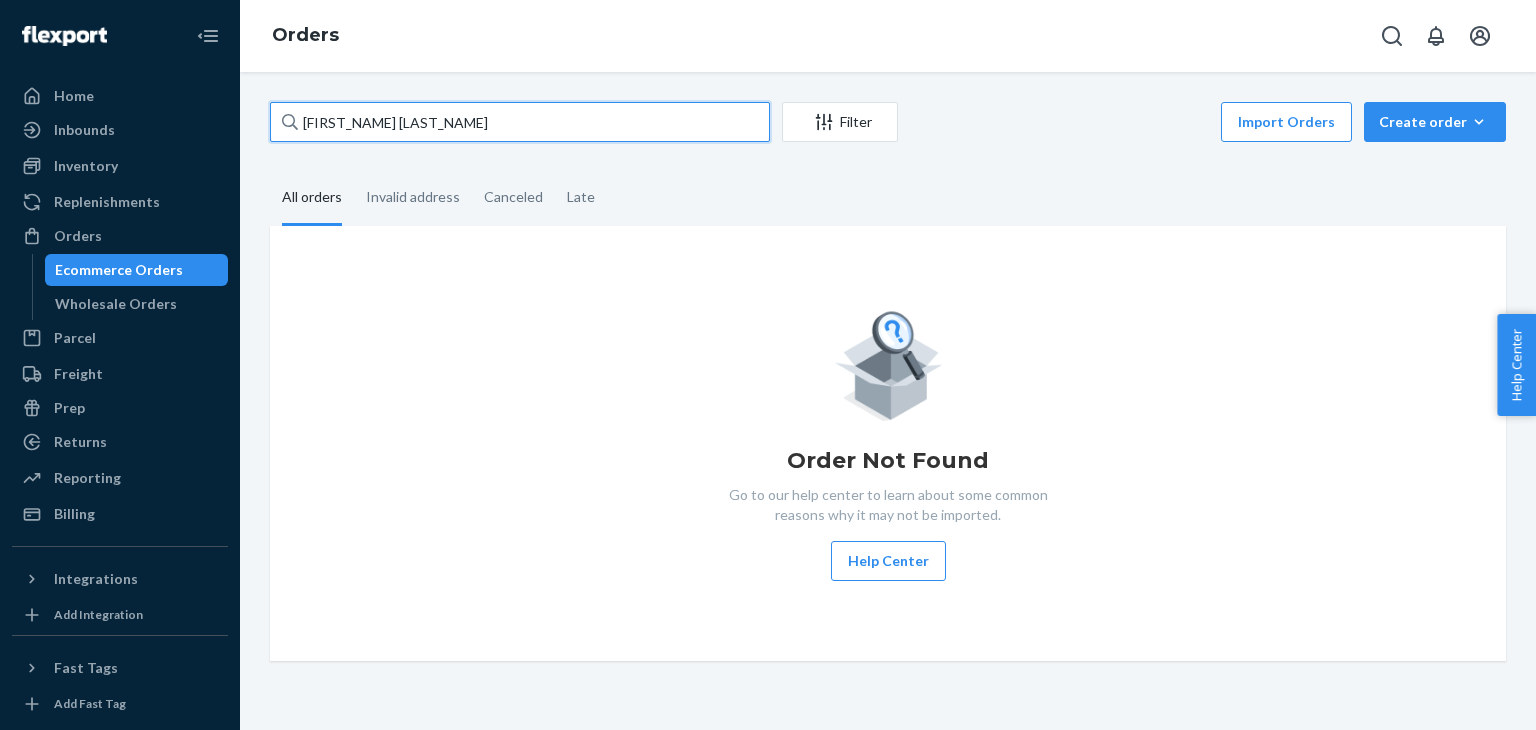 click on "[FIRST_NAME] [LAST_NAME]" at bounding box center [520, 122] 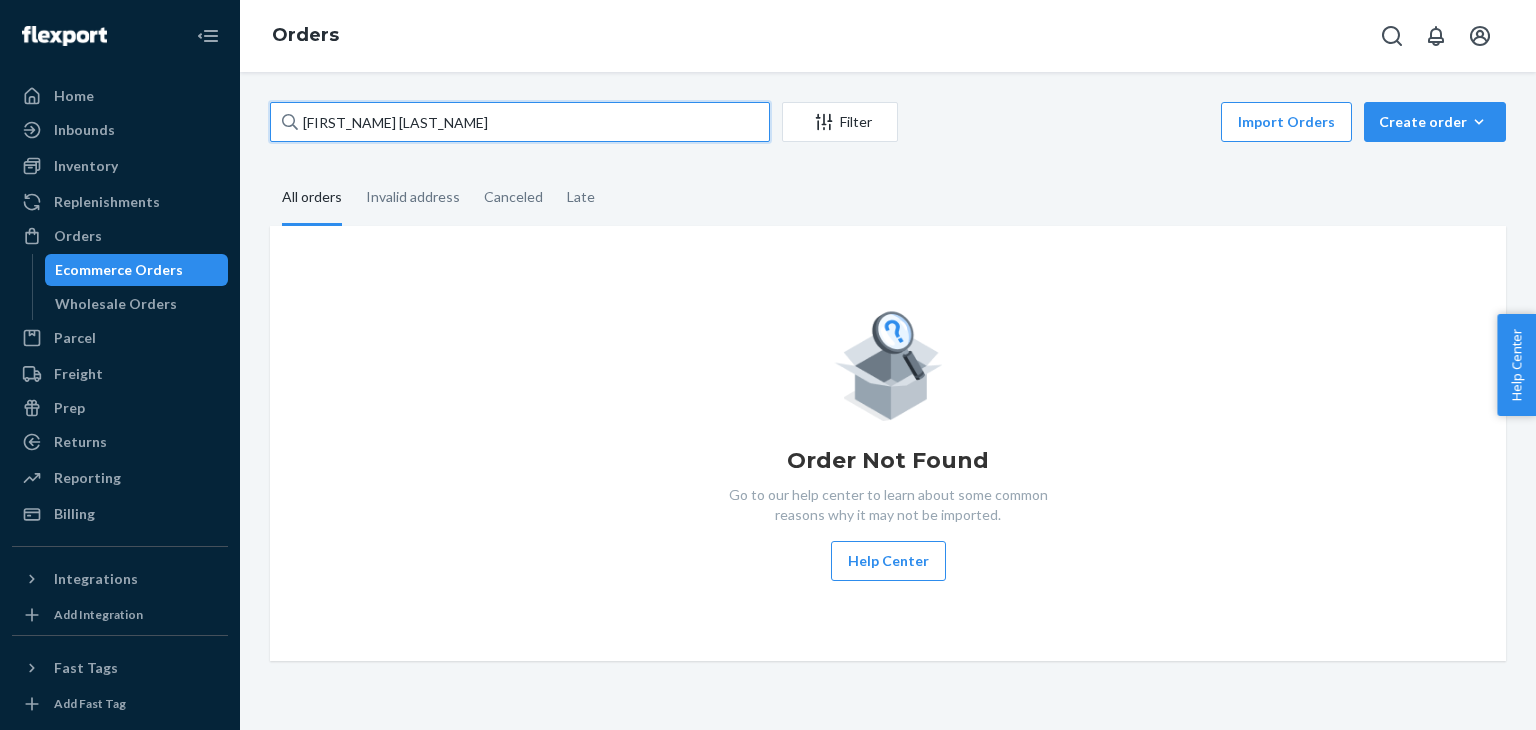 click on "[FIRST_NAME] [LAST_NAME]" at bounding box center (520, 122) 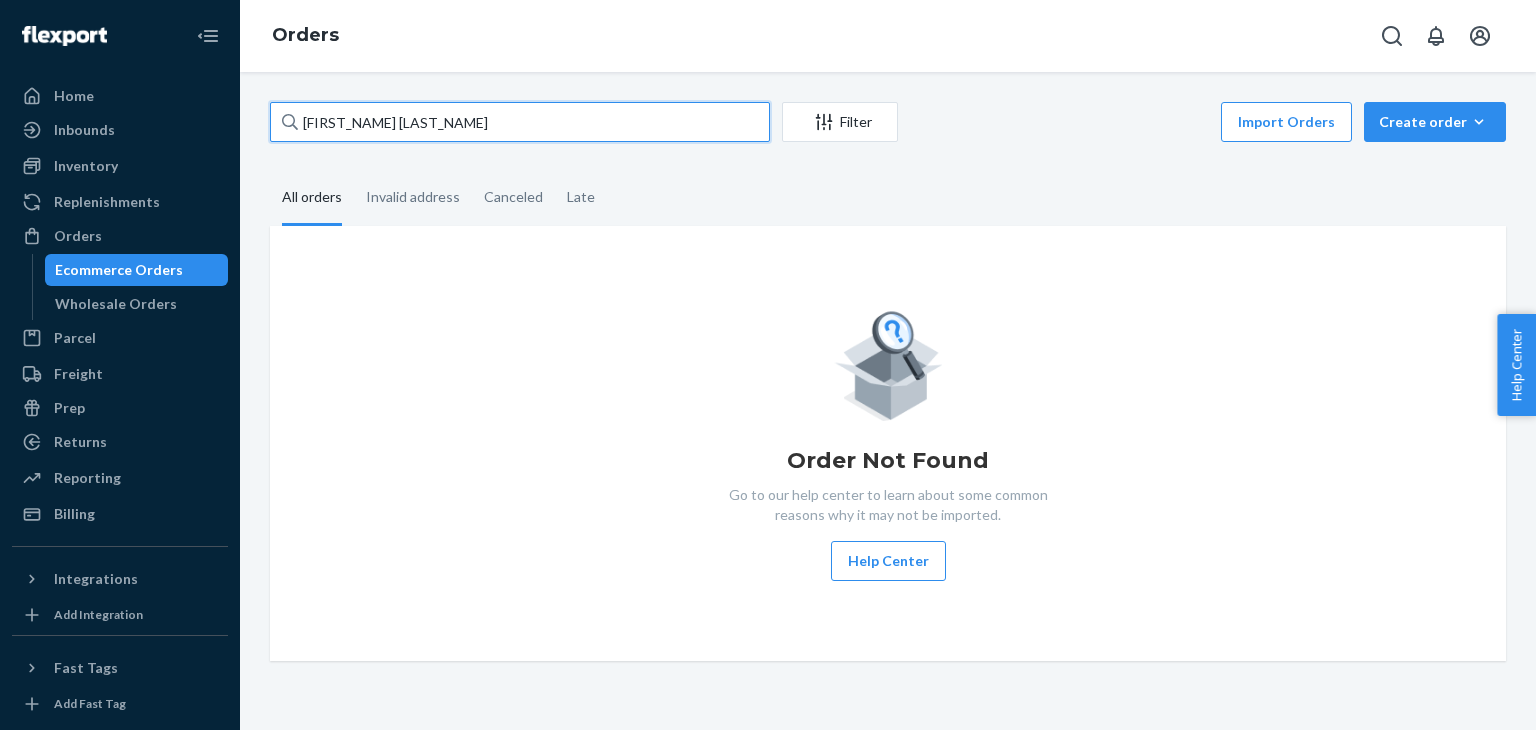 click on "[FIRST_NAME] [LAST_NAME]" at bounding box center (520, 122) 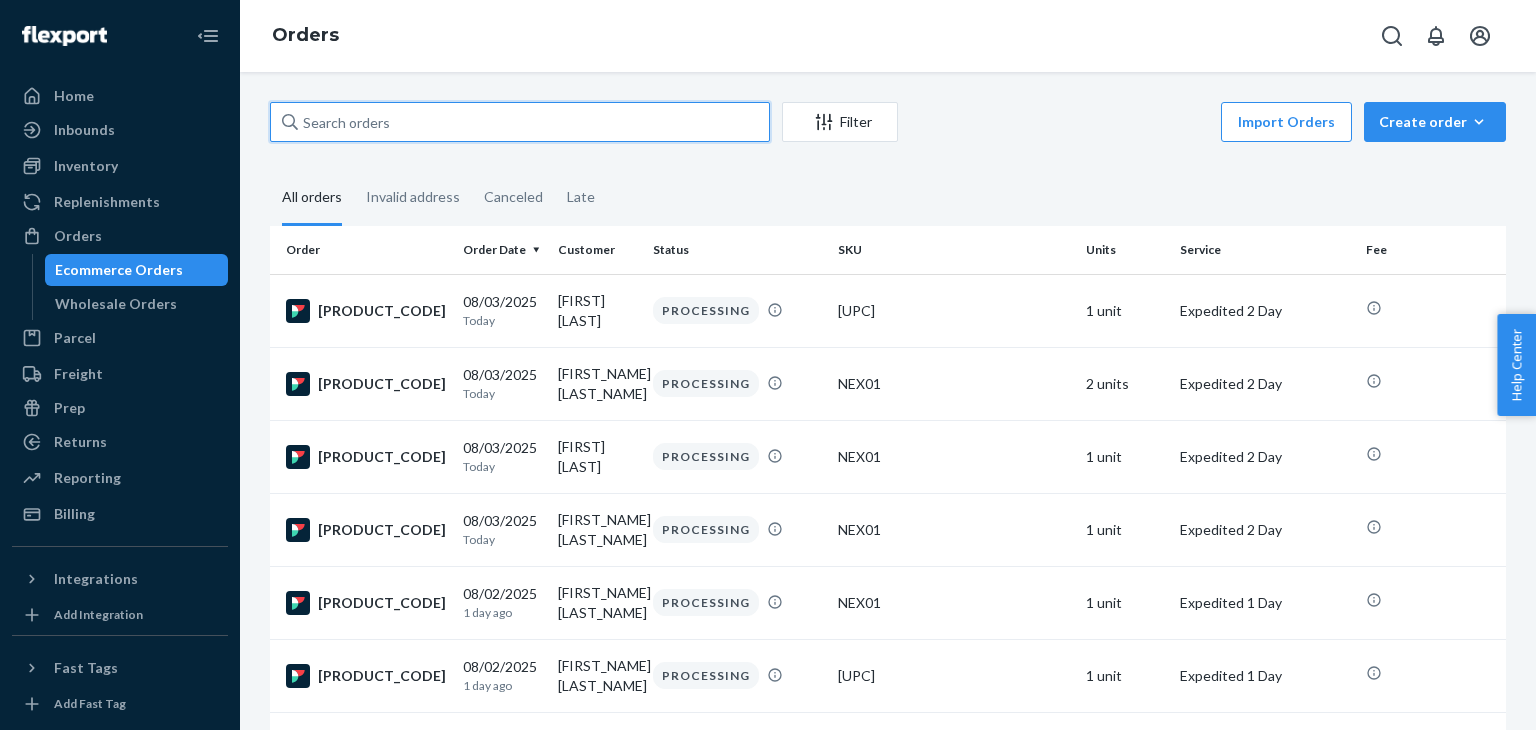 click at bounding box center [520, 122] 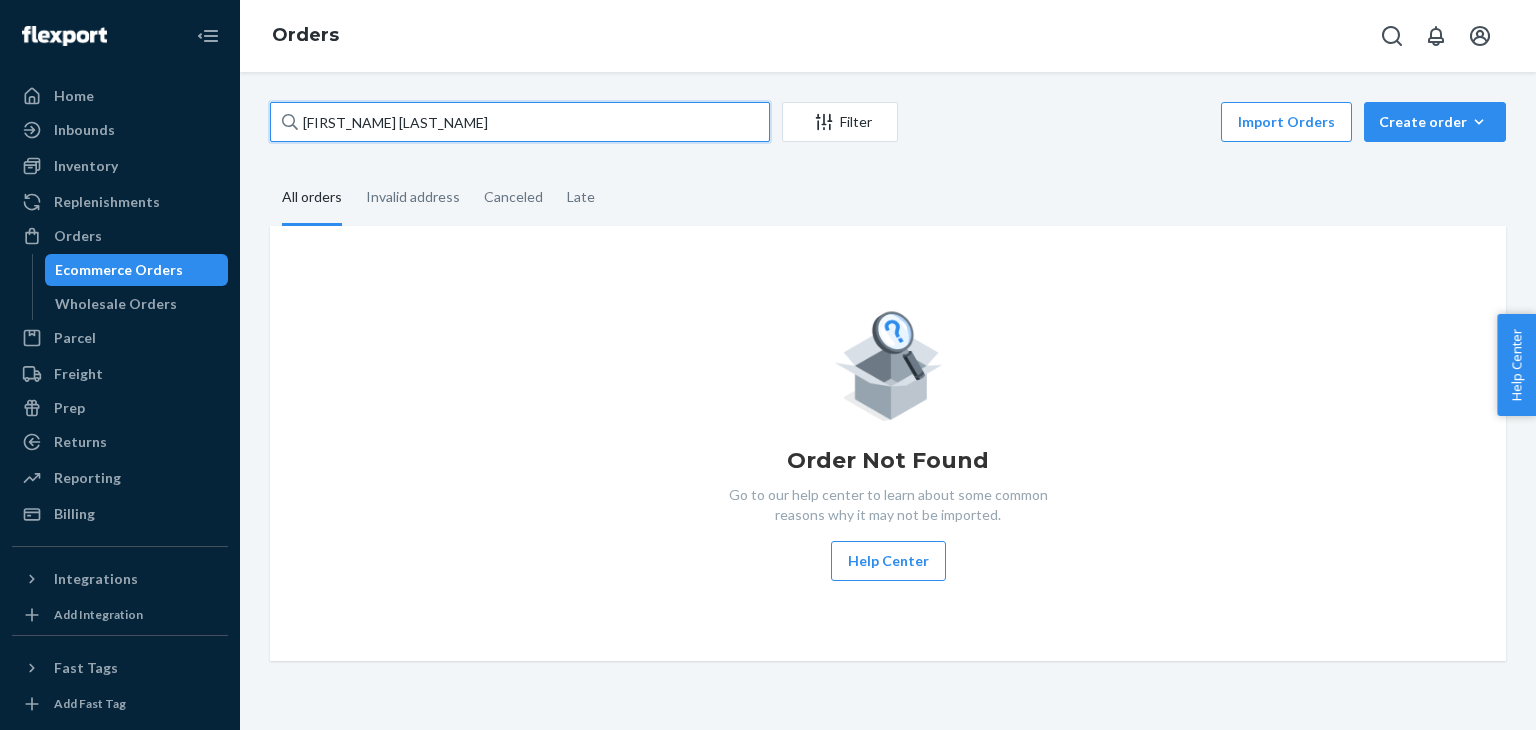 click on "[FIRST_NAME] [LAST_NAME]" at bounding box center (520, 122) 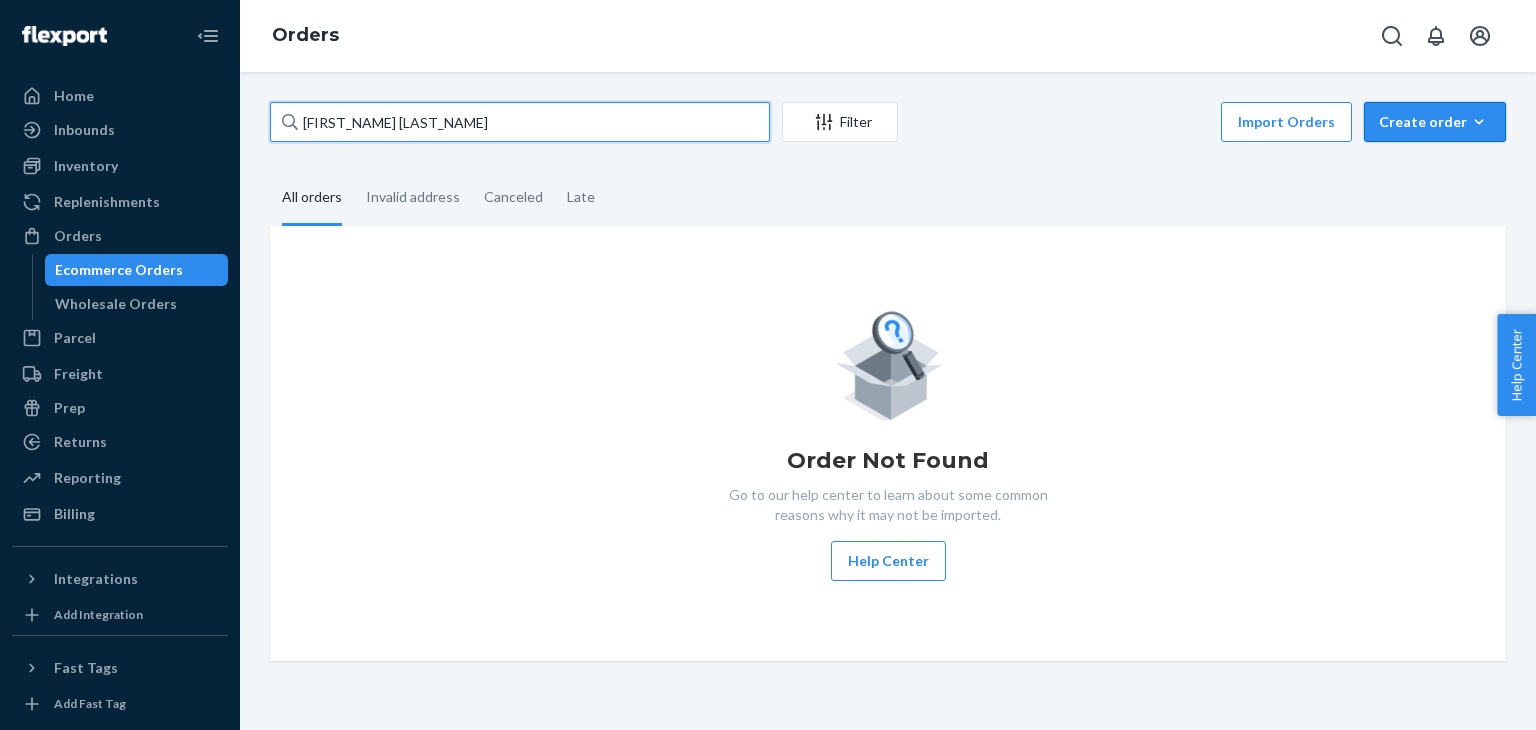 type on "[FIRST_NAME] [LAST_NAME]" 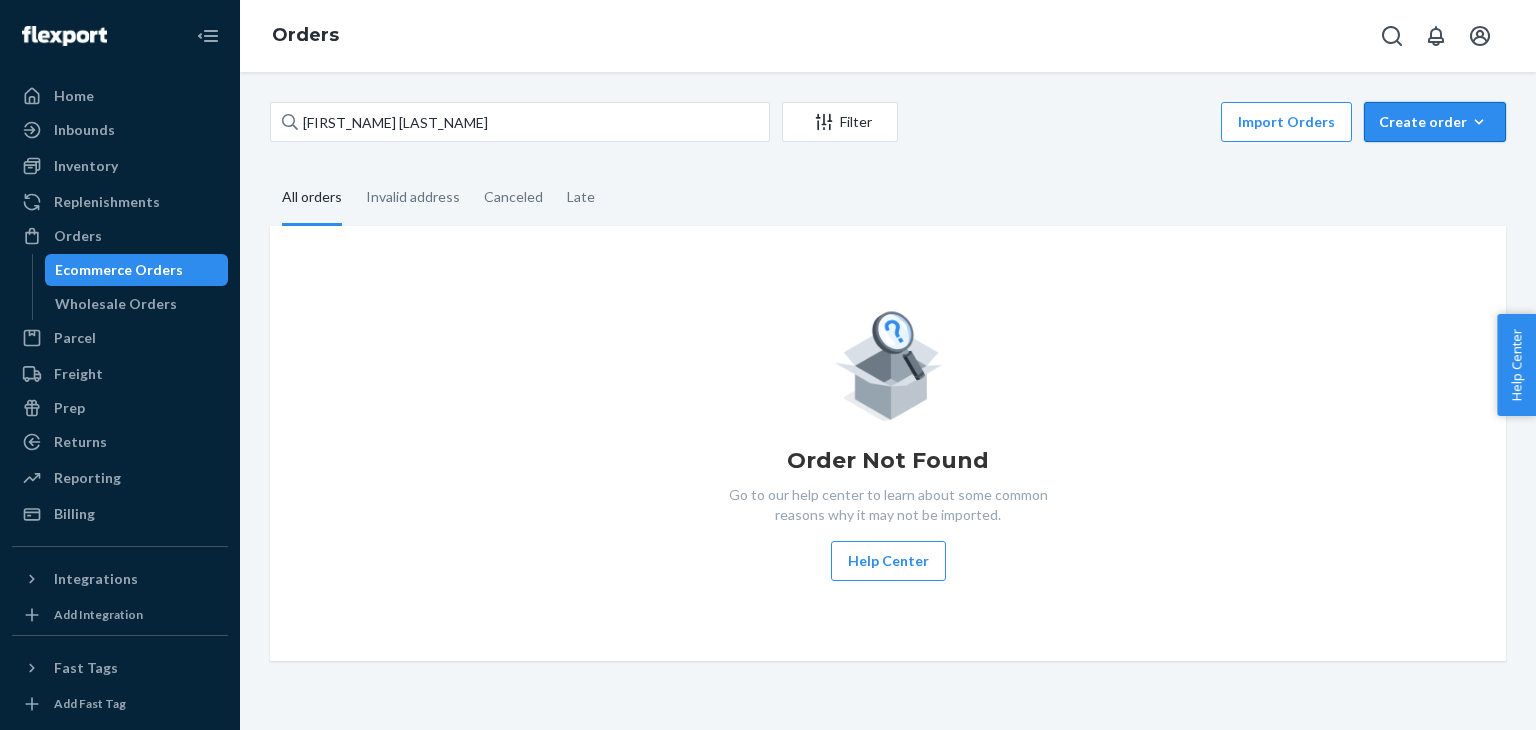 click on "Create order" at bounding box center [1435, 122] 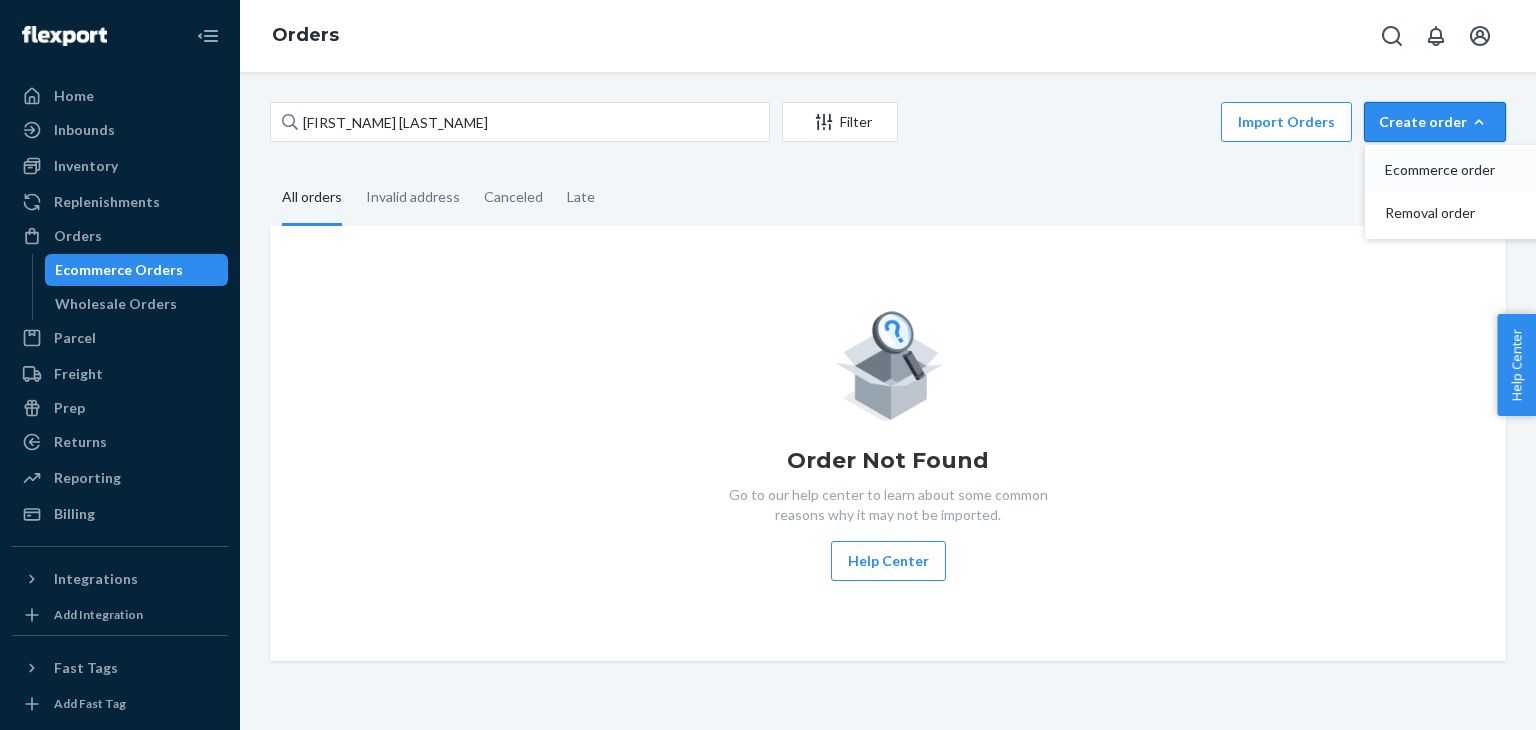 click on "Ecommerce order" at bounding box center [1447, 170] 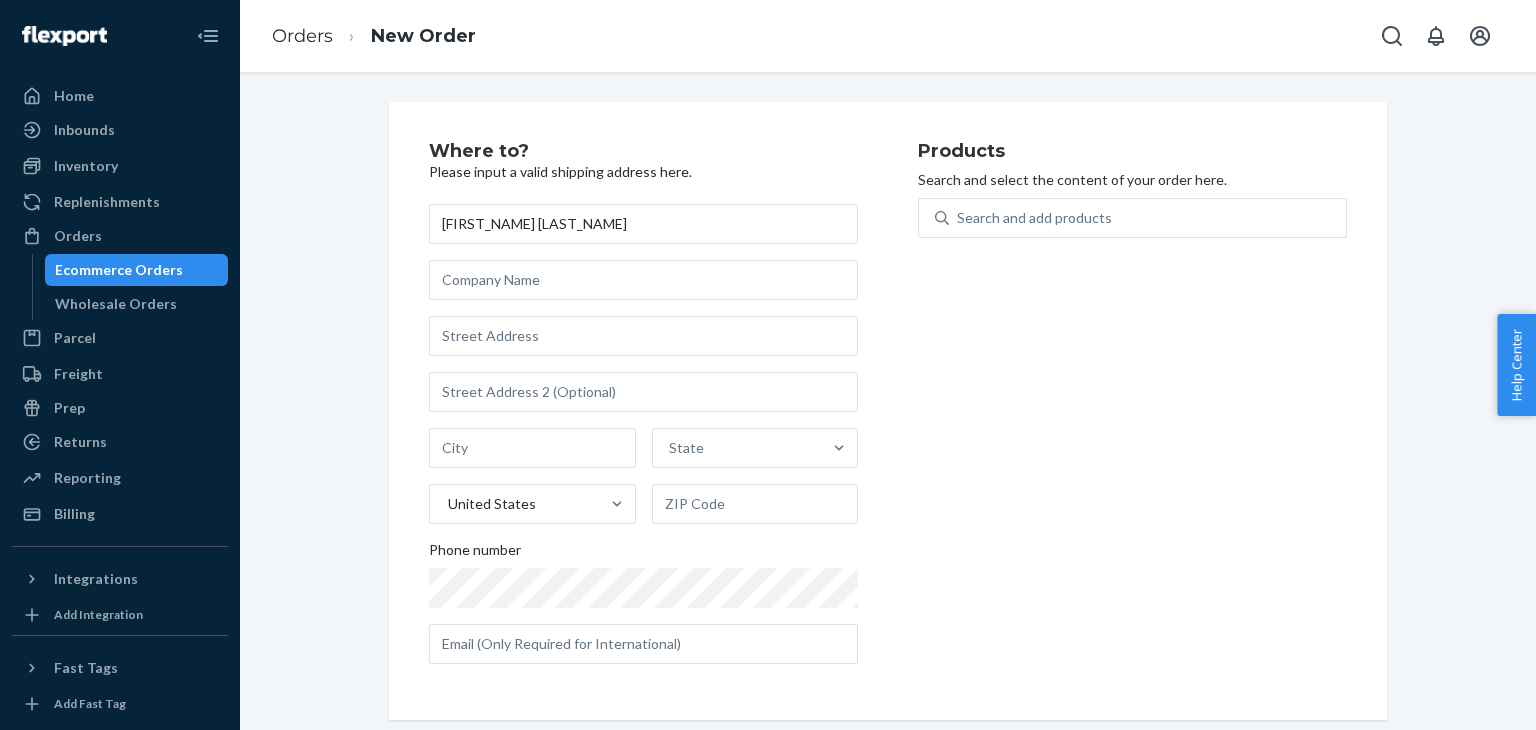 type on "[FIRST_NAME] [LAST_NAME]" 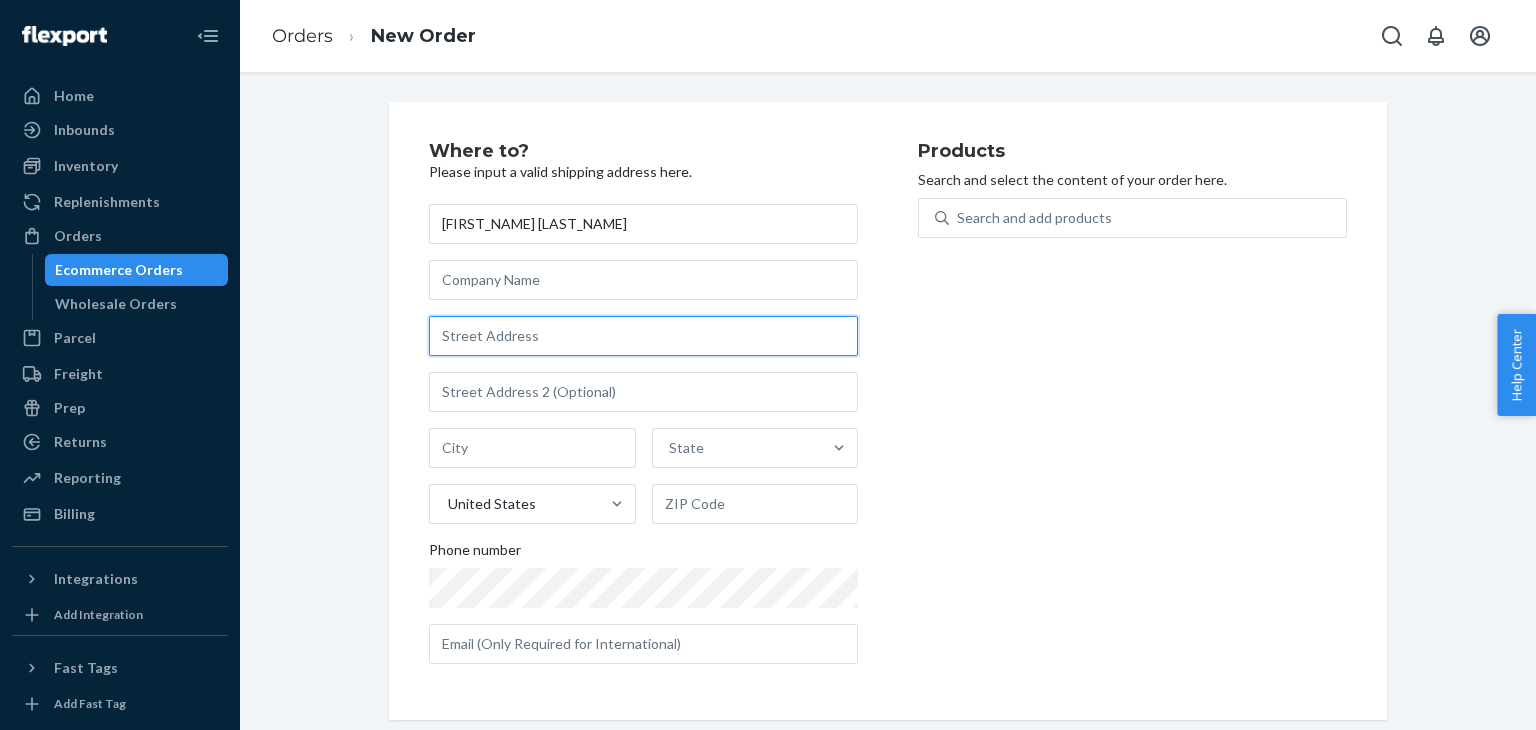 click at bounding box center [643, 336] 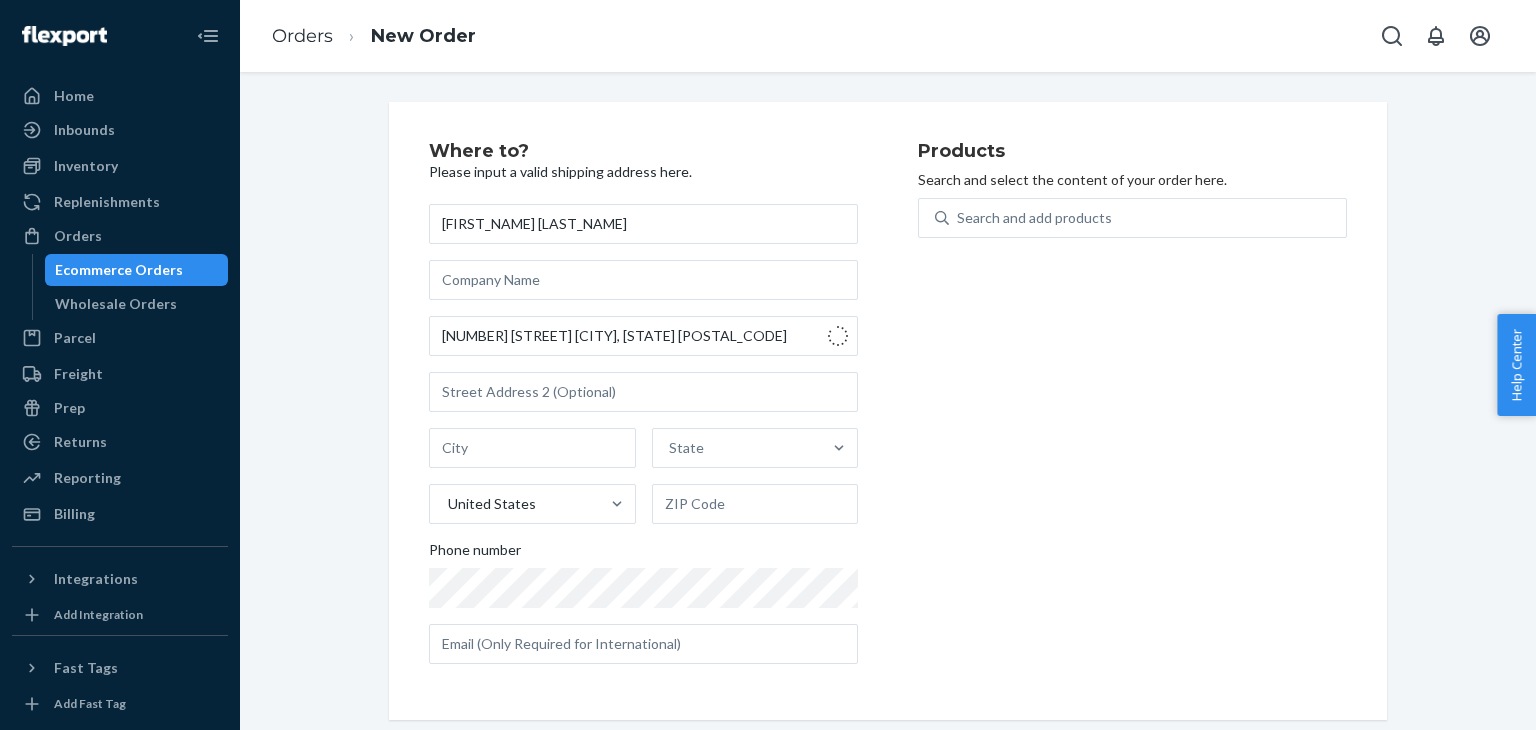 type on "[NUMBER] [STREET]" 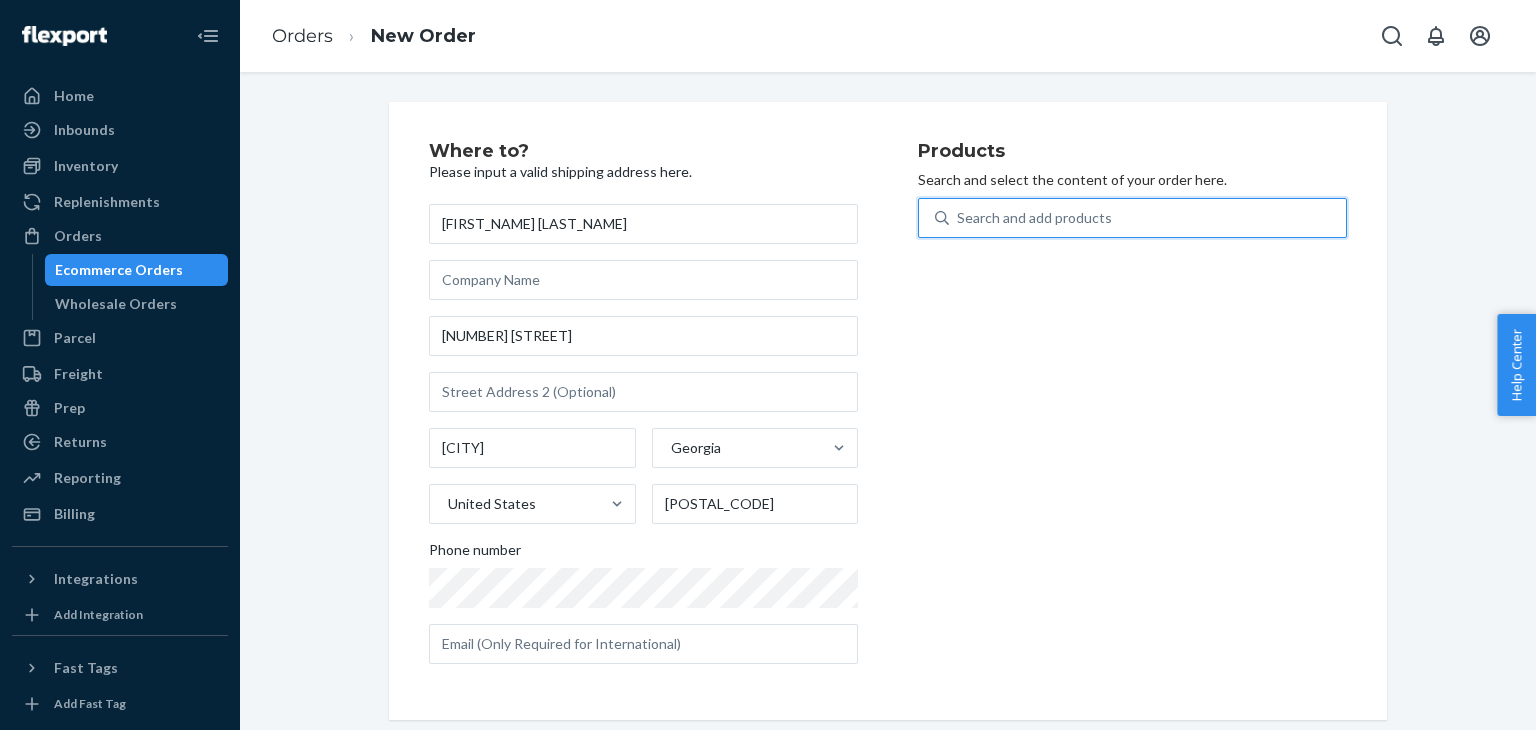 click on "Search and add products" at bounding box center (1034, 218) 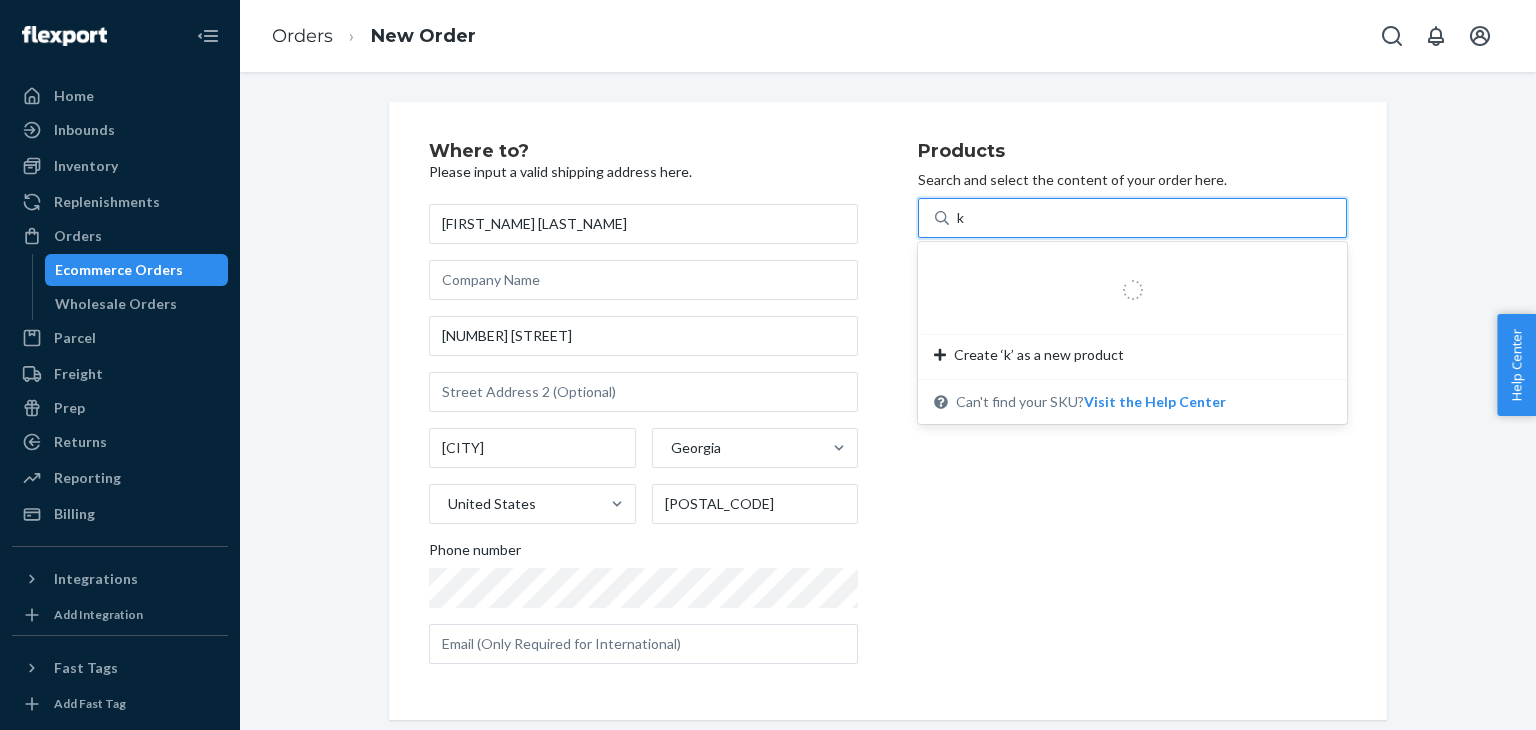 type on "ki" 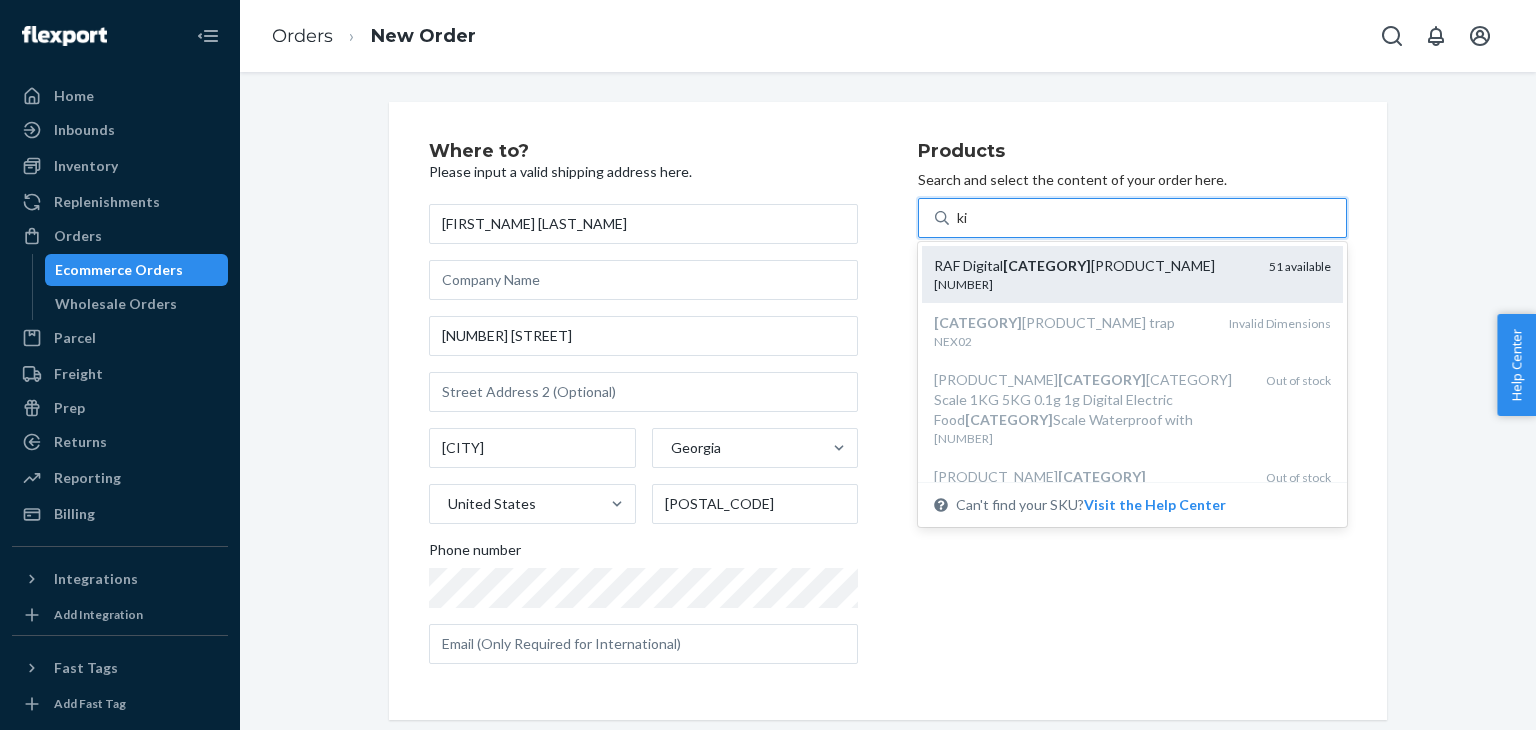 click on "[PRODUCT_NAME]" at bounding box center [1093, 266] 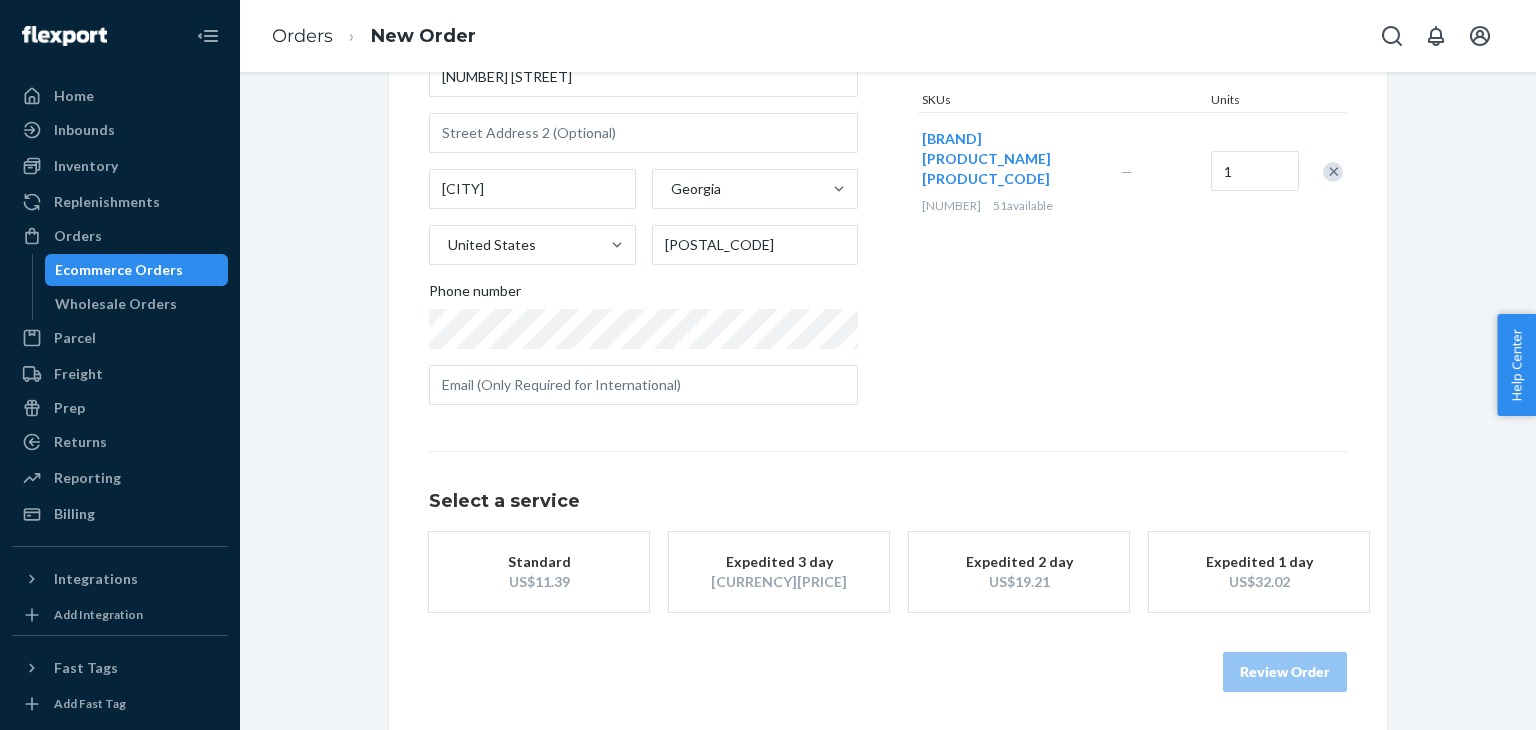 scroll, scrollTop: 260, scrollLeft: 0, axis: vertical 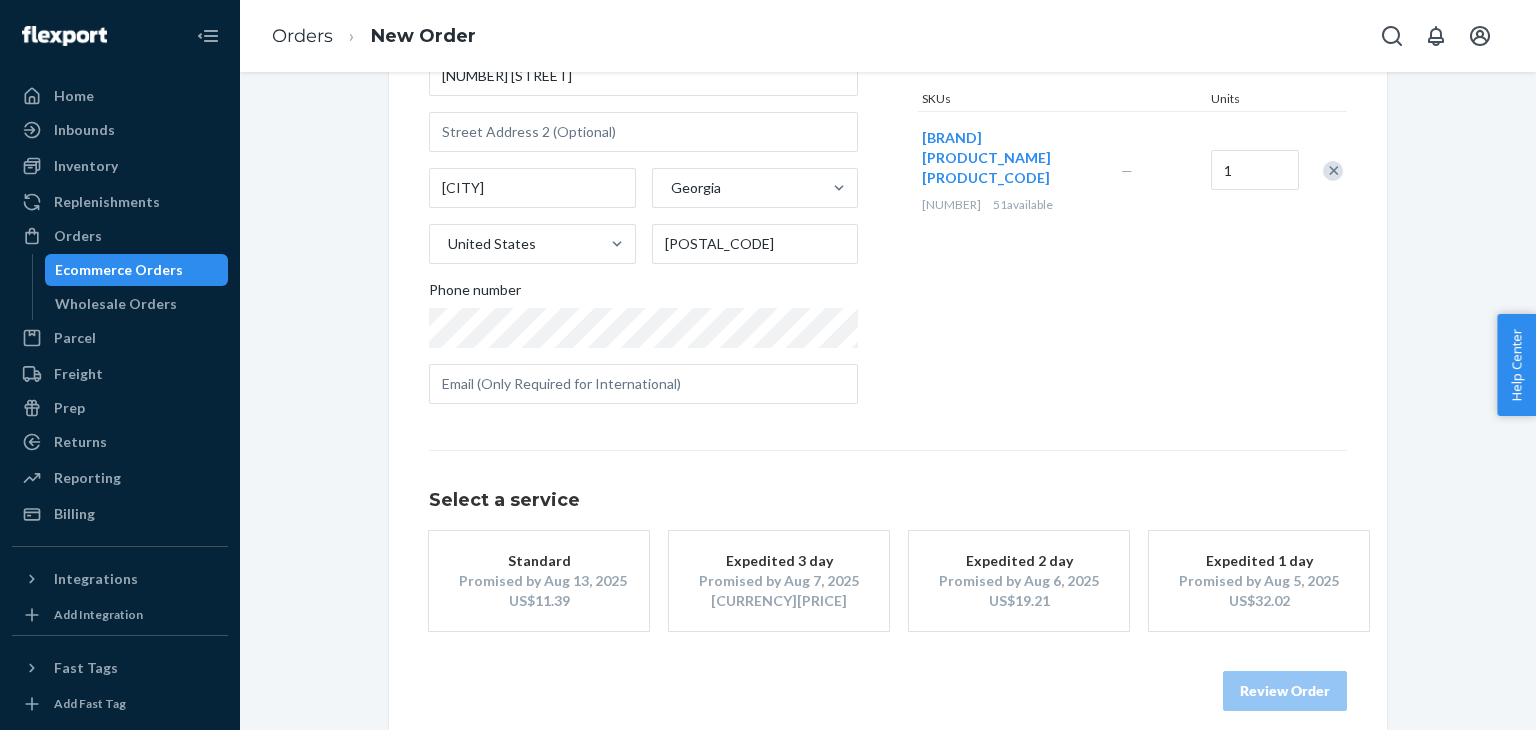 click on "Expedited 2 day" at bounding box center (1019, 561) 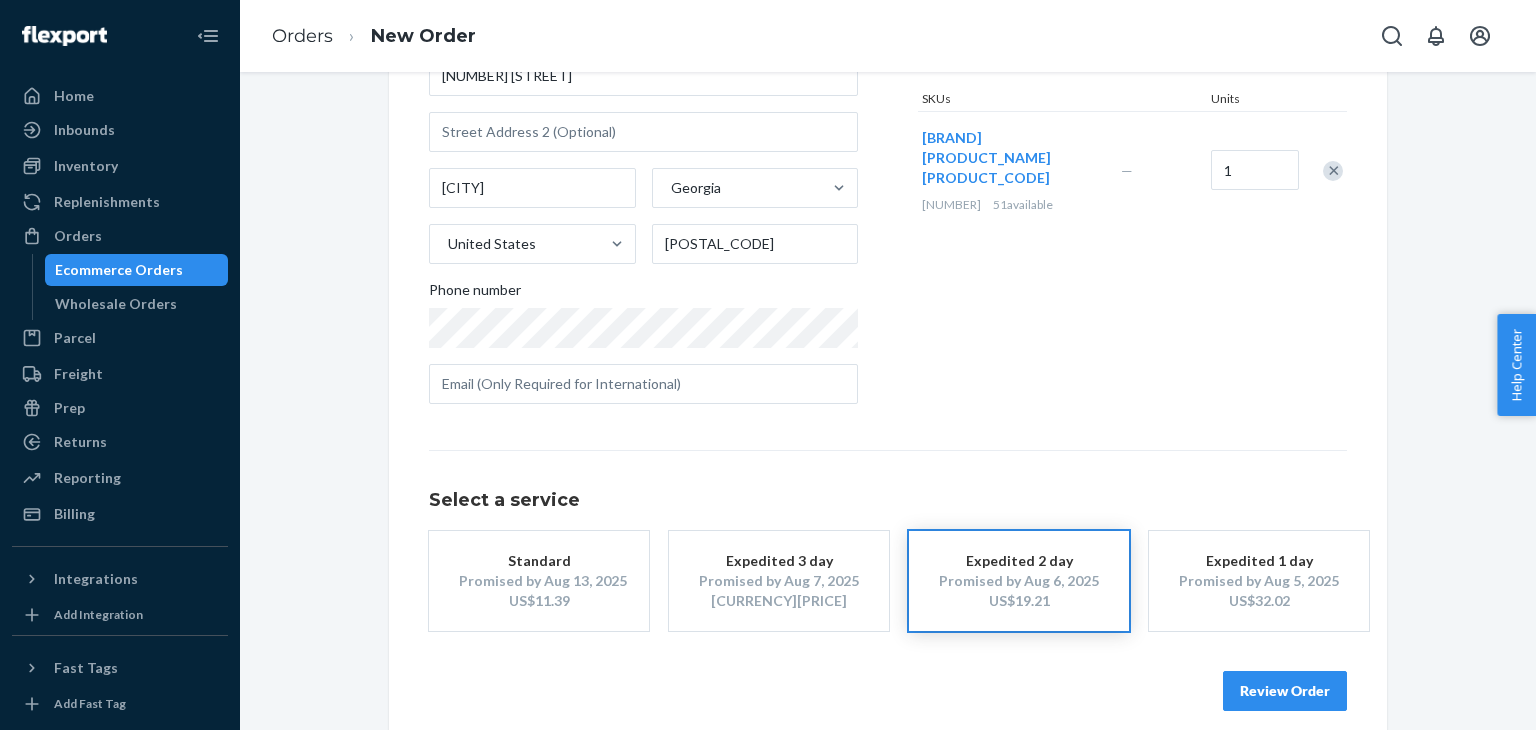 click on "Review Order" at bounding box center [1285, 691] 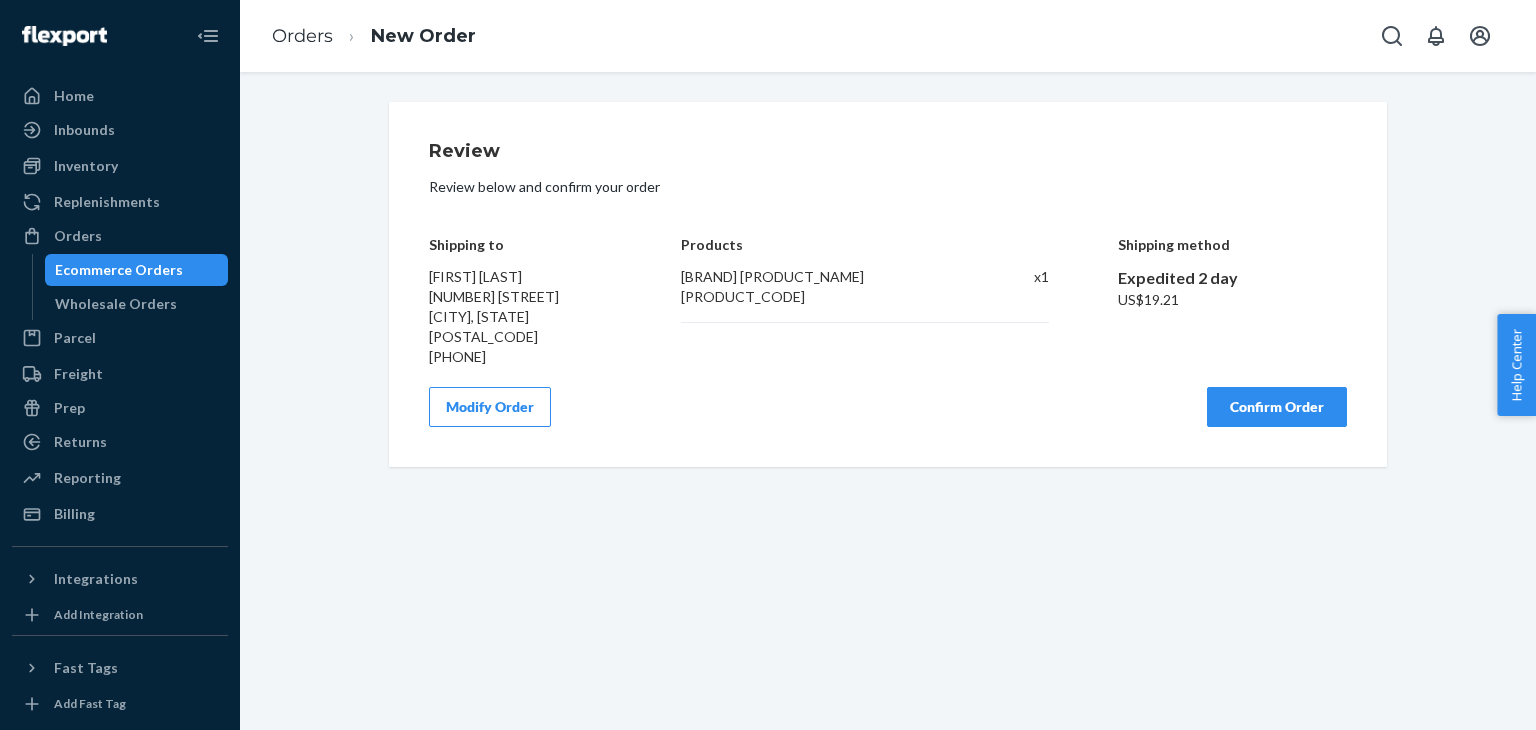 click on "Confirm Order" at bounding box center [1277, 407] 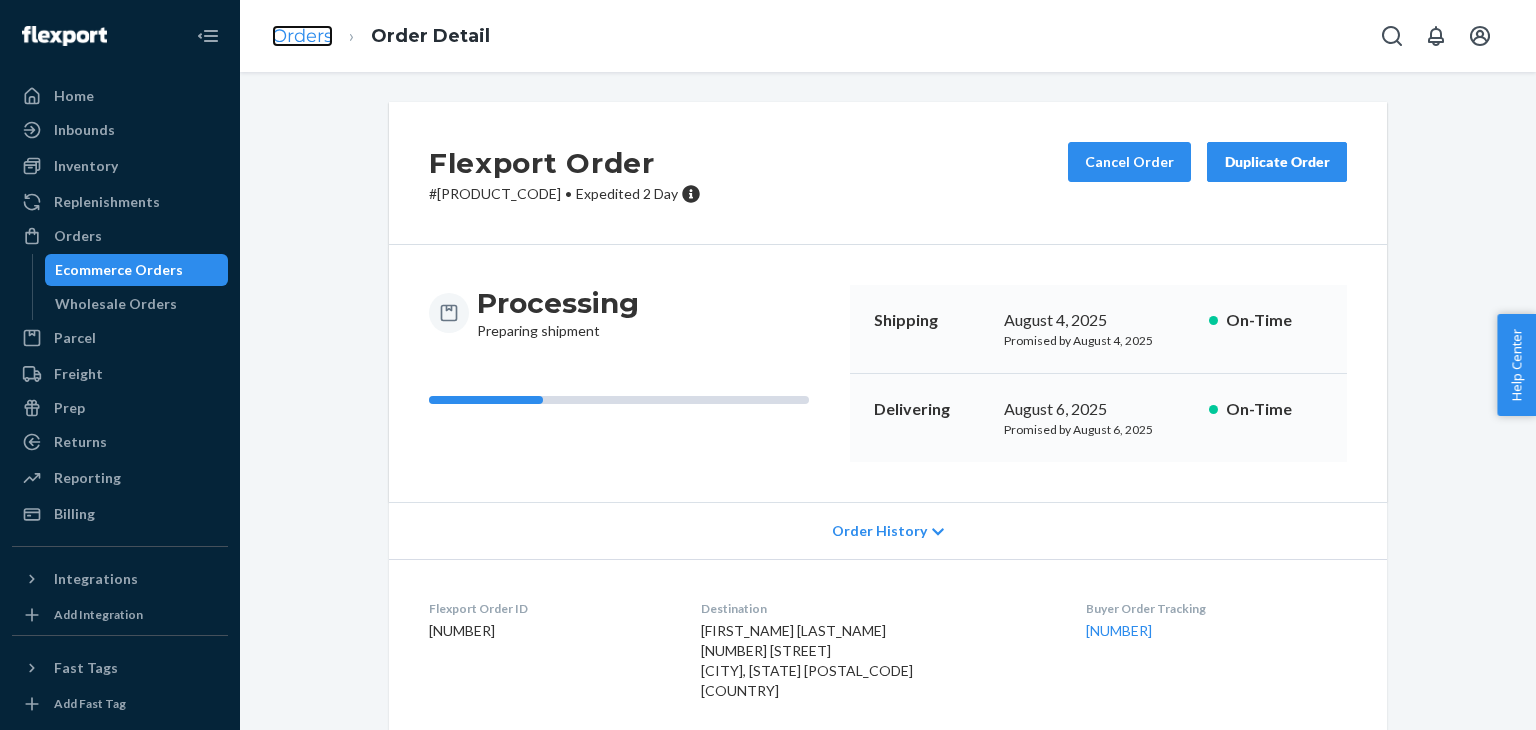 click on "Orders" at bounding box center (302, 36) 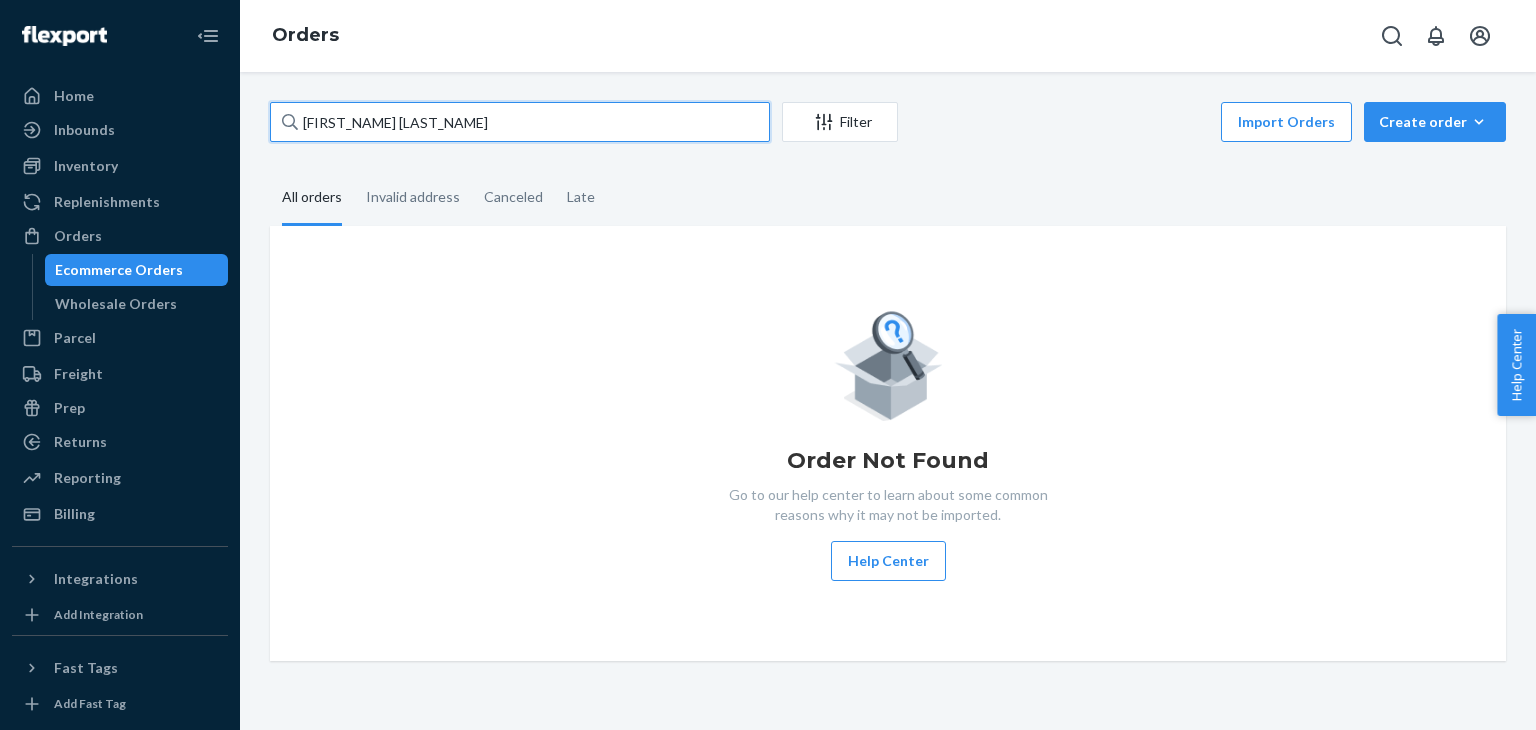 click on "[FIRST_NAME] [LAST_NAME]" at bounding box center (520, 122) 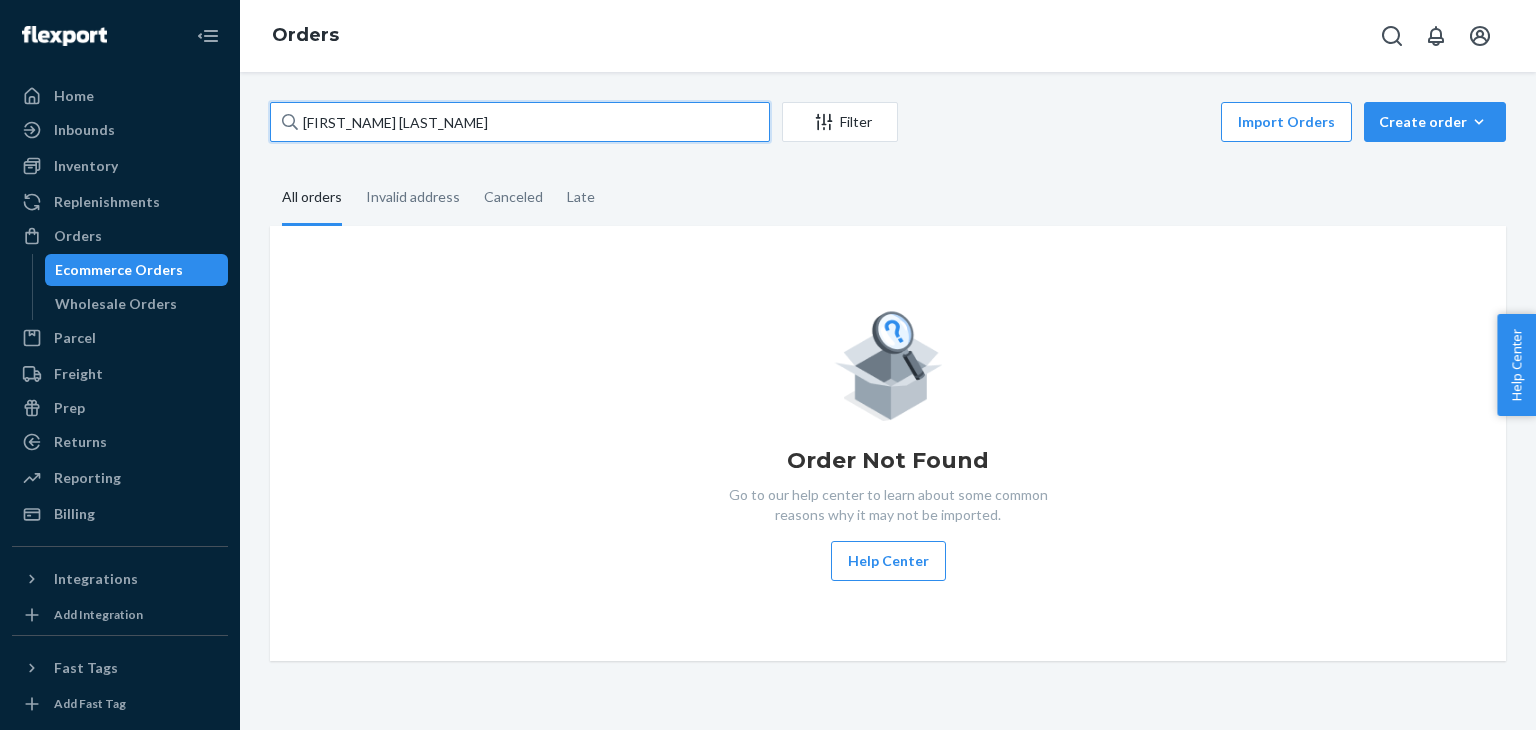 paste on "[FIRST] [LAST]" 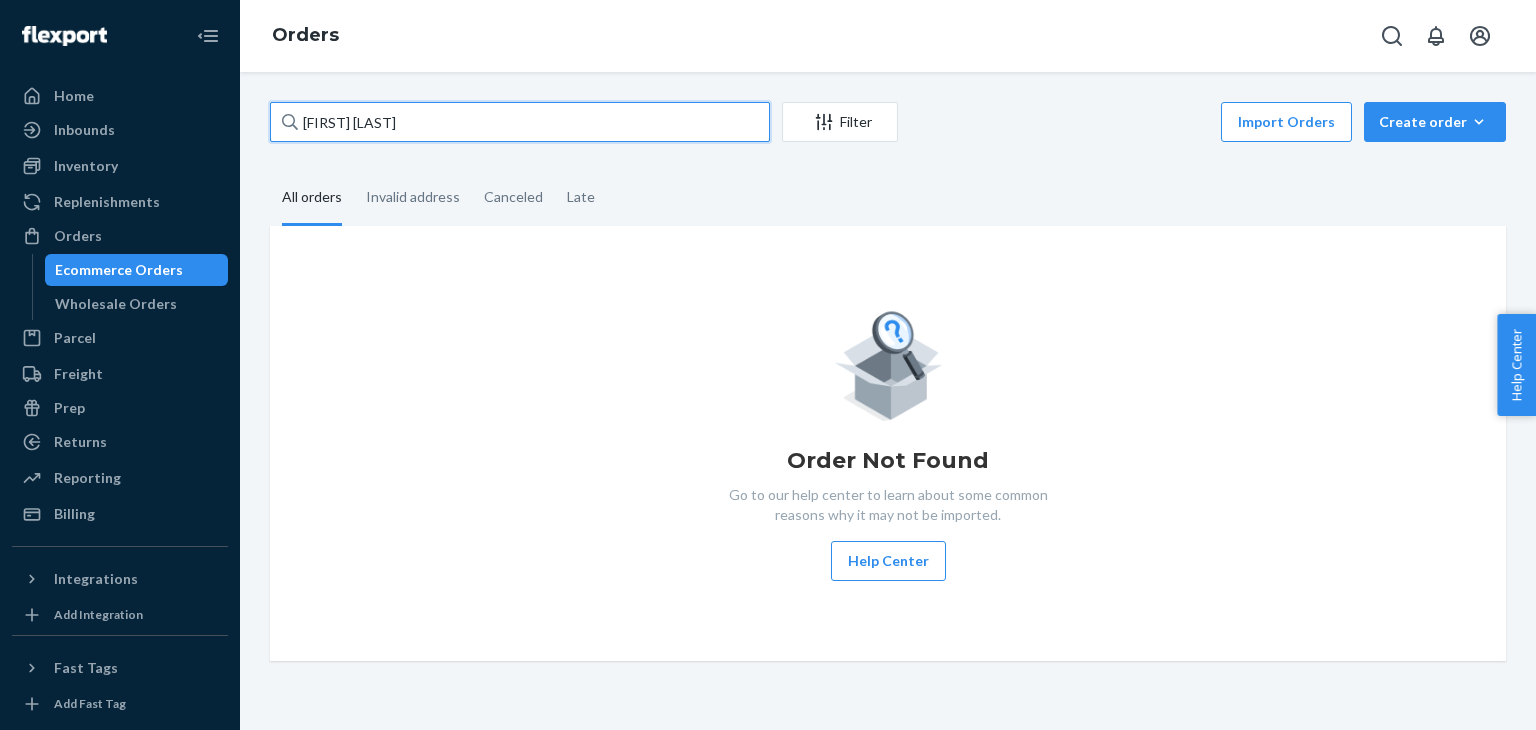 type on "[FIRST] [LAST]" 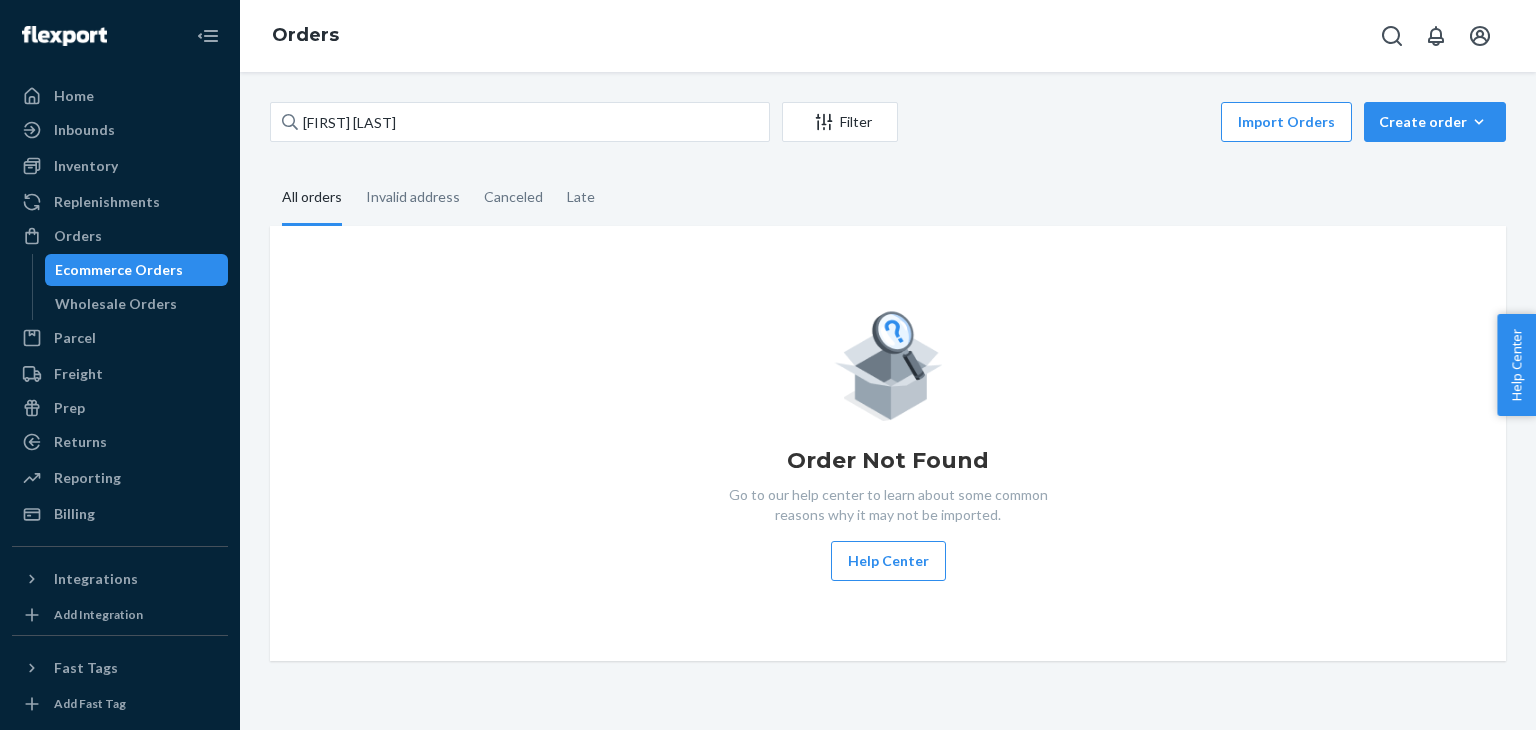 click on "All orders Invalid address Canceled Late" at bounding box center (888, 198) 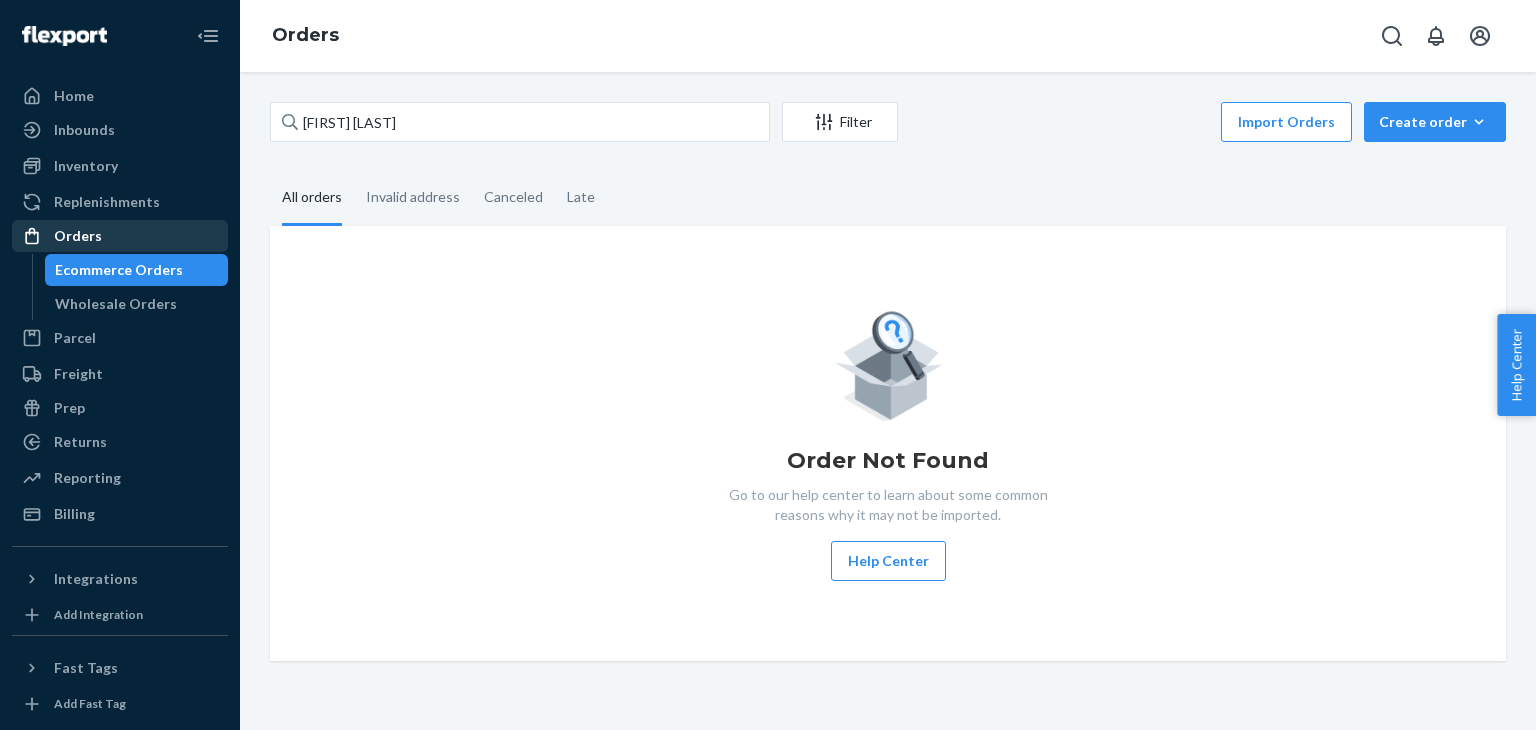 click on "Orders" at bounding box center (120, 236) 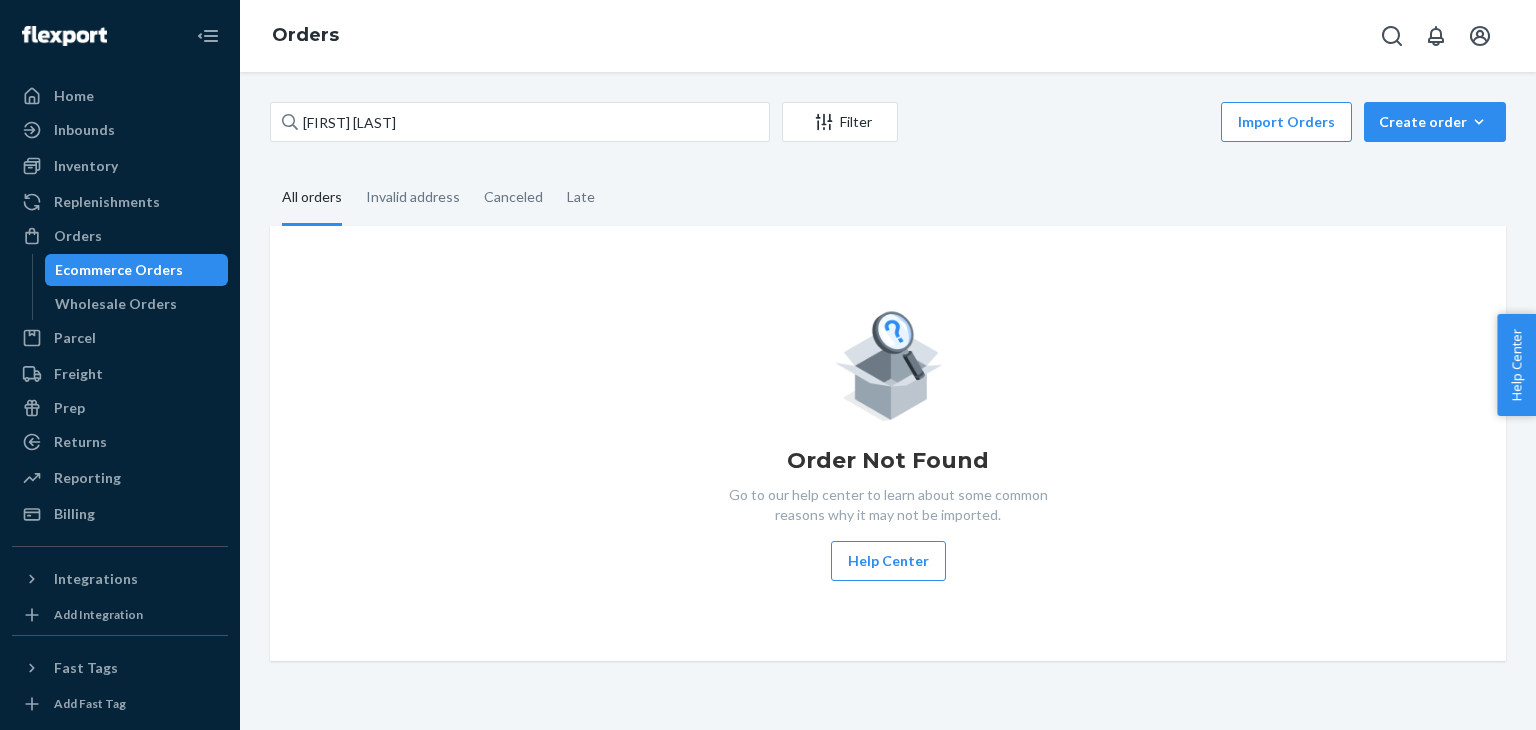 click on "Ecommerce Orders" at bounding box center (119, 270) 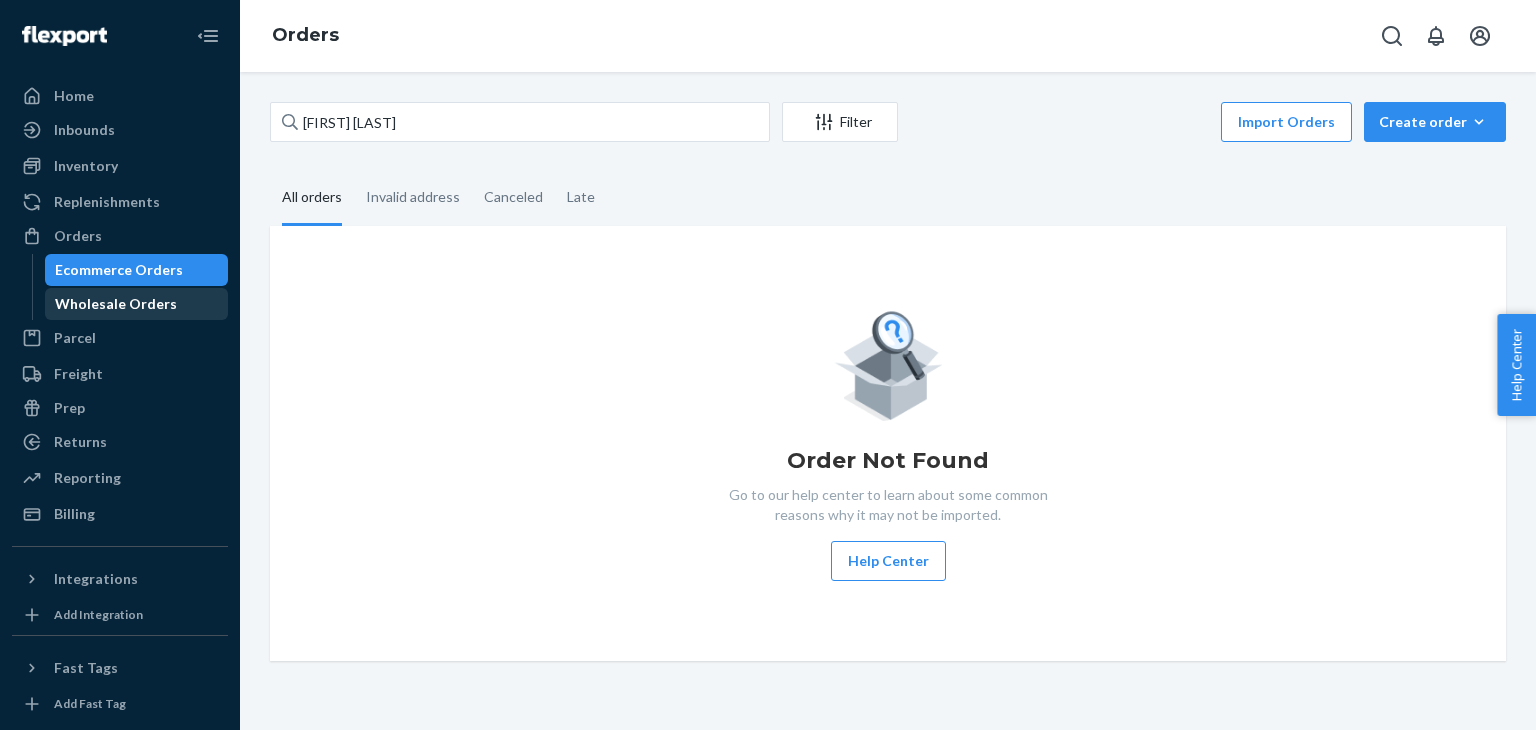 click on "Wholesale Orders" at bounding box center [116, 304] 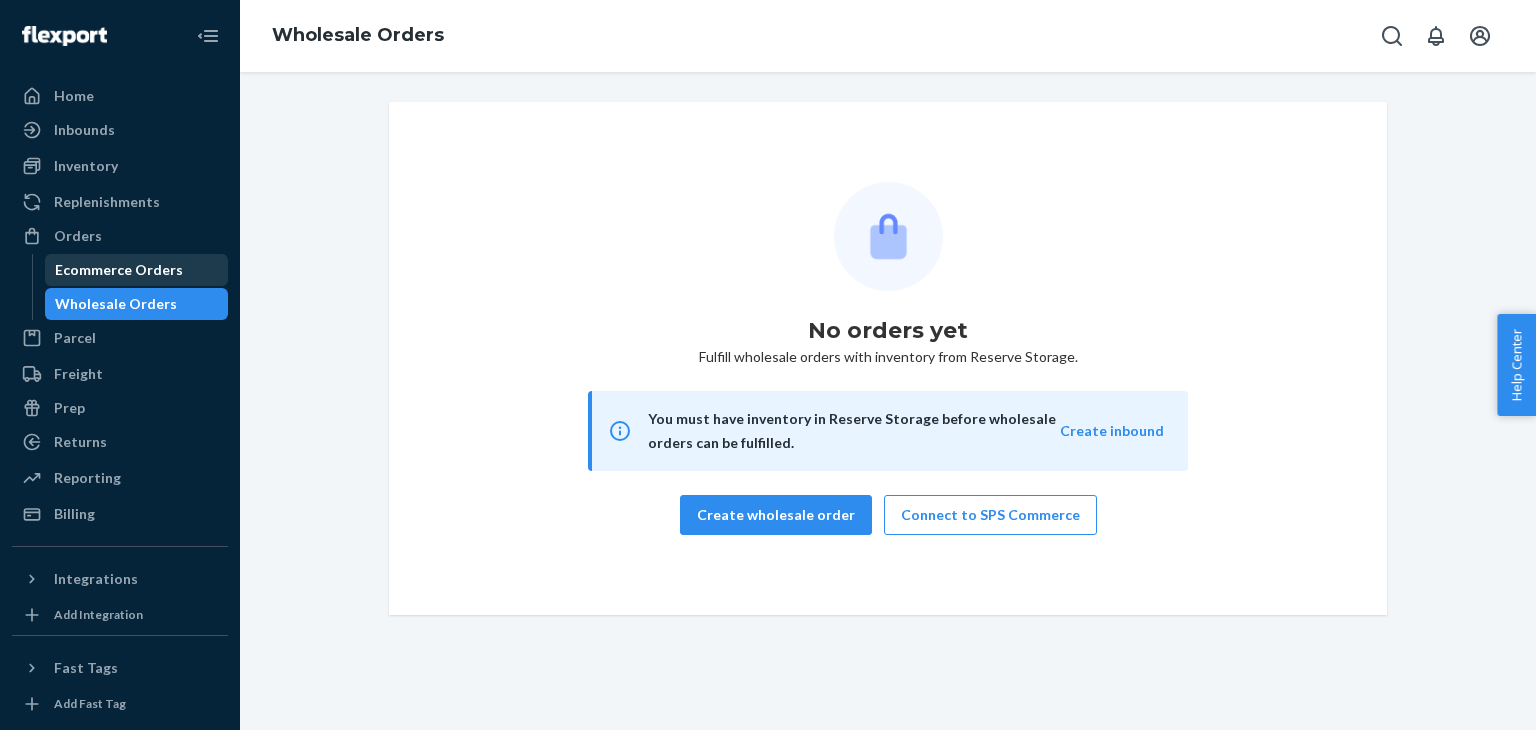 click on "Ecommerce Orders" at bounding box center [119, 270] 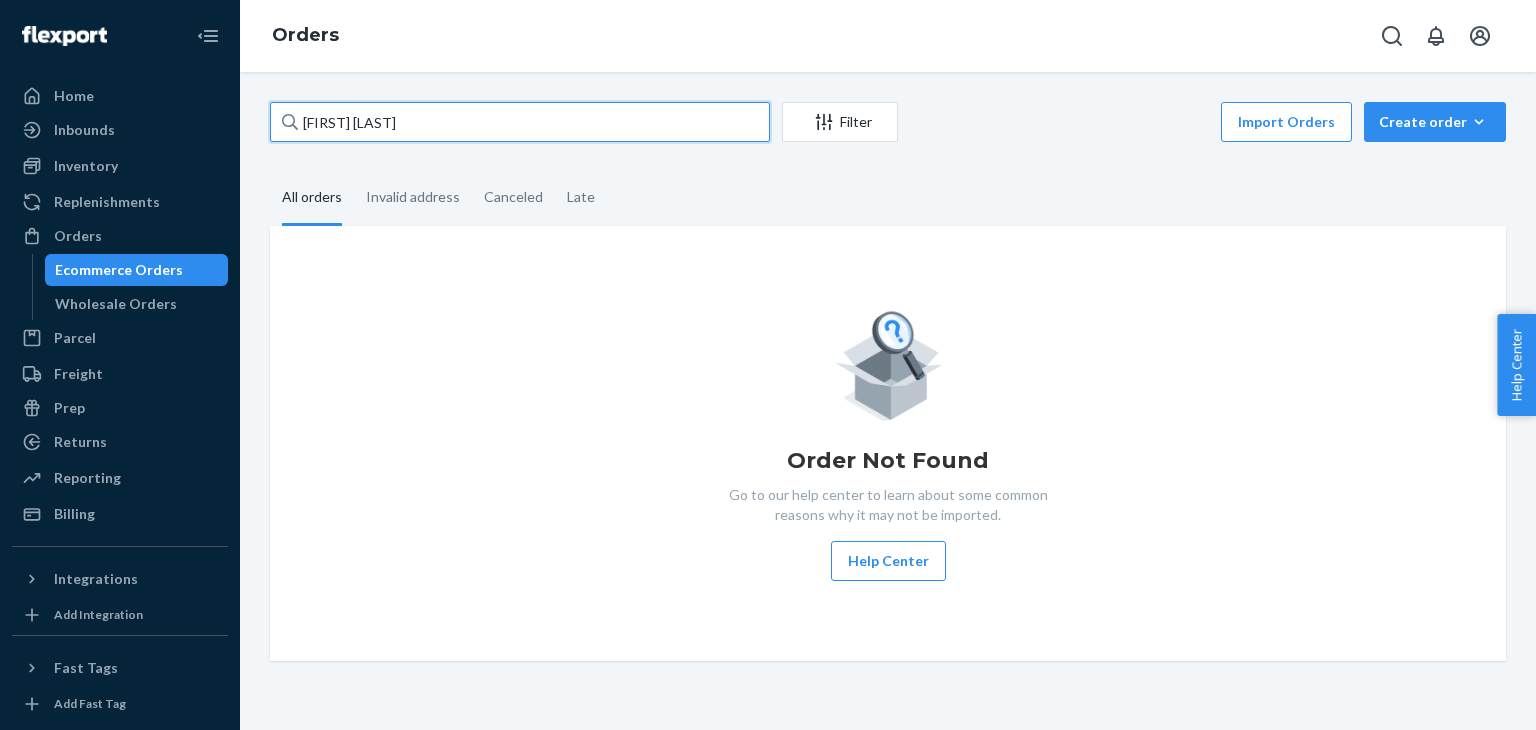 click on "[FIRST] [LAST]" at bounding box center [520, 122] 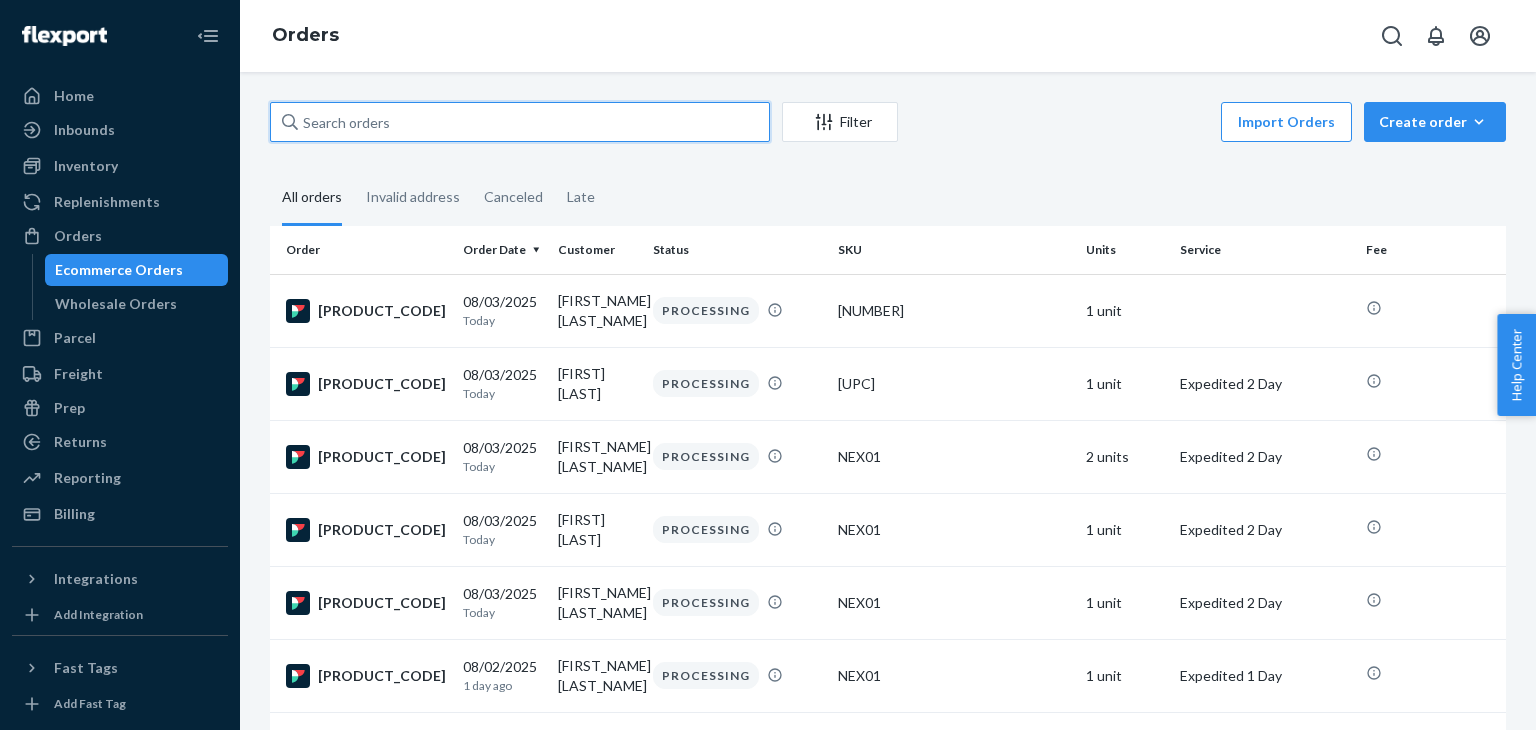 paste on "[FIRST] [LAST]" 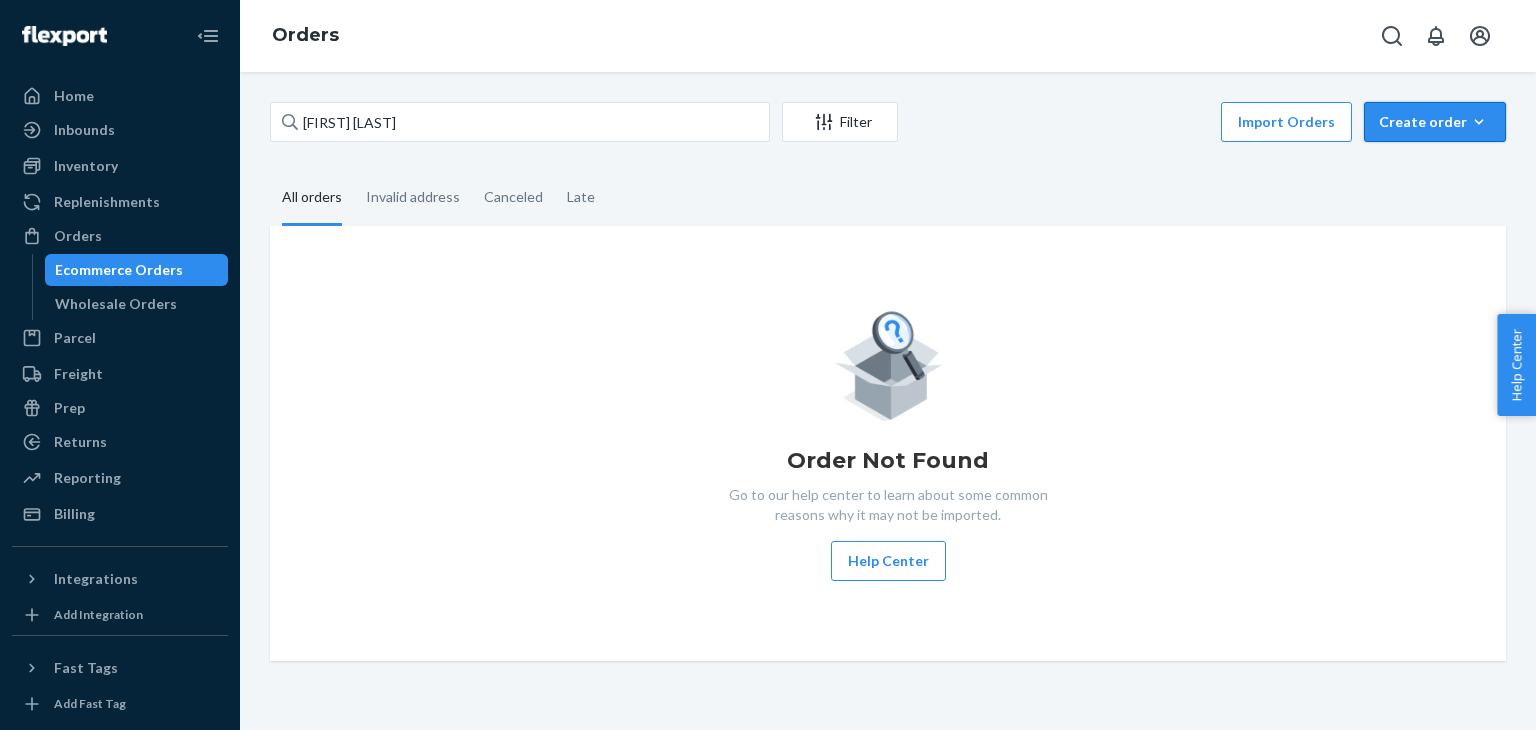 click on "Create order" at bounding box center [1435, 122] 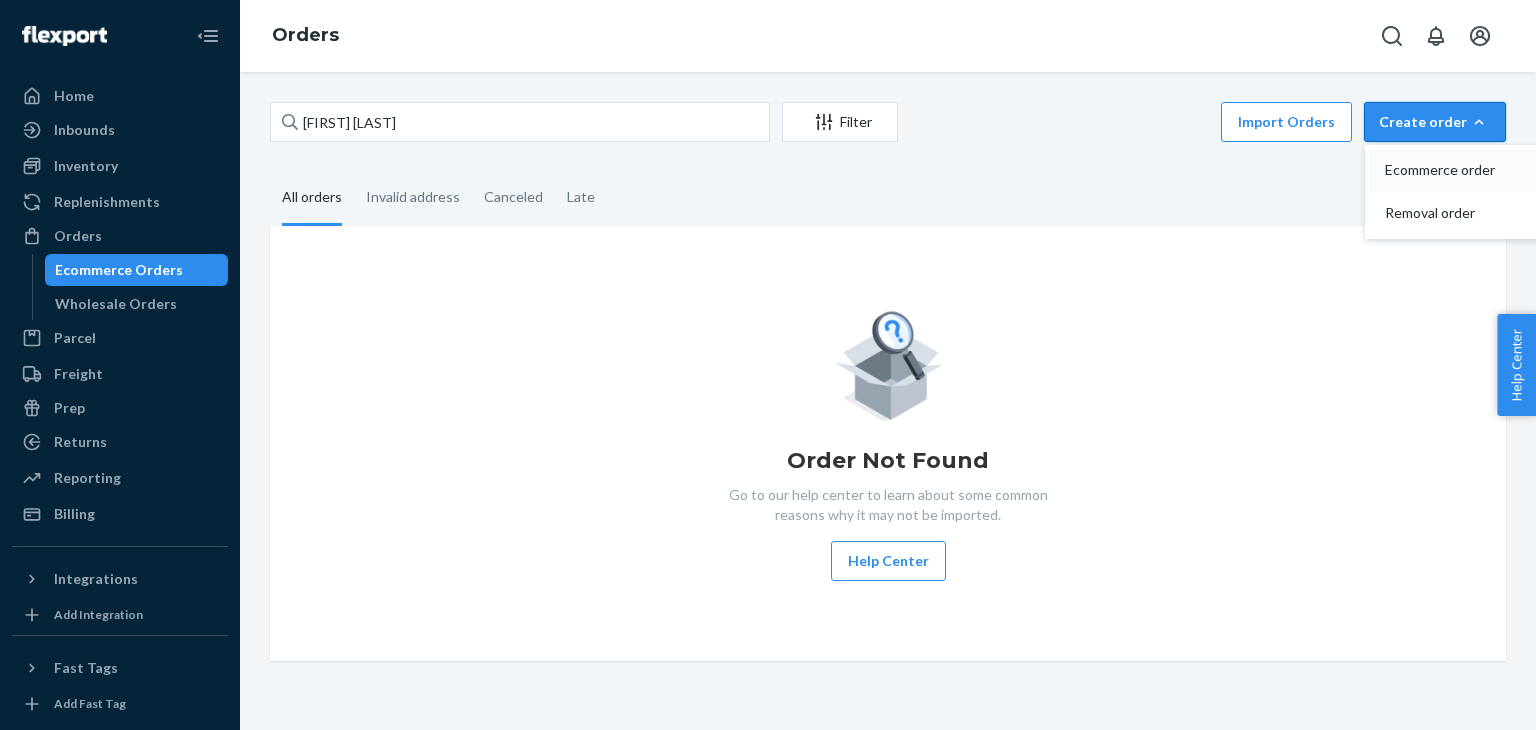 click on "Ecommerce order" at bounding box center (1447, 170) 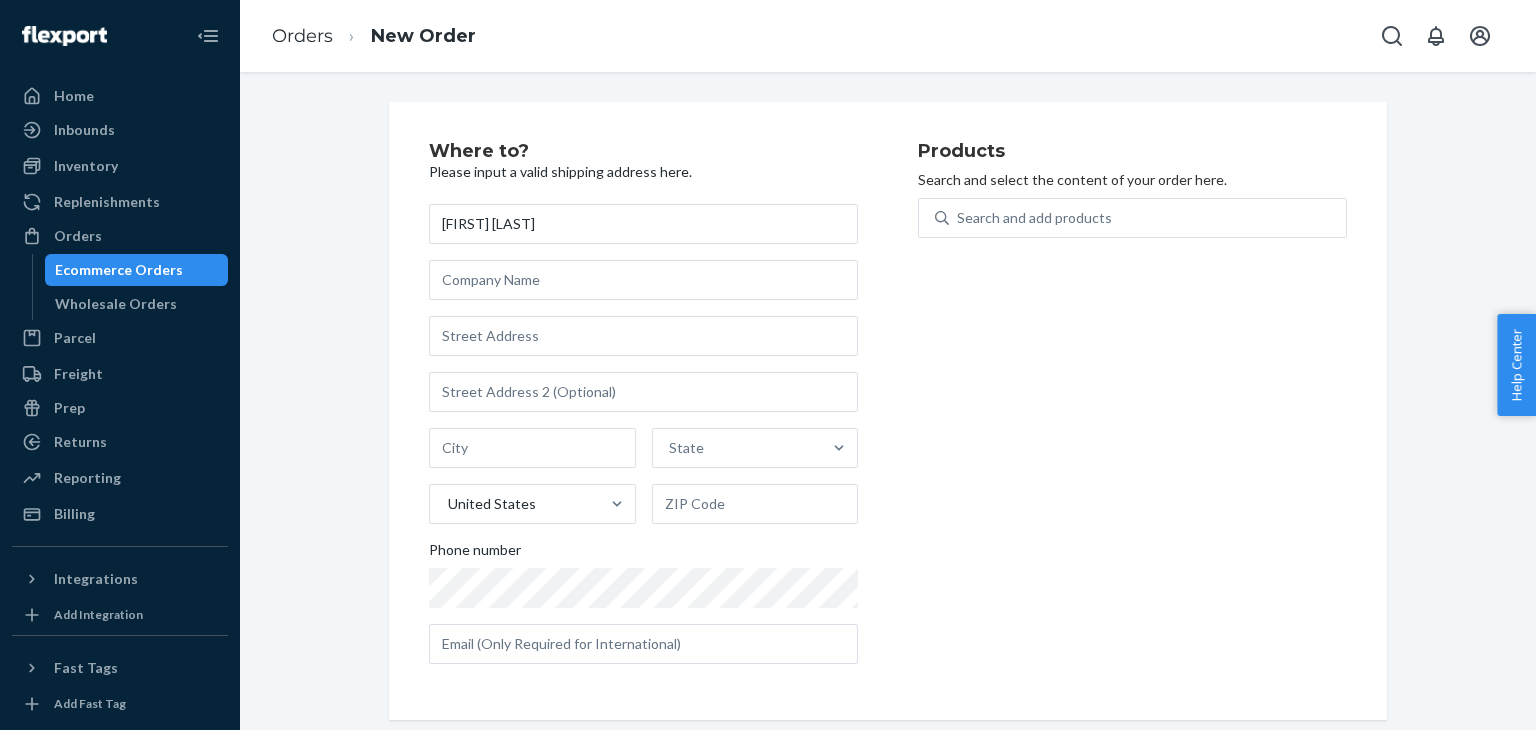 type on "[FIRST] [LAST]" 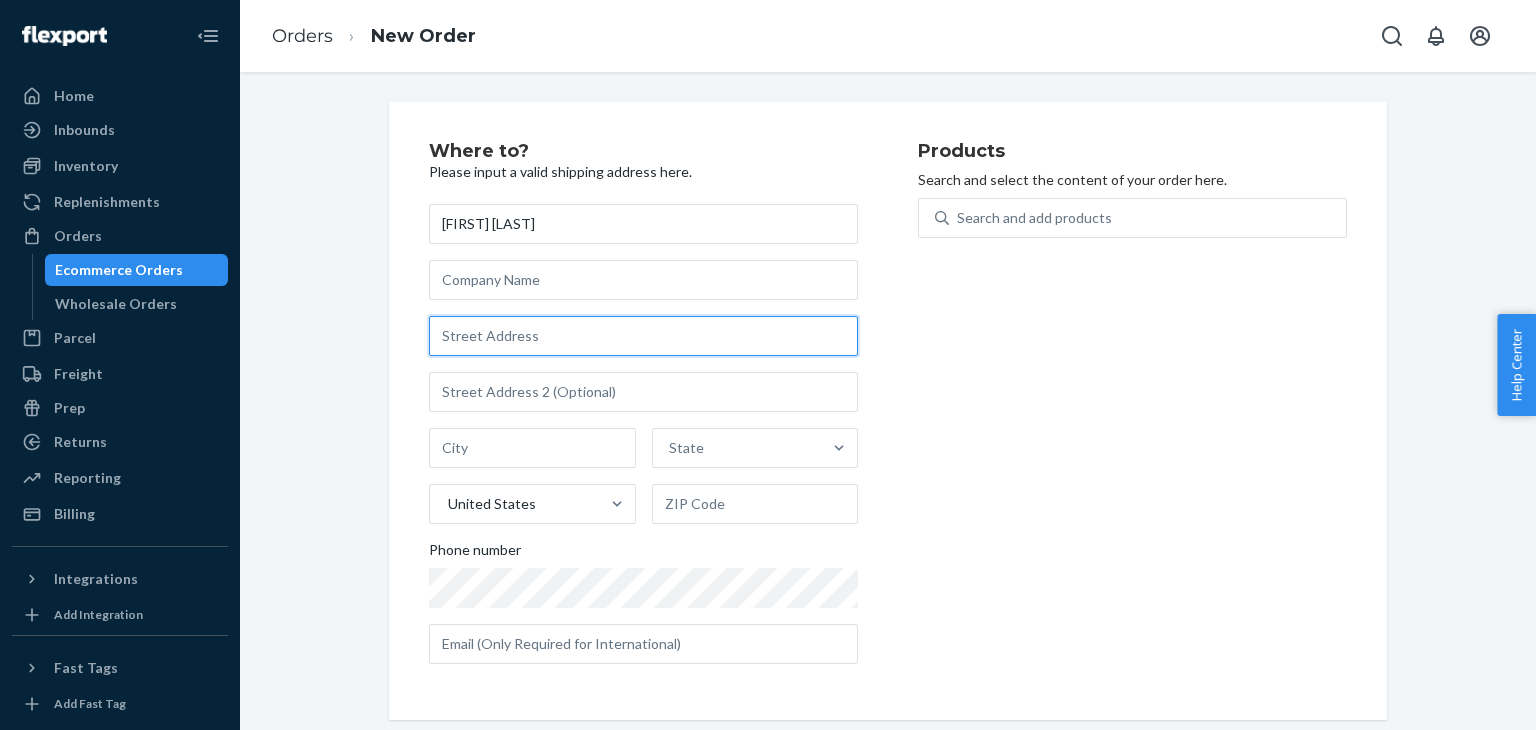 click at bounding box center [643, 336] 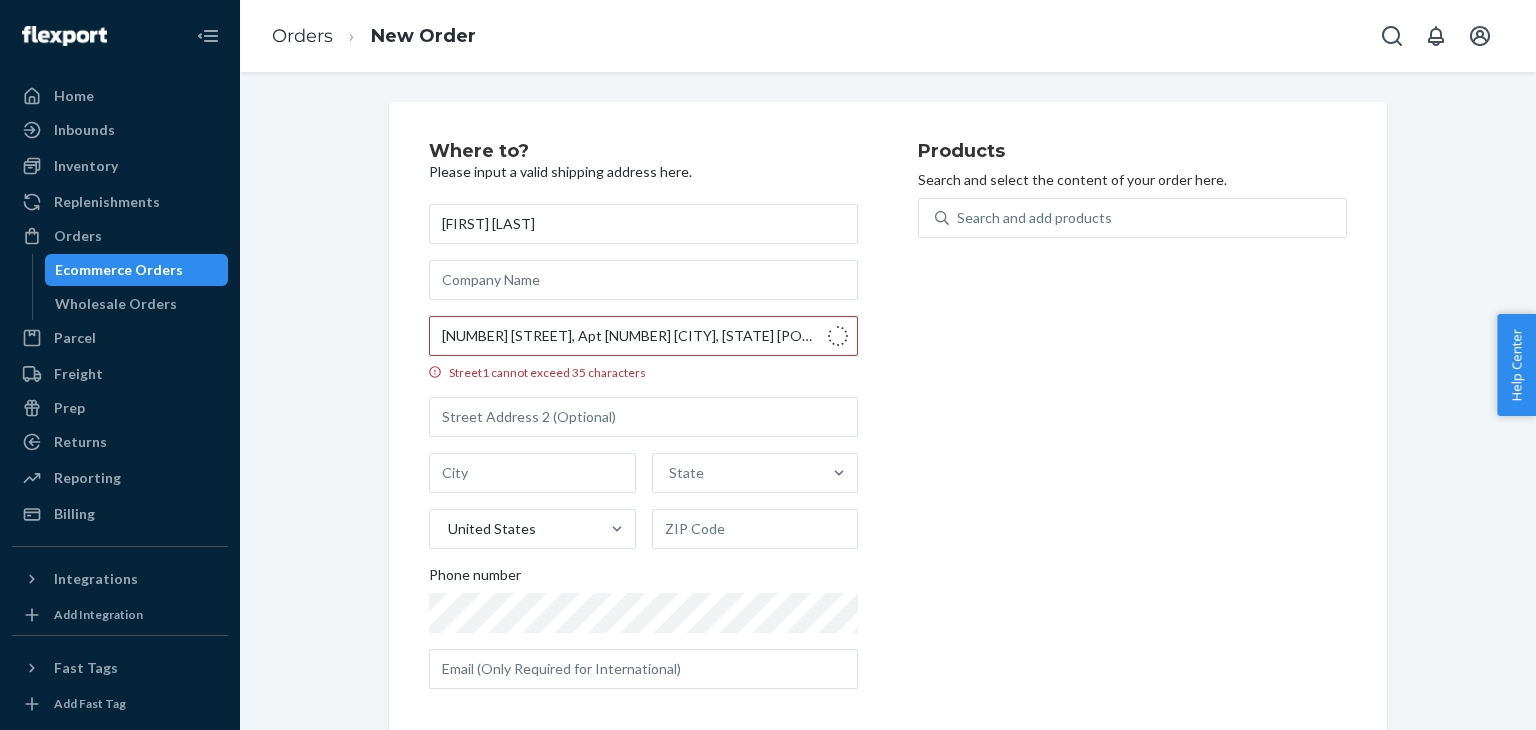 type on "[NUMBER] [STREET]" 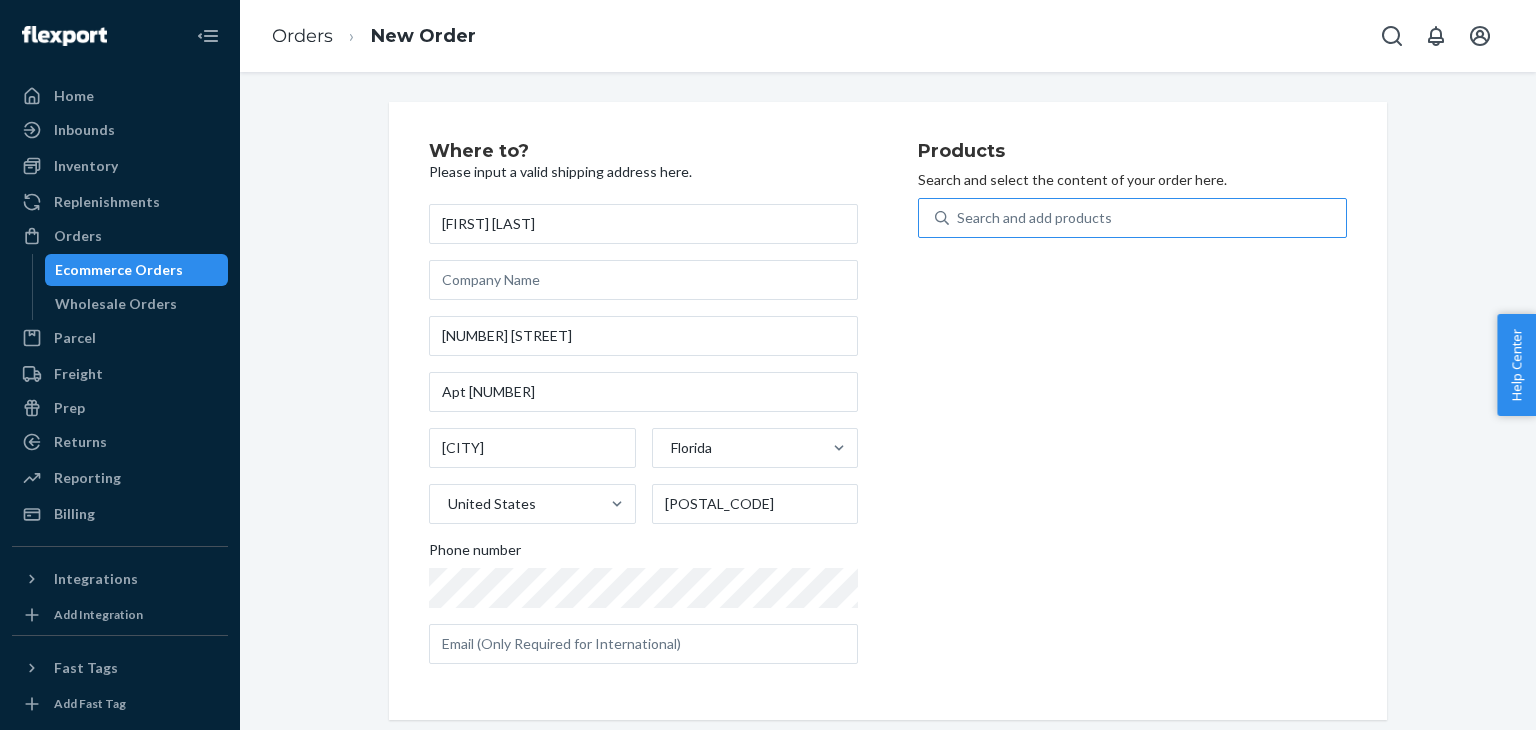click on "Search and add products" at bounding box center (1147, 218) 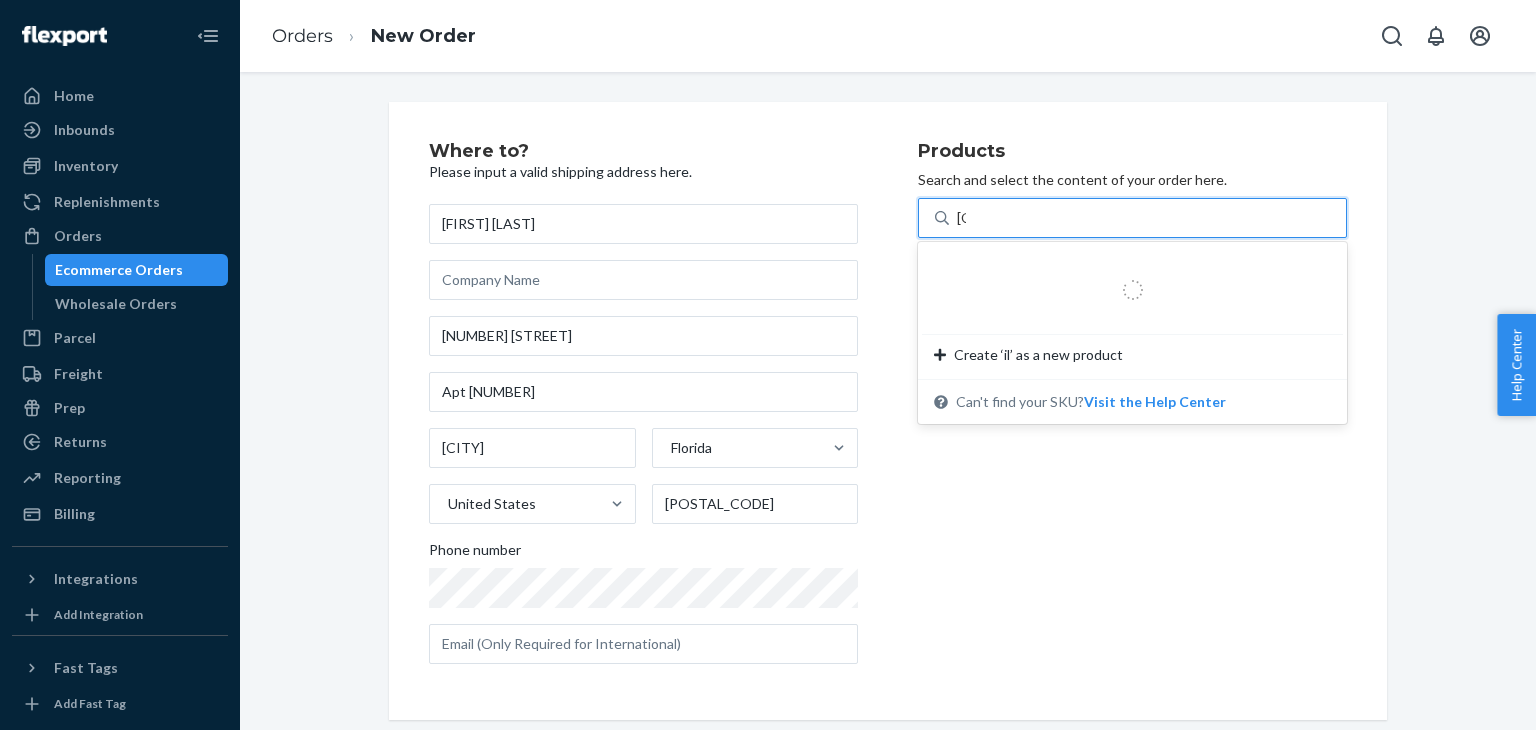 type on "[PRODUCT_NAME]" 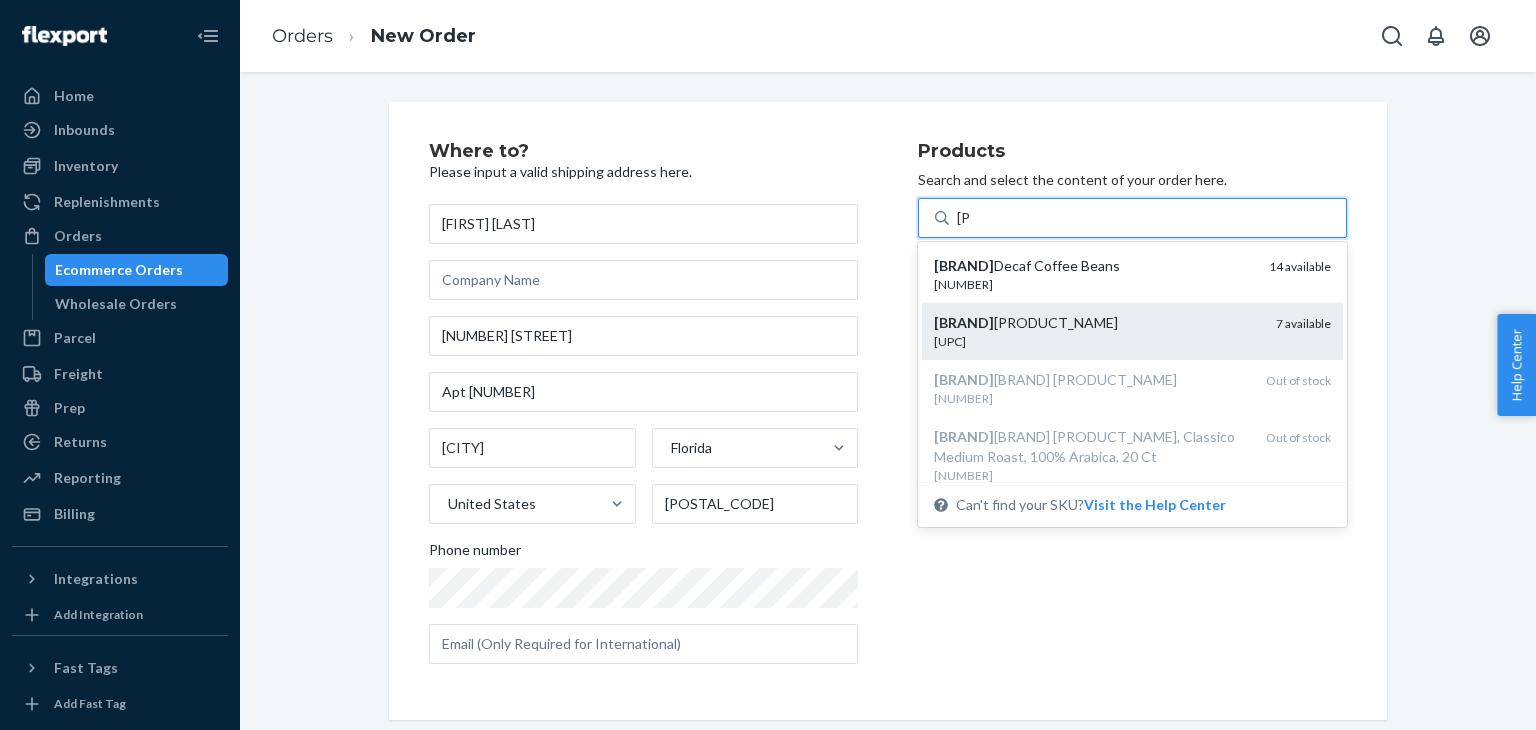 click on "[PRODUCT_NAME]" at bounding box center (1097, 323) 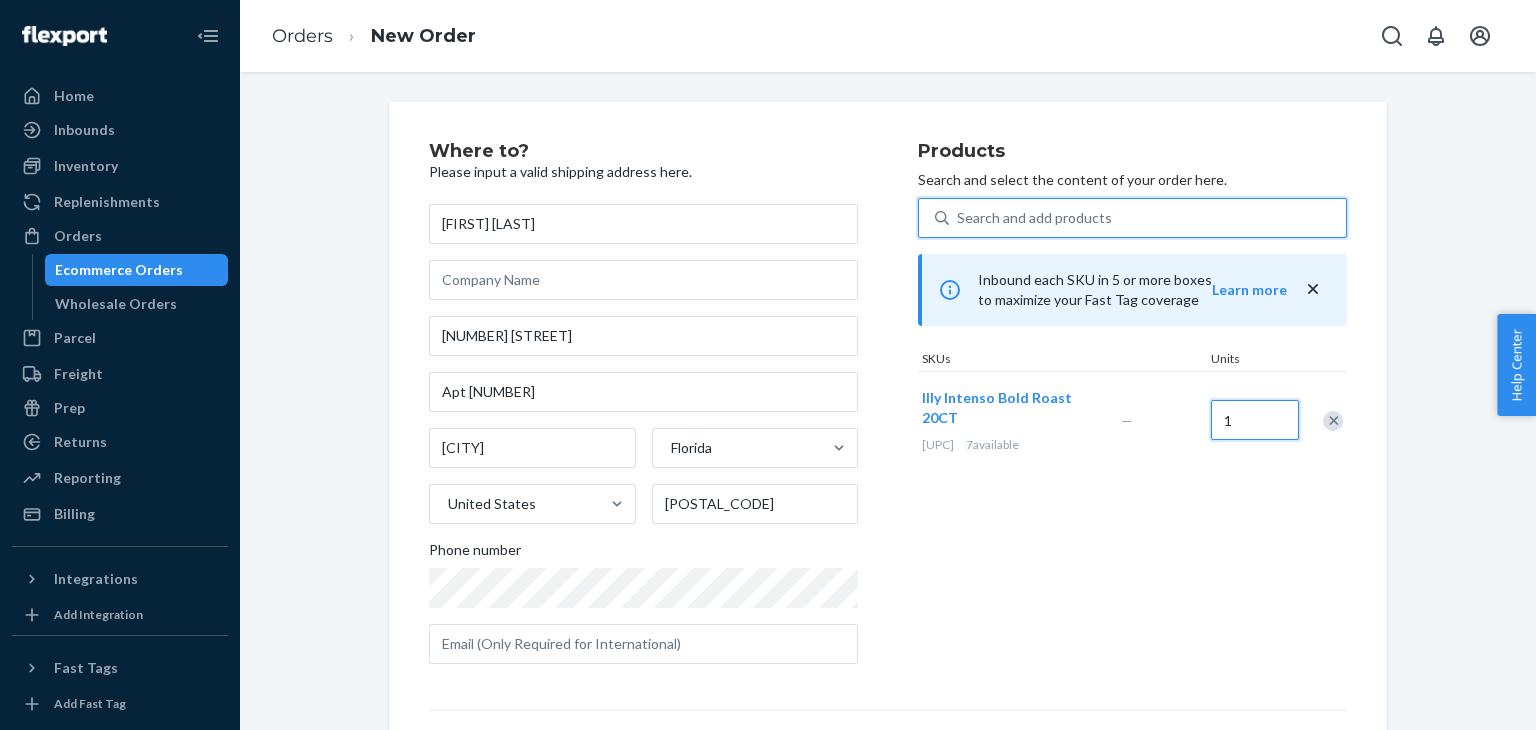 click on "1" at bounding box center [1255, 420] 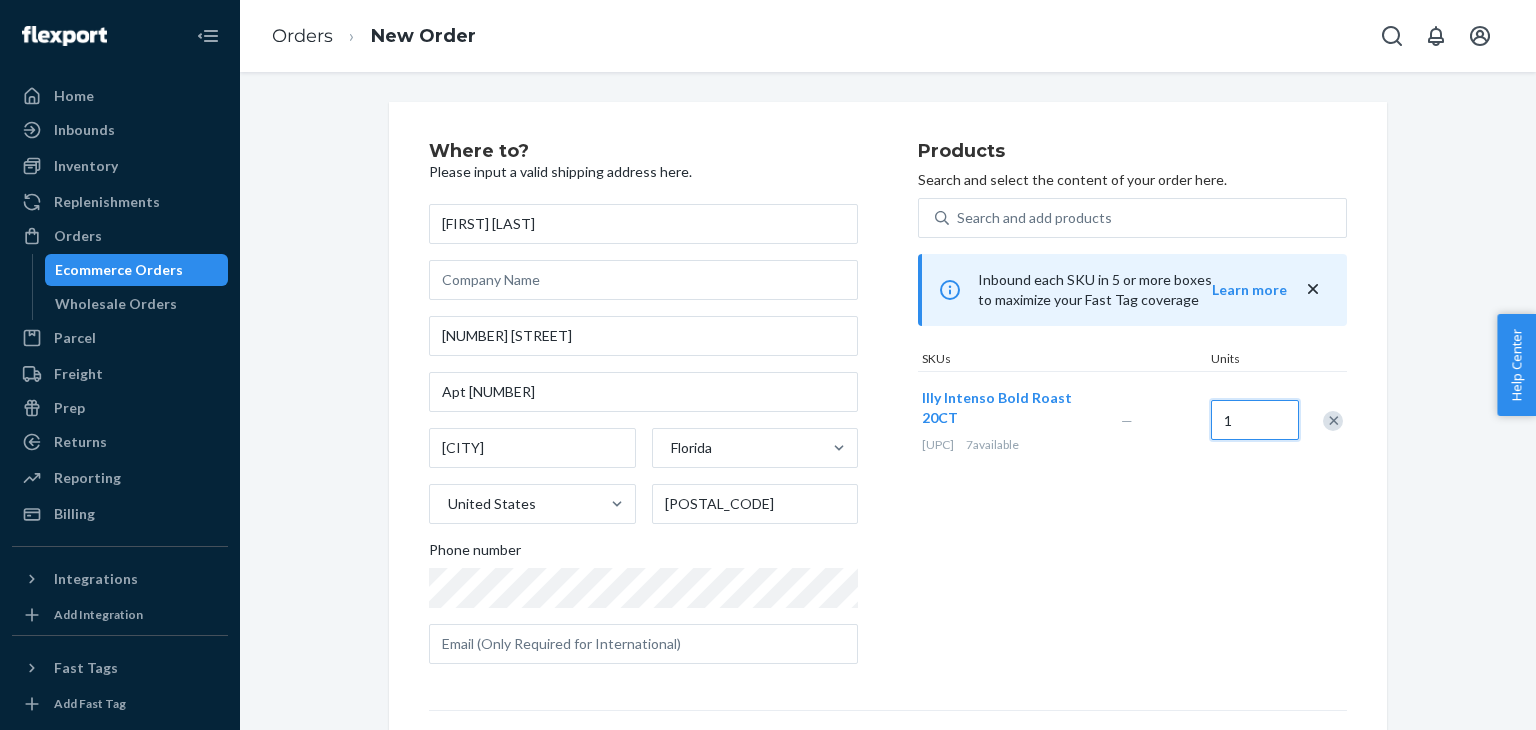click on "1" at bounding box center (1255, 420) 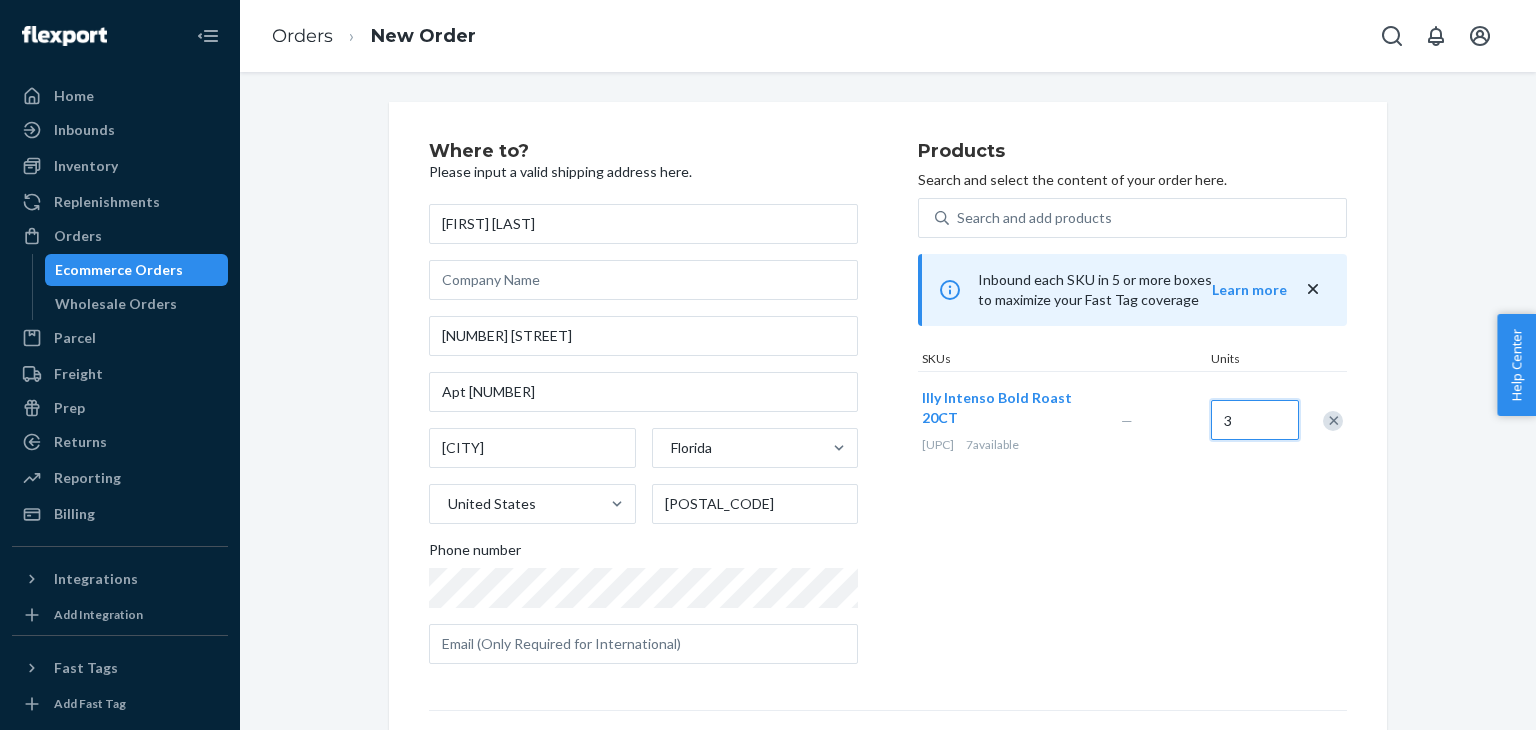 type on "3" 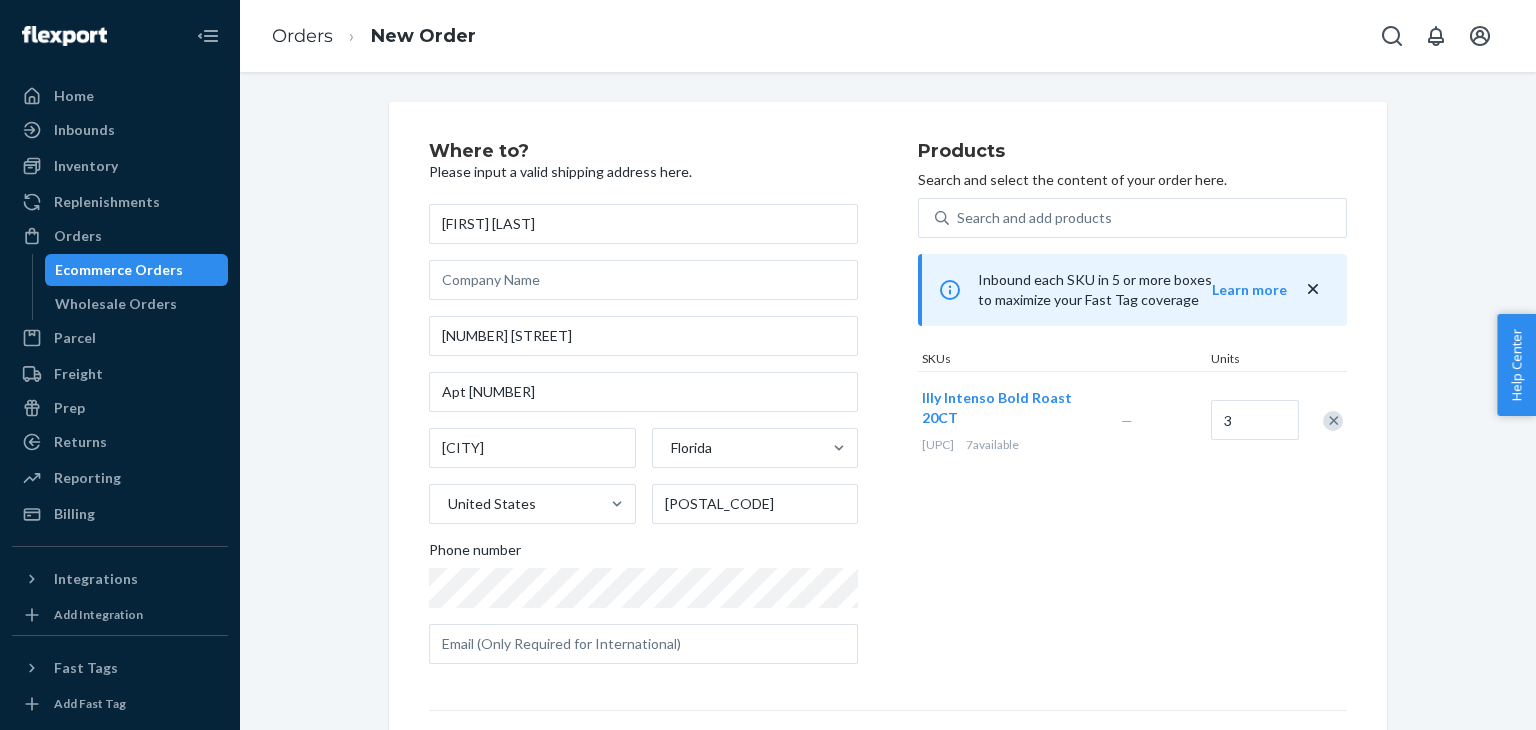drag, startPoint x: 1173, startPoint y: 497, endPoint x: 1160, endPoint y: 477, distance: 23.853722 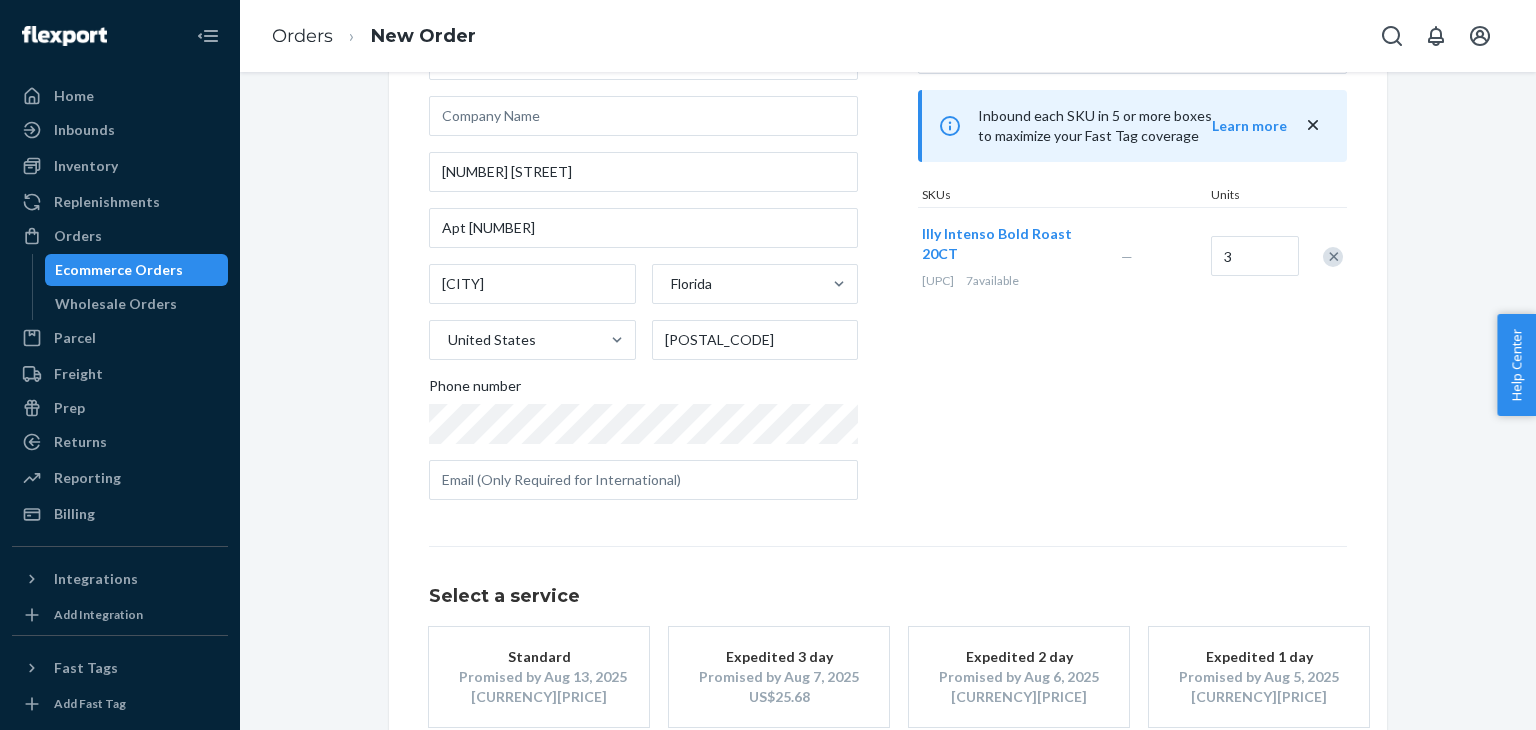 scroll, scrollTop: 280, scrollLeft: 0, axis: vertical 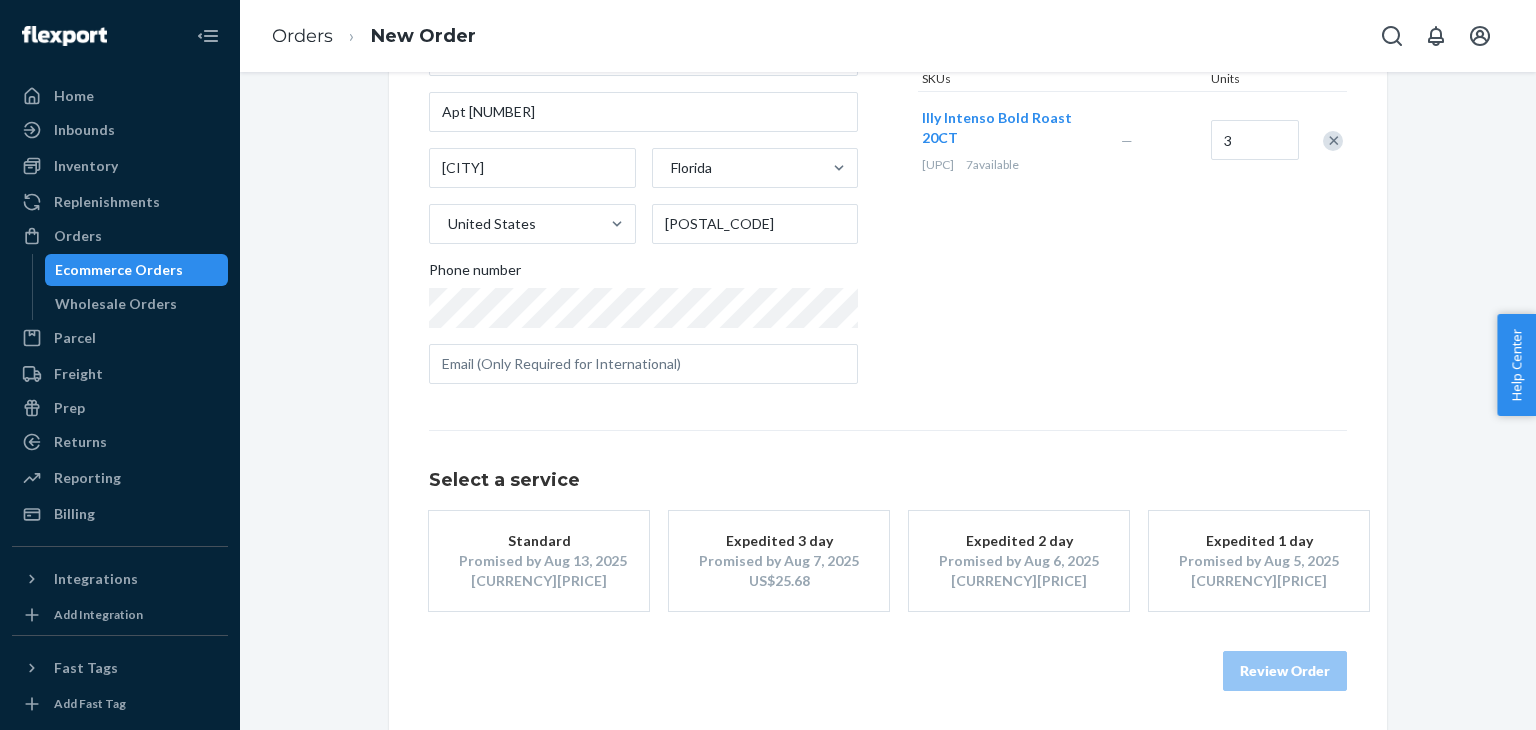 click on "Promised by Aug 6, 2025" at bounding box center [1019, 561] 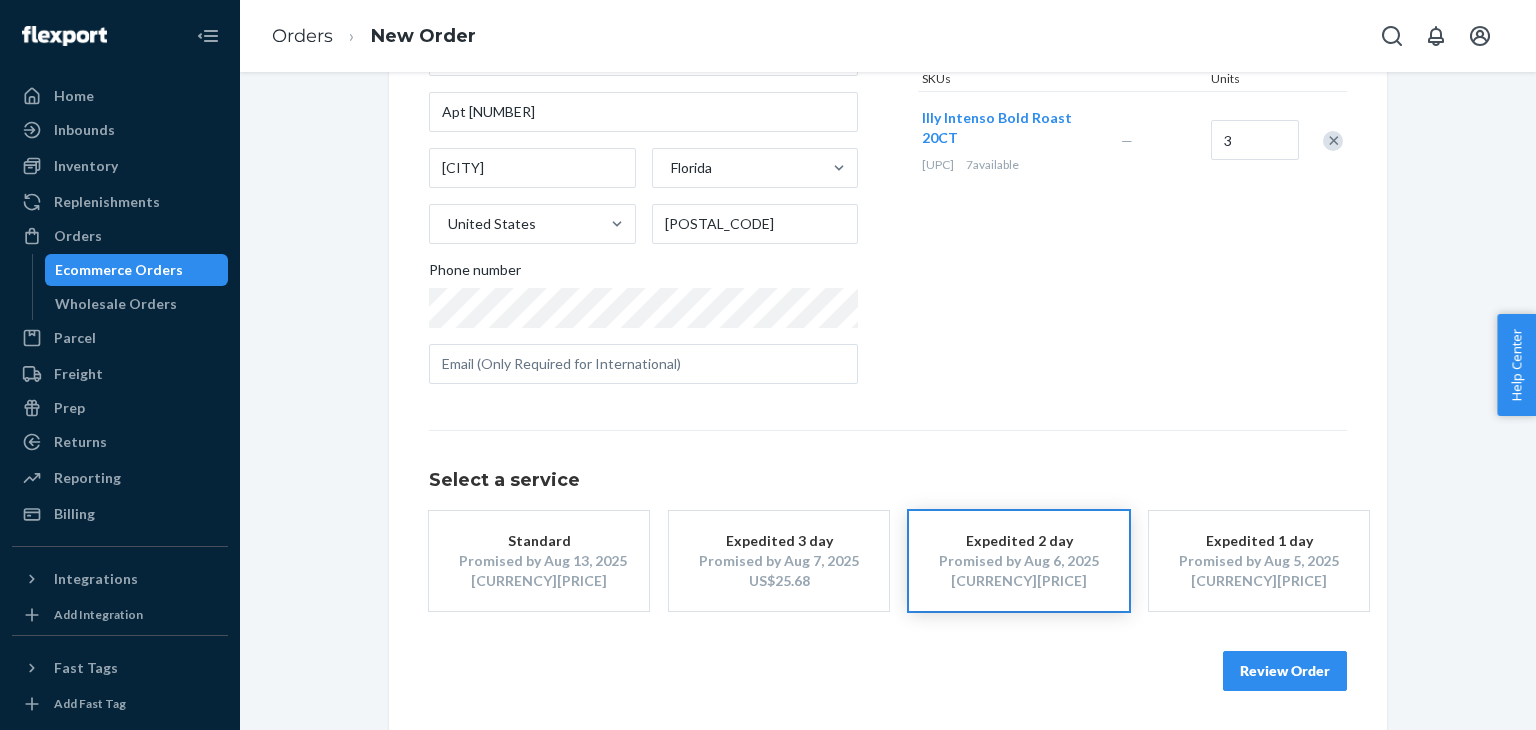 click on "Review Order" at bounding box center (1285, 671) 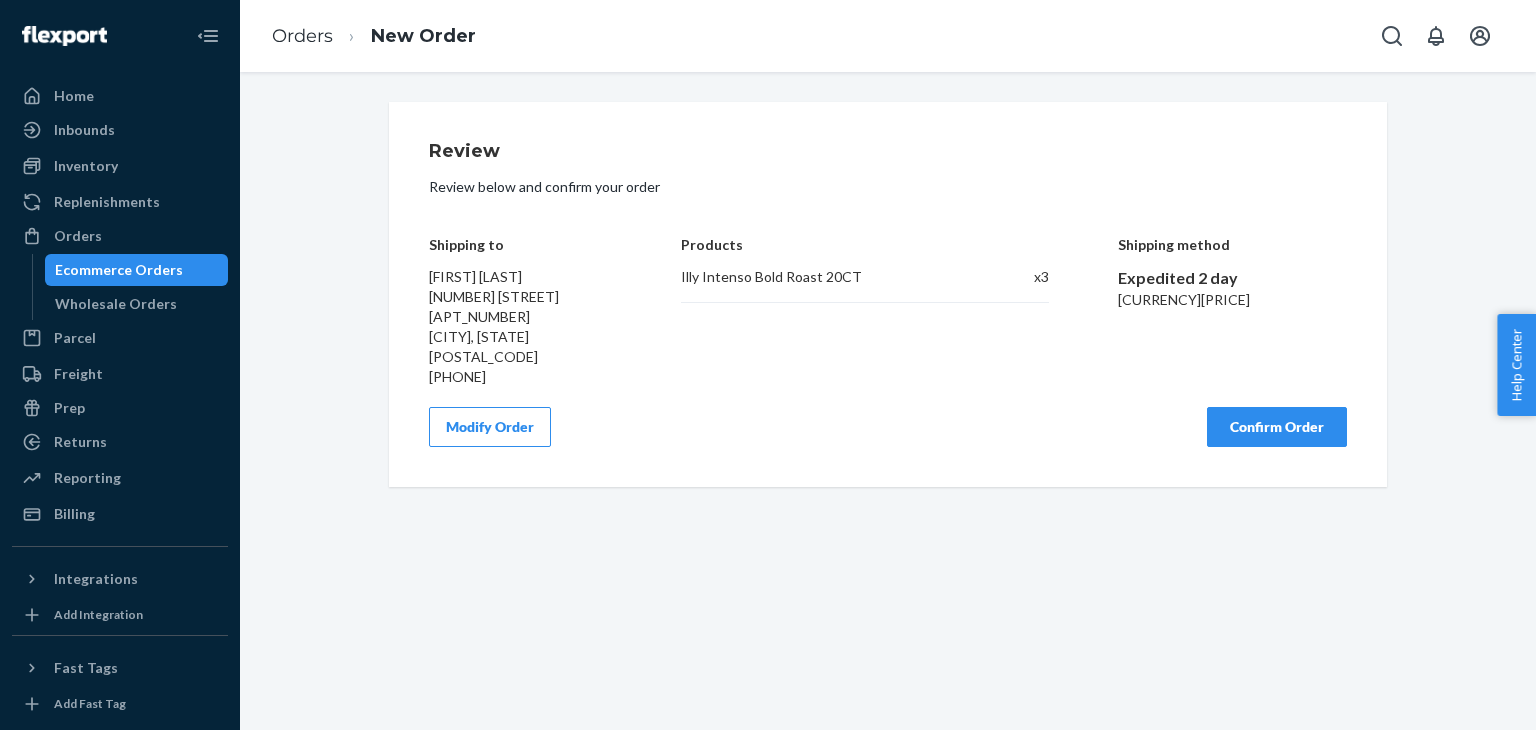 click on "Confirm Order" at bounding box center [1277, 427] 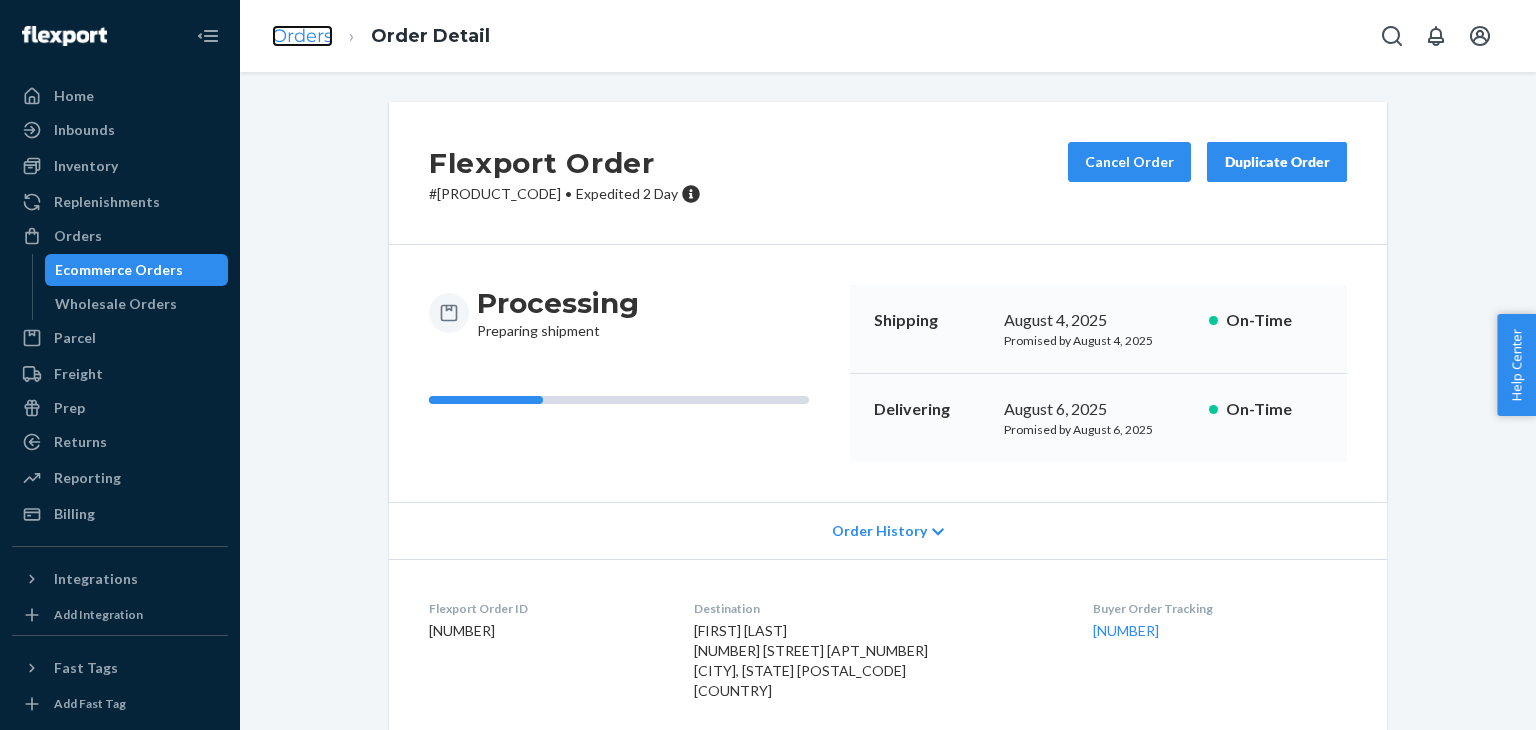 click on "Orders" at bounding box center (302, 36) 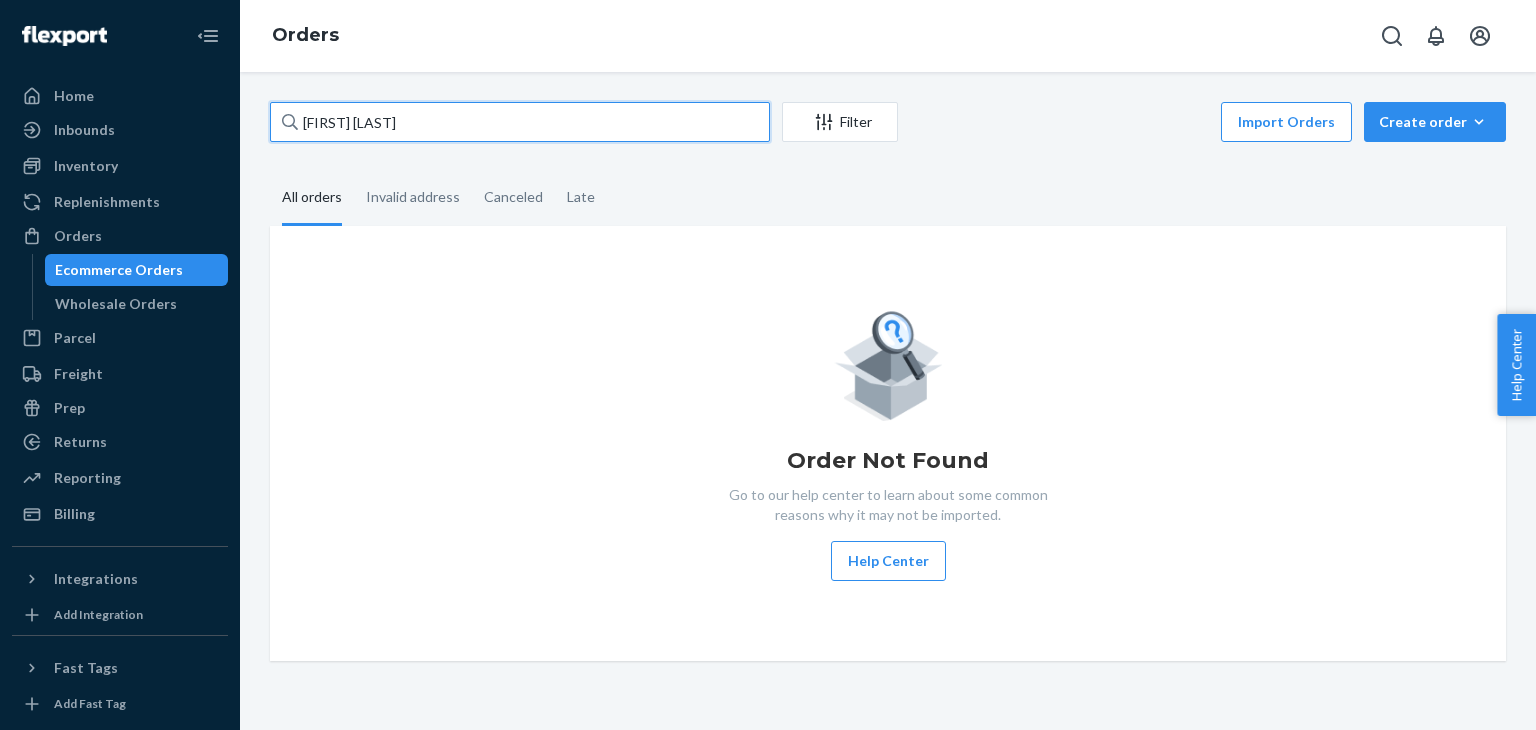 click on "[FIRST] [LAST]" at bounding box center (520, 122) 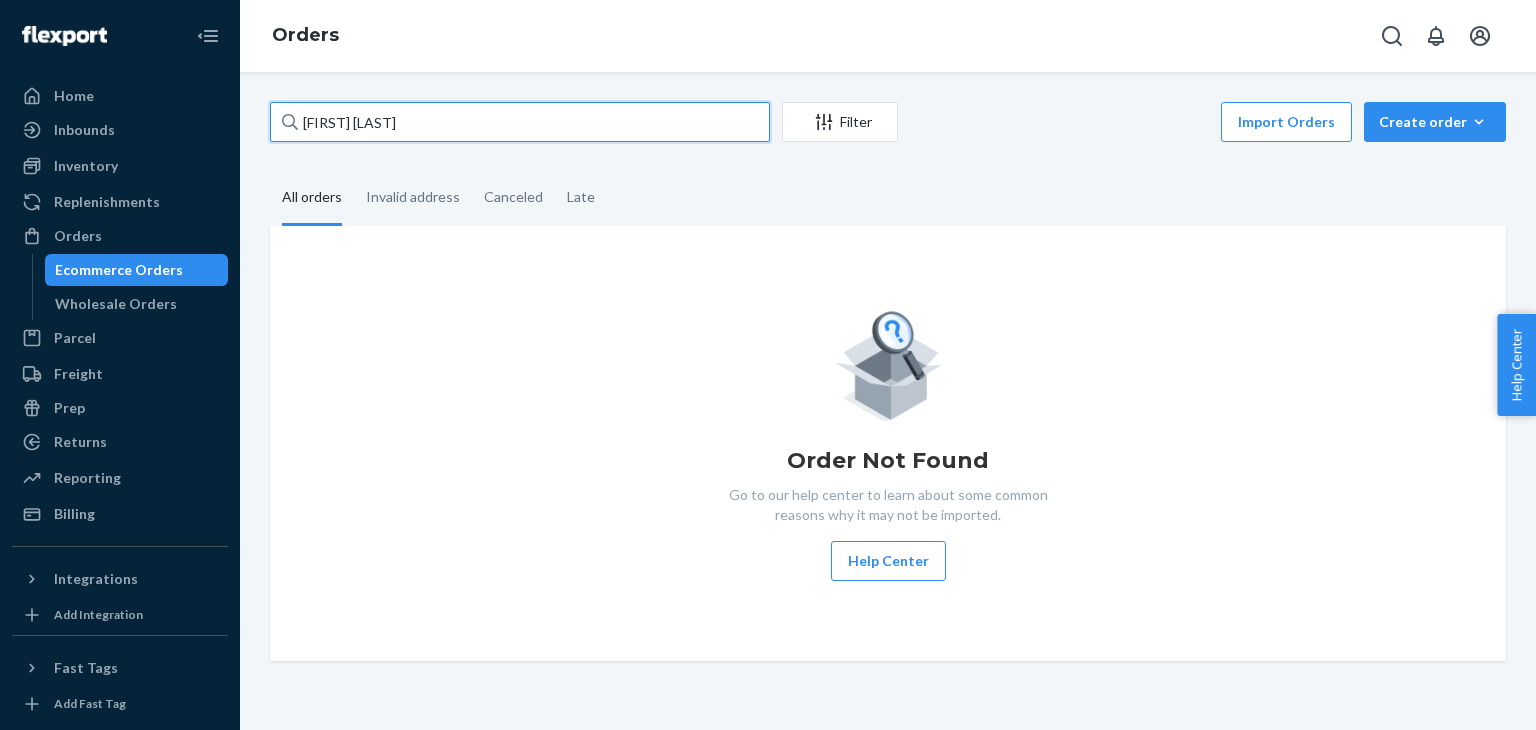 click on "[FIRST] [LAST]" at bounding box center [520, 122] 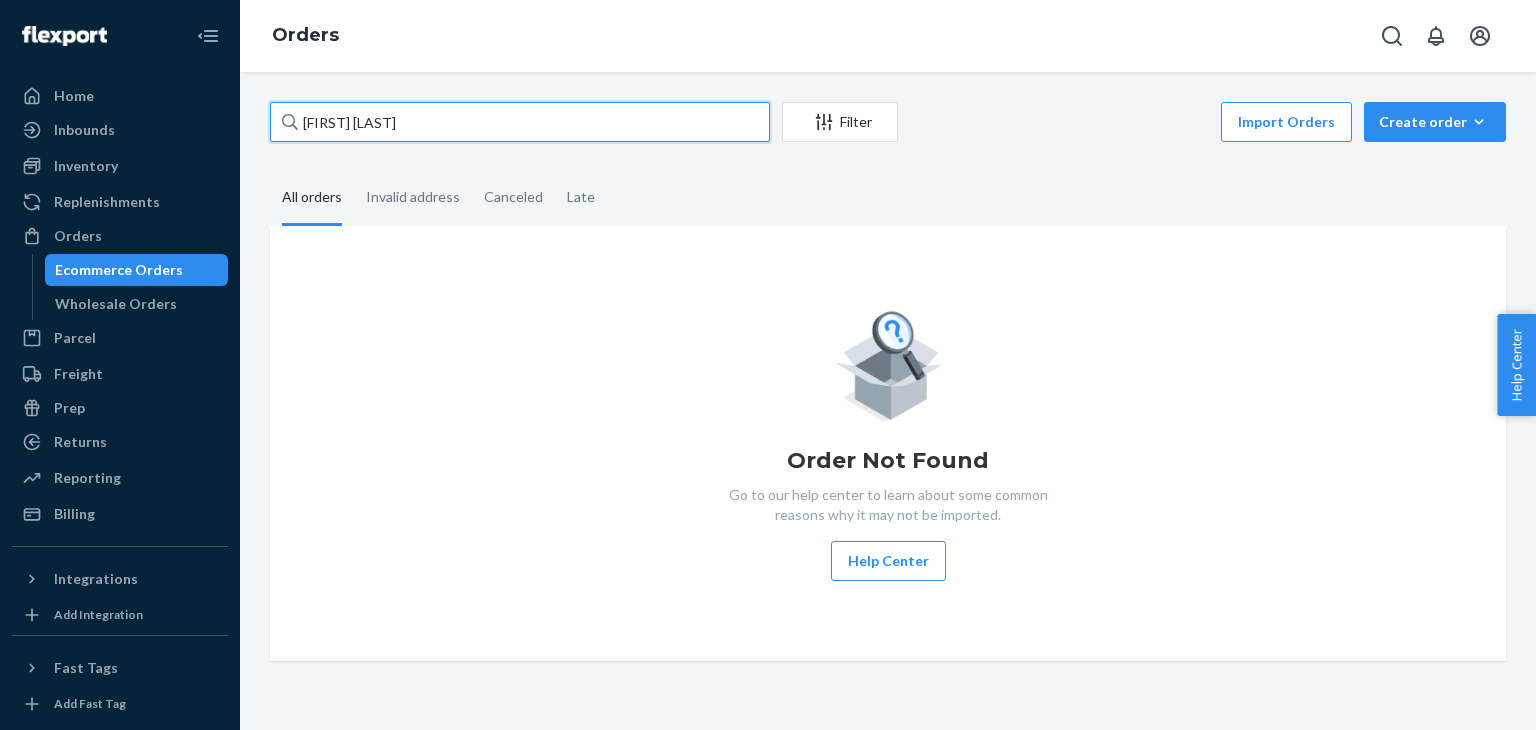 paste on "[FIRST] [LAST]" 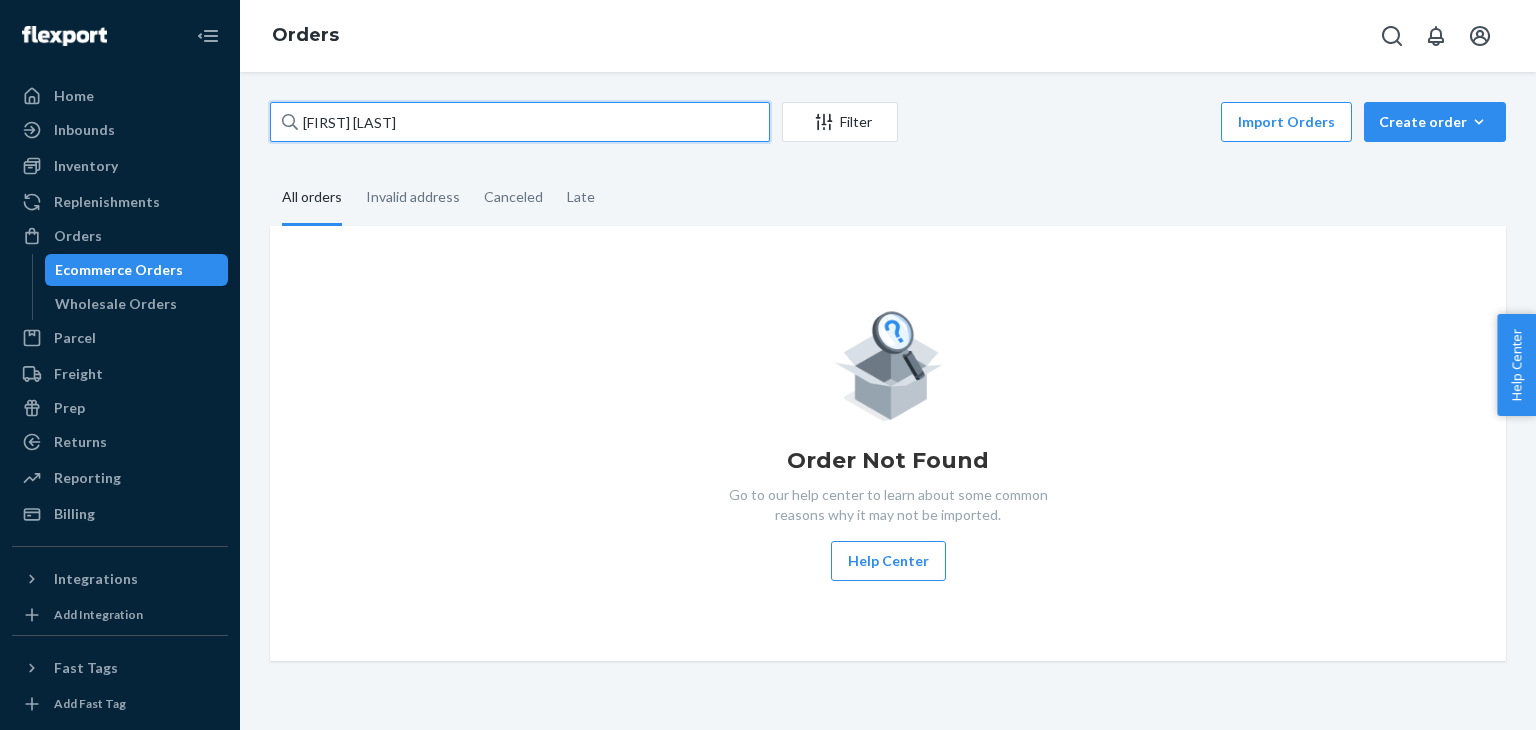 type on "[FIRST] [LAST]" 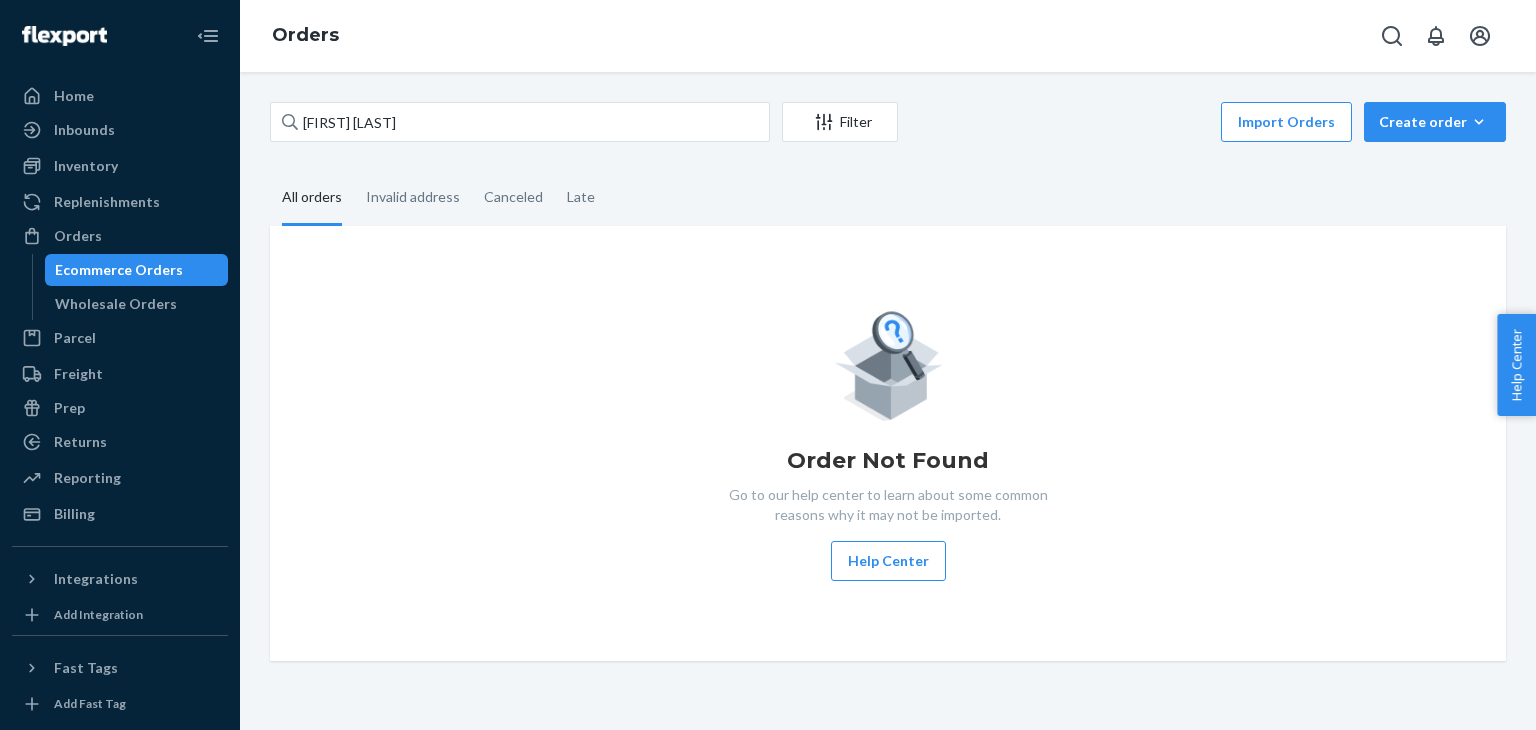 click on "All orders Invalid address Canceled Late" at bounding box center (888, 198) 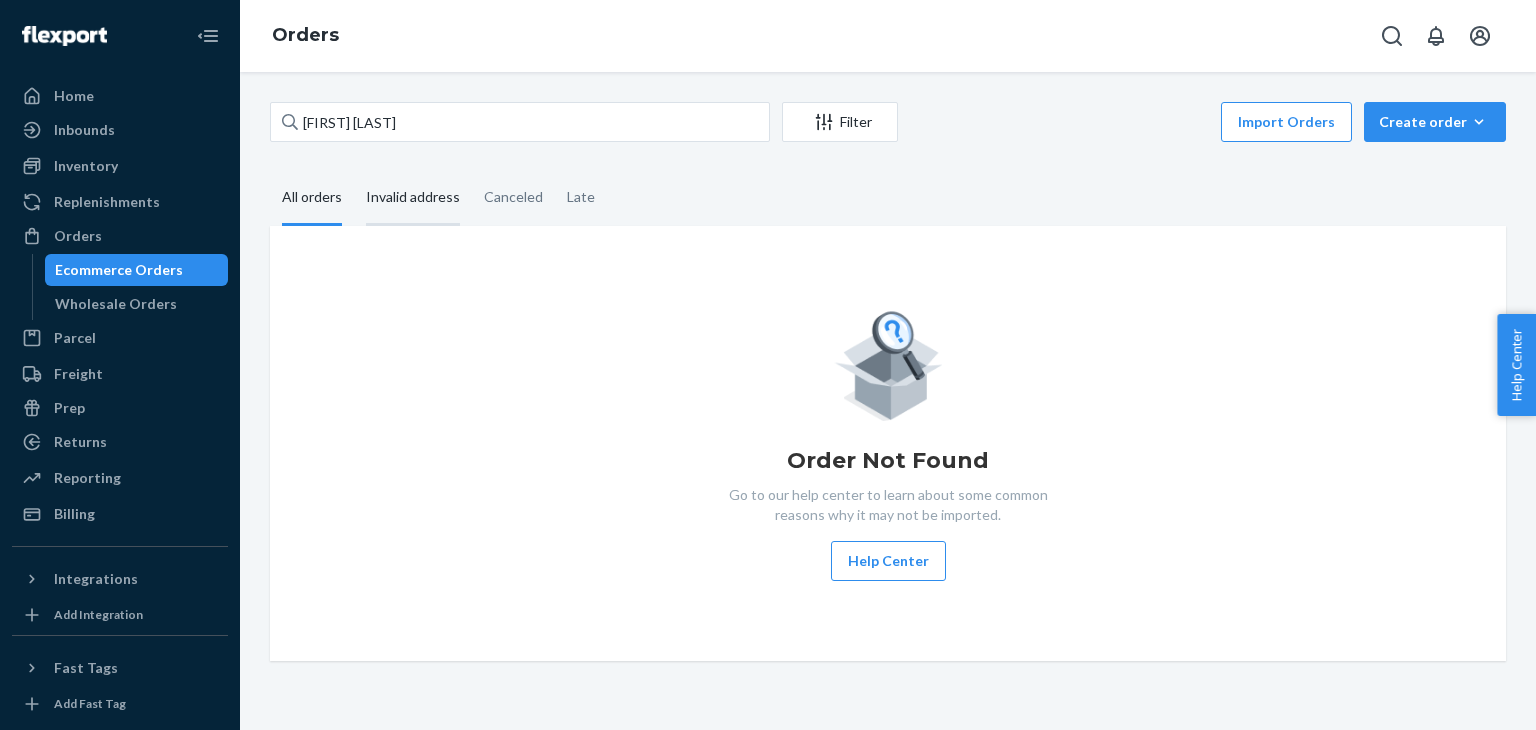 click on "Invalid address" at bounding box center [413, 198] 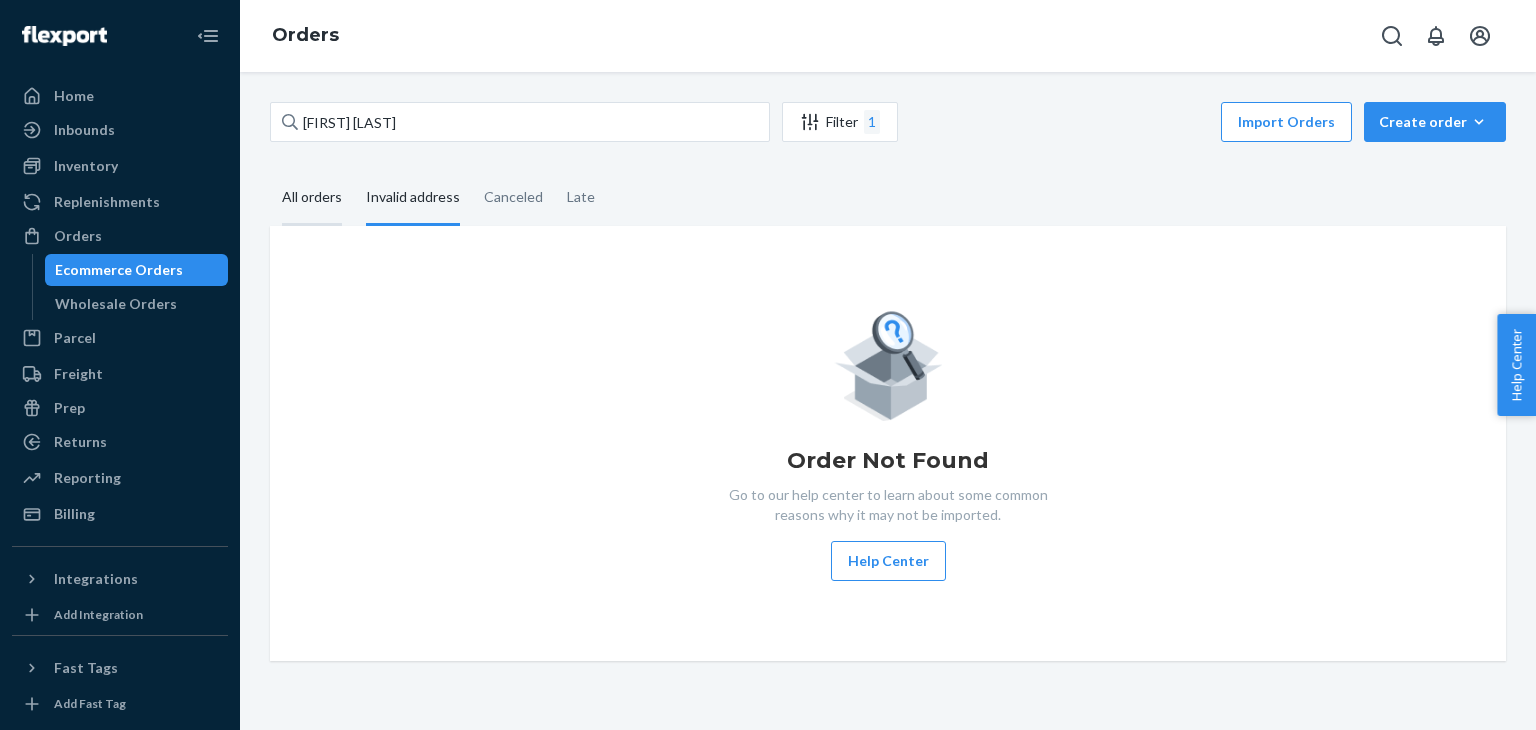 click on "All orders" at bounding box center (312, 198) 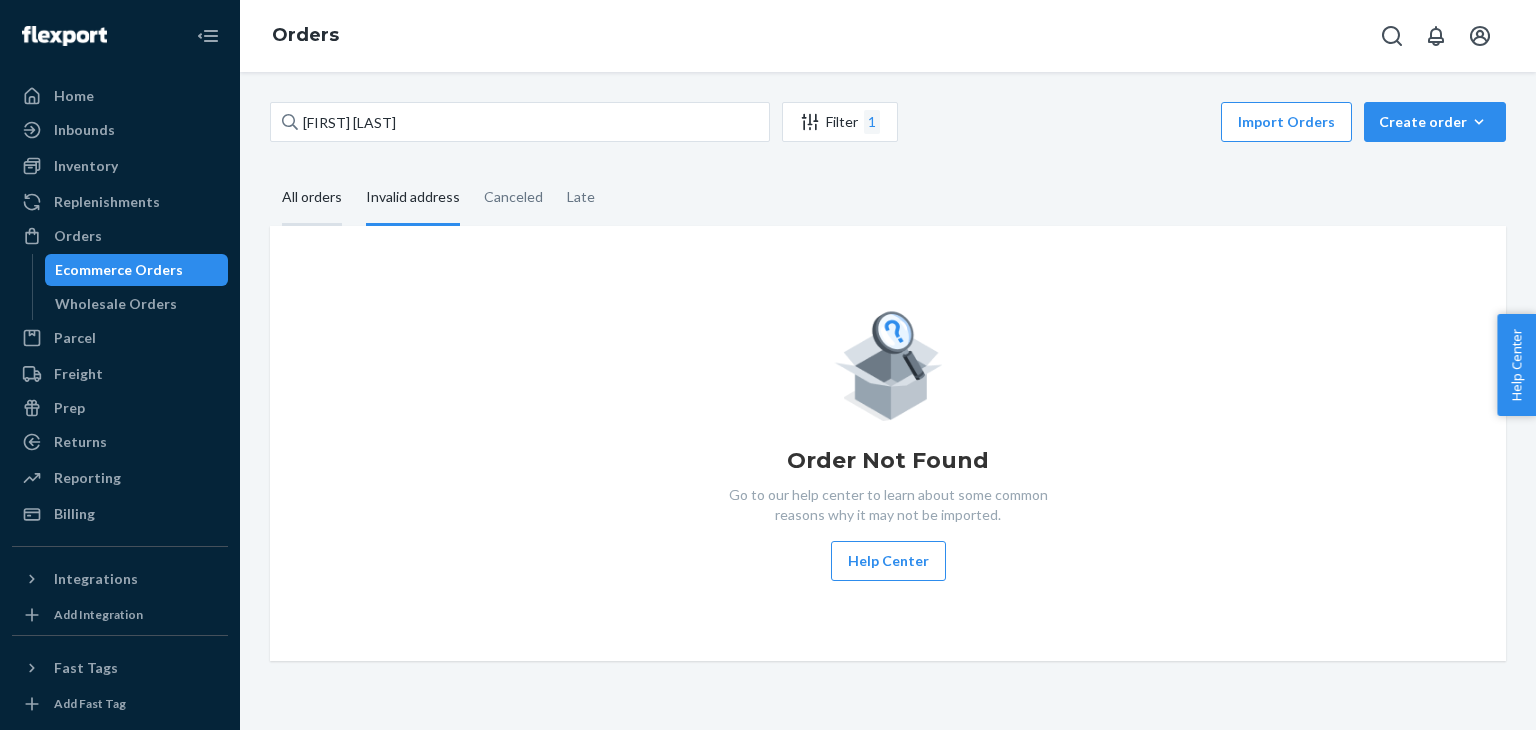 click on "All orders" at bounding box center (270, 171) 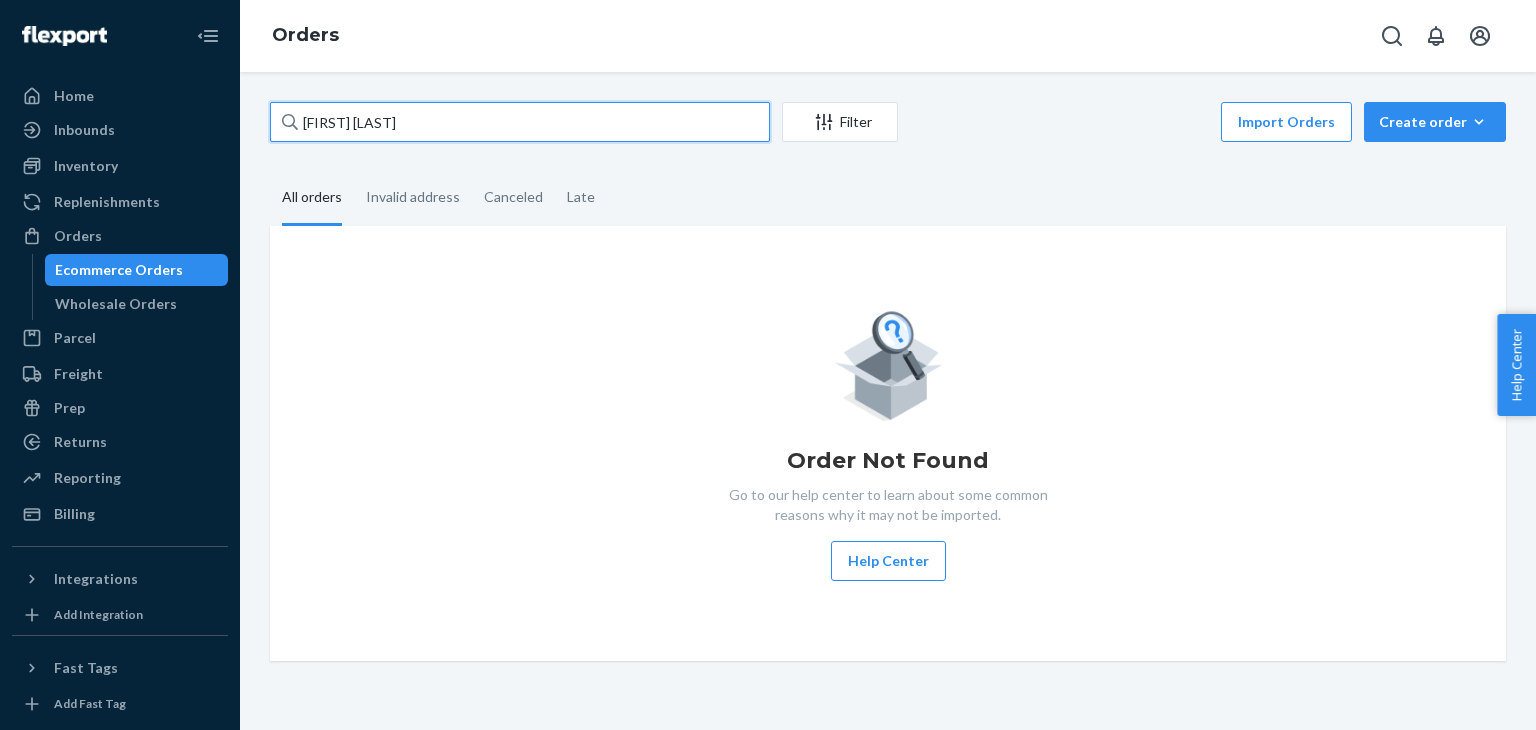 click on "[FIRST] [LAST]" at bounding box center [520, 122] 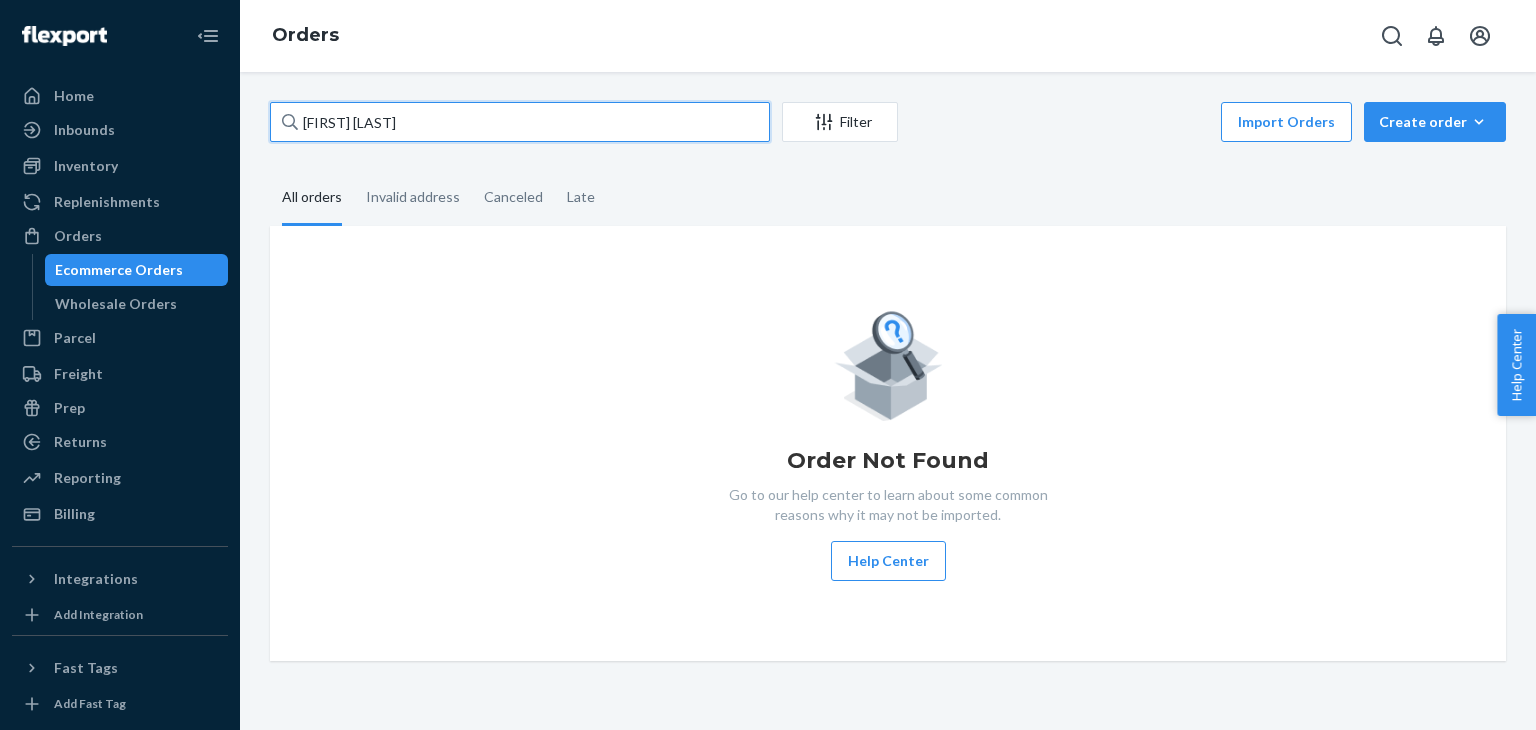 click on "[FIRST] [LAST]" at bounding box center (520, 122) 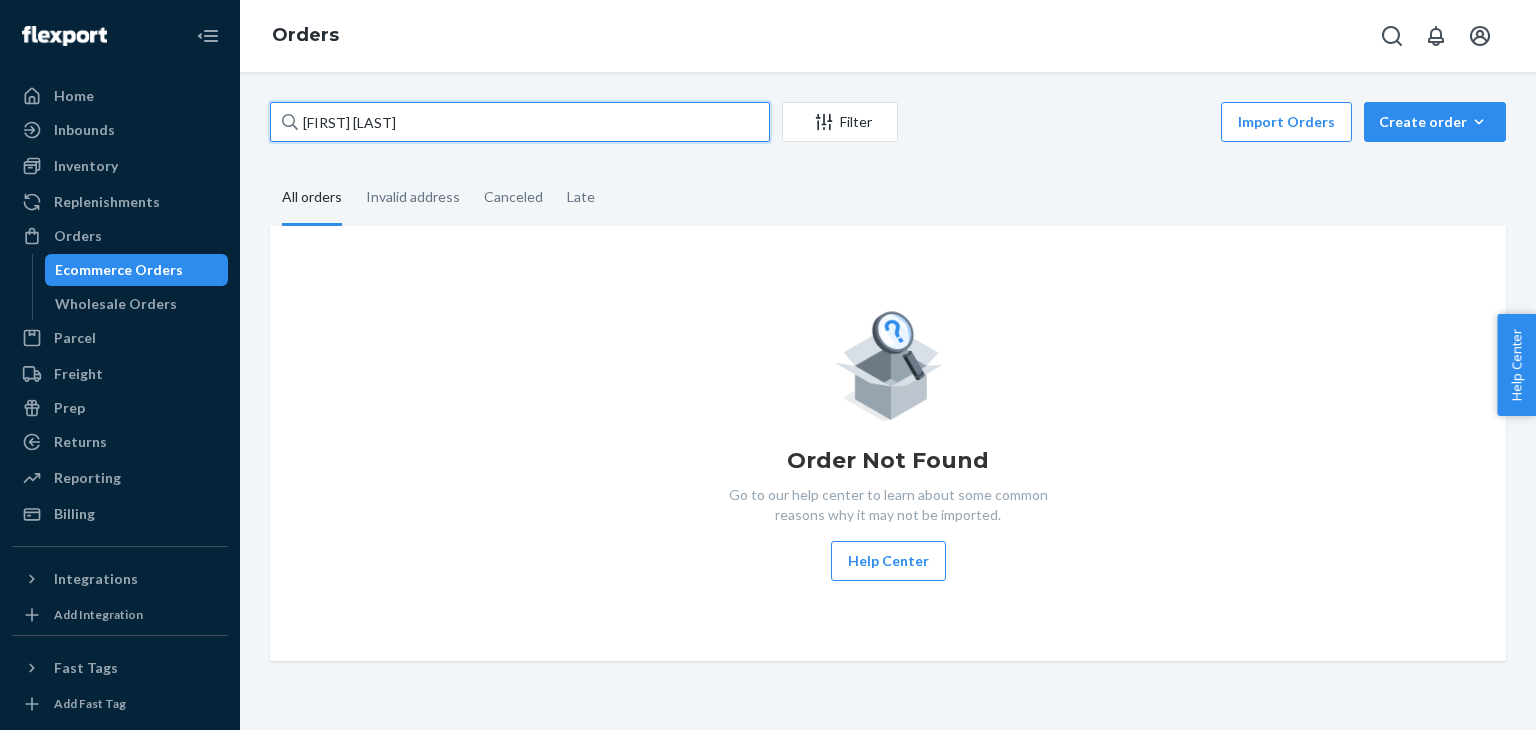 click on "[FIRST] [LAST]" at bounding box center [520, 122] 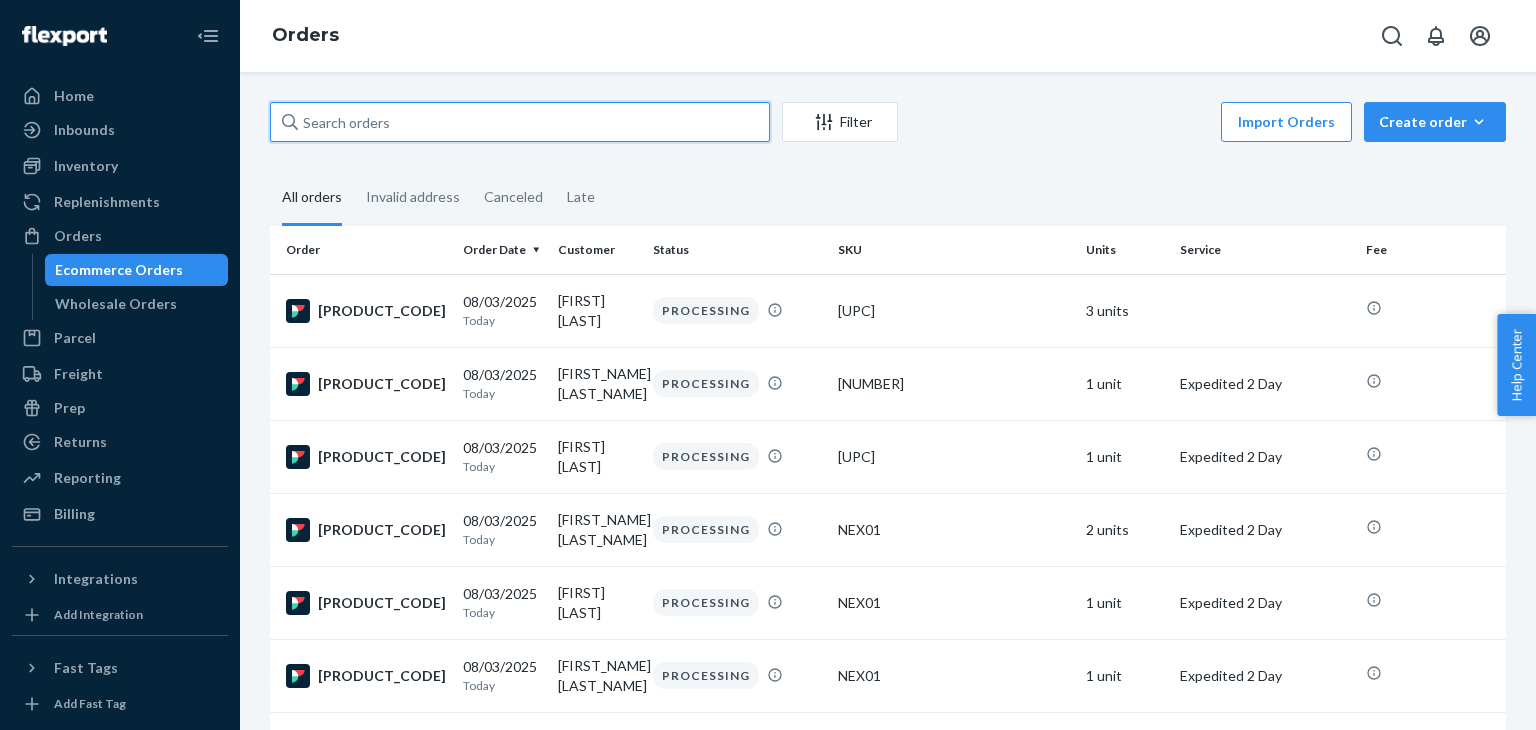 paste on "[FIRST] [LAST]" 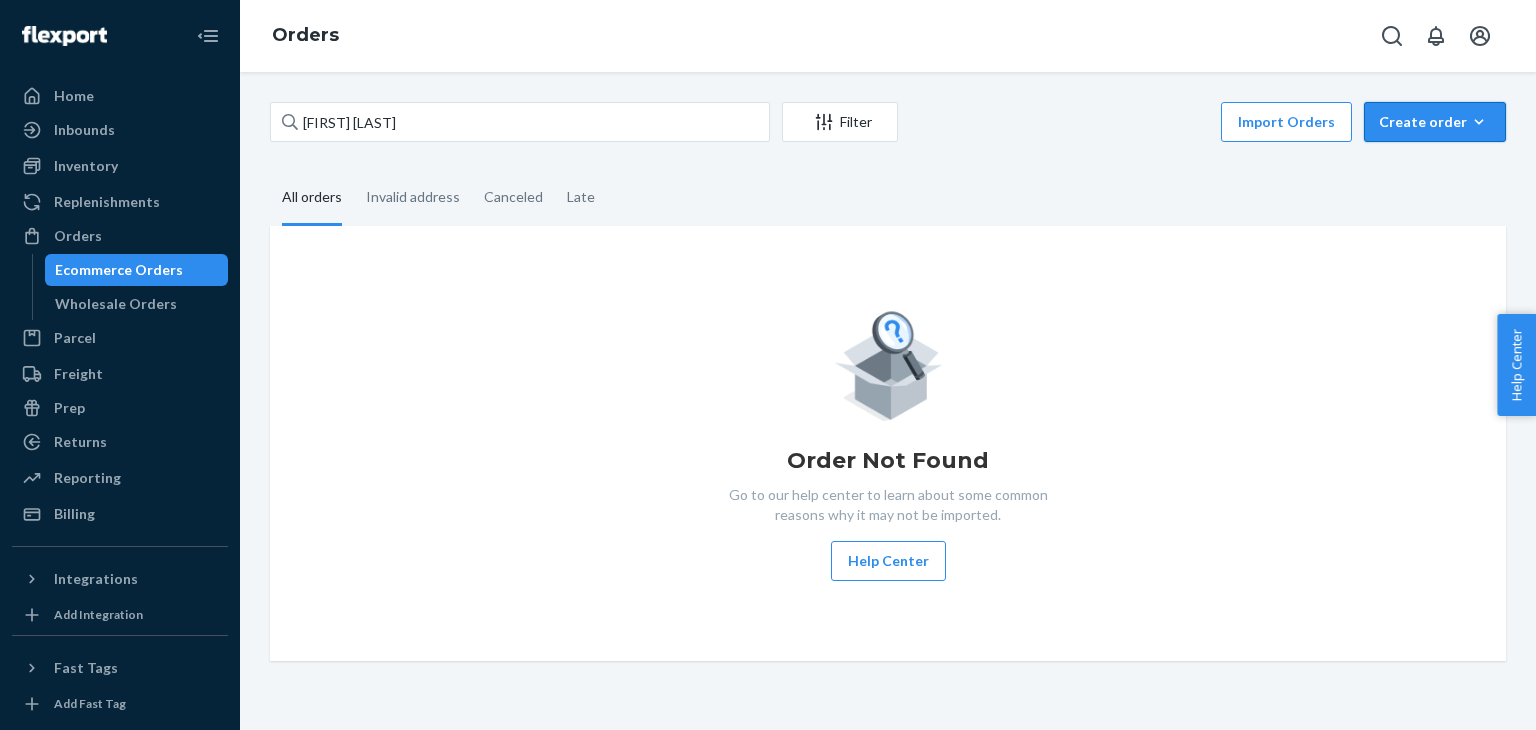 click on "Create order" at bounding box center (1435, 122) 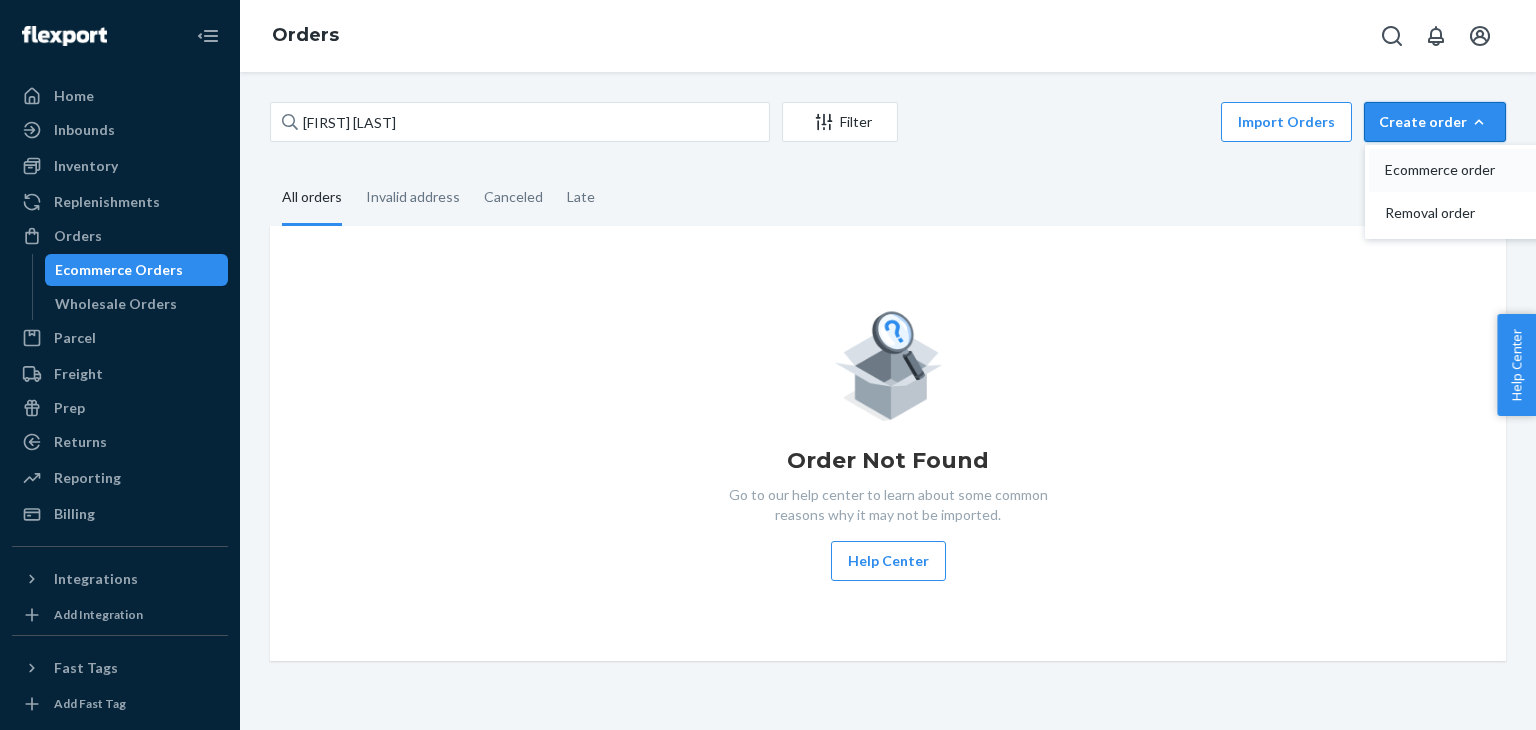 click on "Ecommerce order" at bounding box center [1447, 170] 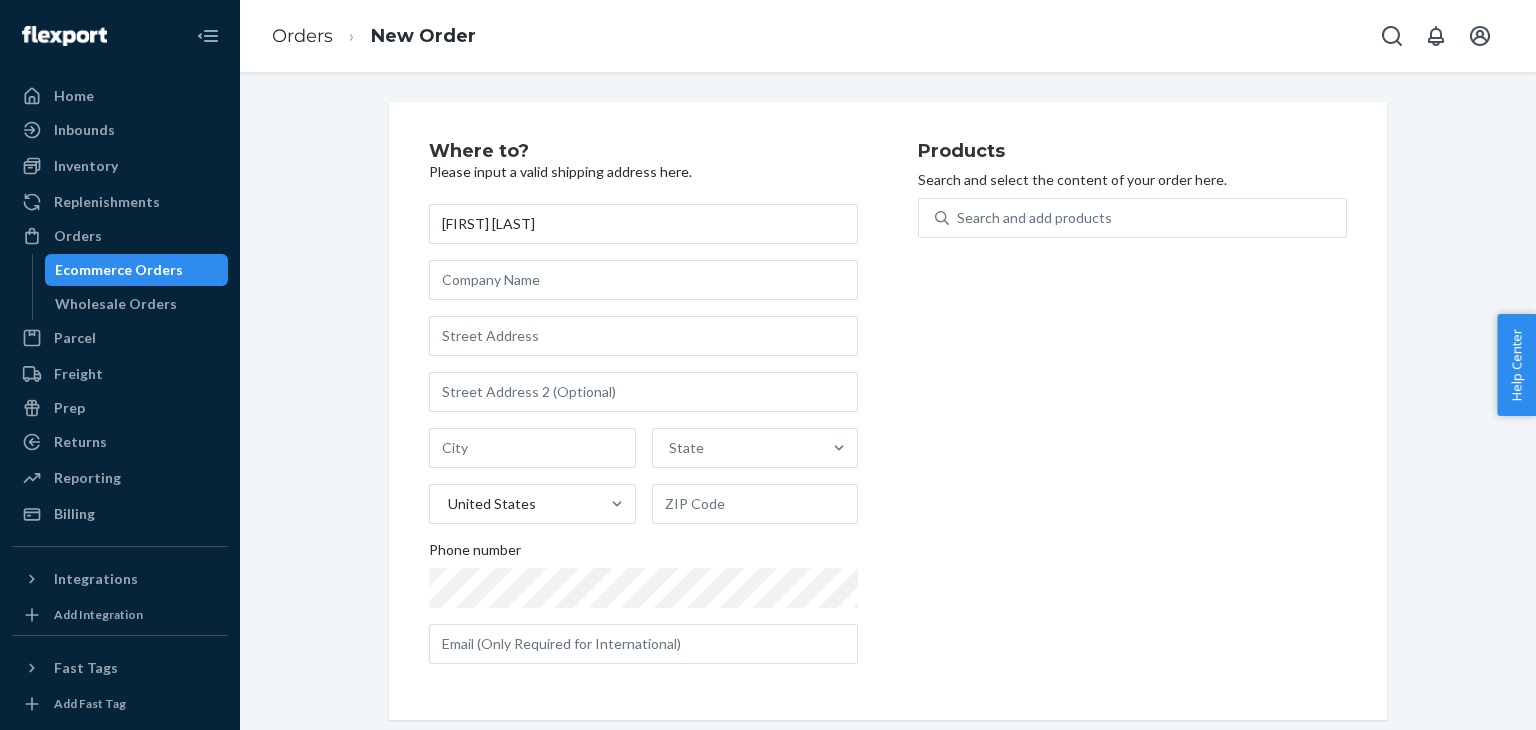 type on "[FIRST] [LAST]" 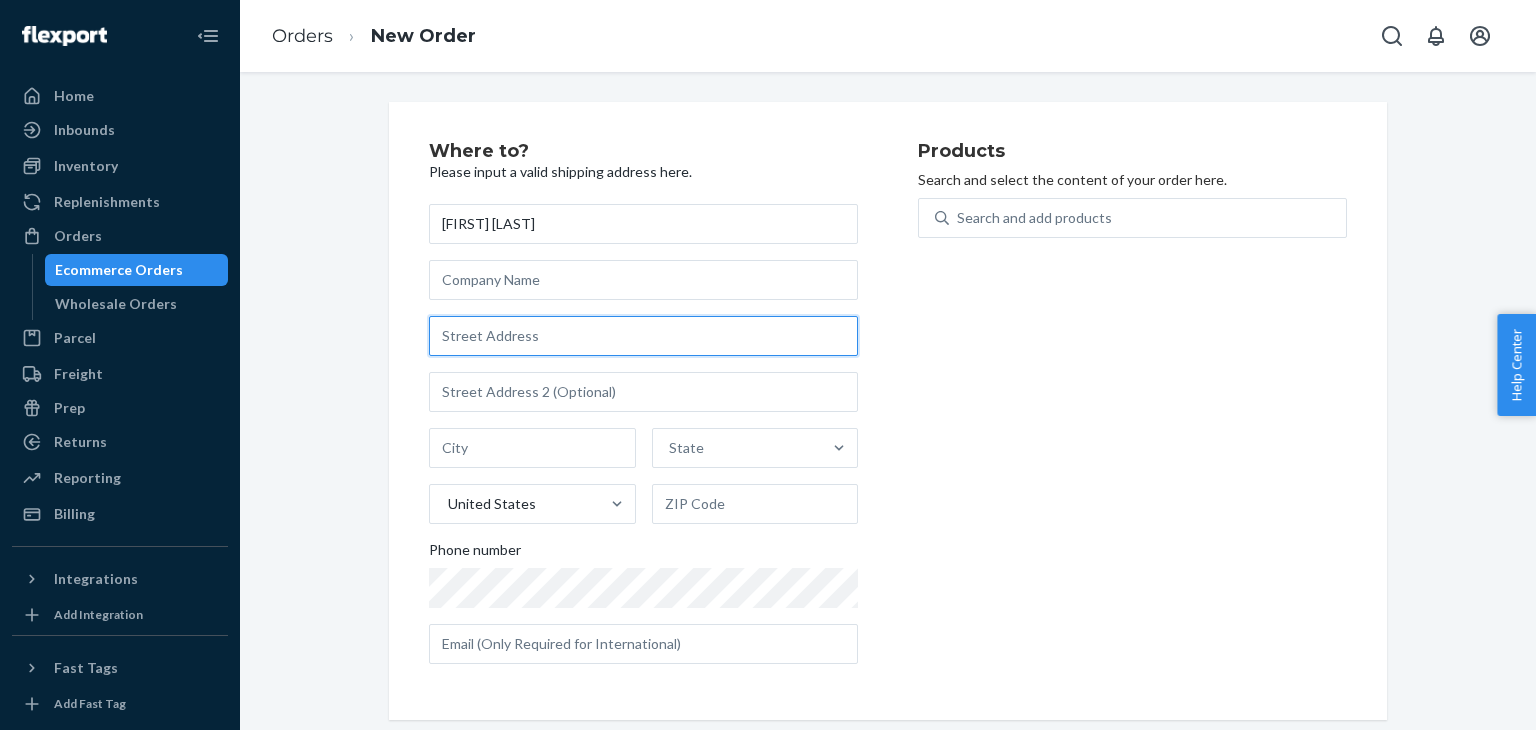 drag, startPoint x: 536, startPoint y: 333, endPoint x: 520, endPoint y: 311, distance: 27.202942 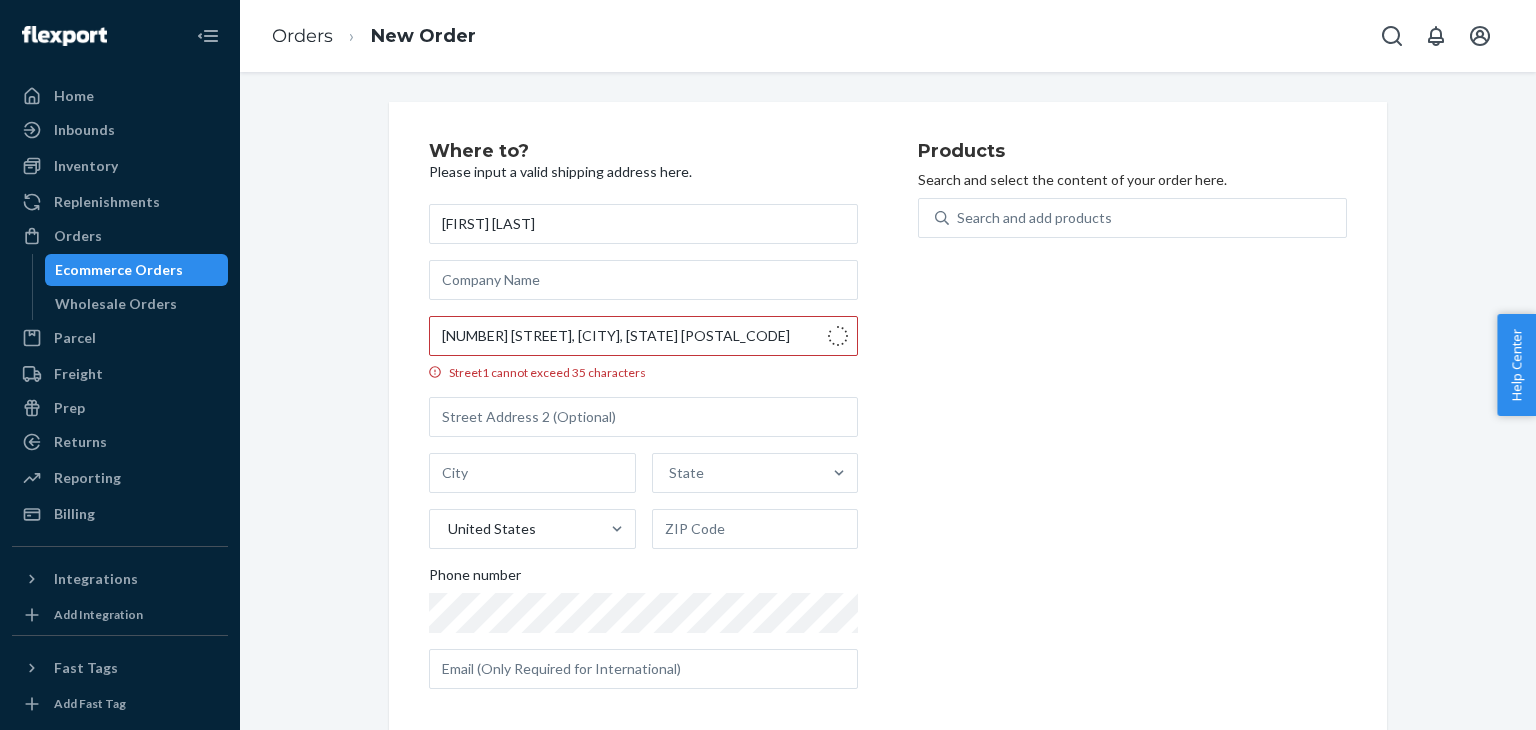 type on "[NUMBER] [STREET]" 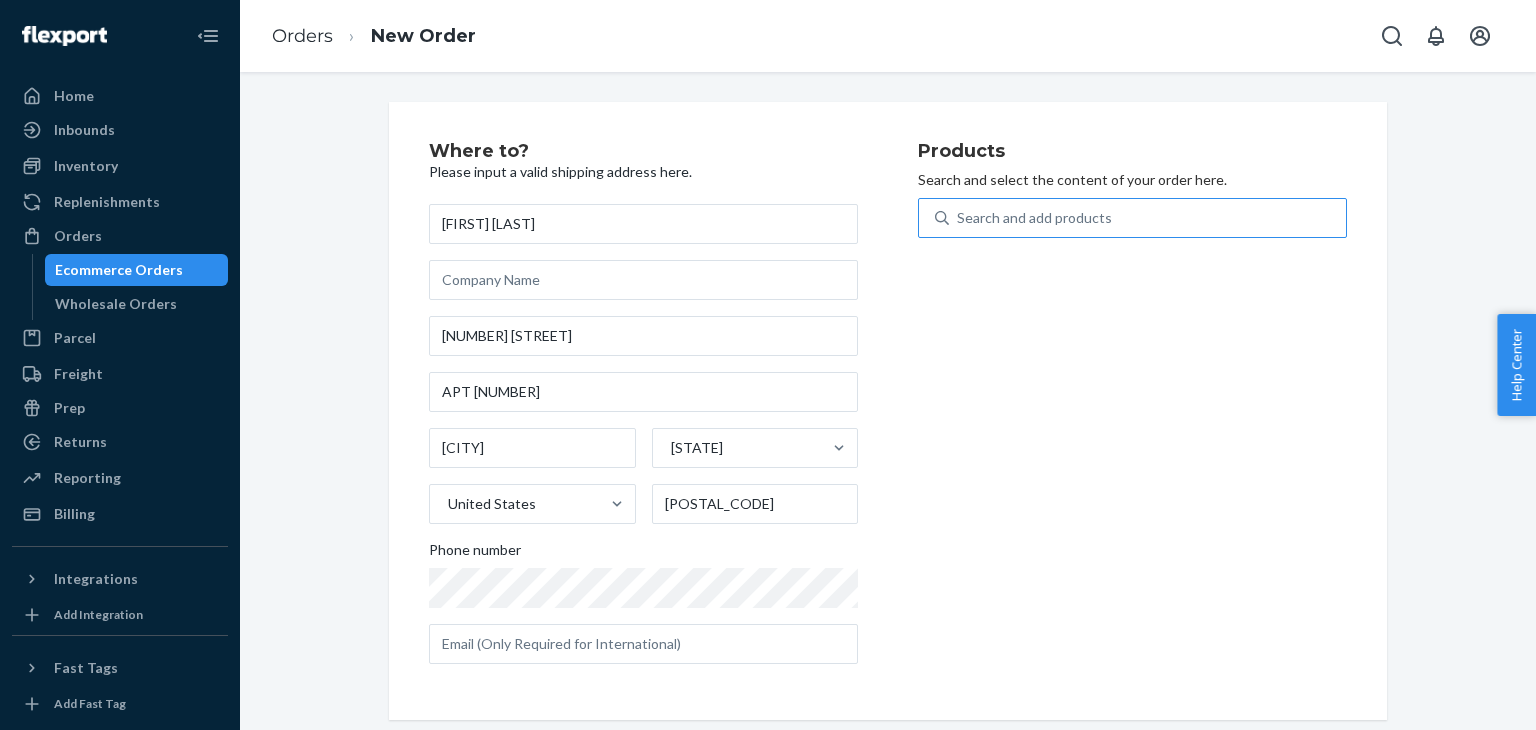 click on "Search and add products" at bounding box center (1034, 218) 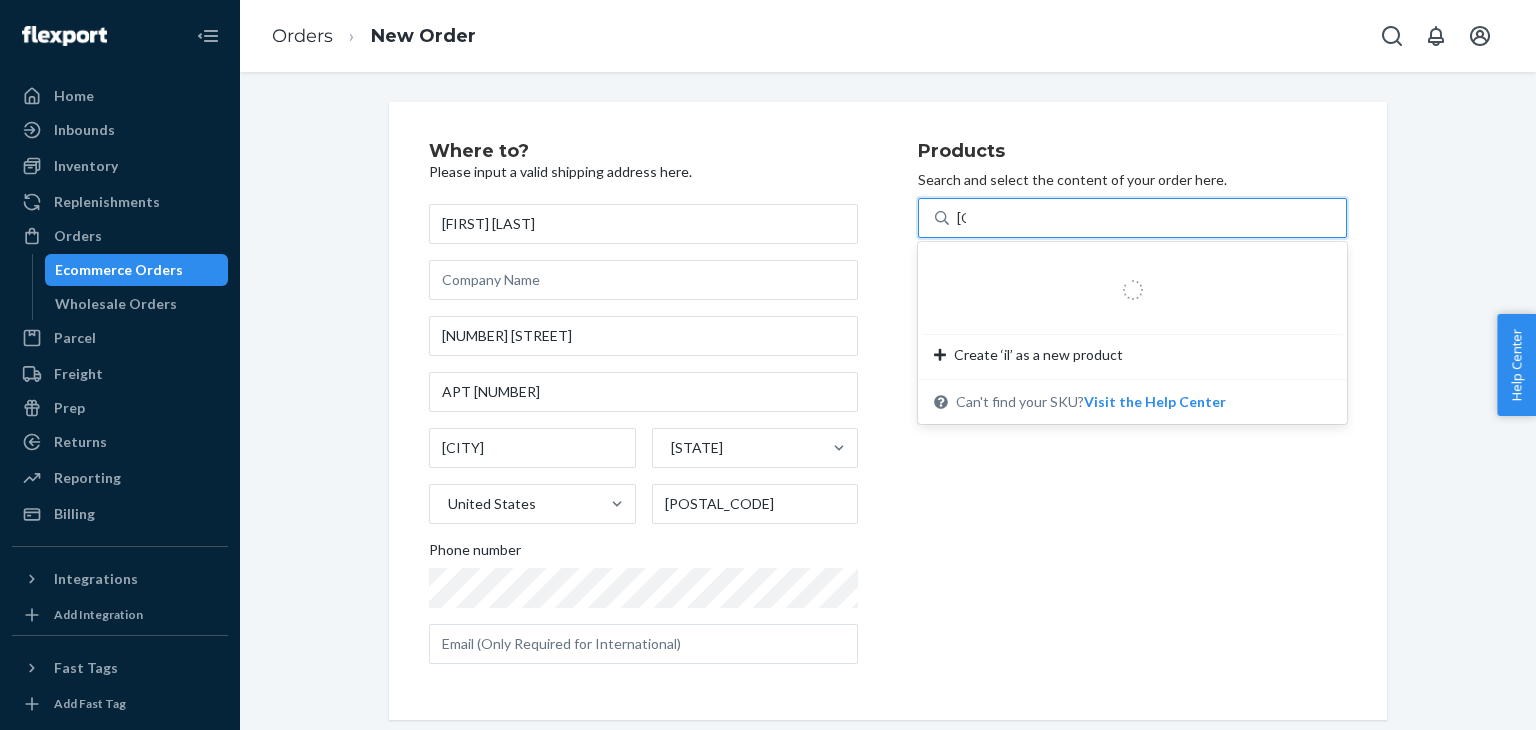 type on "[PRODUCT_NAME]" 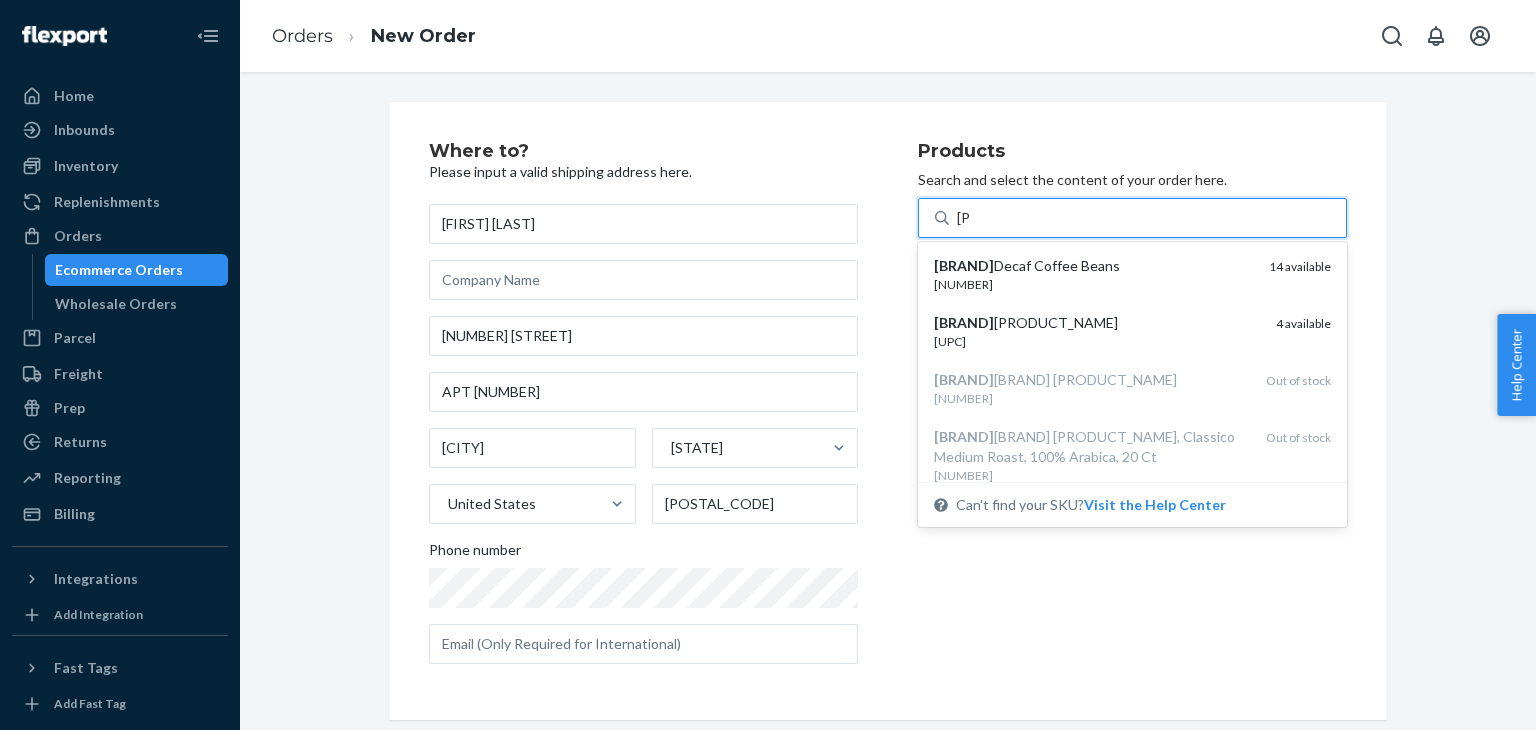 click on "[PRODUCT_NAME]" at bounding box center (1097, 323) 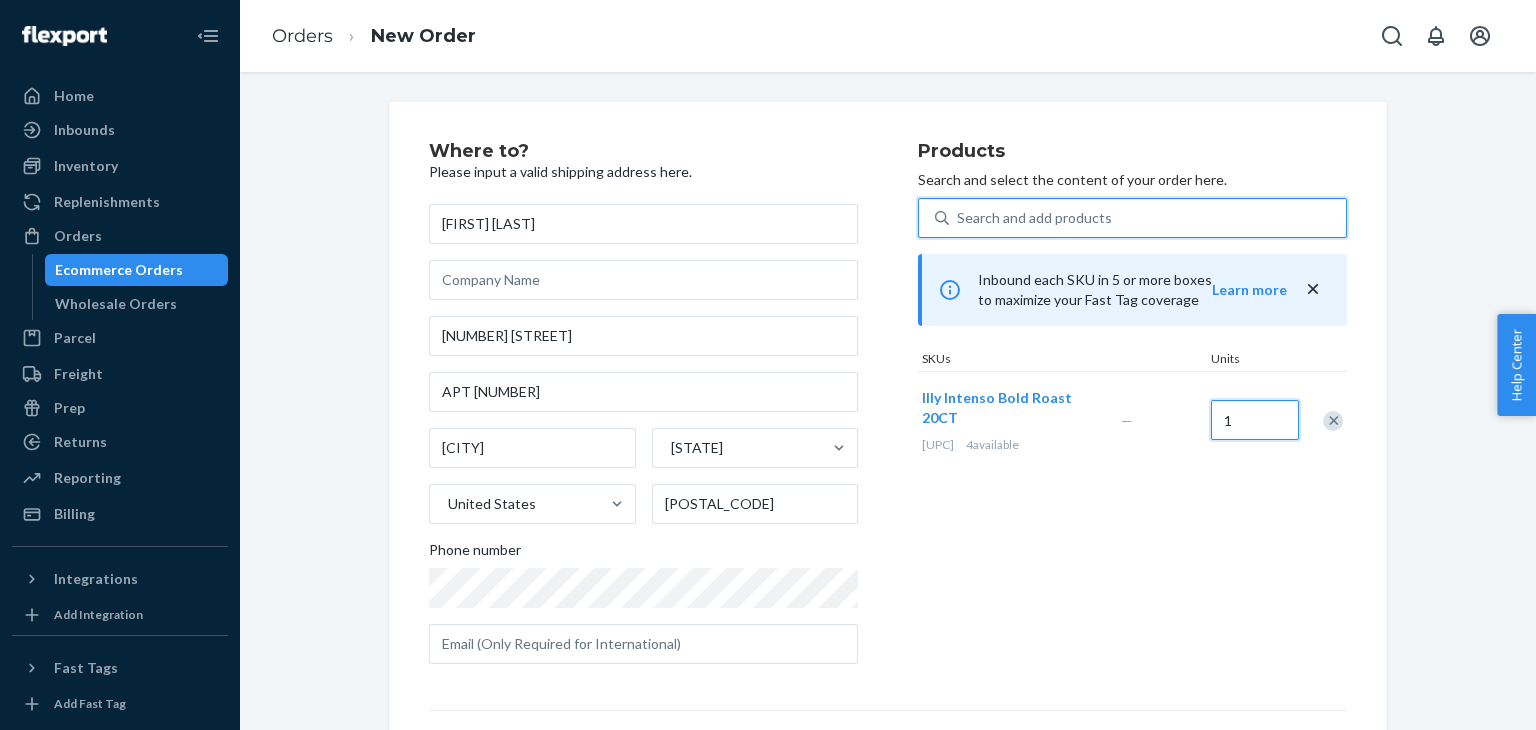 click on "1" at bounding box center (1255, 420) 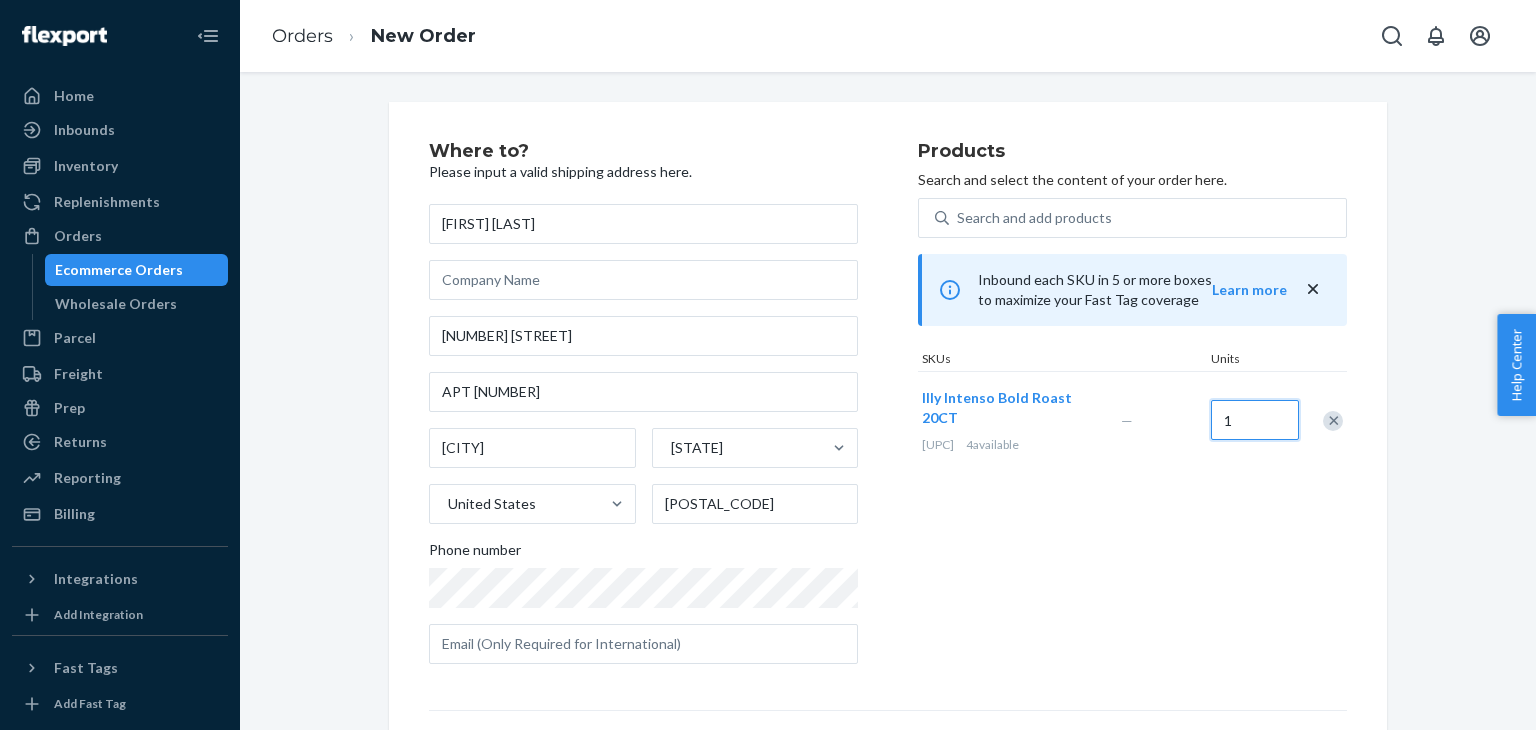 click on "1" at bounding box center (1255, 420) 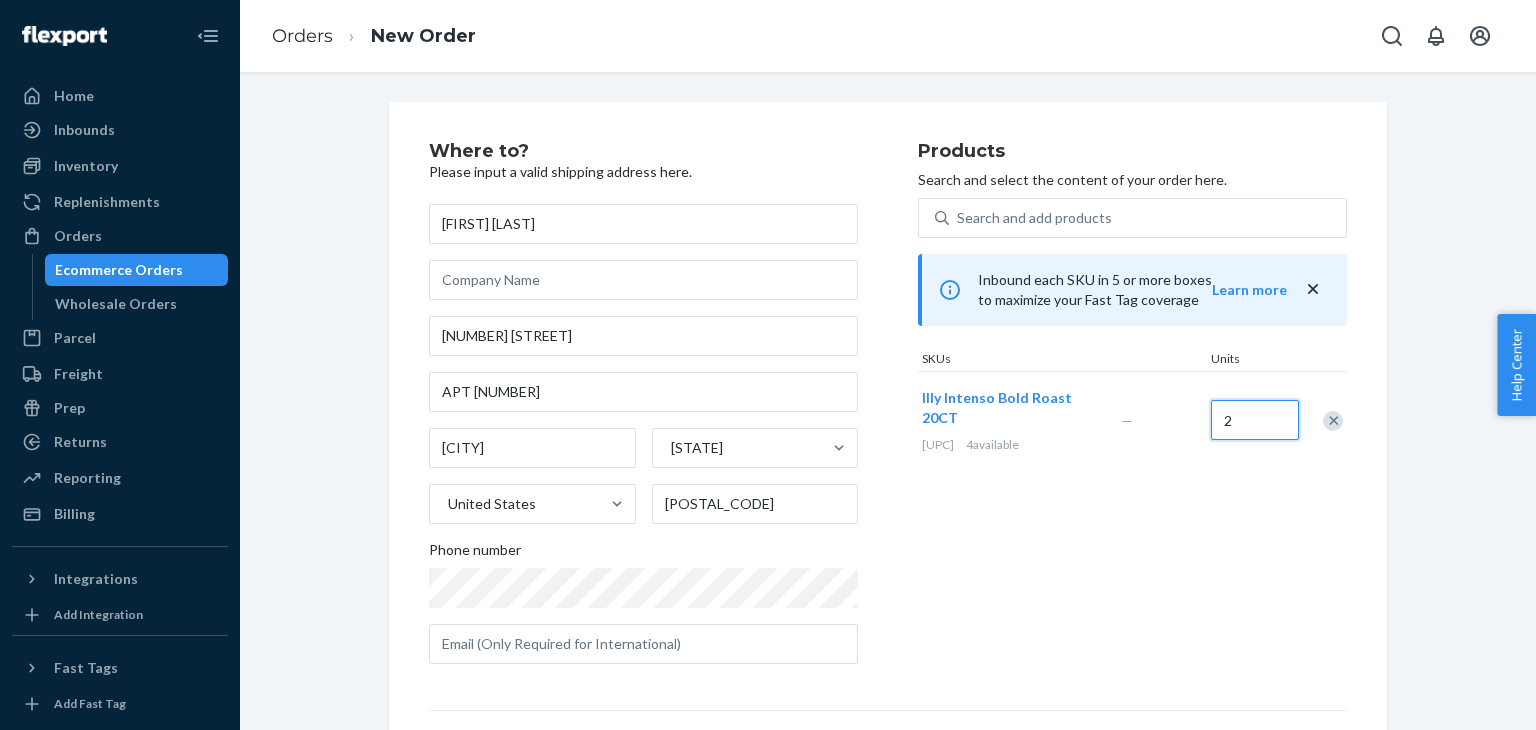 type on "2" 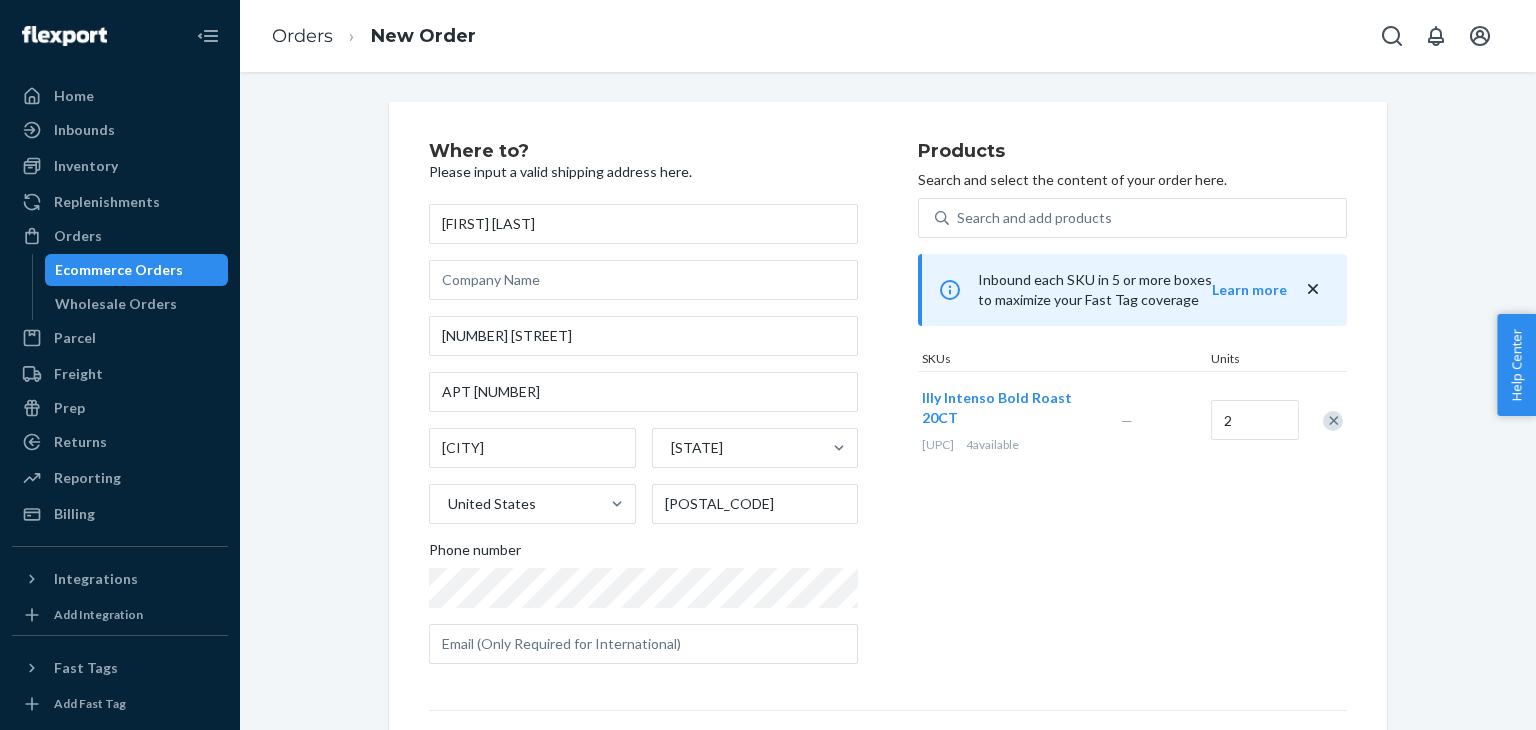 click on "Products Search and select the content of your order here. Search and add products Inbound each SKU in 5 or more boxes to maximize your Fast Tag coverage Learn more SKUs Units [BRAND] [PRODUCT_NAME] 20CT [NUMBER] [NUMBER] available — [NUMBER]" at bounding box center [1132, 411] 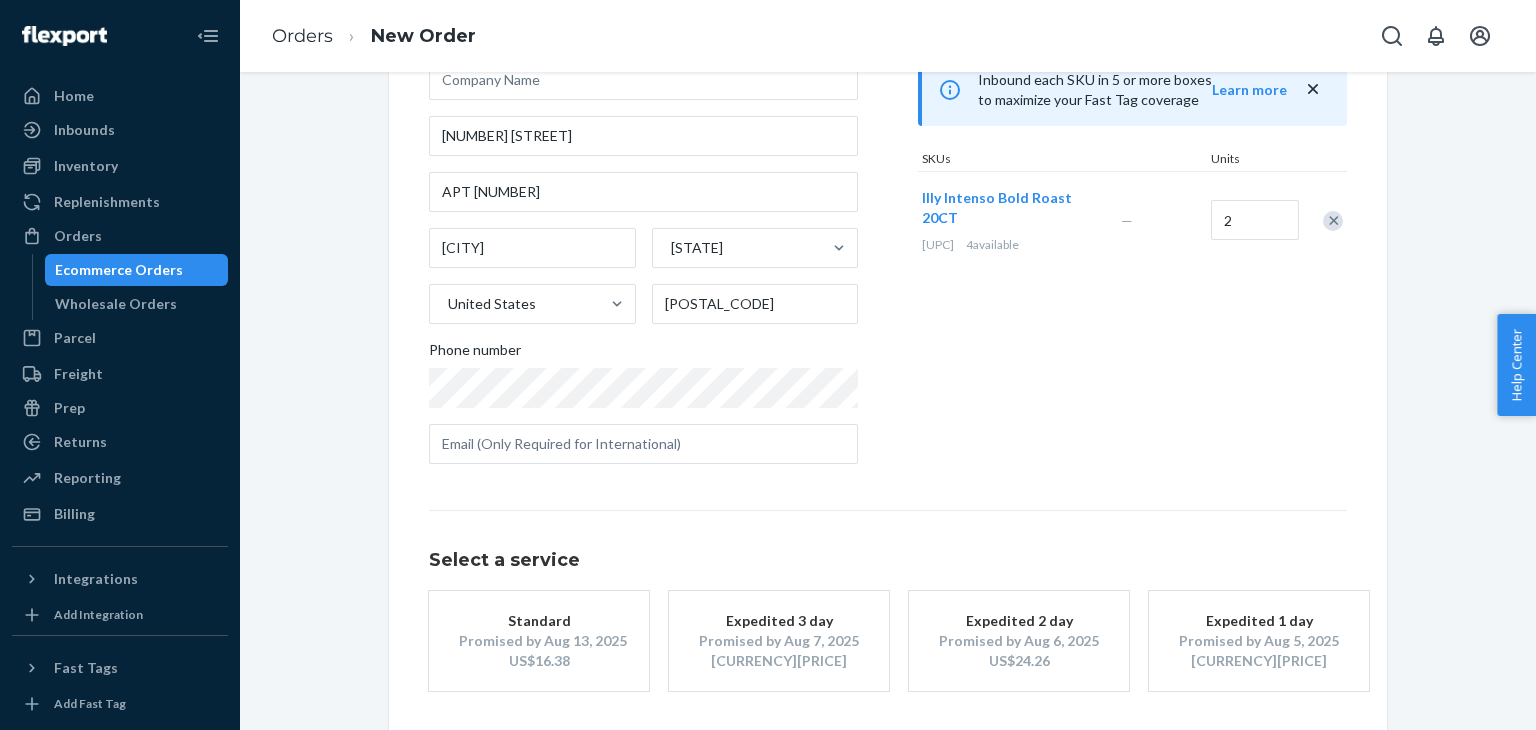 click on "Expedited 2 day" at bounding box center [1019, 621] 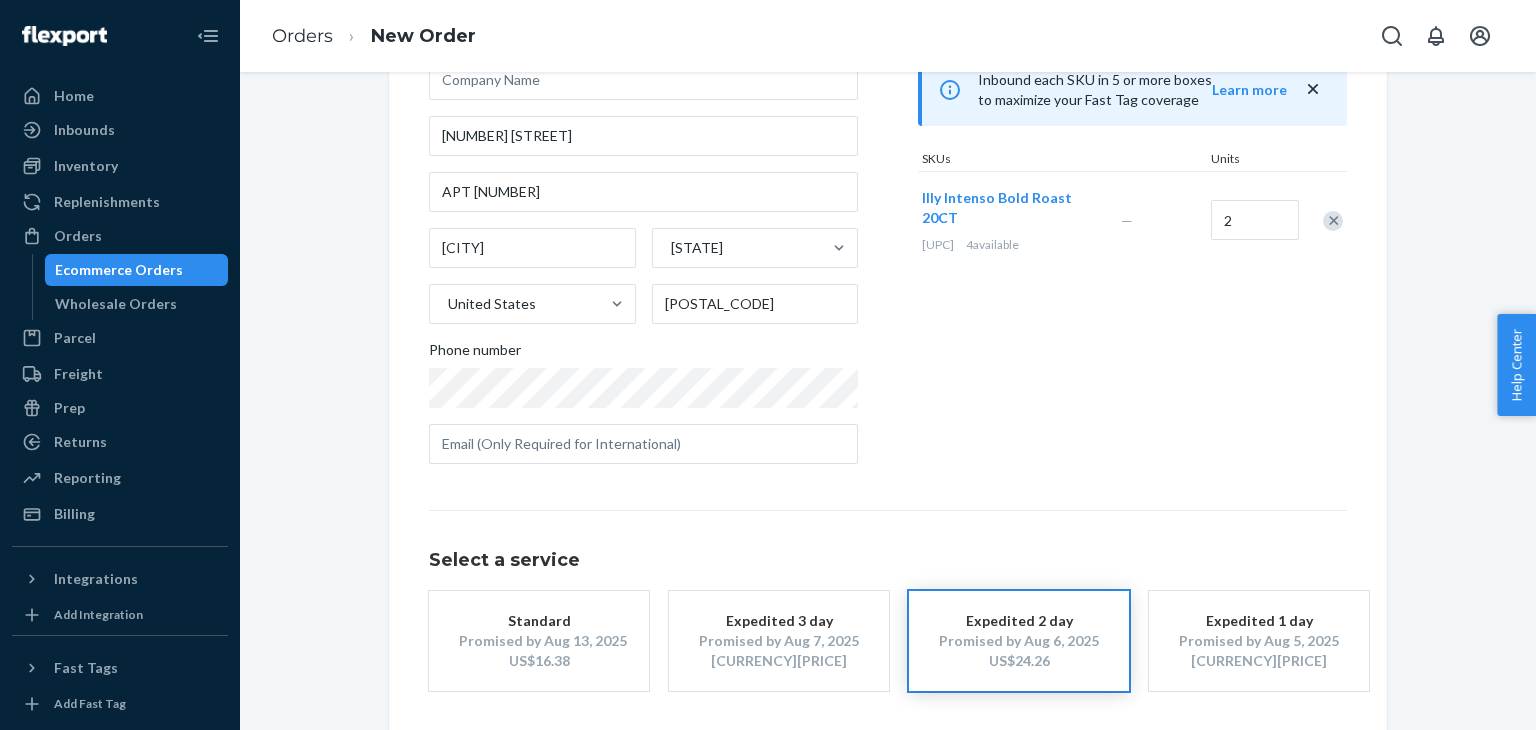 scroll, scrollTop: 280, scrollLeft: 0, axis: vertical 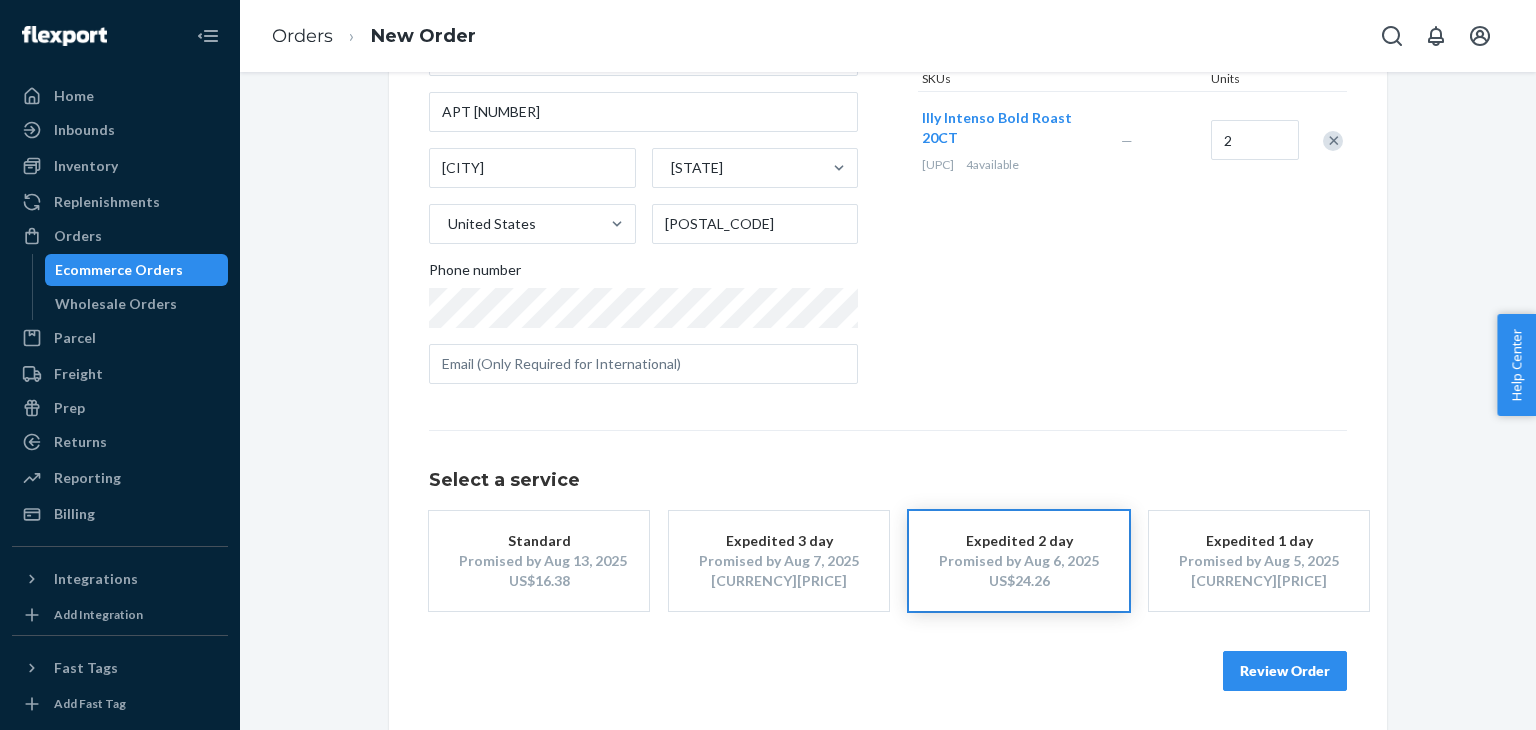 click on "Review Order" at bounding box center [1285, 671] 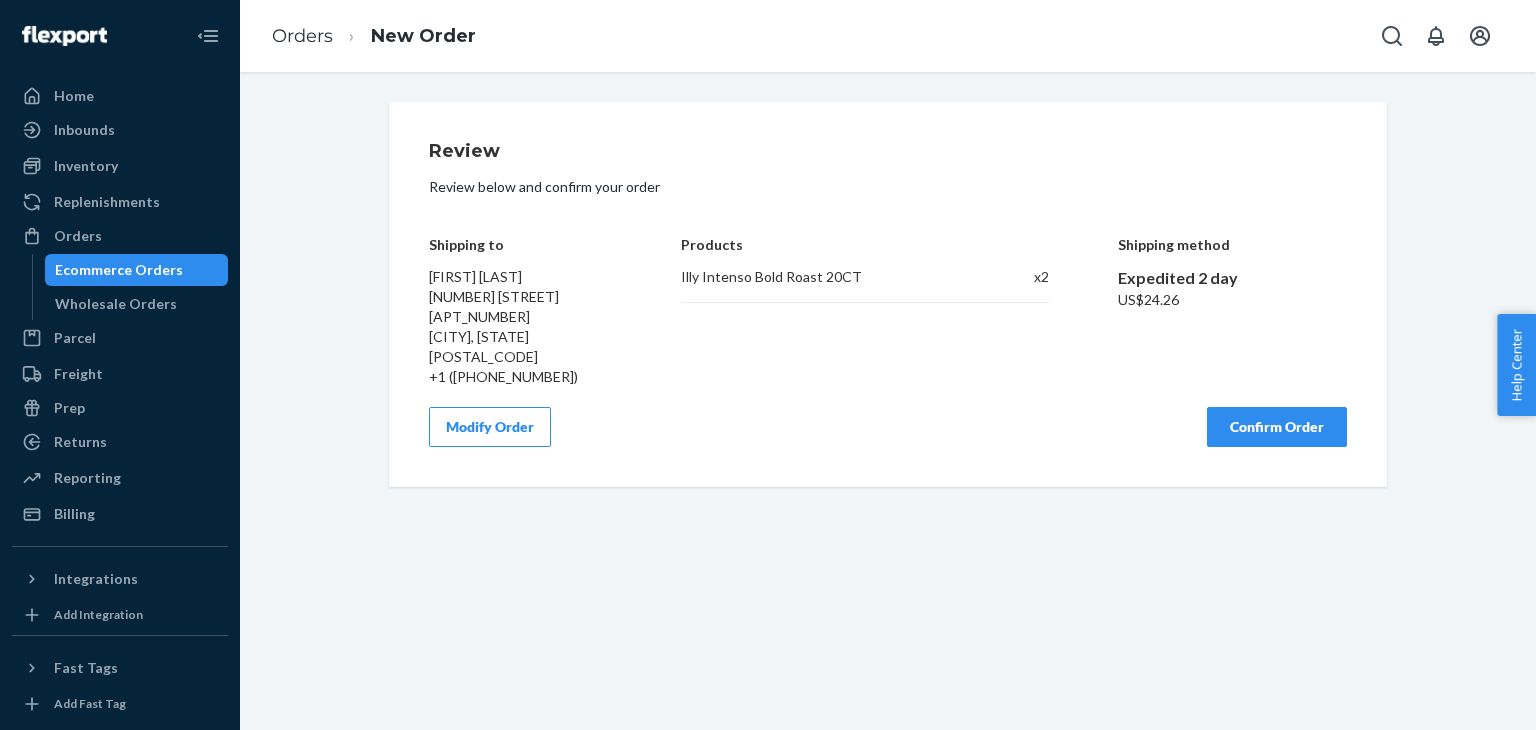 click on "Confirm Order" at bounding box center (1277, 427) 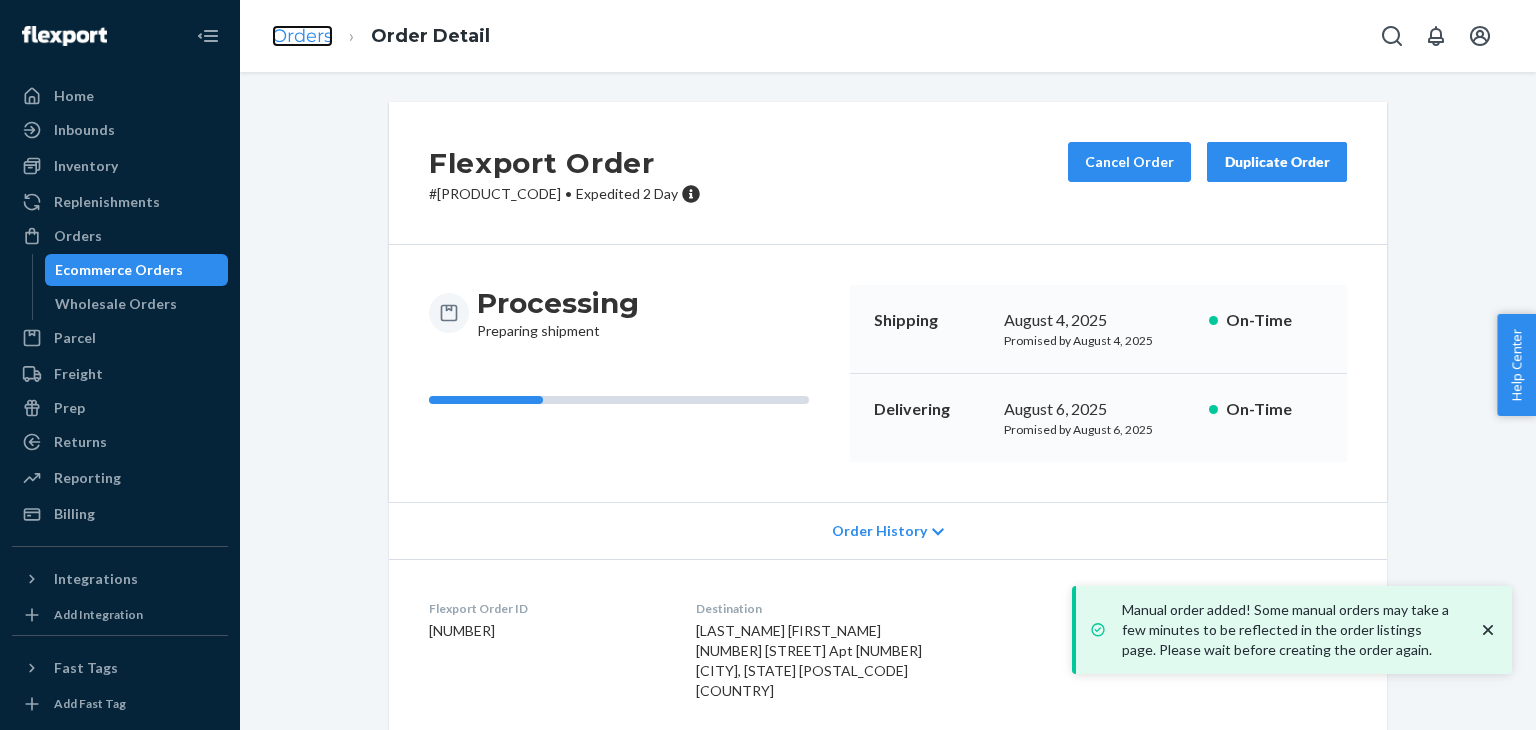 click on "Orders" at bounding box center (302, 36) 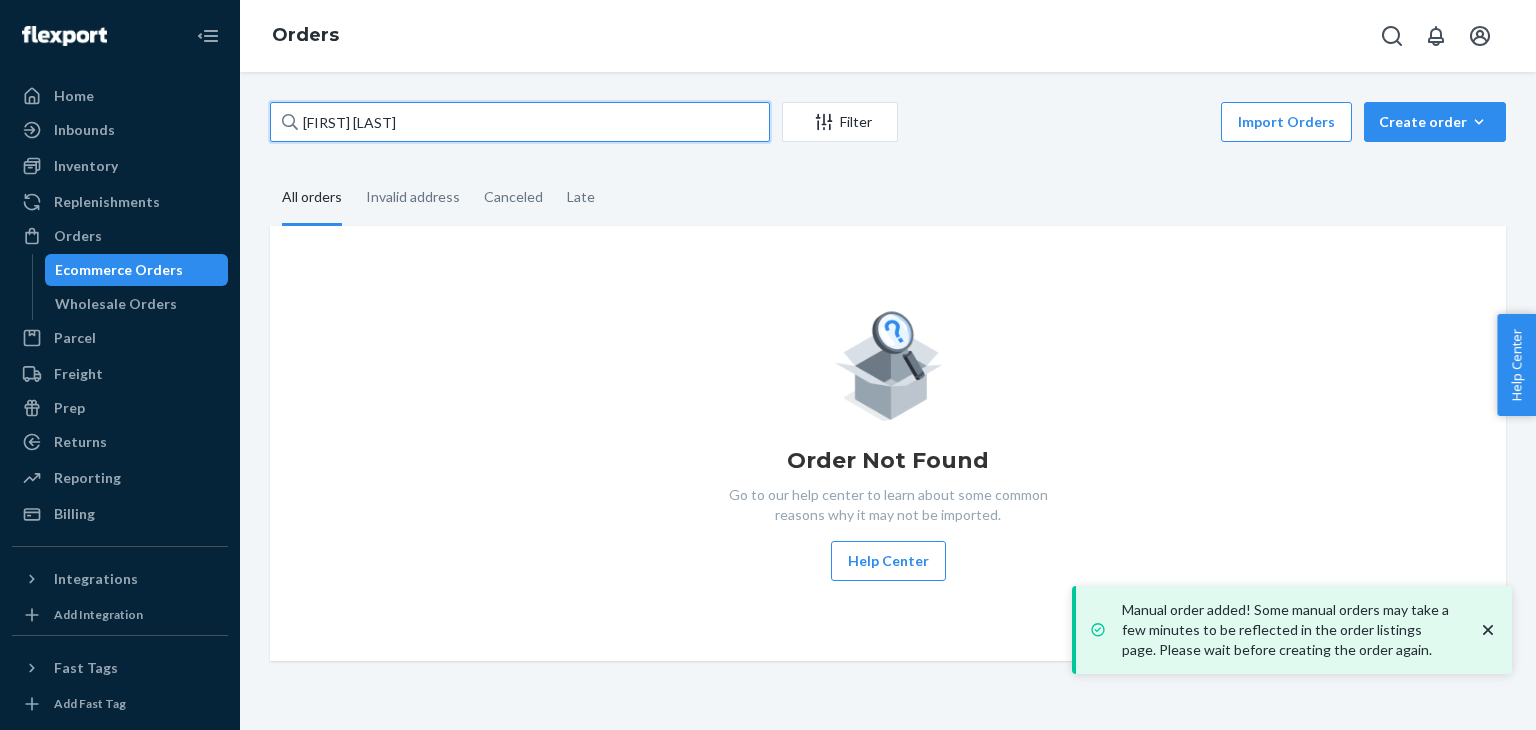 click on "[FIRST] [LAST]" at bounding box center (520, 122) 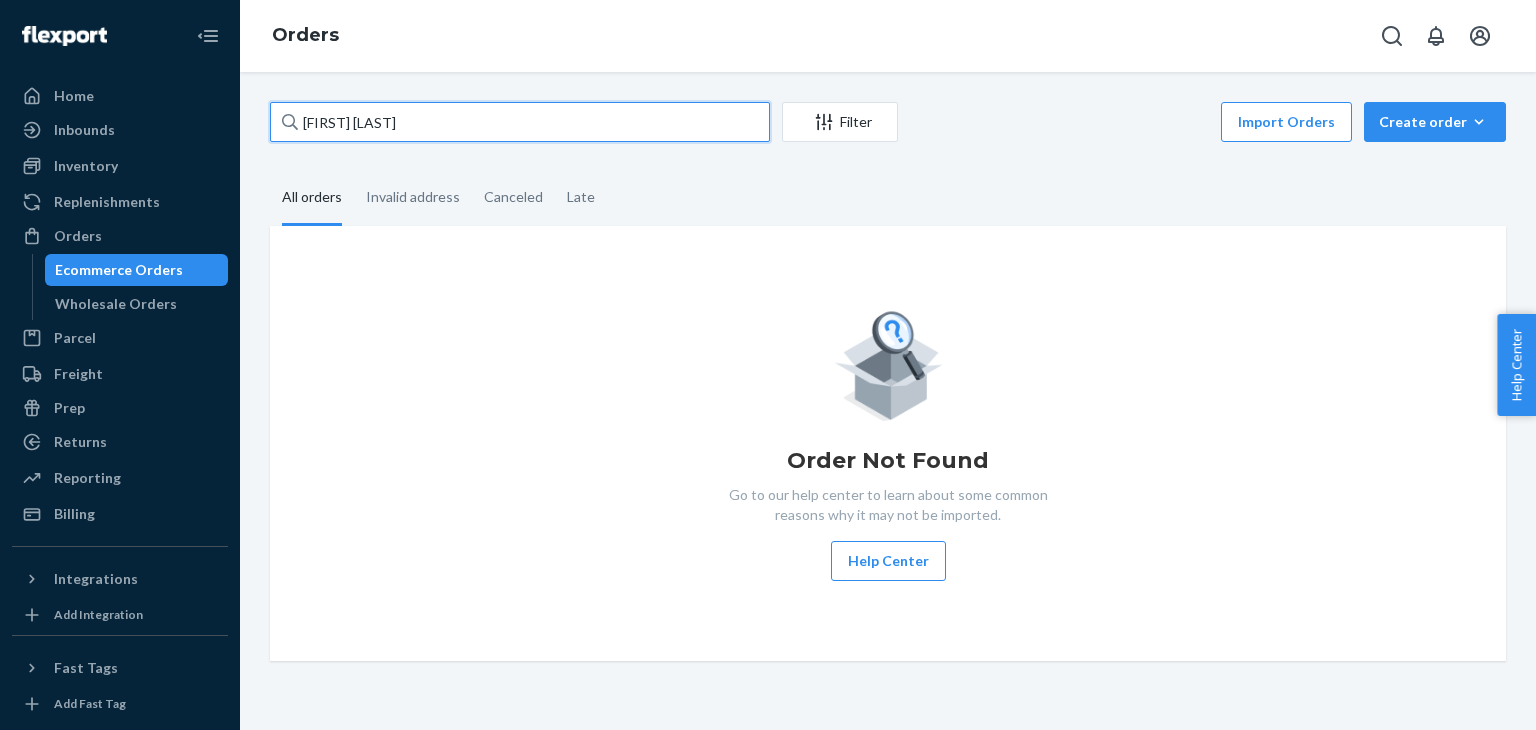 click on "[FIRST] [LAST]" at bounding box center [520, 122] 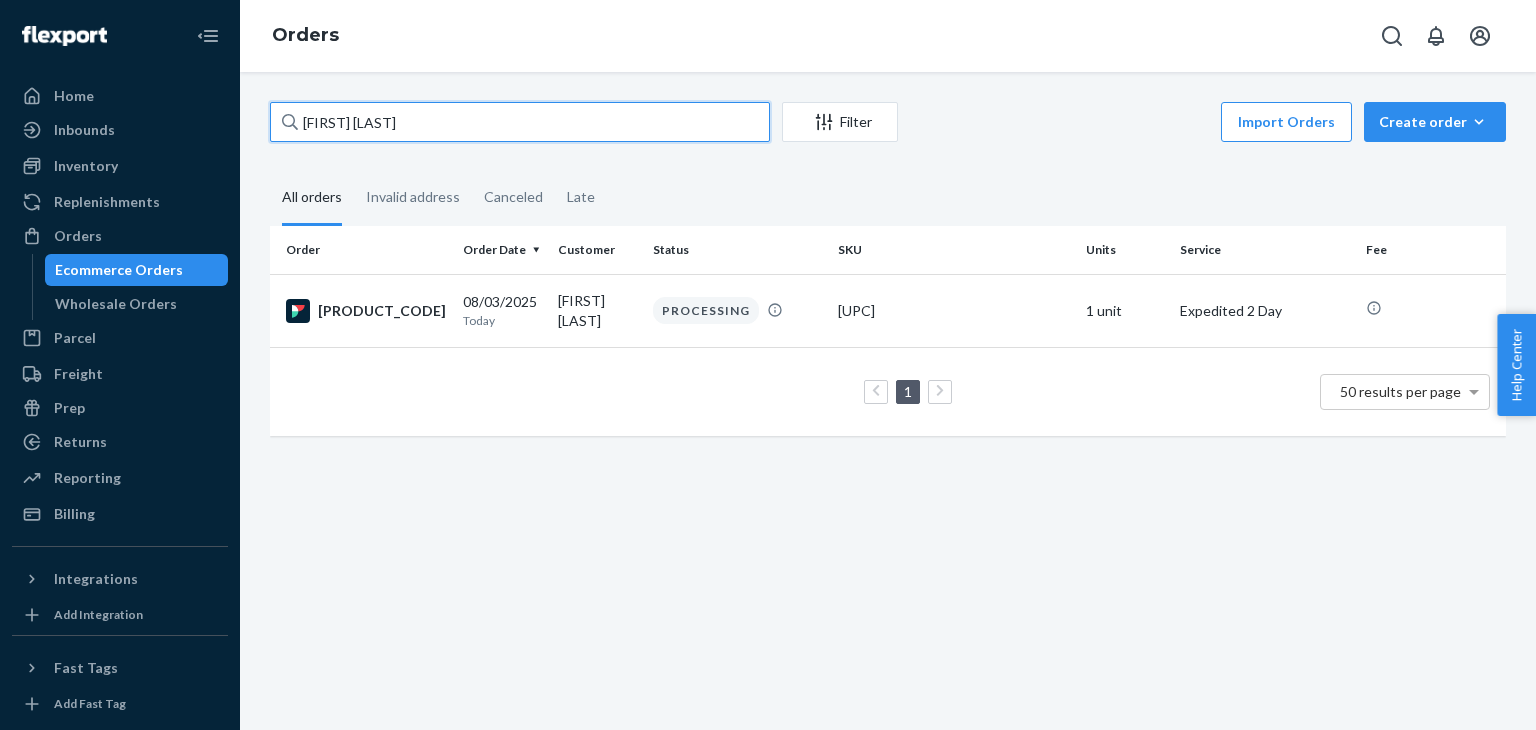 click on "[FIRST] [LAST]" at bounding box center (520, 122) 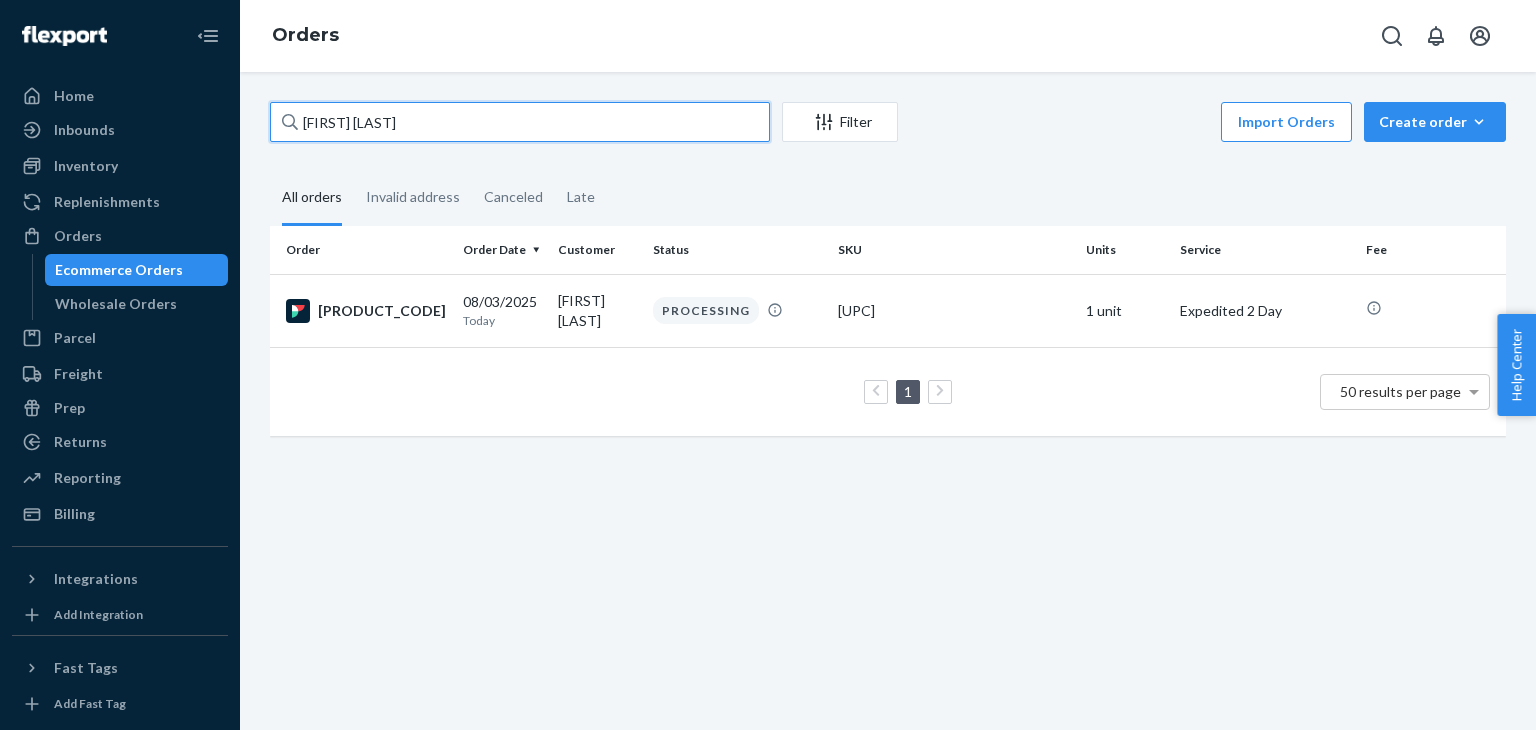 click on "[FIRST] [LAST]" at bounding box center (520, 122) 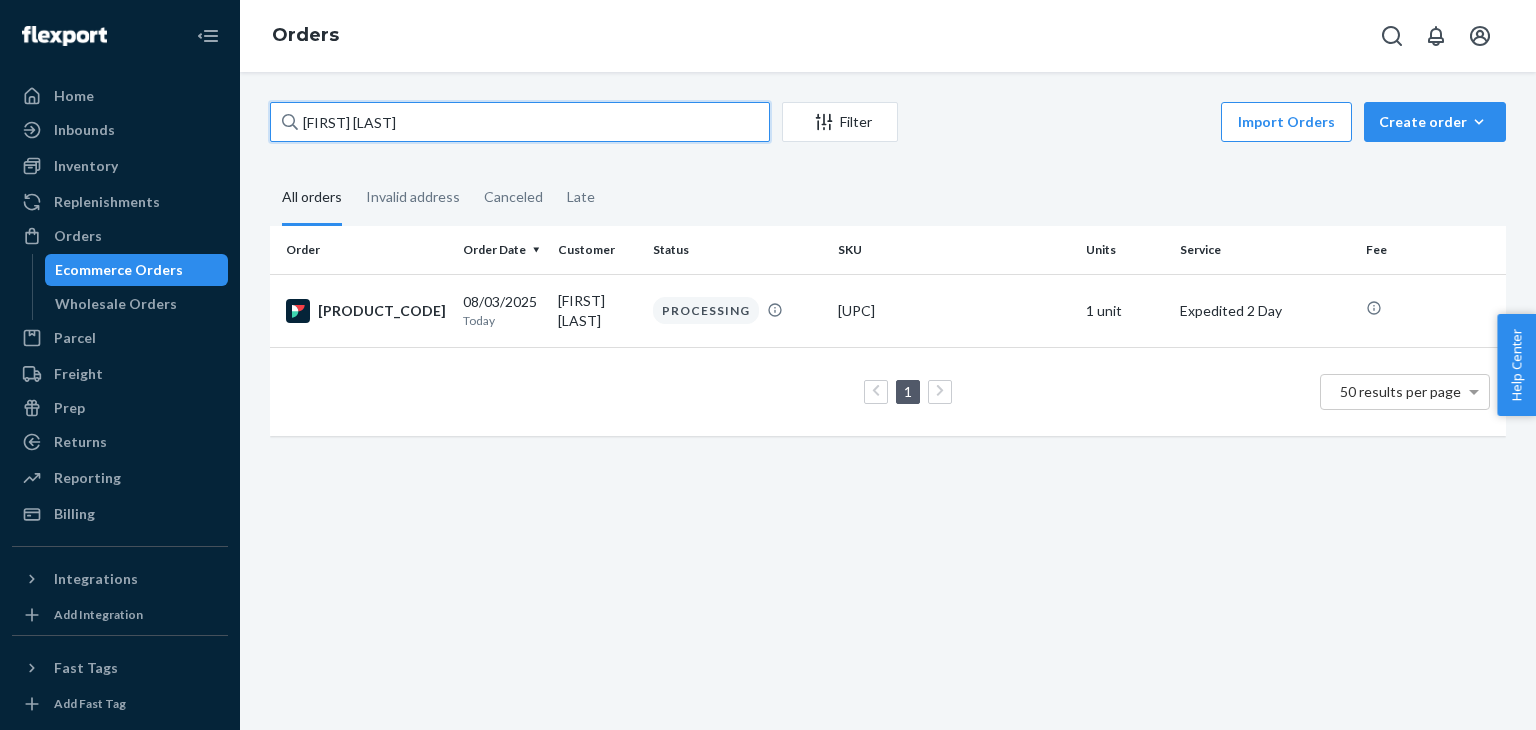 click on "[FIRST] [LAST]" at bounding box center (520, 122) 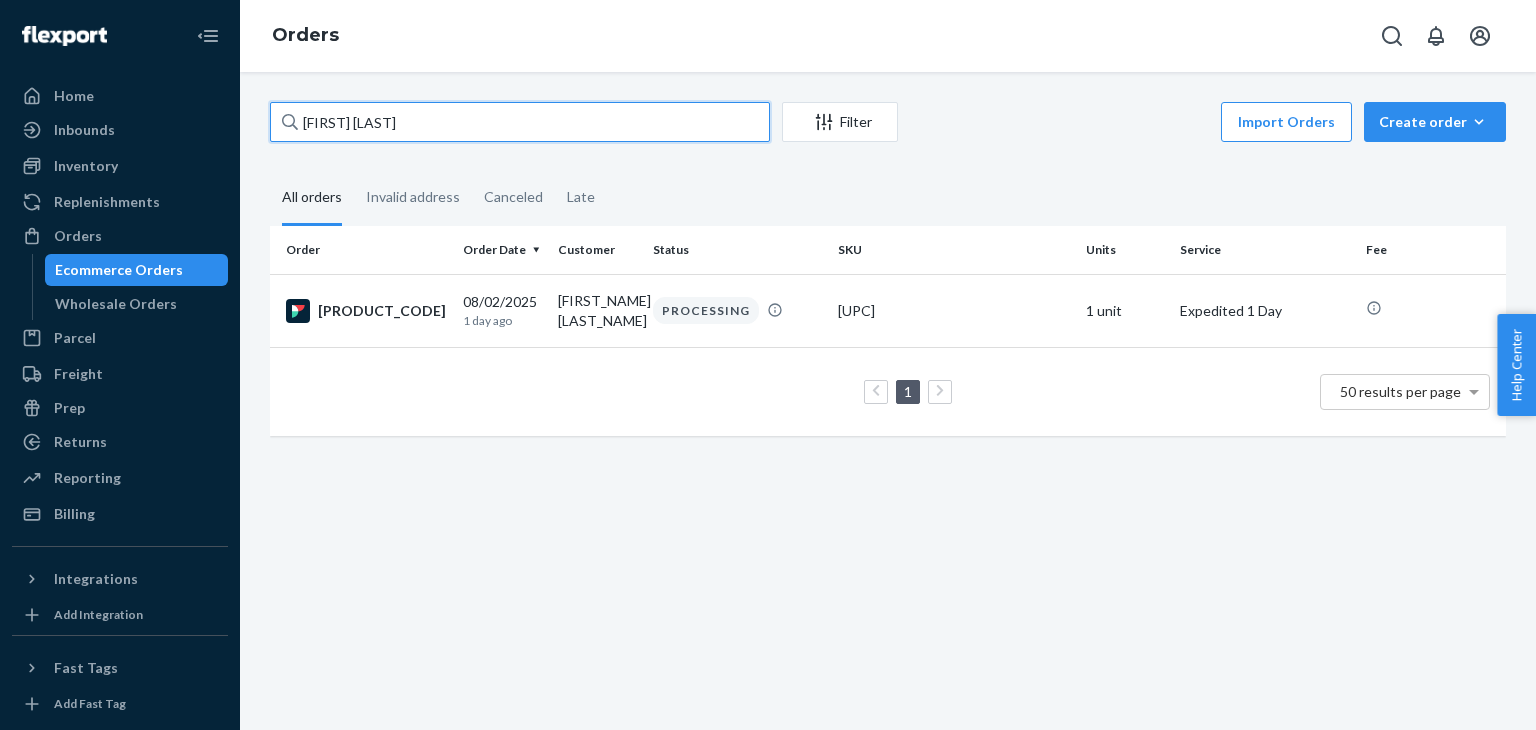 click on "[FIRST] [LAST]" at bounding box center [520, 122] 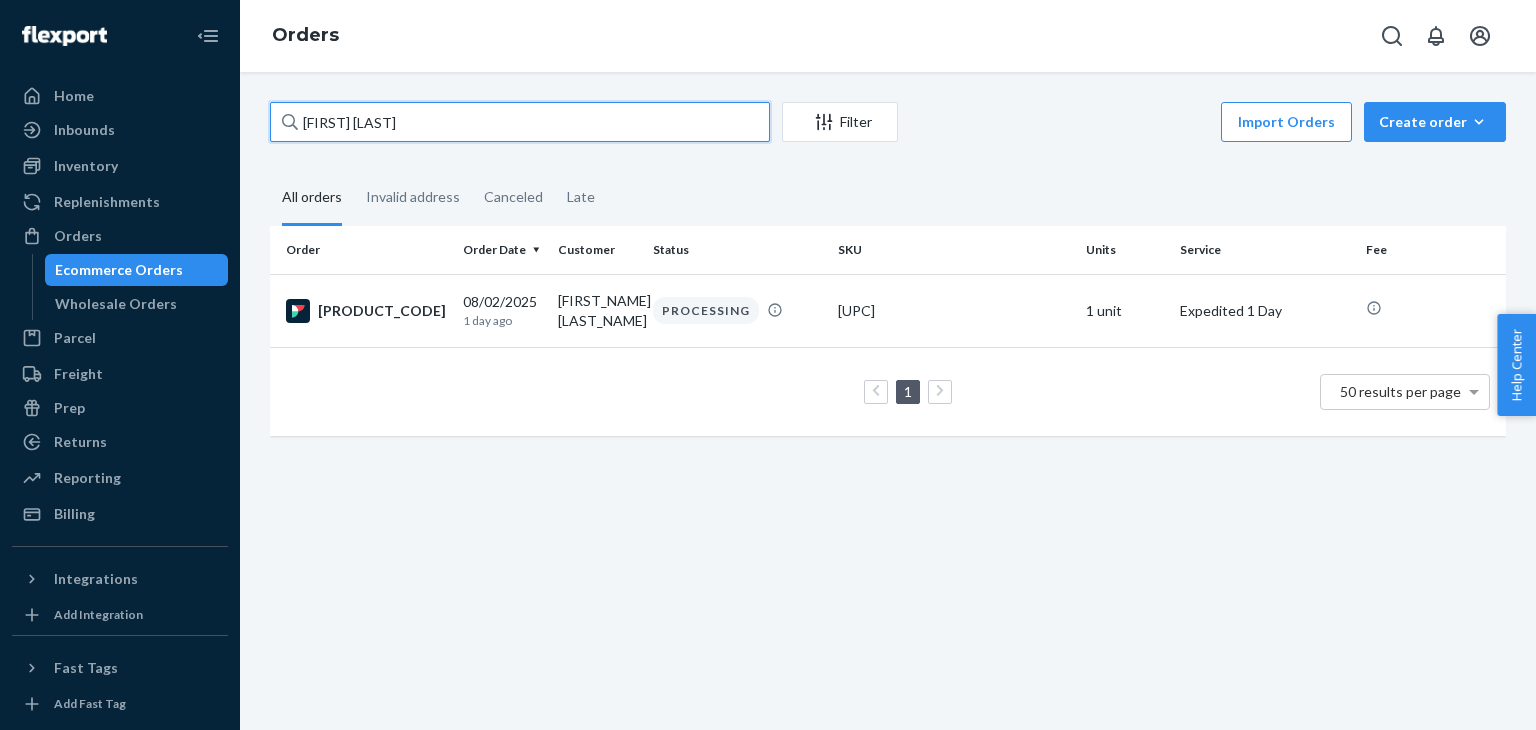 click on "[FIRST] [LAST]" at bounding box center [520, 122] 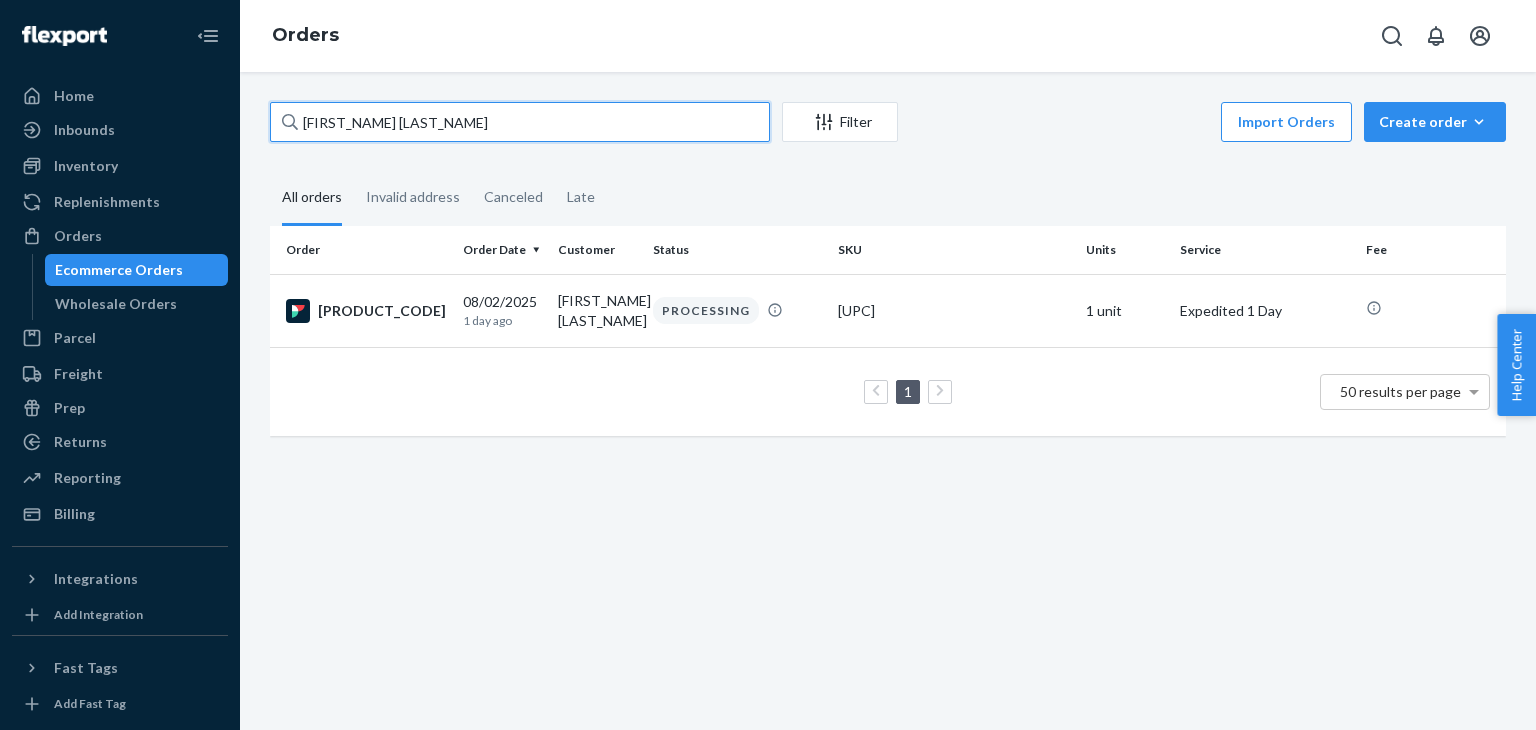 click on "[FIRST_NAME] [LAST_NAME]" at bounding box center [520, 122] 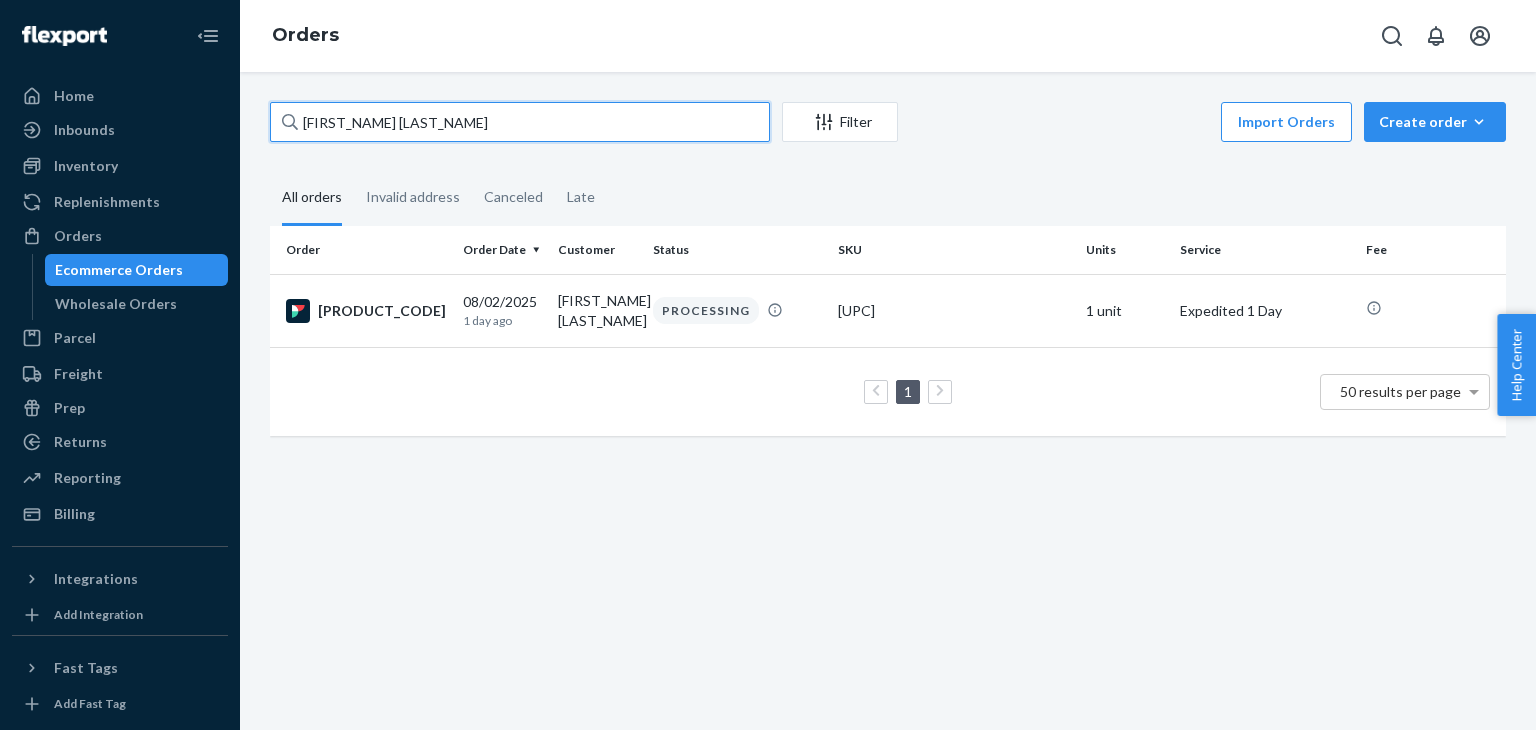 click on "[FIRST_NAME] [LAST_NAME]" at bounding box center (520, 122) 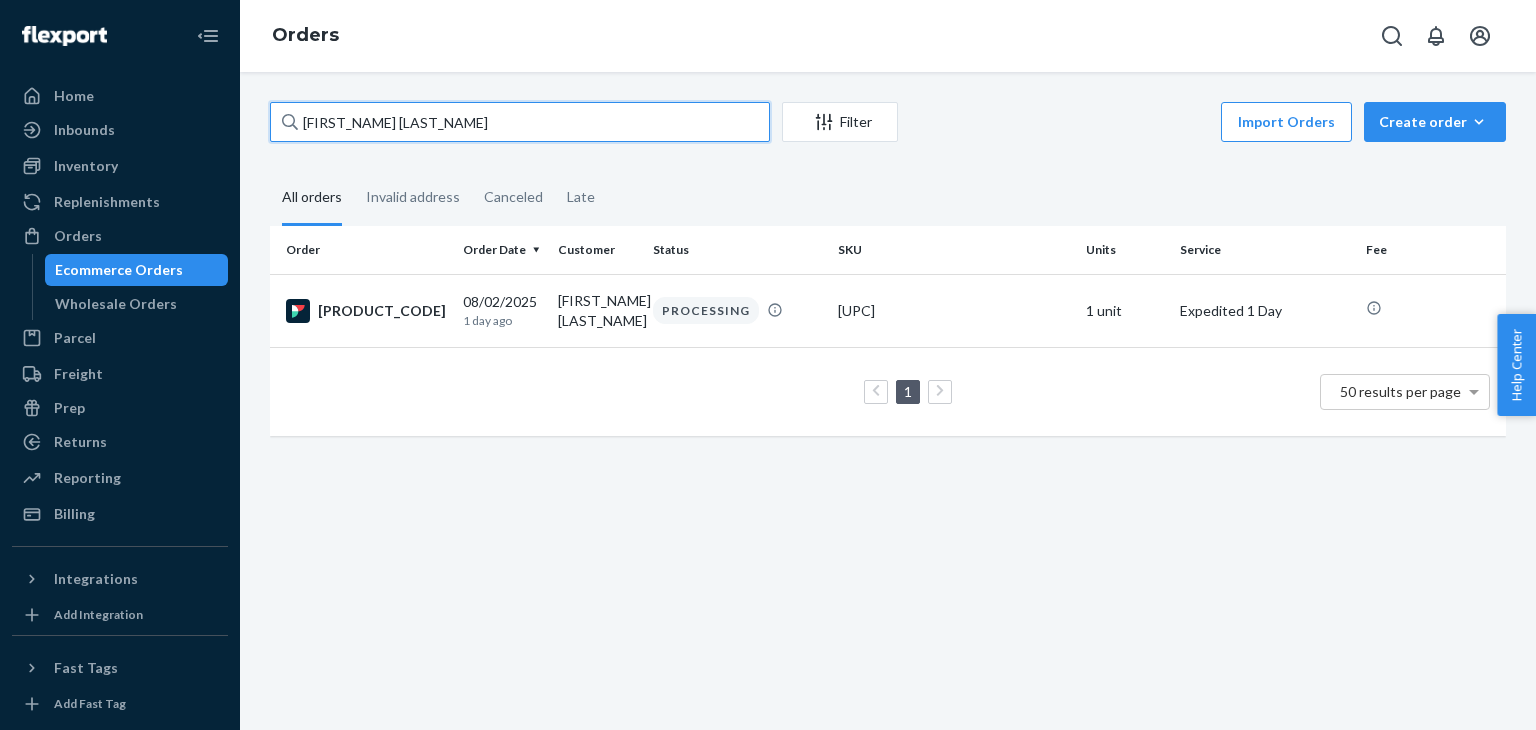 click on "[FIRST_NAME] [LAST_NAME]" at bounding box center [520, 122] 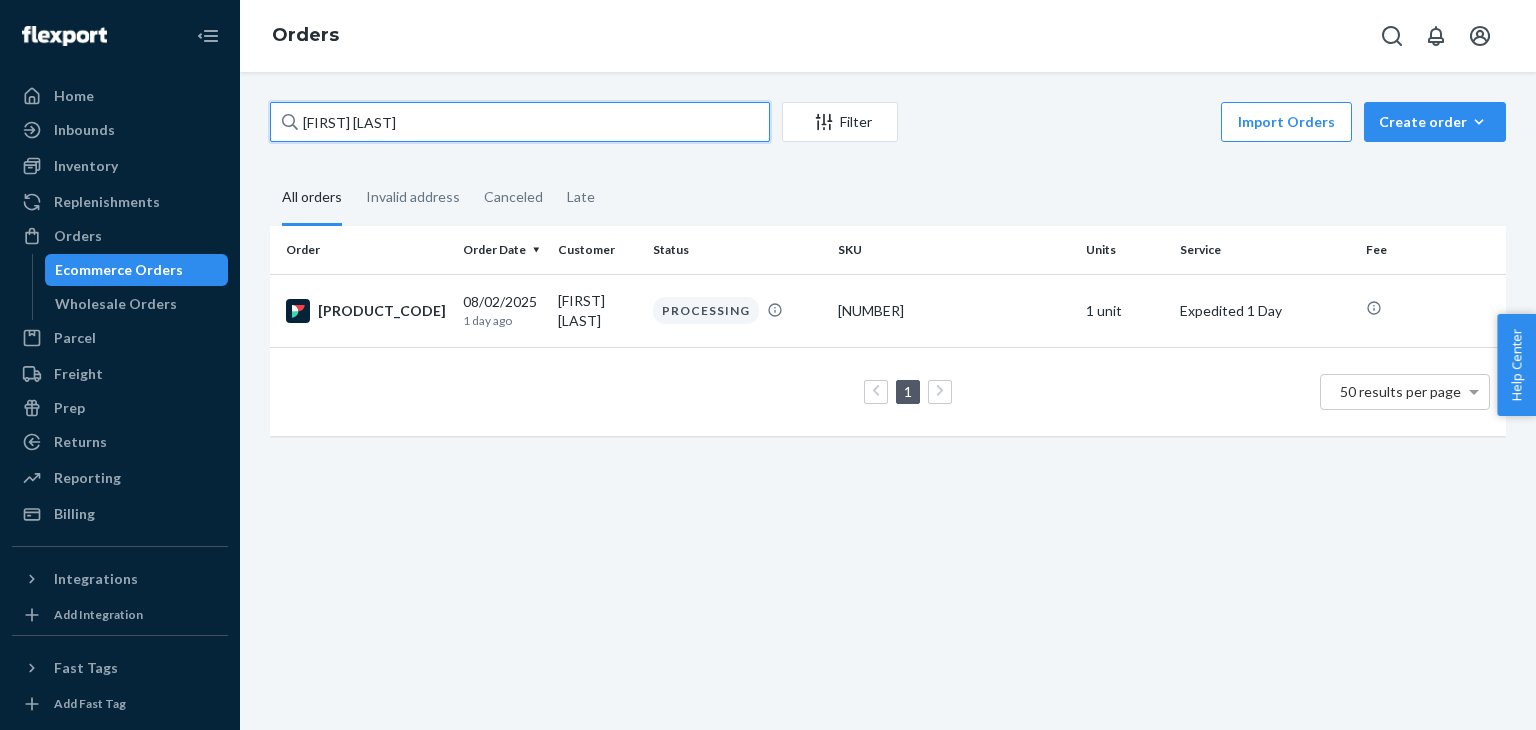 click on "[FIRST] [LAST]" at bounding box center (520, 122) 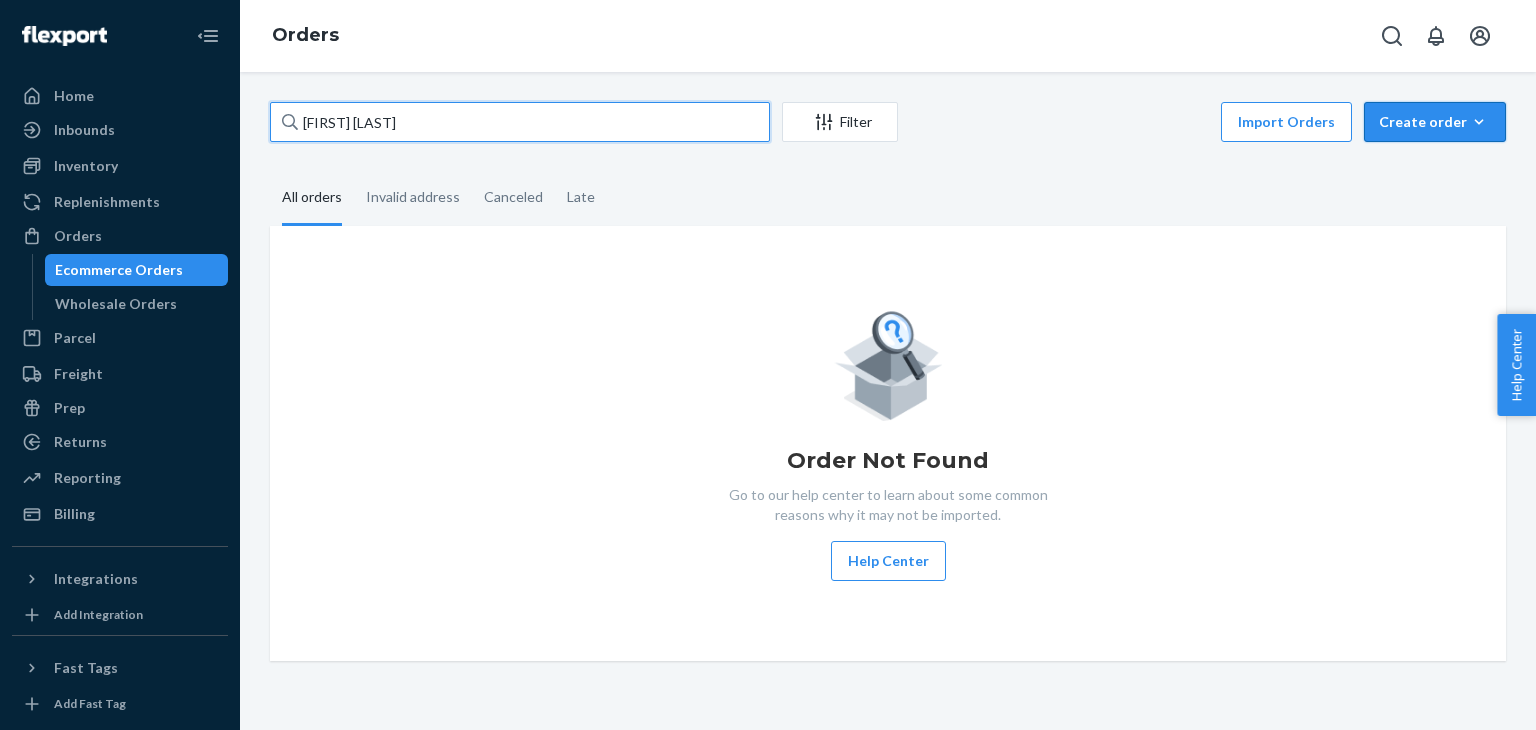 type on "[FIRST] [LAST]" 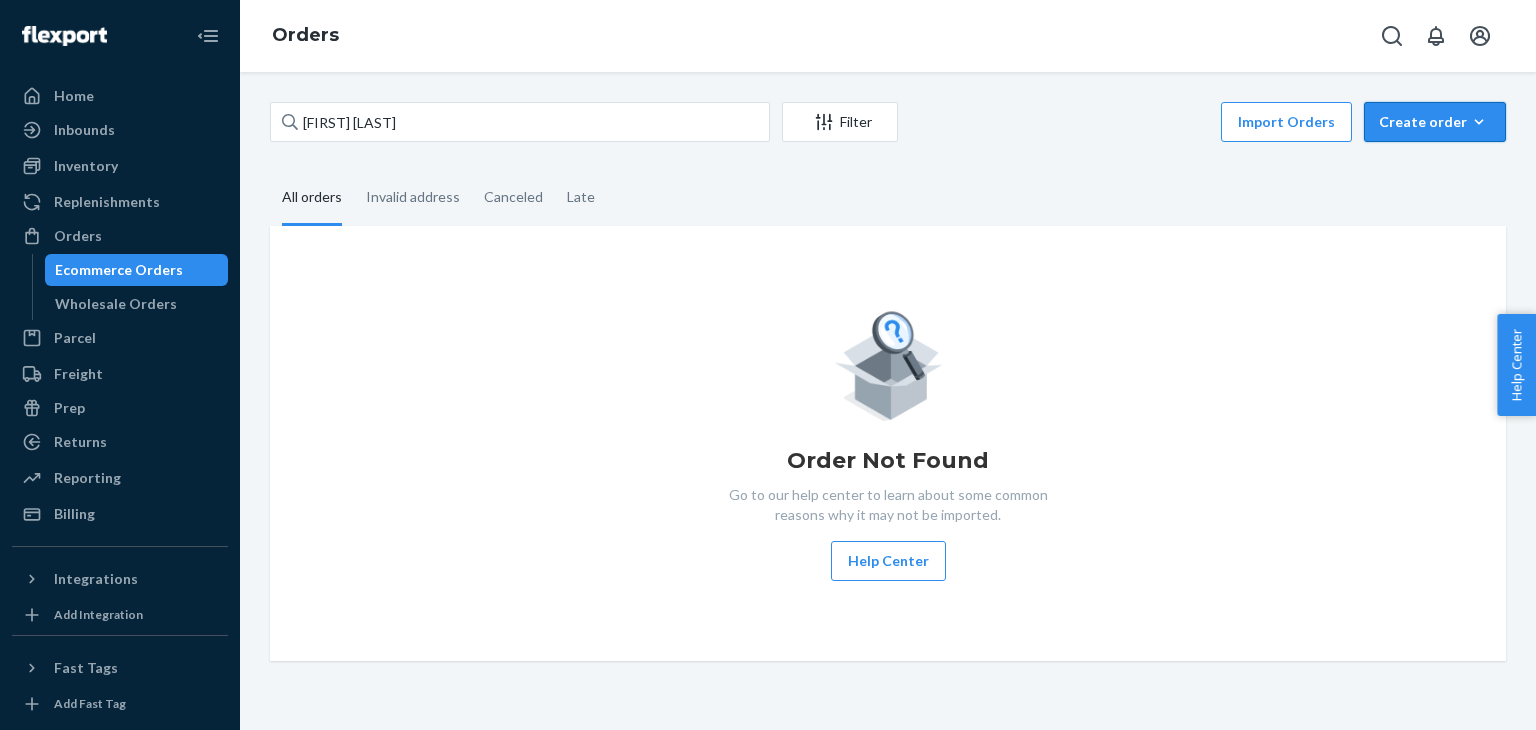 click on "Create order" at bounding box center (1435, 122) 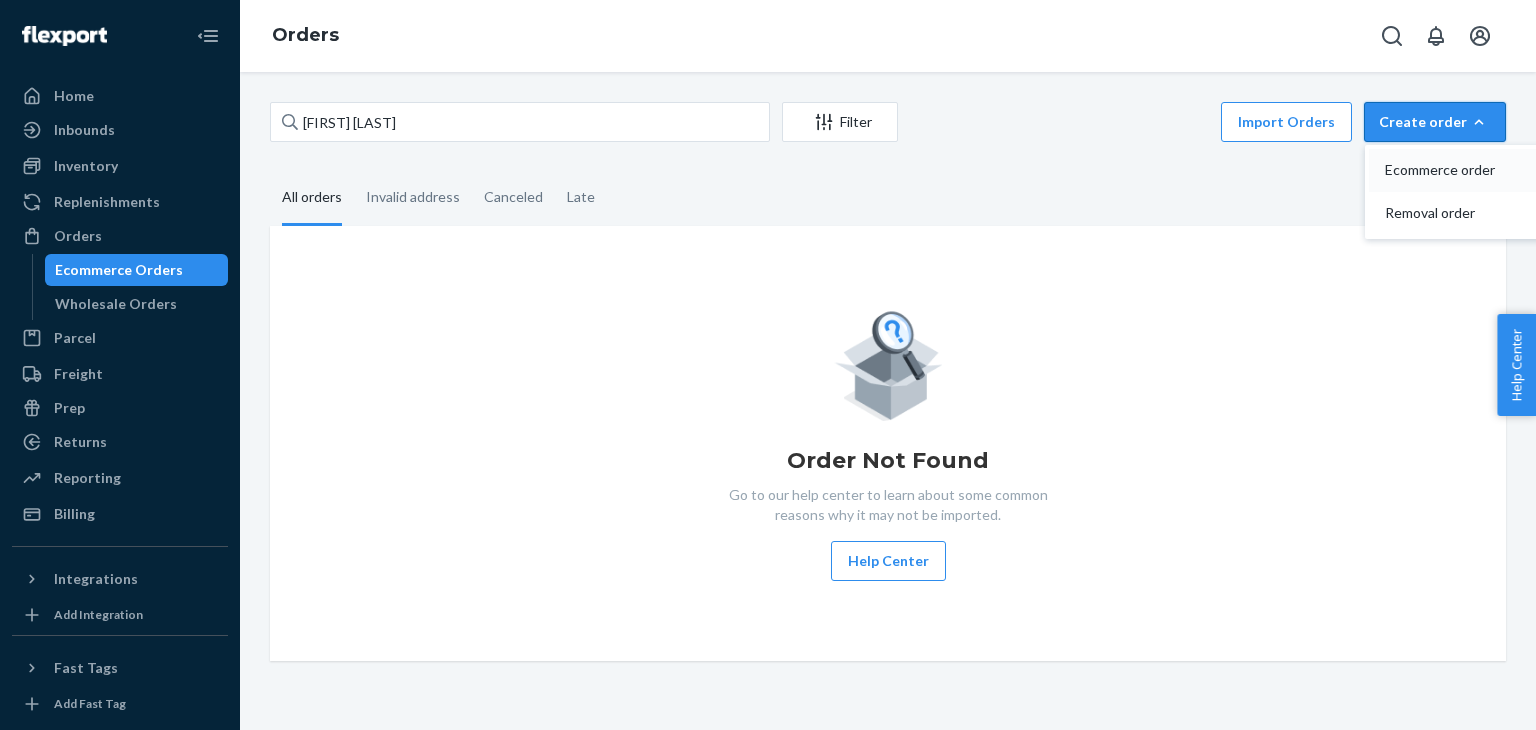 click on "Ecommerce order" at bounding box center (1465, 170) 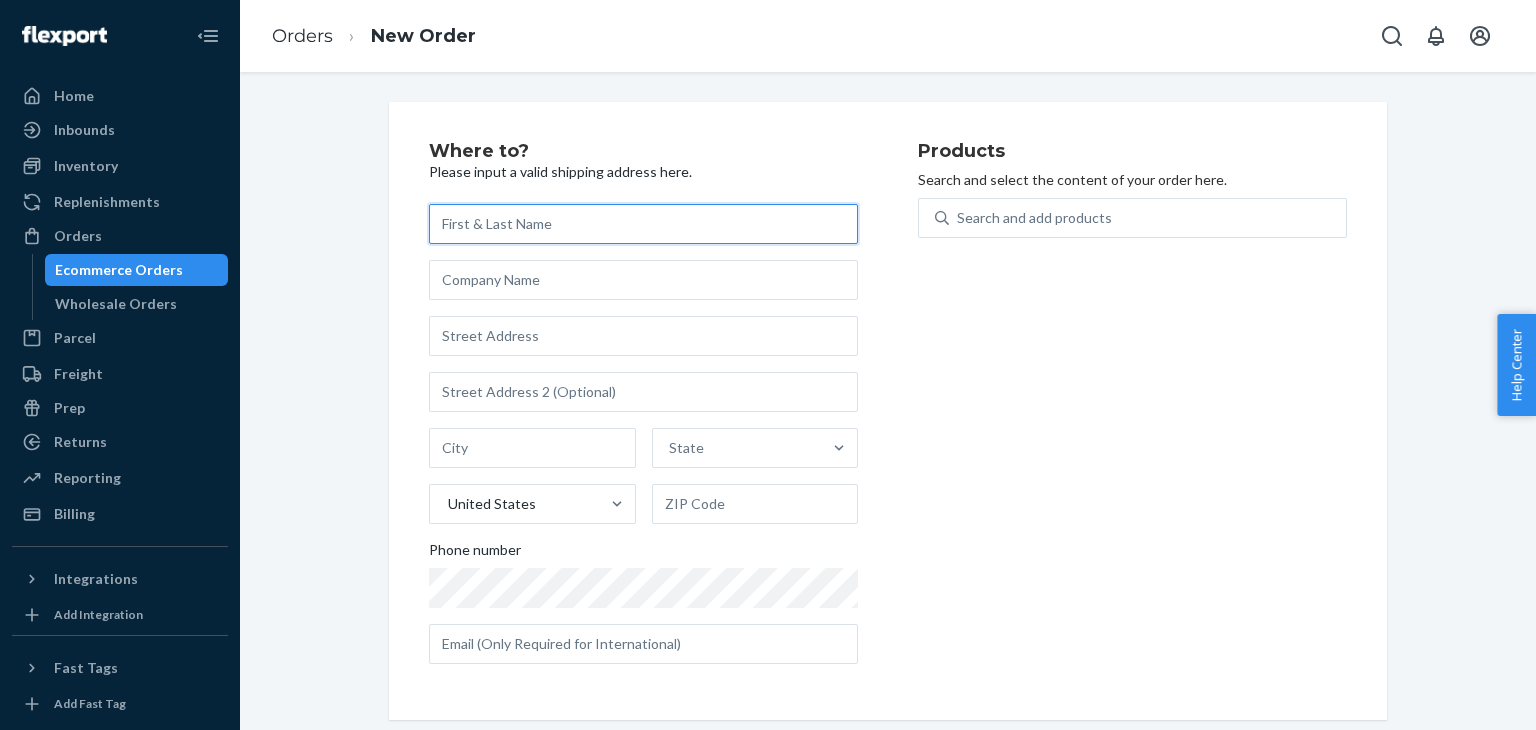 paste on "[FIRST] [LAST]" 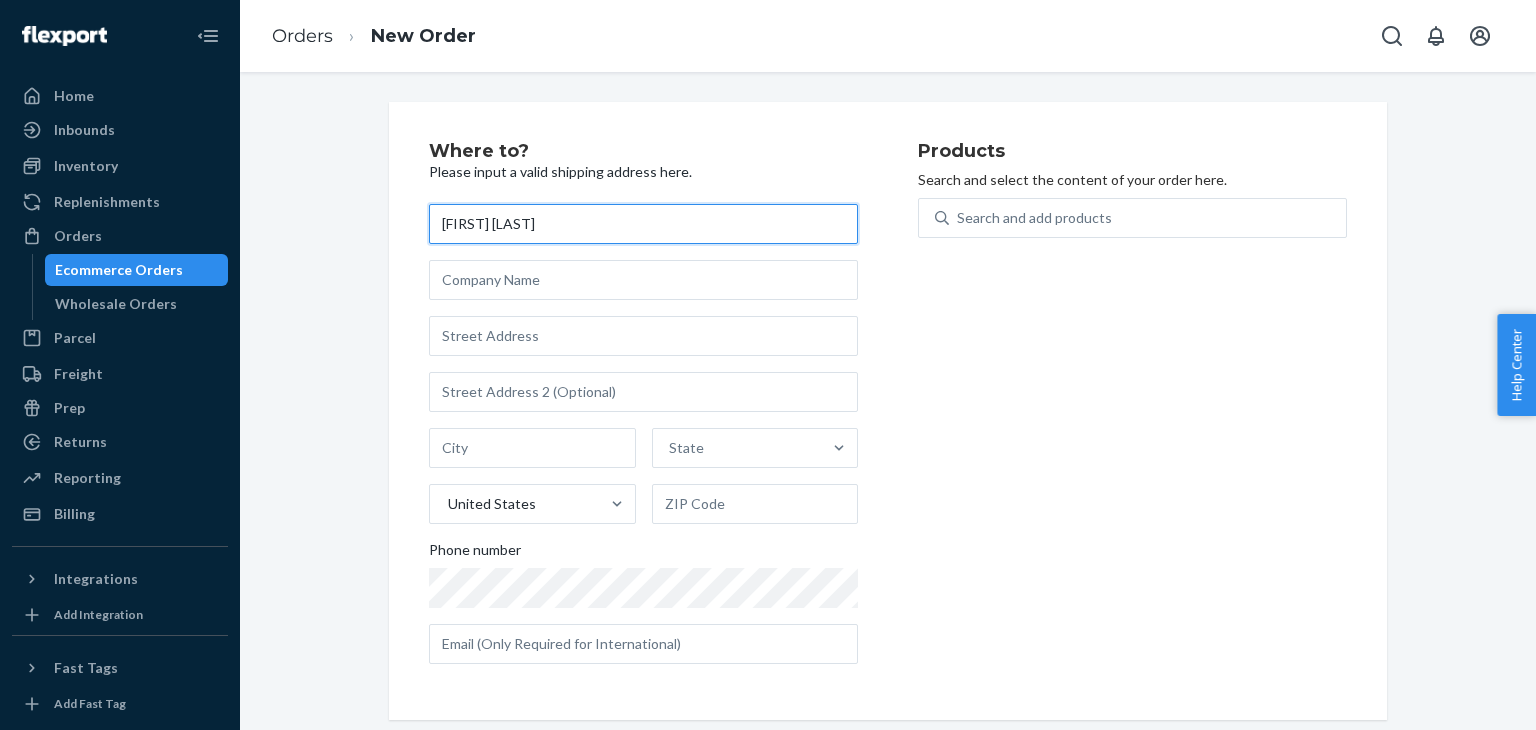 type on "[FIRST] [LAST]" 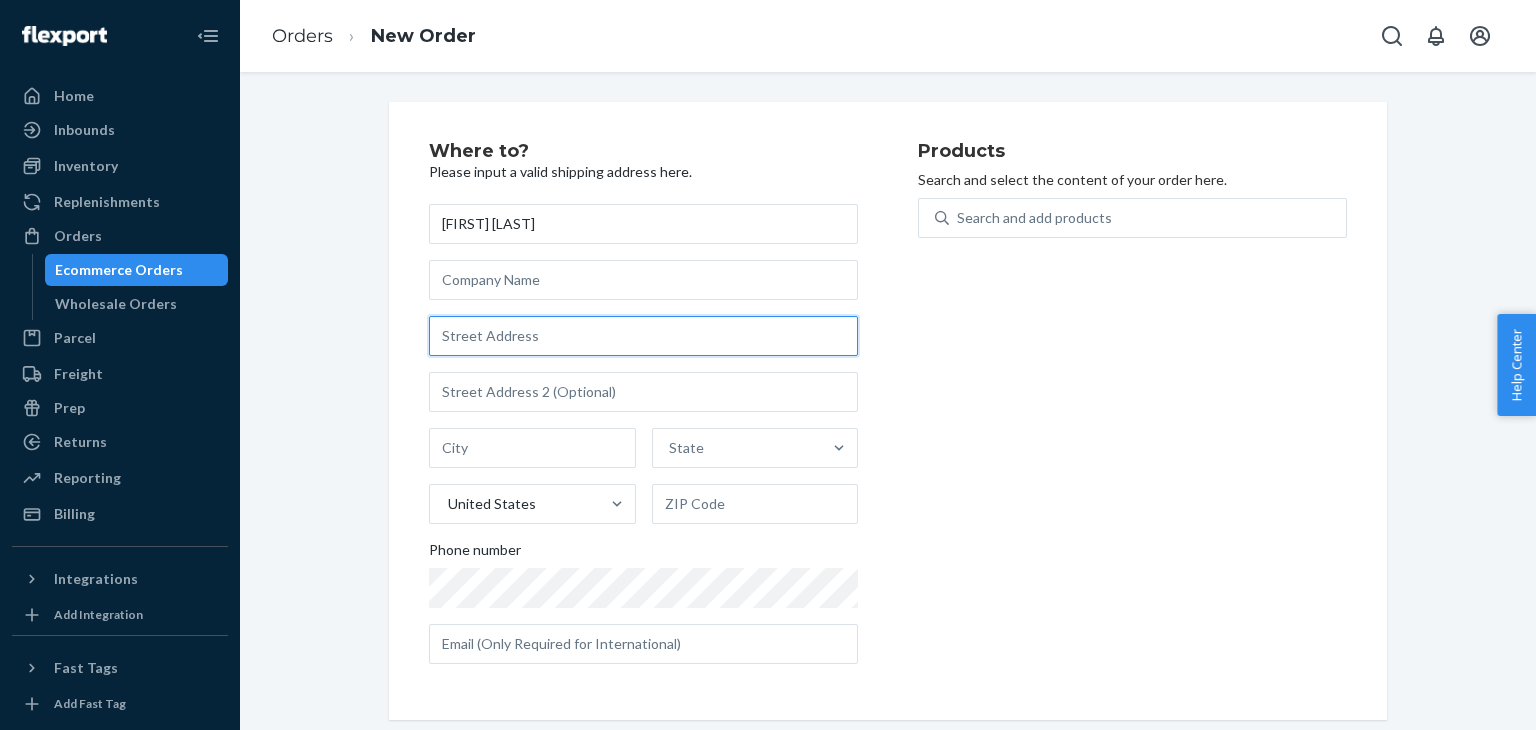 click at bounding box center [643, 336] 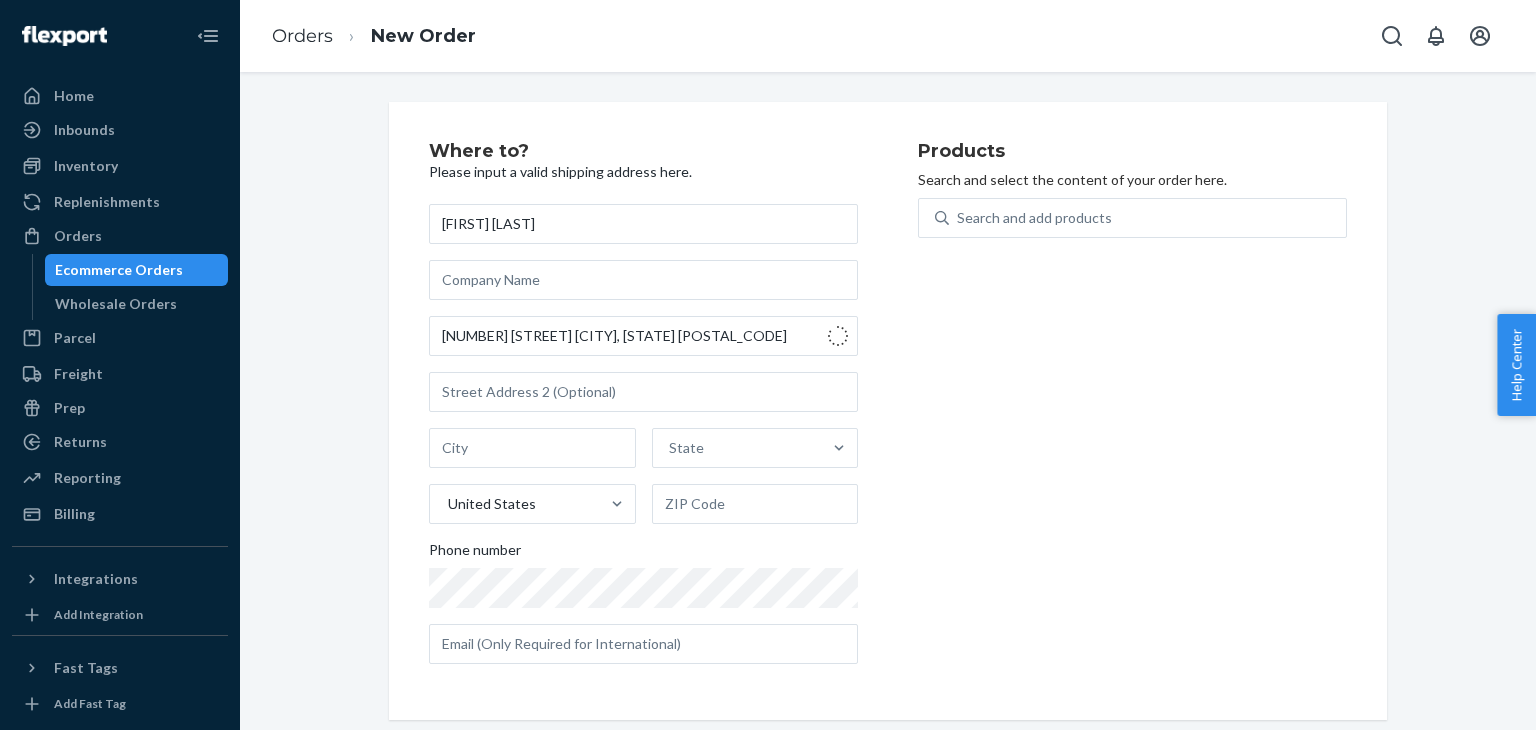 type on "[NUMBER] [STREET]" 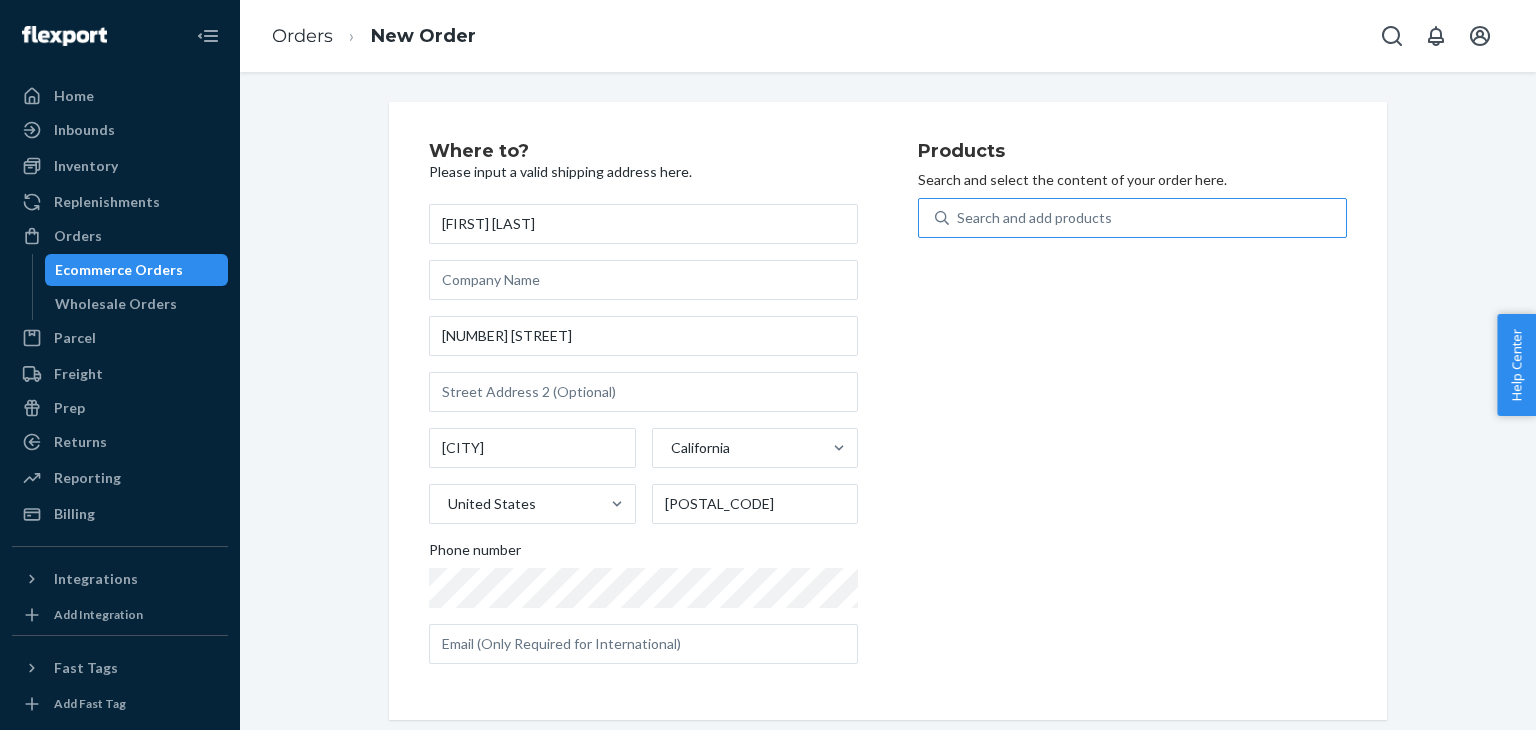 click on "Search and add products" at bounding box center (1034, 218) 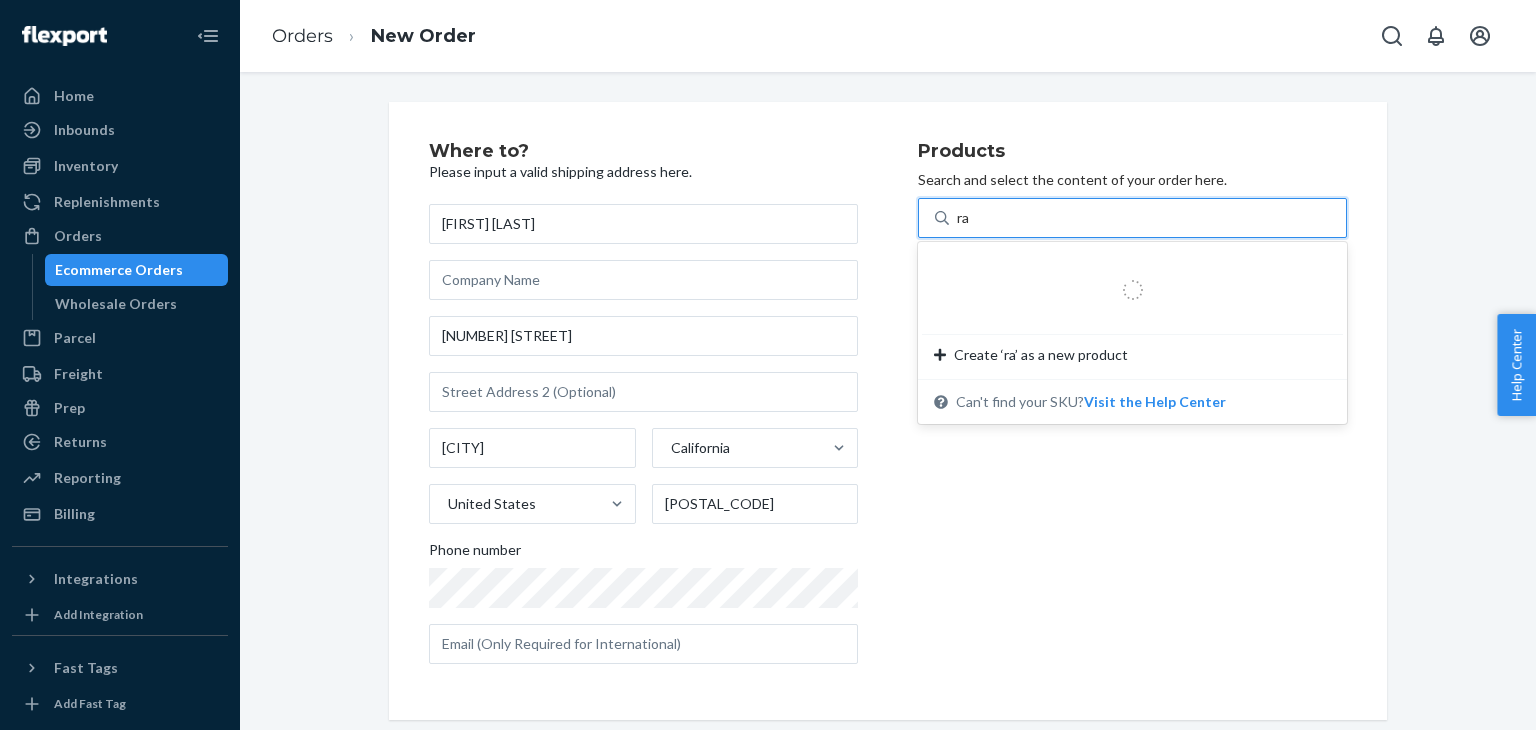 type on "[PRODUCT_NAME]" 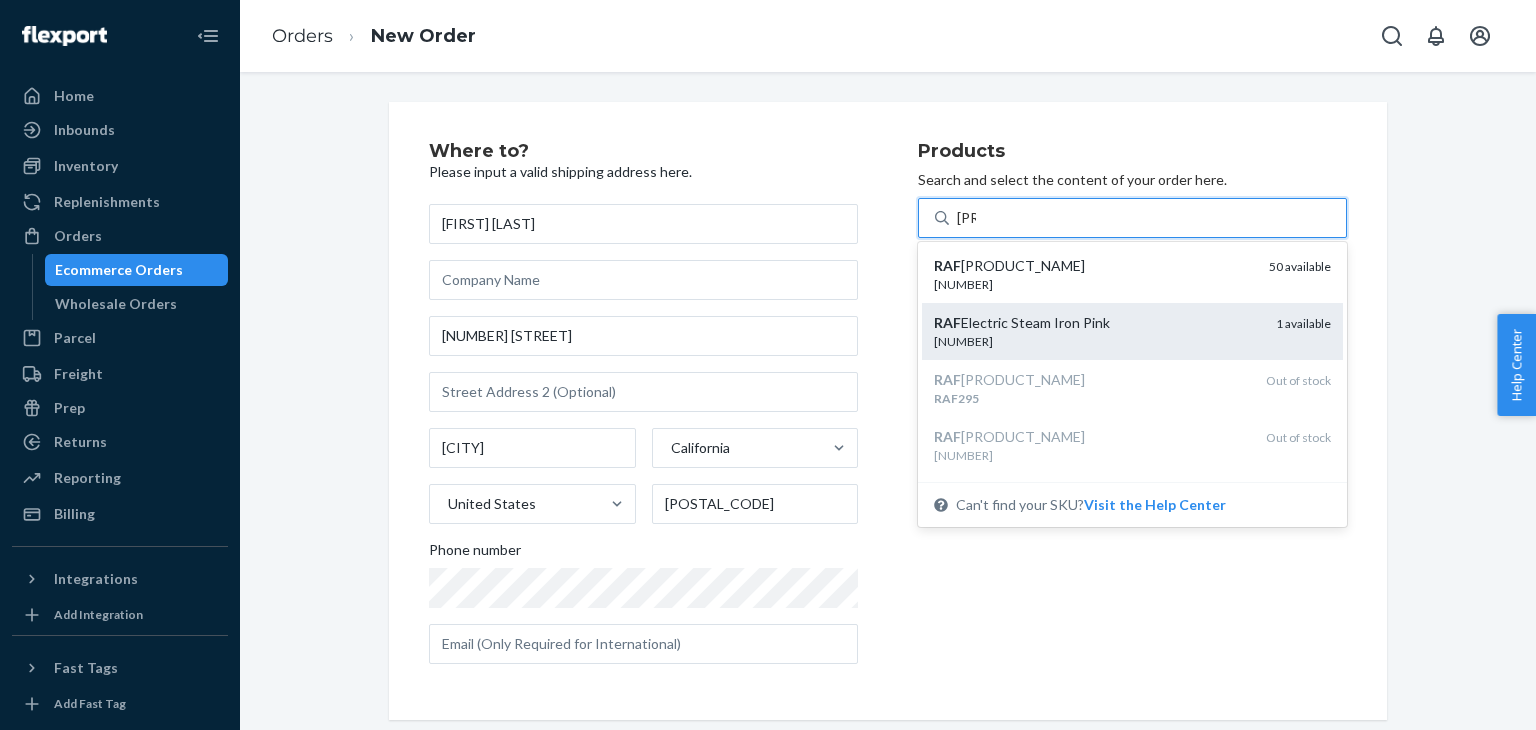 click on "[NUMBER]" at bounding box center [1097, 341] 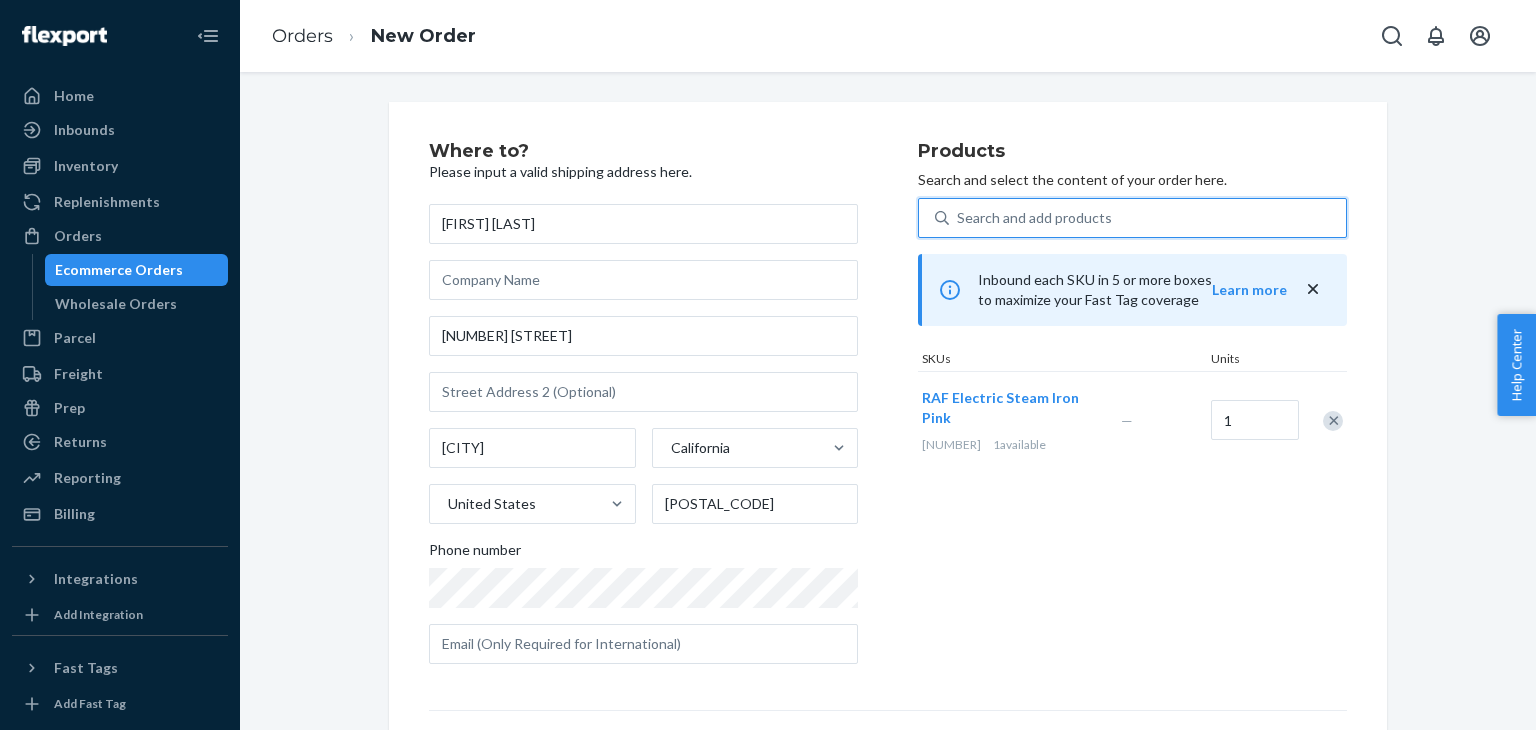 scroll, scrollTop: 280, scrollLeft: 0, axis: vertical 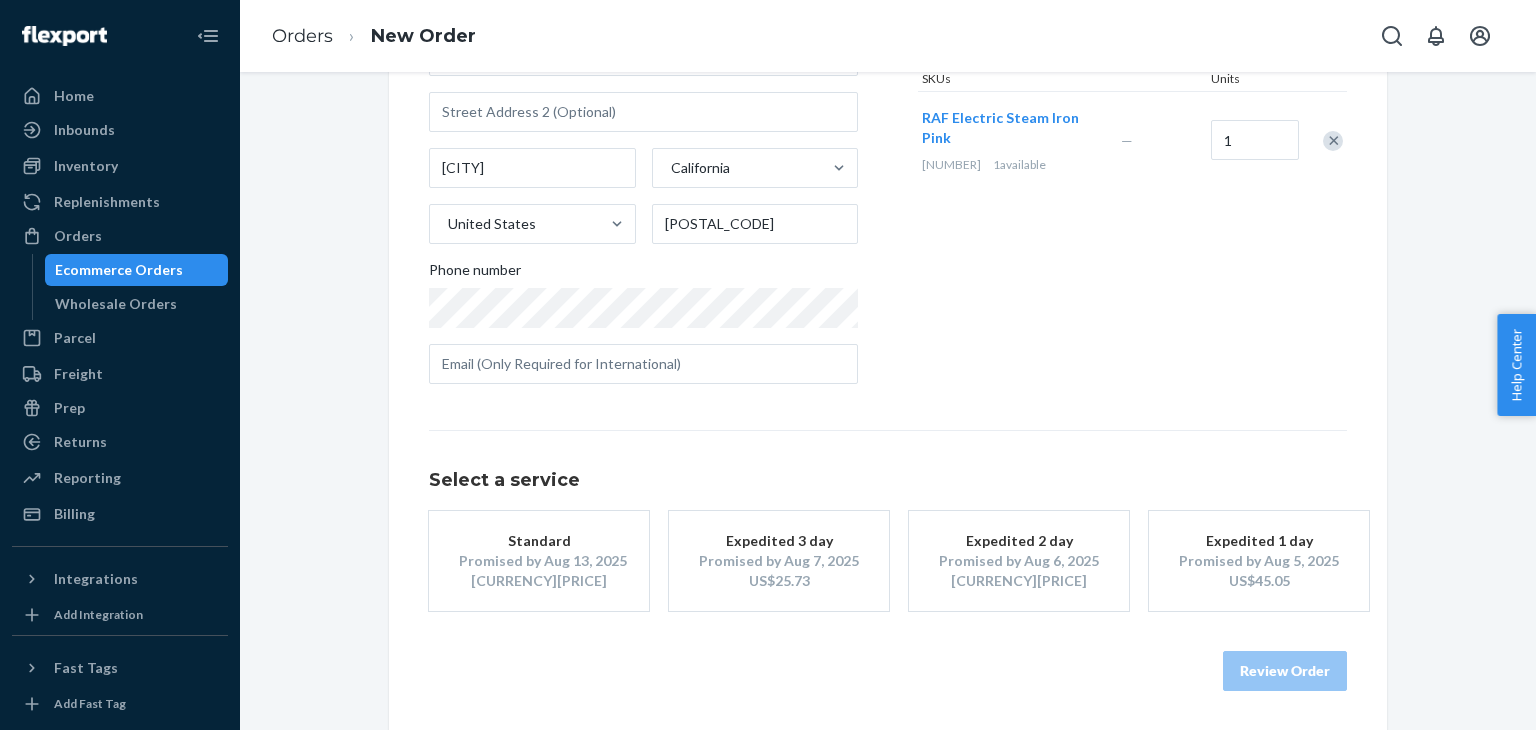 click on "Promised by Aug 6, 2025" at bounding box center [1019, 561] 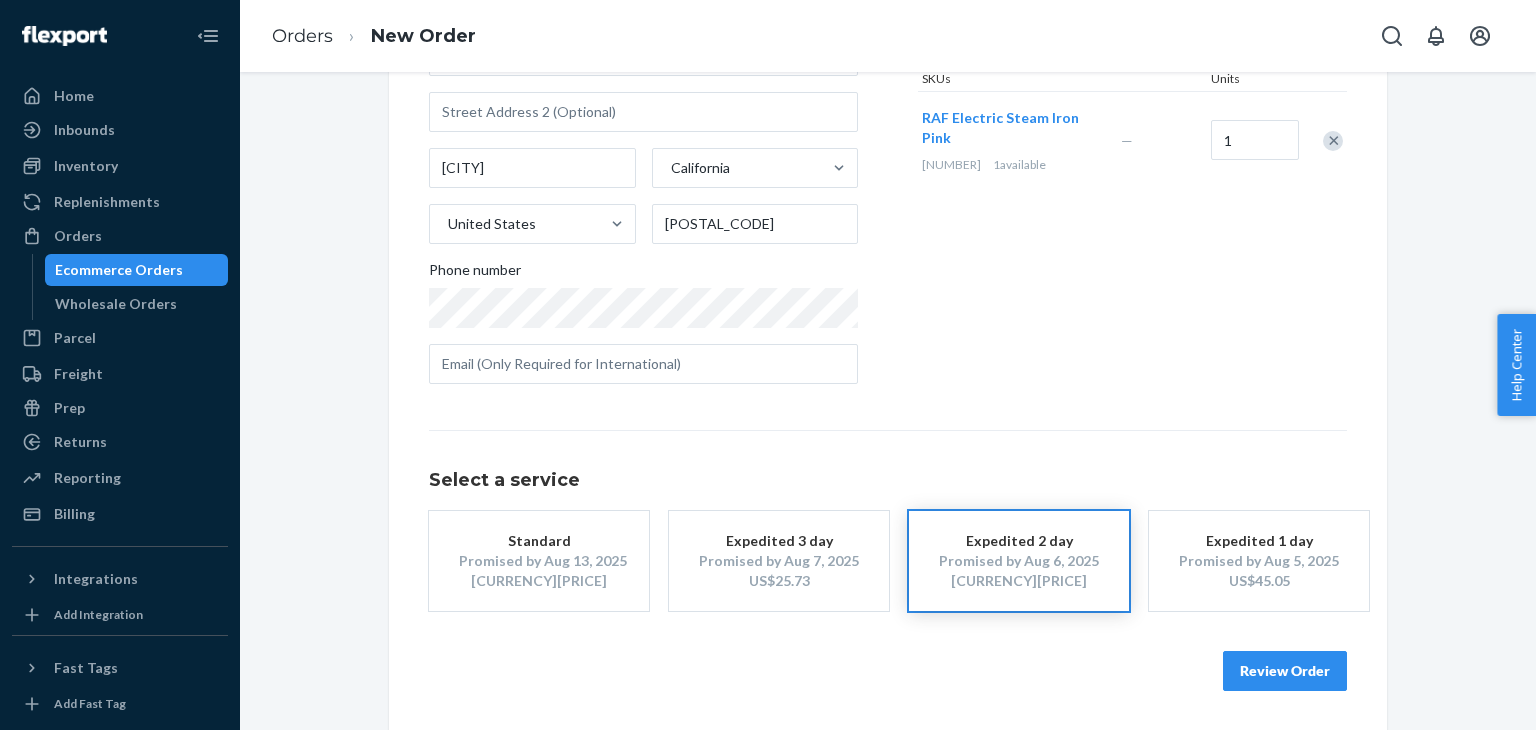 click on "Review Order" at bounding box center (1285, 671) 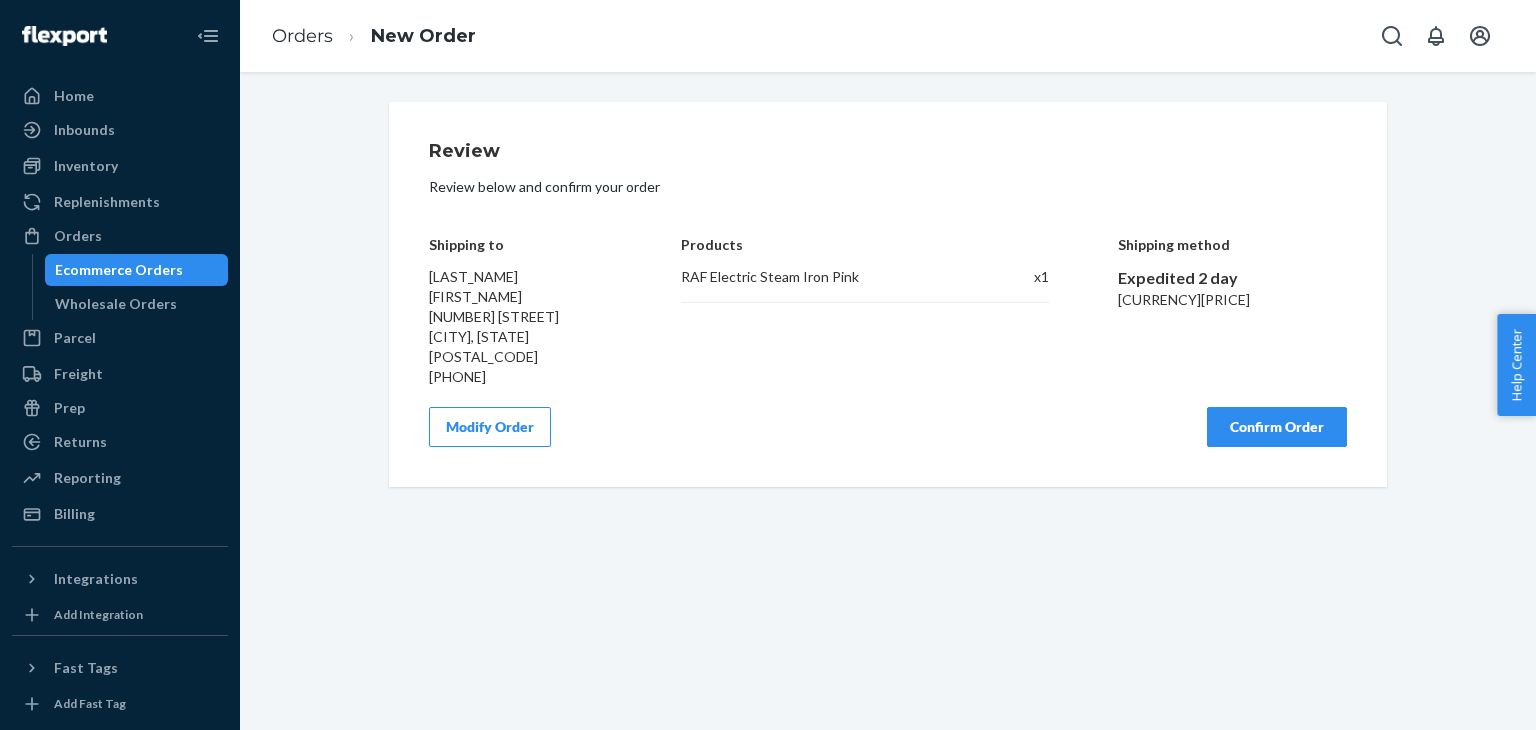 click on "Confirm Order" at bounding box center (1277, 427) 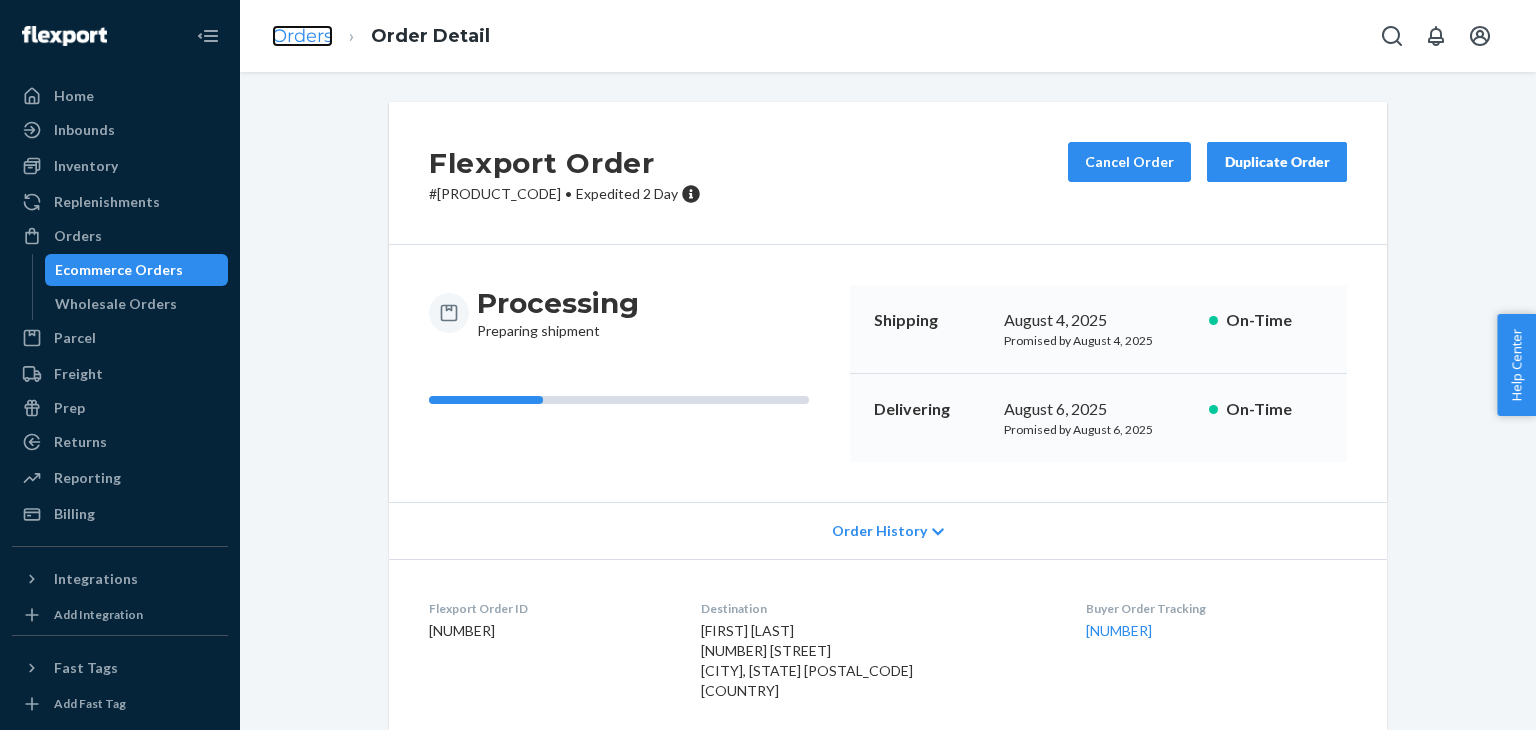 click on "Orders" at bounding box center [302, 36] 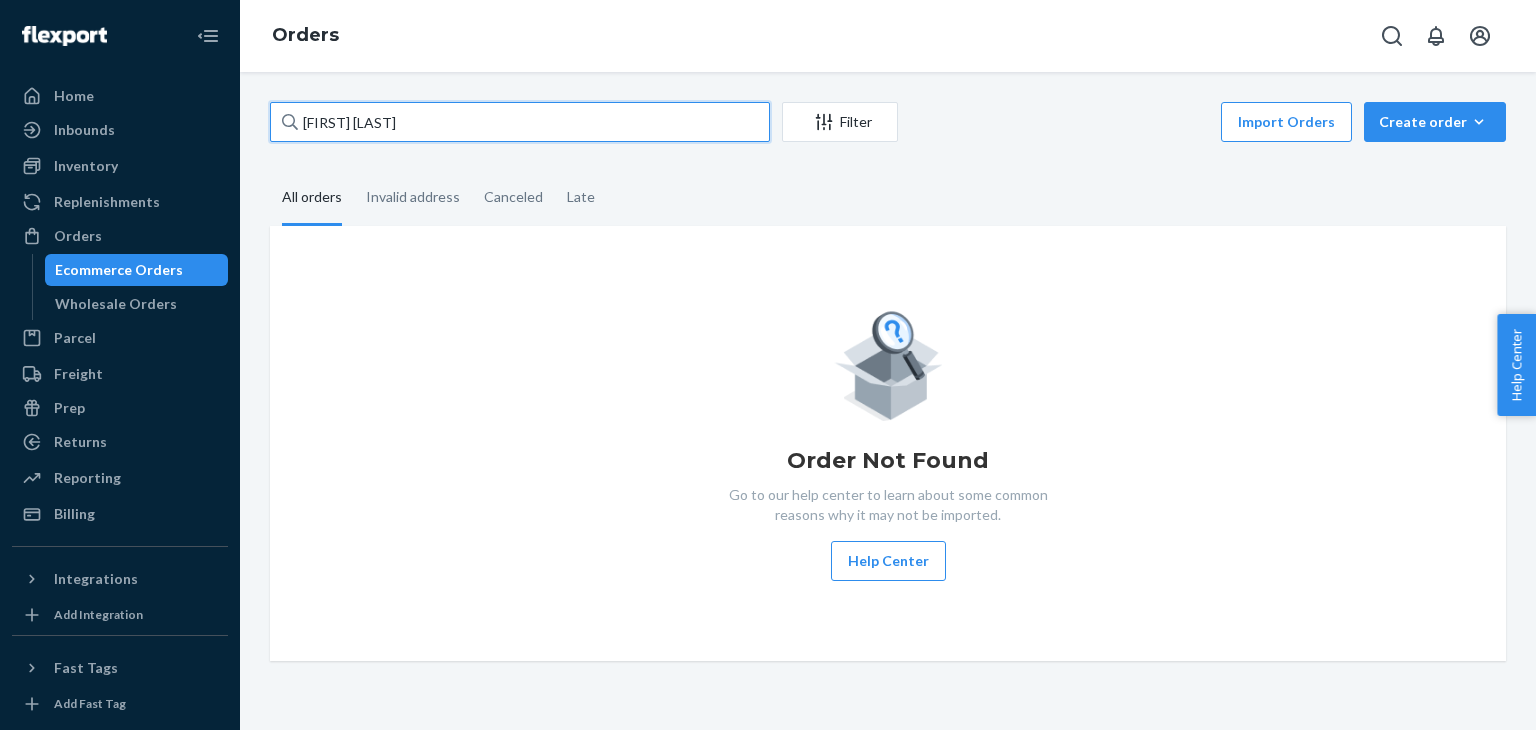 click on "[FIRST] [LAST]" at bounding box center [520, 122] 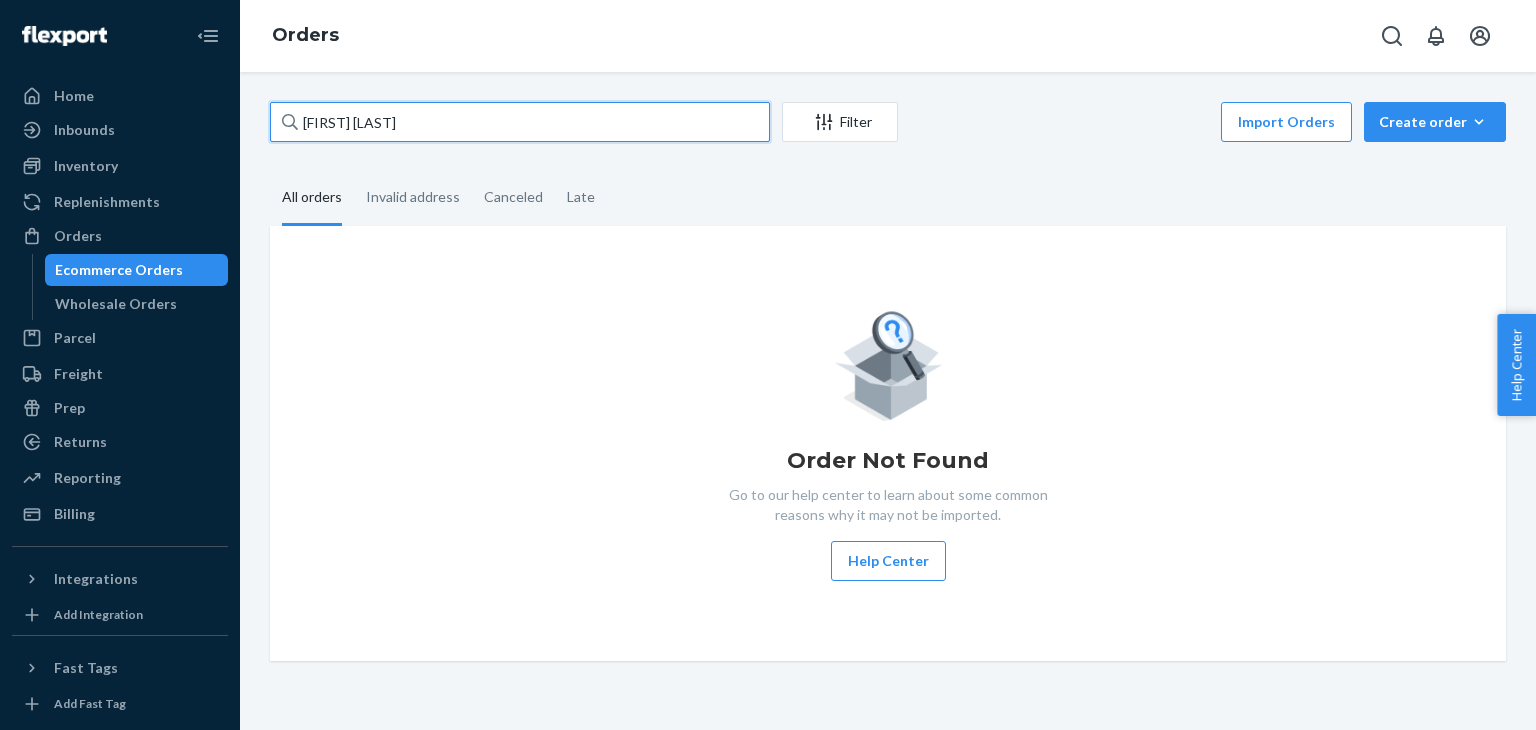 paste on "[FIRST_NAME] [LAST_NAME]" 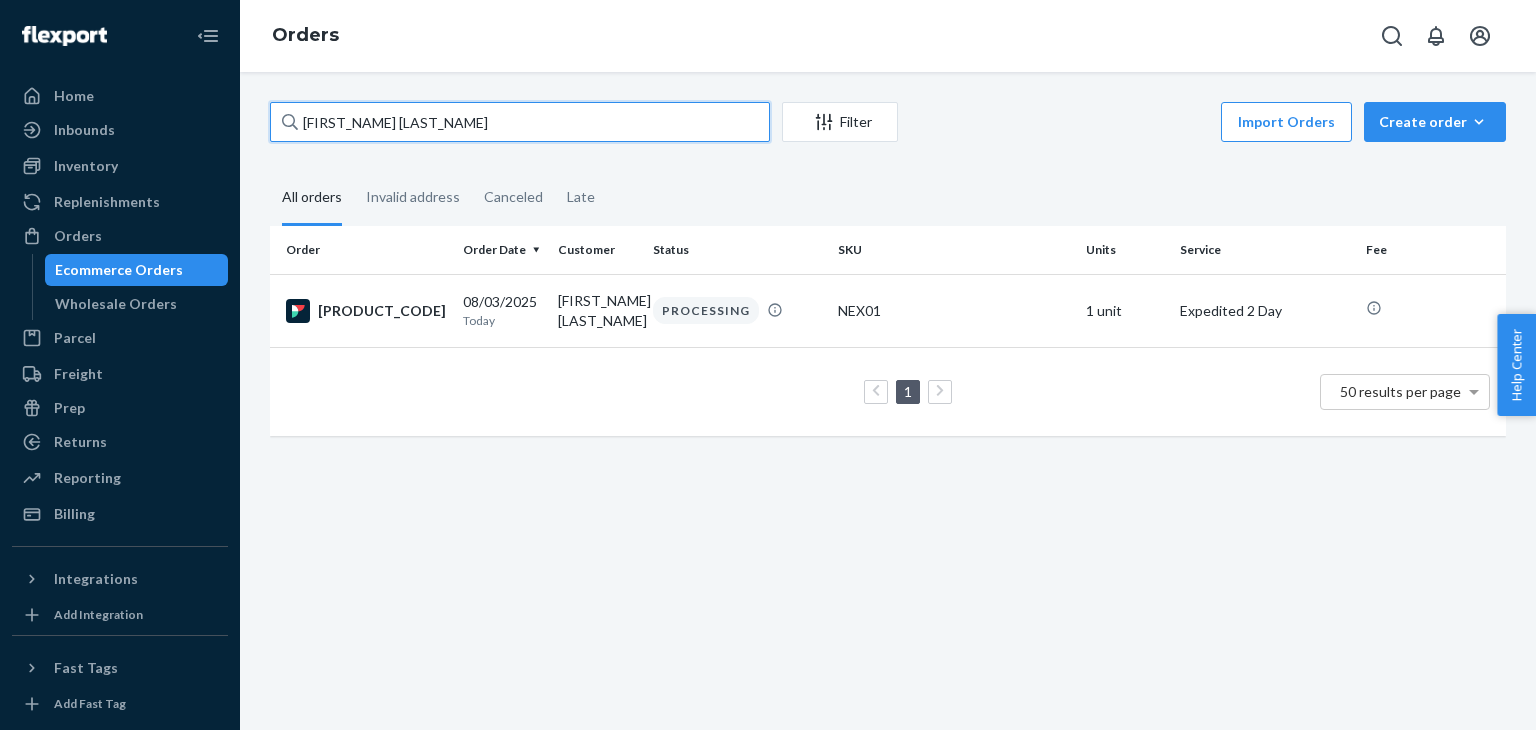 type on "[FIRST_NAME] [LAST_NAME]" 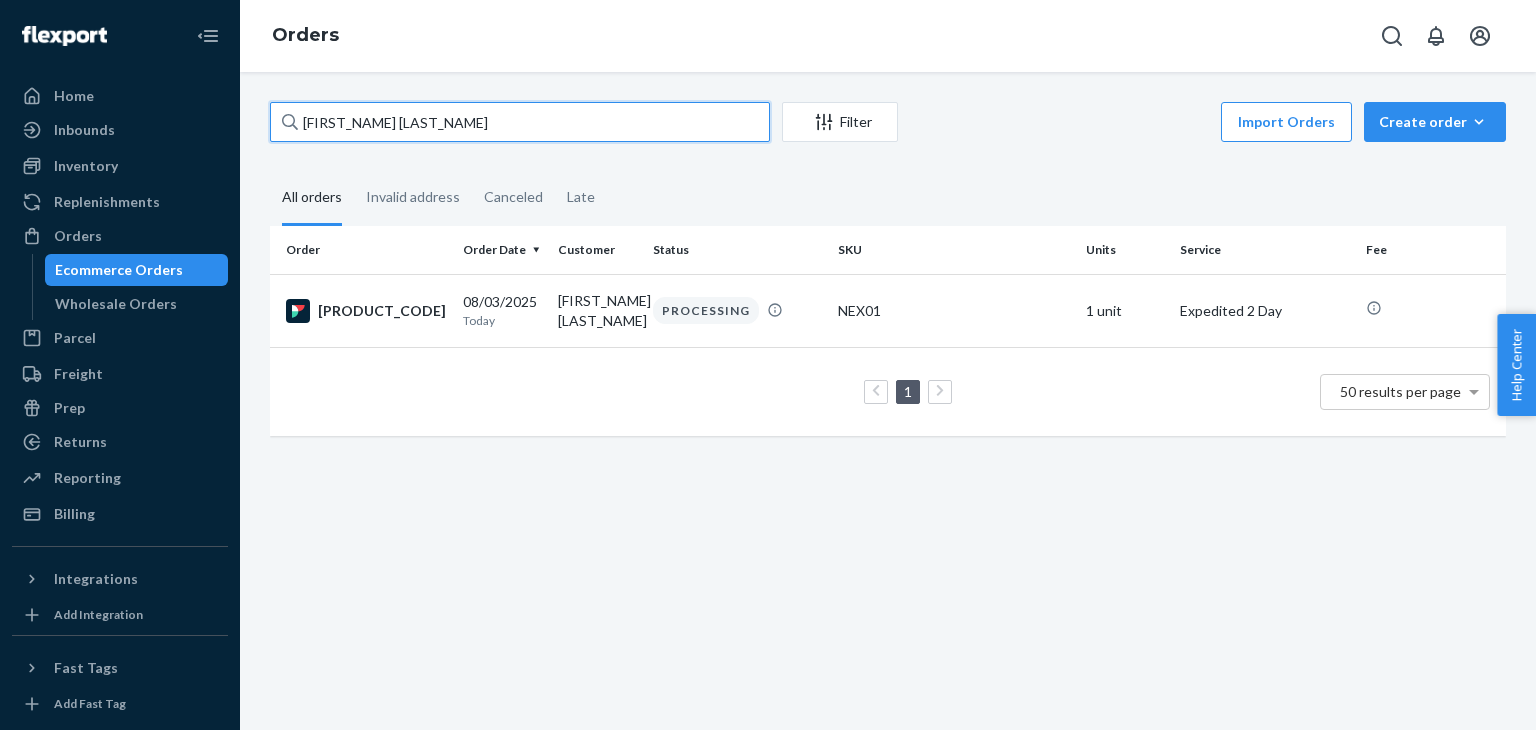 click on "[FIRST_NAME] [LAST_NAME]" at bounding box center (520, 122) 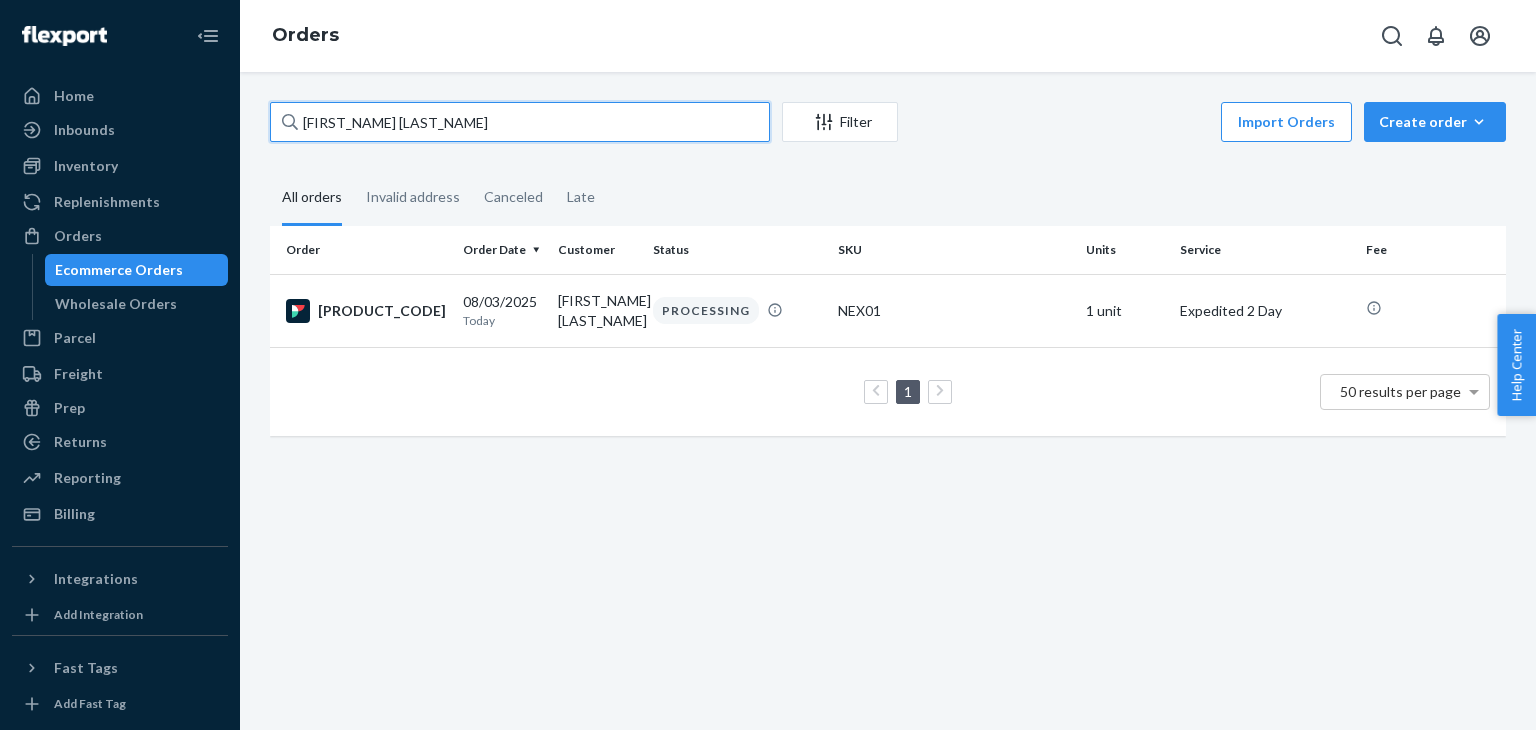 click on "[FIRST_NAME] [LAST_NAME]" at bounding box center (520, 122) 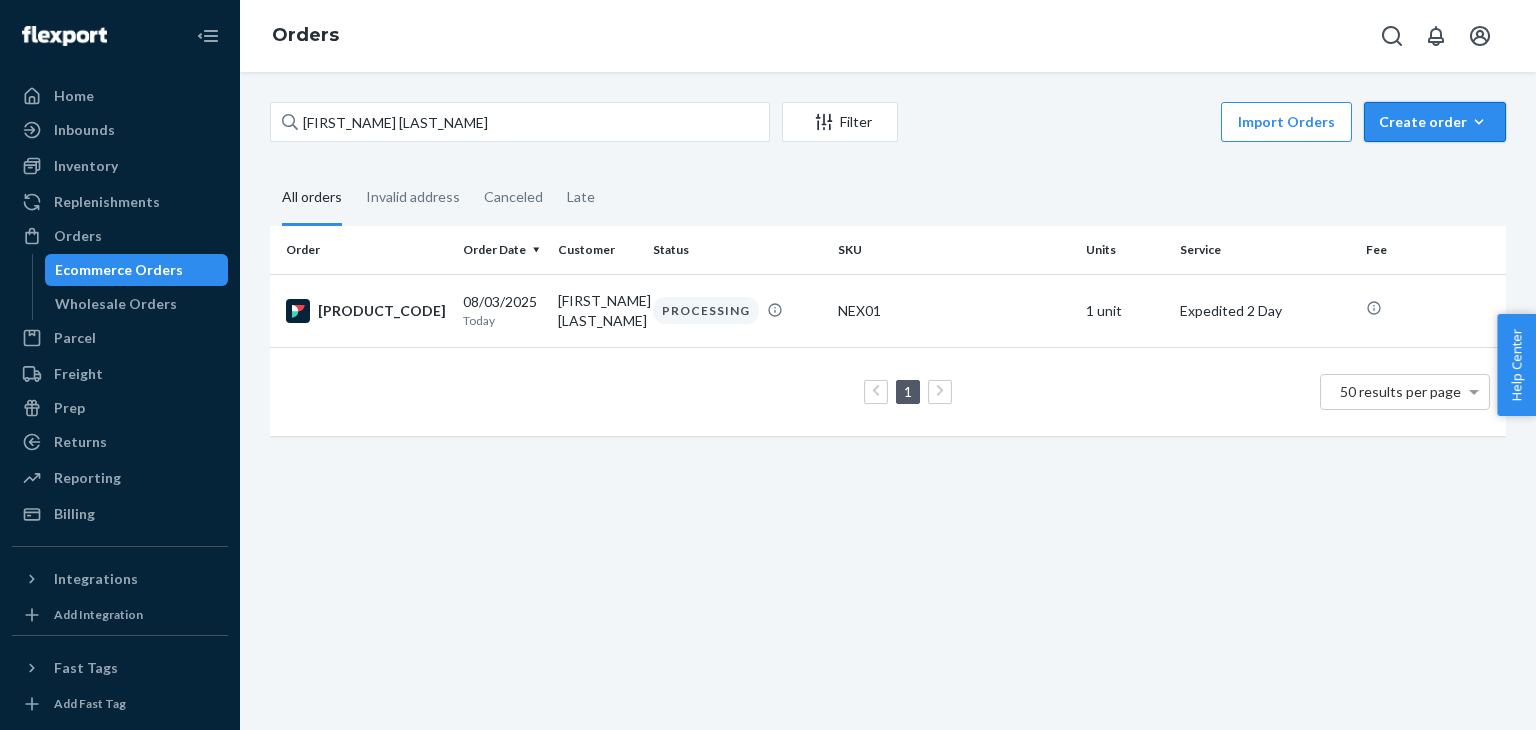click on "Create order" at bounding box center (1435, 122) 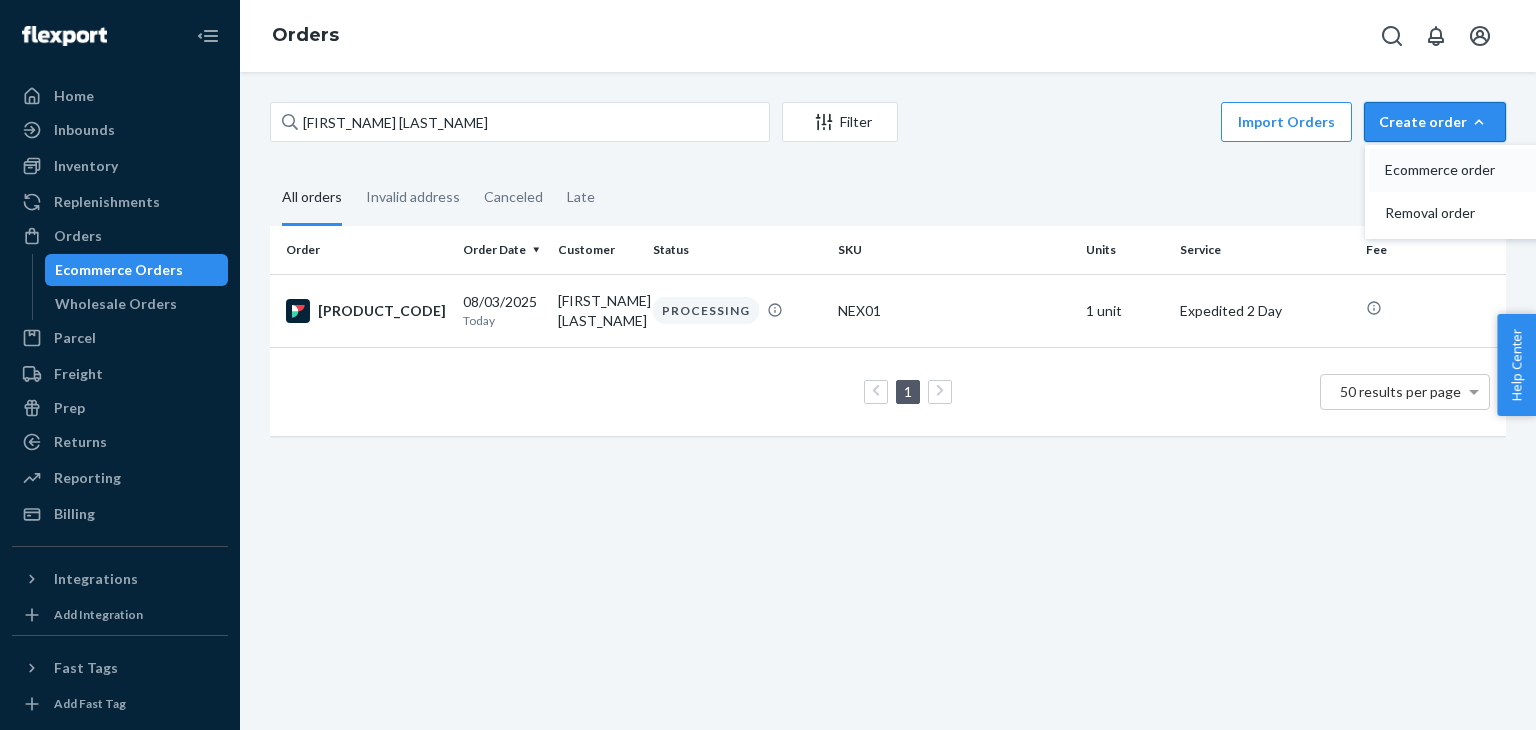 click on "Ecommerce order" at bounding box center [1447, 170] 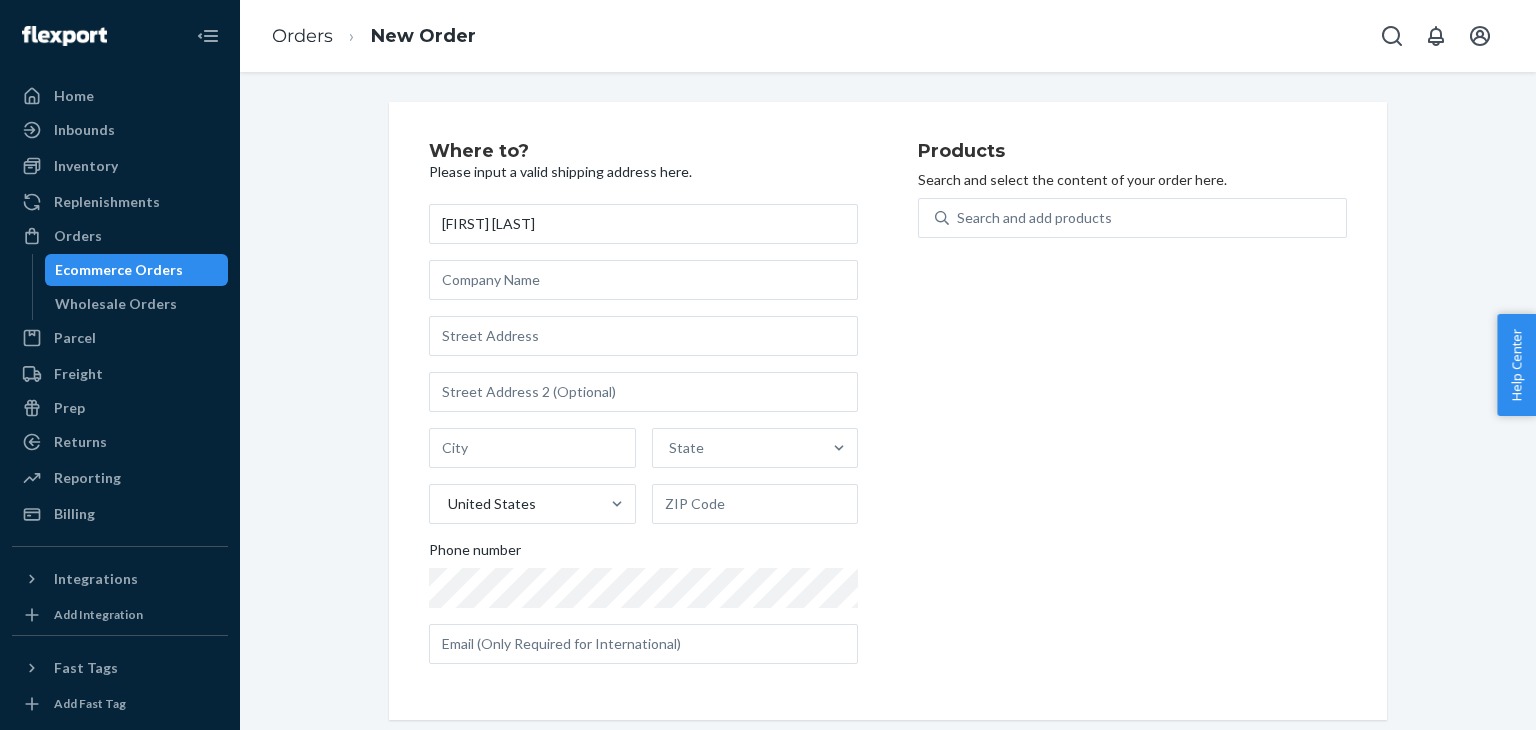 type on "[FIRST] [LAST]" 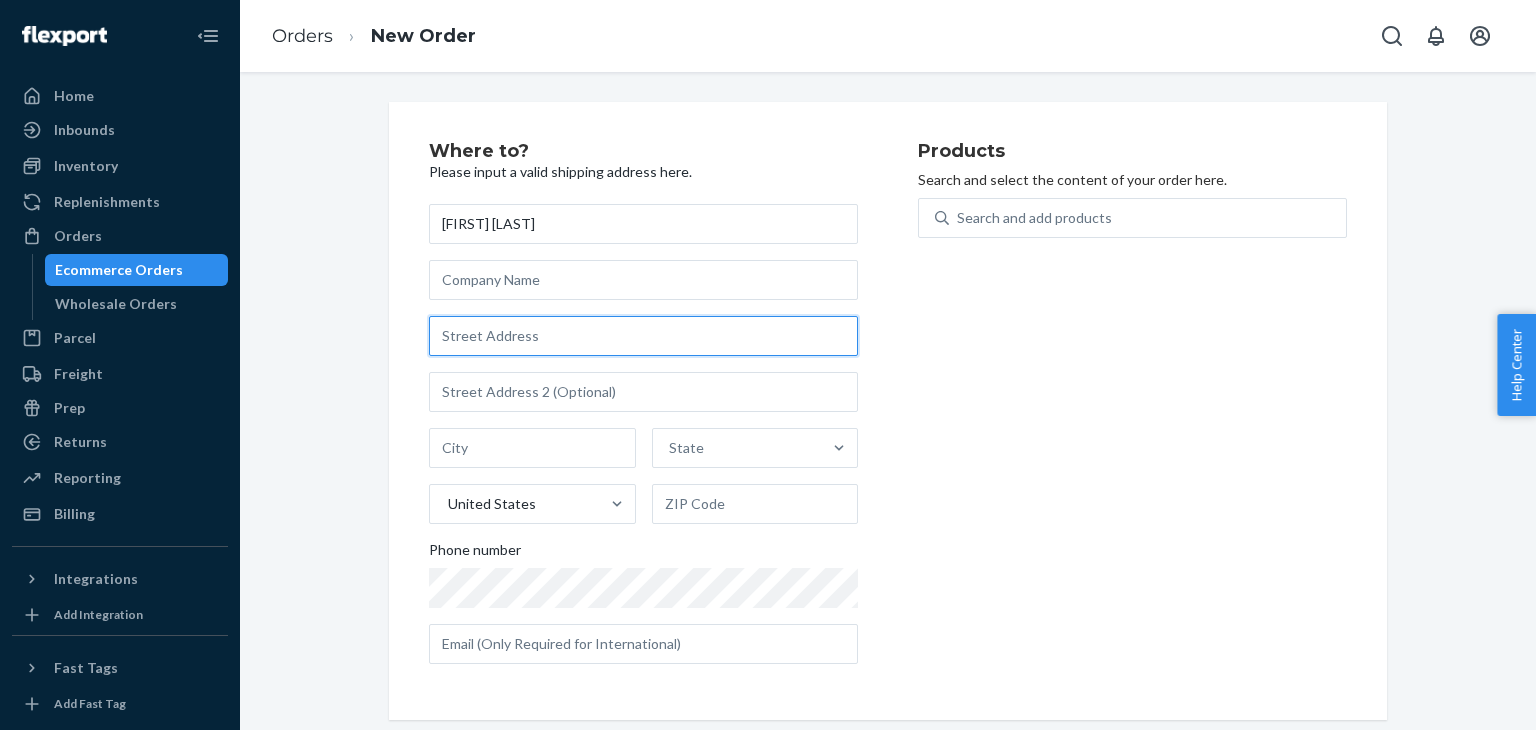 click at bounding box center [643, 336] 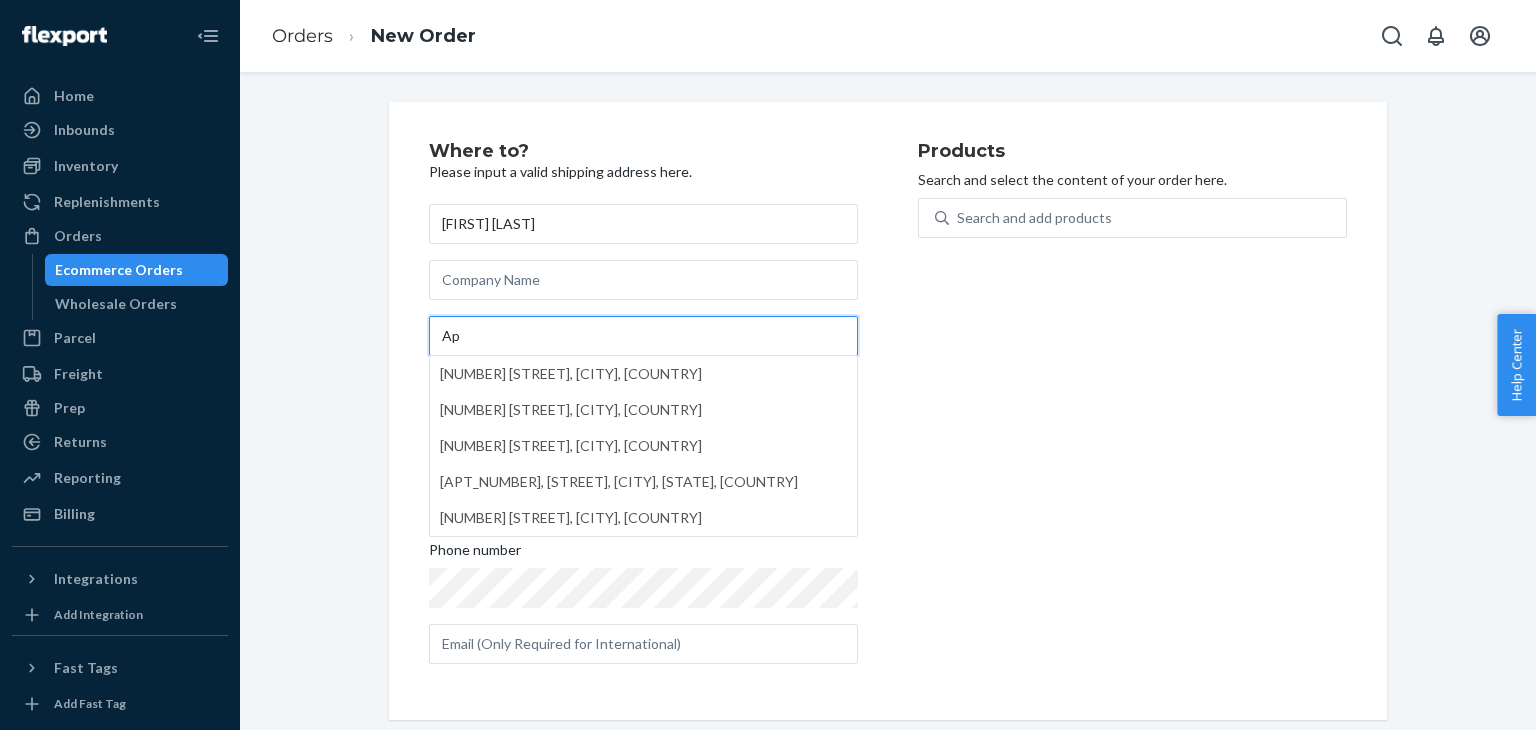 type on "A" 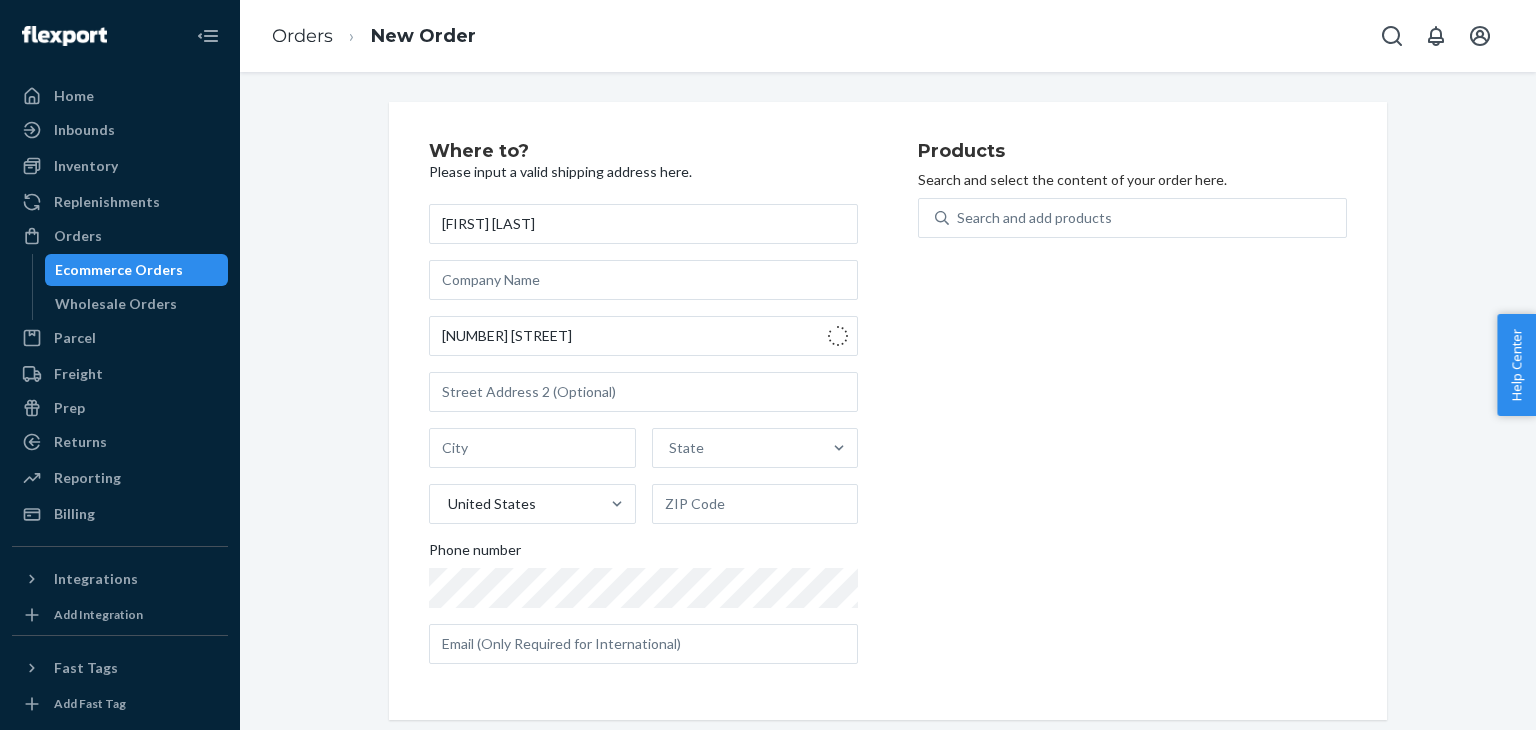 type on "[NUMBER] [STREET]" 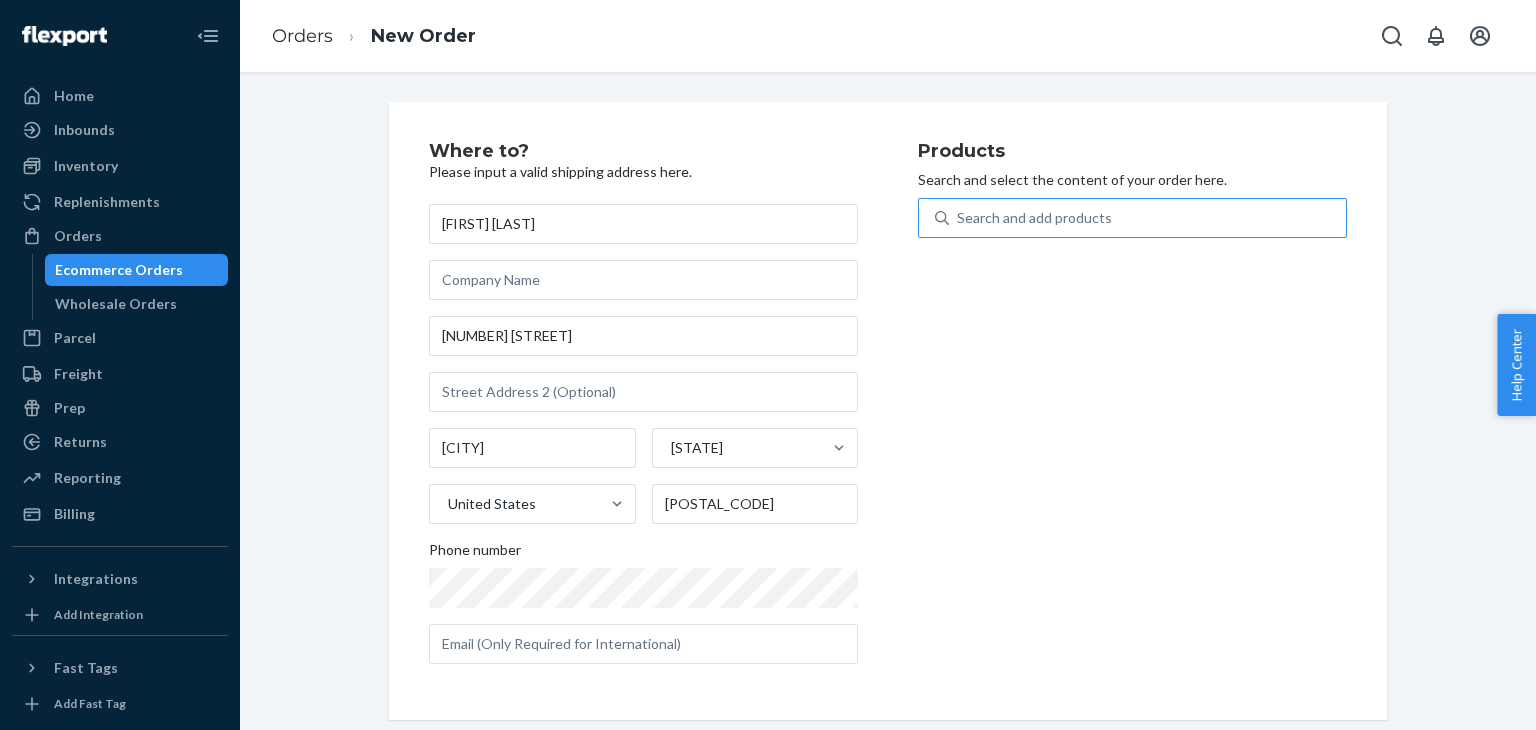 click on "Search and add products" at bounding box center (1034, 218) 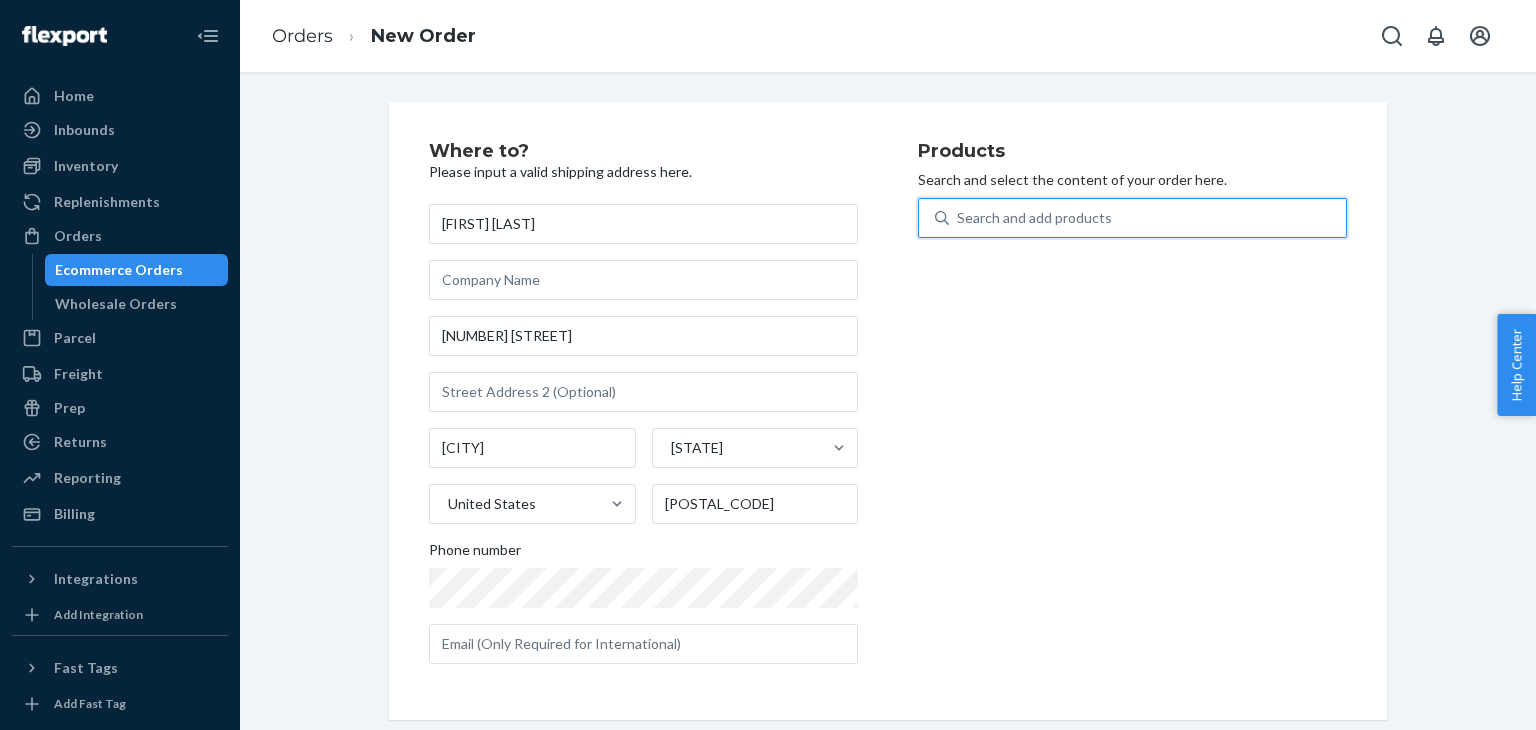 type on "e" 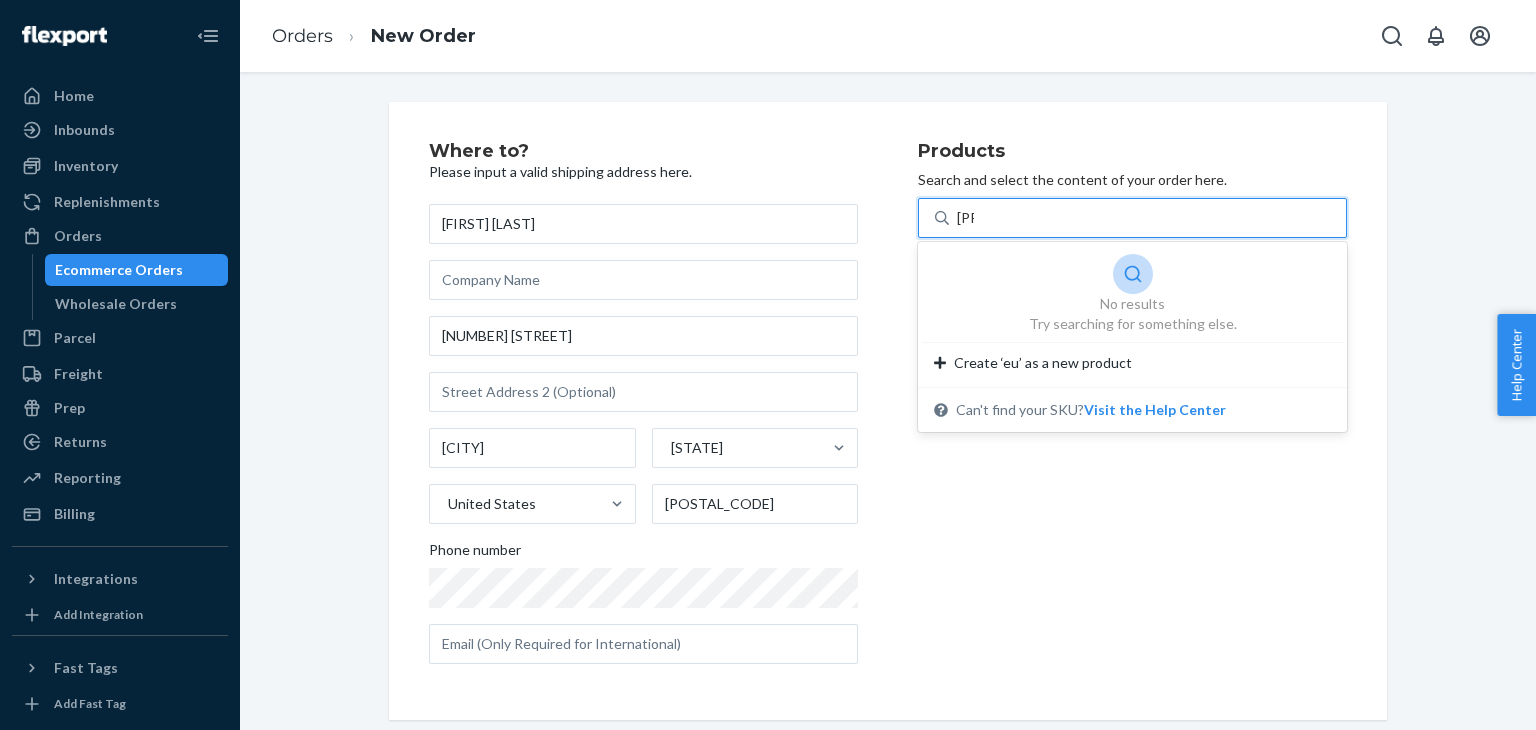 type on "e" 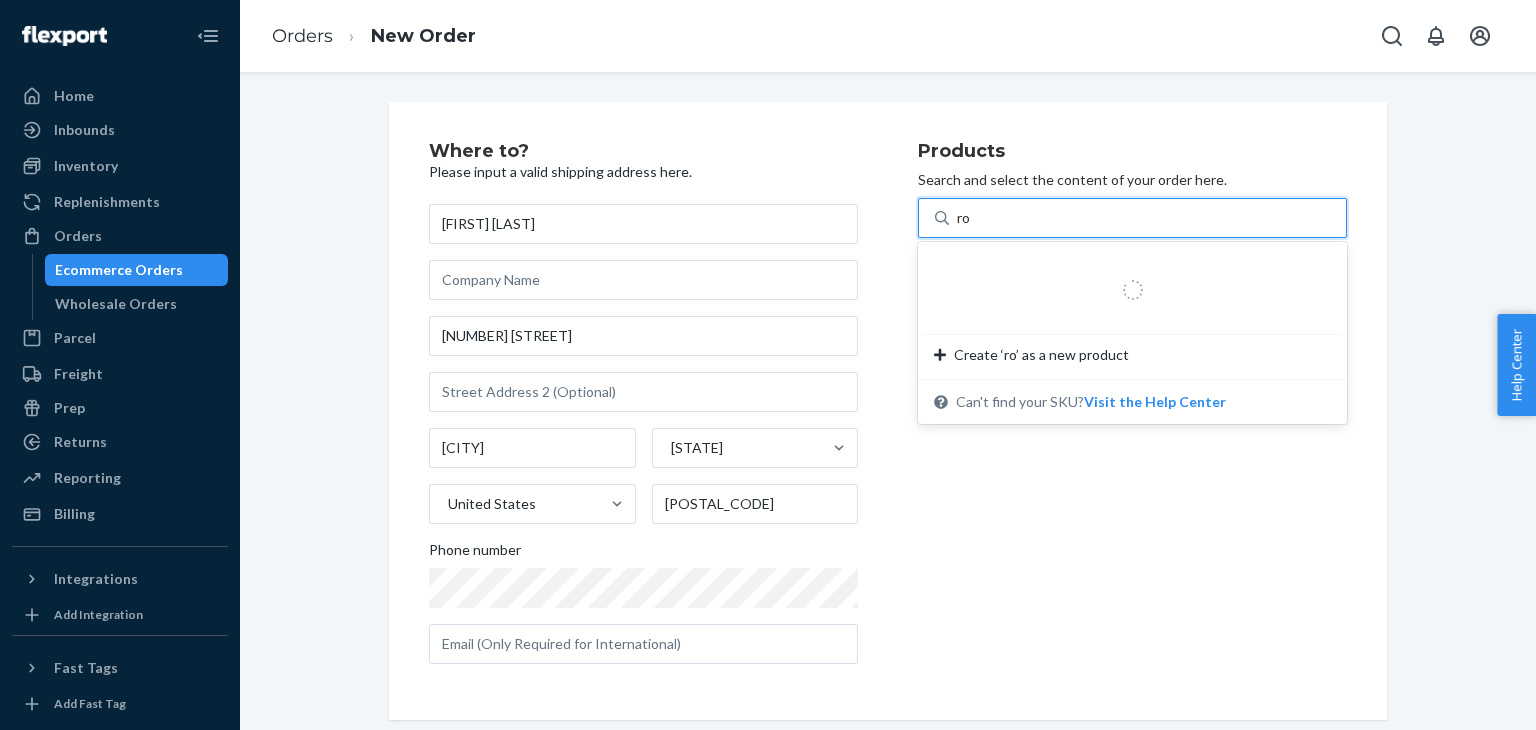 type on "r" 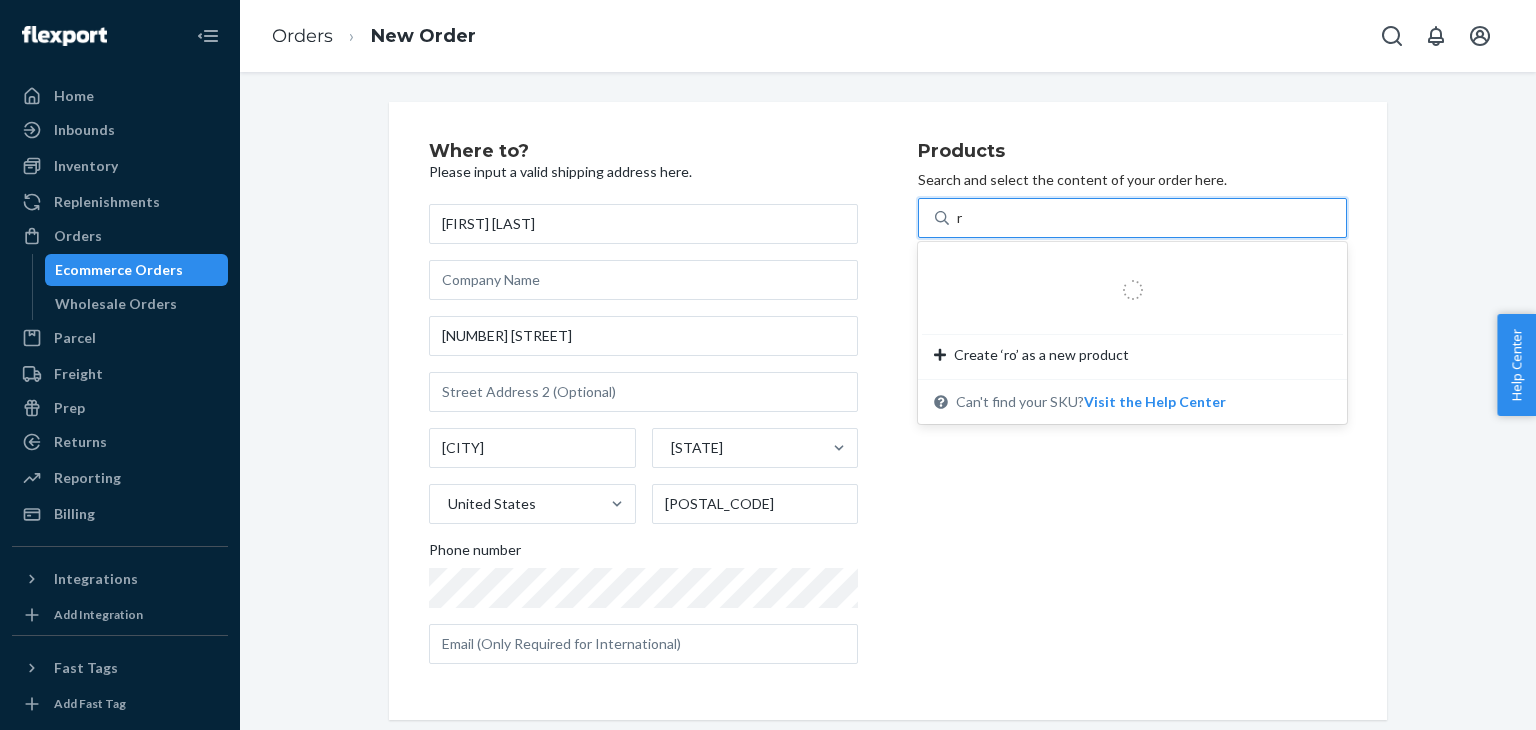 type 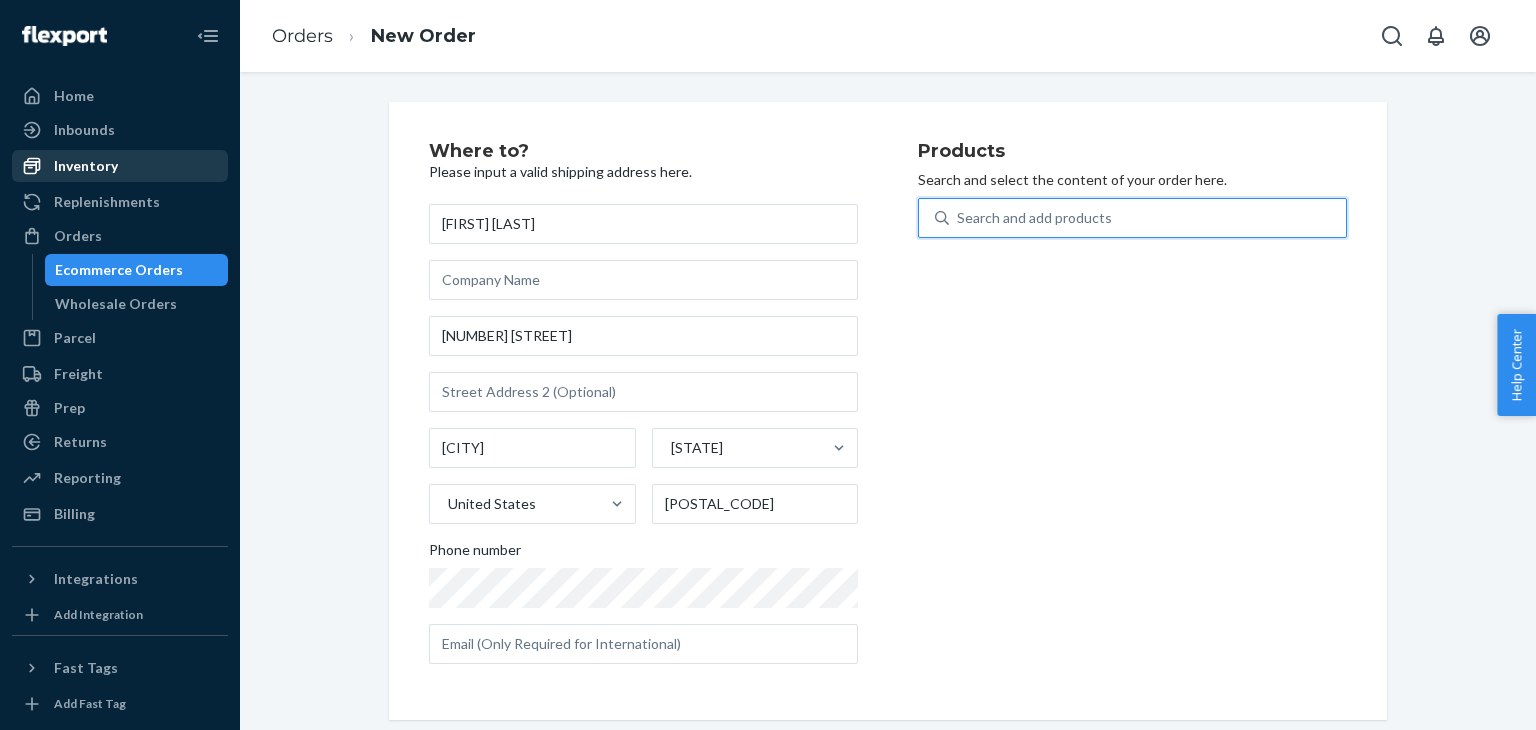 click on "Inventory" at bounding box center (120, 166) 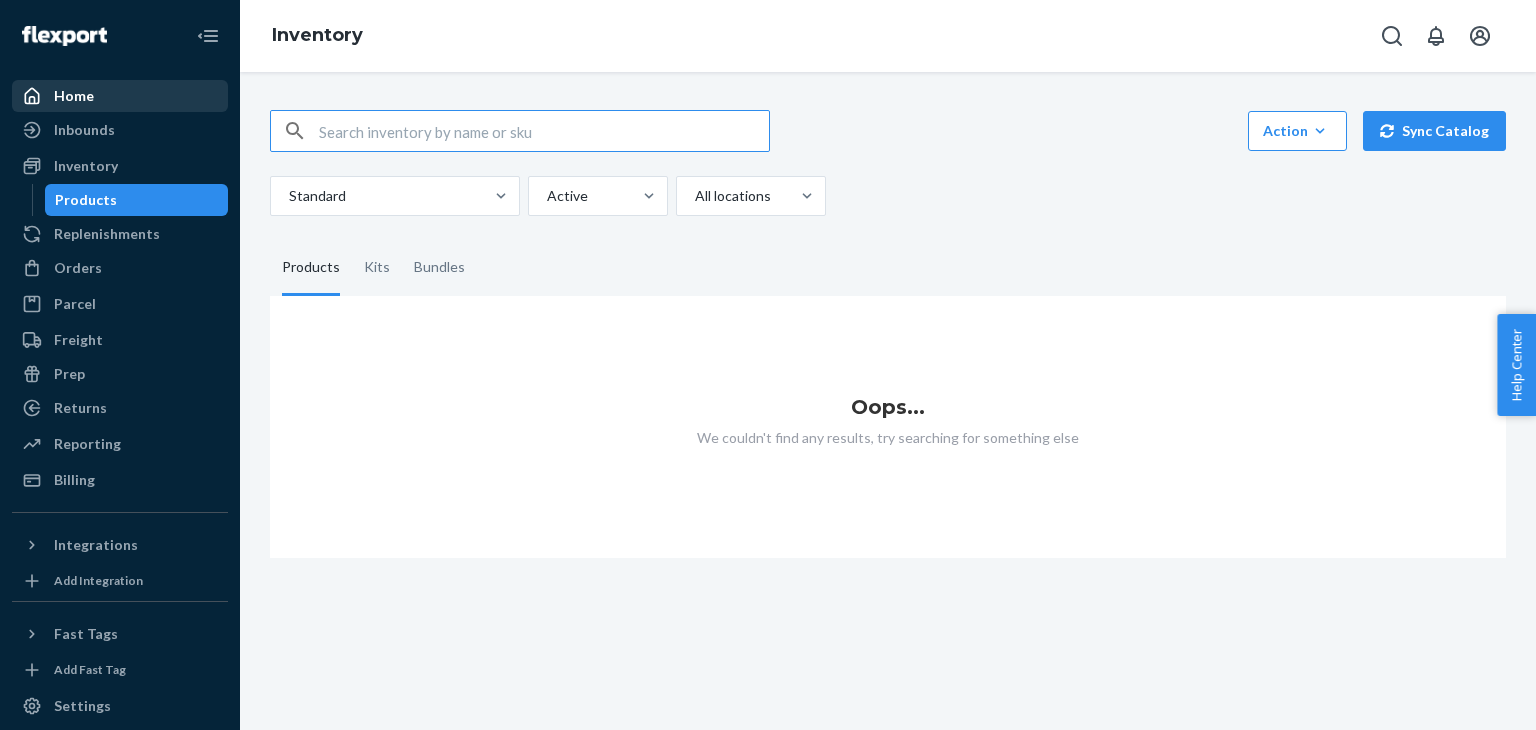 click on "Home" at bounding box center (120, 96) 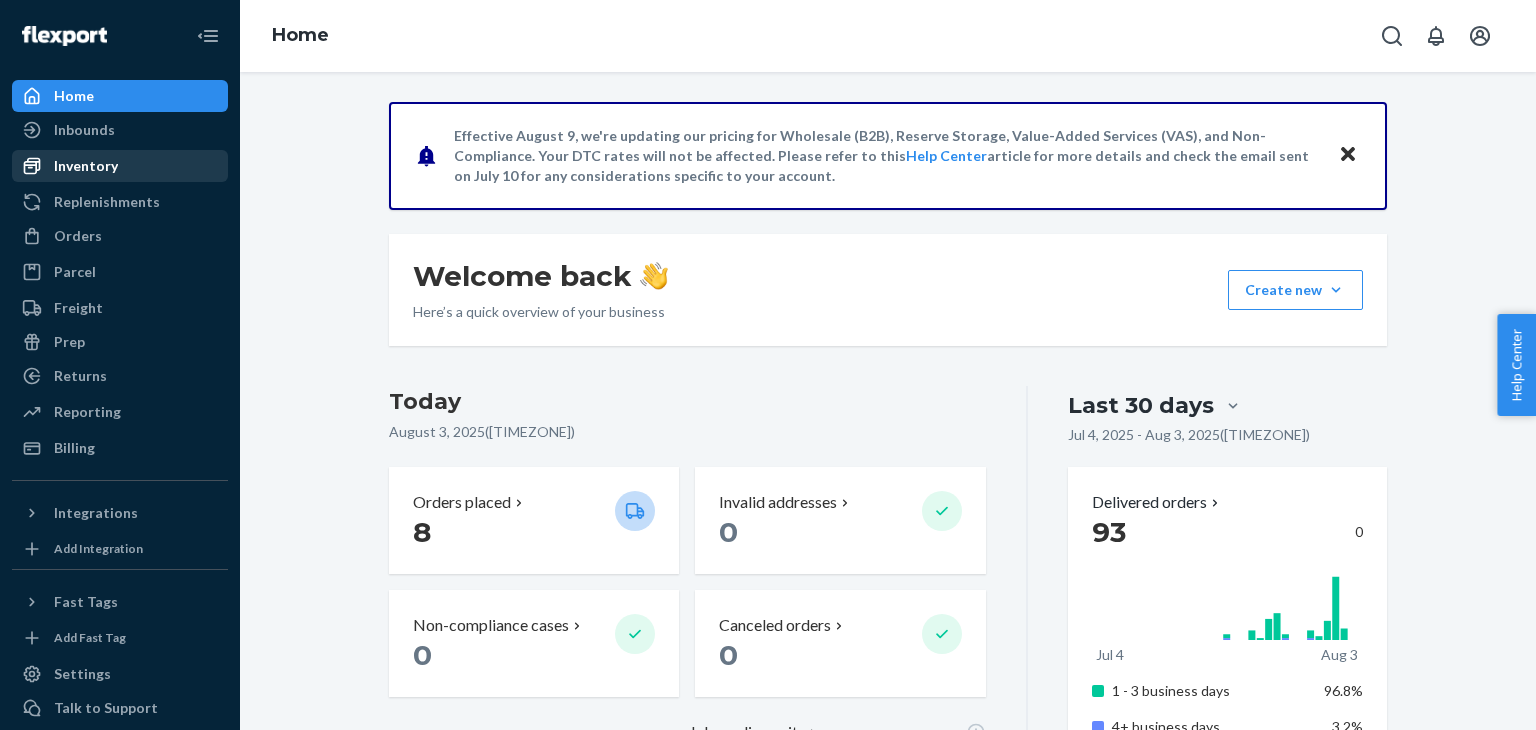 click on "Inventory" at bounding box center [86, 166] 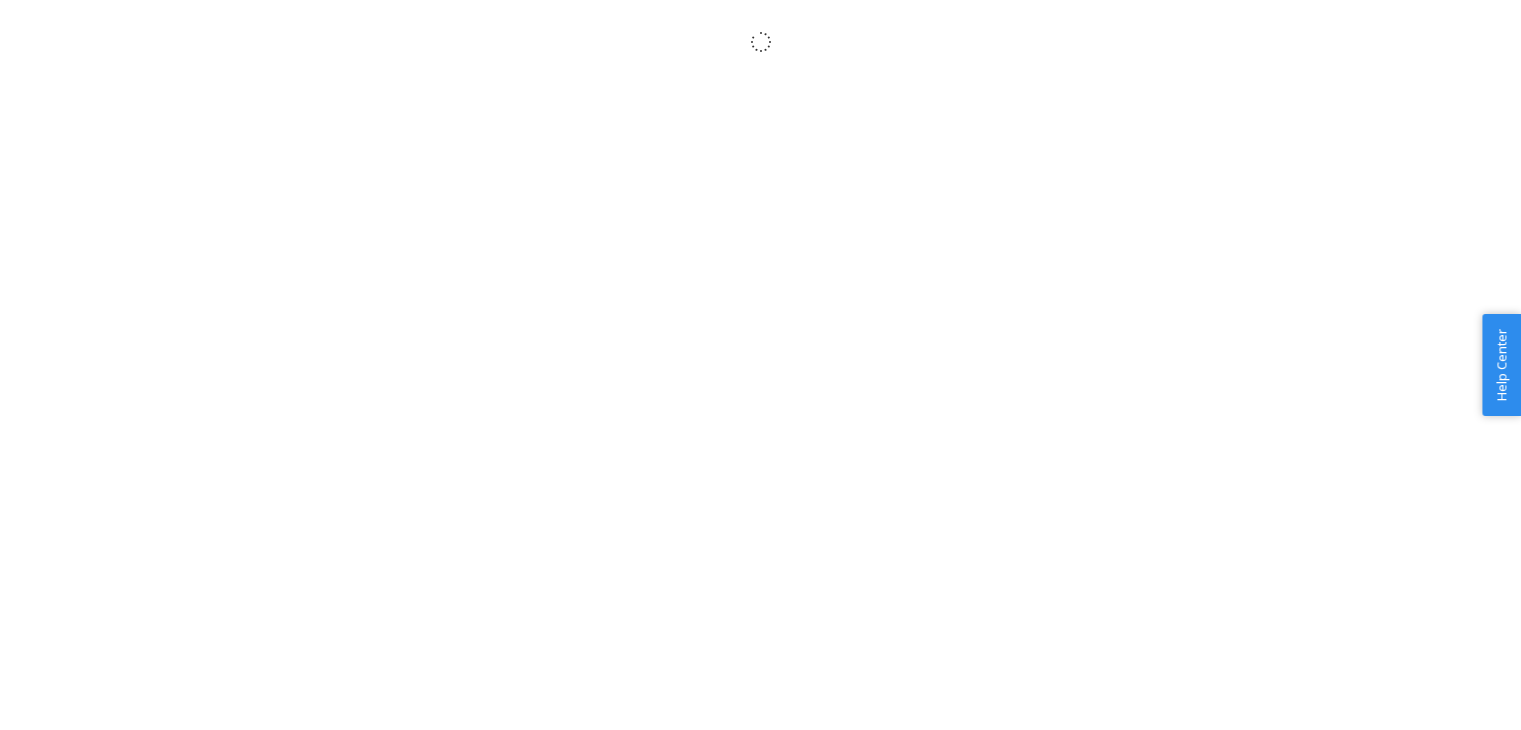 scroll, scrollTop: 0, scrollLeft: 0, axis: both 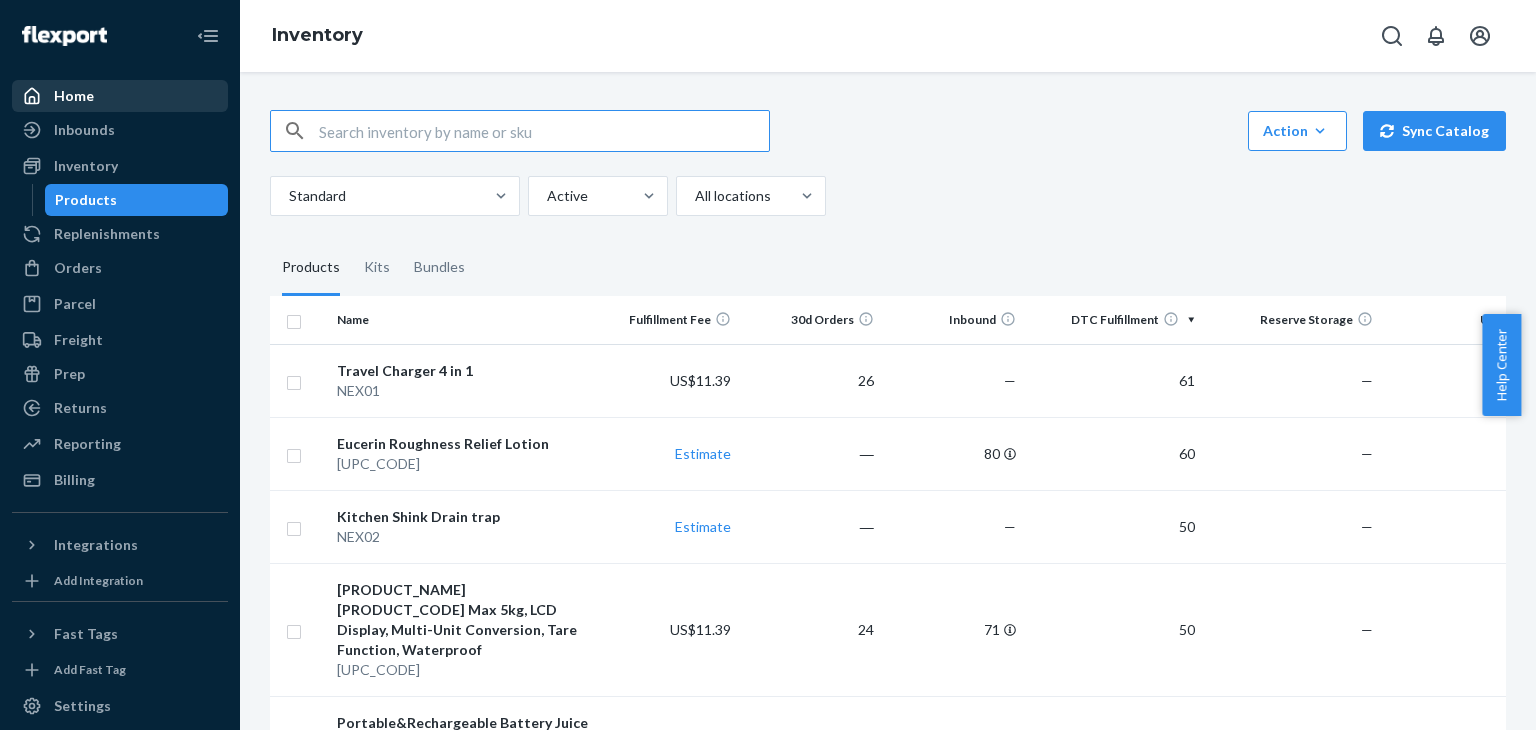 click on "Home" at bounding box center (120, 96) 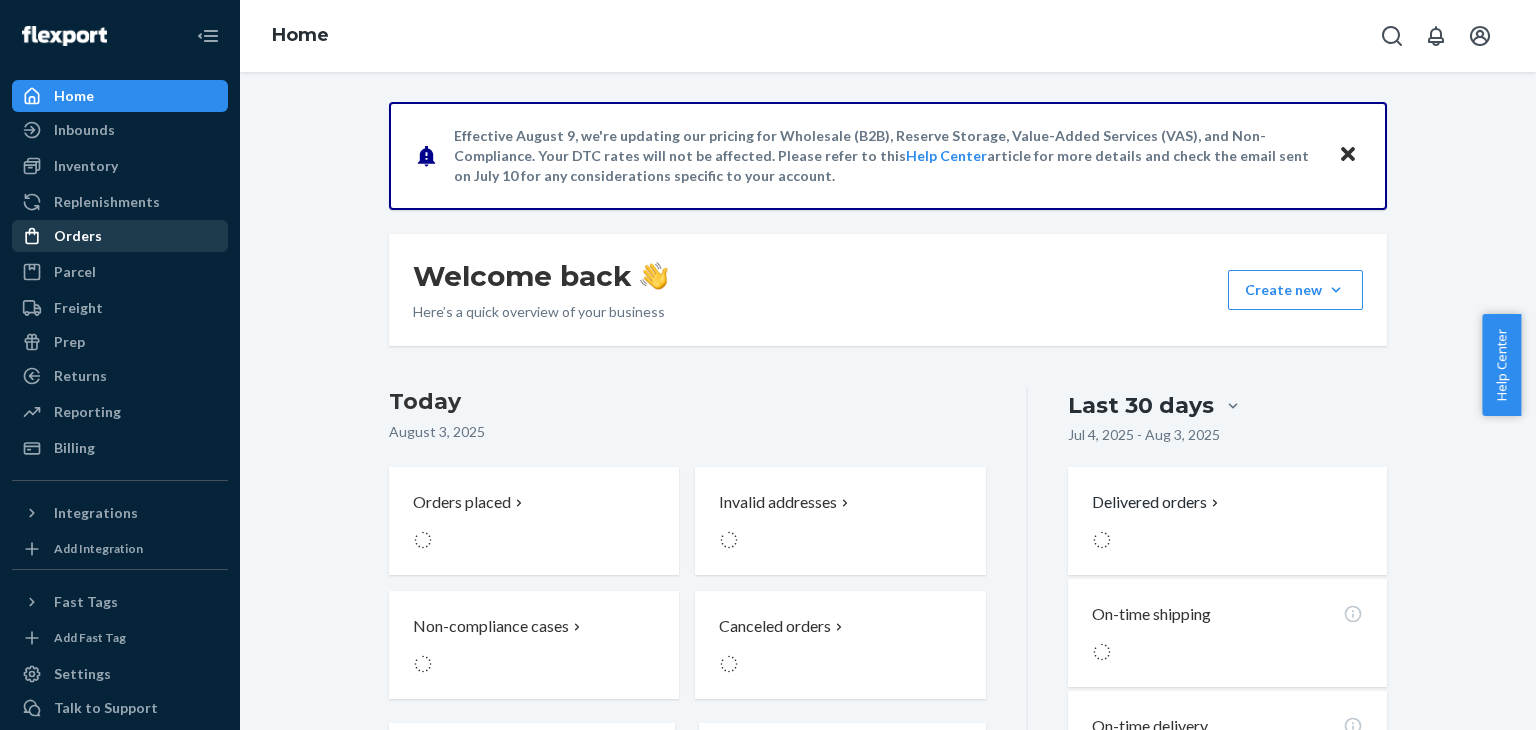 click on "Orders" at bounding box center [120, 236] 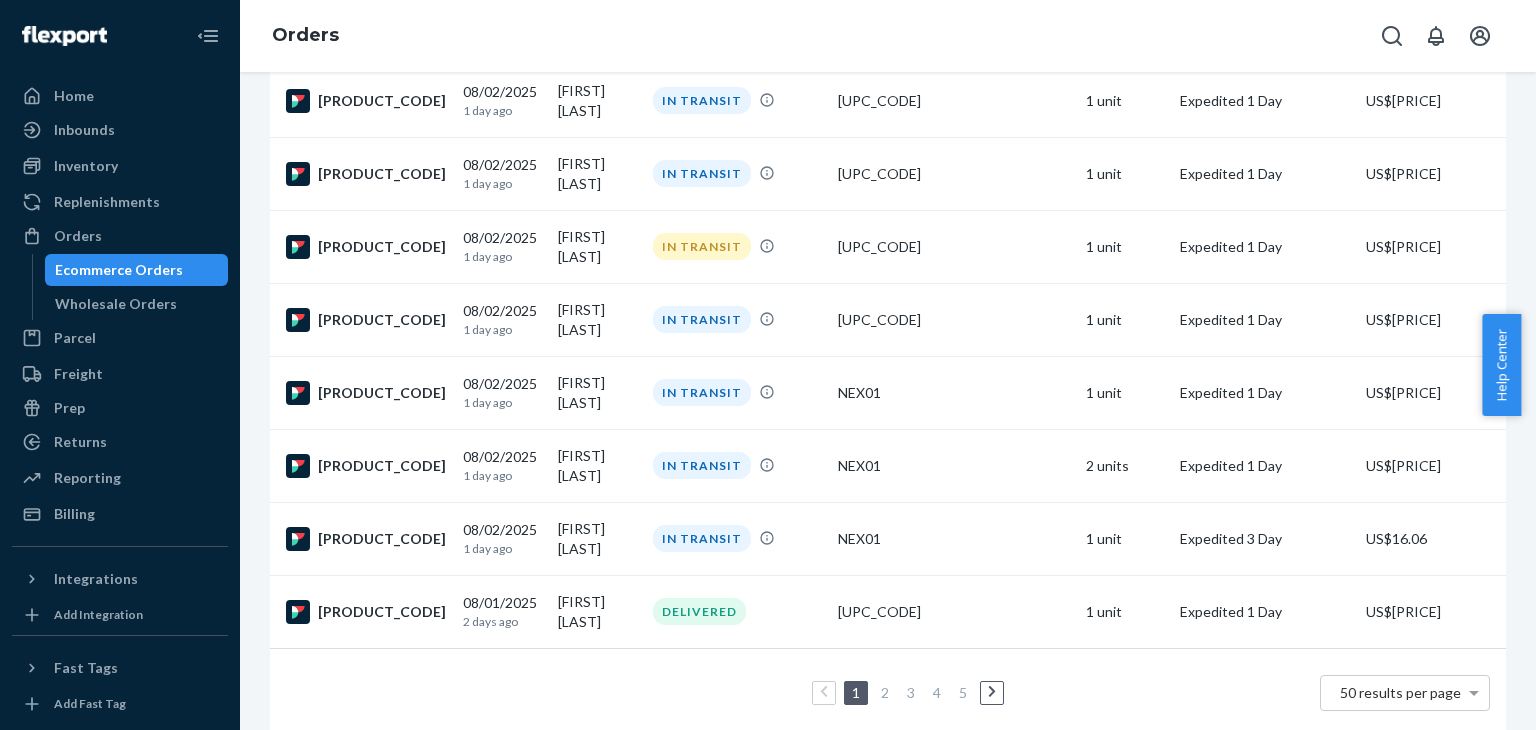 scroll, scrollTop: 3327, scrollLeft: 0, axis: vertical 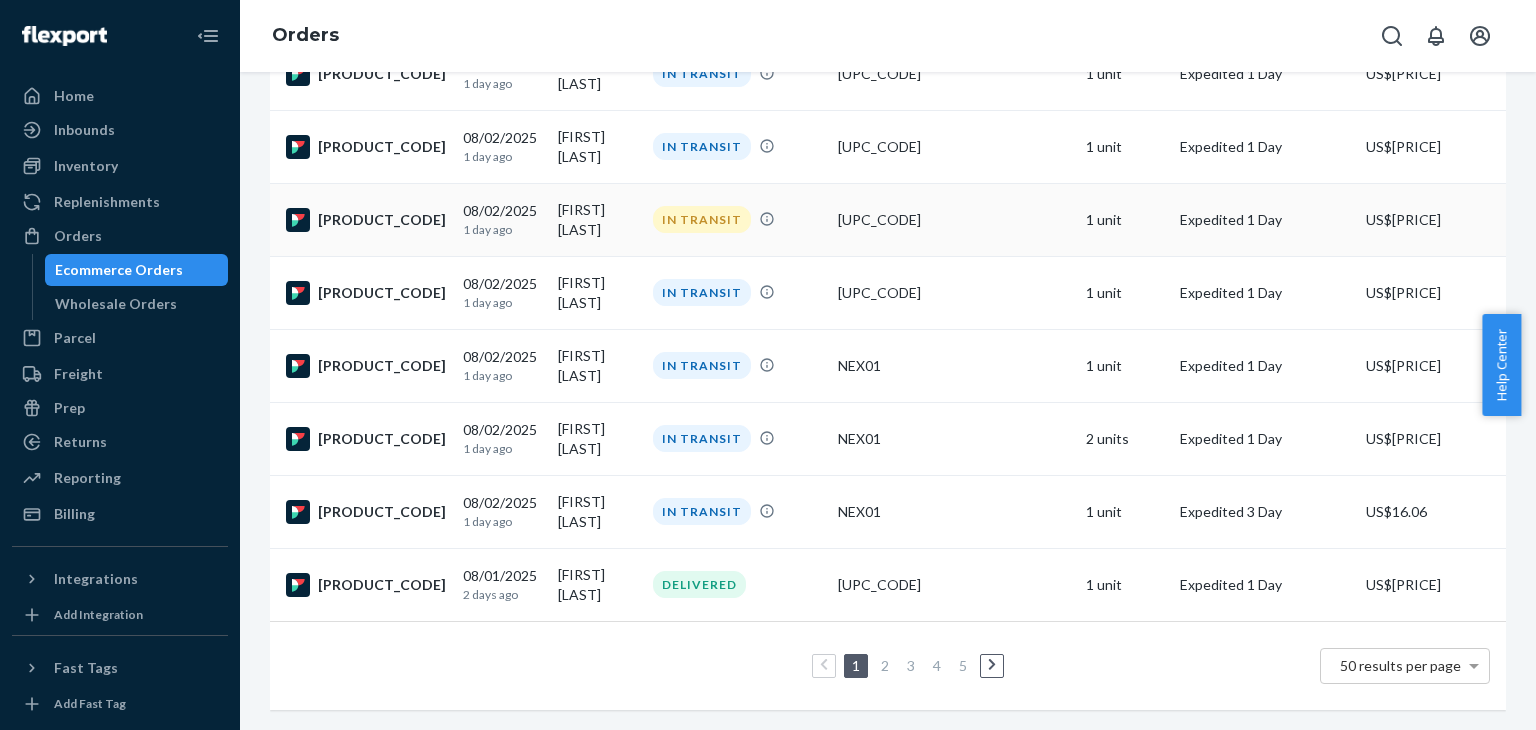 click on "RJM-CCQWXE" at bounding box center [366, 220] 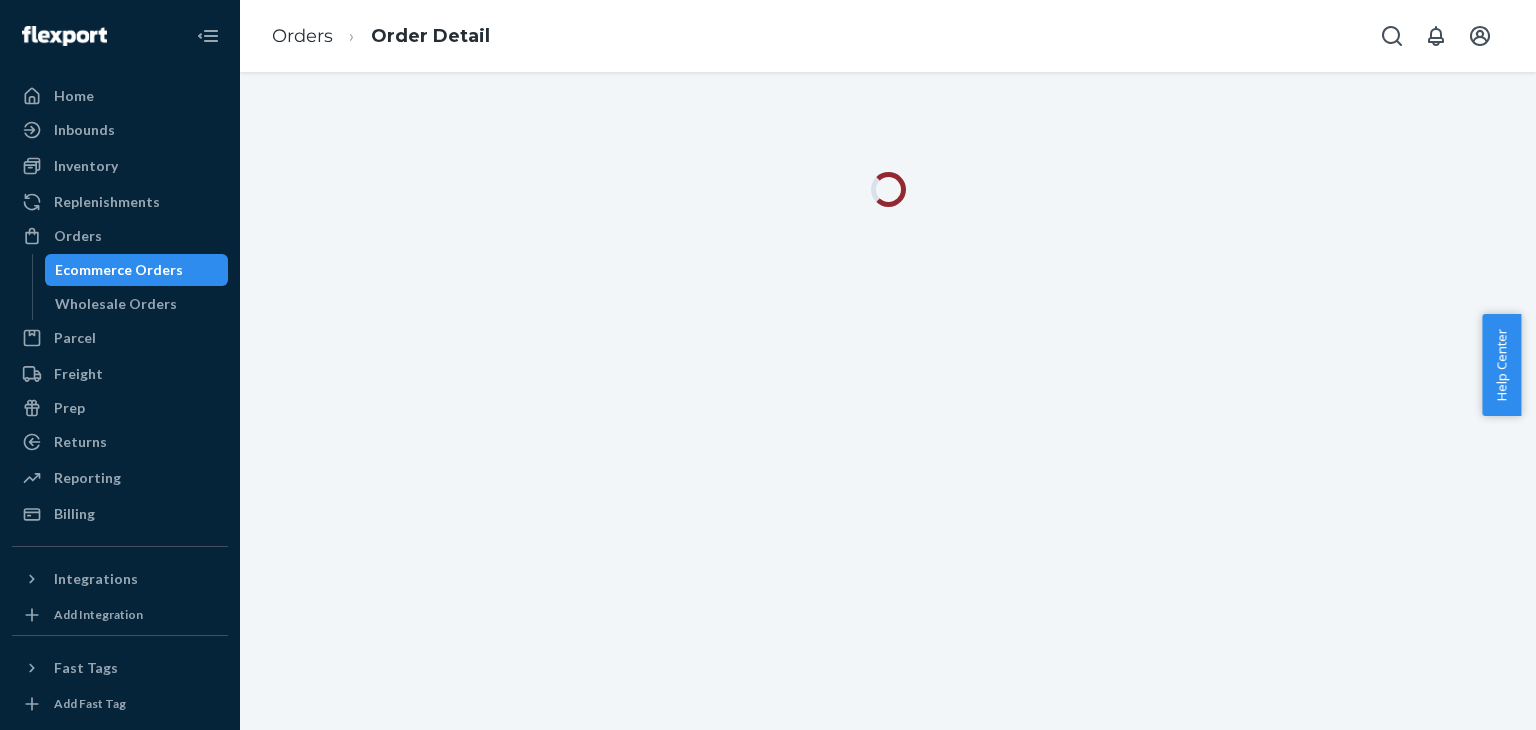 scroll, scrollTop: 0, scrollLeft: 0, axis: both 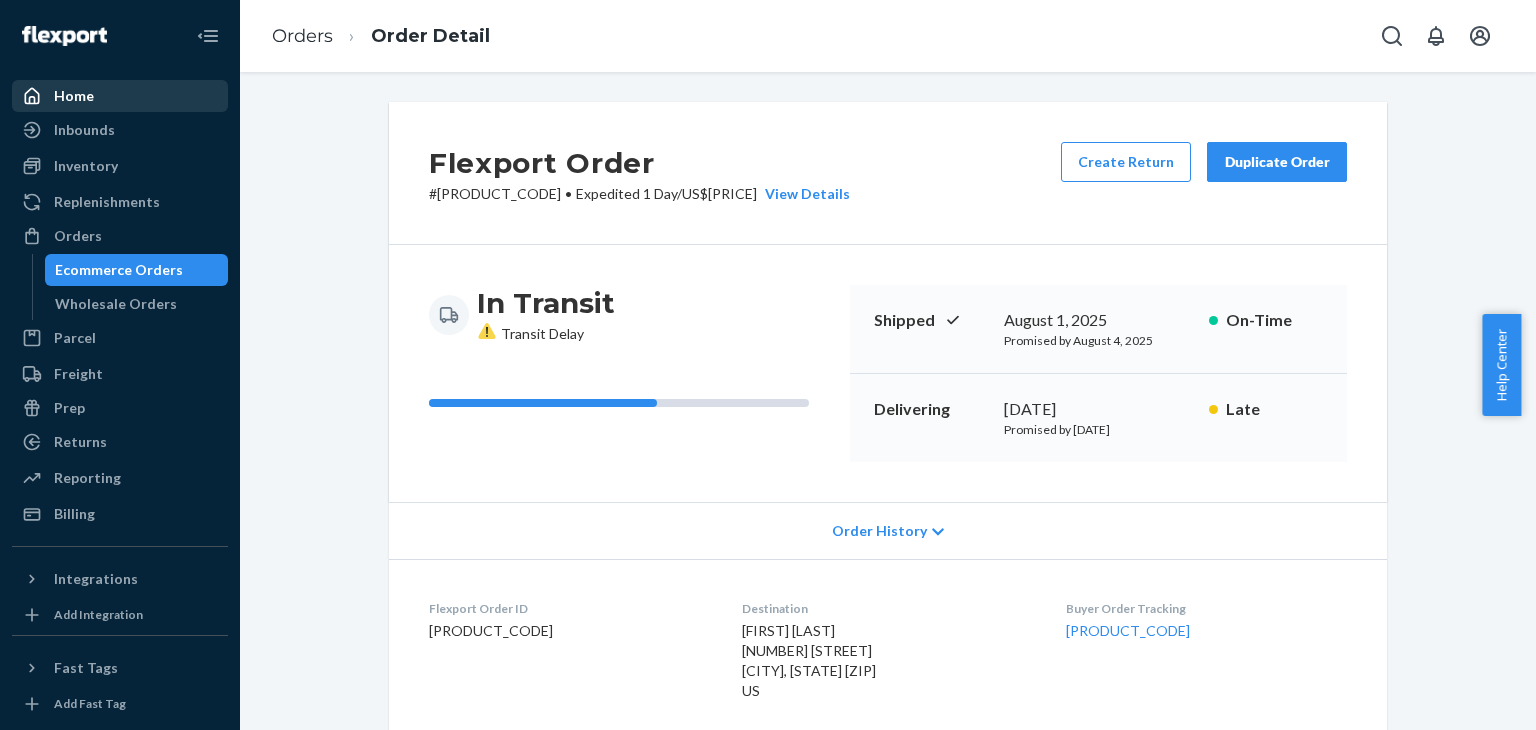 click on "Home" at bounding box center [120, 96] 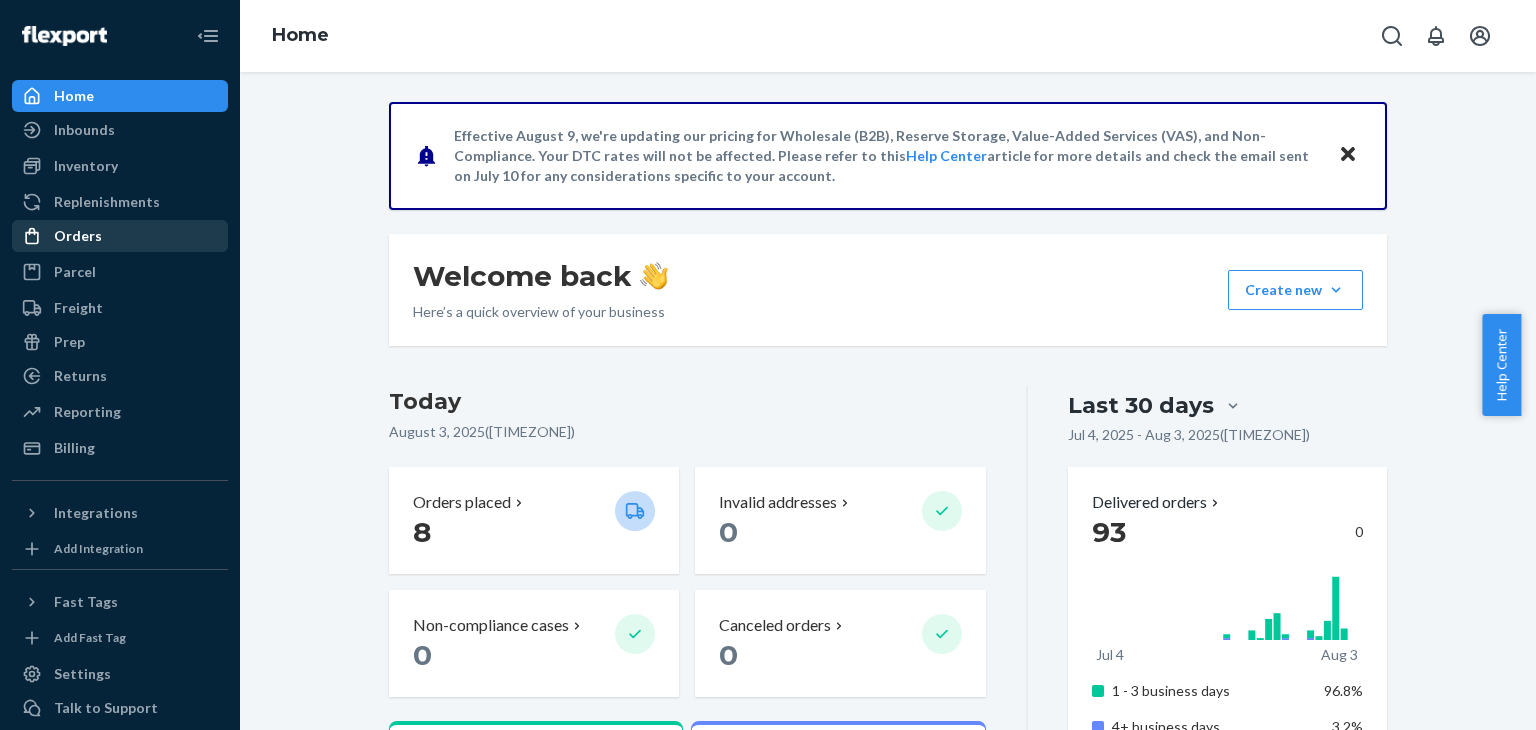 click on "Orders" at bounding box center [120, 236] 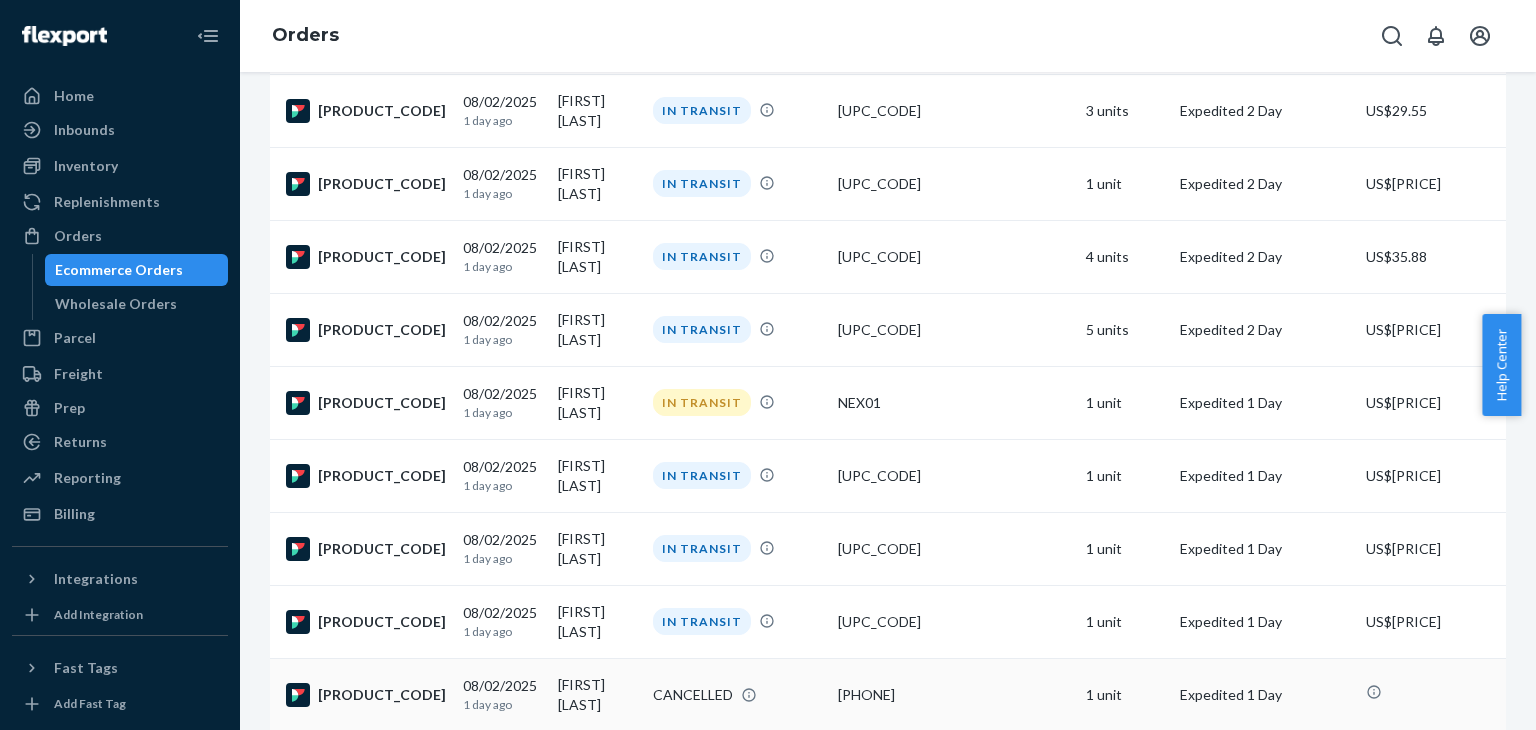 scroll, scrollTop: 2600, scrollLeft: 0, axis: vertical 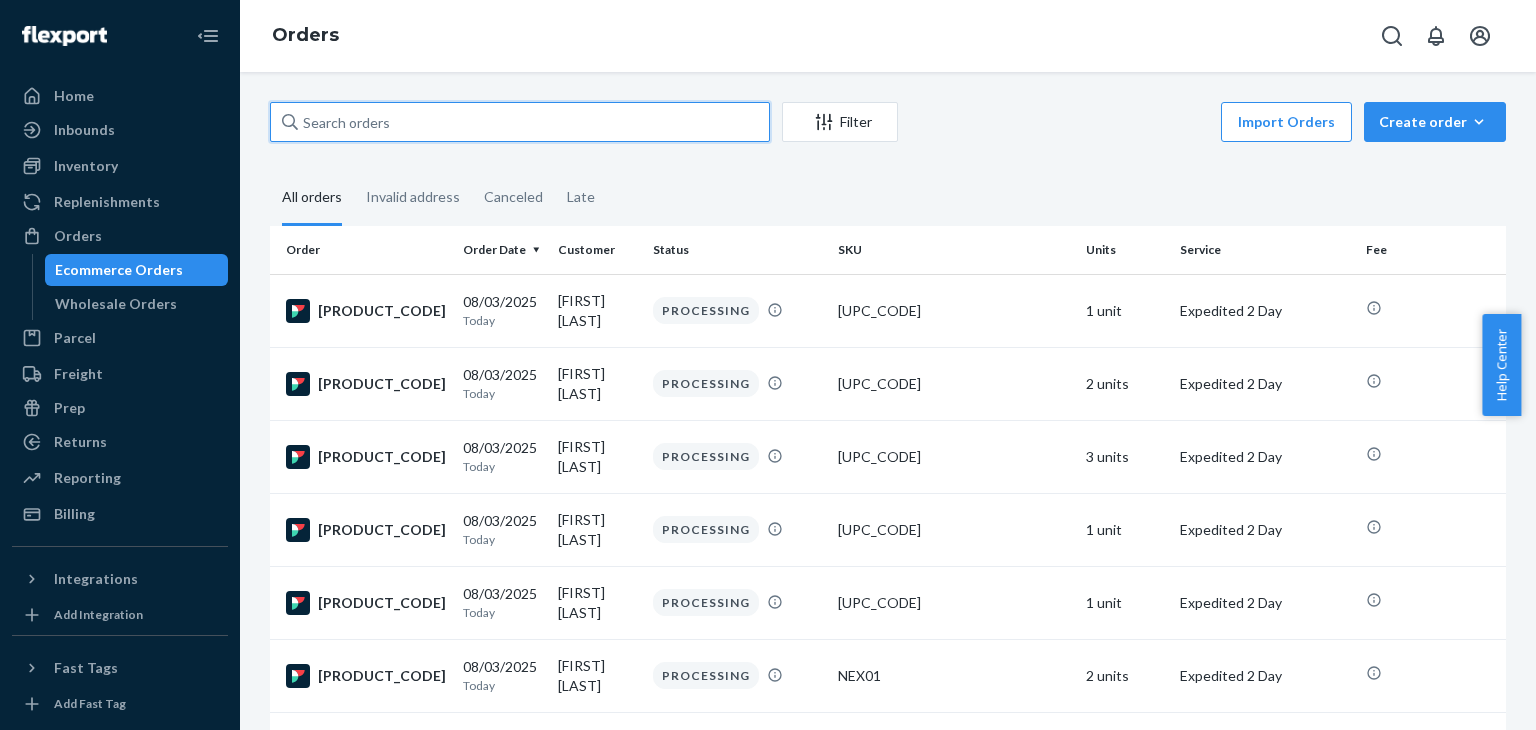 click at bounding box center [520, 122] 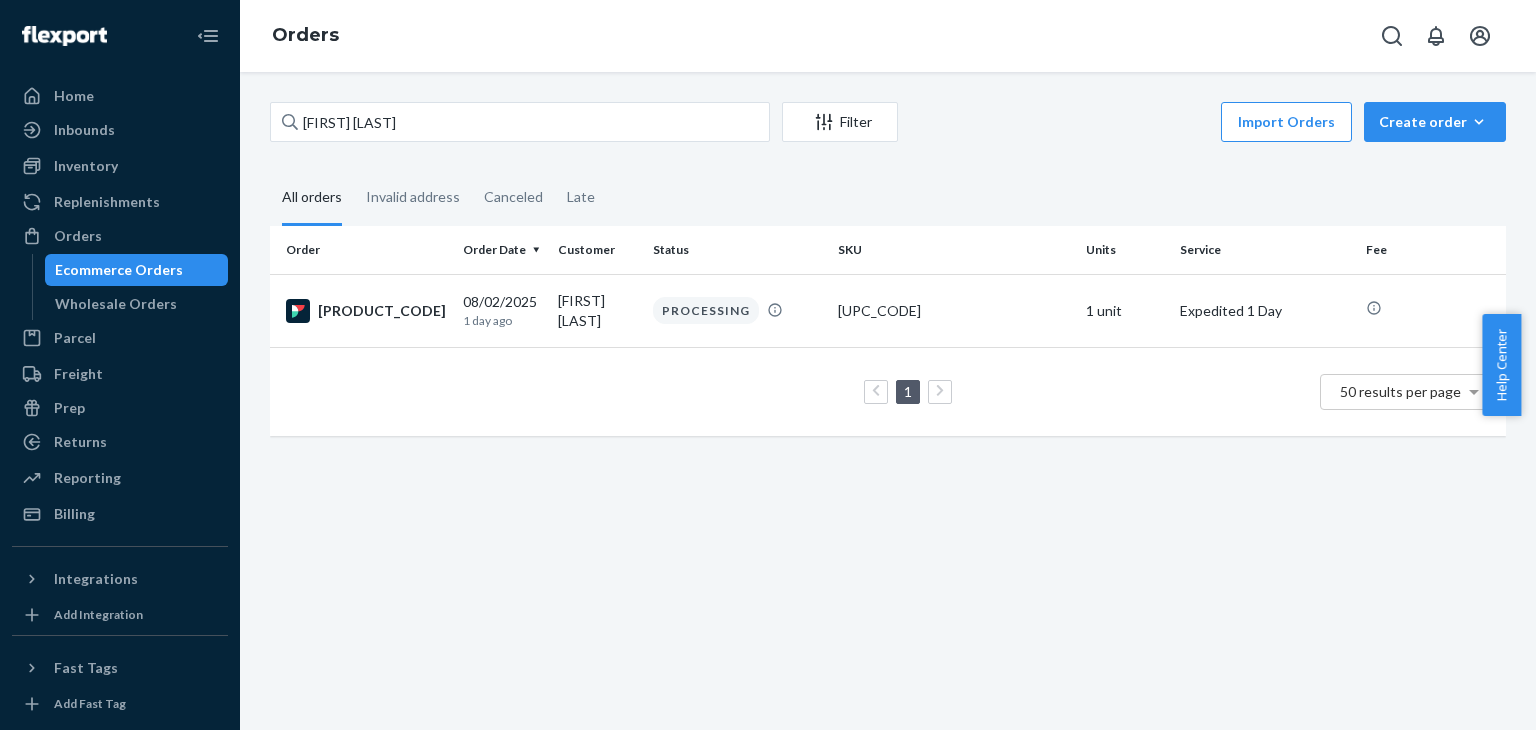 click on "Dylan Garcia Filter Import Orders Create order Ecommerce order Removal order All orders Invalid address Canceled Late Order Order Date Customer Status SKU Units Service Fee SYPW1VOVLG 08/02/2025 1 day ago Dylan Garcia PROCESSING 06942368203010 1 unit Expedited 1 Day 1 50 results per page" at bounding box center (888, 401) 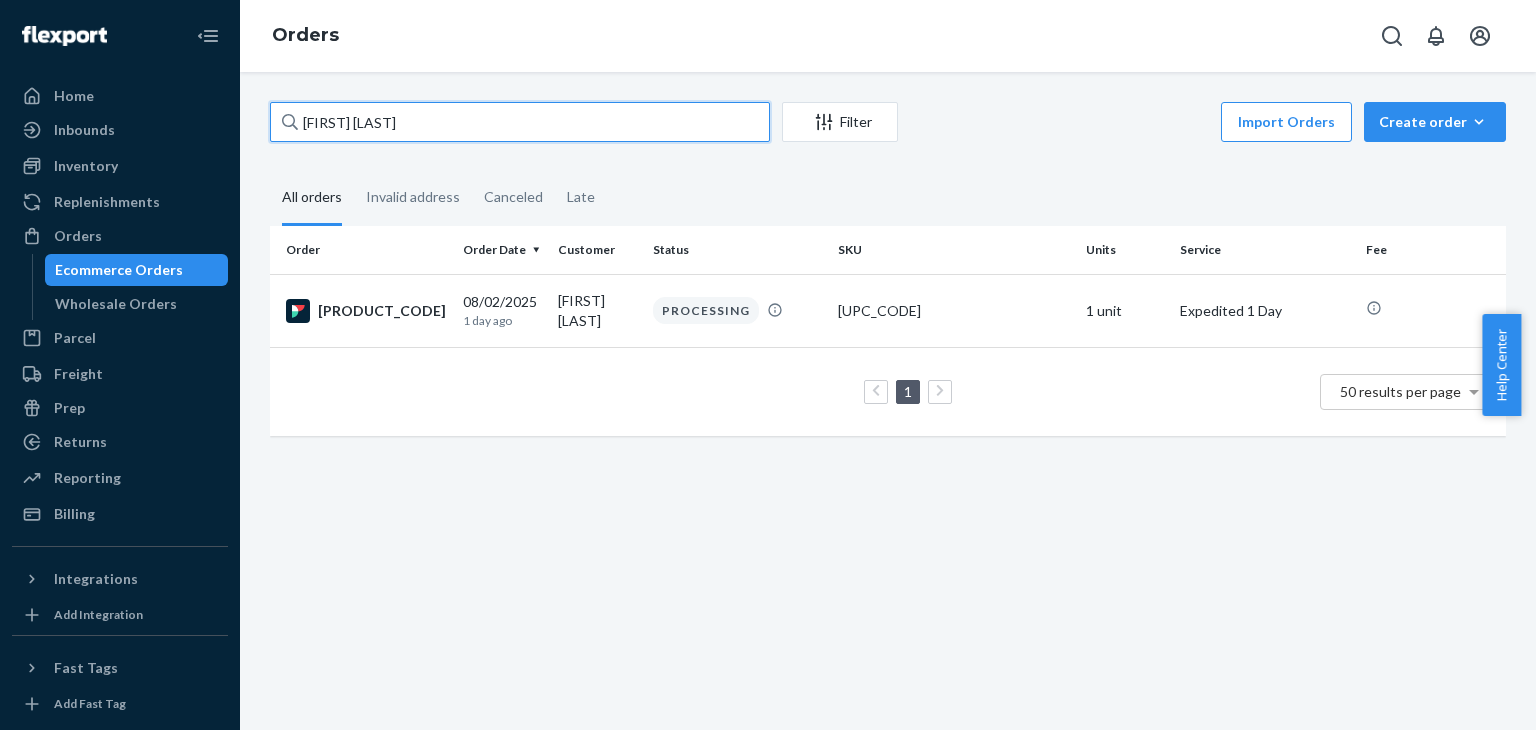 click on "[FIRST] [LAST]" at bounding box center [520, 122] 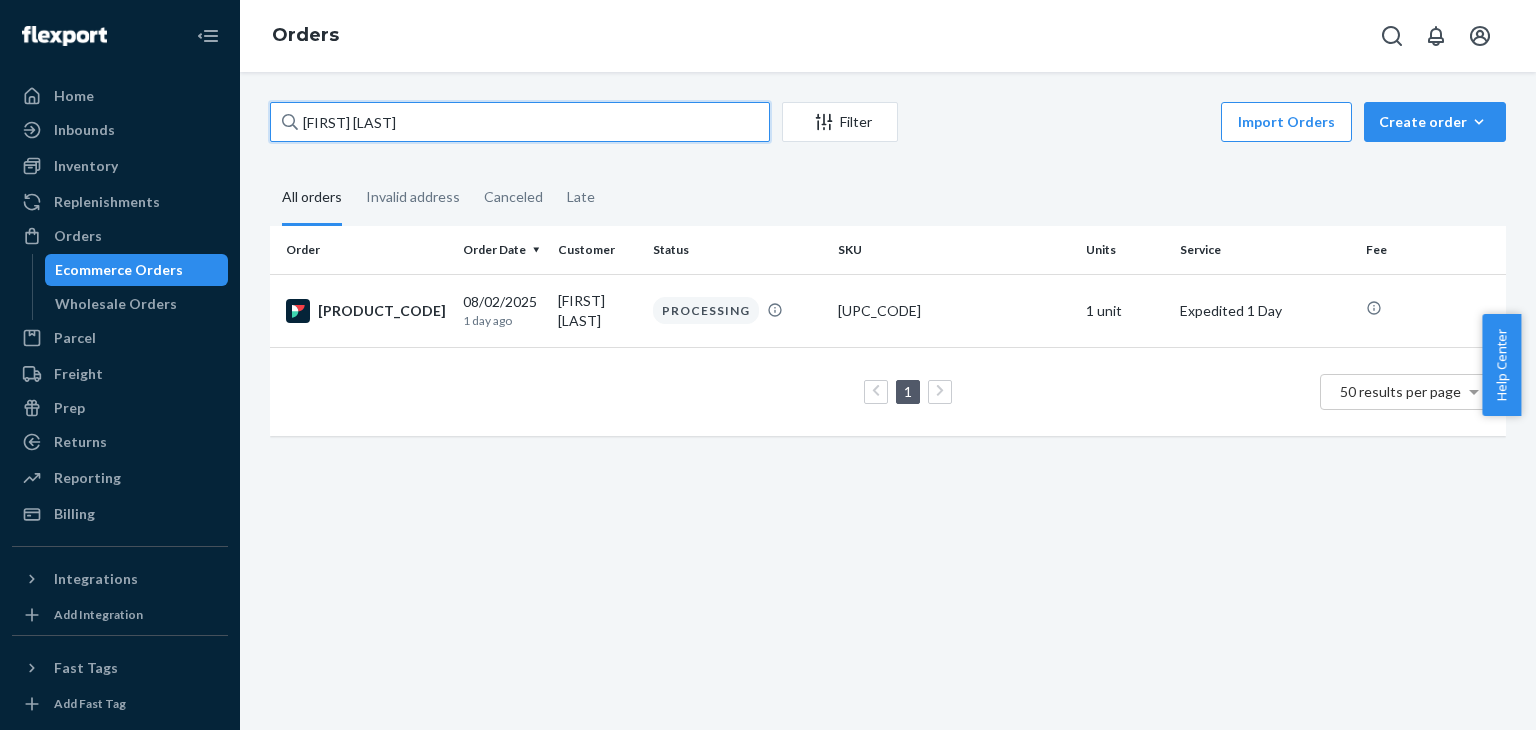 click on "[FIRST] [LAST]" at bounding box center (520, 122) 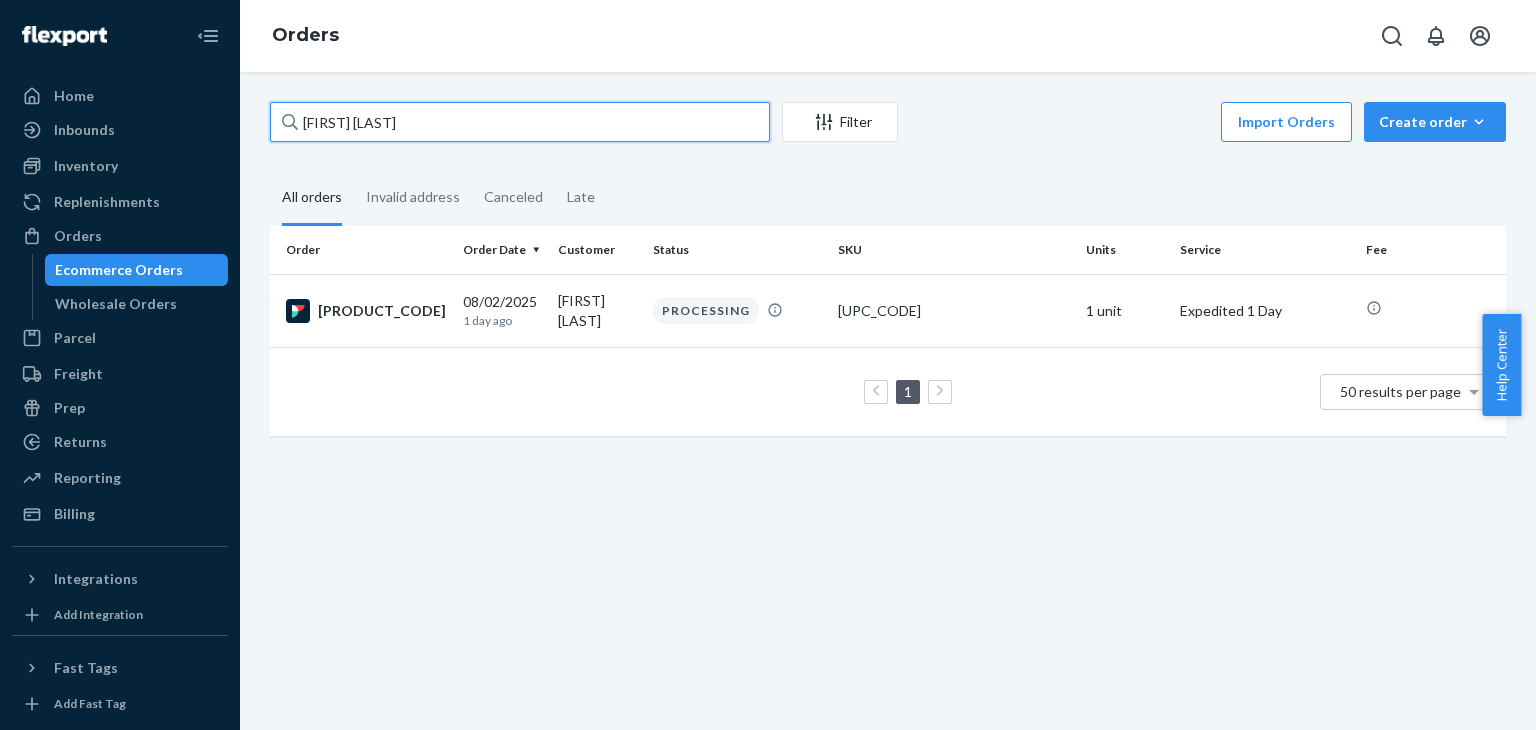click on "[FIRST_NAME] [LAST_NAME]" at bounding box center (520, 122) 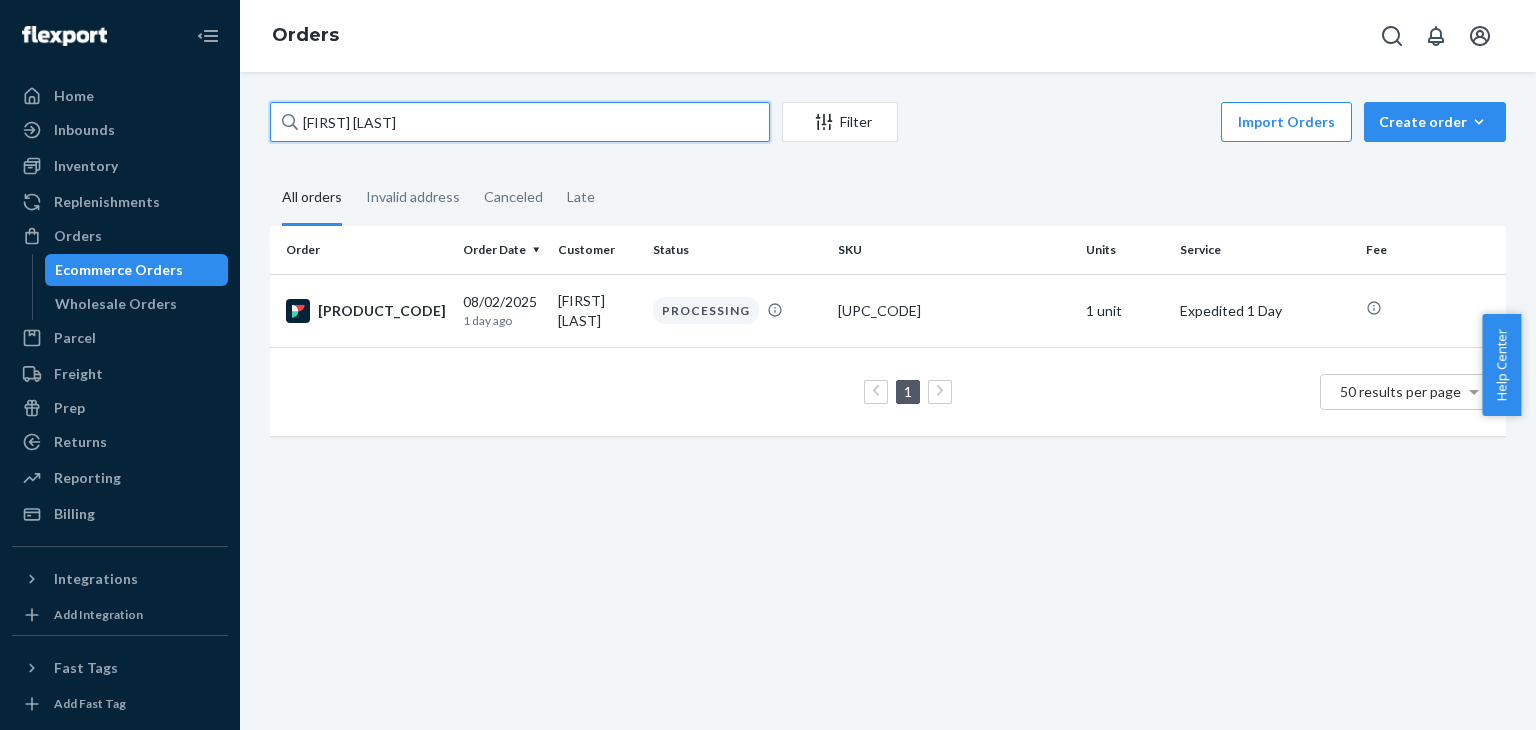 click on "[FIRST_NAME] [LAST_NAME]" at bounding box center (520, 122) 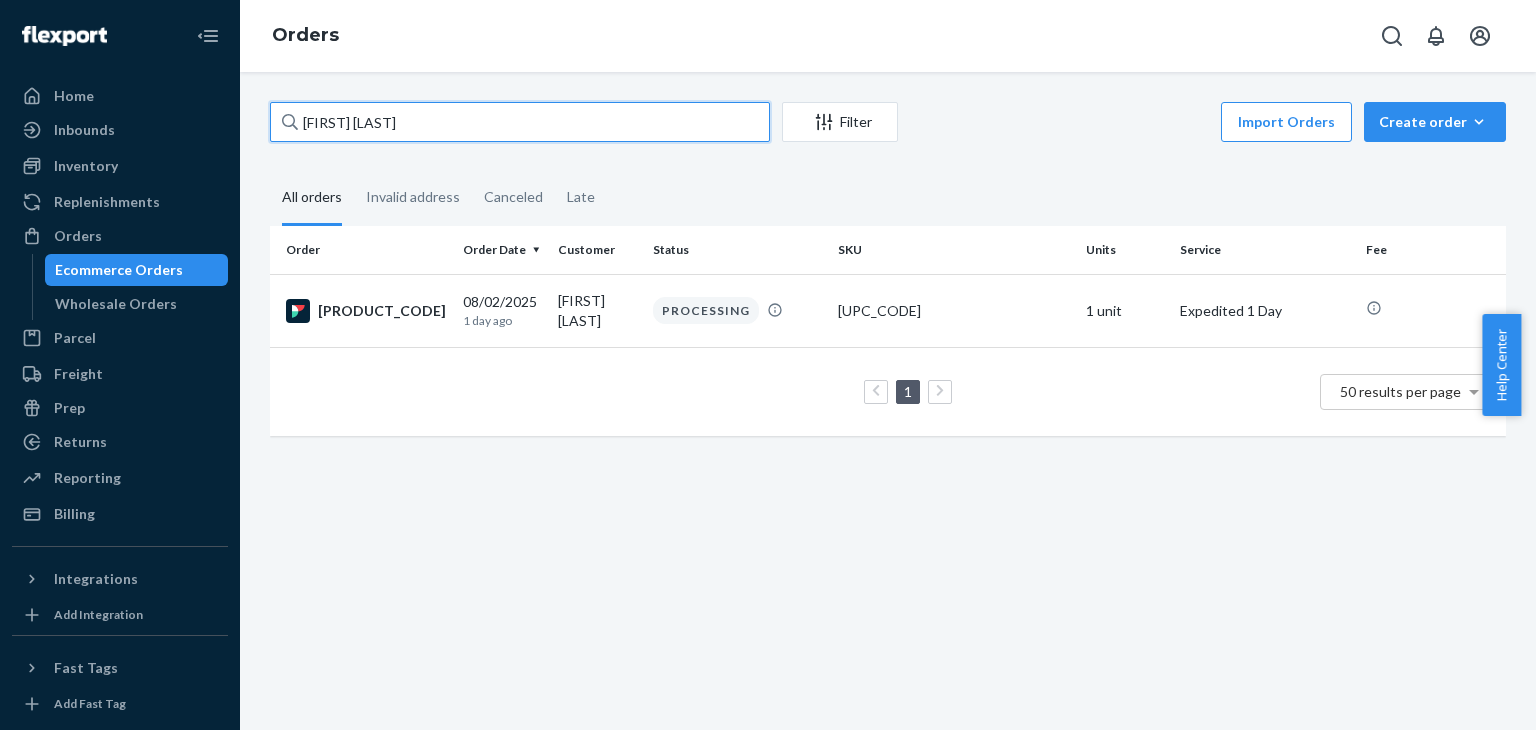 paste on "[FIRST] [LAST]" 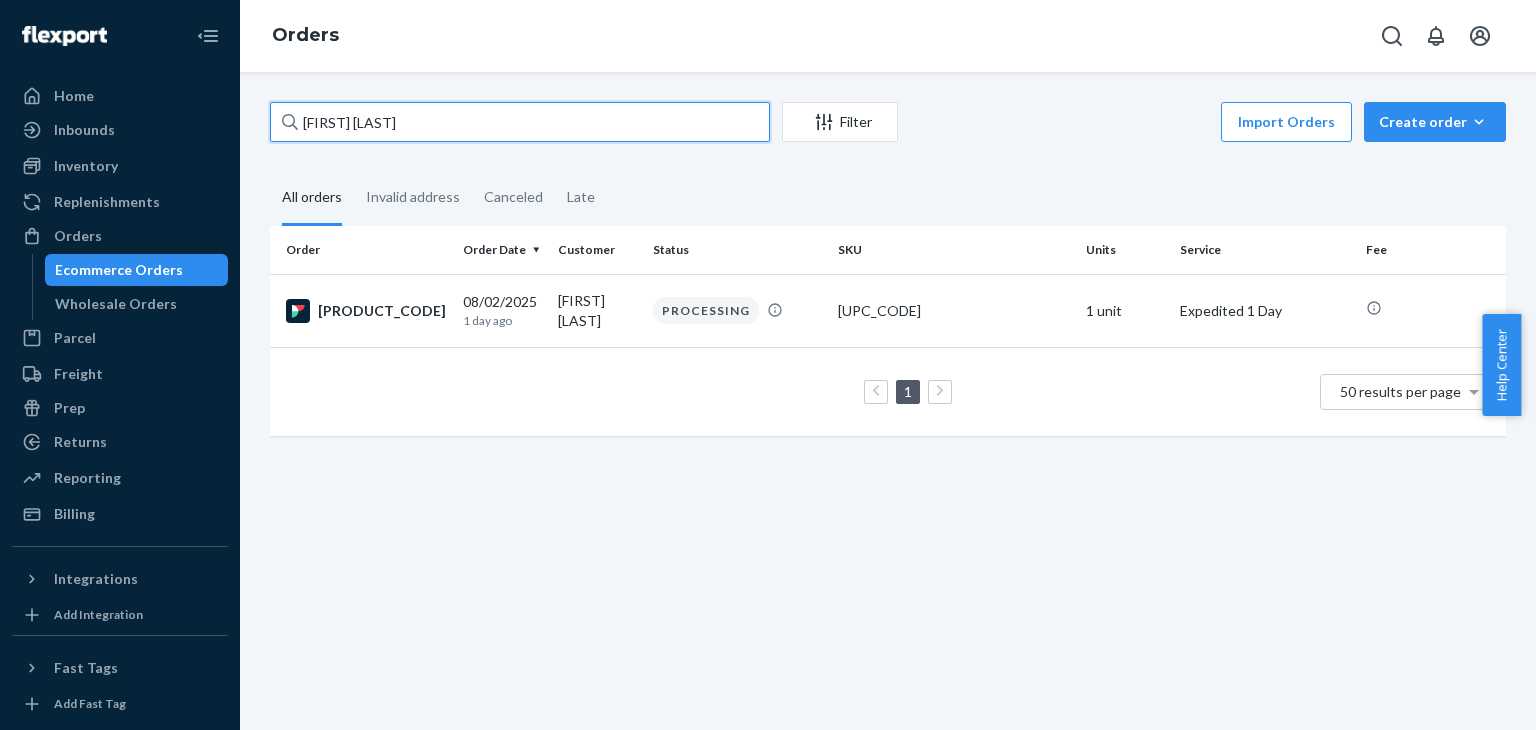 click on "[FIRST] [LAST]" at bounding box center (520, 122) 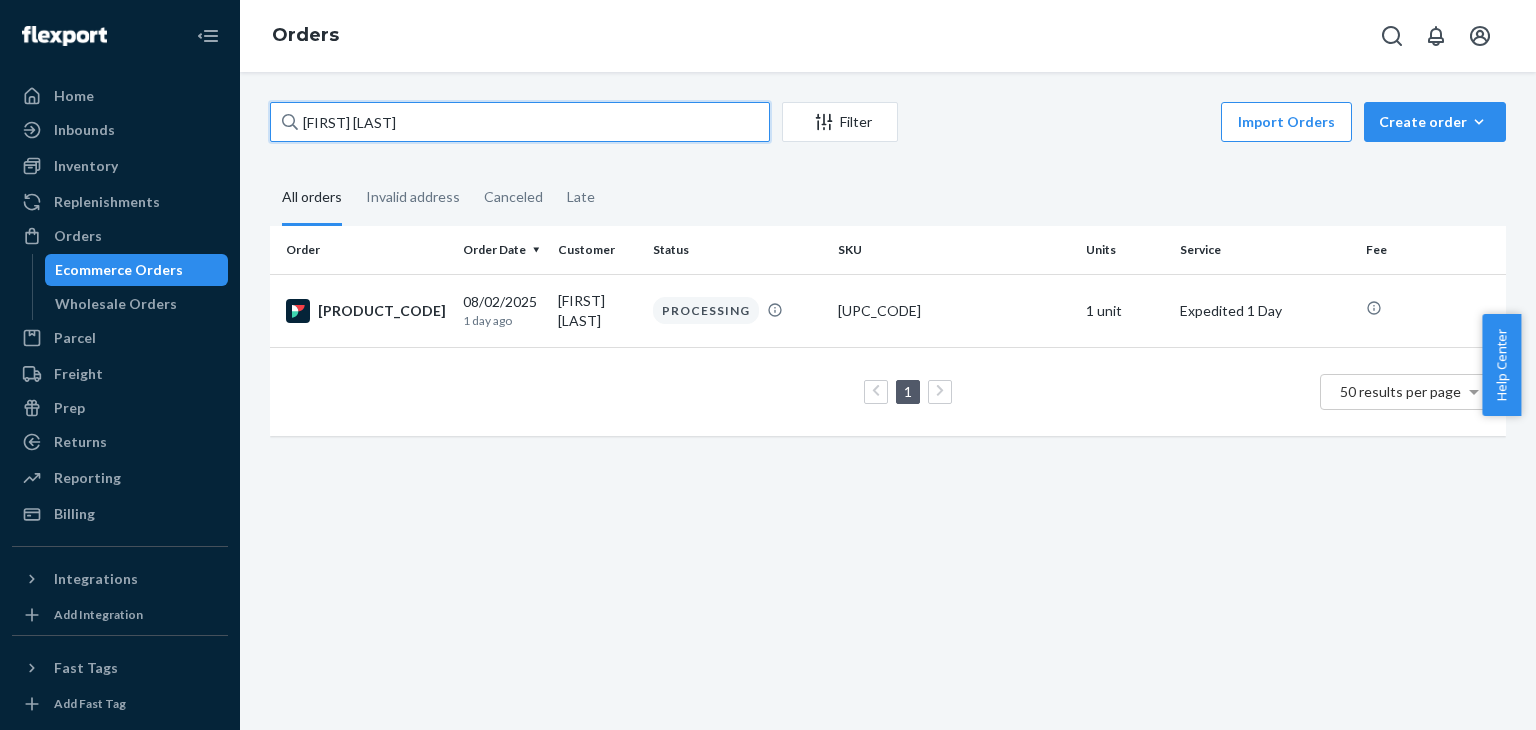 click on "[FIRST] [LAST]" at bounding box center (520, 122) 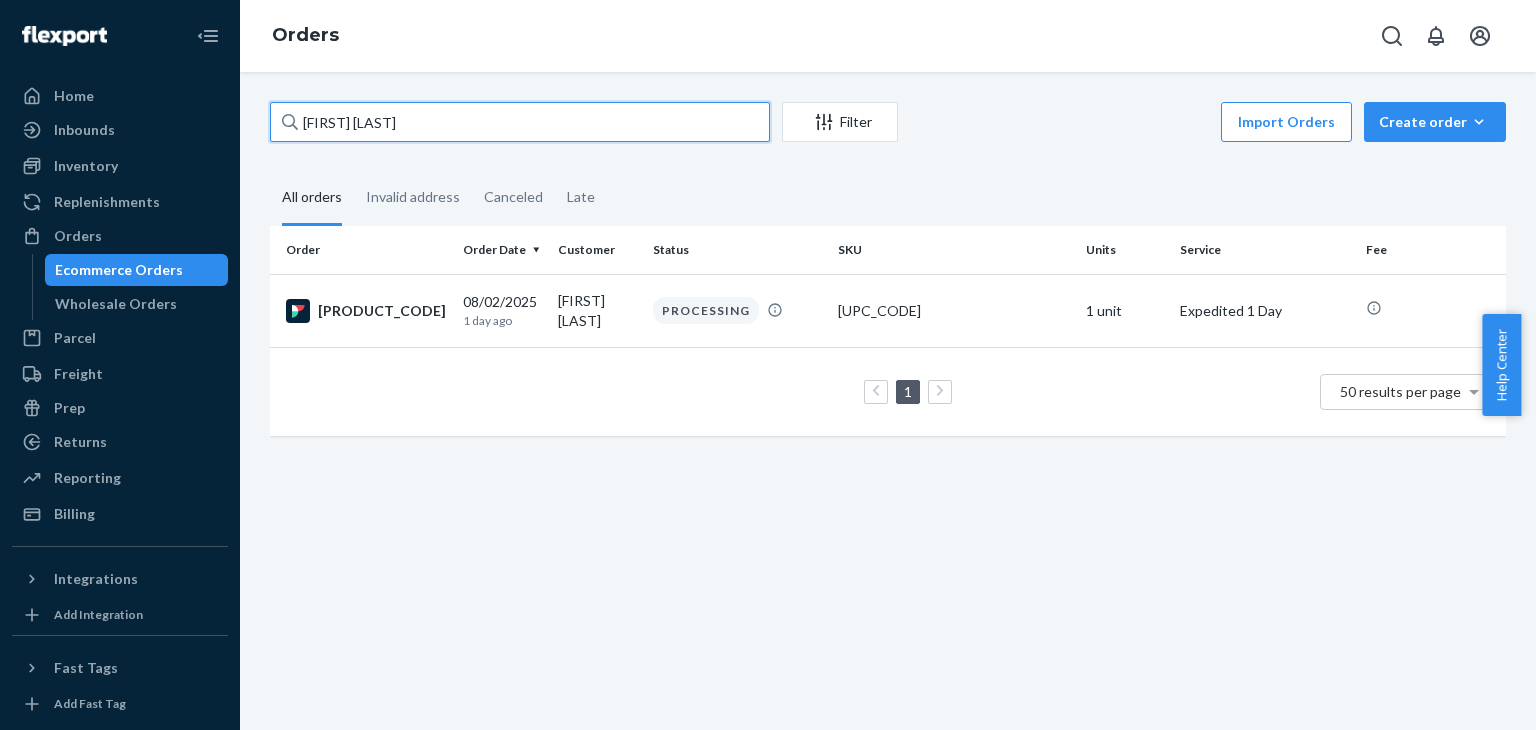 click on "[FIRST] [LAST]" at bounding box center [520, 122] 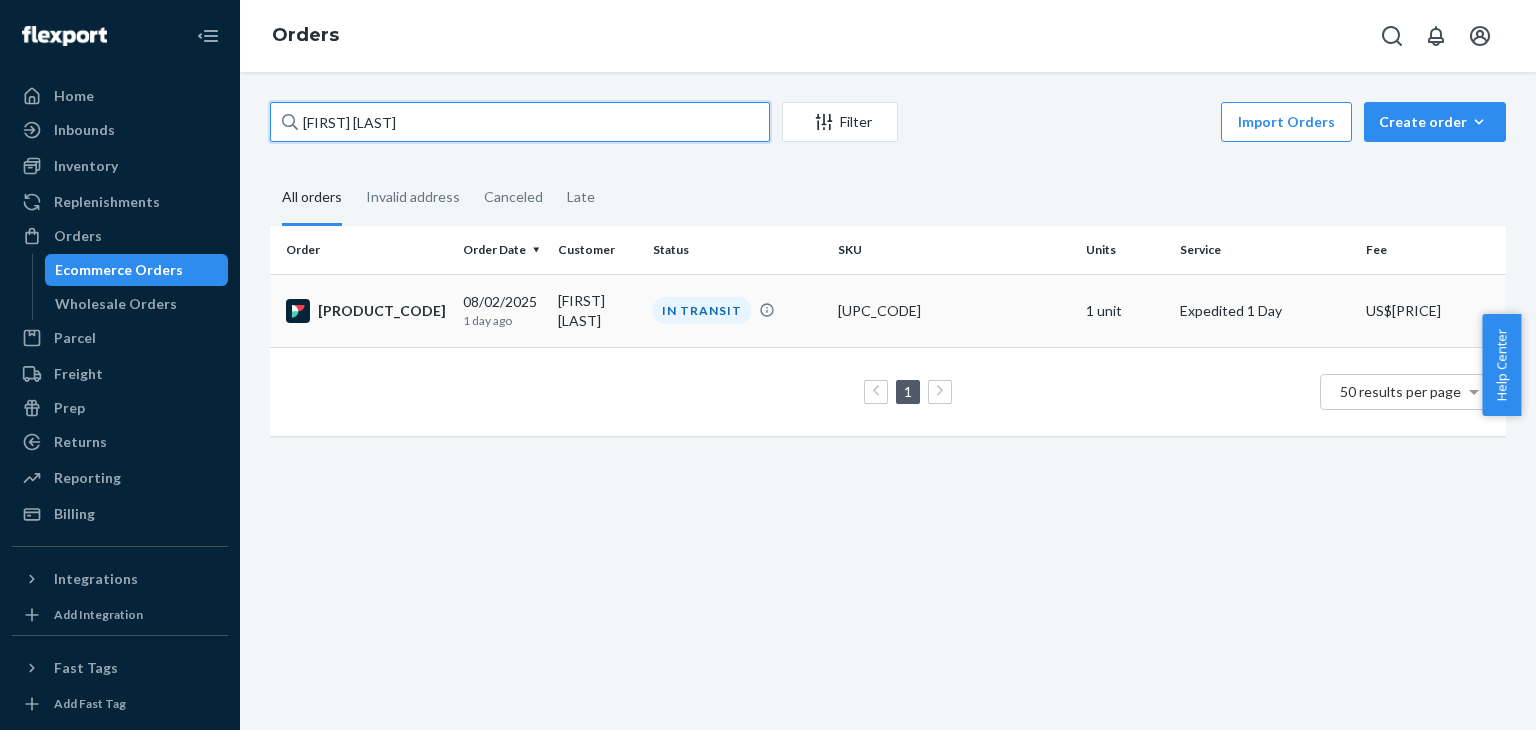 type on "[FIRST] [LAST]" 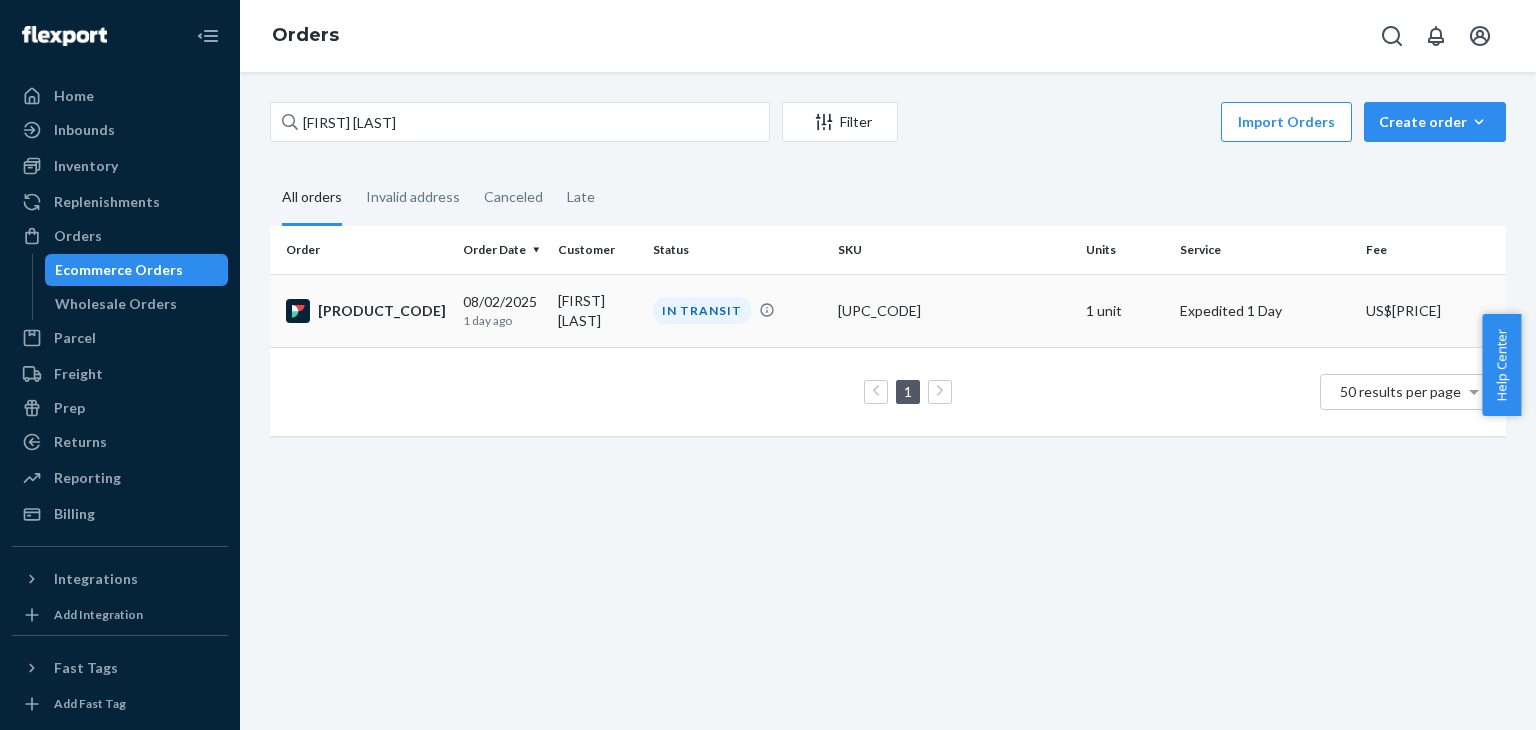 click on "SK-70-JSDLX" at bounding box center [366, 311] 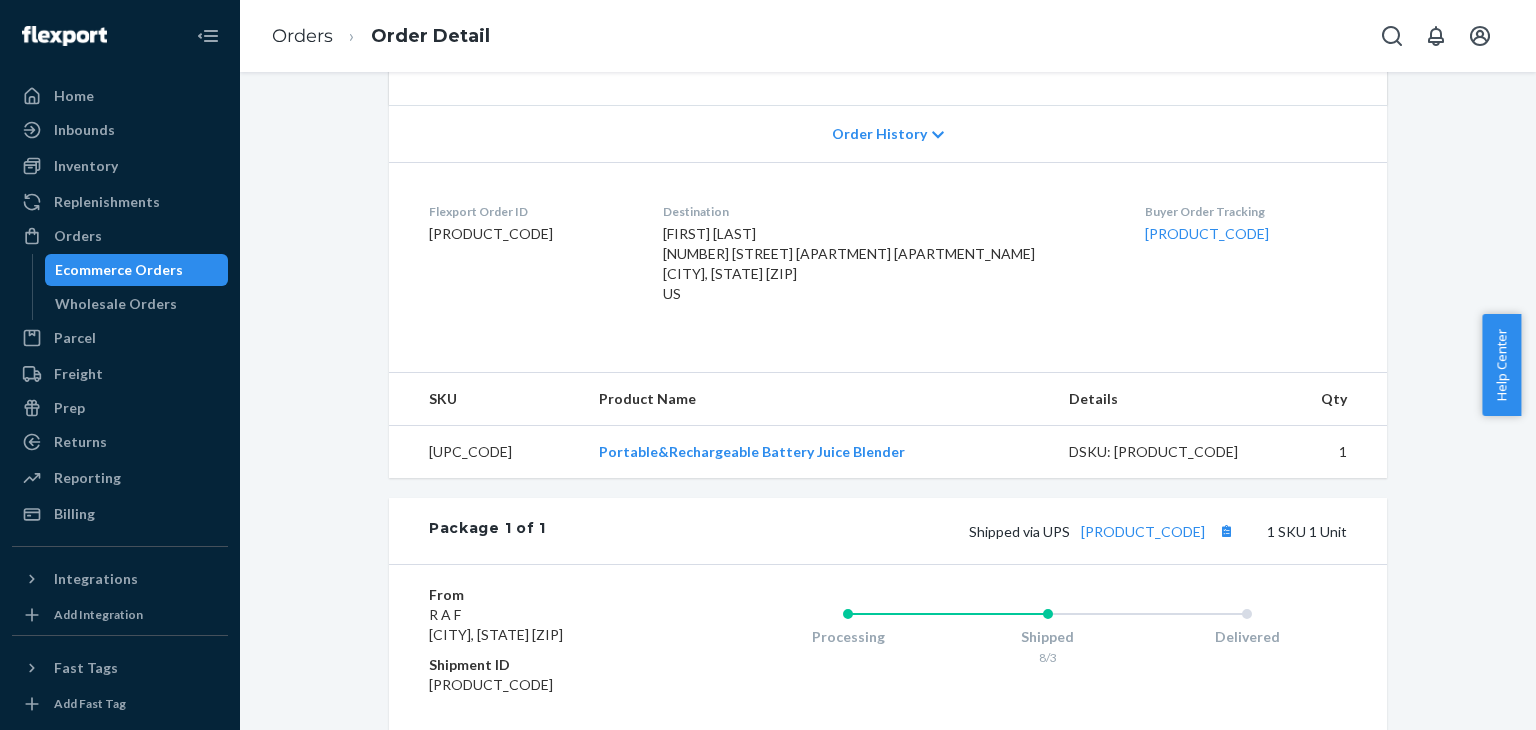 scroll, scrollTop: 500, scrollLeft: 0, axis: vertical 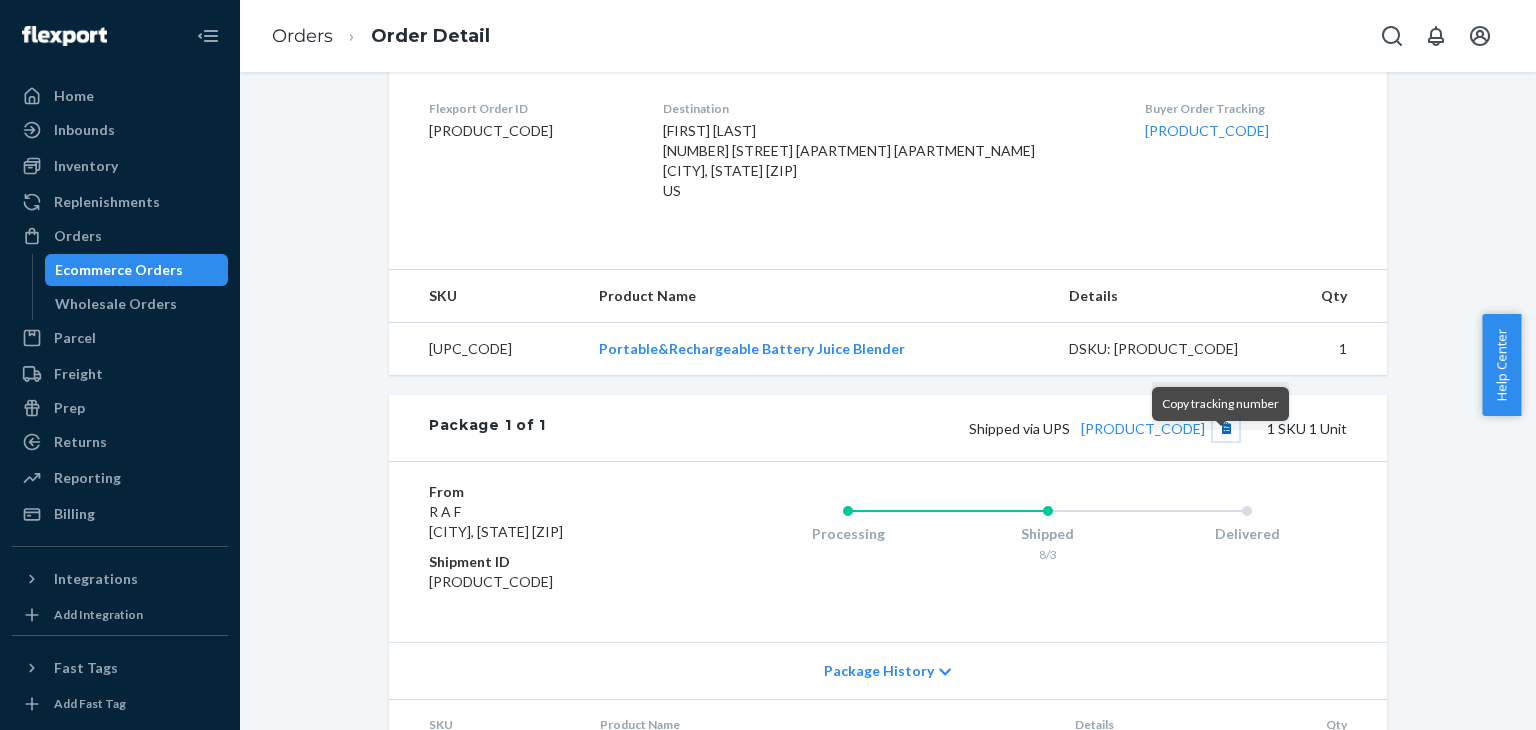 click at bounding box center (1226, 428) 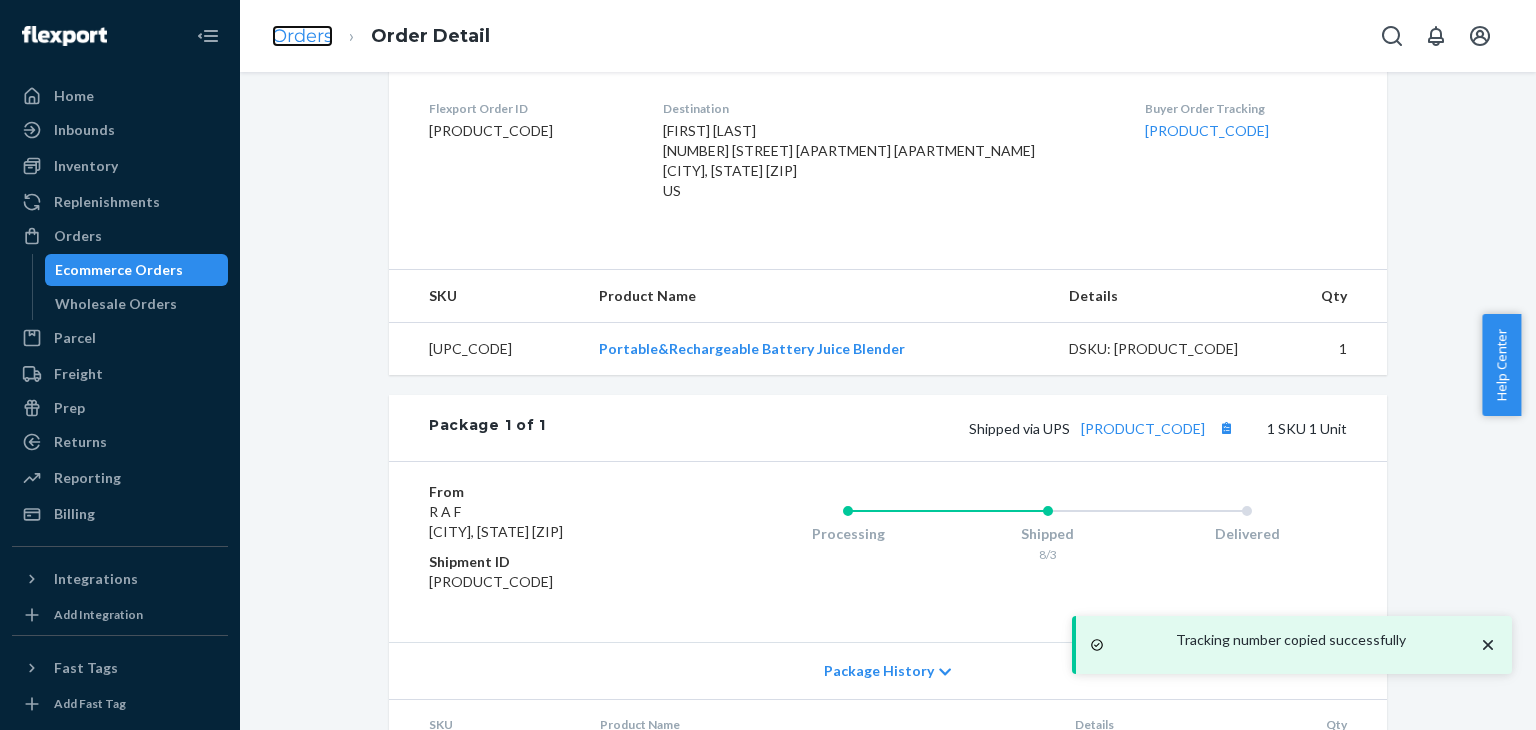 click on "Orders" at bounding box center [302, 36] 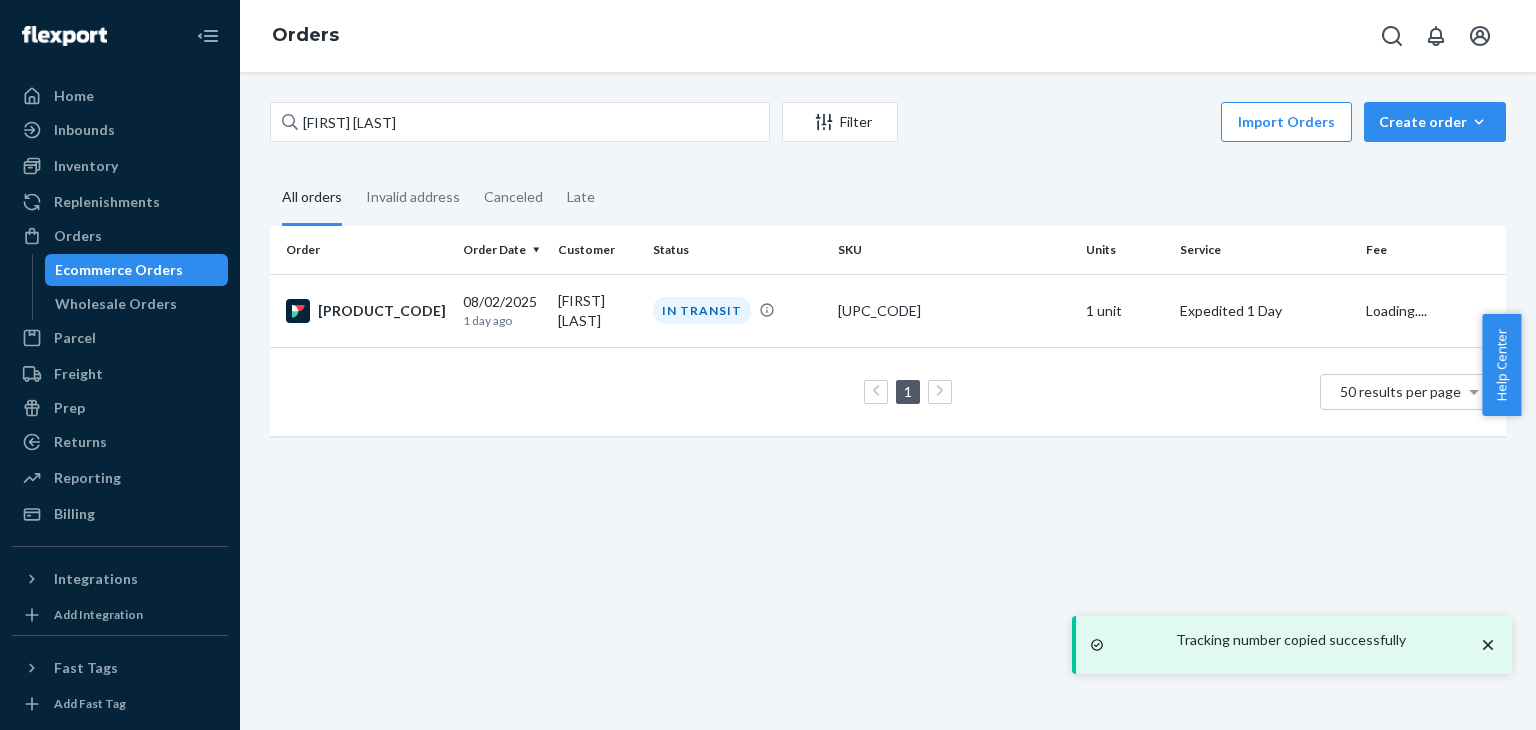 scroll, scrollTop: 0, scrollLeft: 0, axis: both 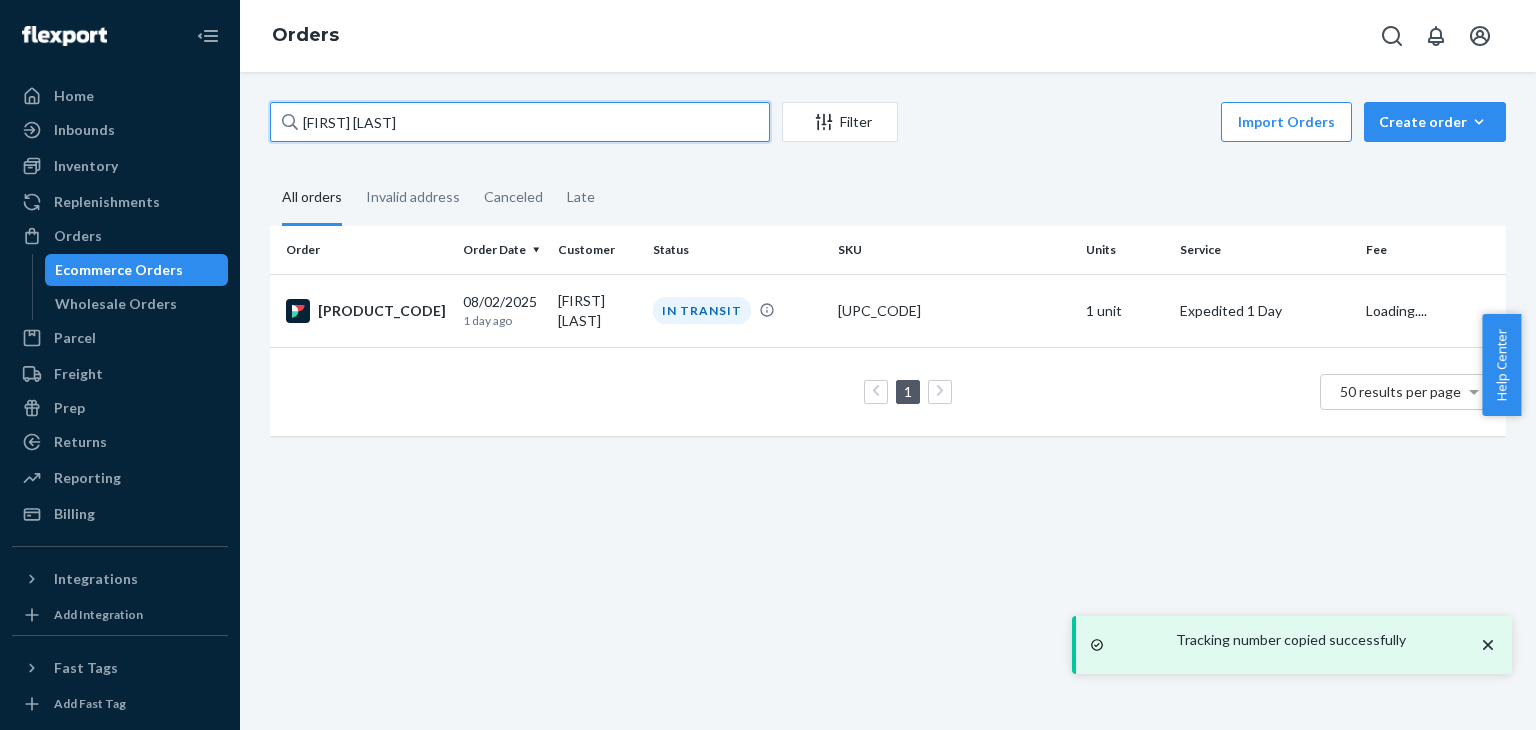 click on "[FIRST] [LAST]" at bounding box center (520, 122) 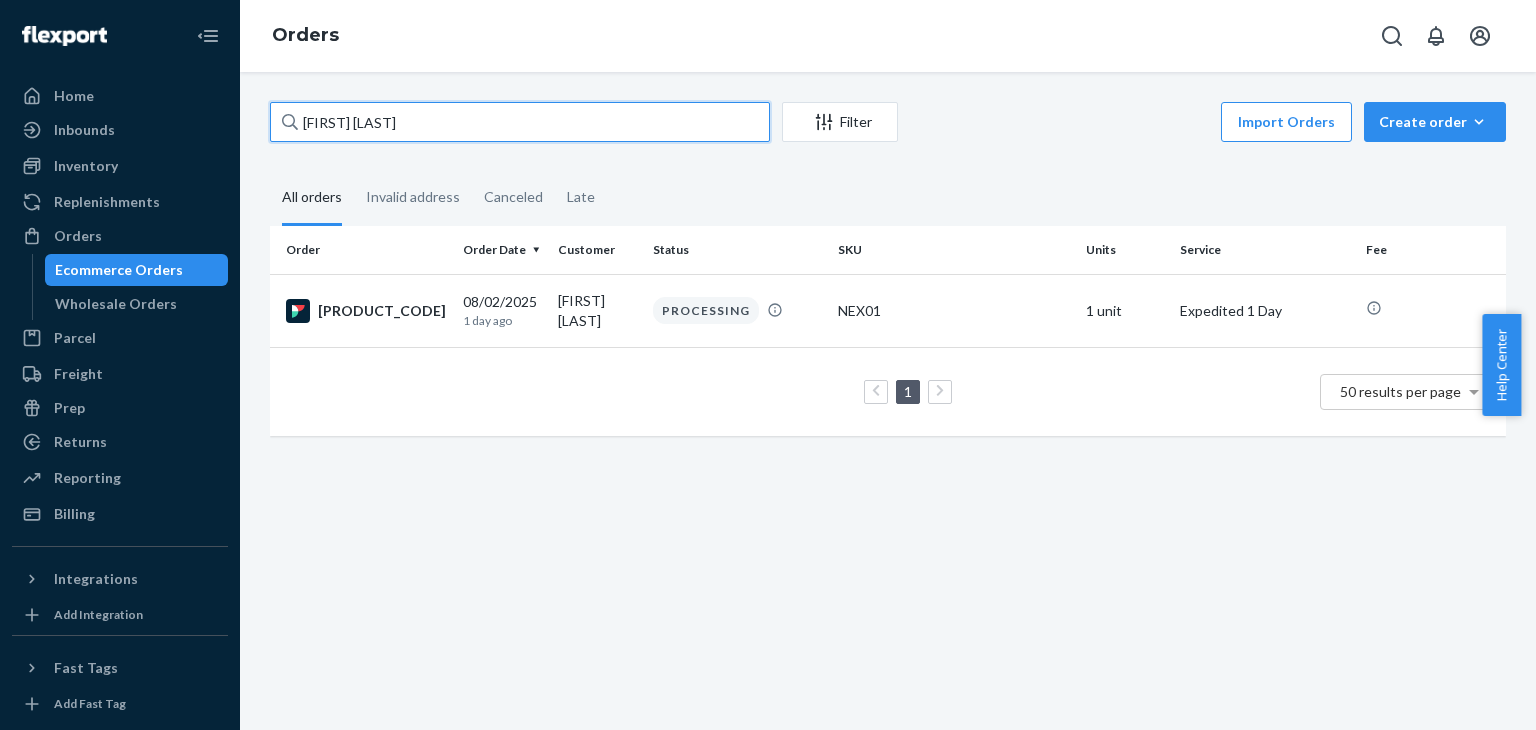 click on "[FIRST_NAME] [LAST_NAME]" at bounding box center (520, 122) 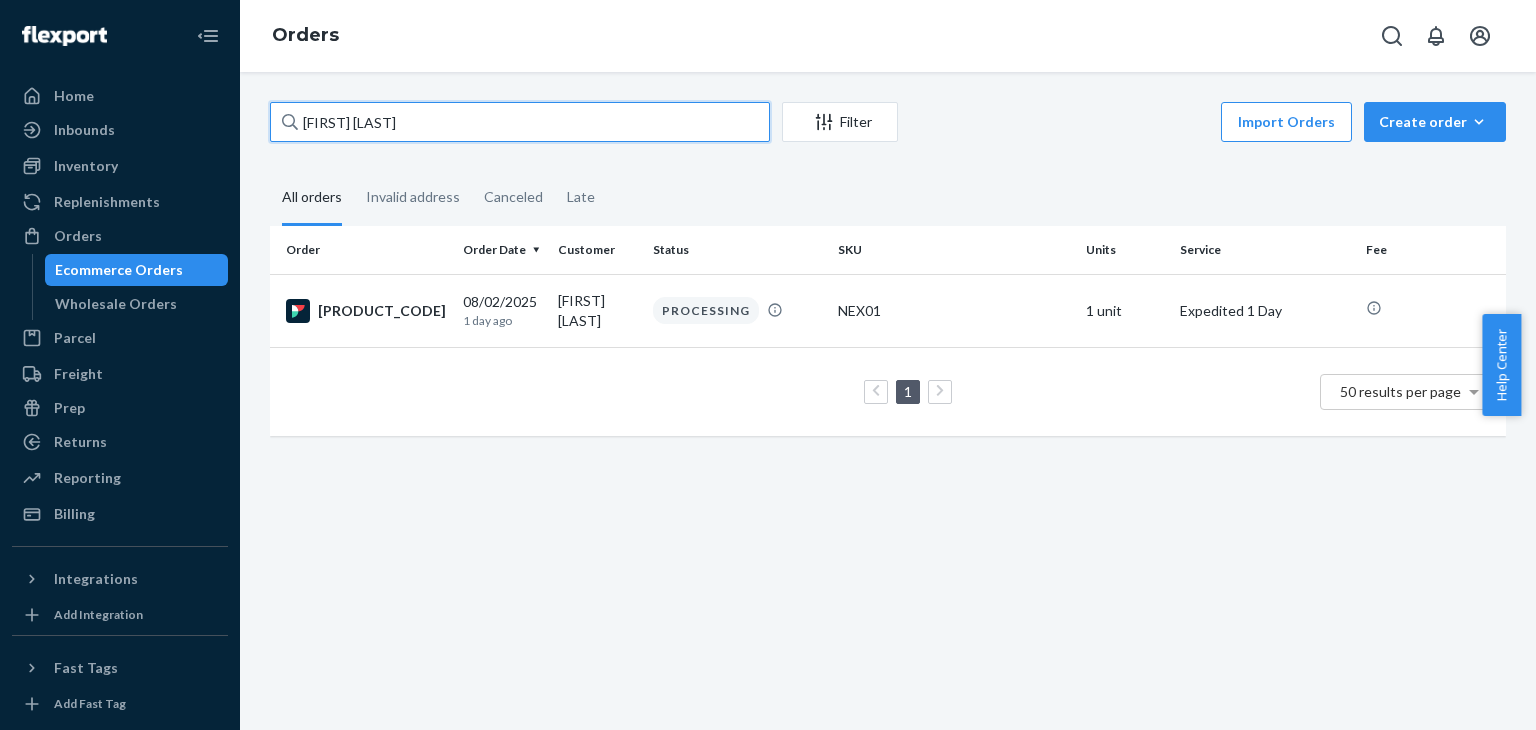 paste on "[FIRST] [LAST]" 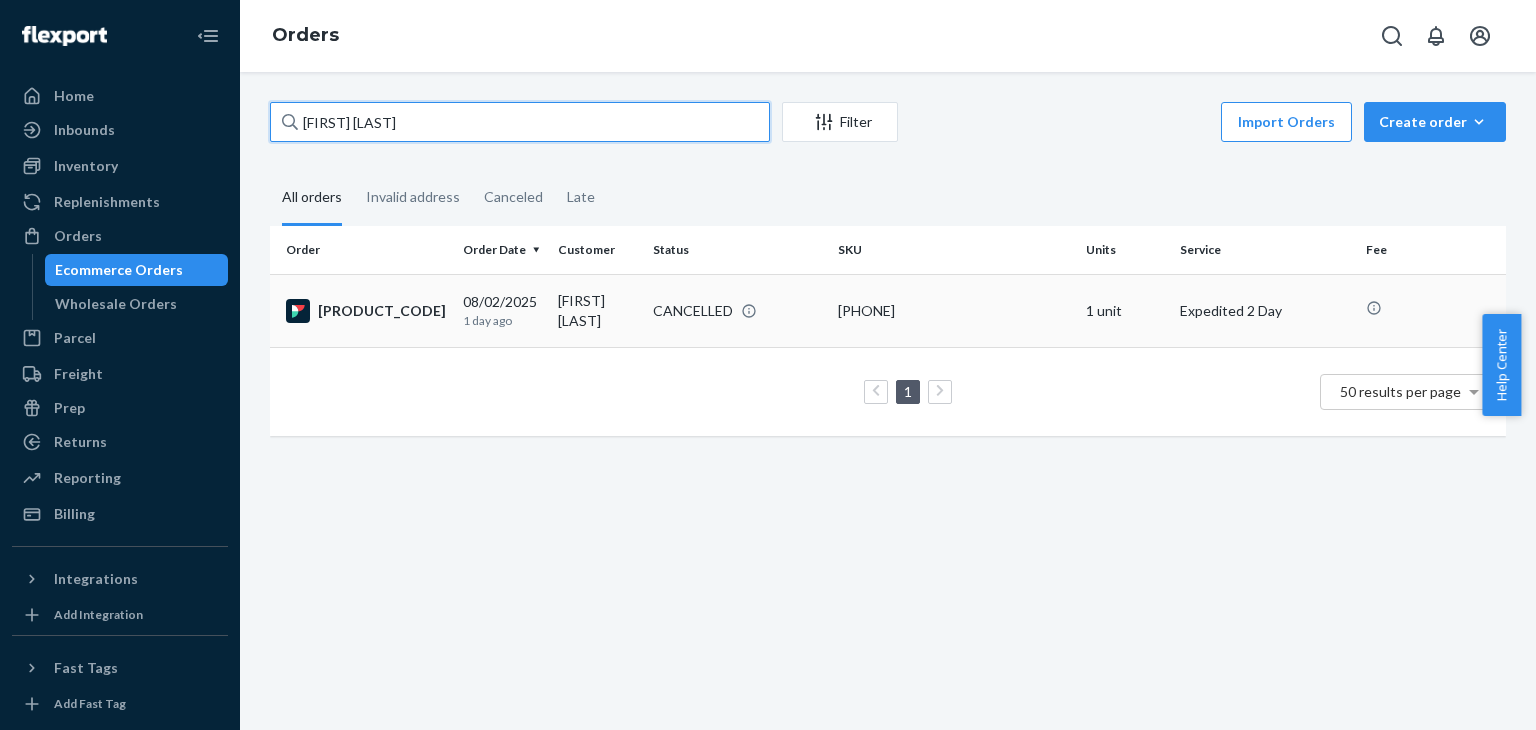 type on "[FIRST] [LAST]" 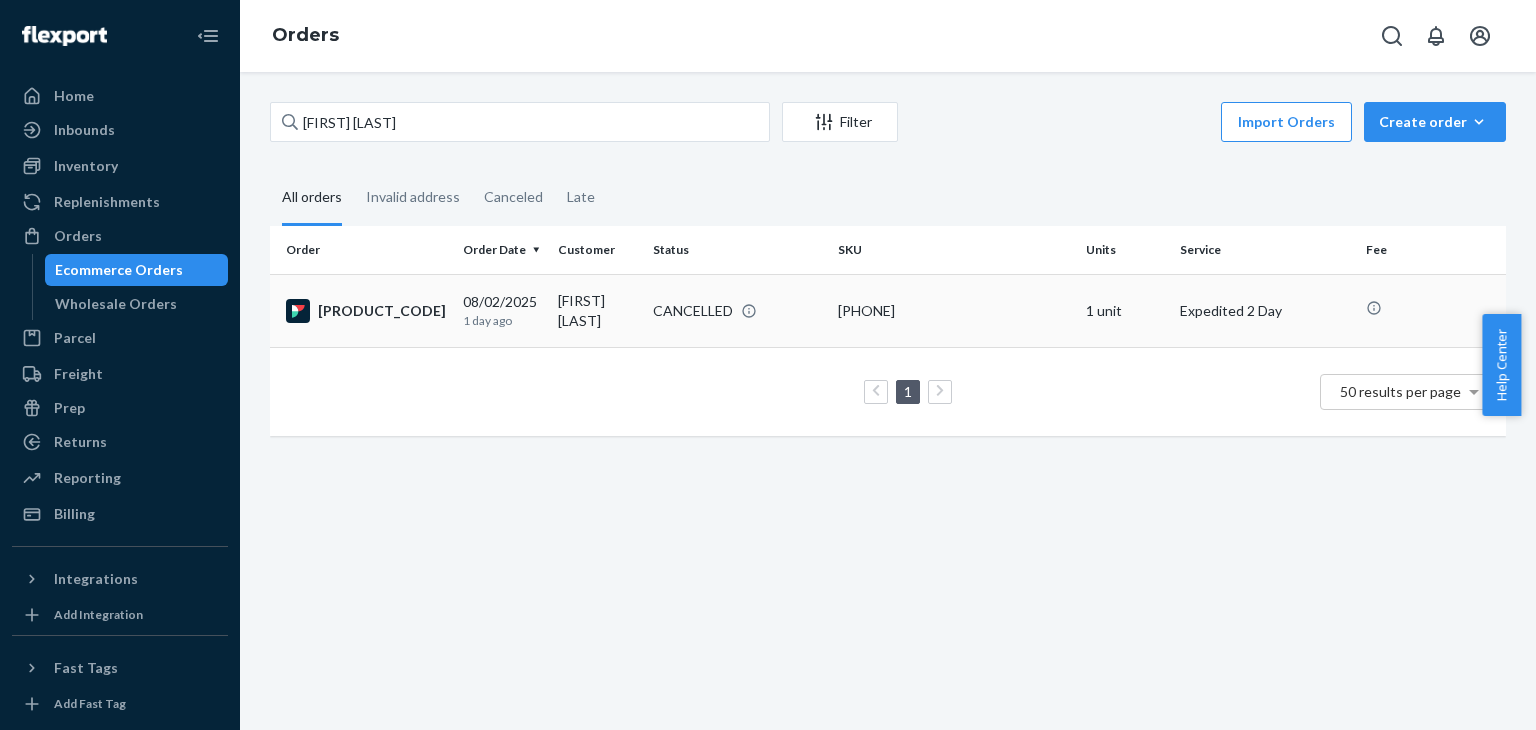 click on "1 day ago" at bounding box center (502, 320) 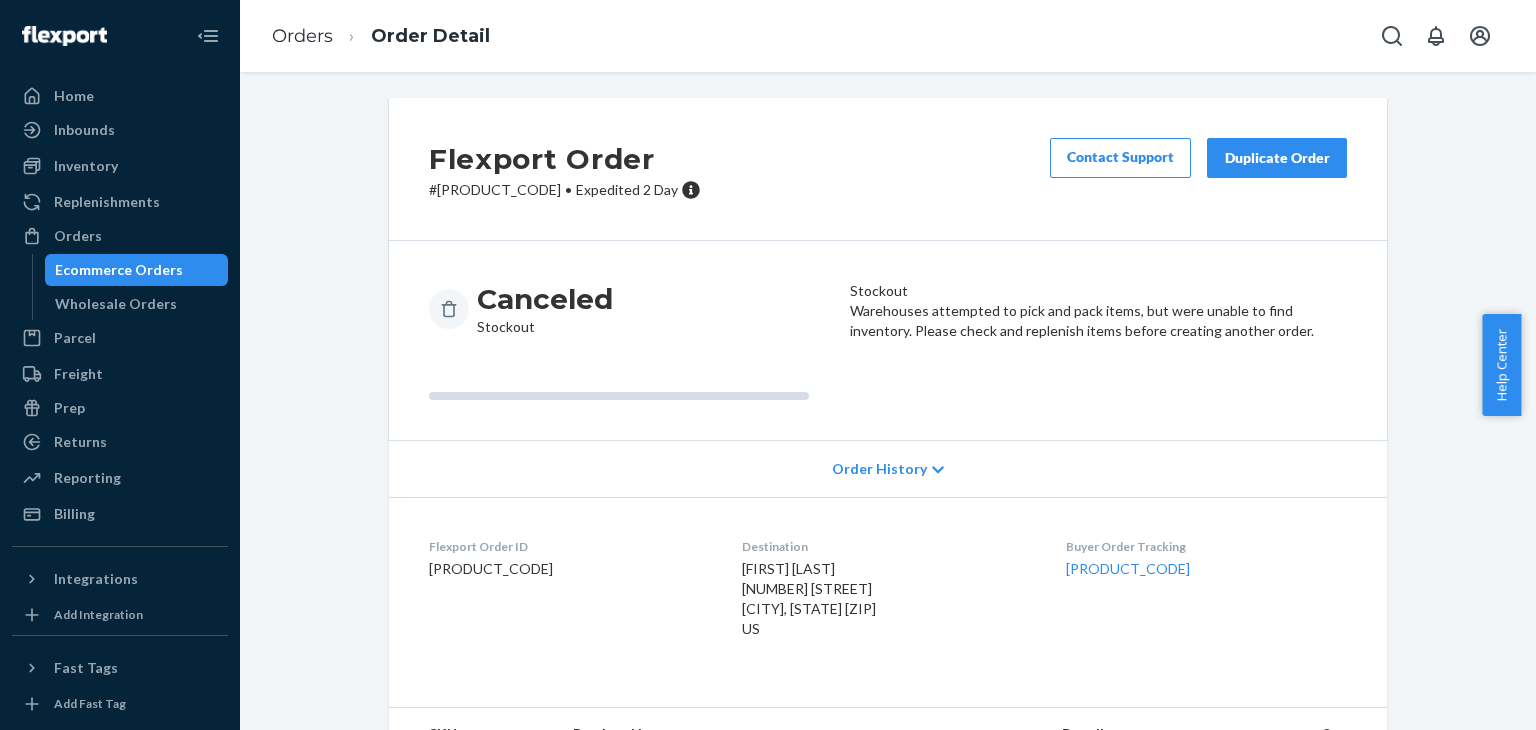 scroll, scrollTop: 0, scrollLeft: 0, axis: both 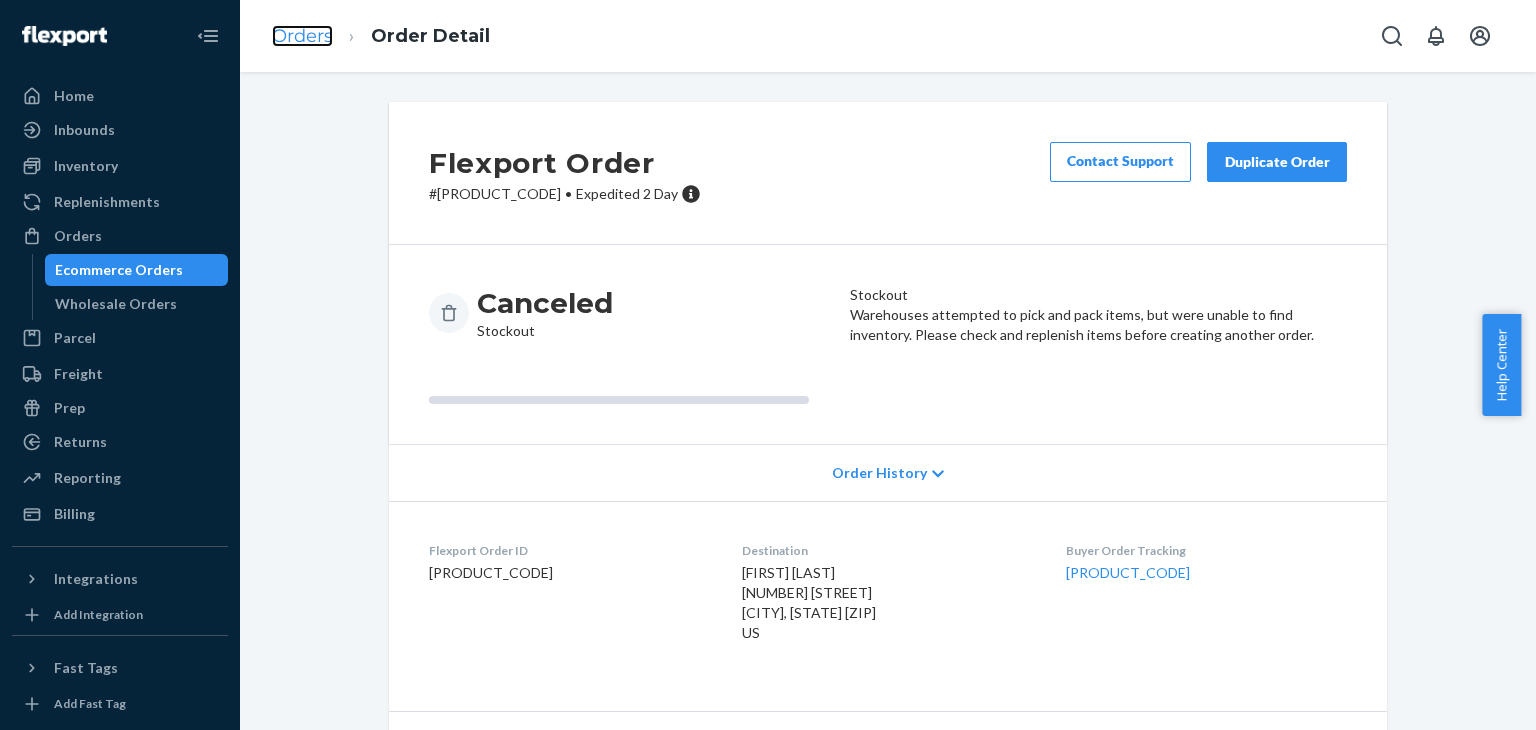 click on "Orders" at bounding box center (302, 36) 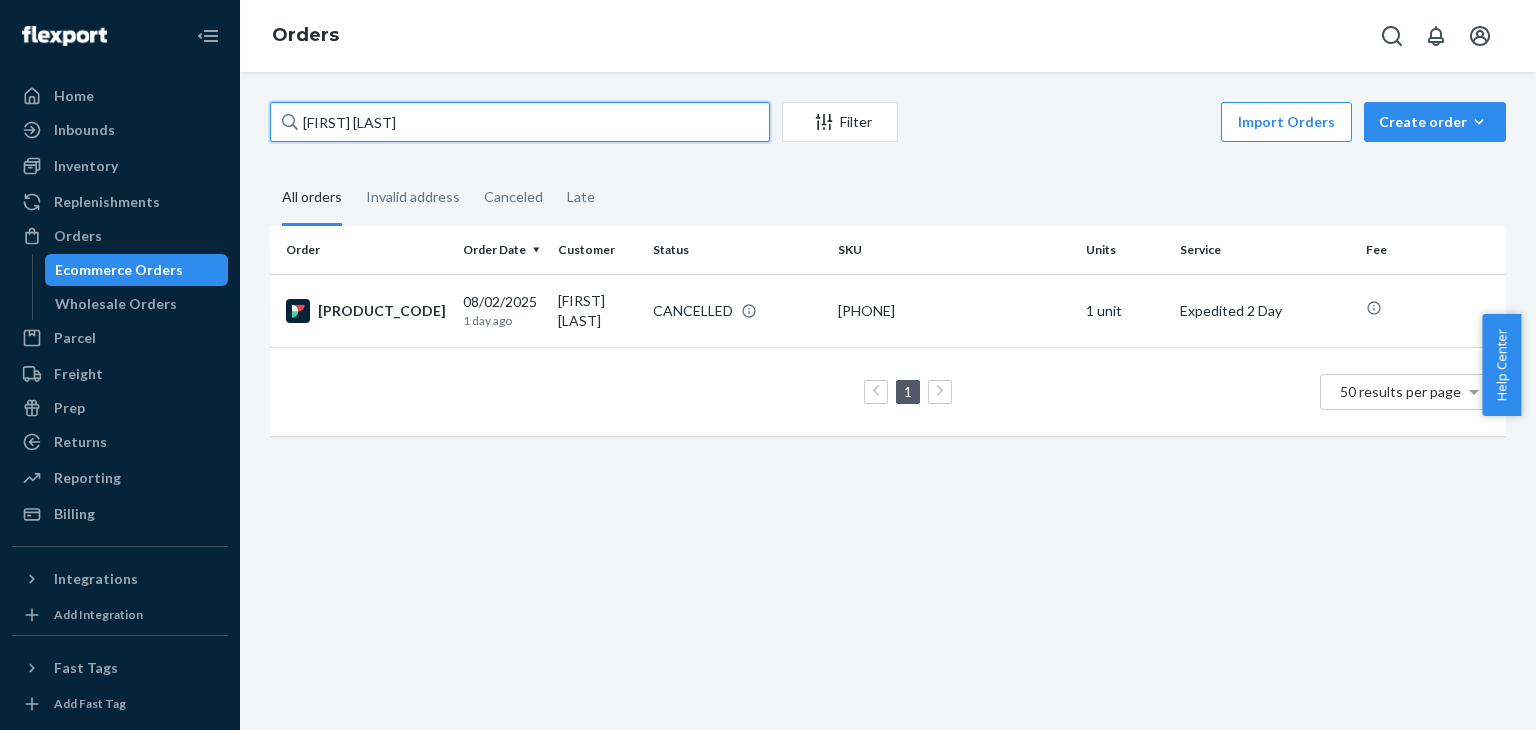 click on "[FIRST] [LAST]" at bounding box center [520, 122] 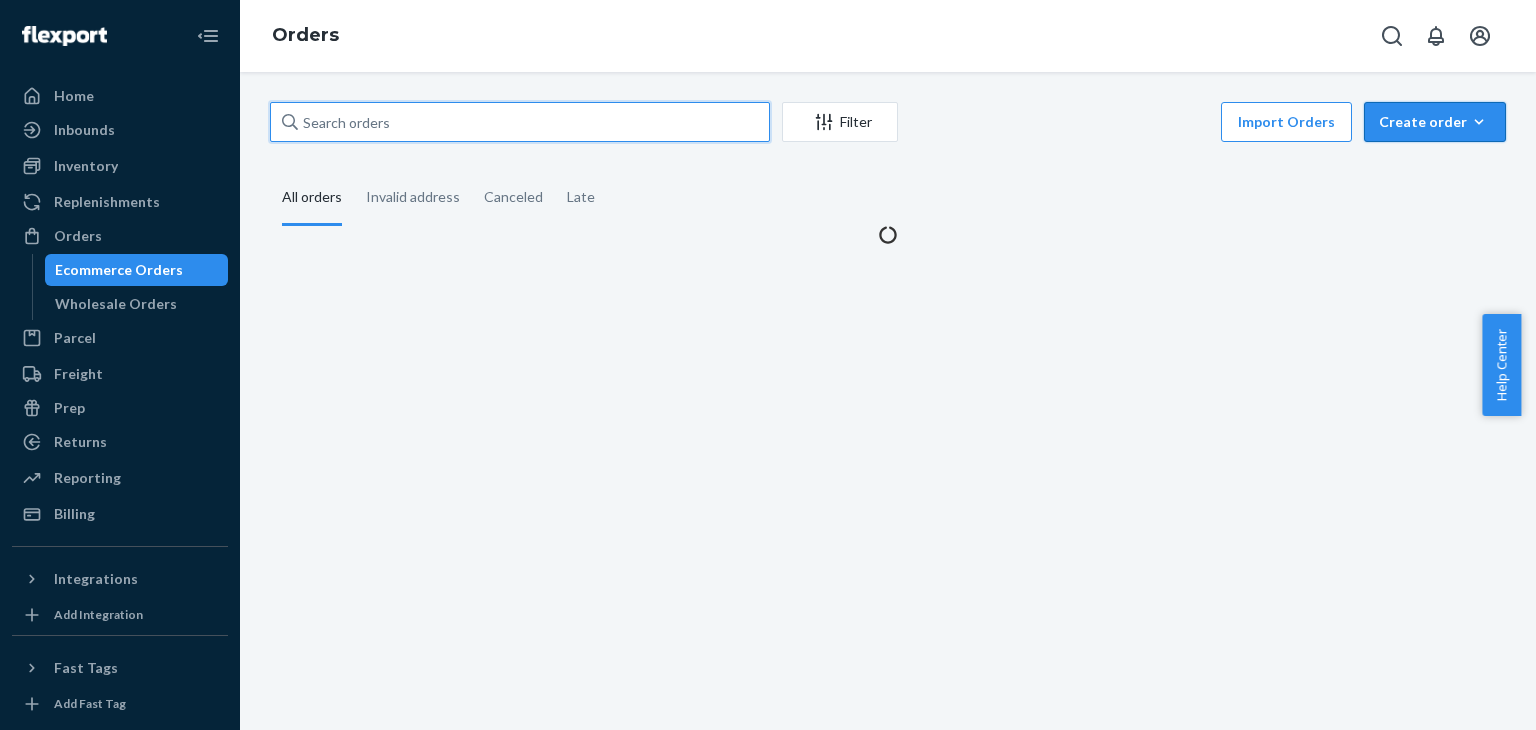 type 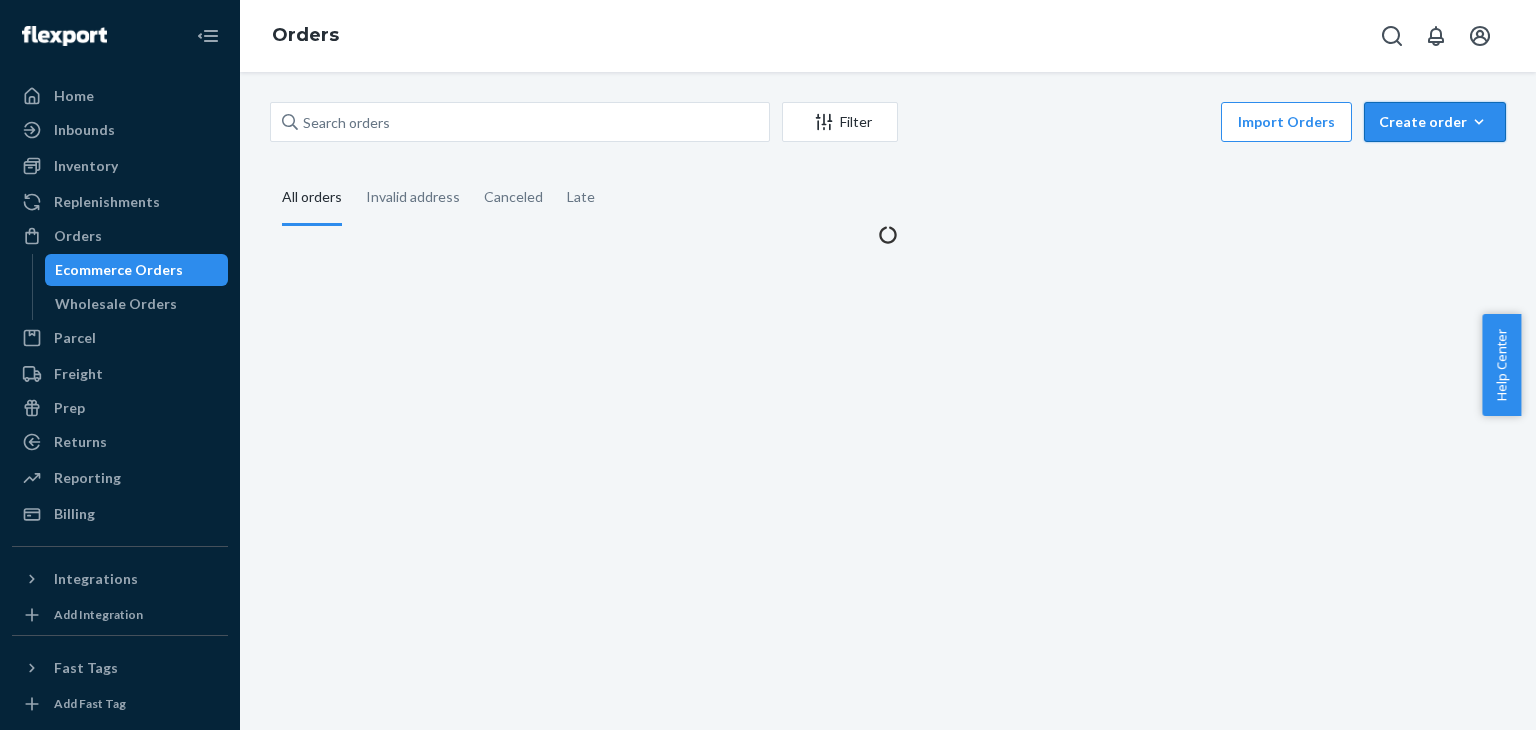 click on "Create order" at bounding box center (1435, 122) 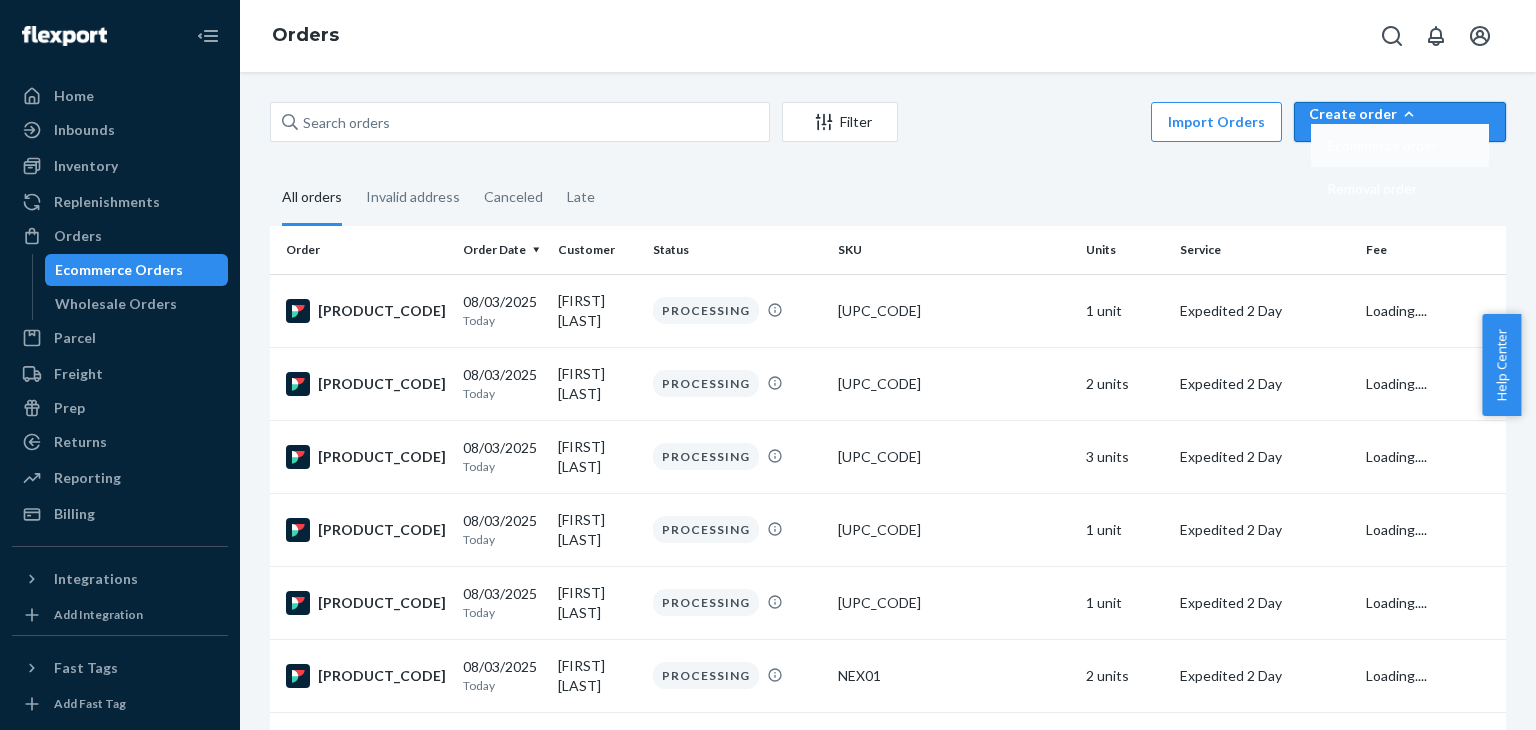 click on "Ecommerce order" at bounding box center [1382, 146] 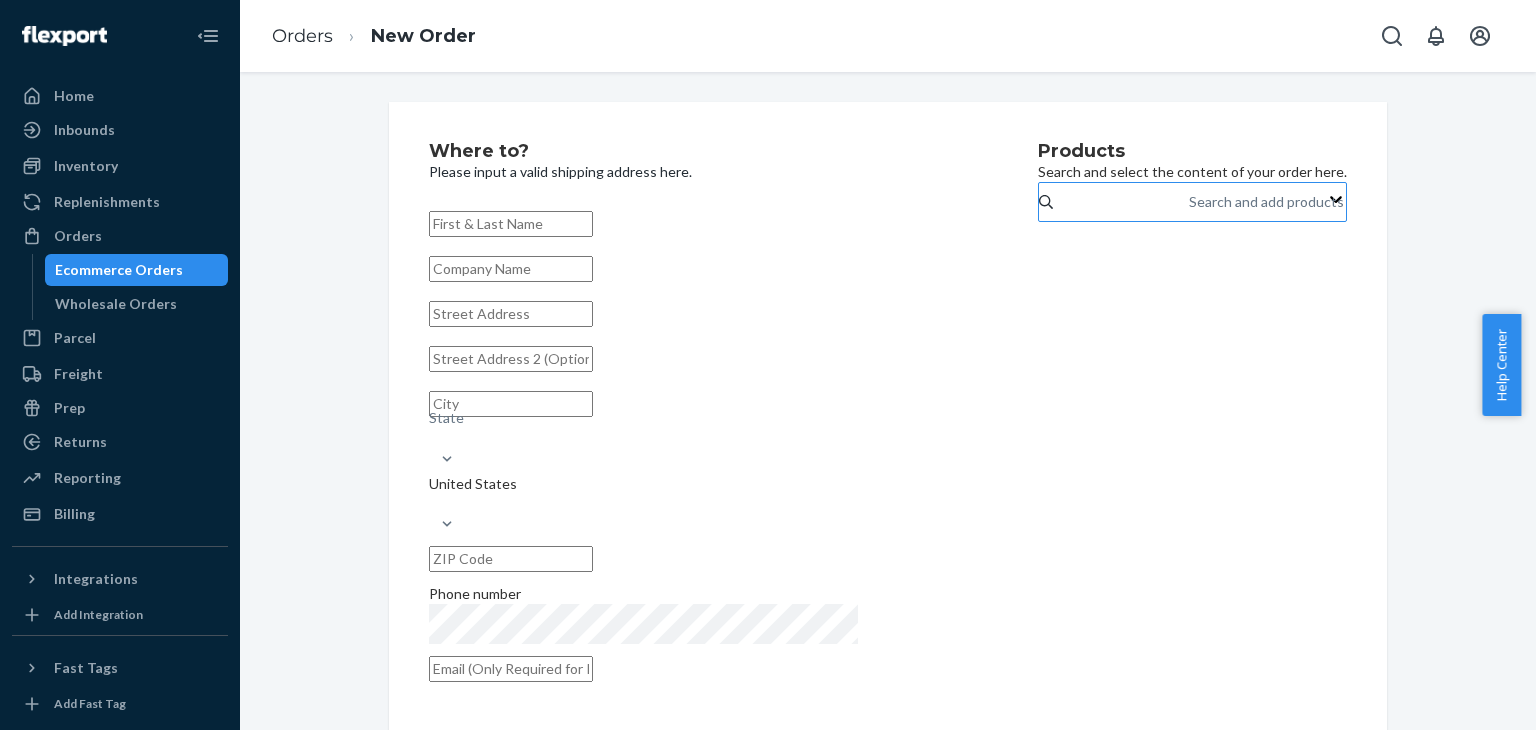 click on "Search and add products" at bounding box center (1266, 202) 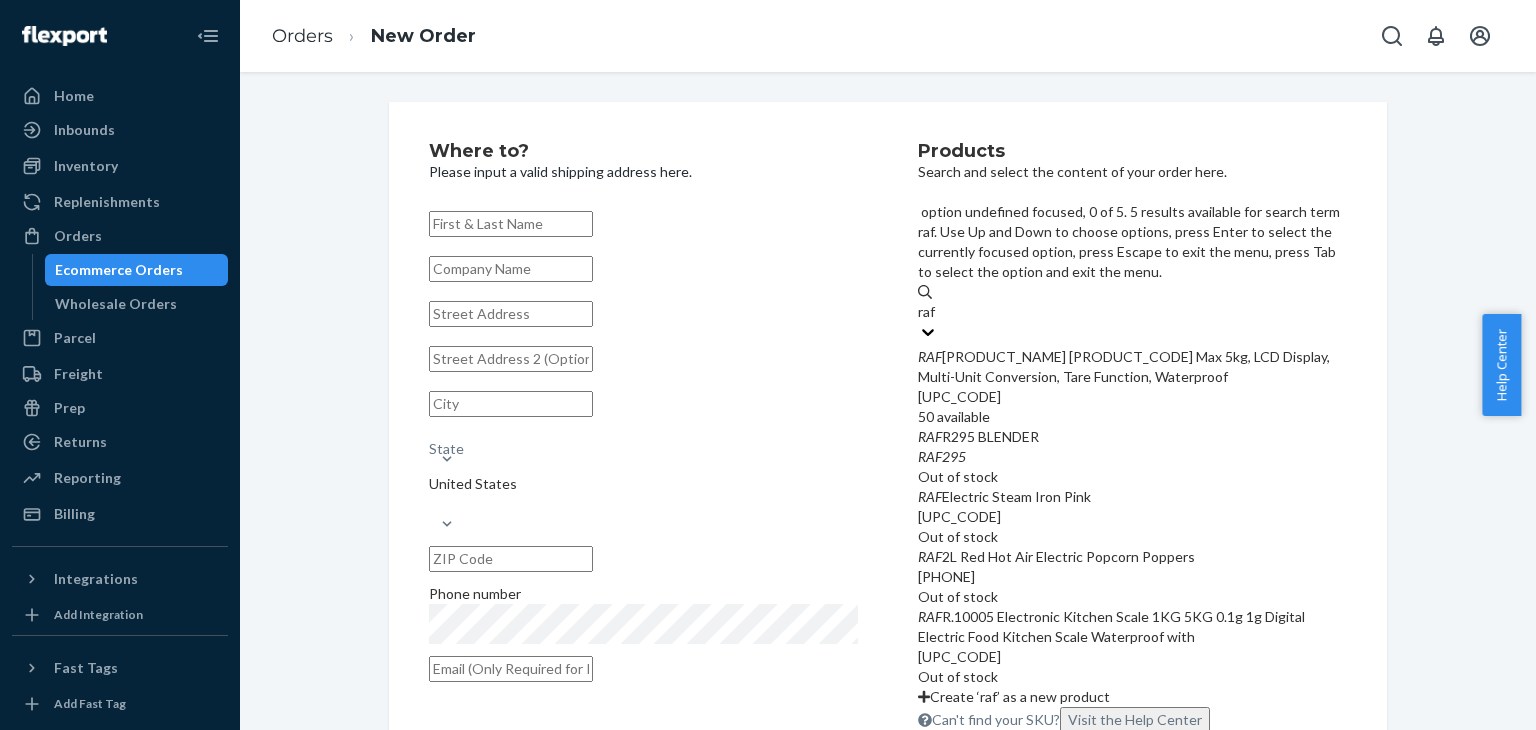 scroll, scrollTop: 0, scrollLeft: 0, axis: both 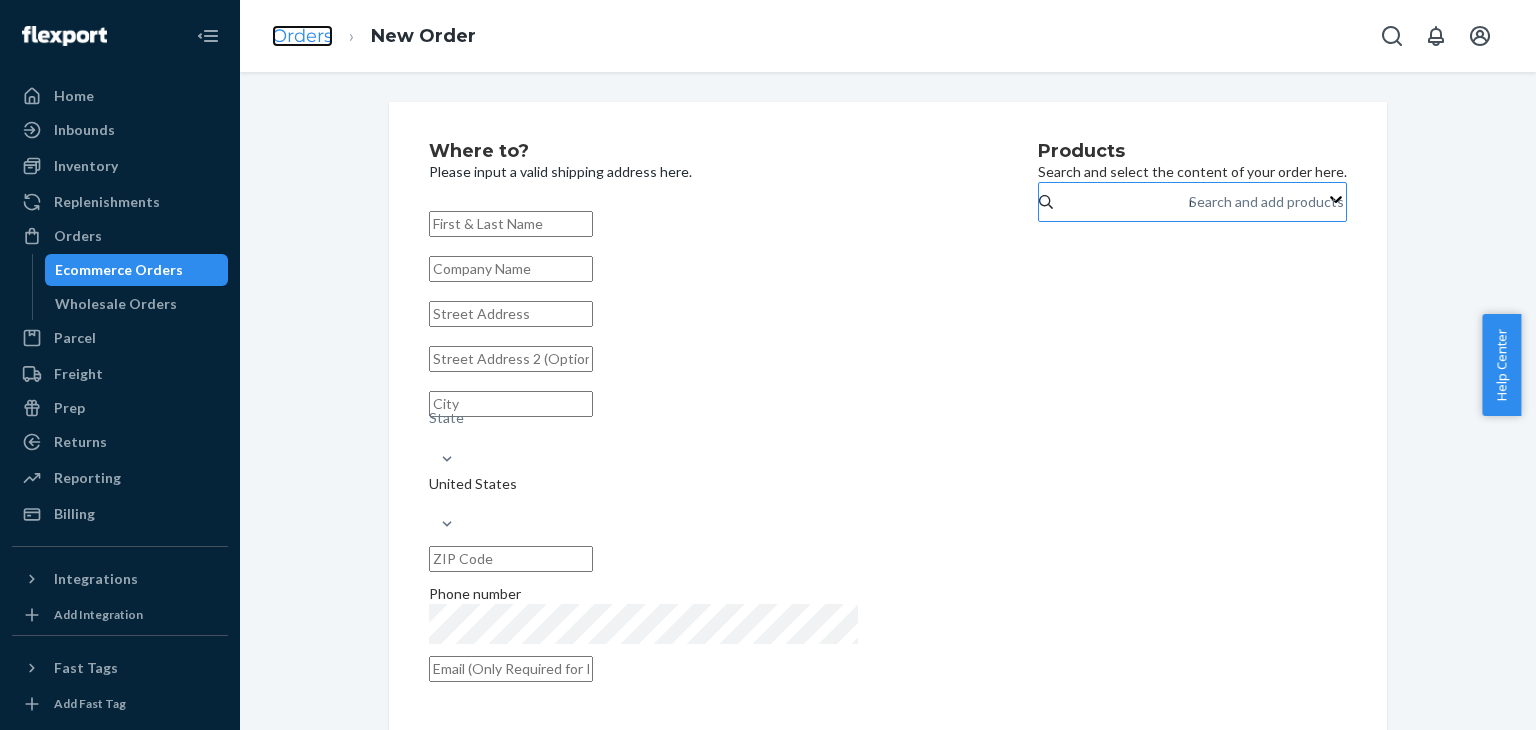 click on "Orders" at bounding box center [302, 36] 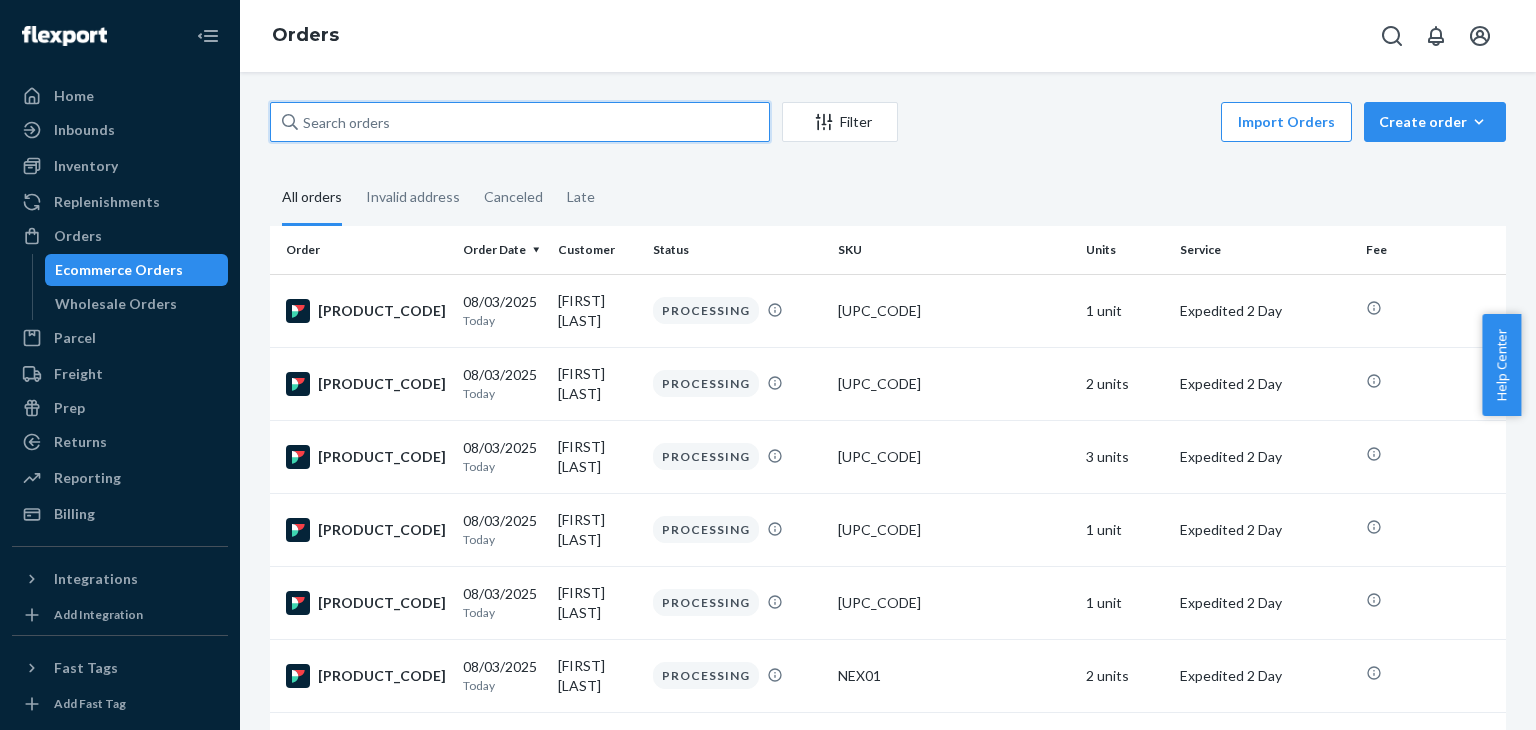 click at bounding box center [520, 122] 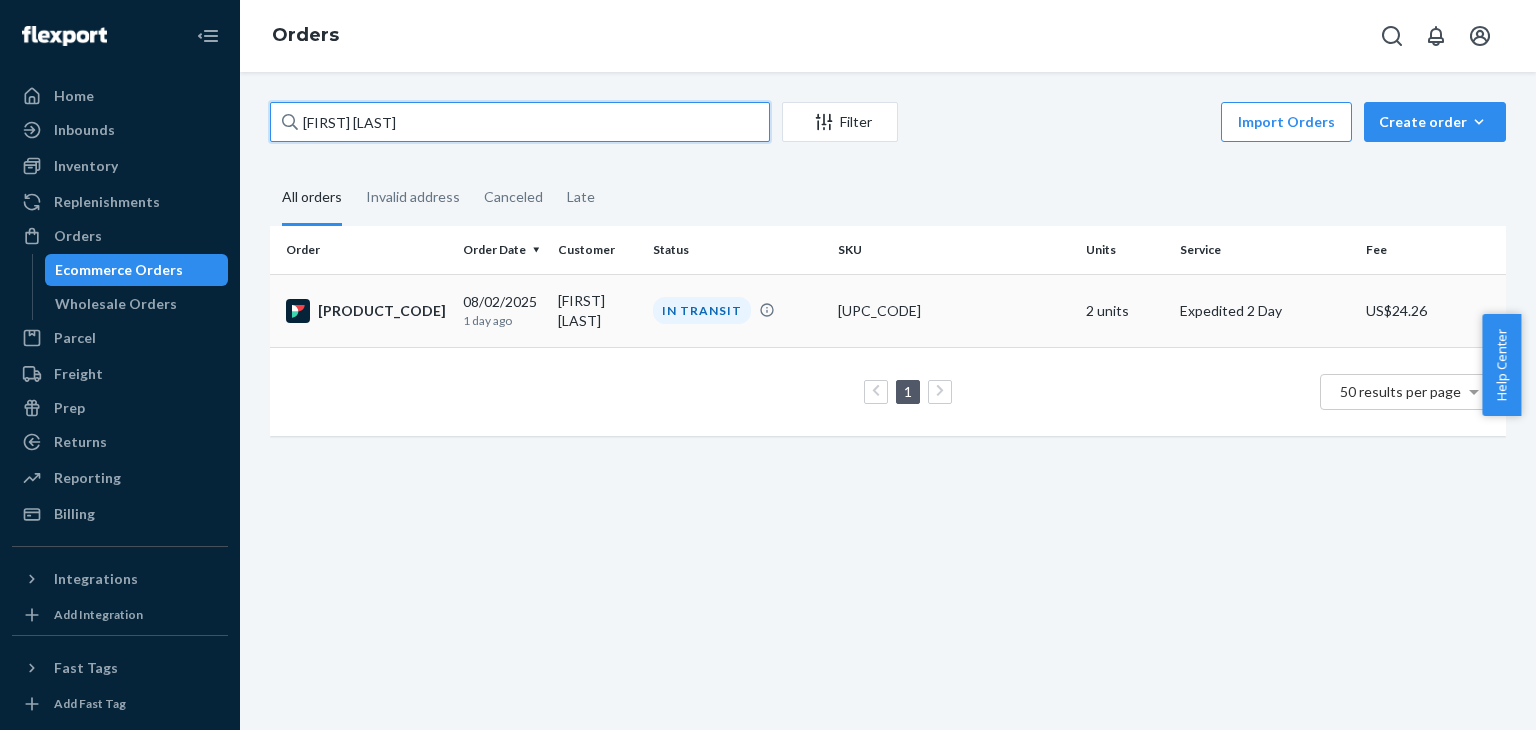 type on "[FIRST_NAME] [LAST_NAME]" 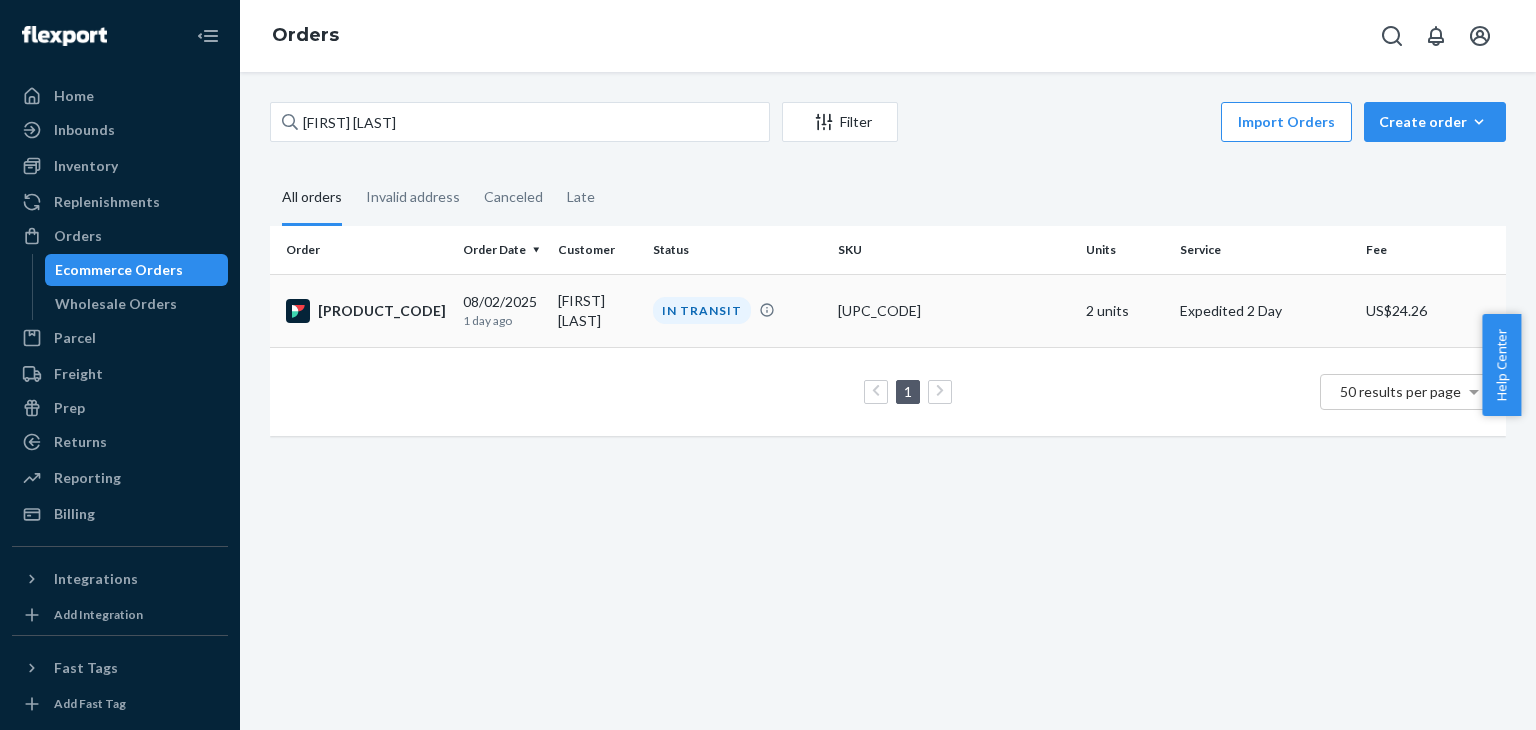 click on "[PRODUCT_CODE]" at bounding box center (366, 311) 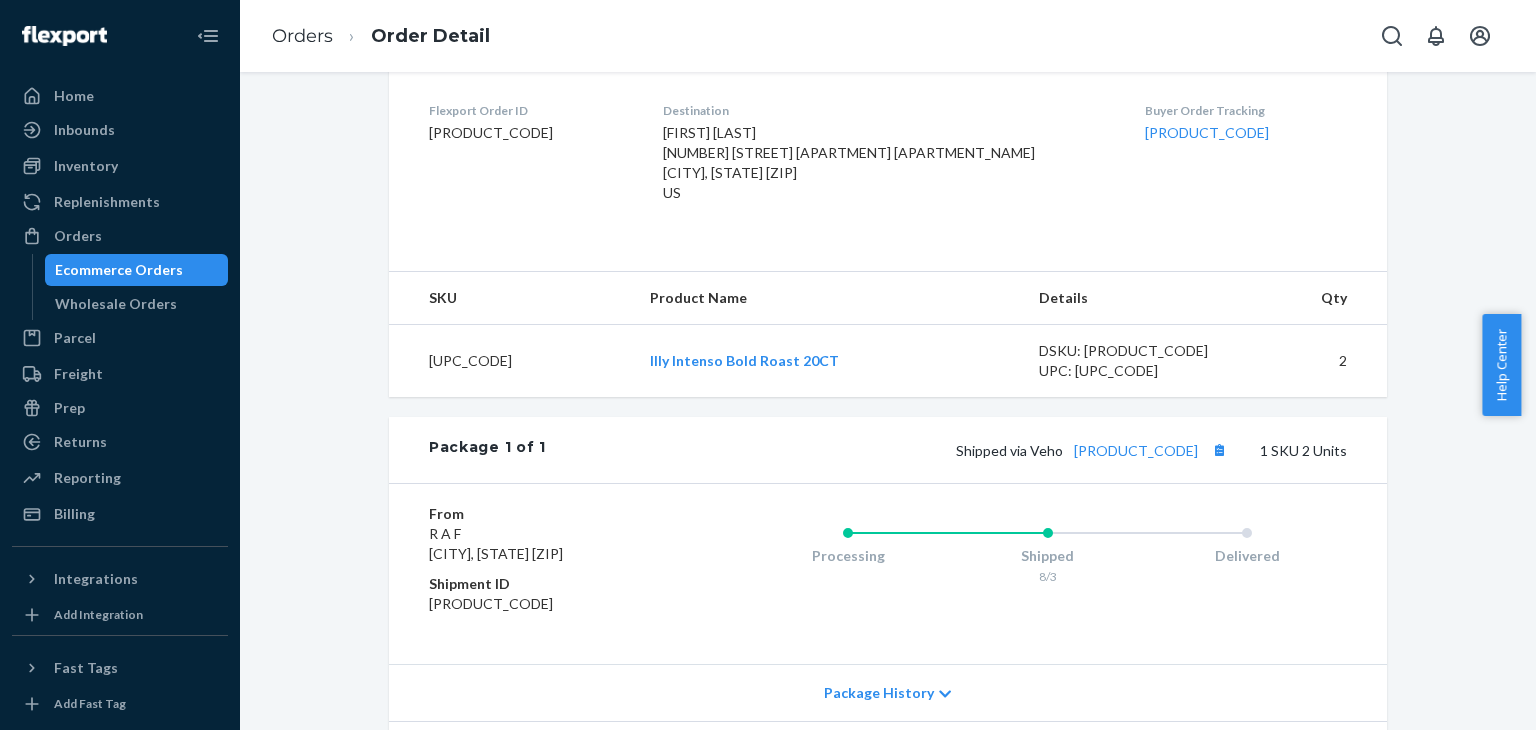 scroll, scrollTop: 500, scrollLeft: 0, axis: vertical 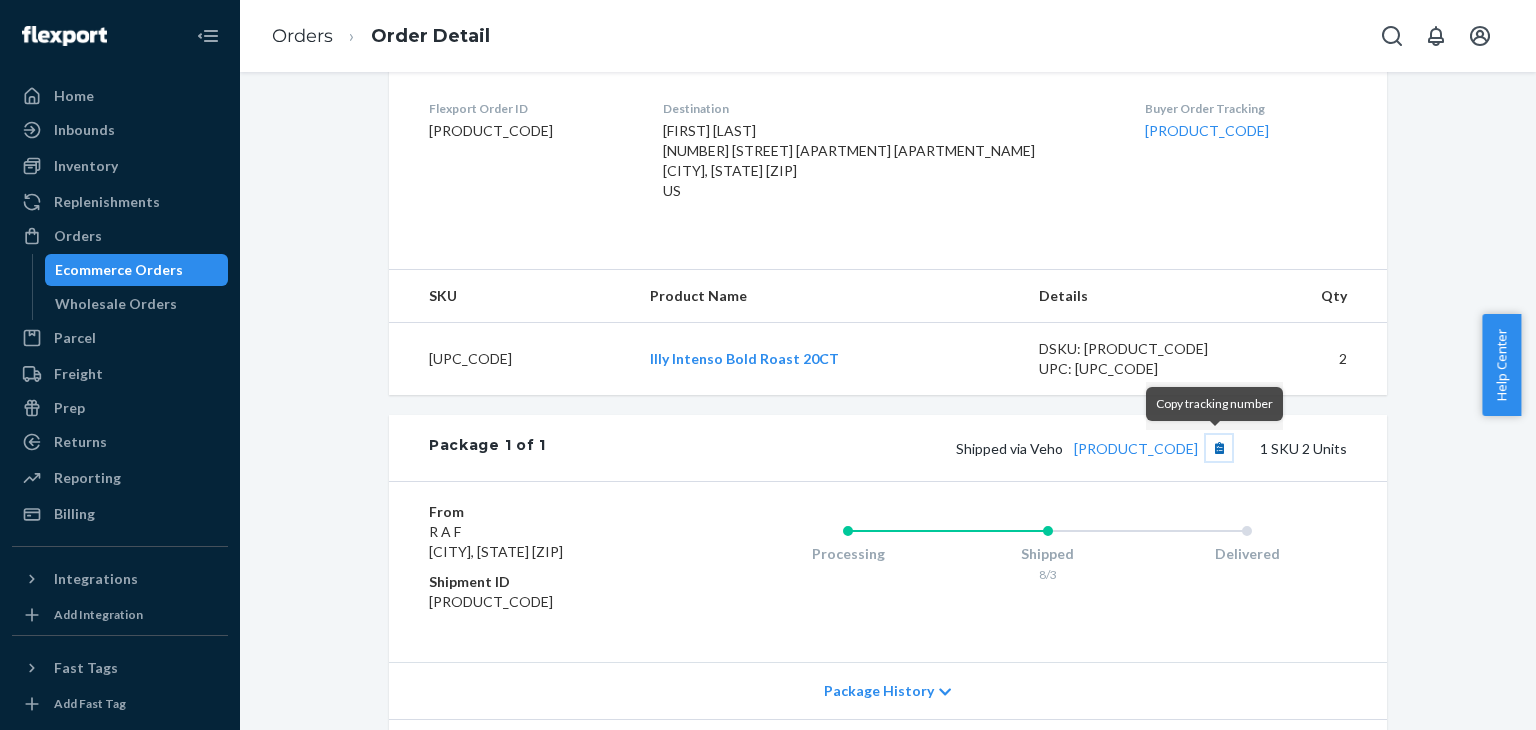 click at bounding box center [1219, 448] 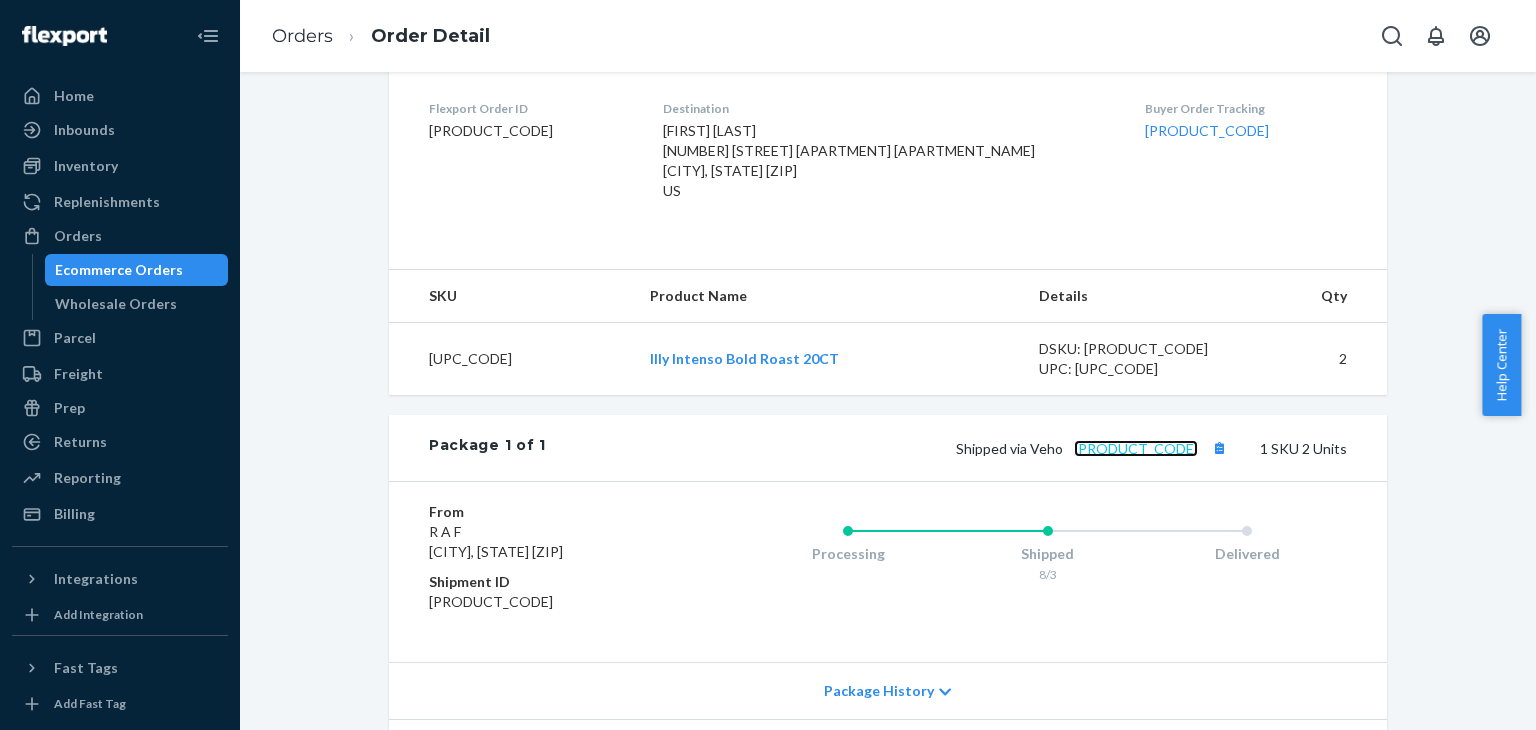 click on "6a132807677e5a434" at bounding box center (1136, 448) 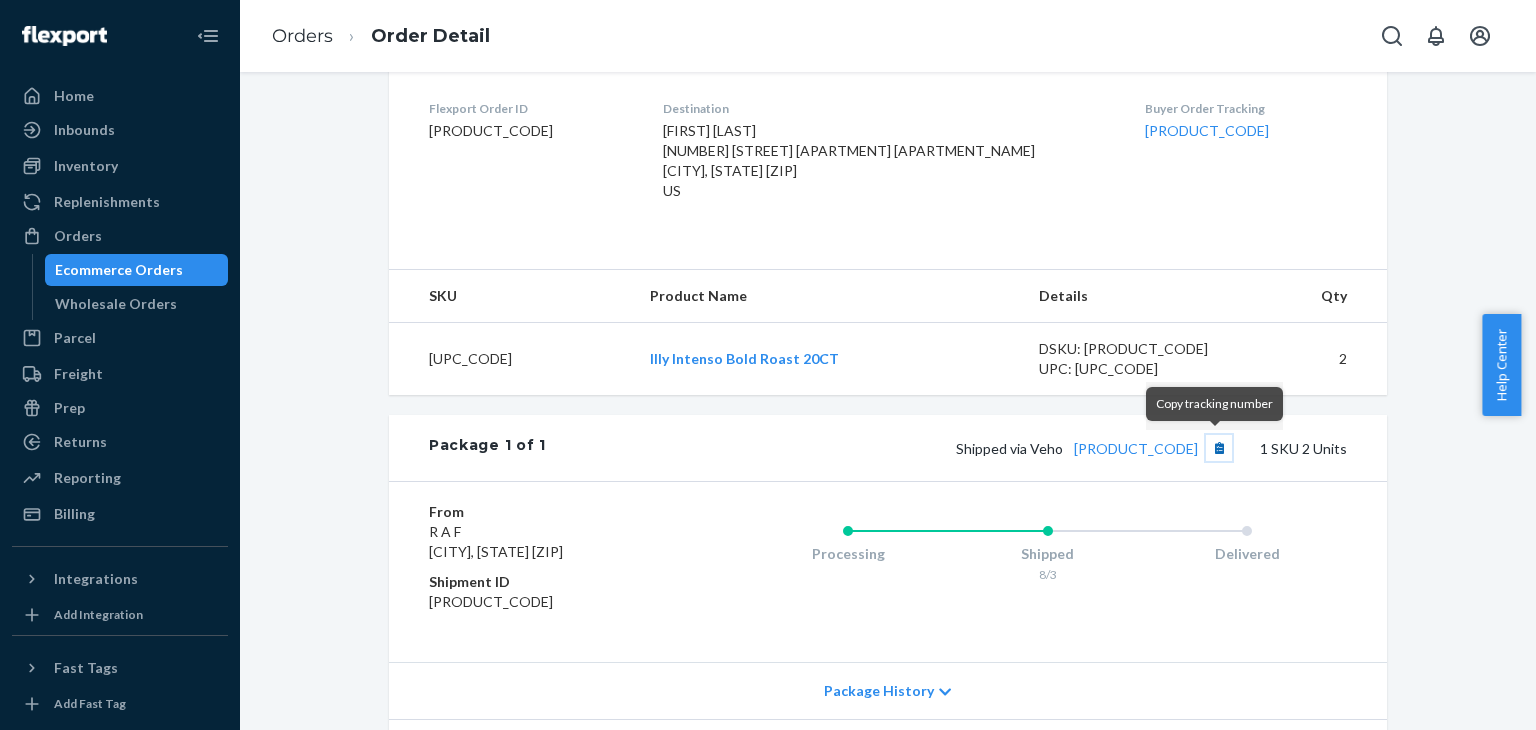 click at bounding box center (1219, 448) 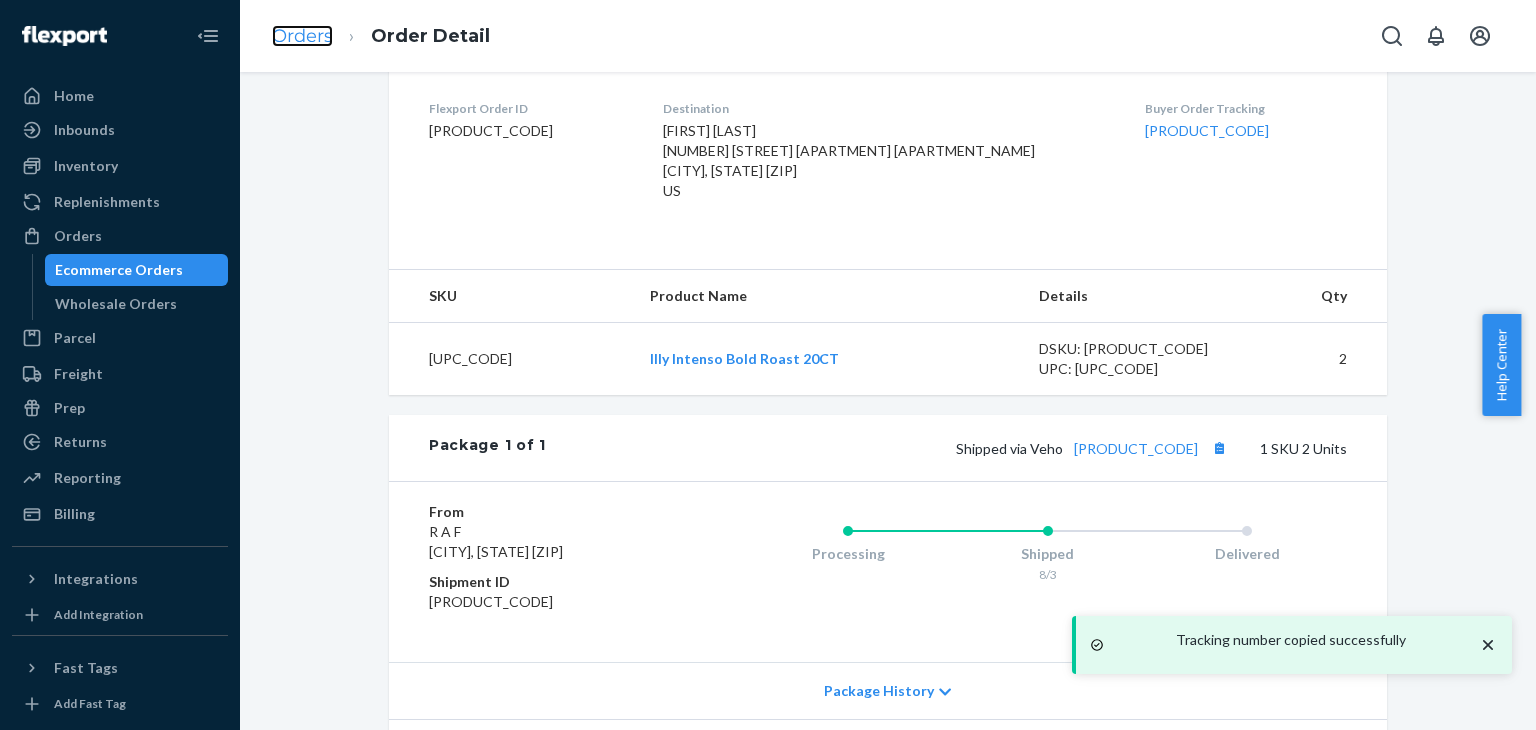 click on "Orders" at bounding box center (302, 36) 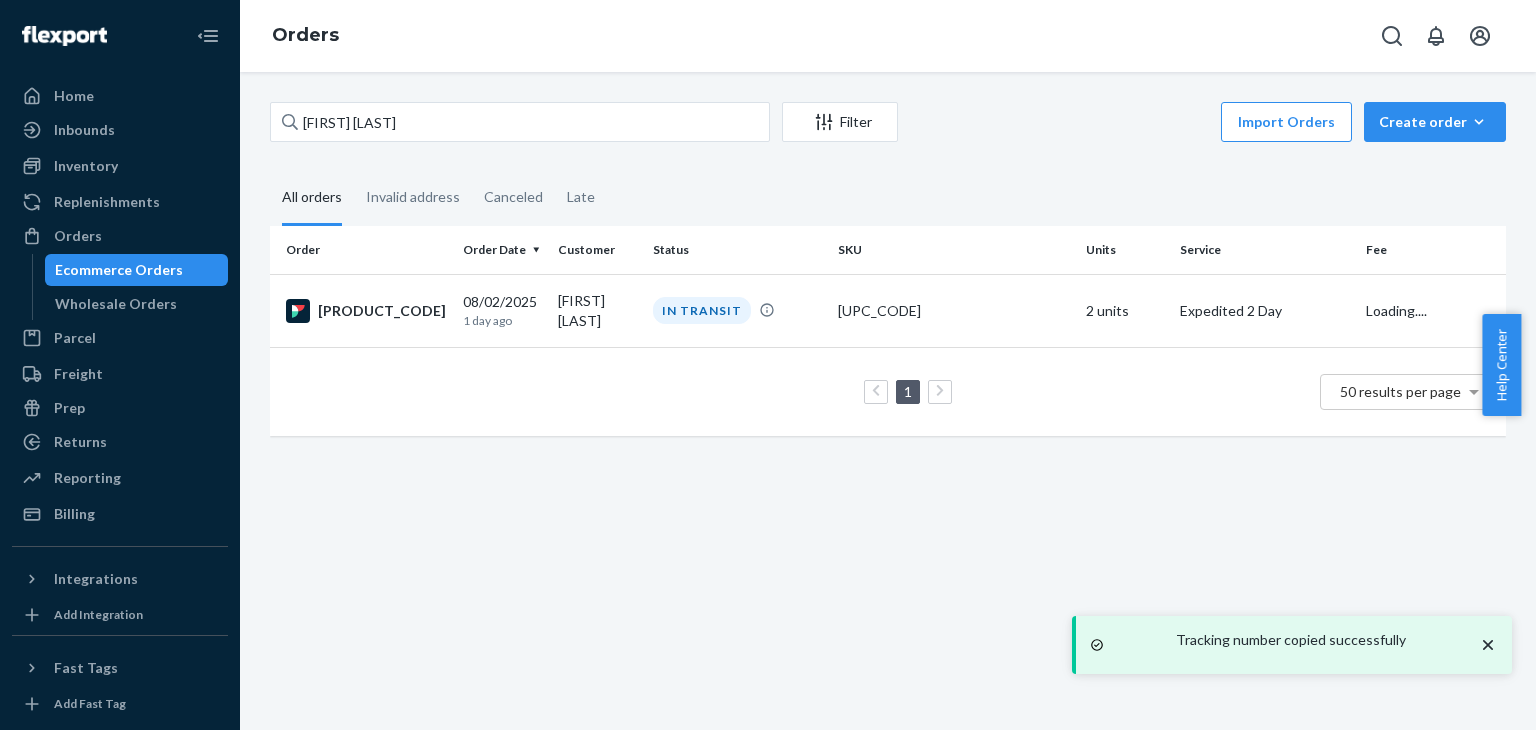 scroll, scrollTop: 0, scrollLeft: 0, axis: both 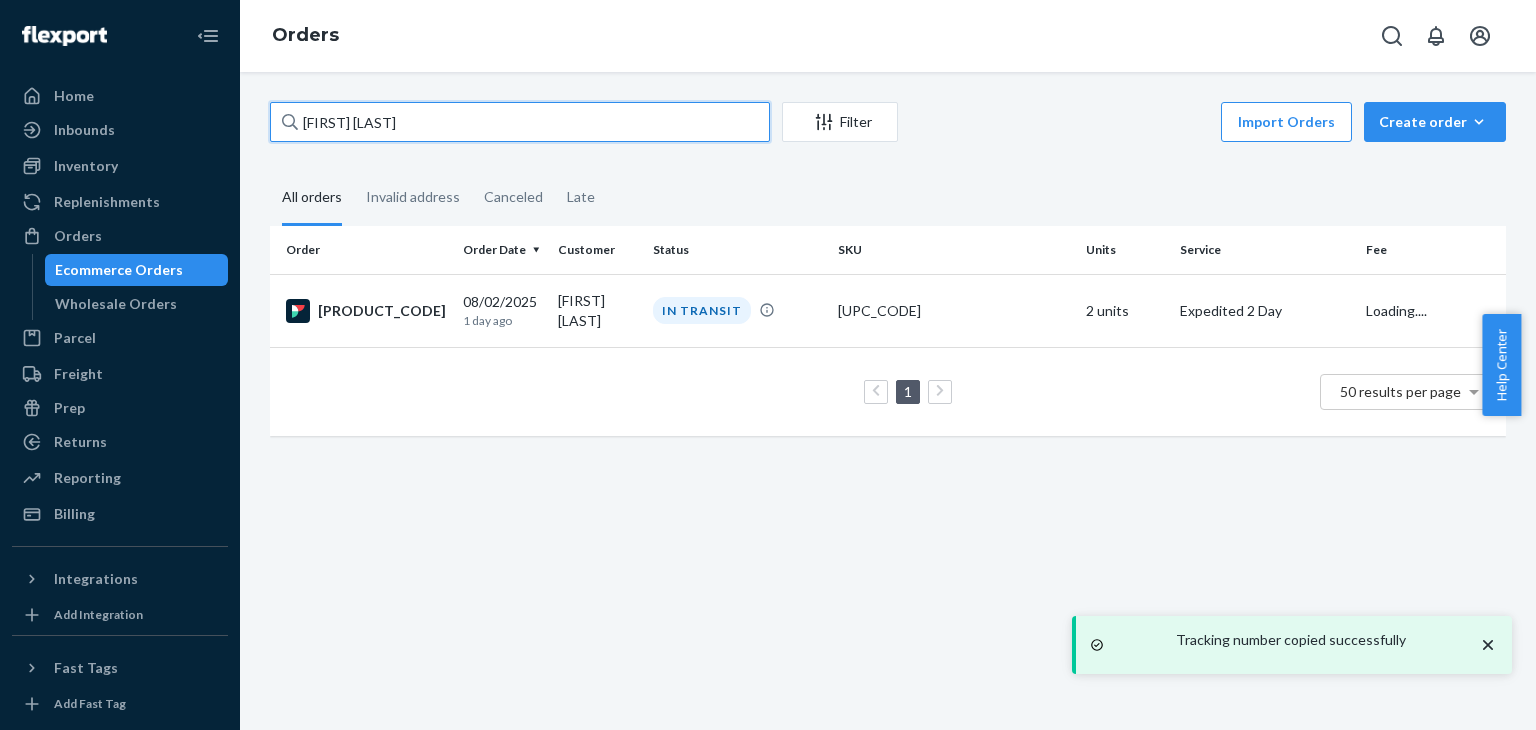 click on "[FIRST_NAME] [LAST_NAME]" at bounding box center [520, 122] 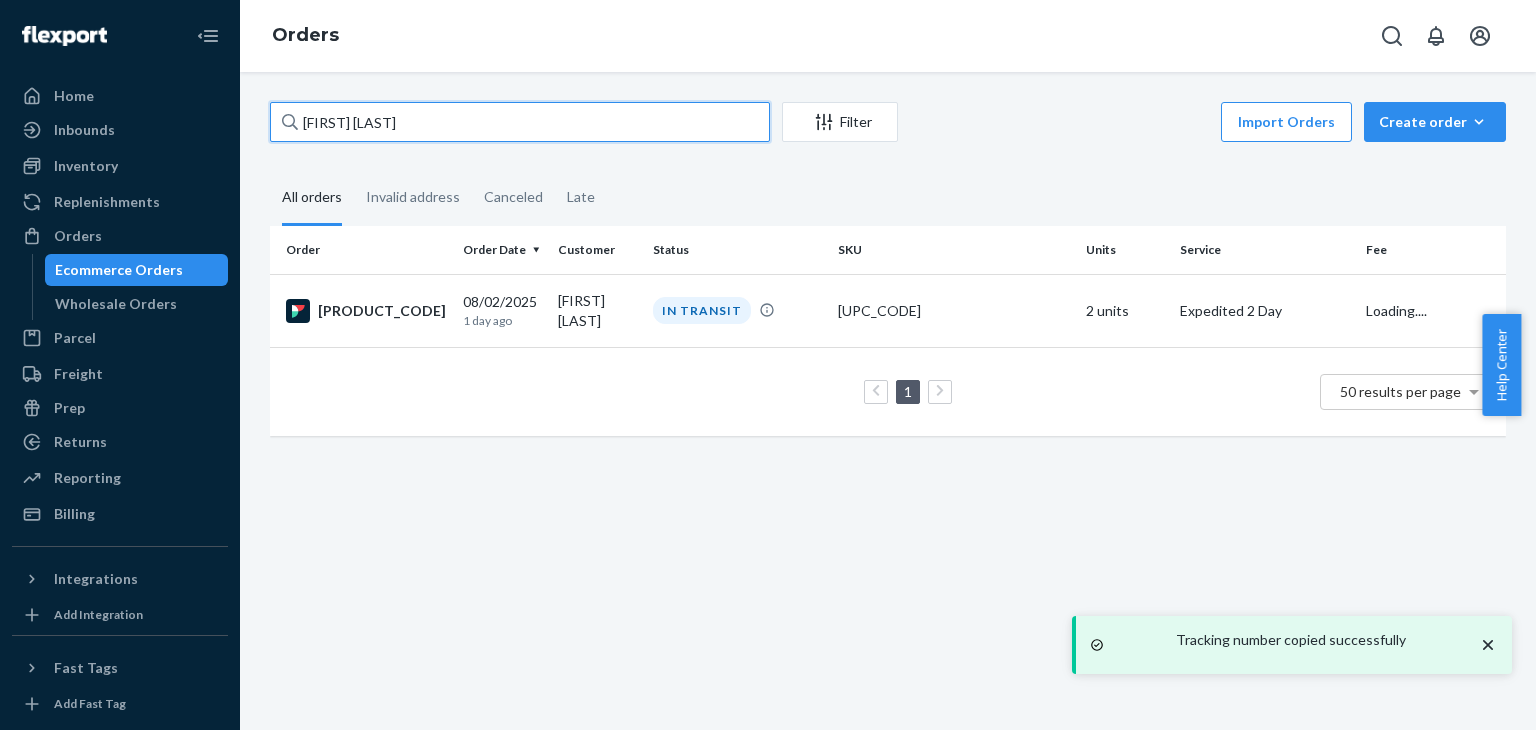 click on "[FIRST_NAME] [LAST_NAME]" at bounding box center [520, 122] 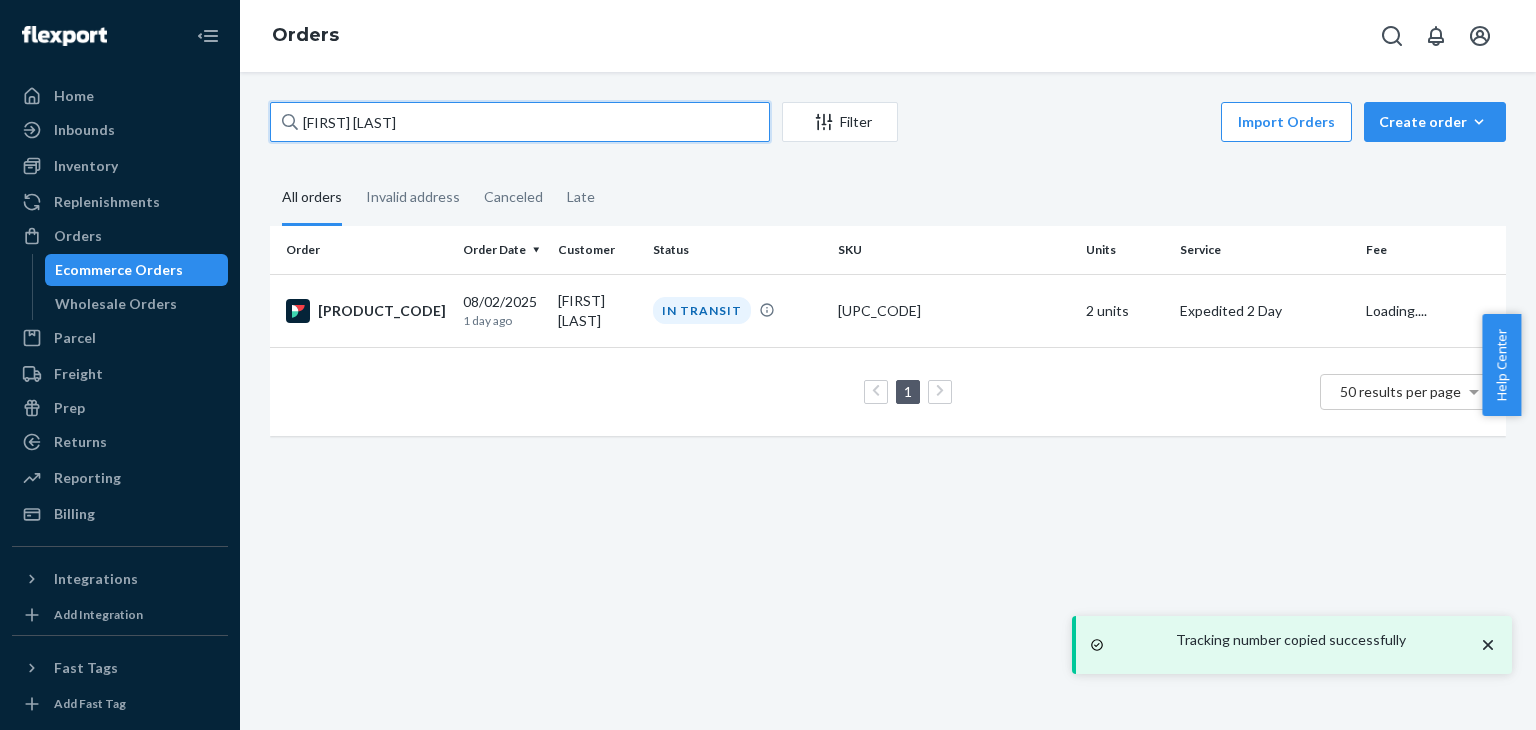click on "[FIRST_NAME] [LAST_NAME]" at bounding box center (520, 122) 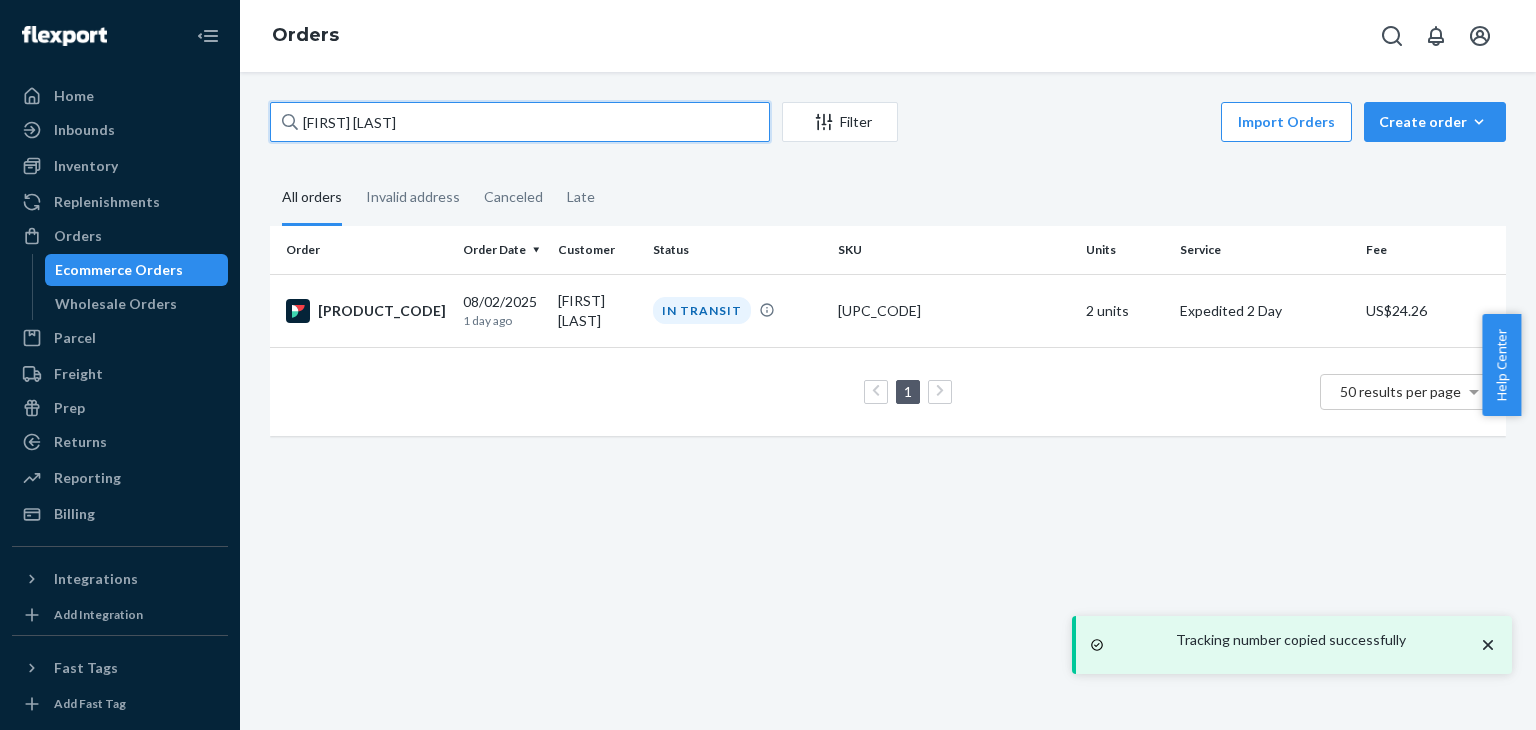 paste on "[FIRST] [LAST]" 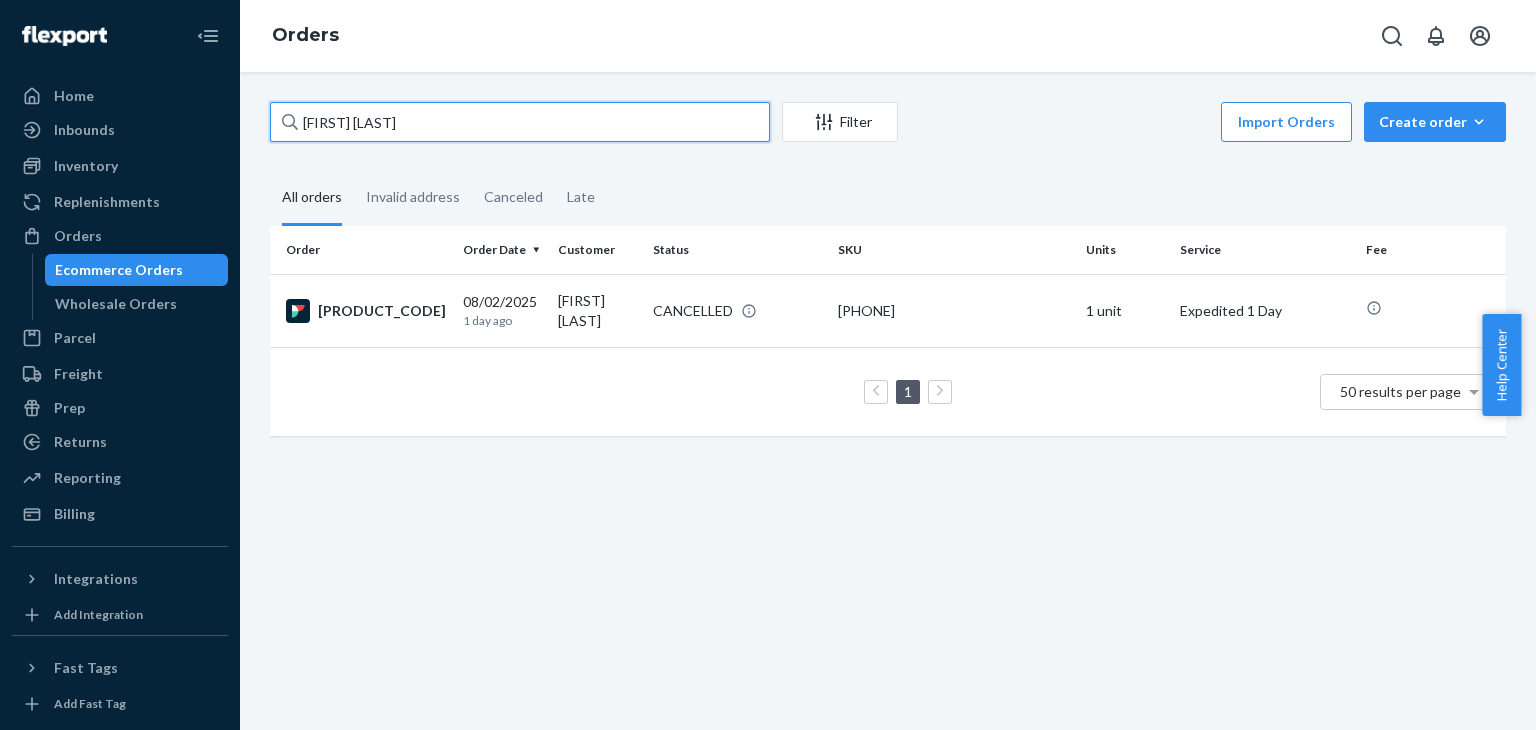 click on "[FIRST] [LAST]" at bounding box center (520, 122) 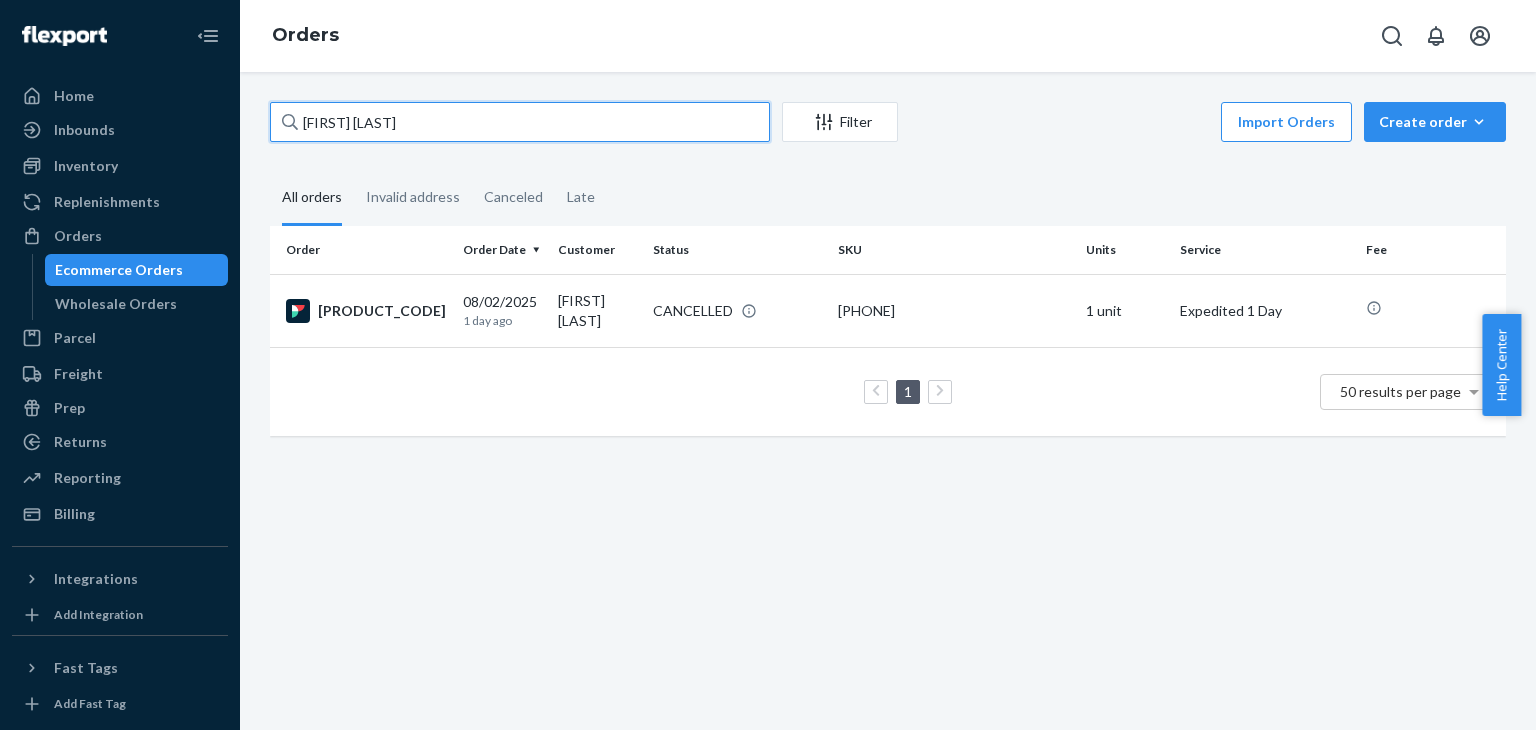 click on "[FIRST] [LAST]" at bounding box center (520, 122) 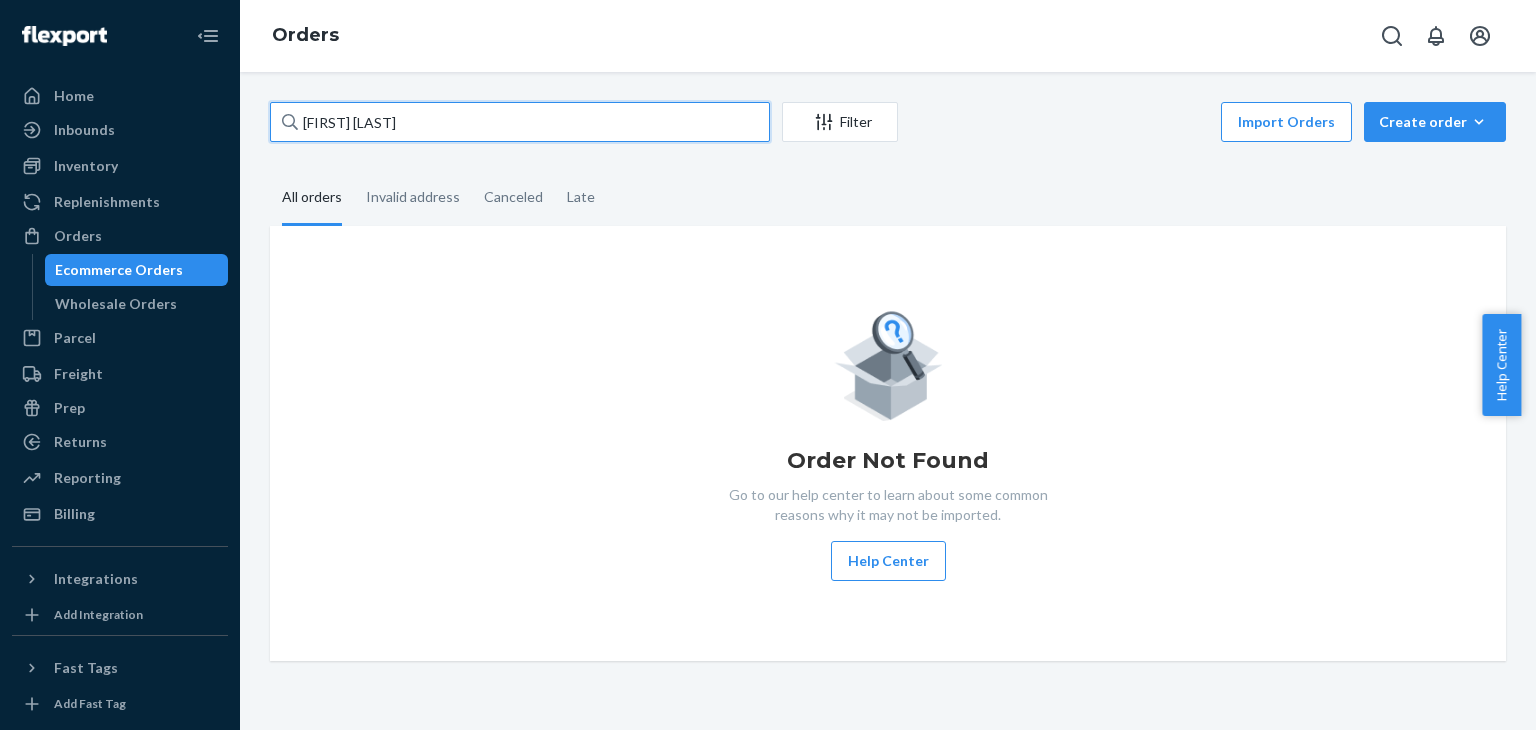 click on "Phillip Wilds" at bounding box center [520, 122] 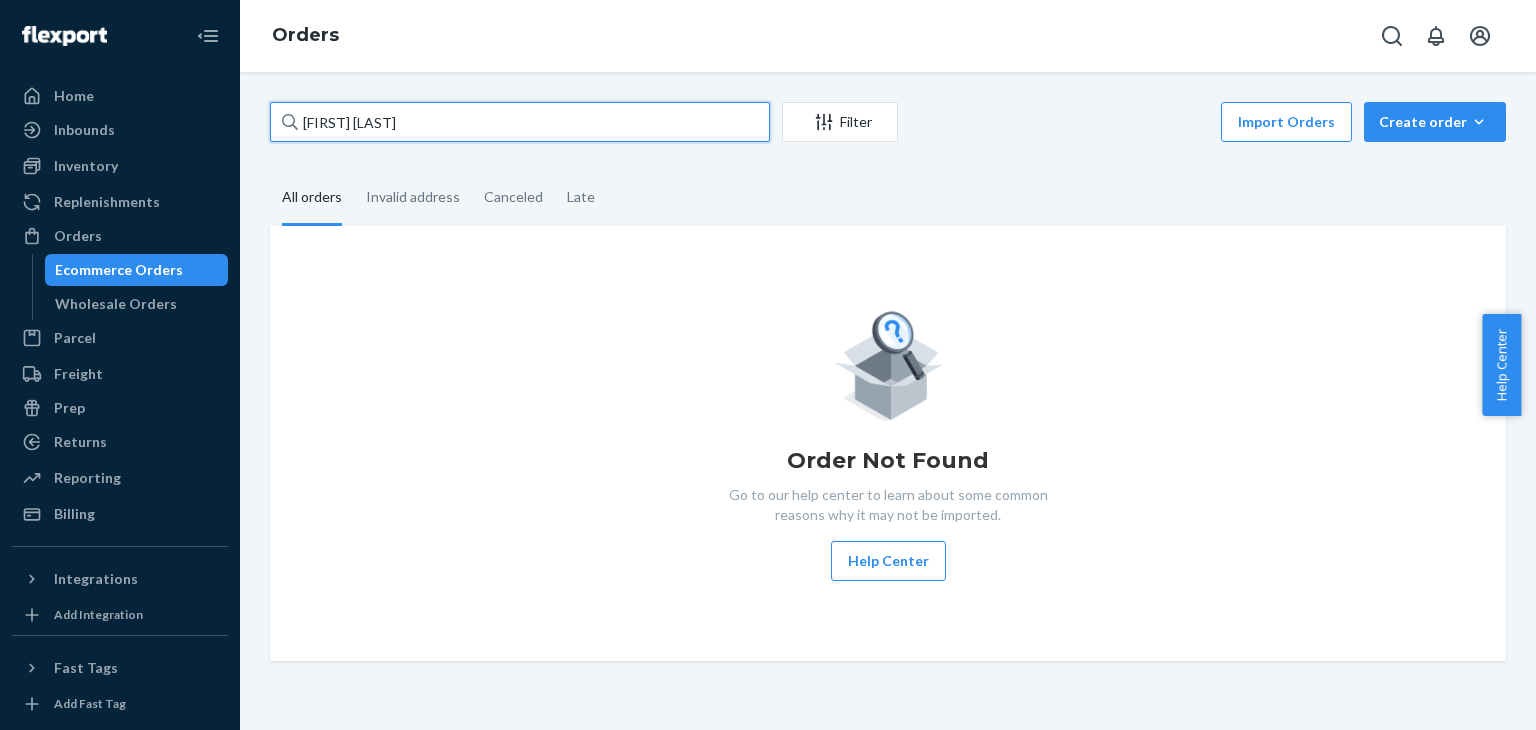 click on "Phillip Wilds" at bounding box center (520, 122) 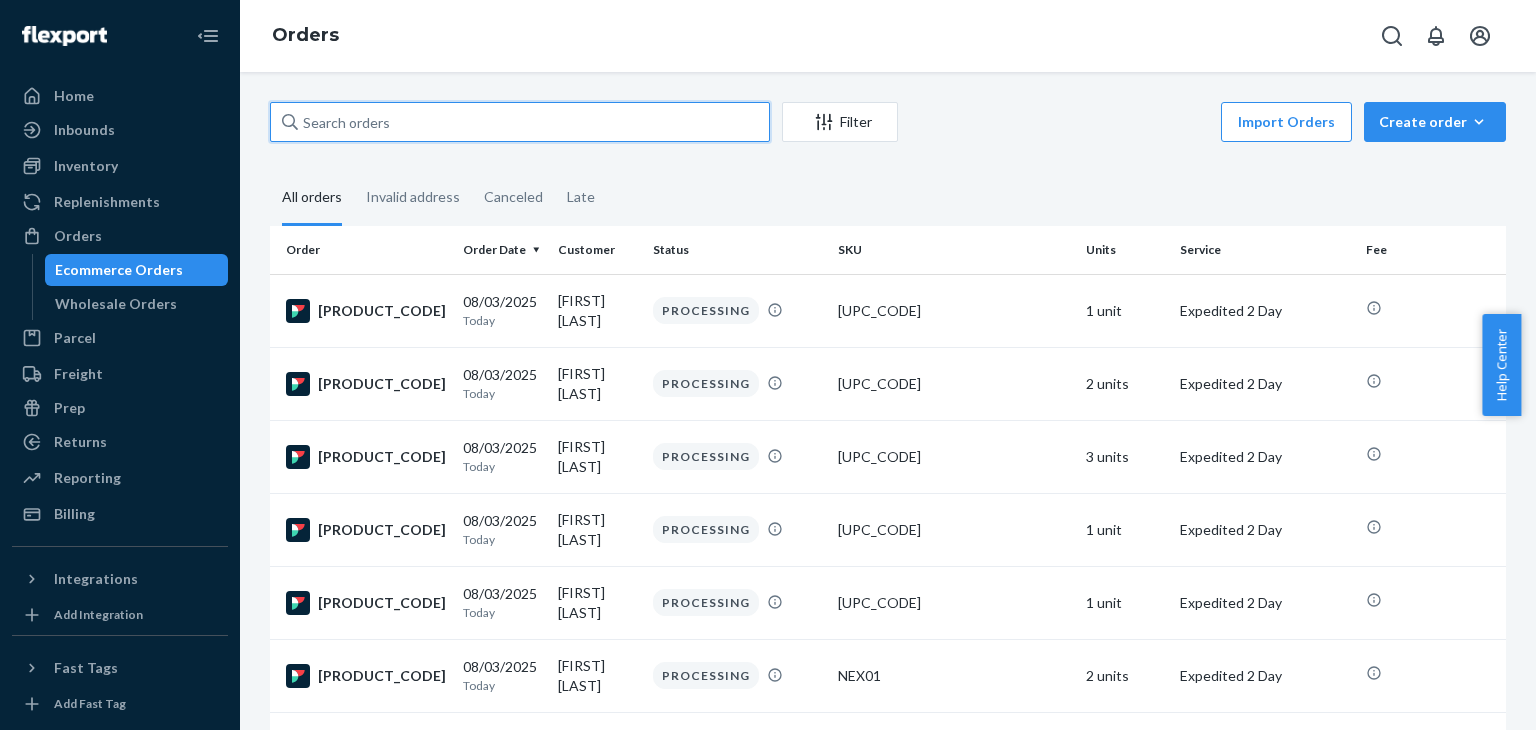 click at bounding box center [520, 122] 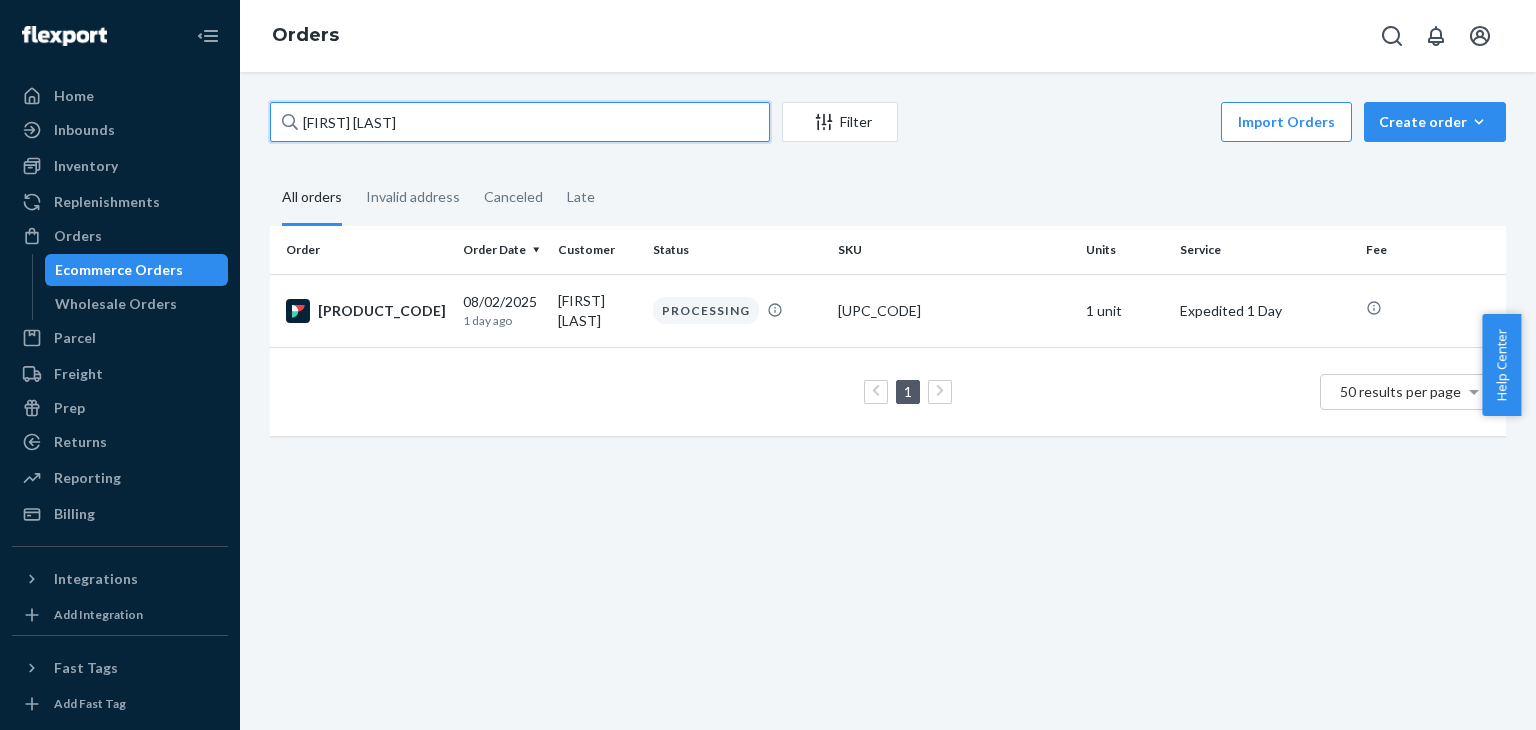 click on "[FIRST_NAME] [LAST_NAME]" at bounding box center (520, 122) 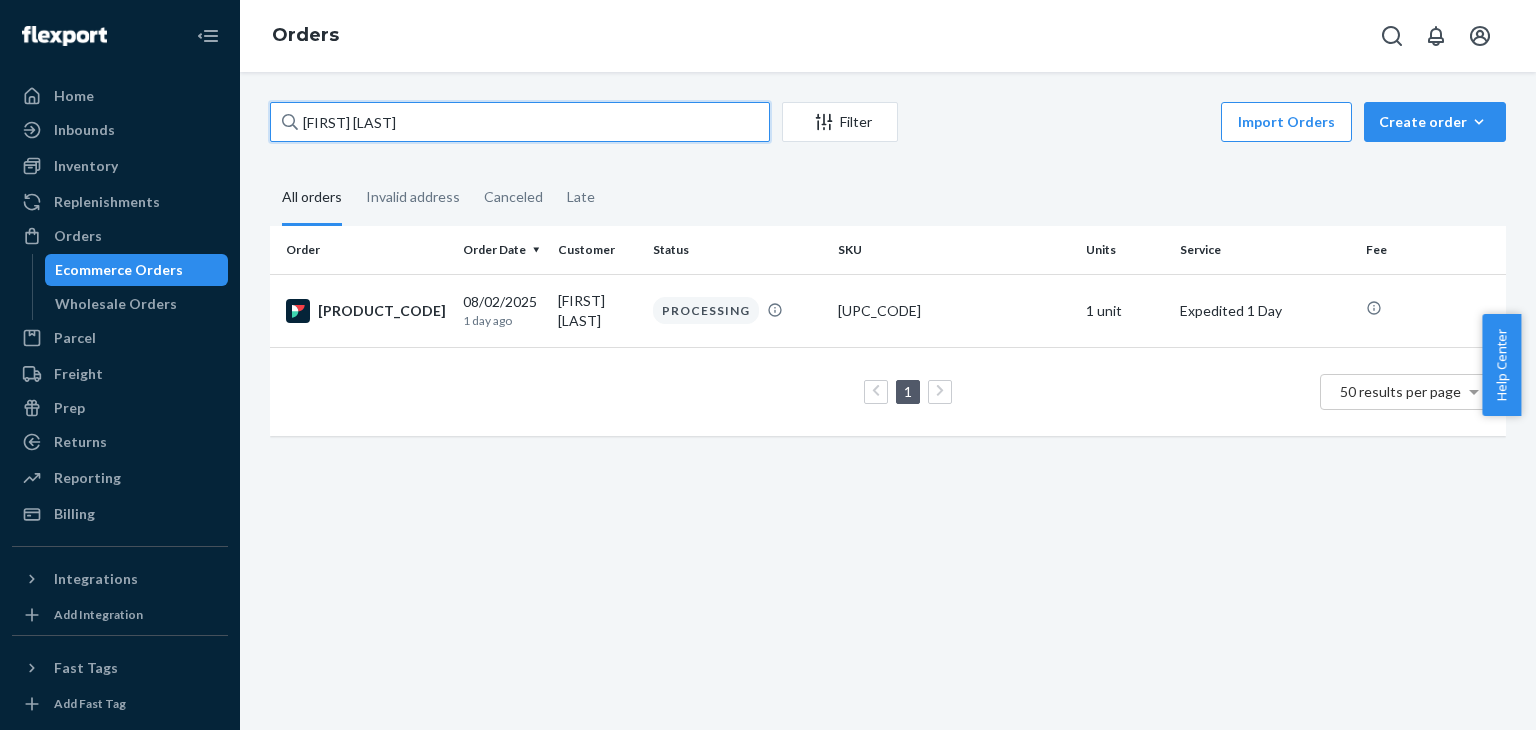 click on "[FIRST_NAME] [LAST_NAME]" at bounding box center [520, 122] 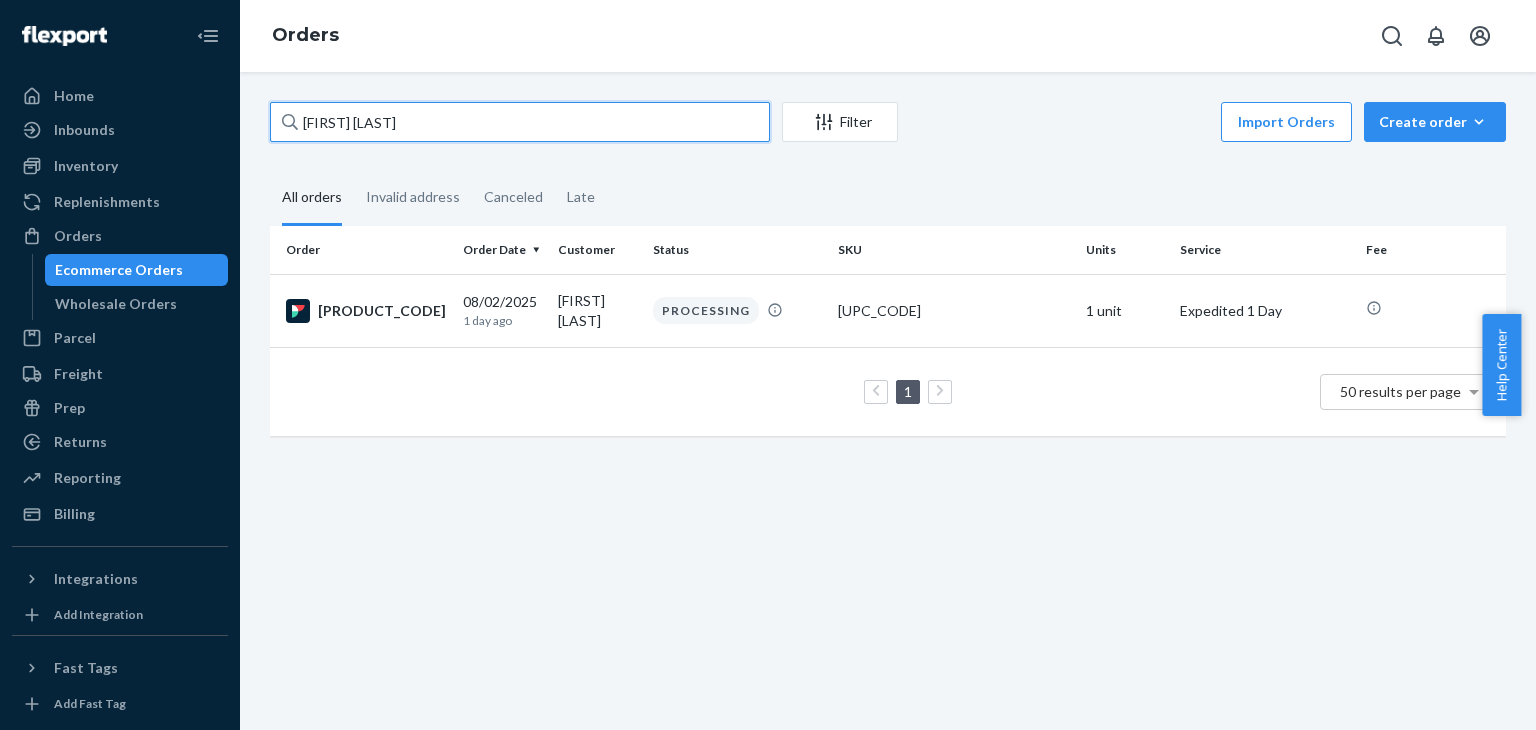 click on "[FIRST_NAME] [LAST_NAME]" at bounding box center [520, 122] 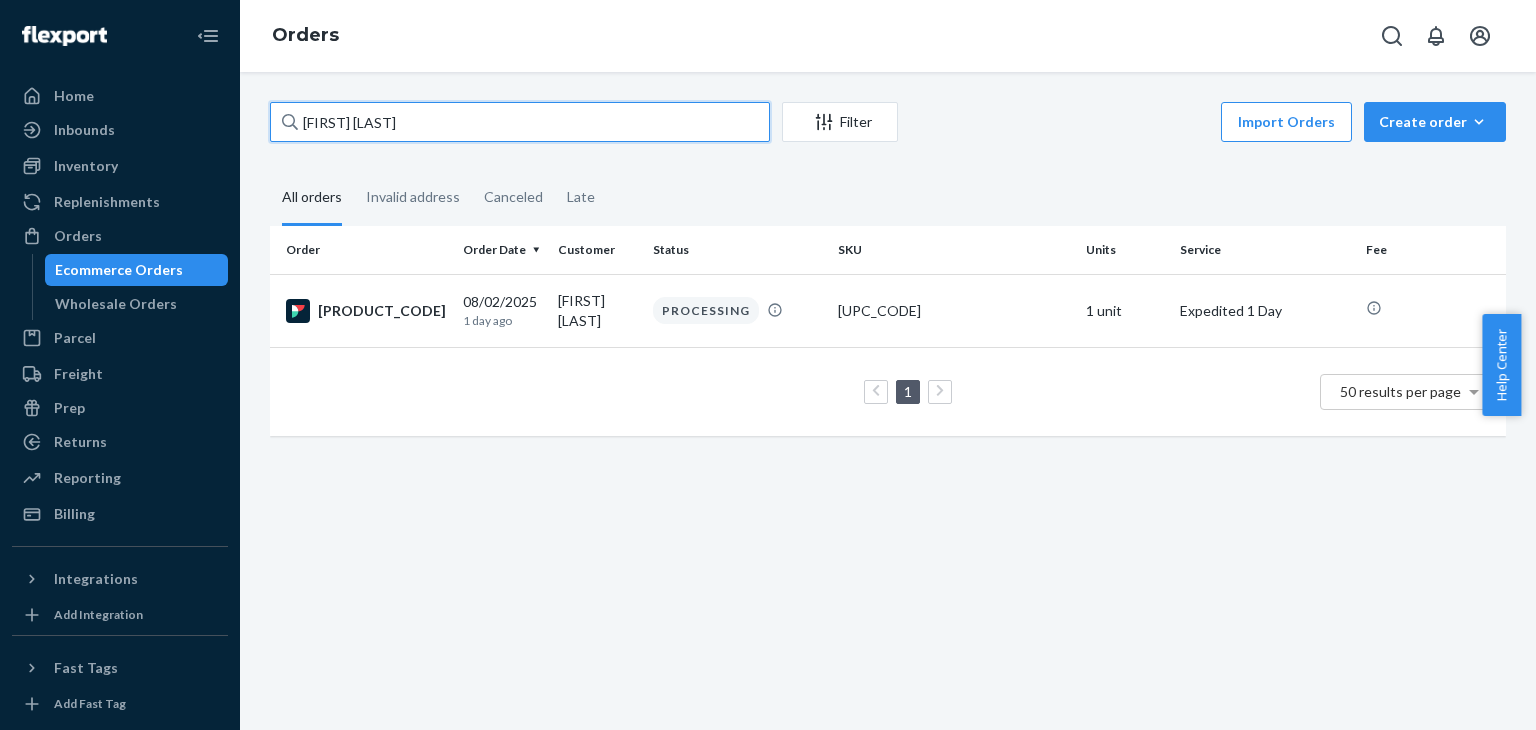 paste on "[FIRST] [LAST]" 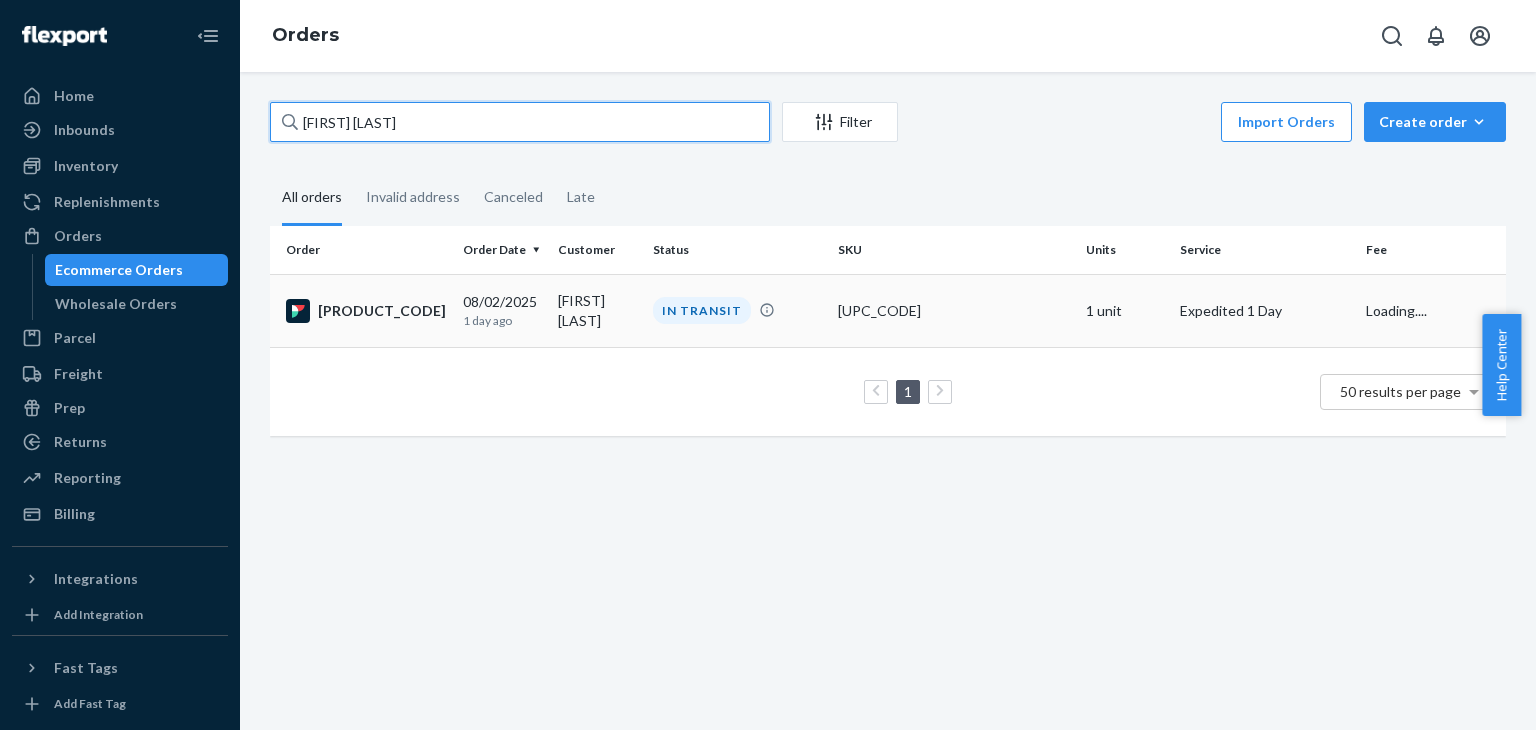 type on "[FIRST] [LAST]" 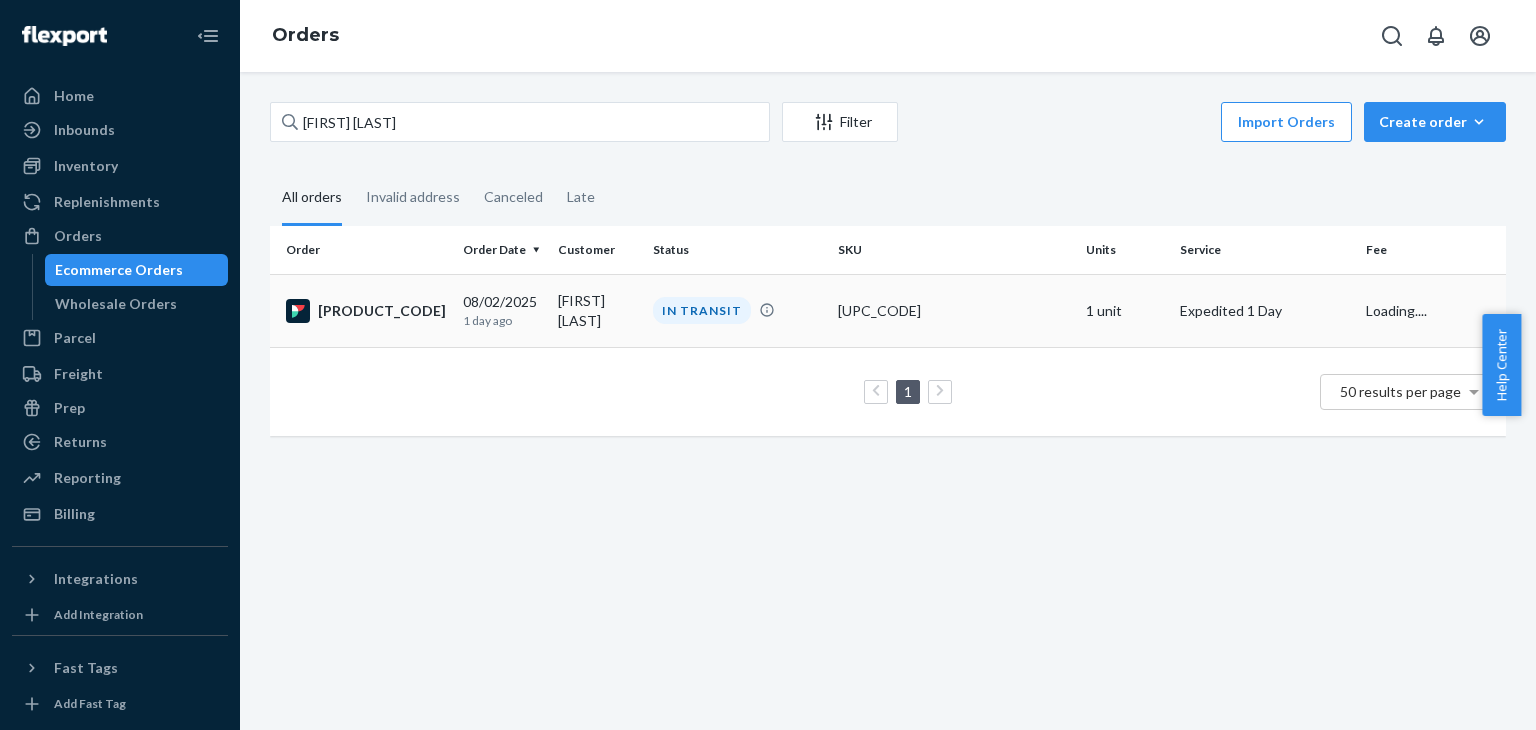 click on "[PRODUCT_CODE]" at bounding box center [362, 310] 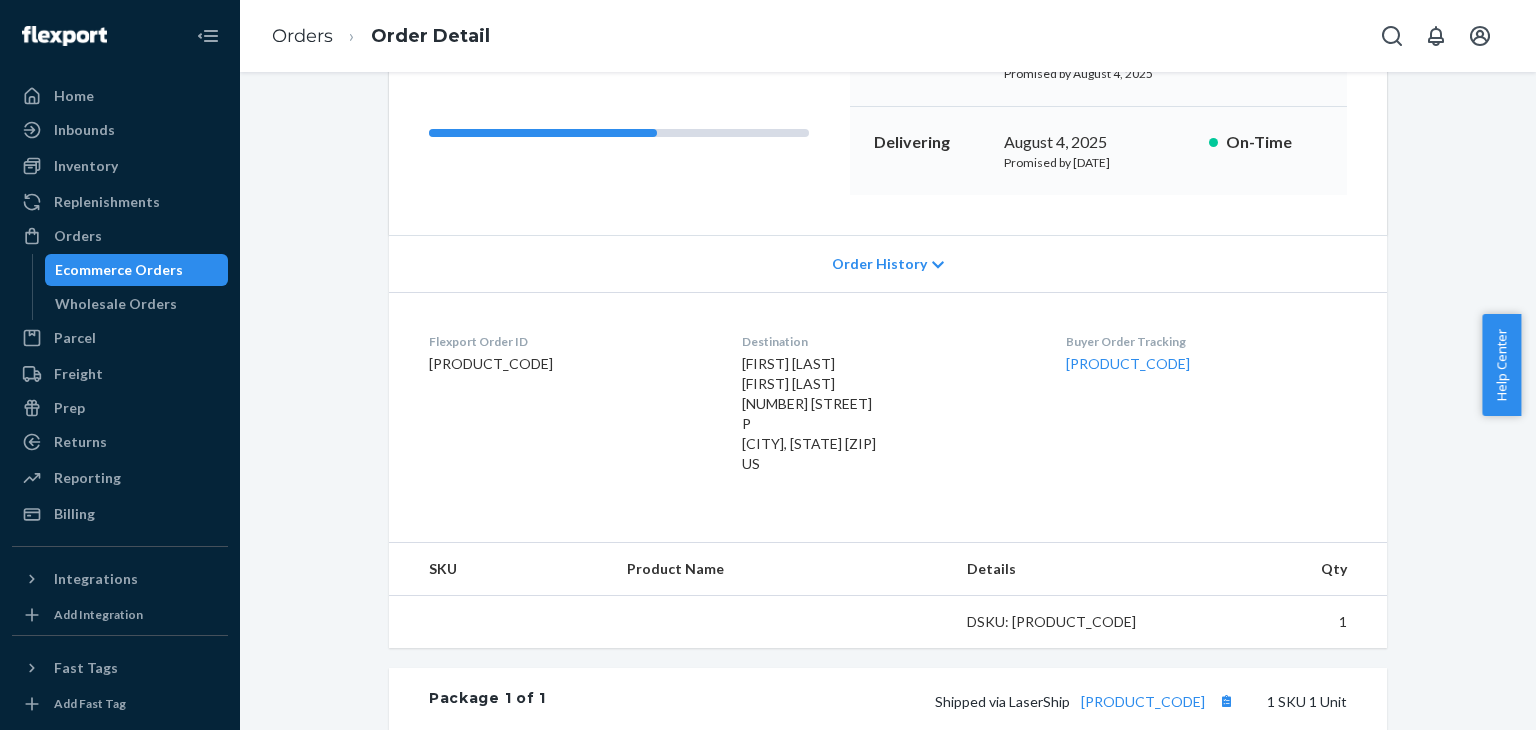 scroll, scrollTop: 300, scrollLeft: 0, axis: vertical 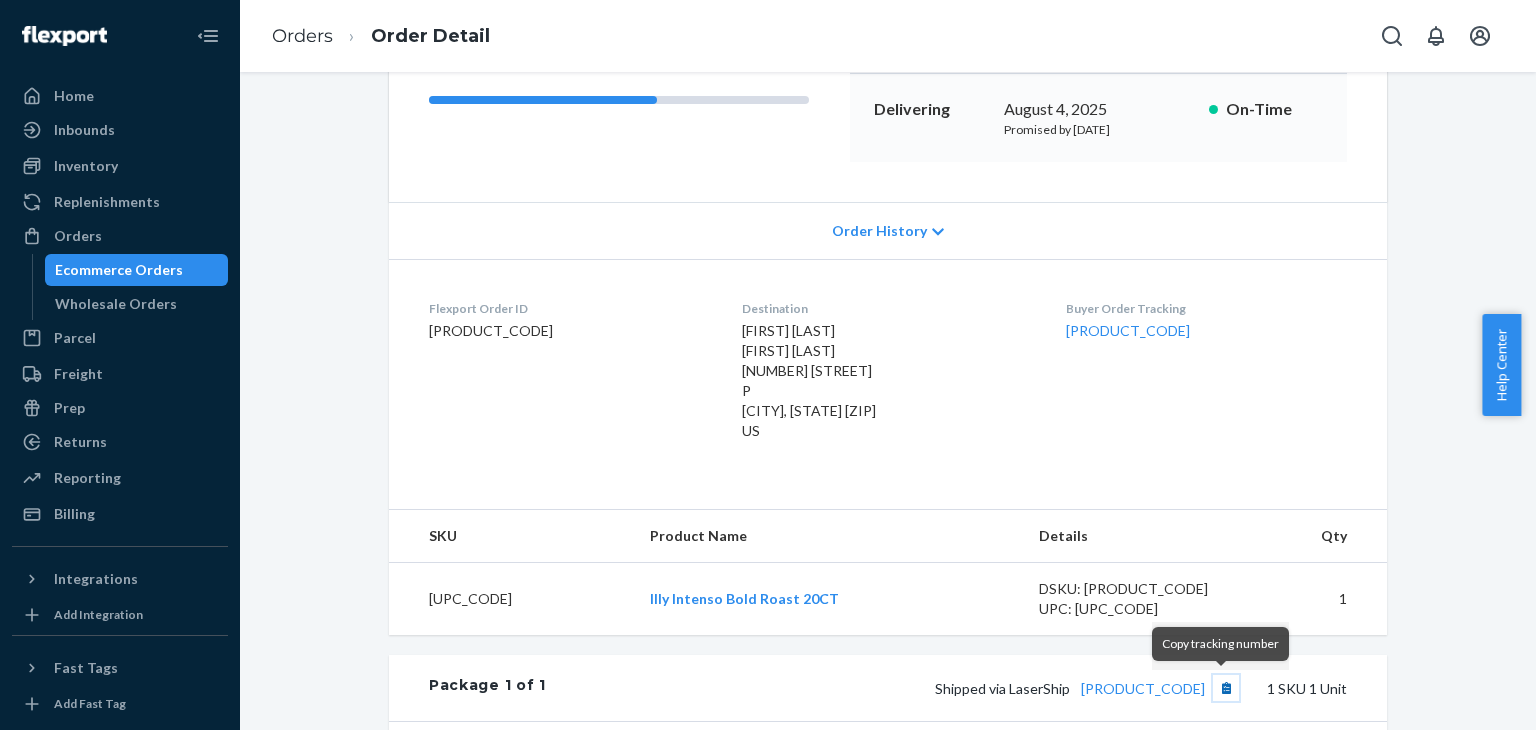 click at bounding box center [1226, 688] 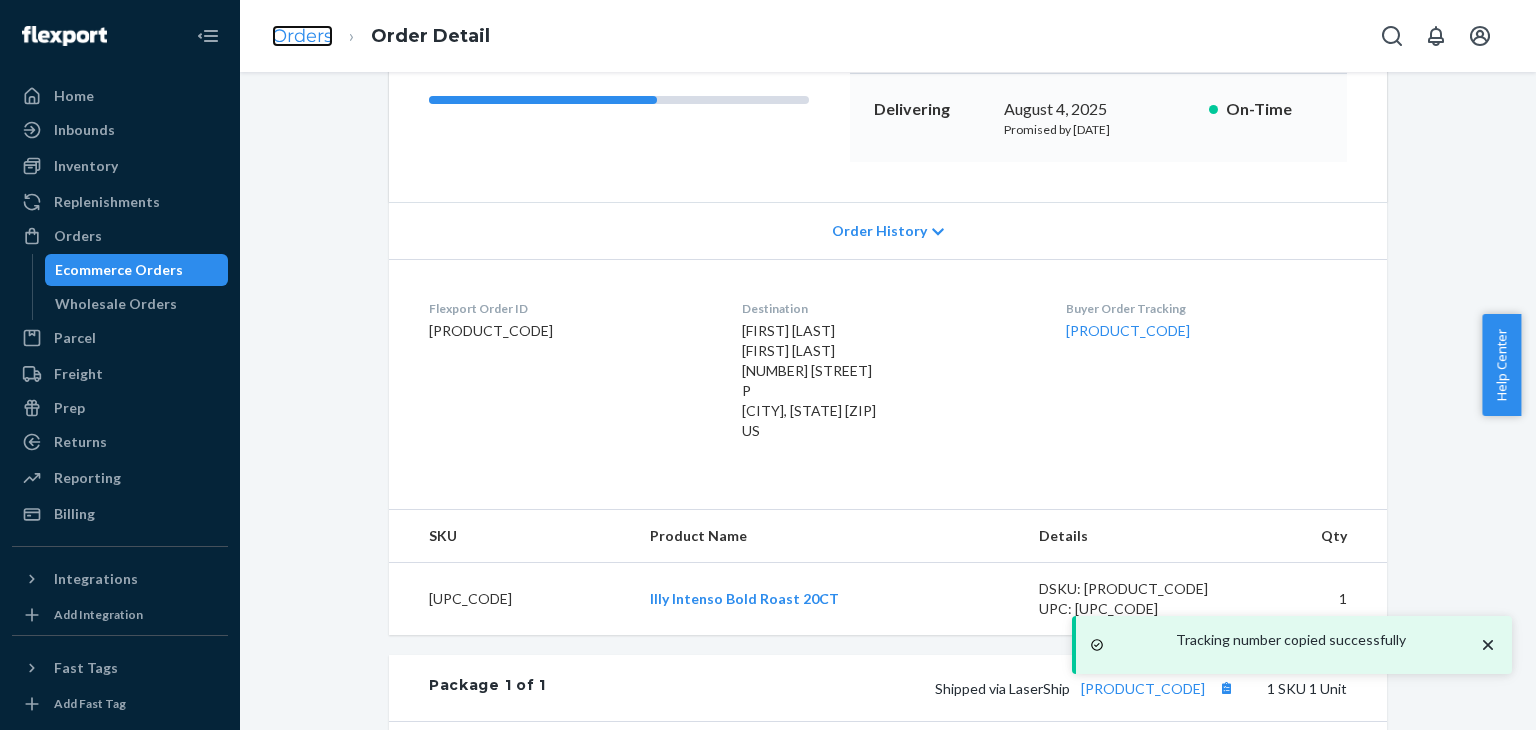 click on "Orders" at bounding box center [302, 36] 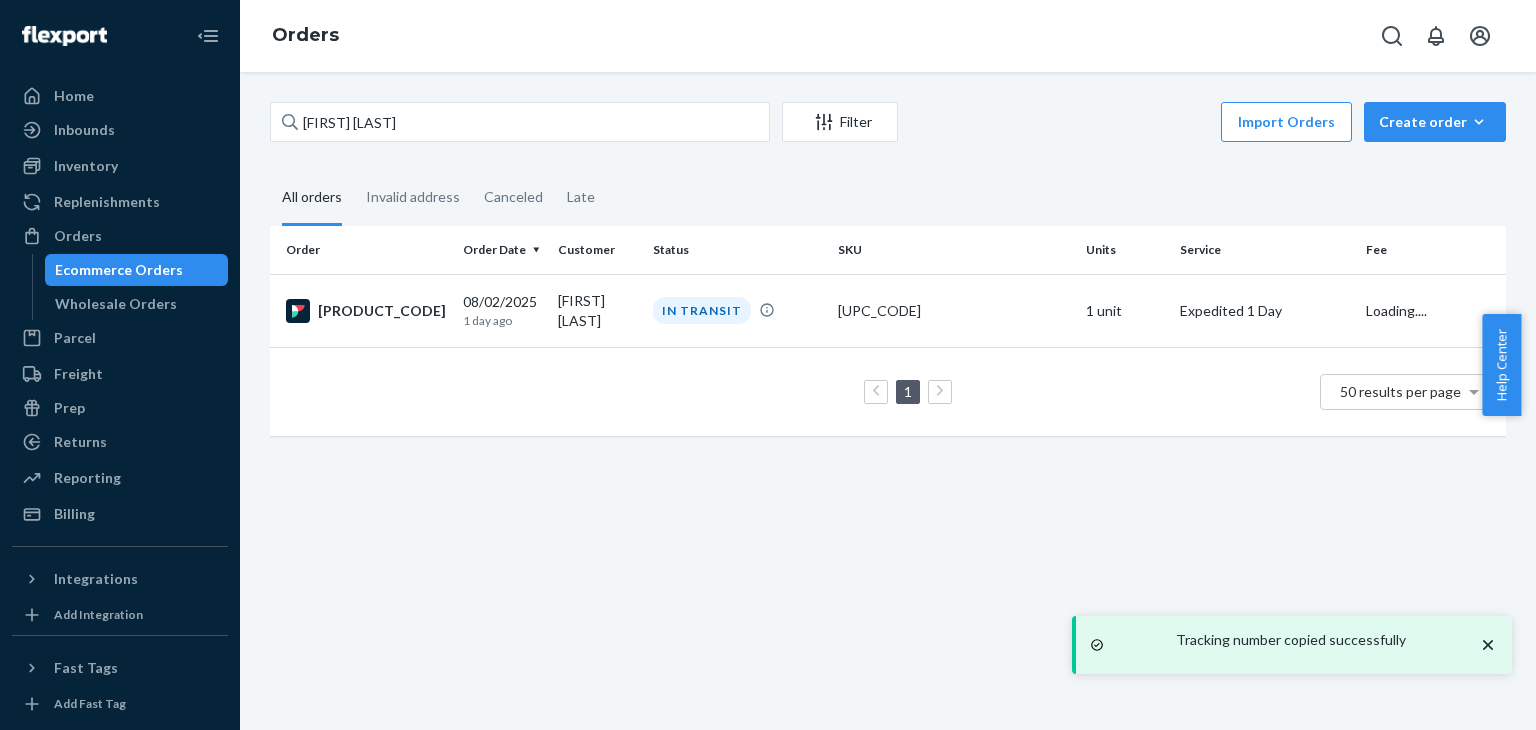 scroll, scrollTop: 0, scrollLeft: 0, axis: both 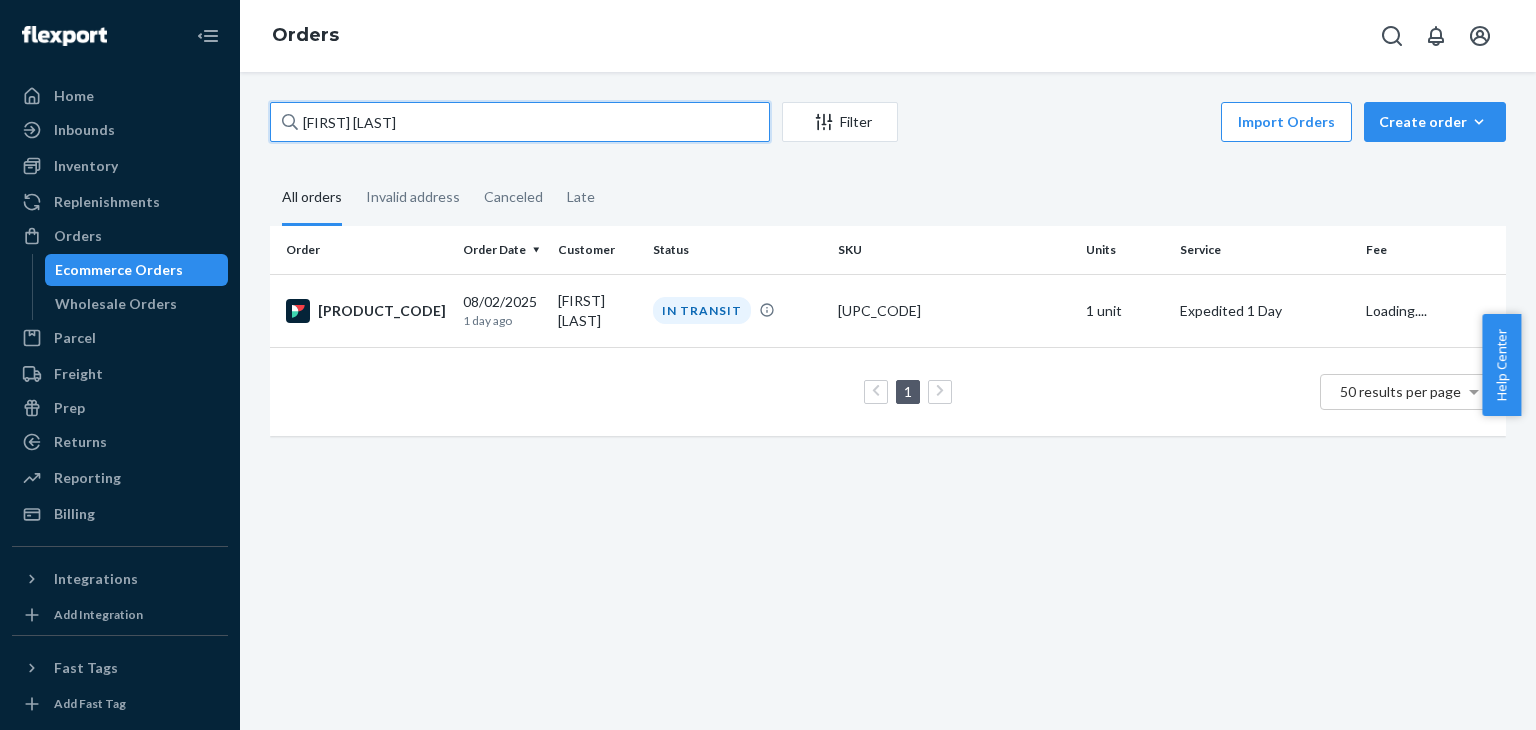 click on "[FIRST] [LAST]" at bounding box center (520, 122) 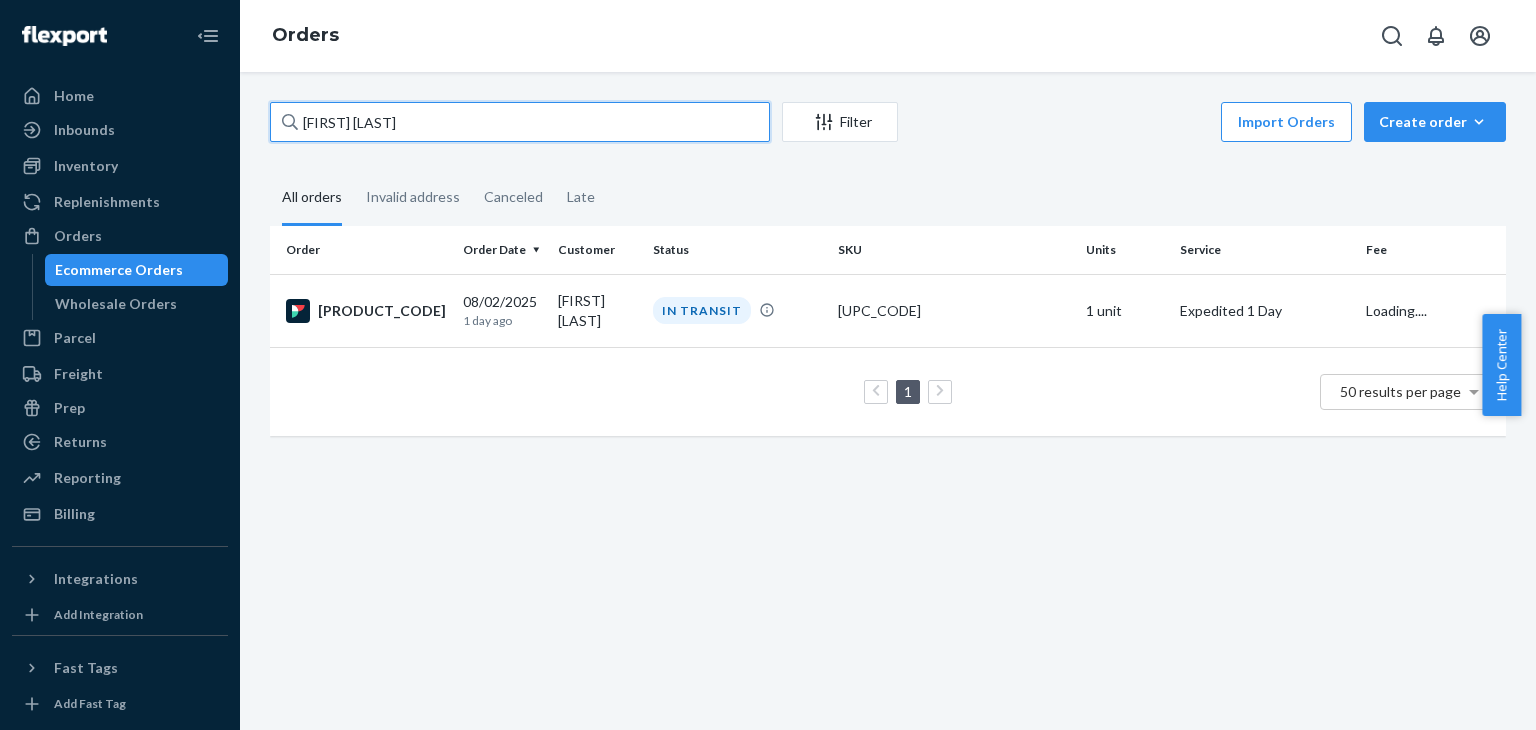 paste on "[FIRST] [LAST]" 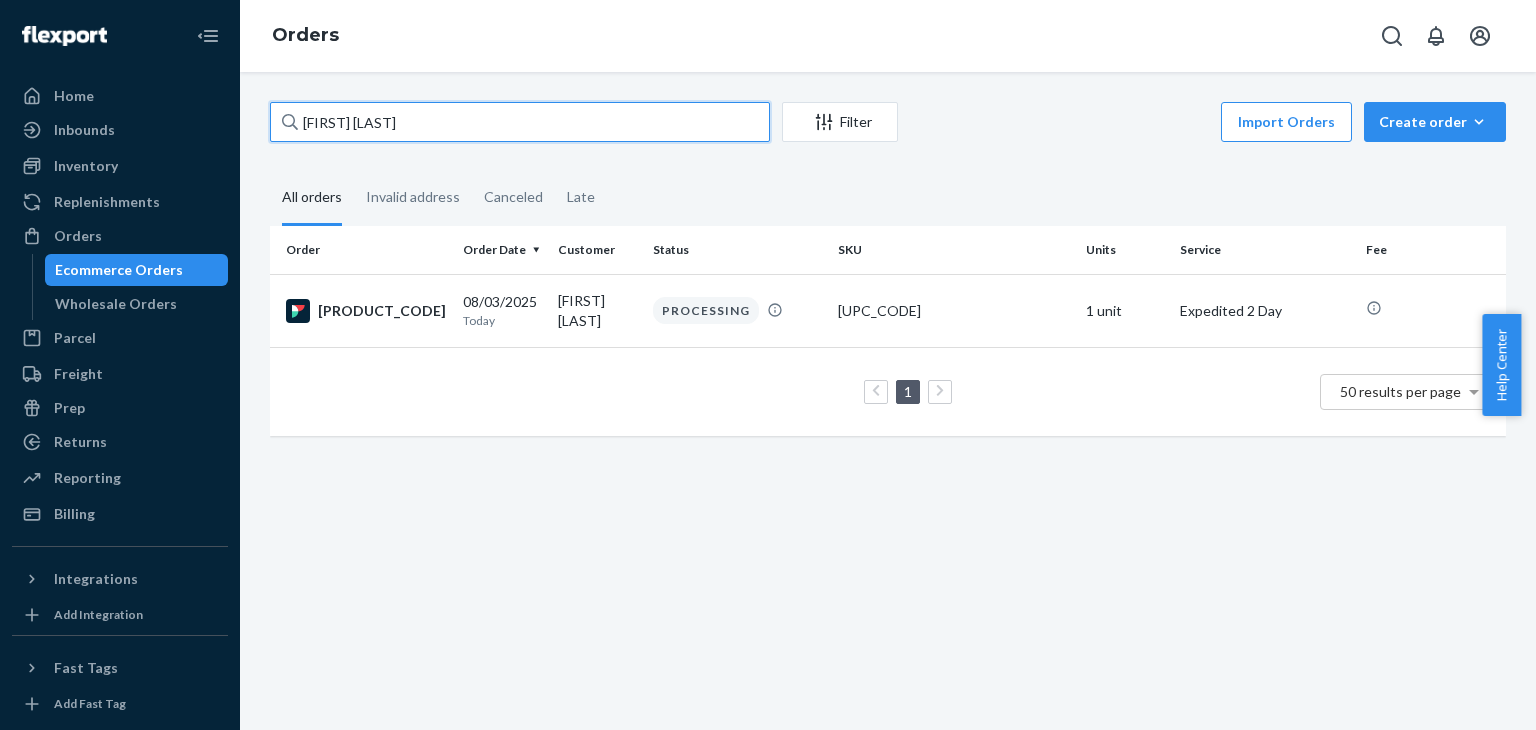 click on "[FIRST] [LAST]" at bounding box center [520, 122] 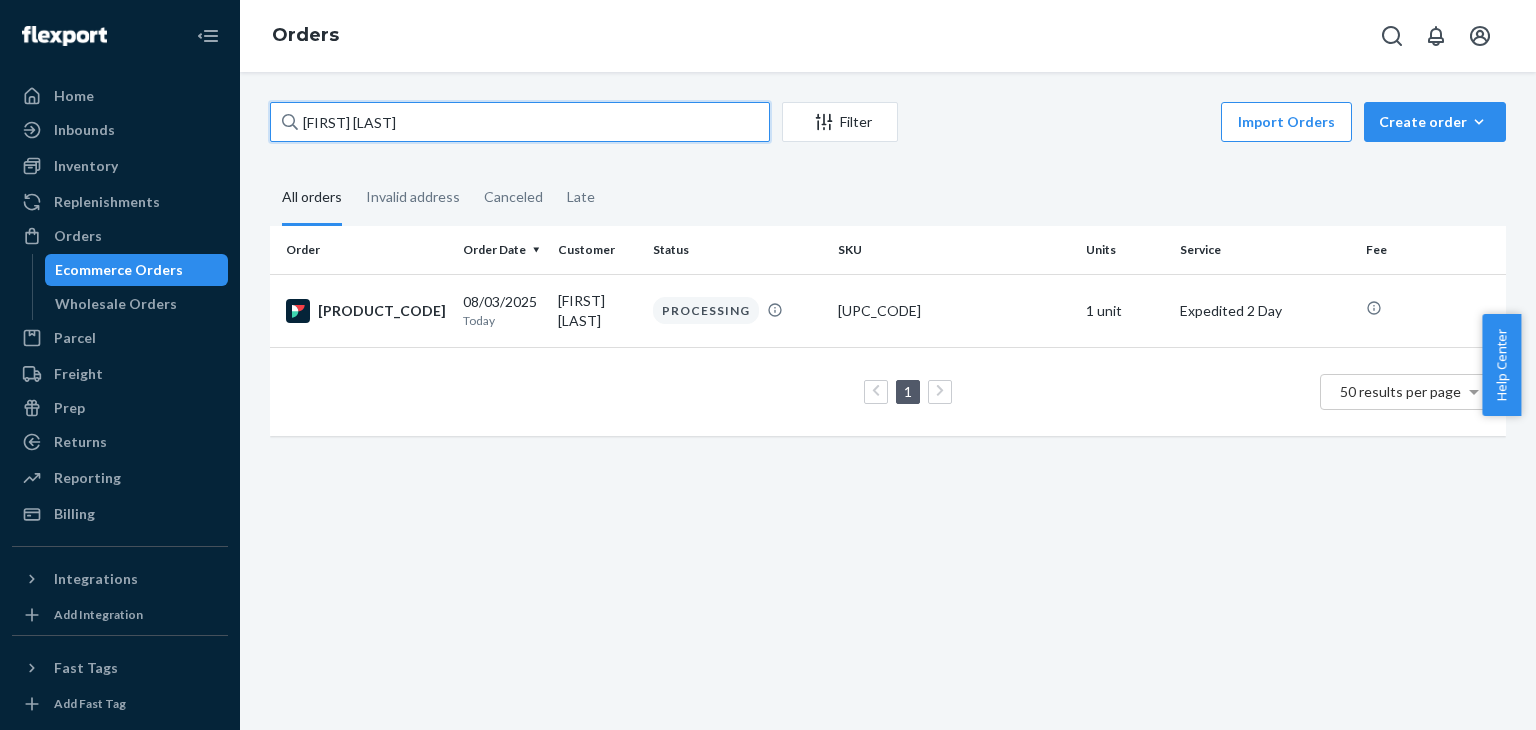click on "[FIRST] [LAST]" at bounding box center (520, 122) 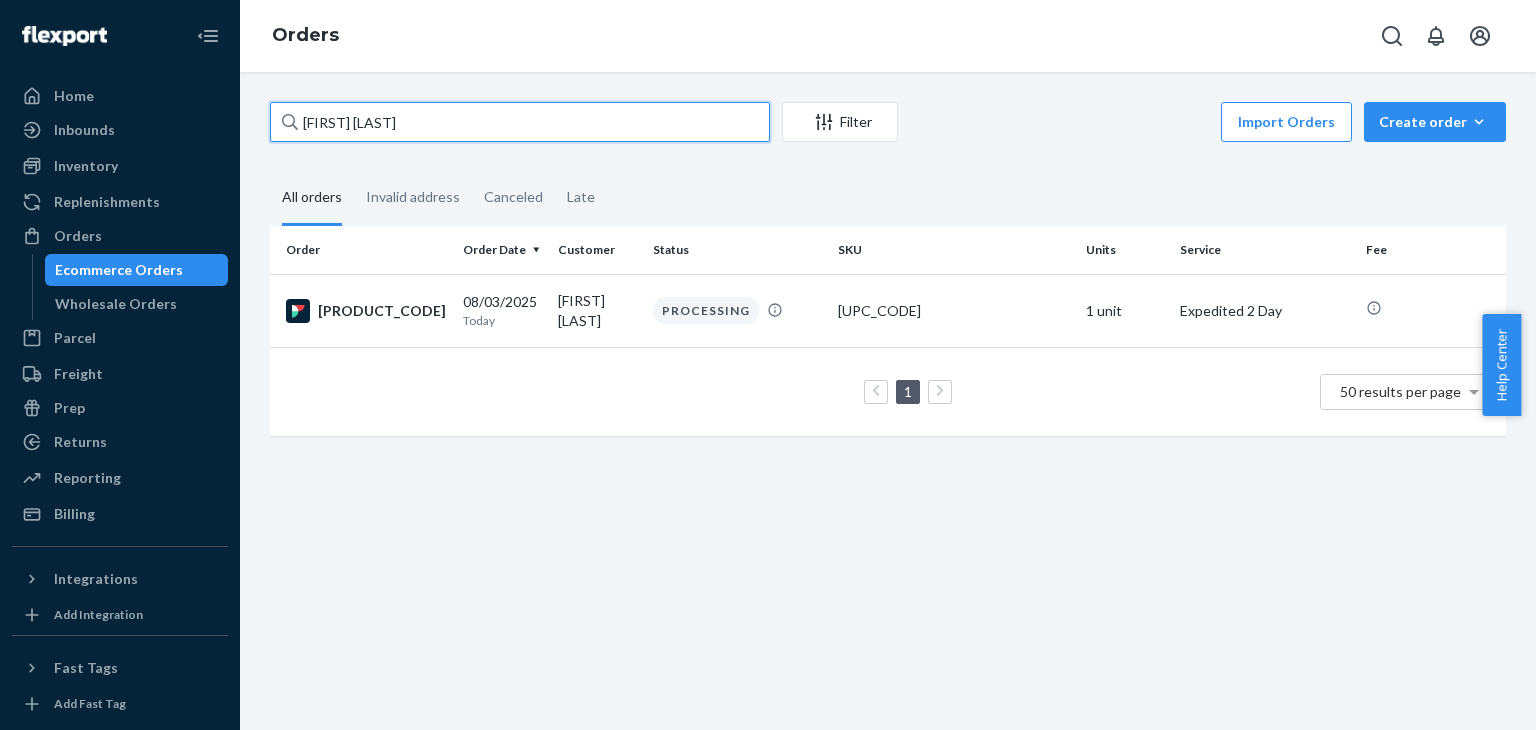 click on "[FIRST] [LAST]" at bounding box center [520, 122] 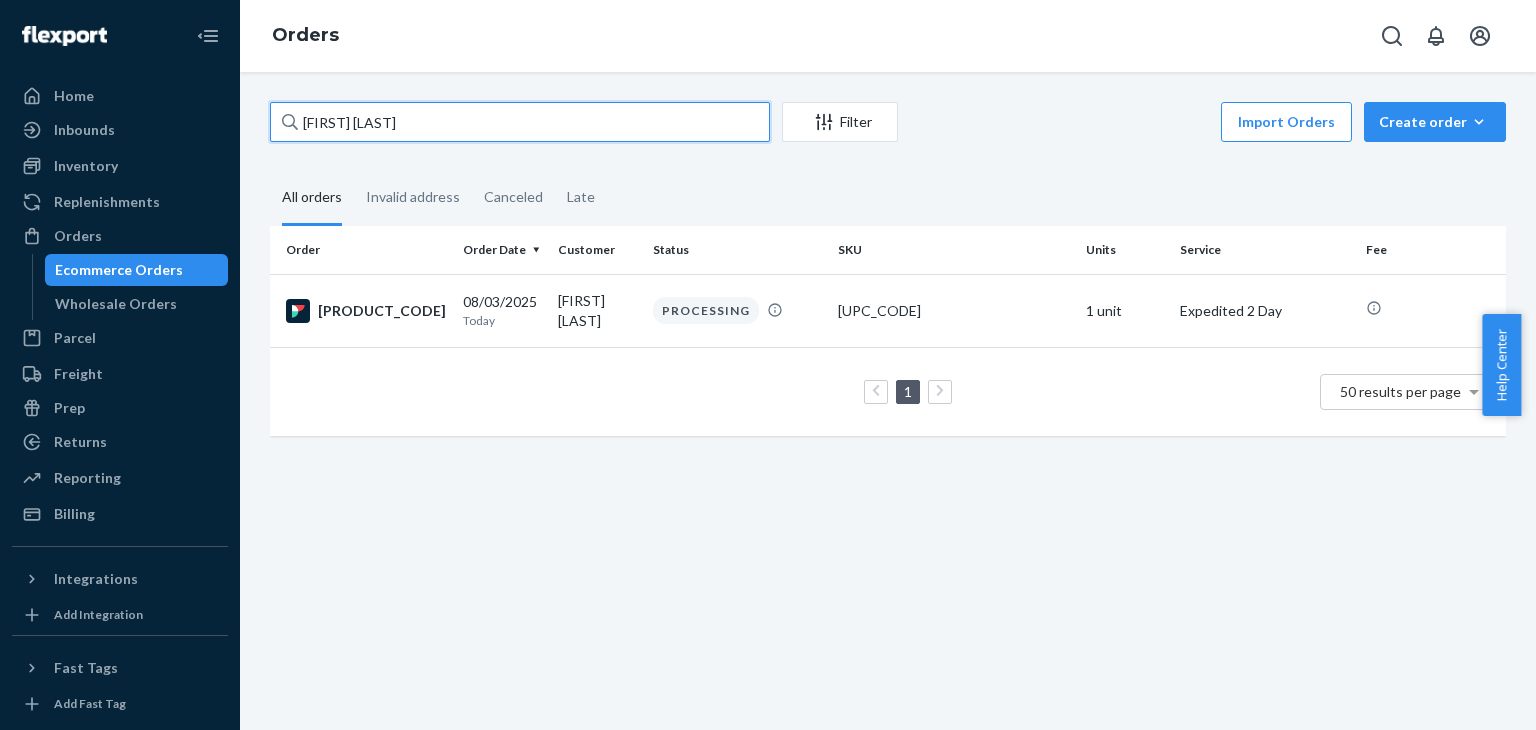 paste on "[FIRST] [LAST]" 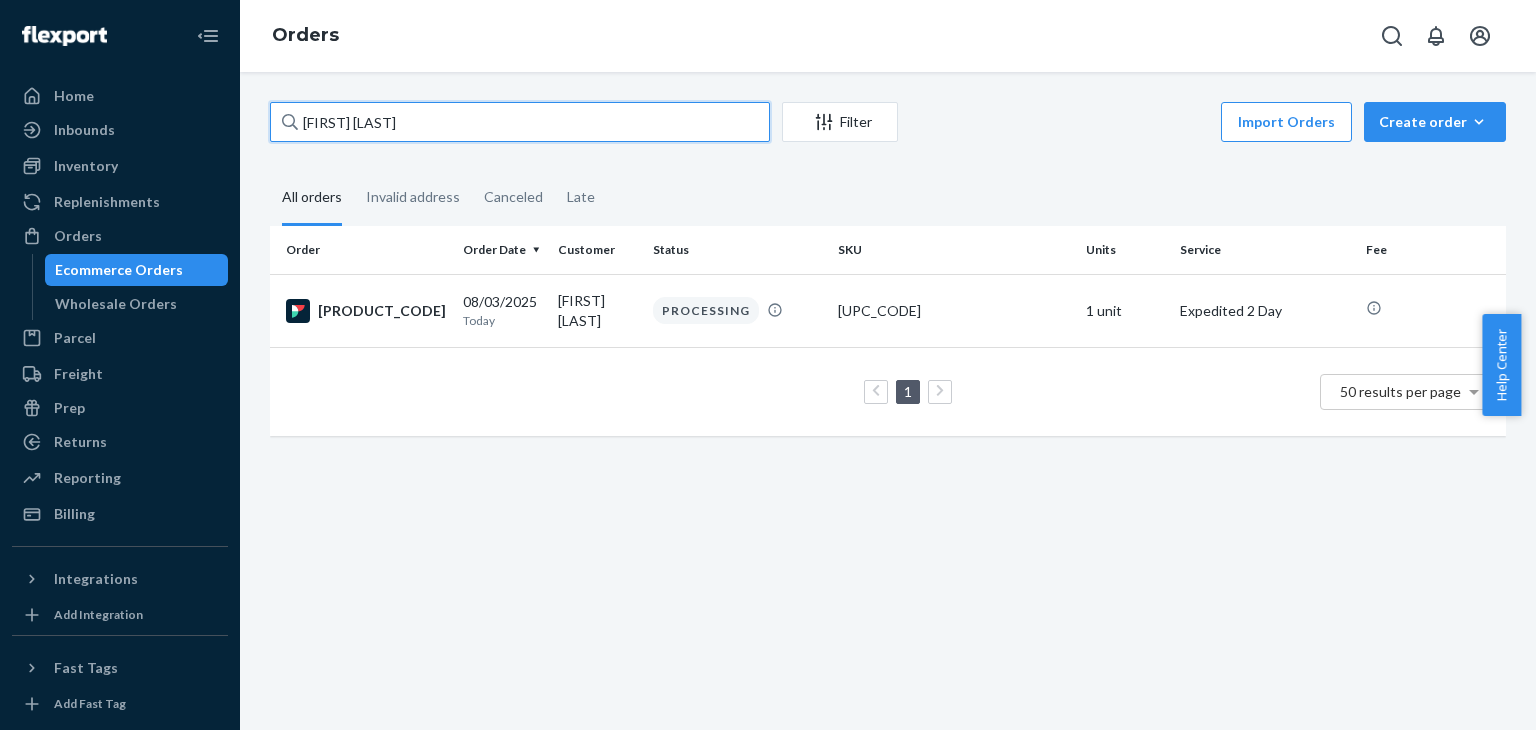 type on "[FIRST] [LAST]" 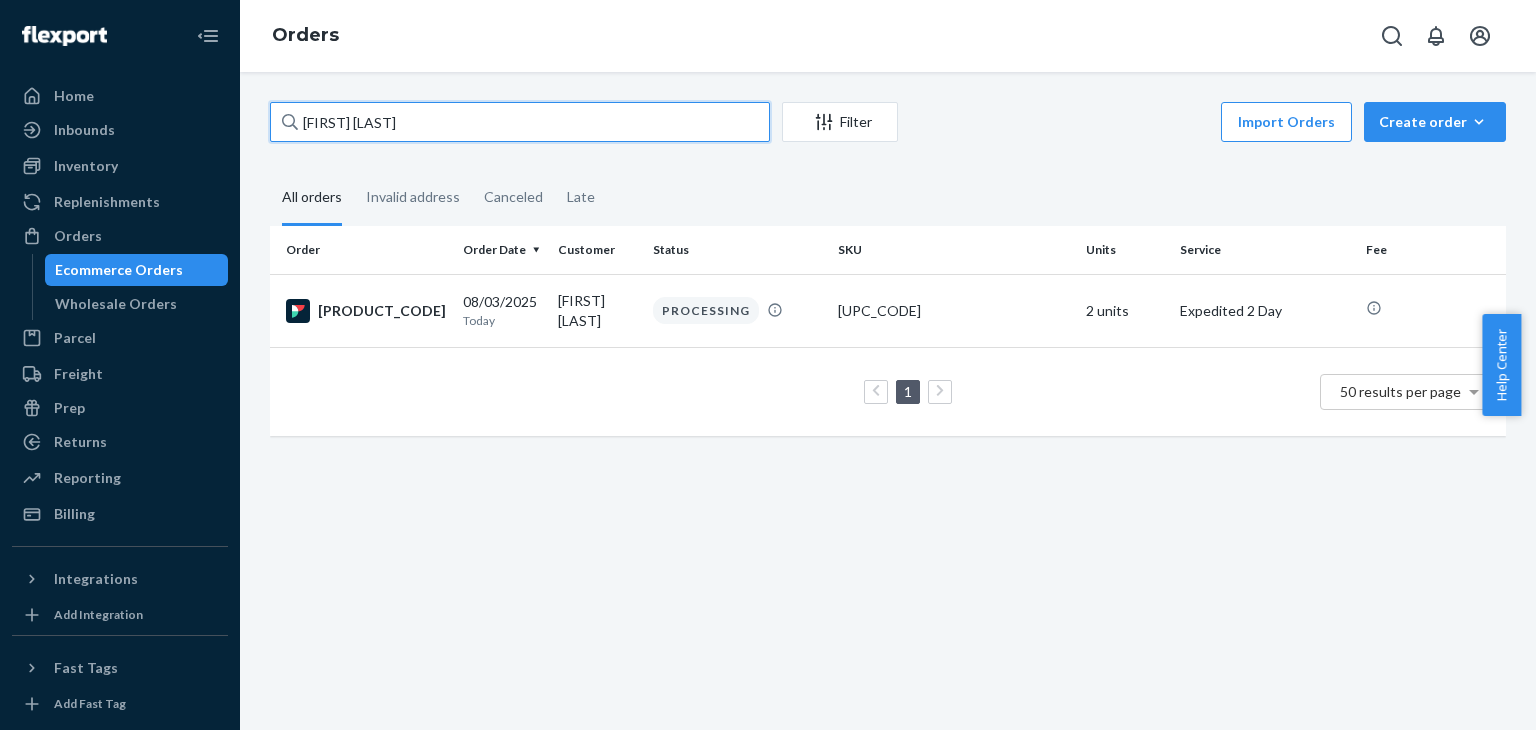 click on "[FIRST] [LAST]" at bounding box center (520, 122) 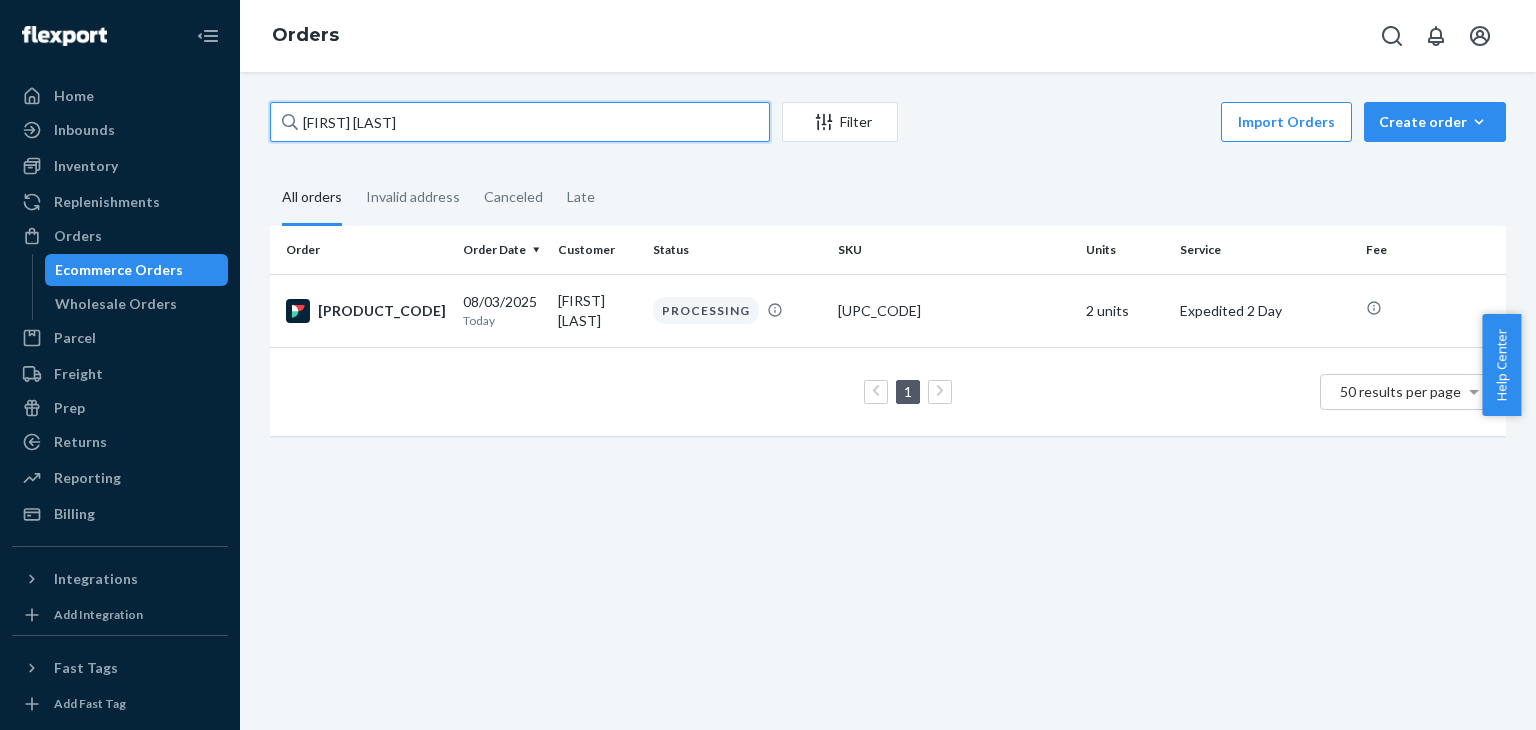 click on "[FIRST] [LAST]" at bounding box center (520, 122) 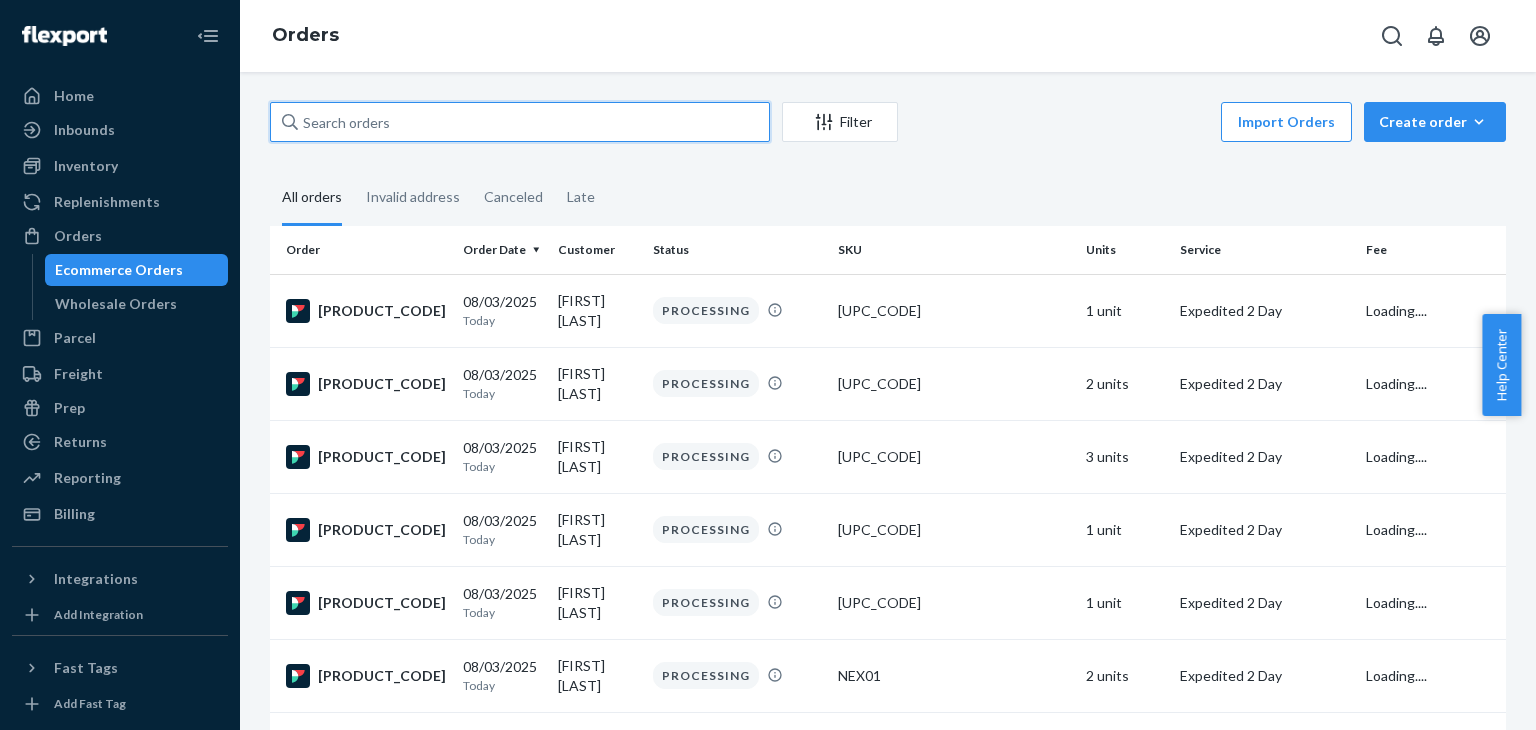type 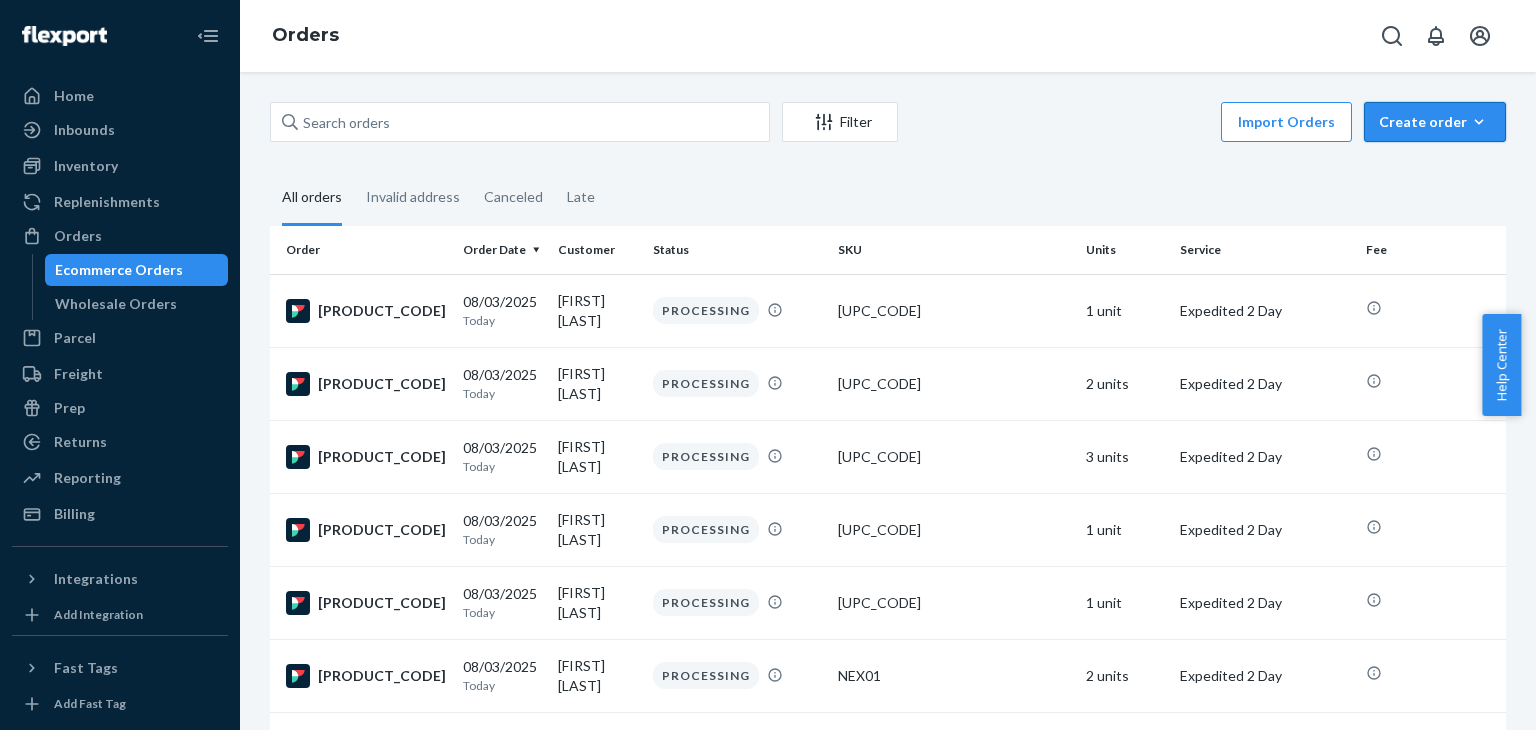 click on "Create order" at bounding box center [1435, 122] 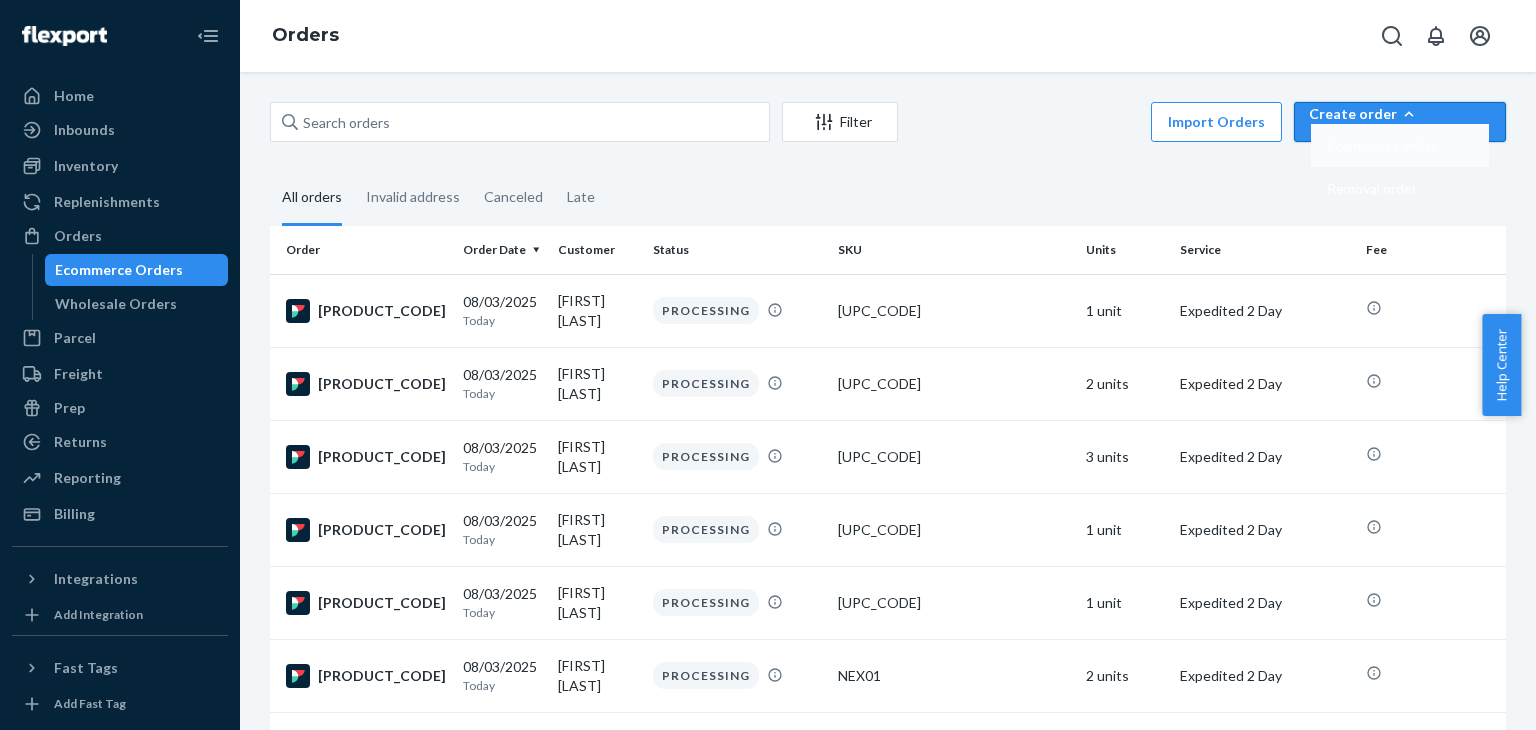 click on "Ecommerce order" at bounding box center (1382, 146) 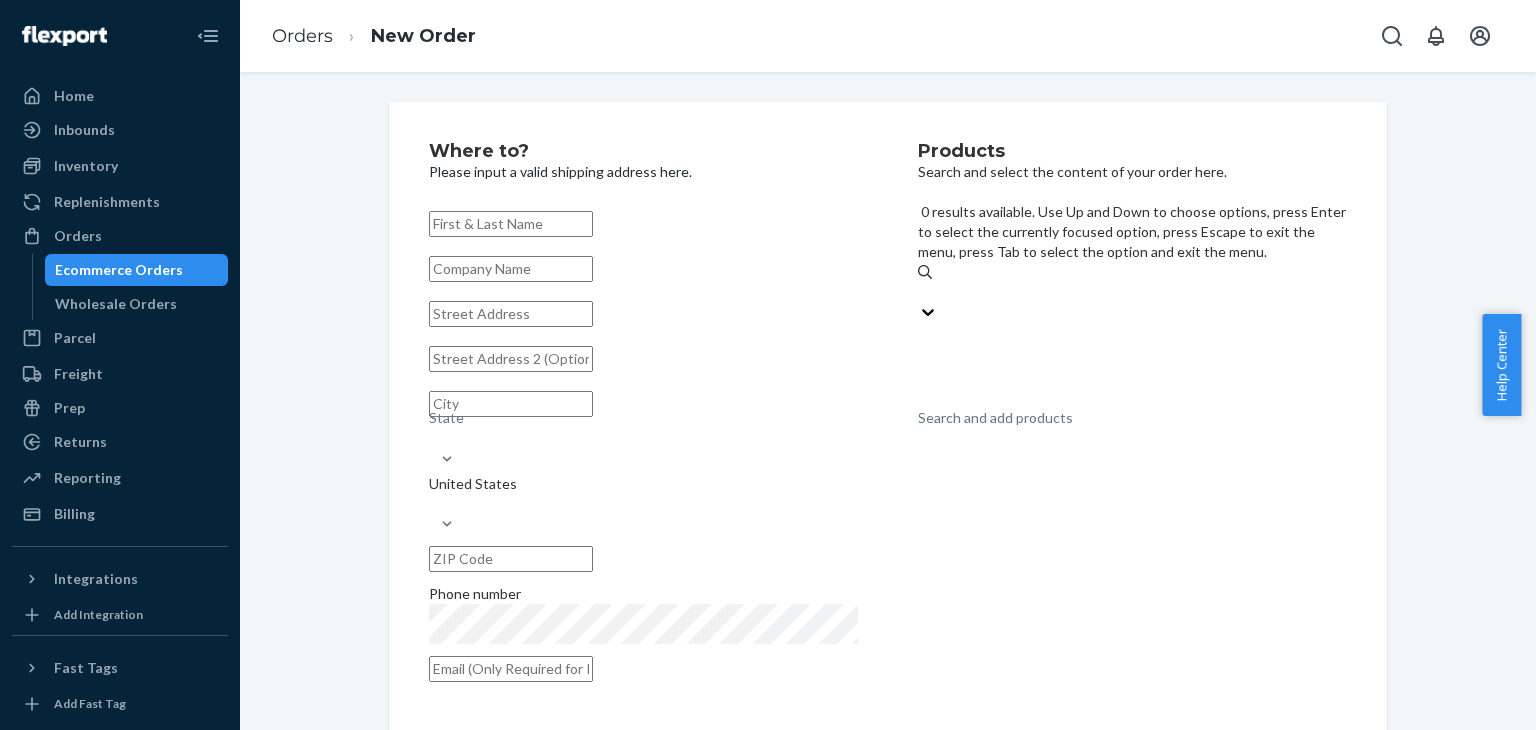 click on "Search and add products" at bounding box center (1132, 292) 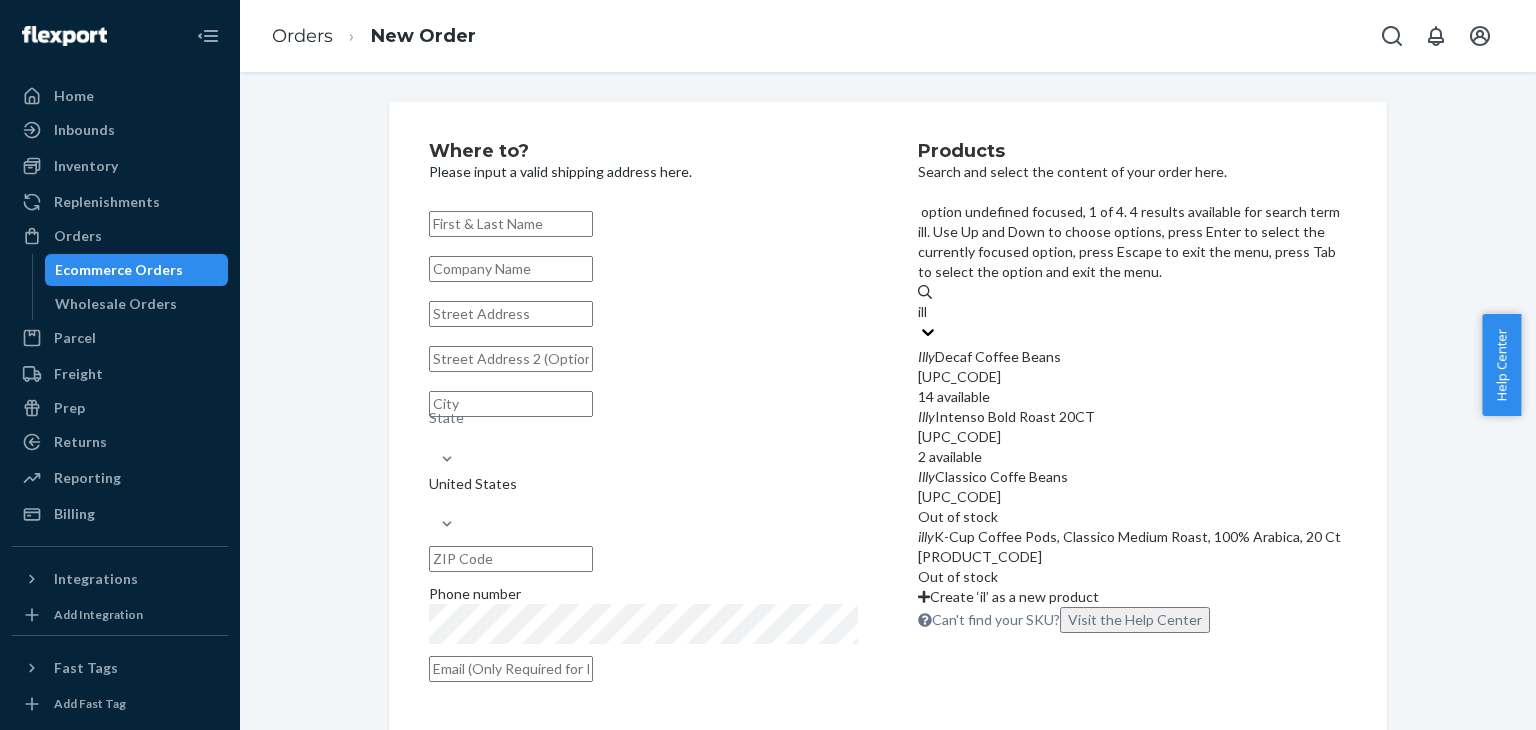 type on "[PRODUCT_NAME]" 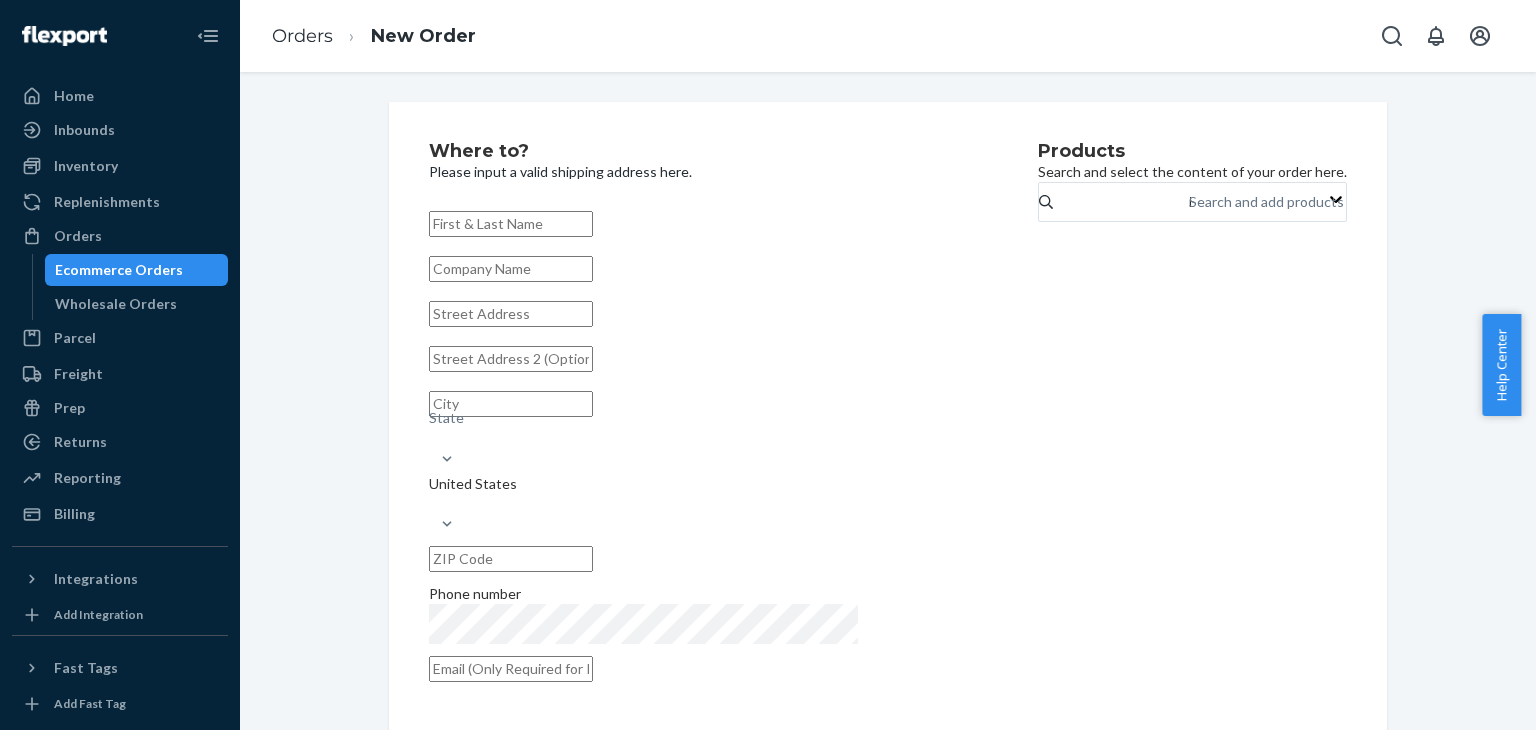 click on "Products" at bounding box center (1192, 152) 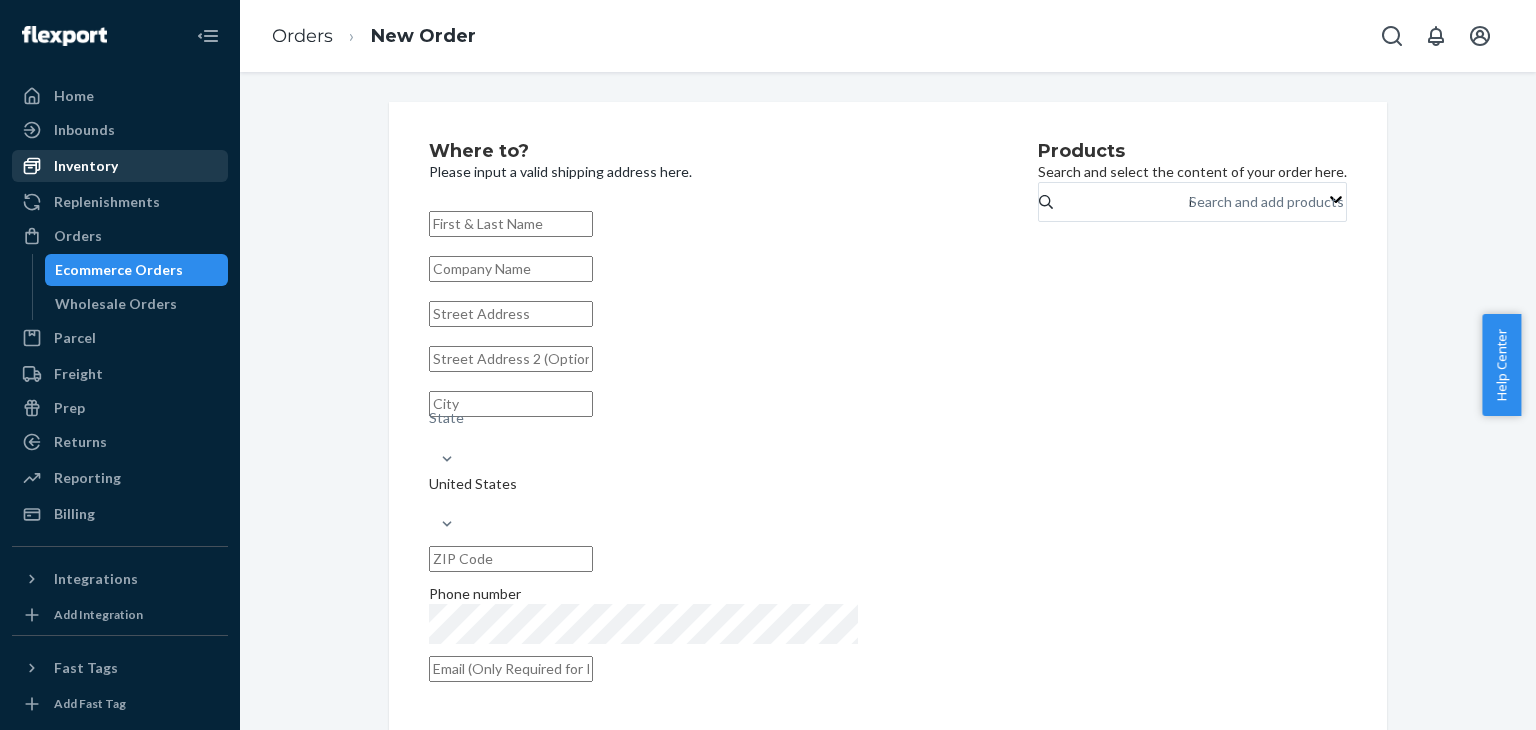 click on "Inventory" at bounding box center (120, 166) 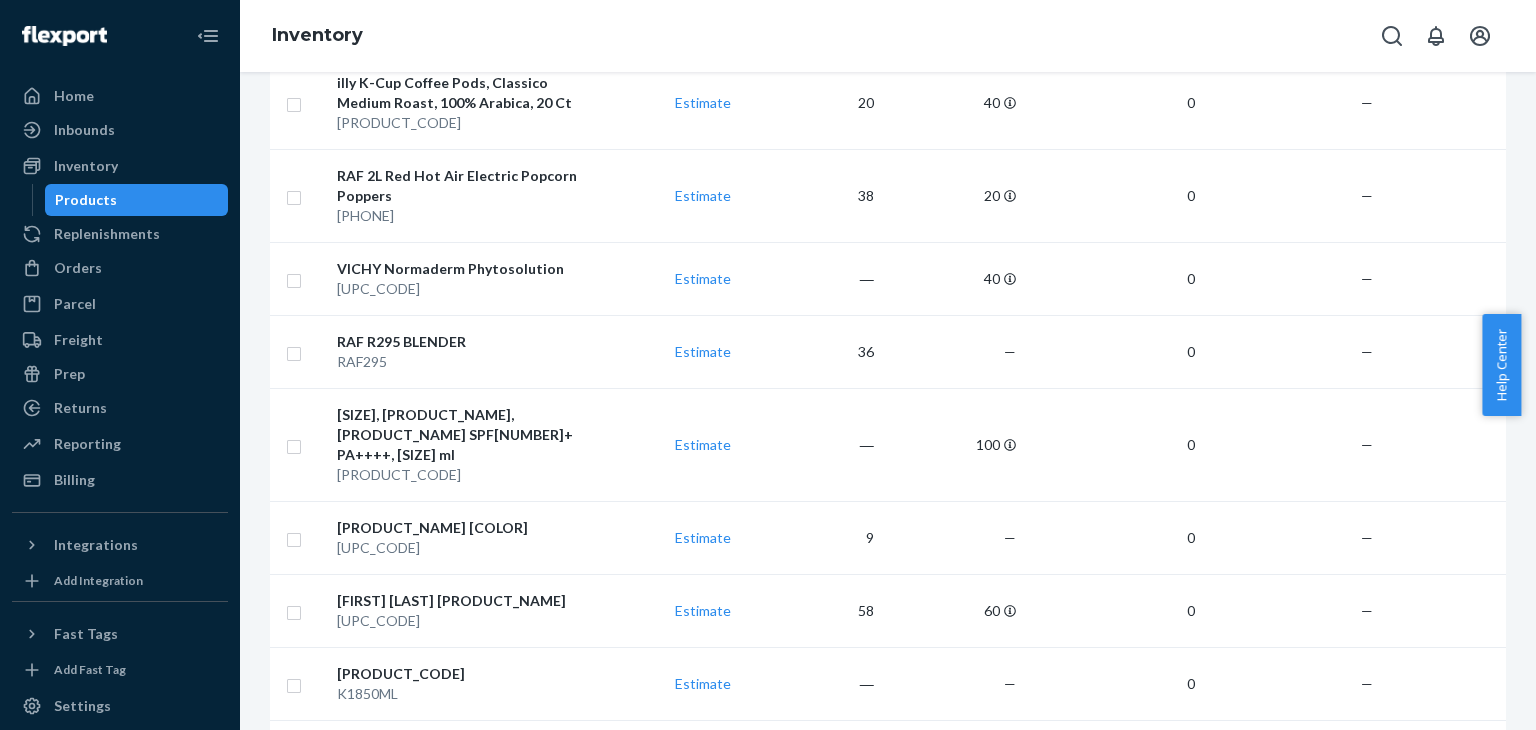 scroll, scrollTop: 926, scrollLeft: 0, axis: vertical 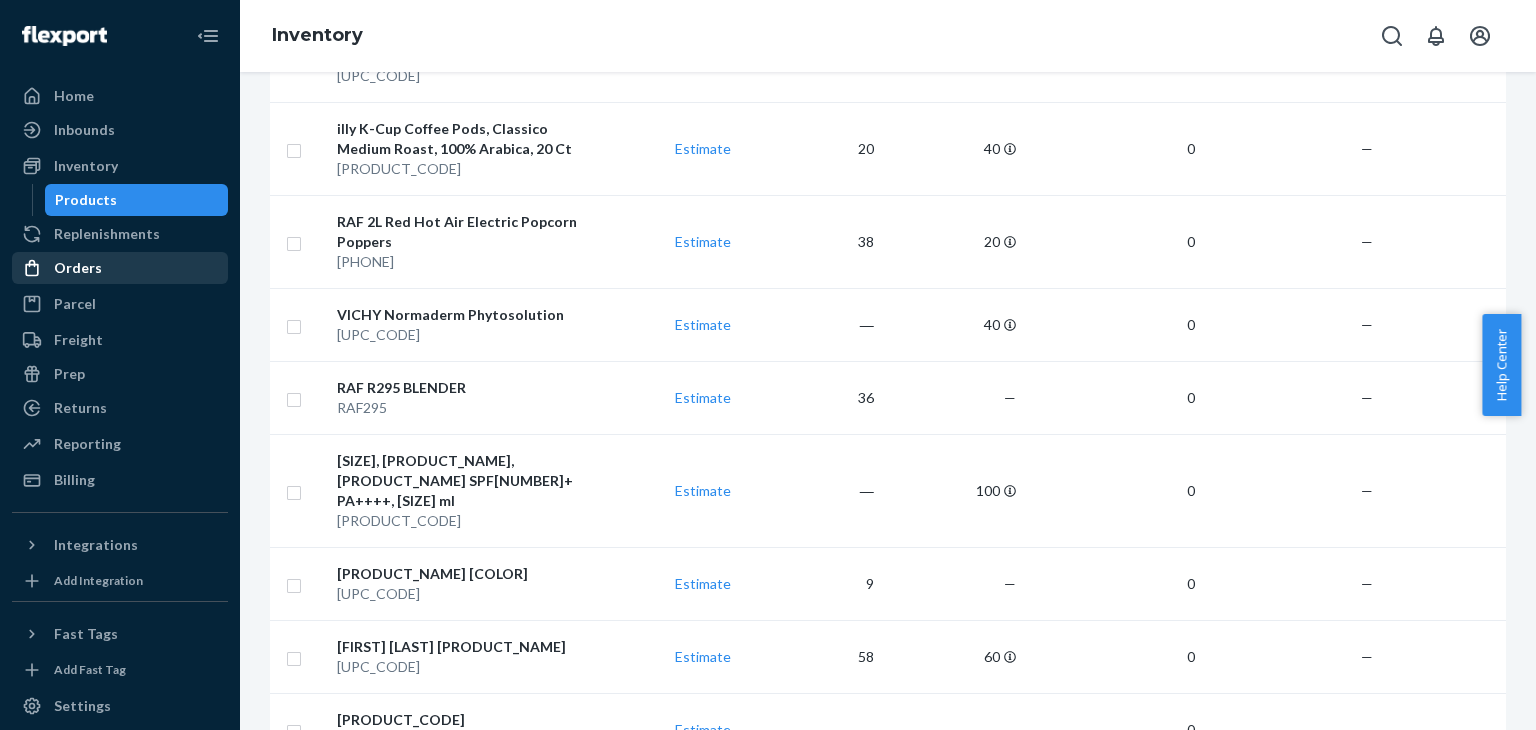 click on "Orders" at bounding box center [120, 268] 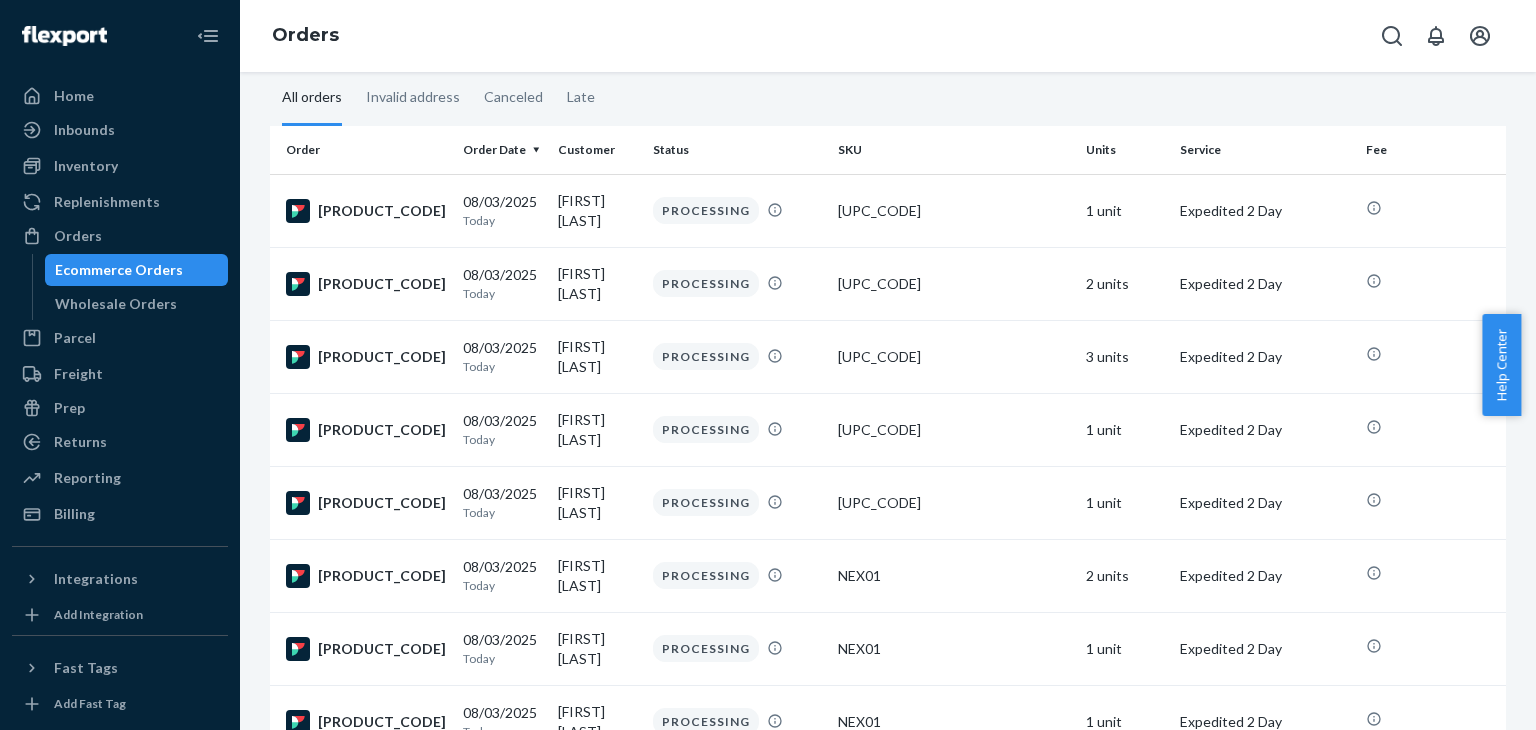 scroll, scrollTop: 0, scrollLeft: 0, axis: both 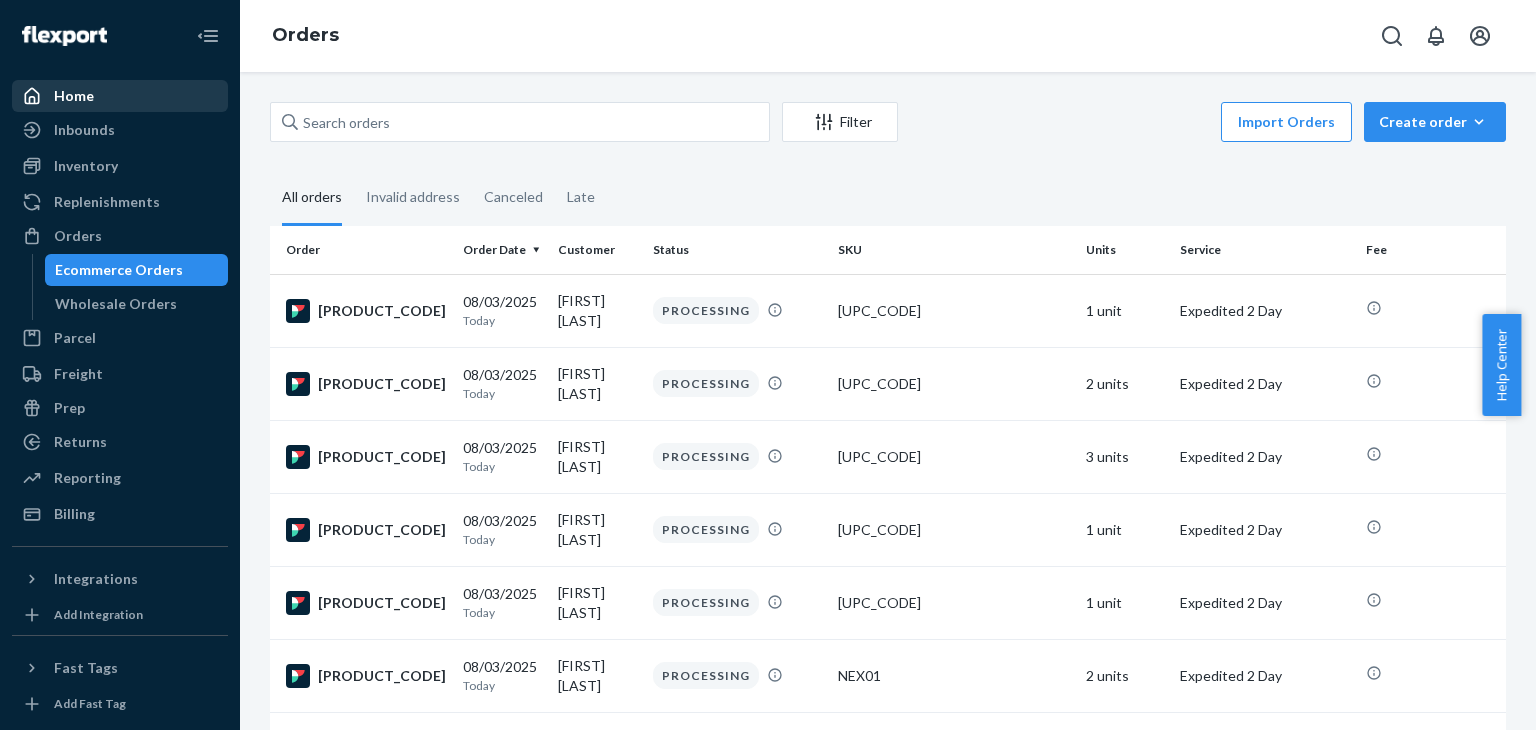click on "Home" at bounding box center [120, 96] 